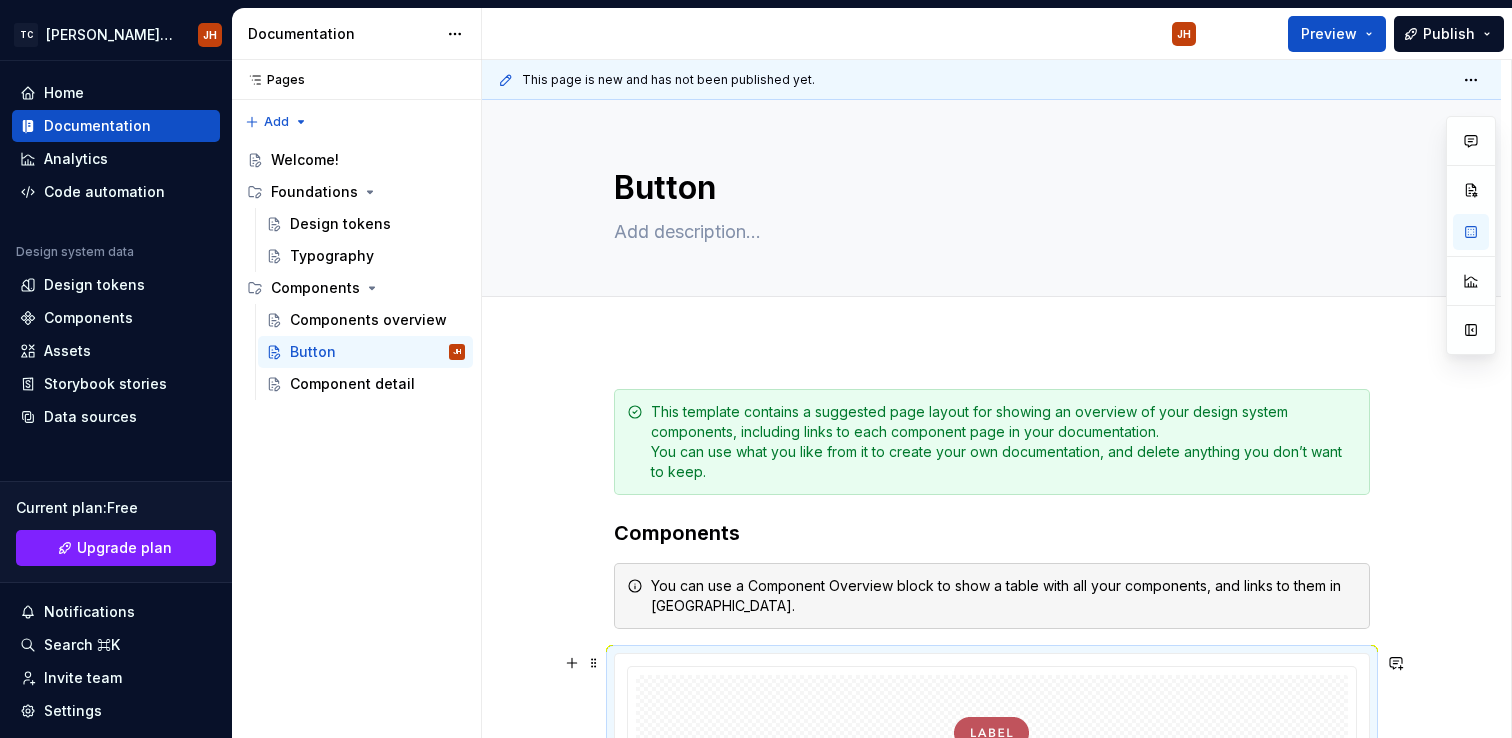 scroll, scrollTop: 0, scrollLeft: 0, axis: both 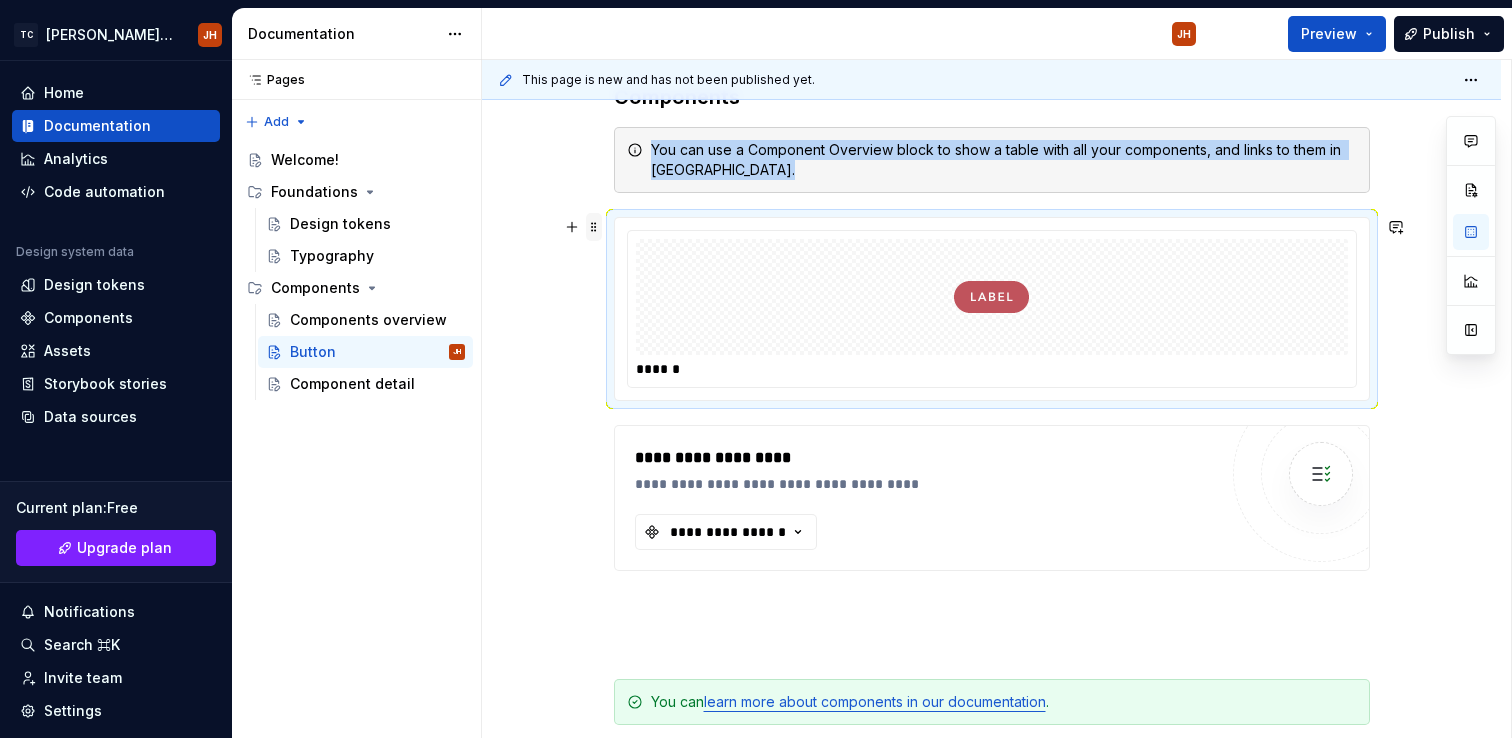 click at bounding box center (594, 227) 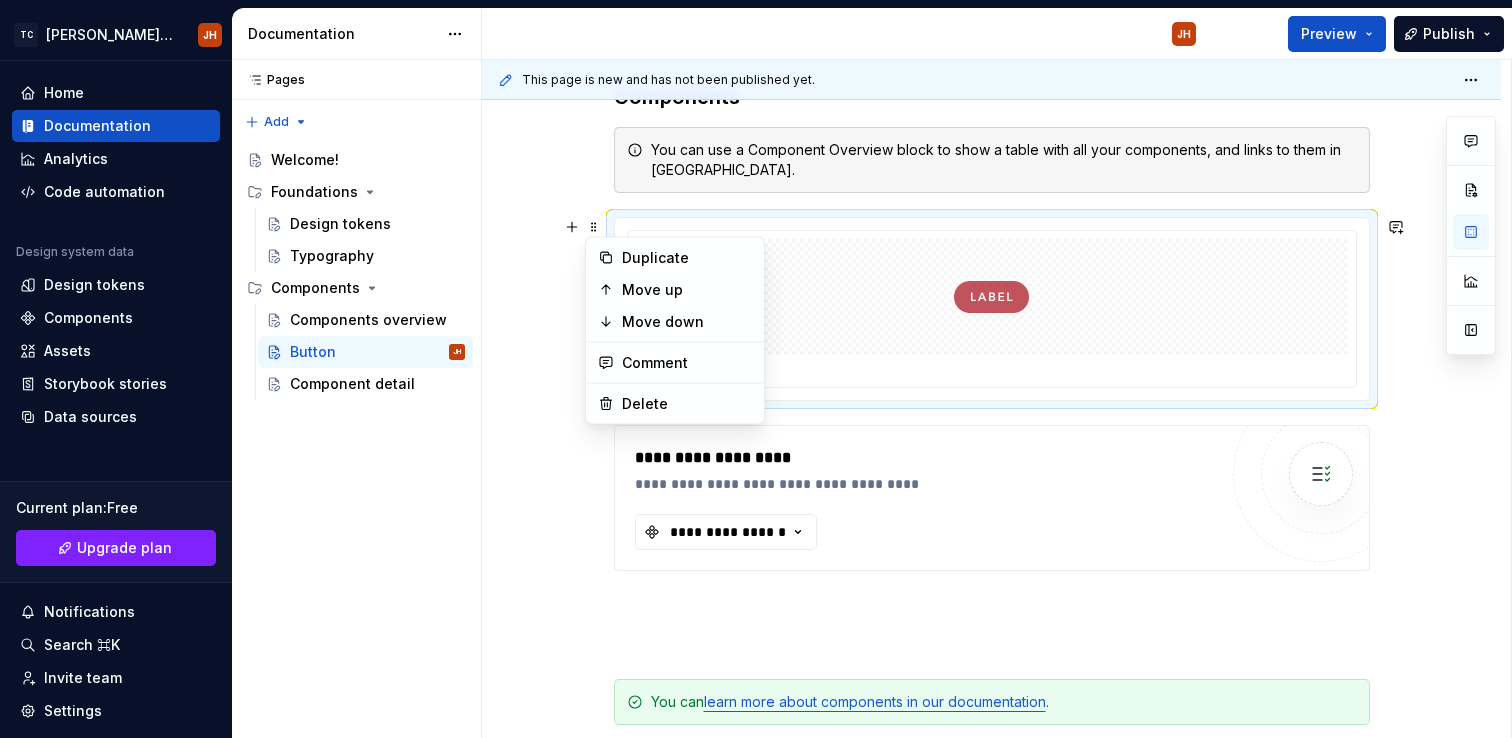 click on "******" at bounding box center (992, 309) 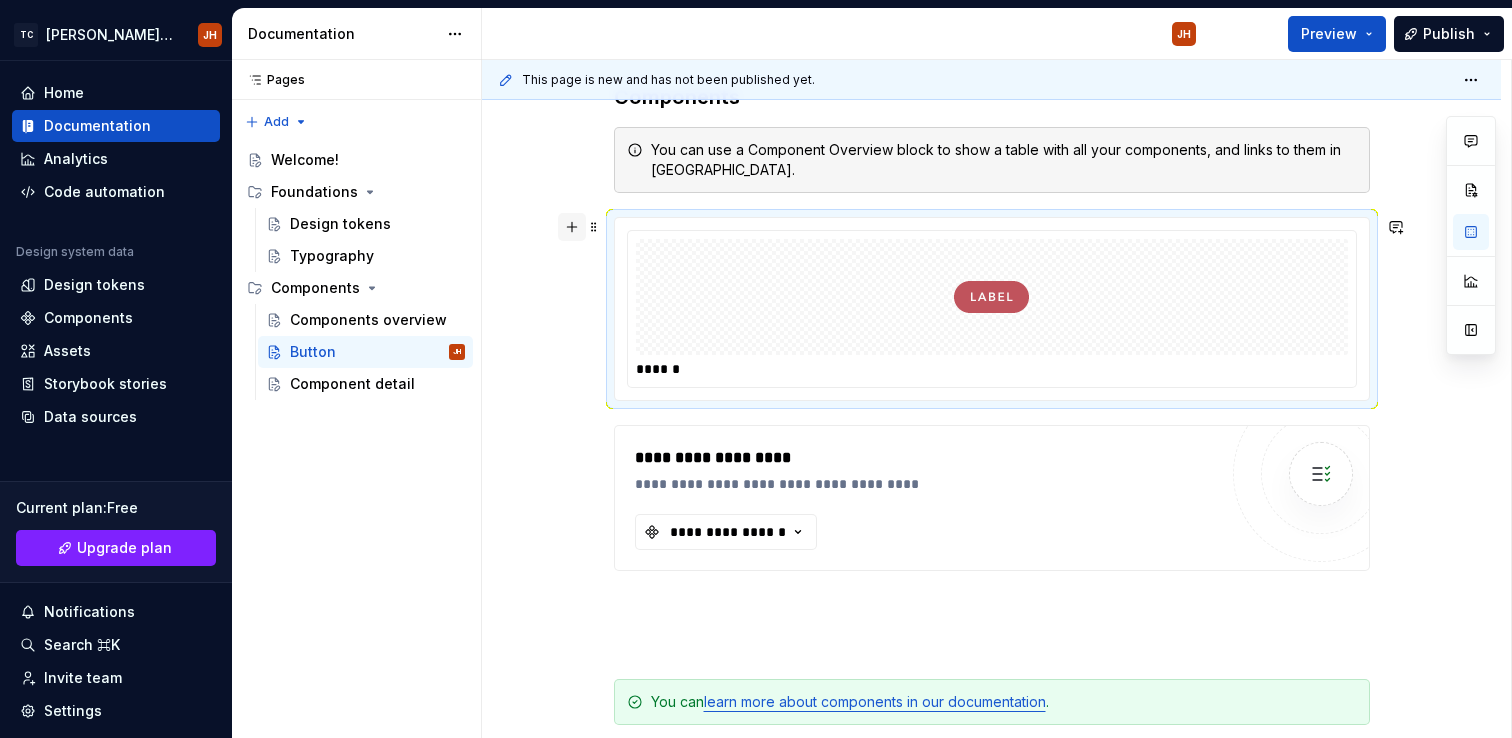 click at bounding box center [572, 227] 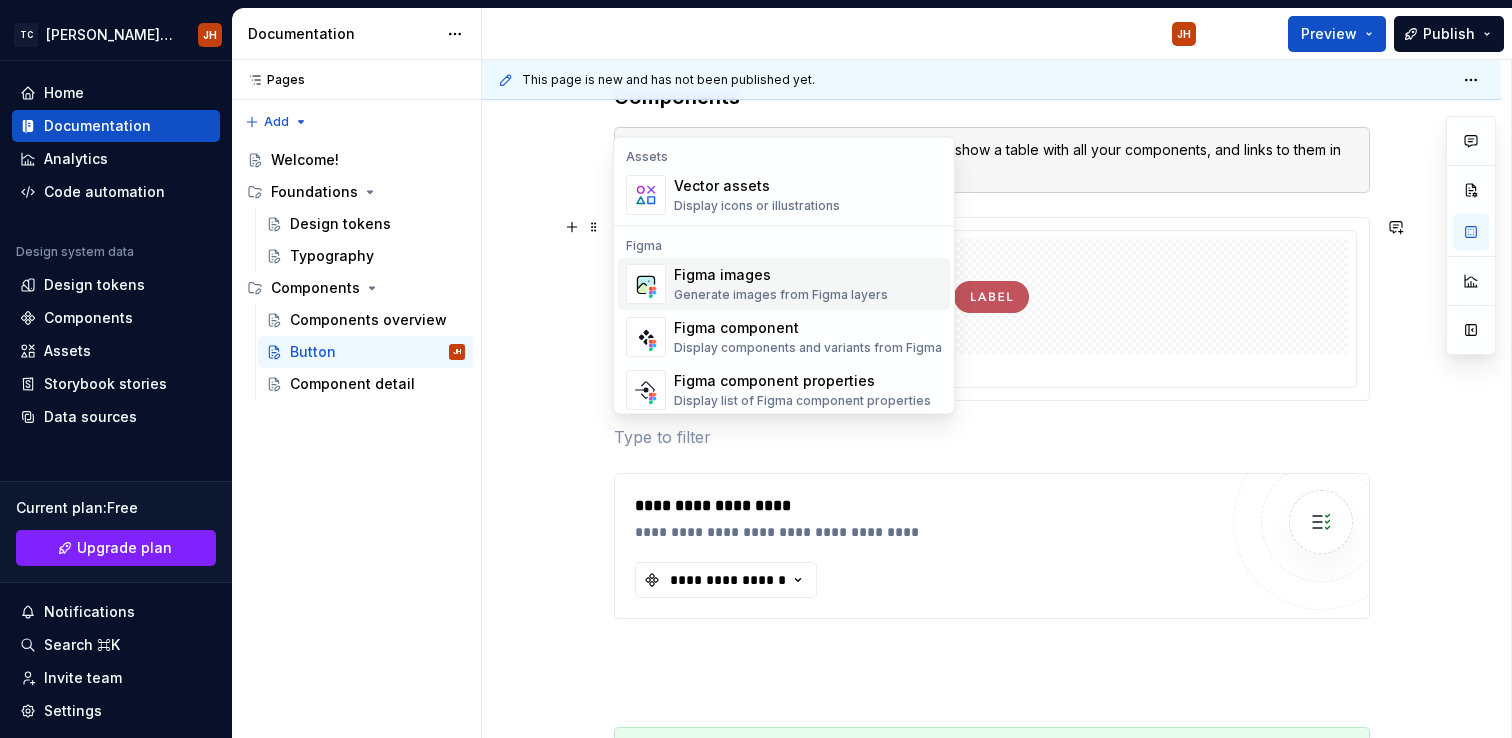 scroll, scrollTop: 1793, scrollLeft: 0, axis: vertical 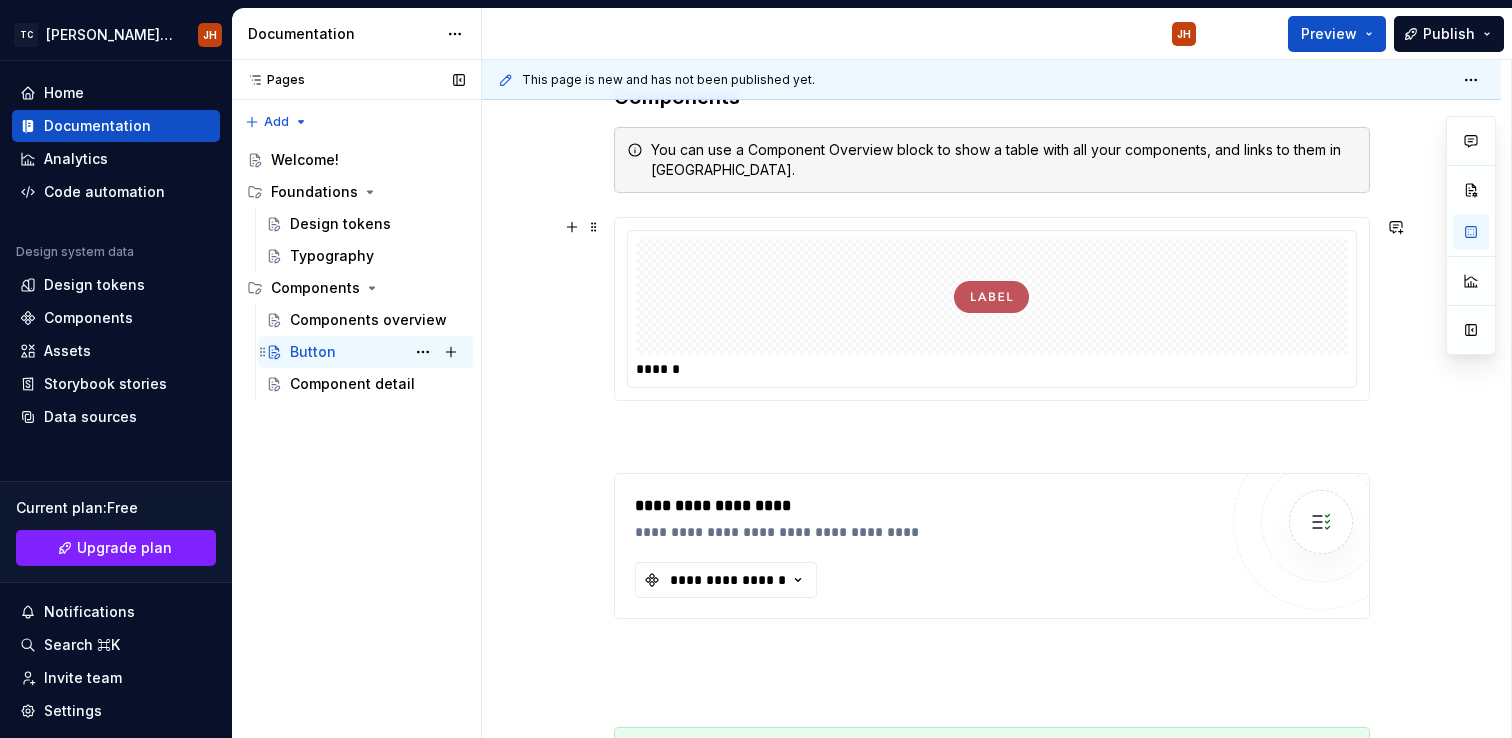 click on "Button JH" at bounding box center [377, 352] 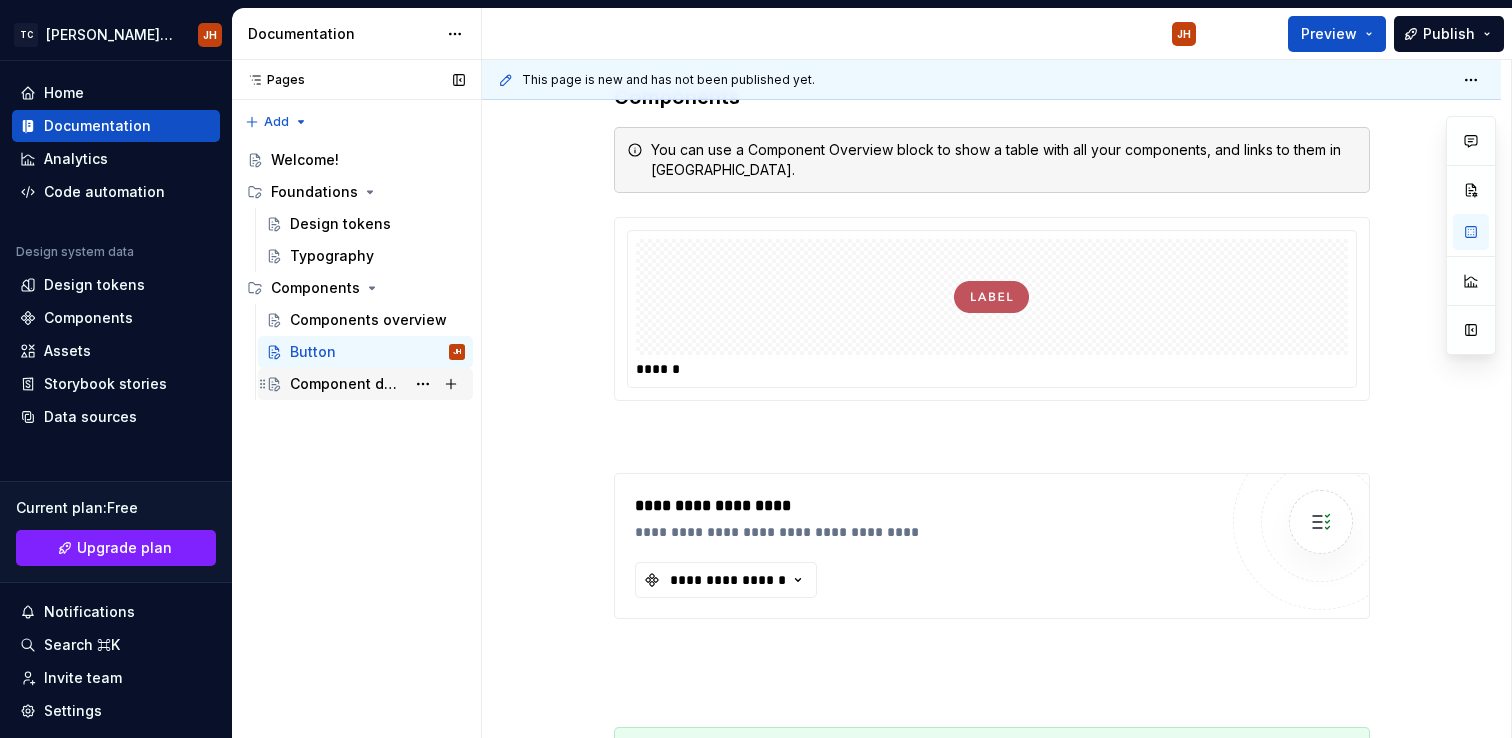 click on "Component detail" at bounding box center [347, 384] 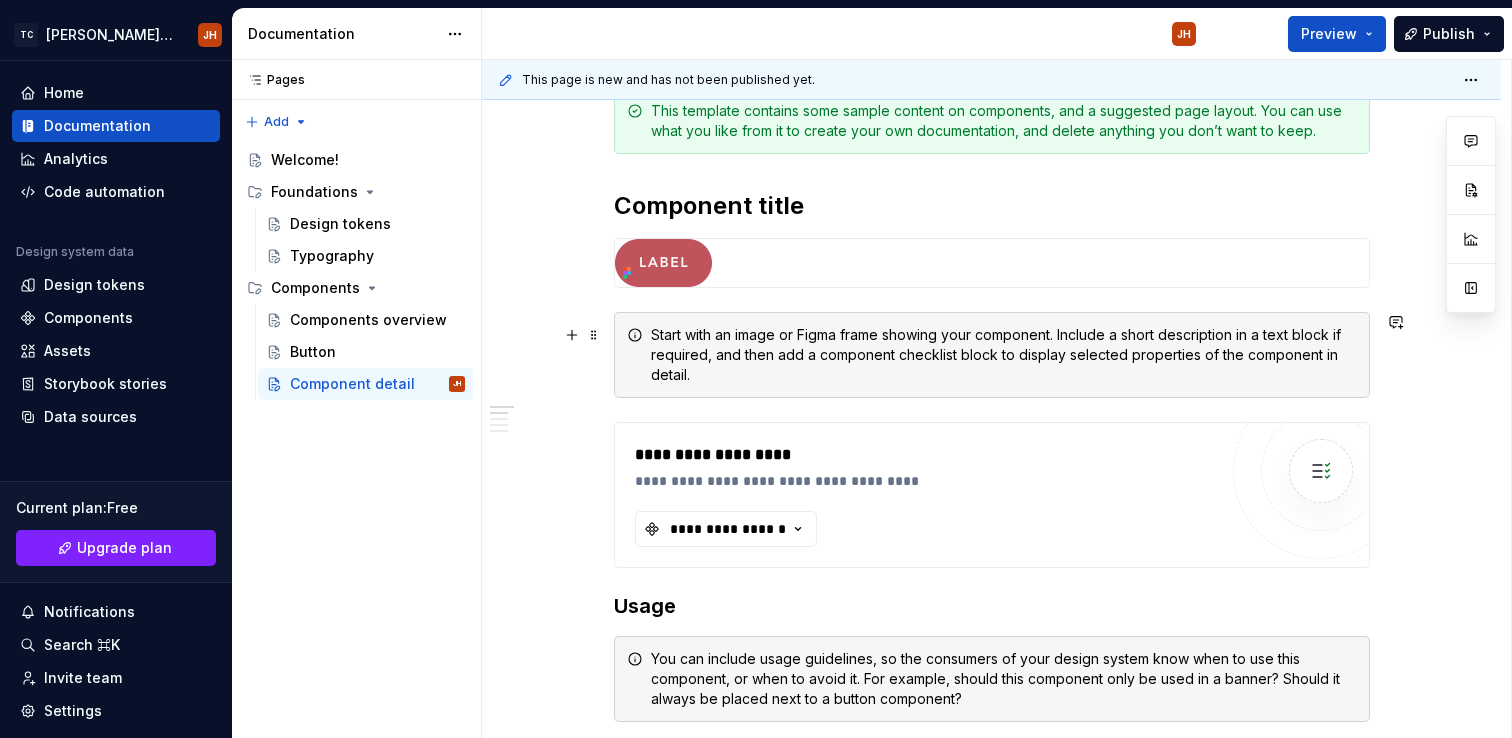 scroll, scrollTop: 283, scrollLeft: 0, axis: vertical 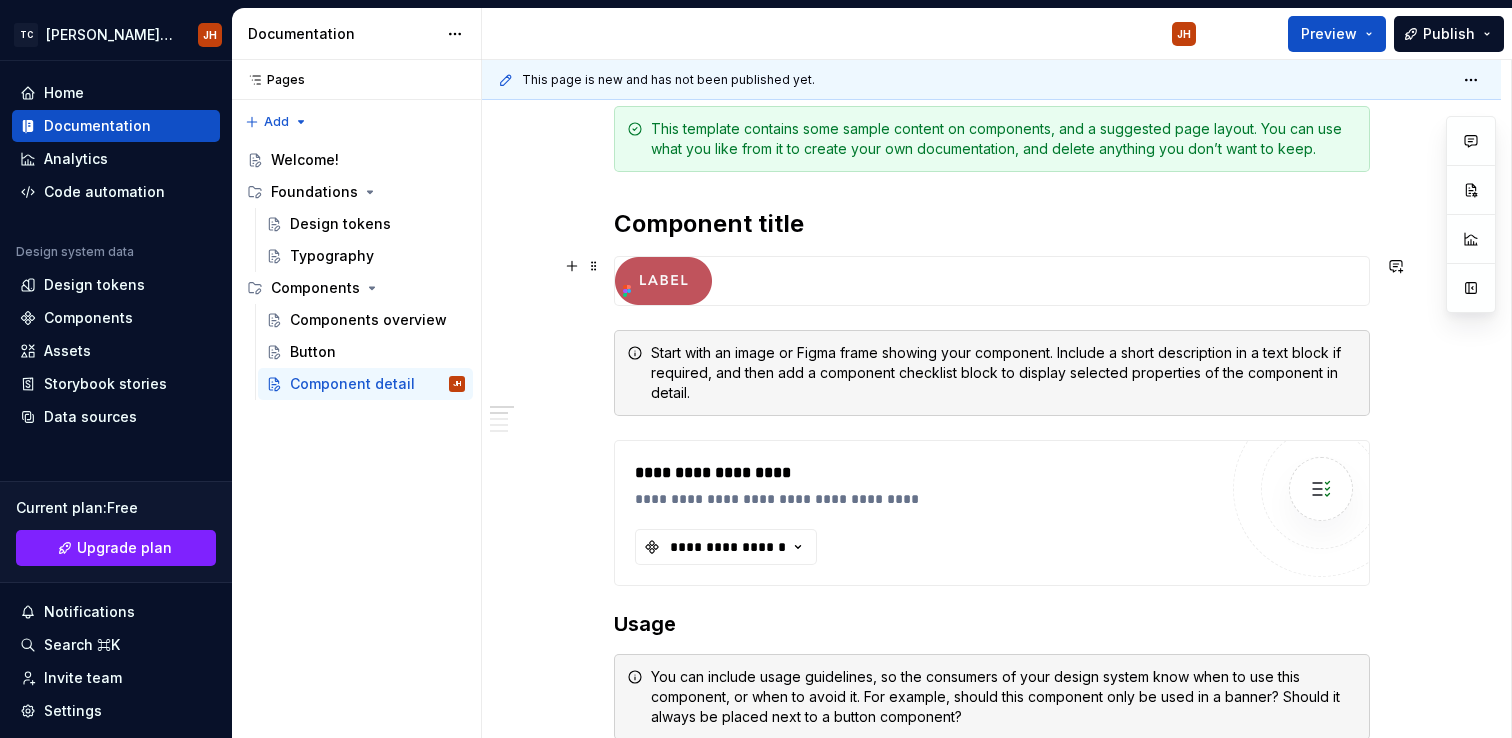 click at bounding box center (992, 281) 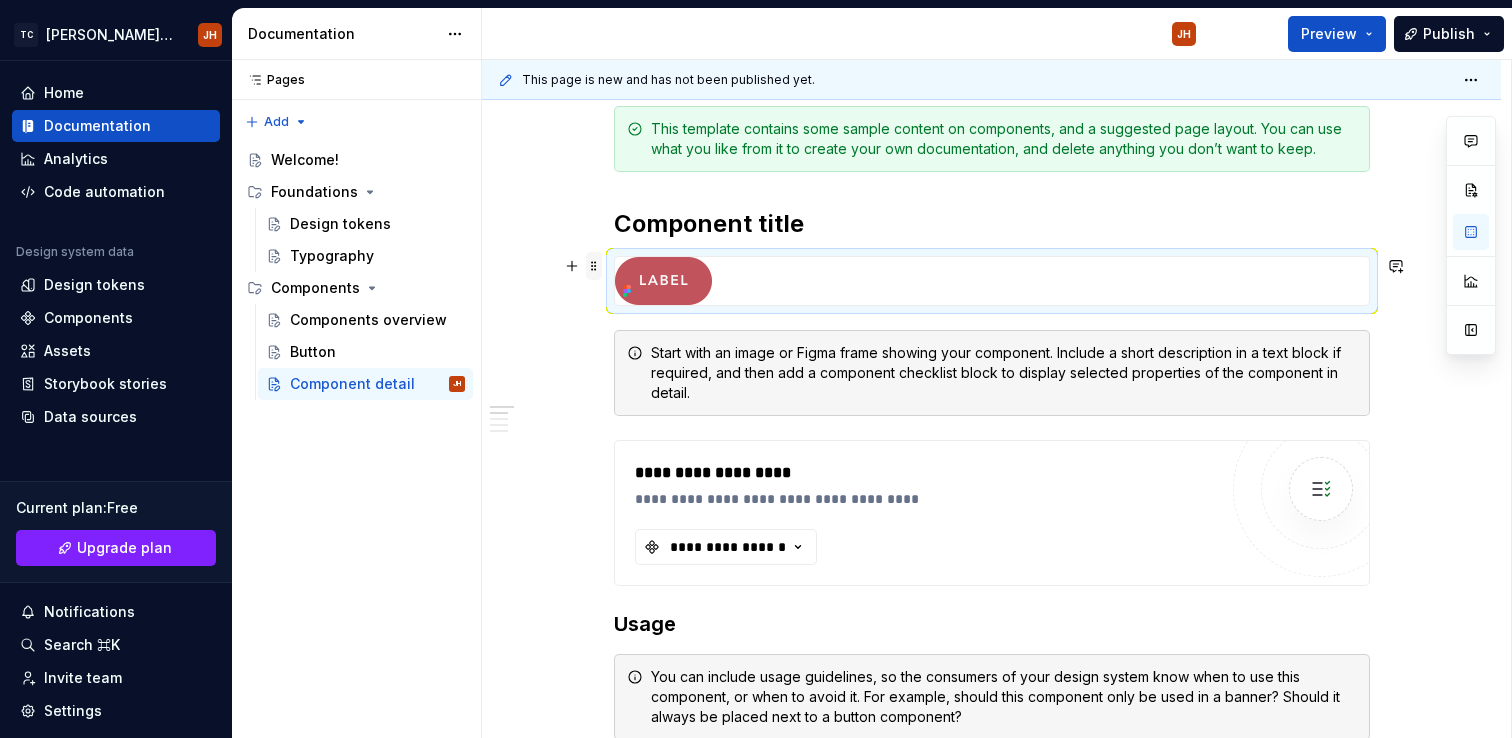 click at bounding box center (594, 266) 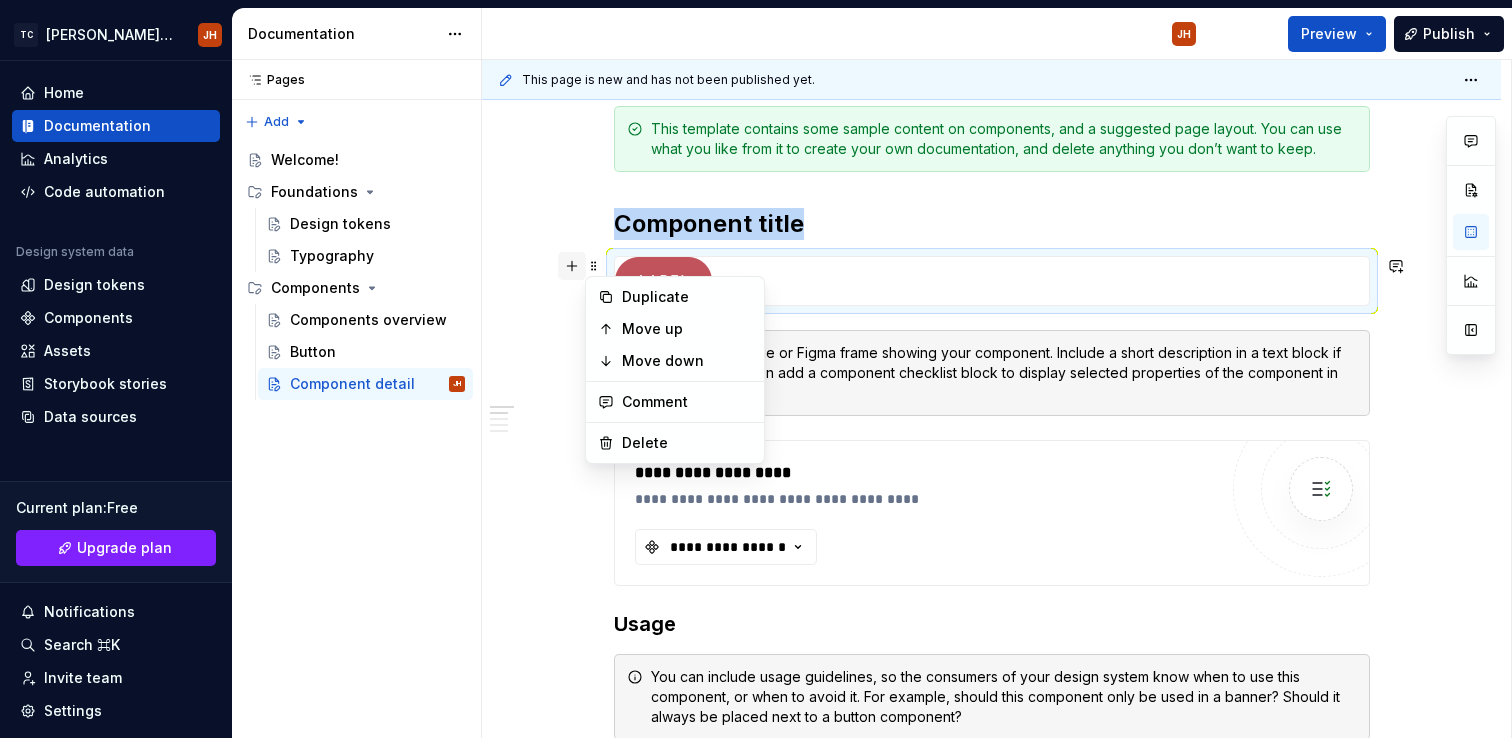 click at bounding box center (572, 266) 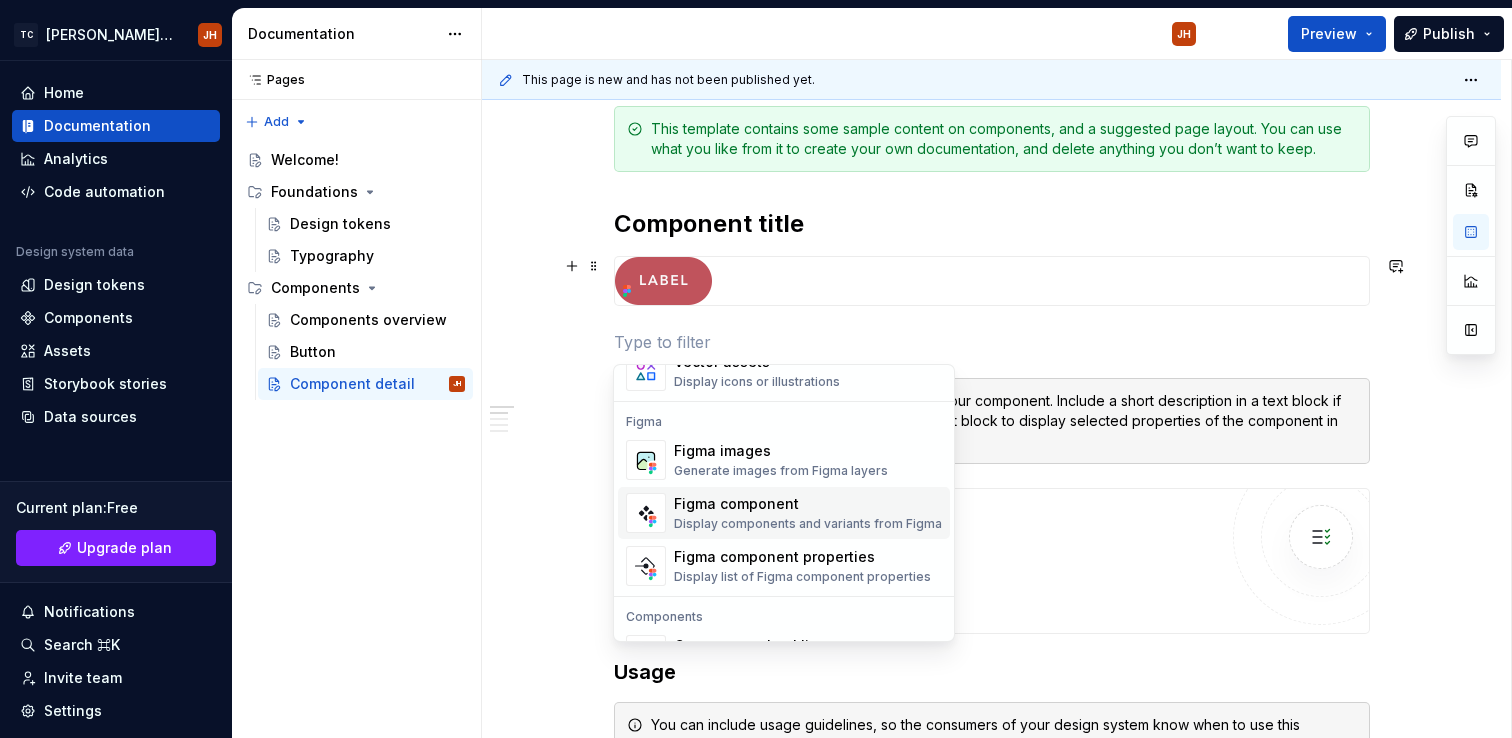 scroll, scrollTop: 1816, scrollLeft: 0, axis: vertical 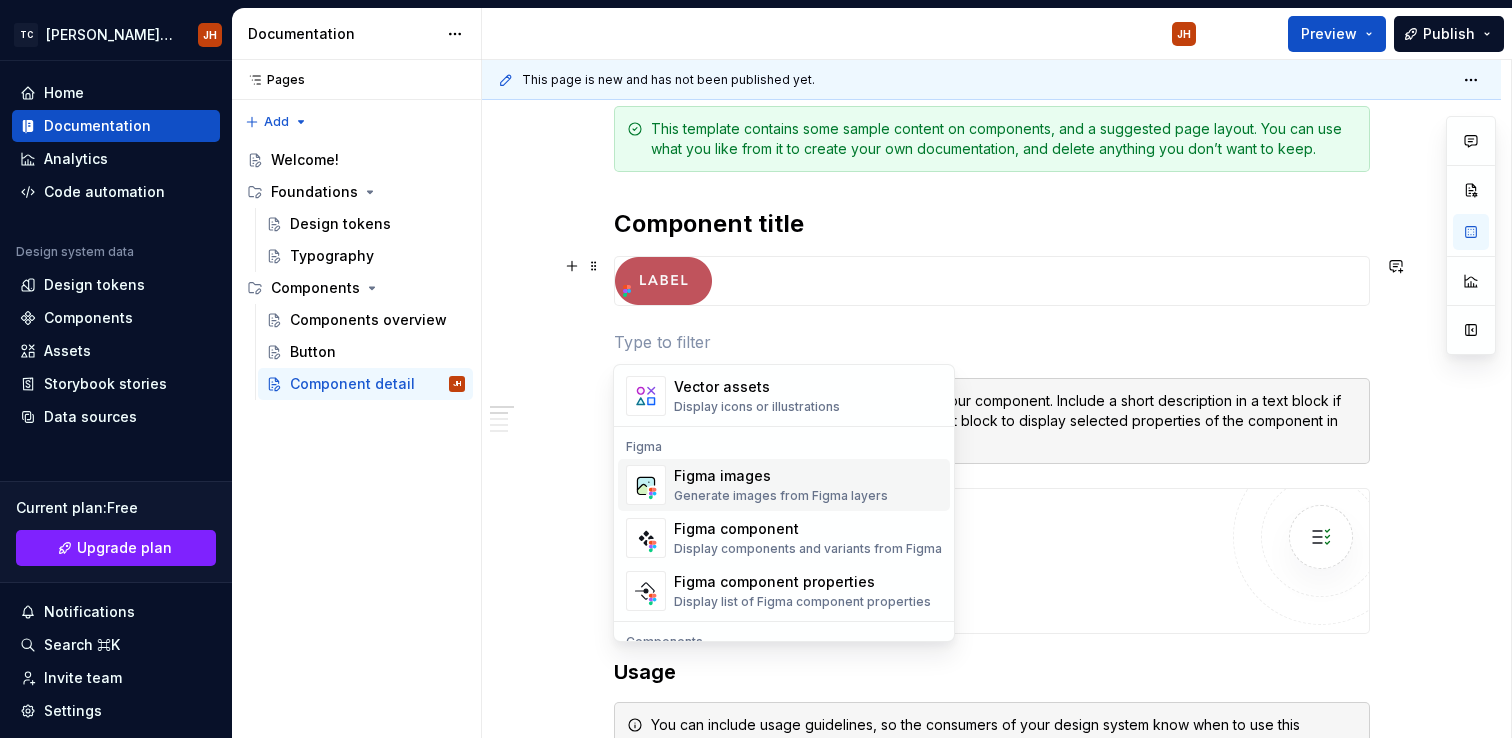 click on "Figma images" at bounding box center (781, 476) 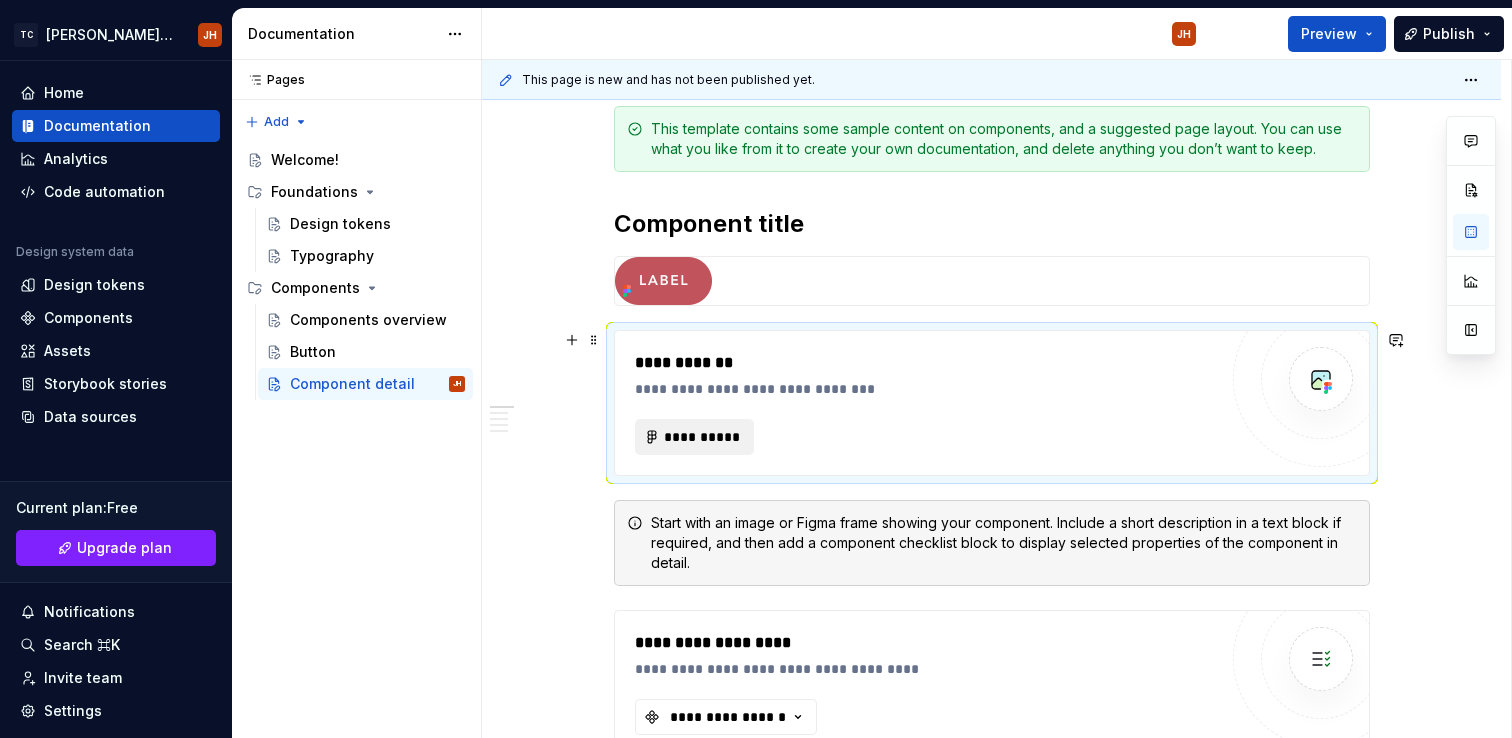 click on "**********" at bounding box center (703, 437) 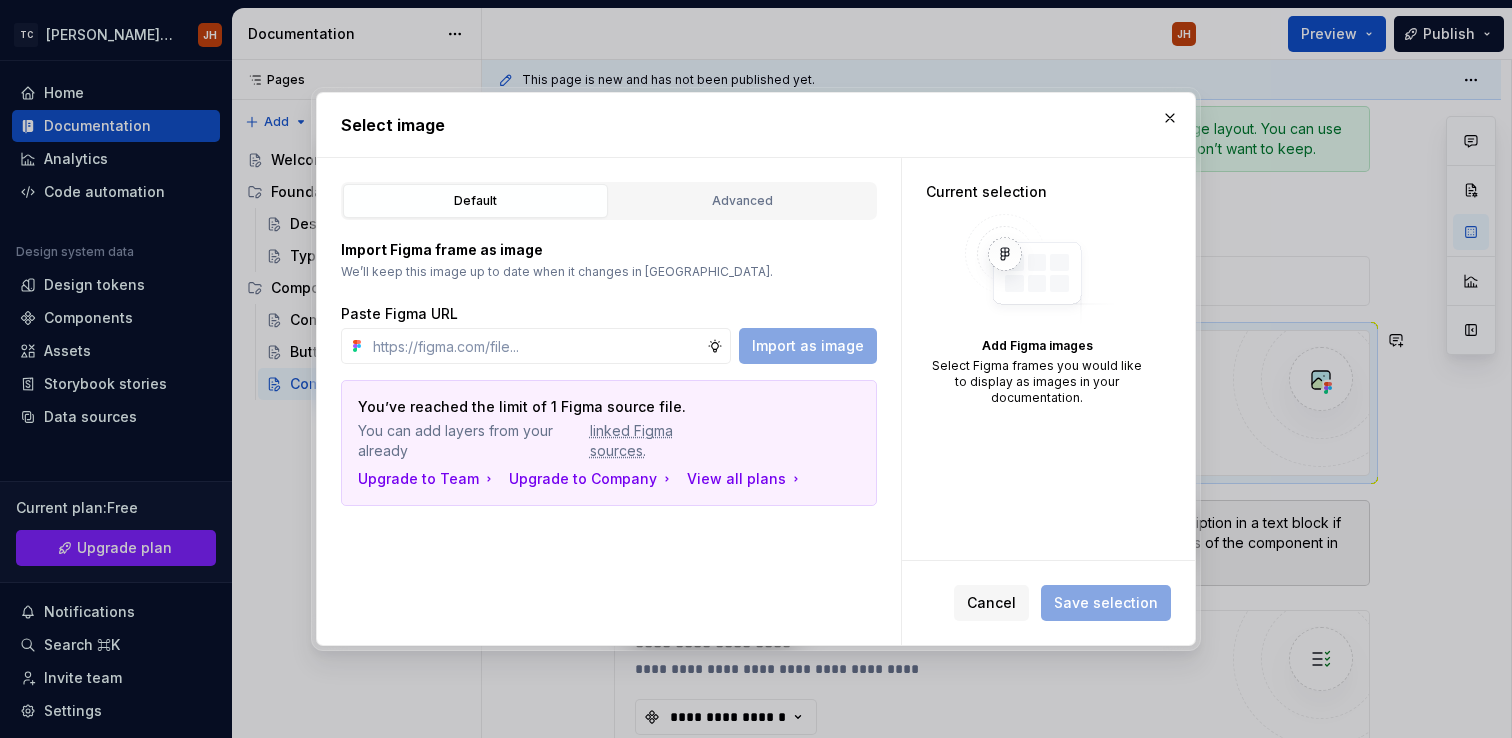 click at bounding box center [1037, 270] 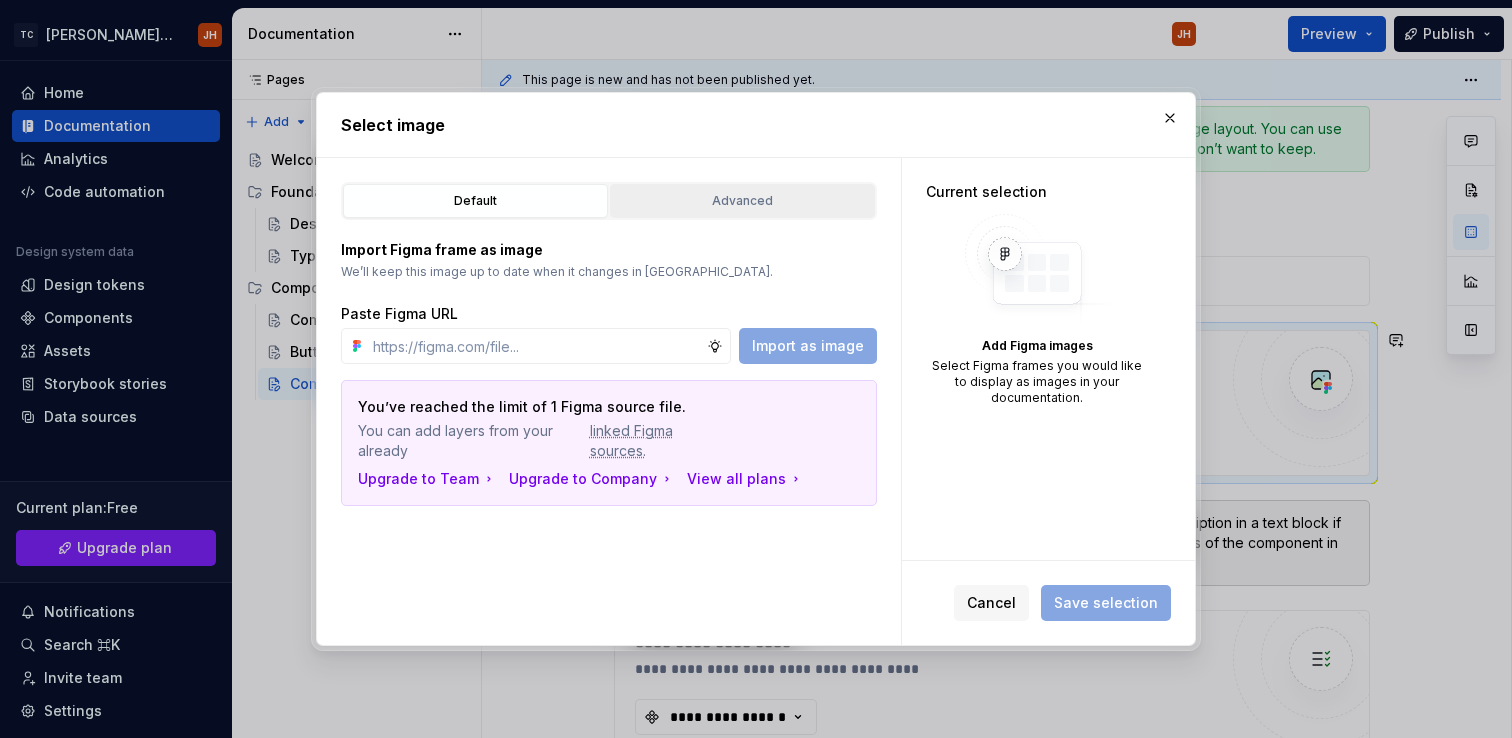 click on "Advanced" at bounding box center (742, 201) 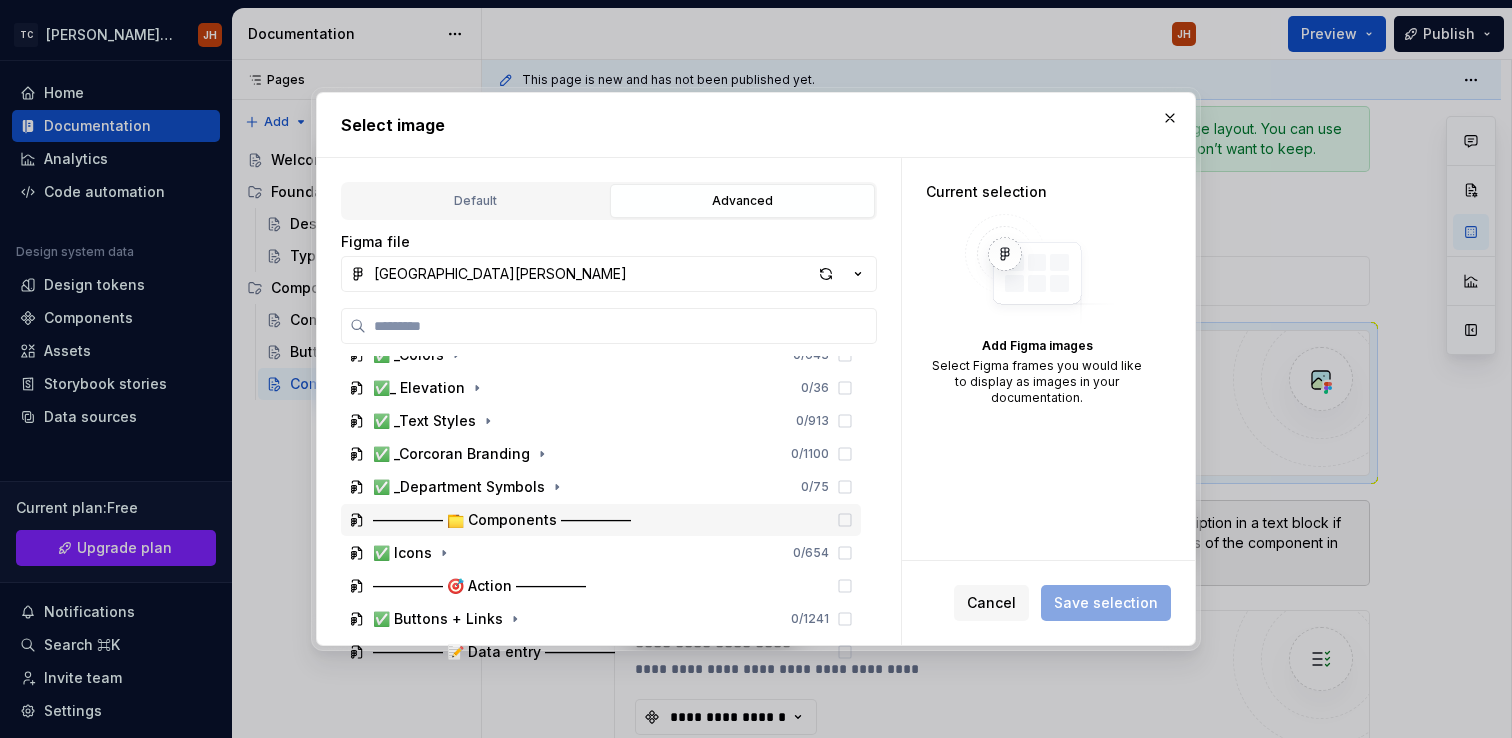 scroll, scrollTop: 251, scrollLeft: 0, axis: vertical 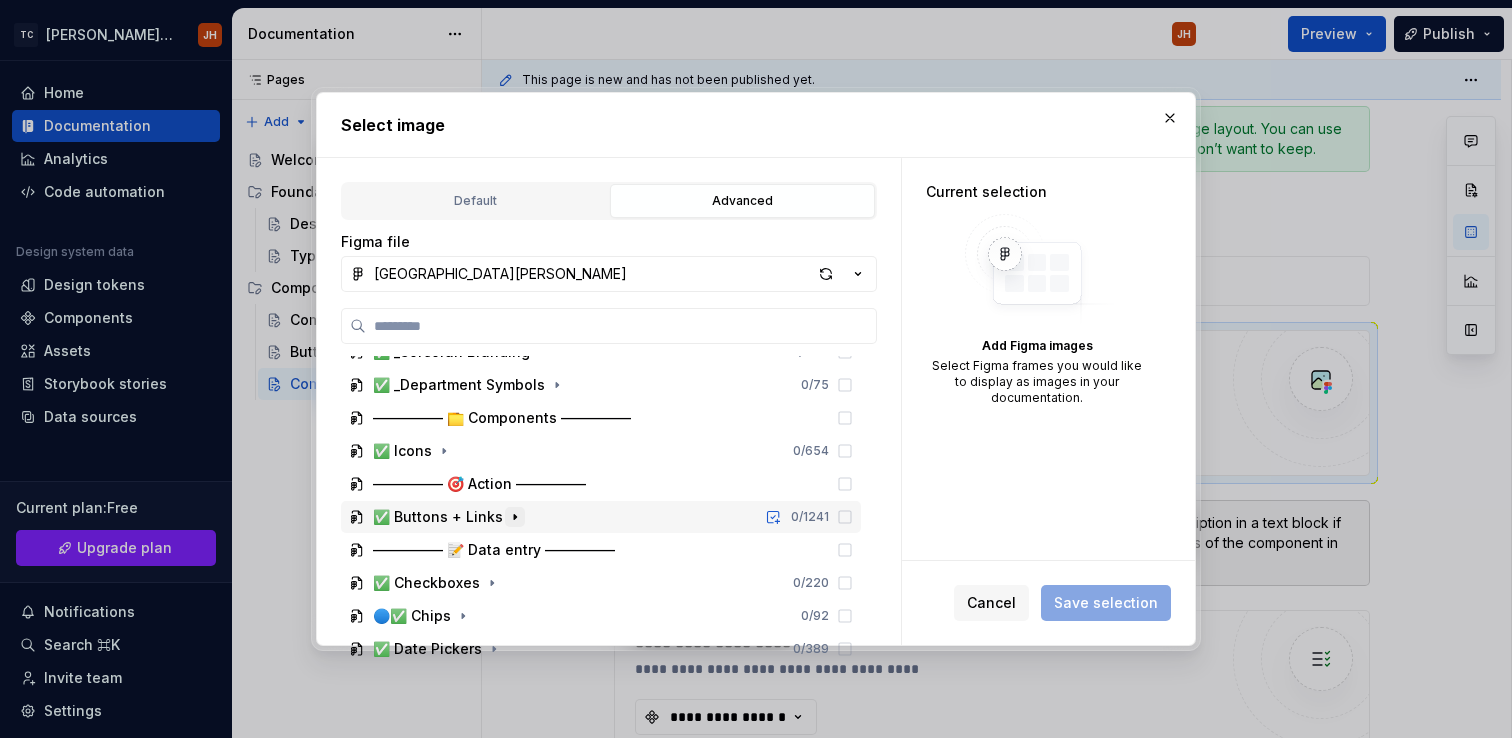 click 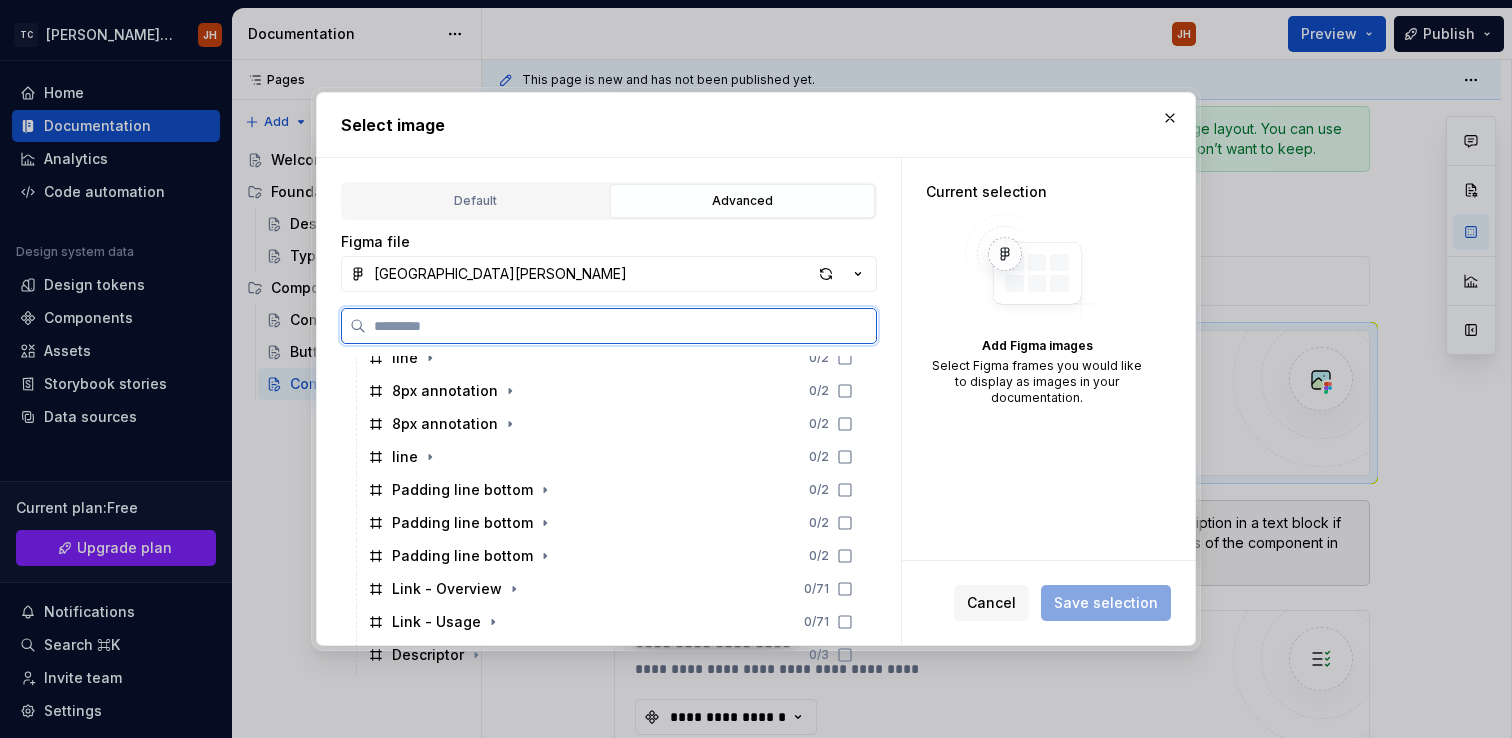 scroll, scrollTop: 1506, scrollLeft: 0, axis: vertical 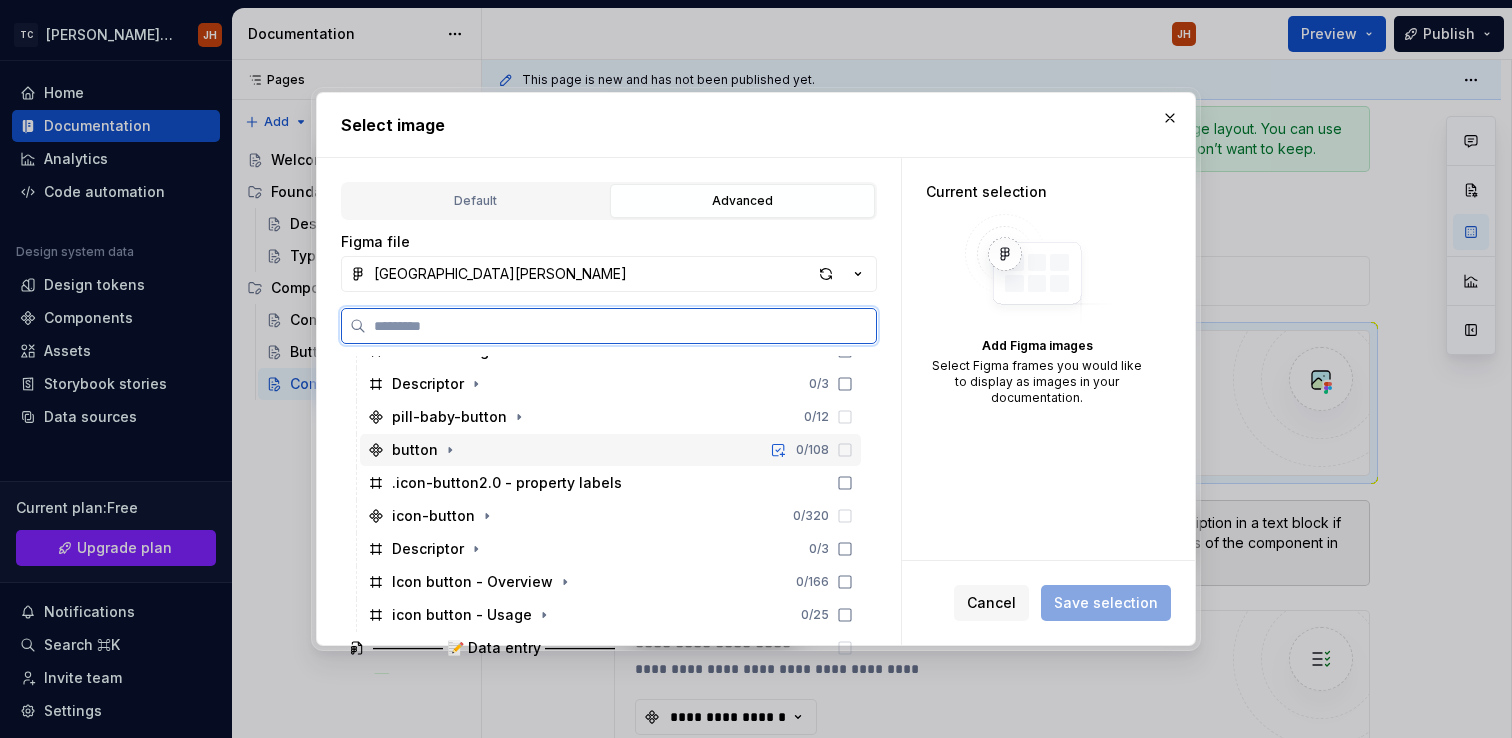 click on "button" at bounding box center [415, 450] 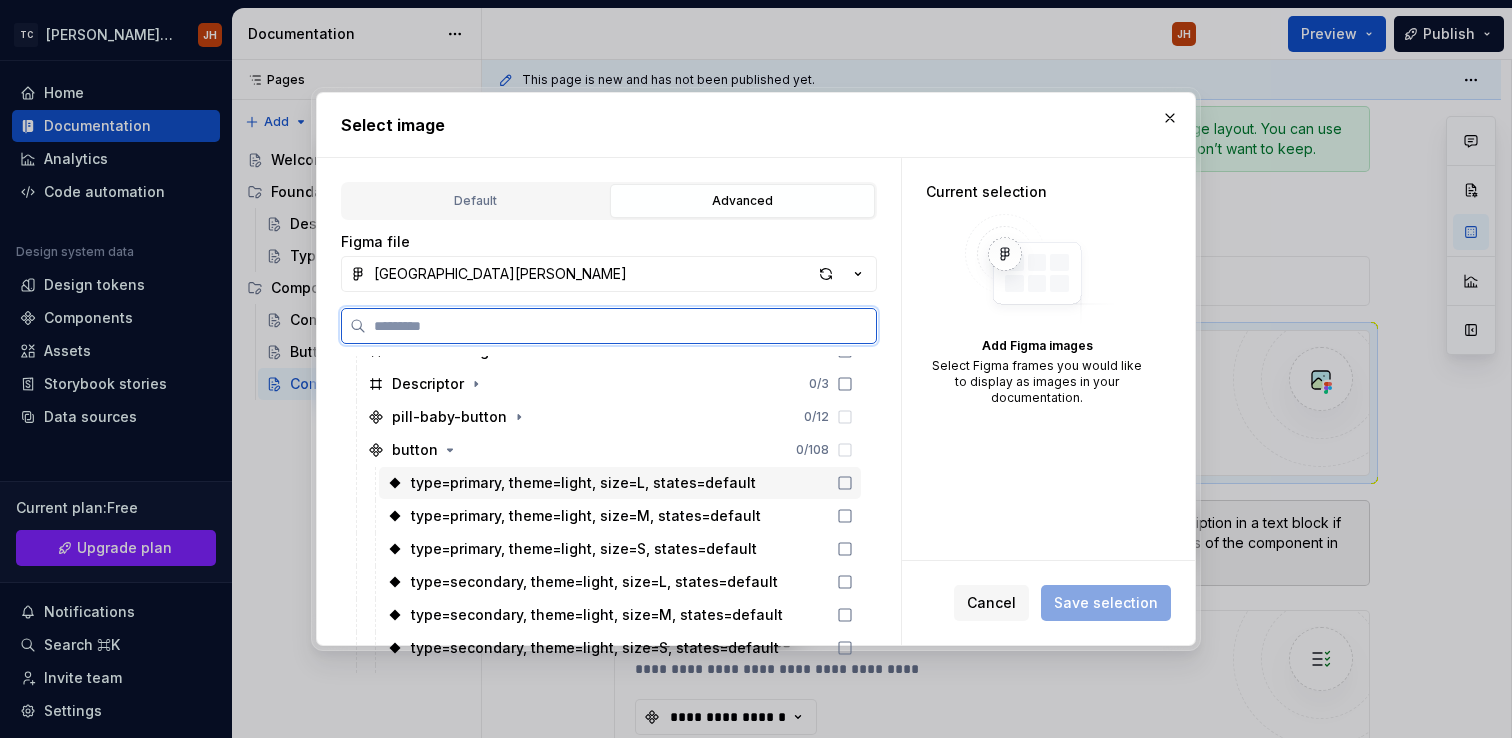 click on "type=primary, theme=light, size=L, states=default" at bounding box center [583, 483] 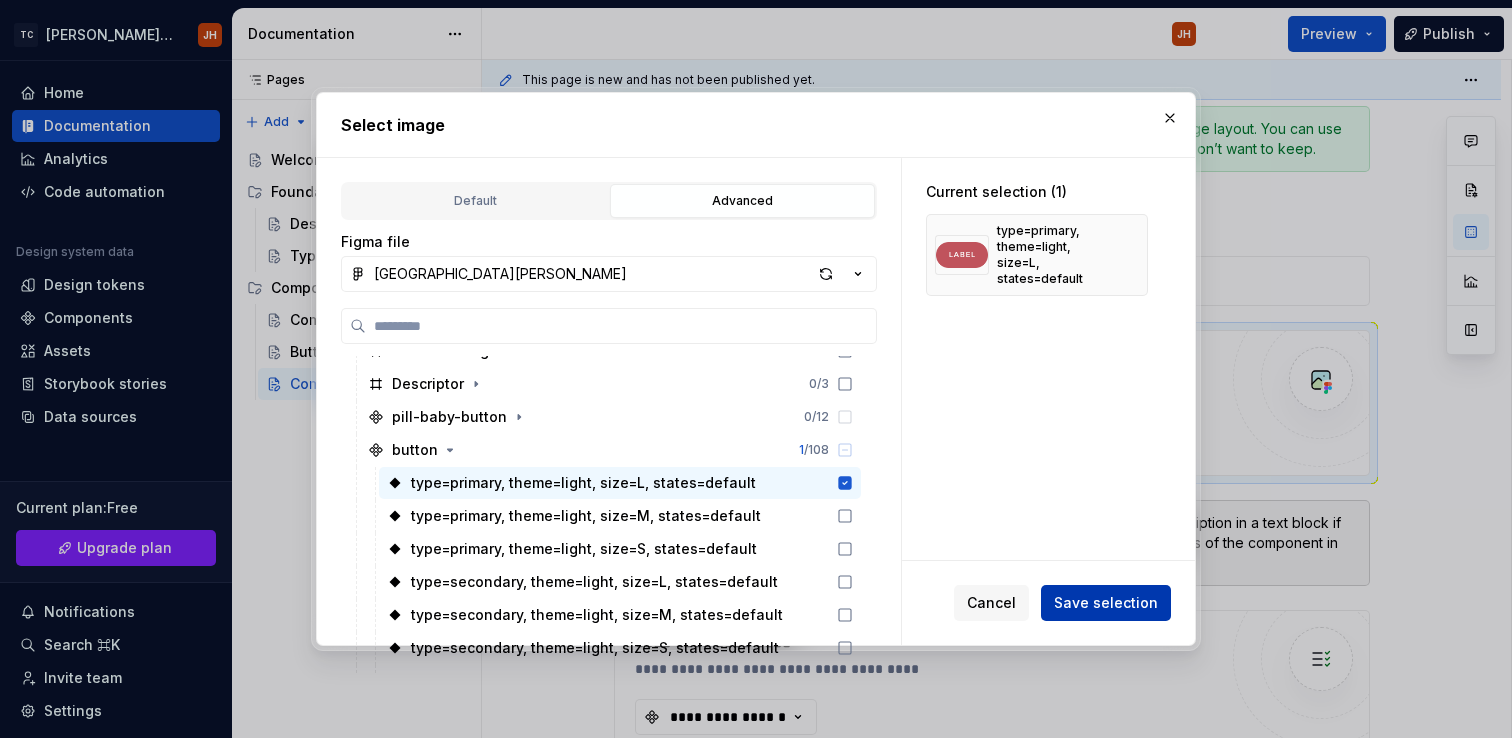 click on "Save selection" at bounding box center (1106, 603) 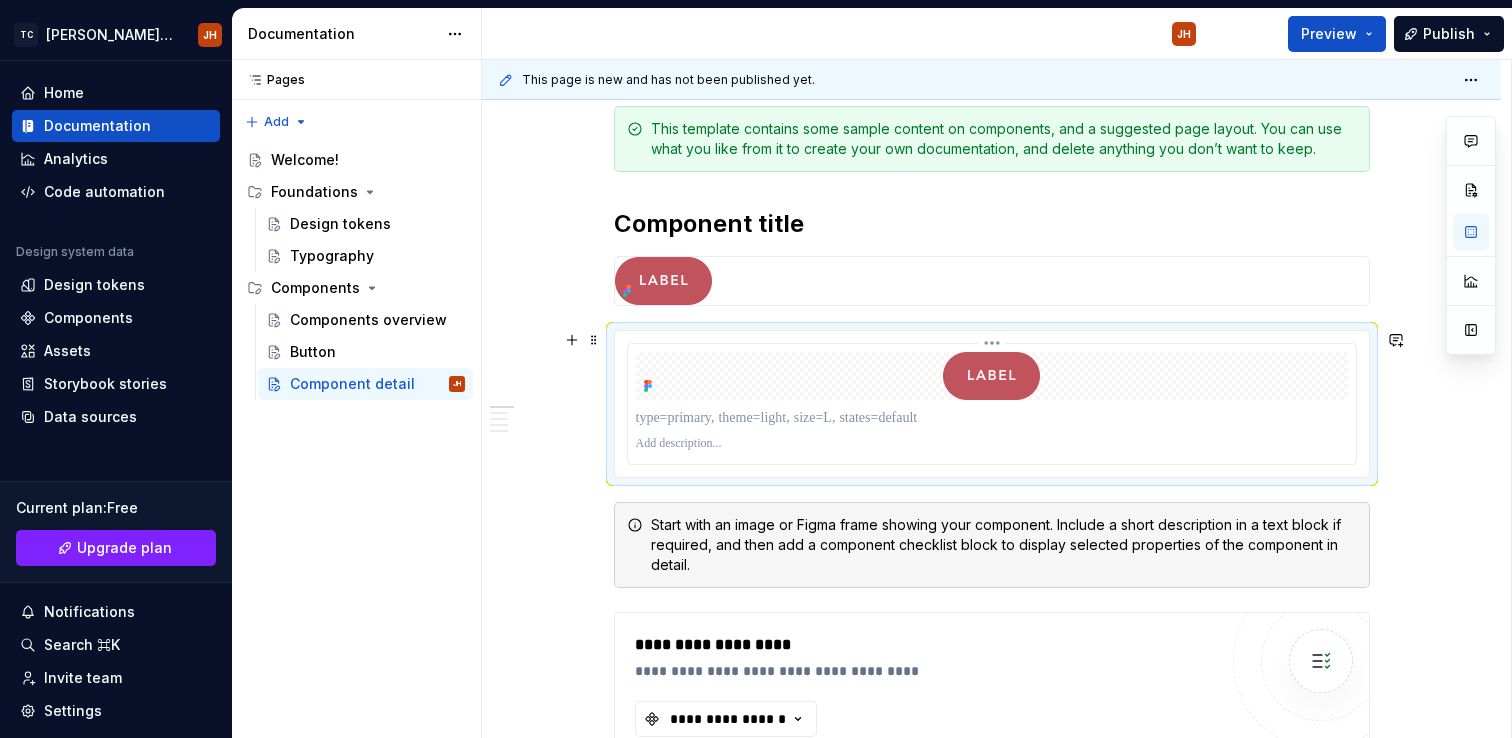 click at bounding box center [992, 444] 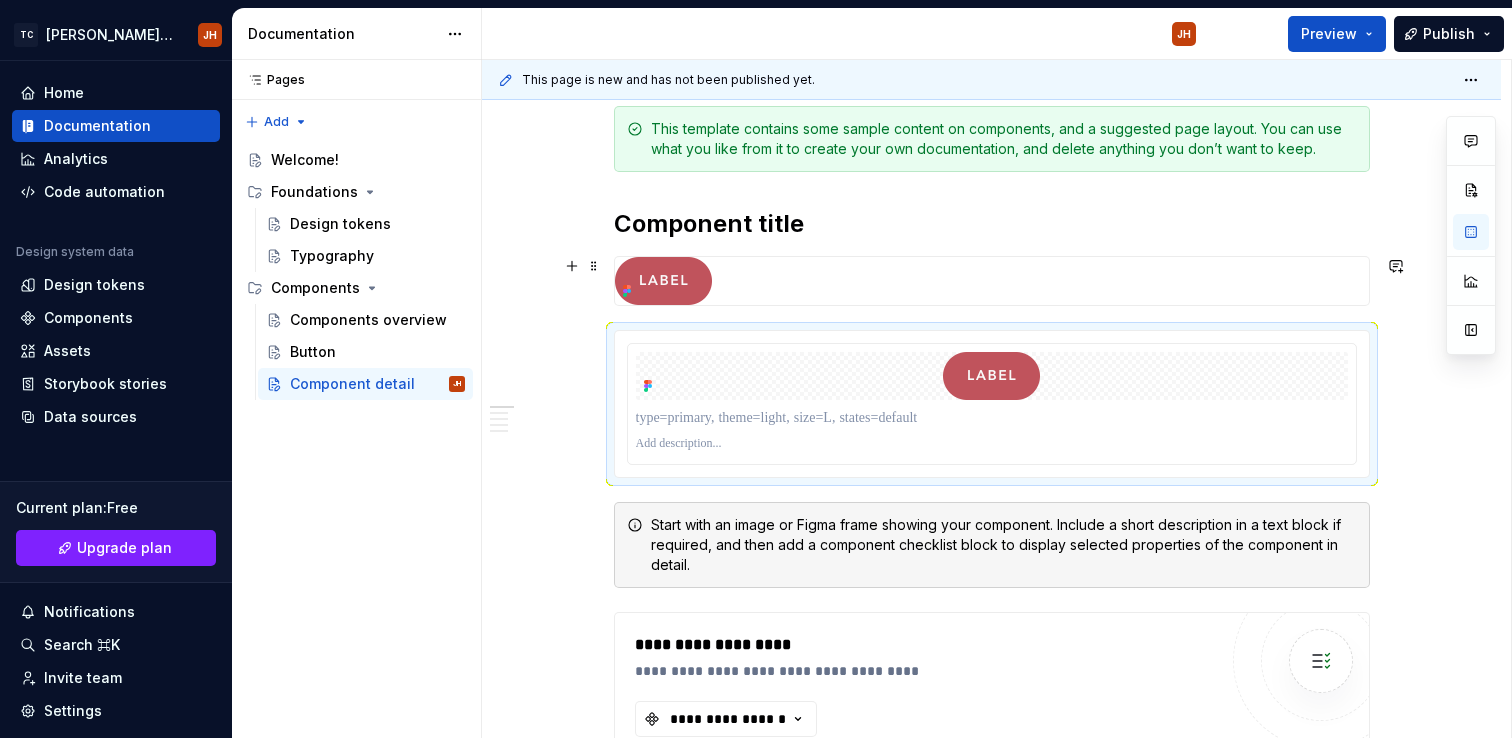 type on "*" 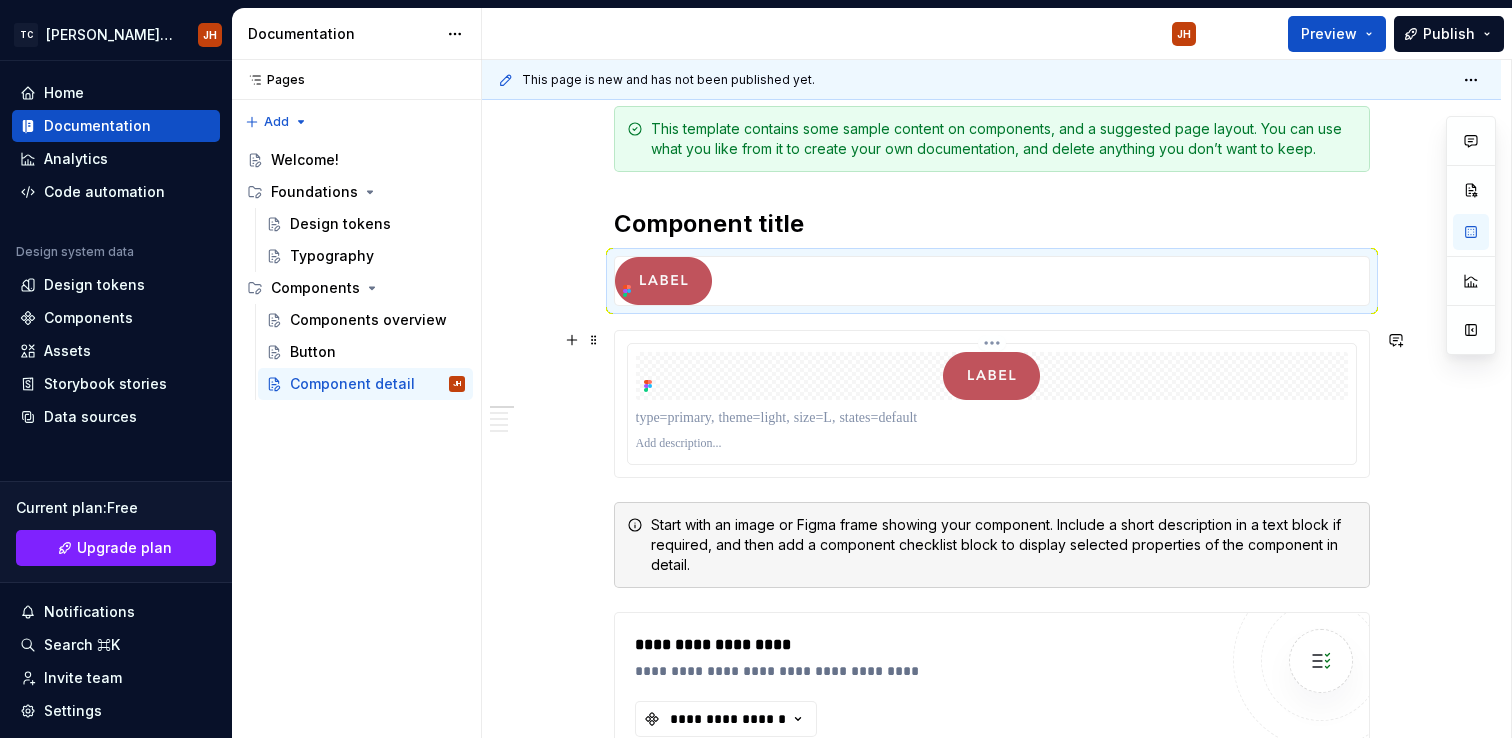 click at bounding box center (992, 418) 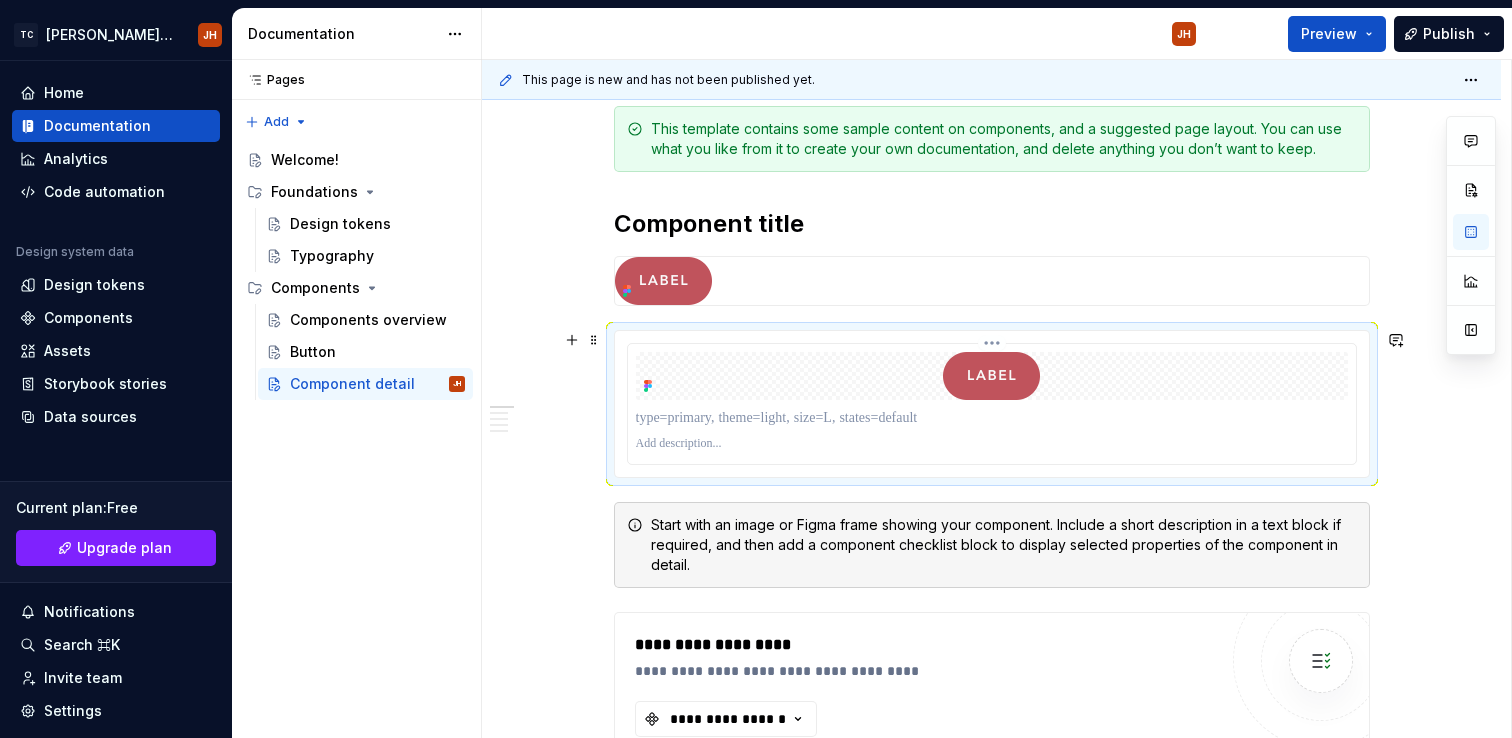 click at bounding box center (992, 418) 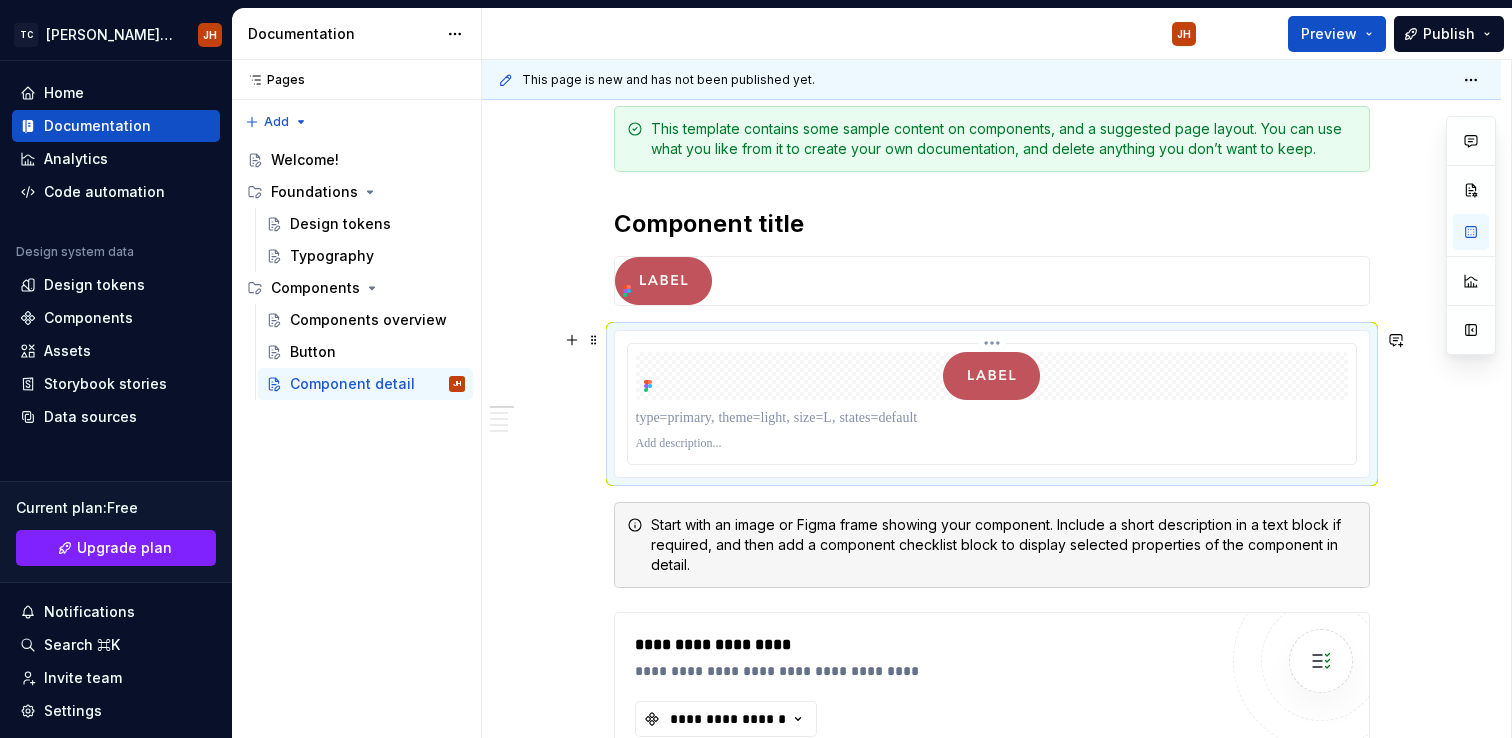 type 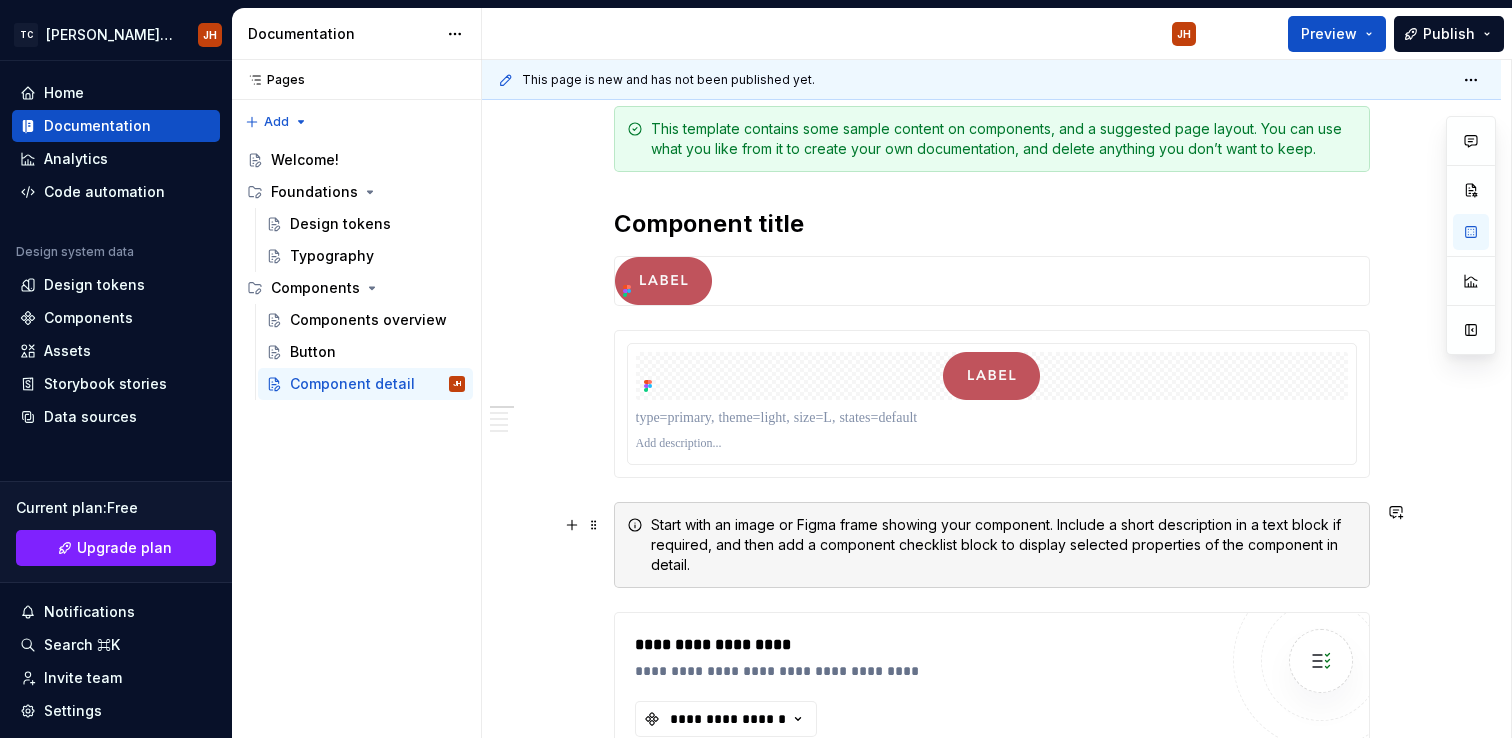 click on "Start with an image or Figma frame showing your component. Include a short description in a text block if required, and then add a component checklist block to display selected properties of the component in detail." at bounding box center [1004, 545] 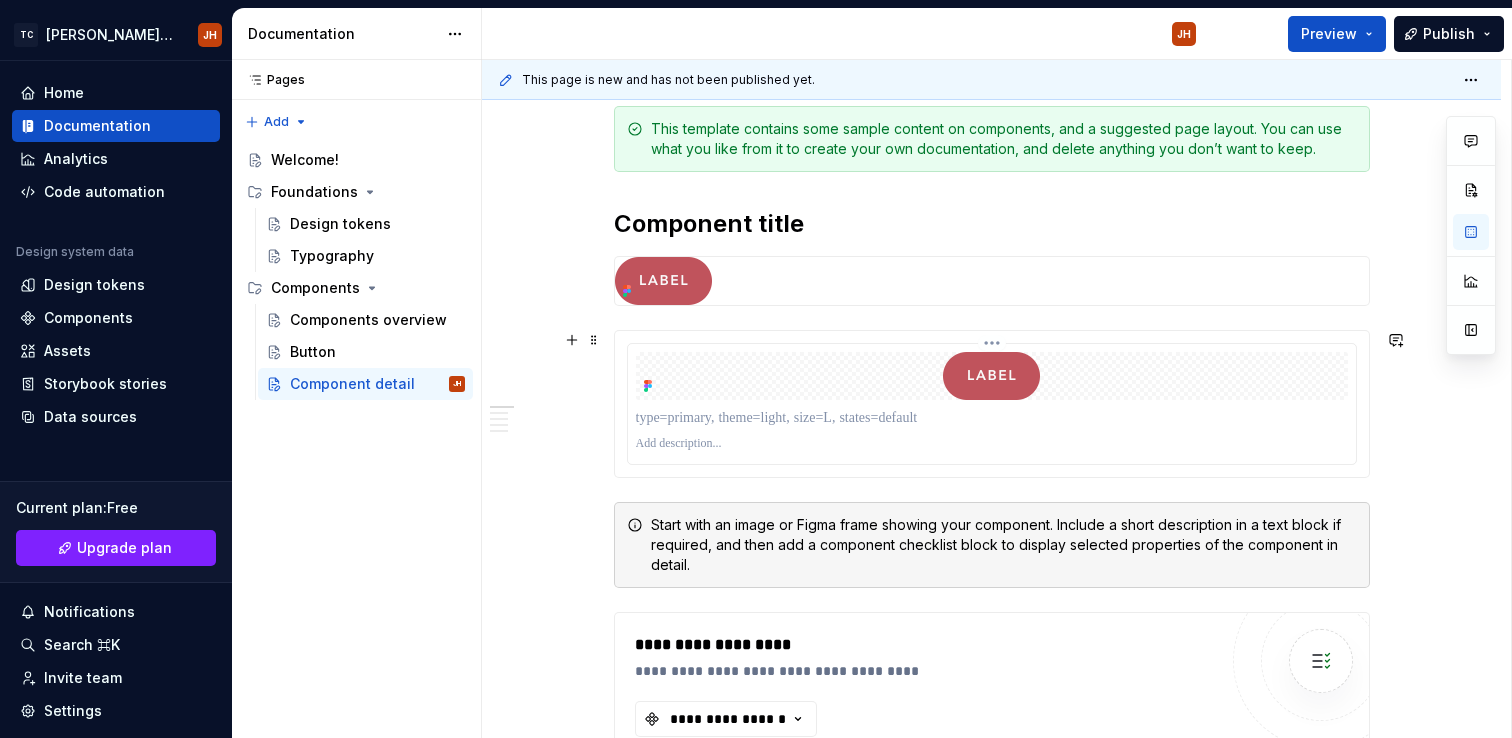 click at bounding box center (992, 418) 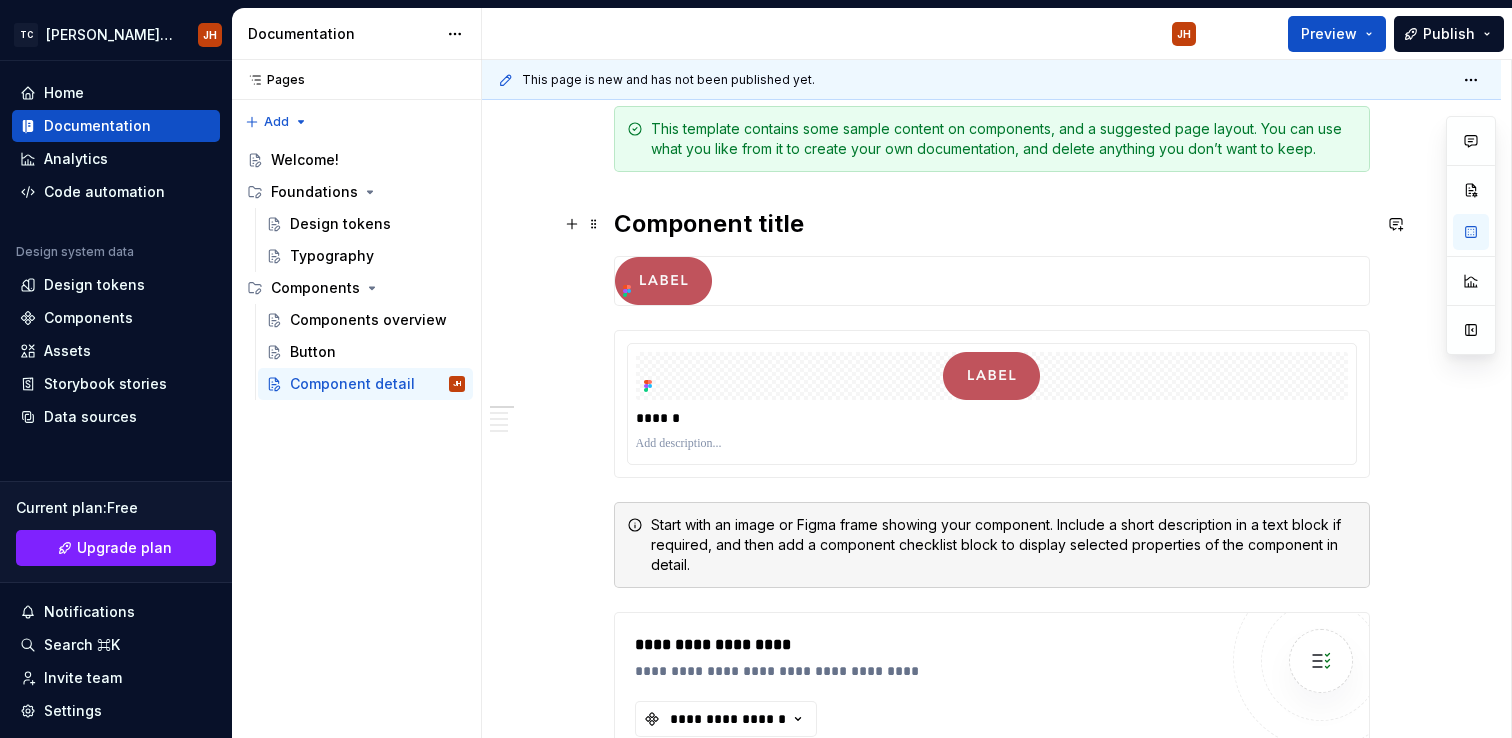 click on "Component title" at bounding box center (992, 224) 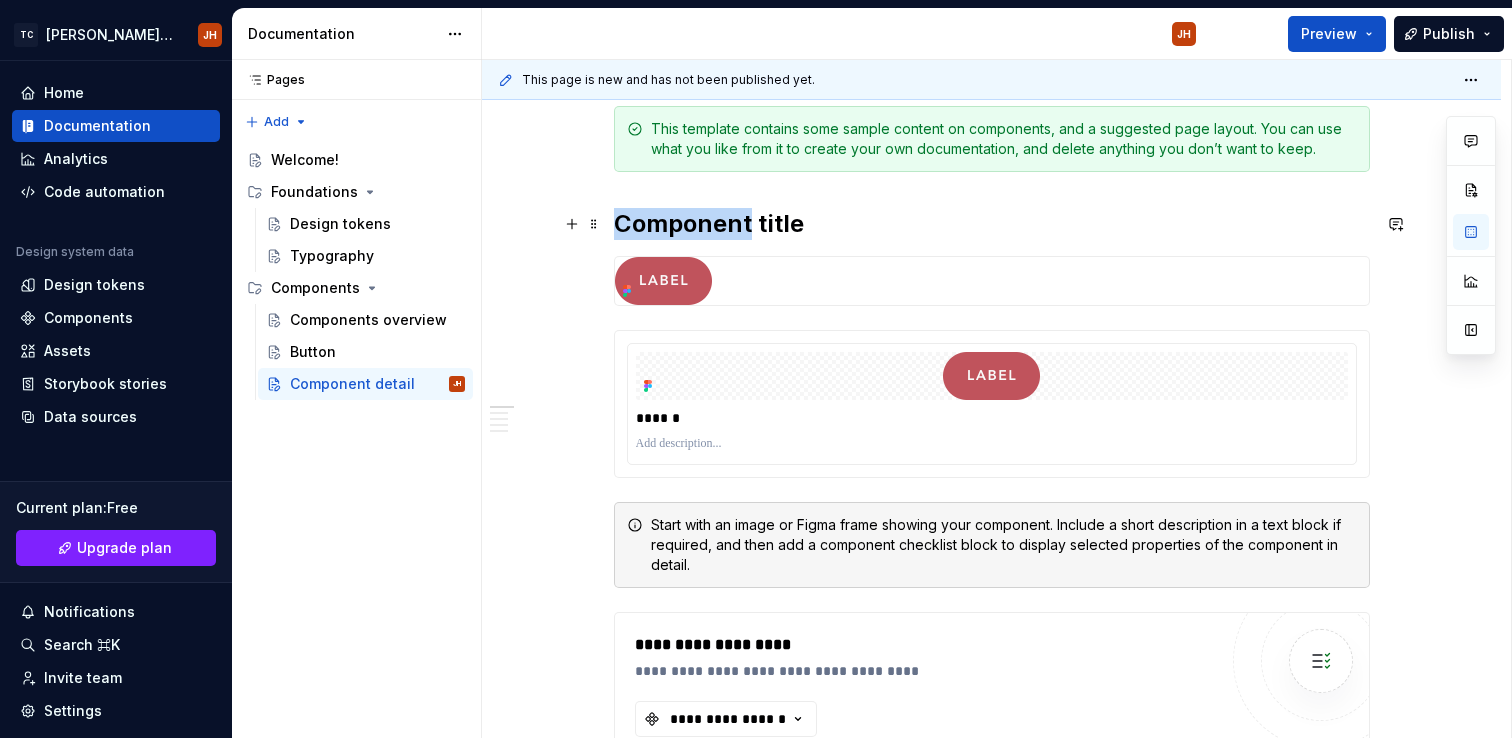 click on "Component title" at bounding box center (992, 224) 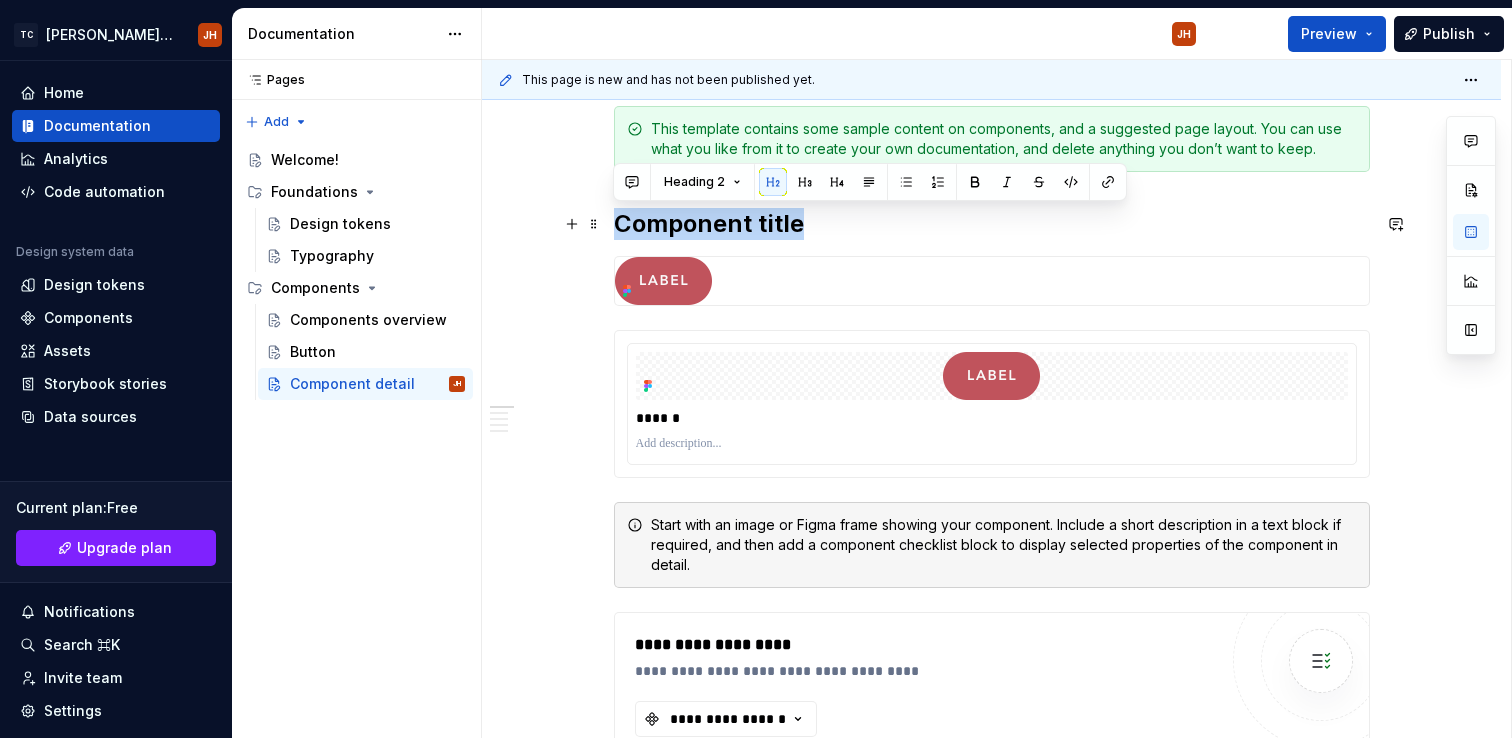 click on "Component title" at bounding box center [992, 224] 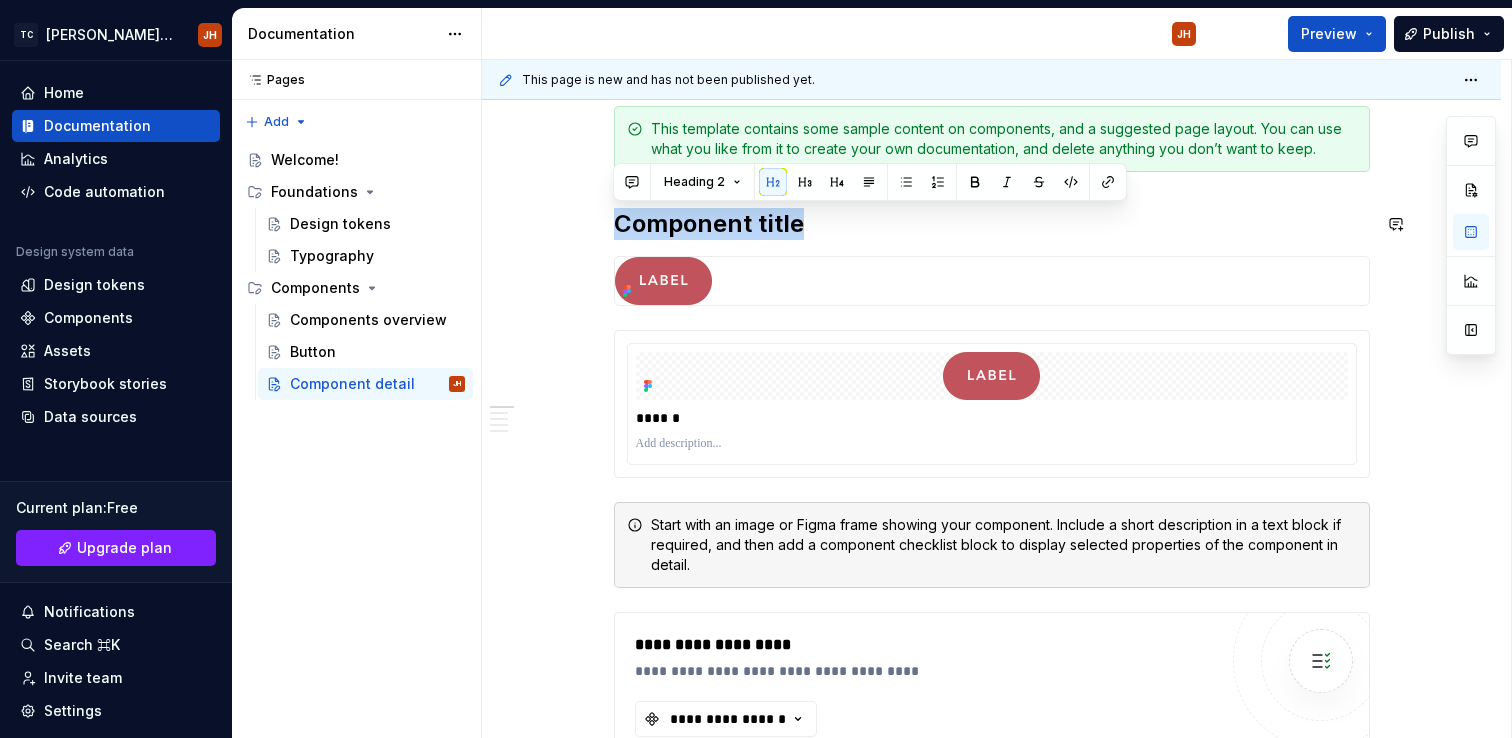 type 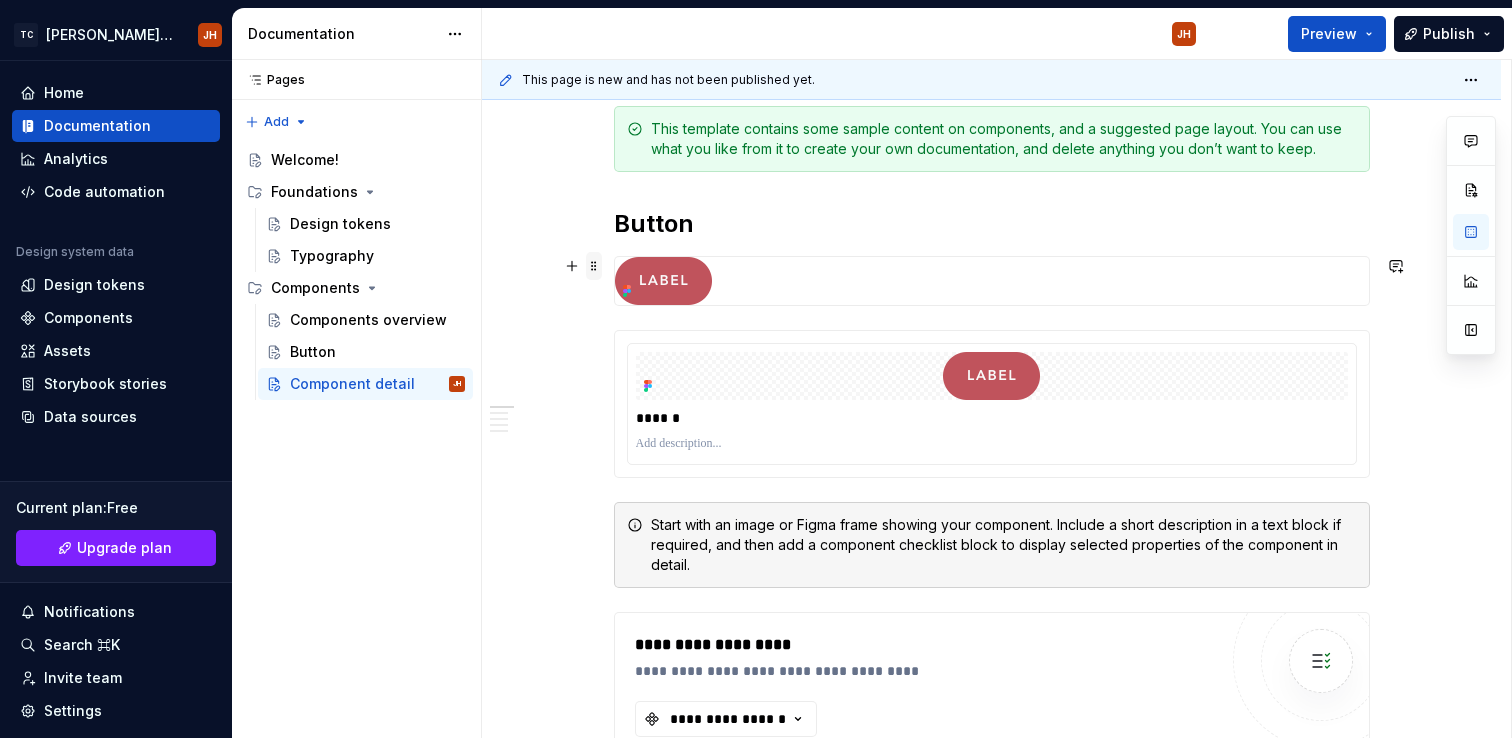 click at bounding box center (594, 266) 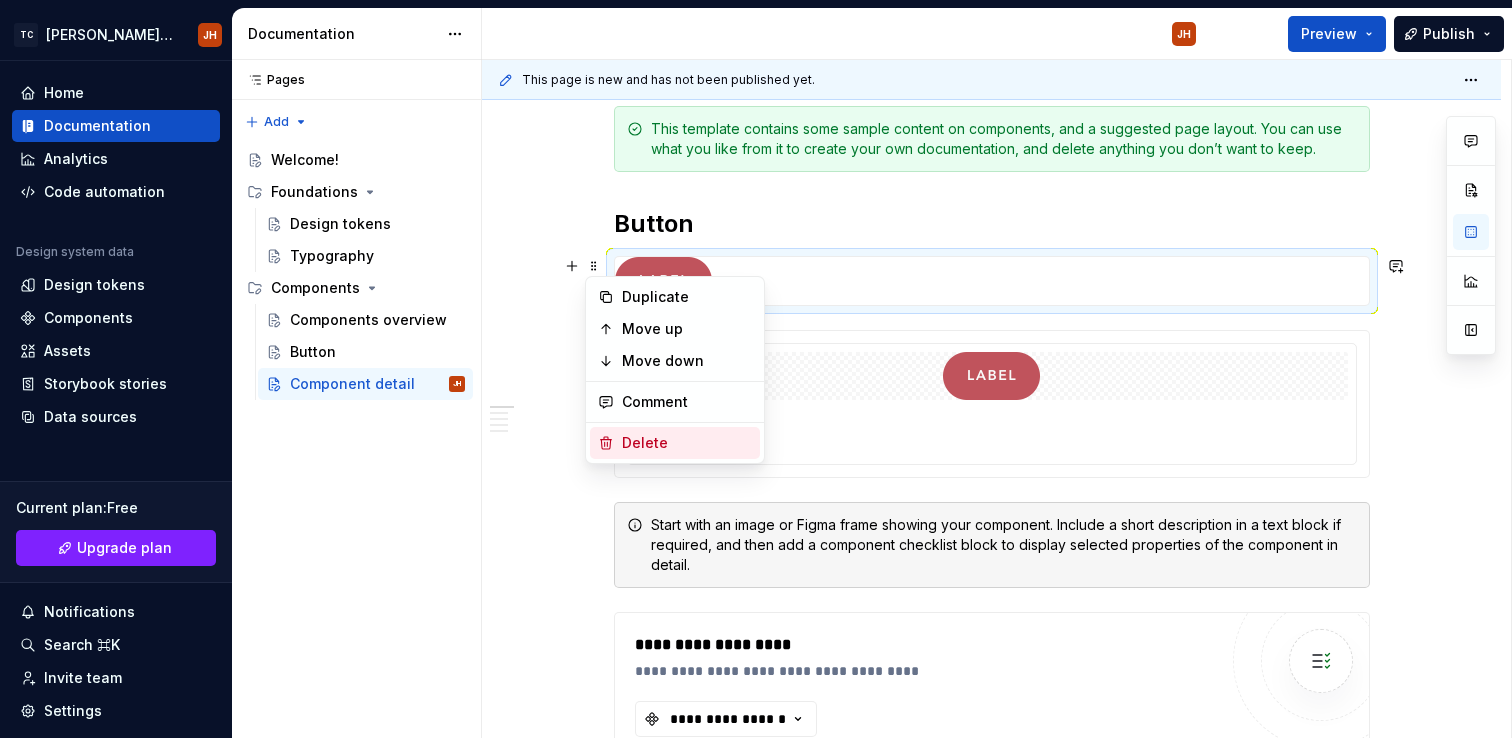 click on "Delete" at bounding box center (687, 443) 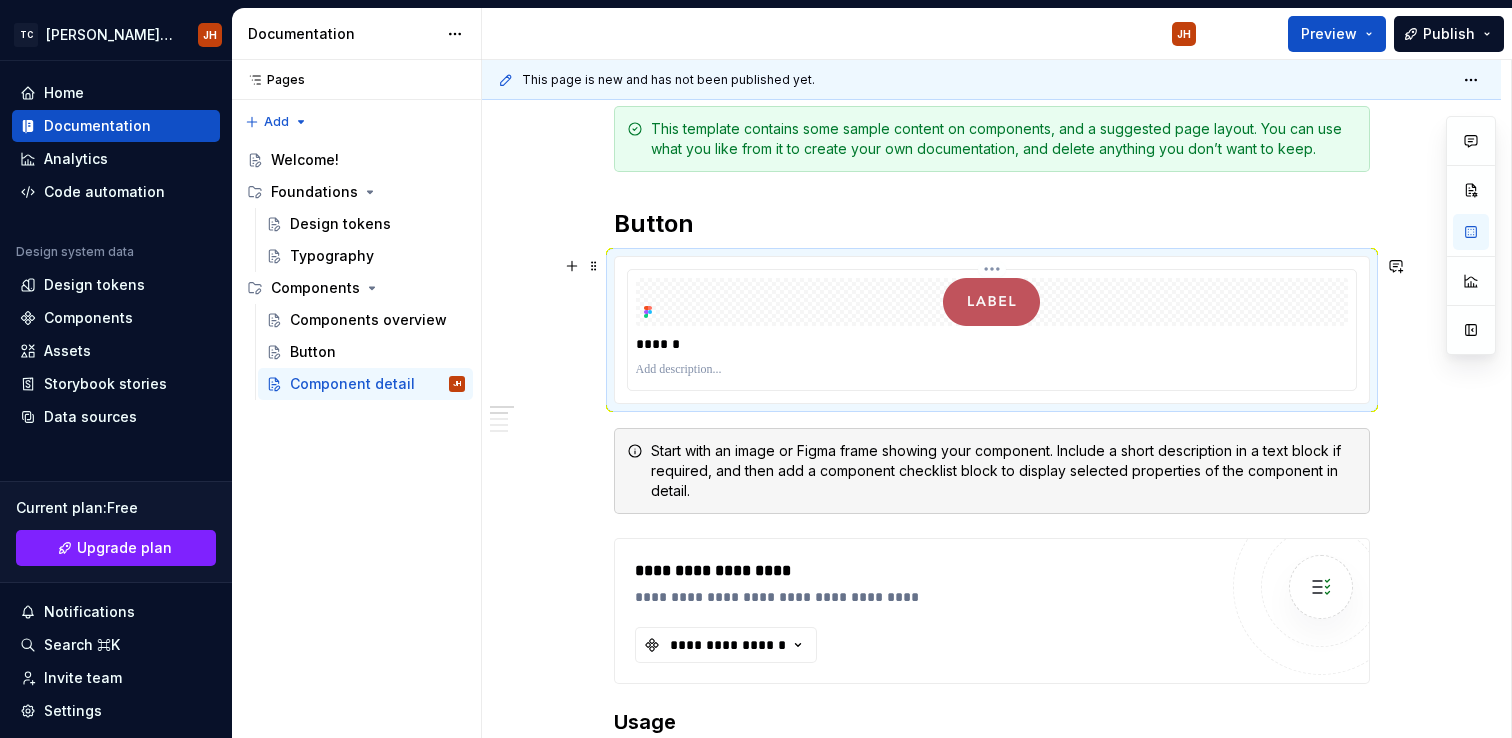 click at bounding box center (992, 370) 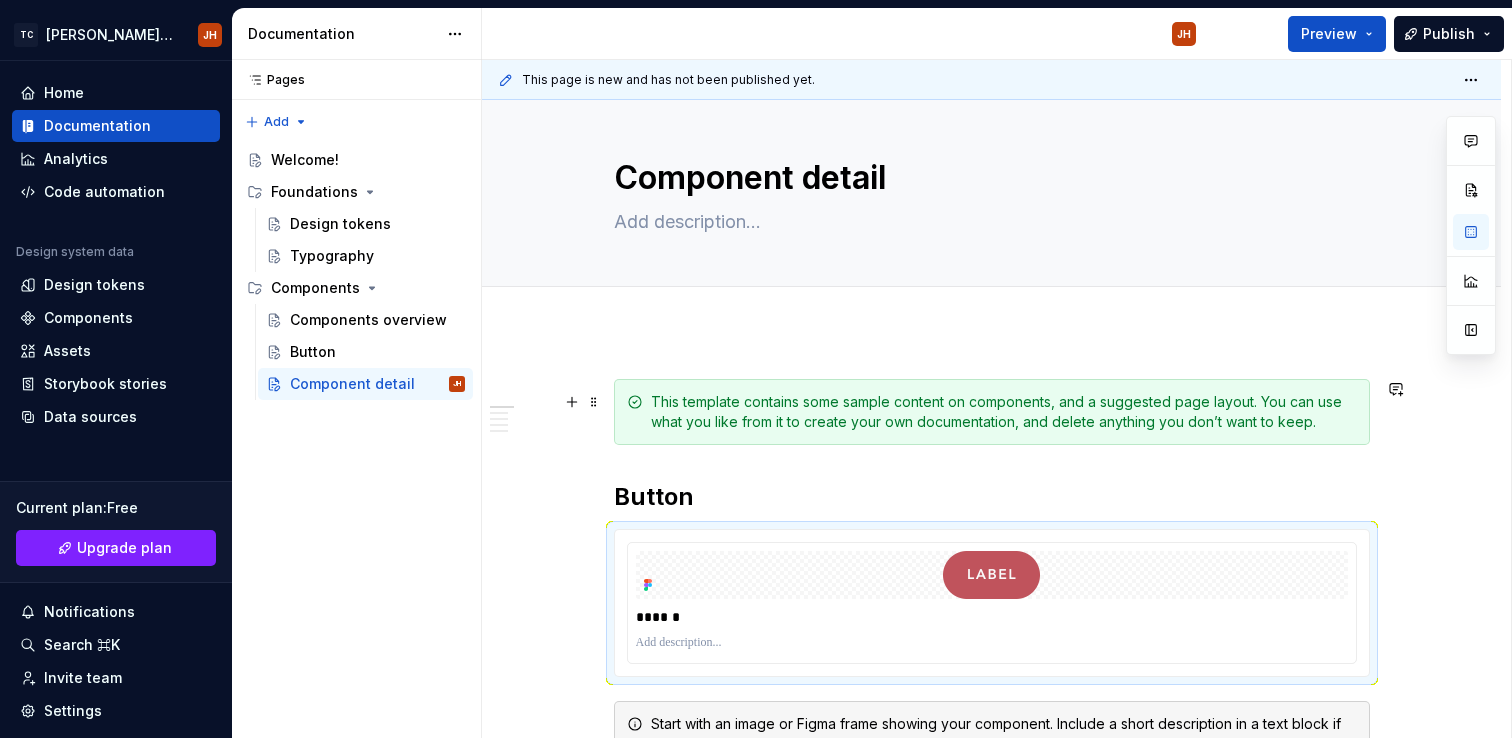 scroll, scrollTop: 0, scrollLeft: 0, axis: both 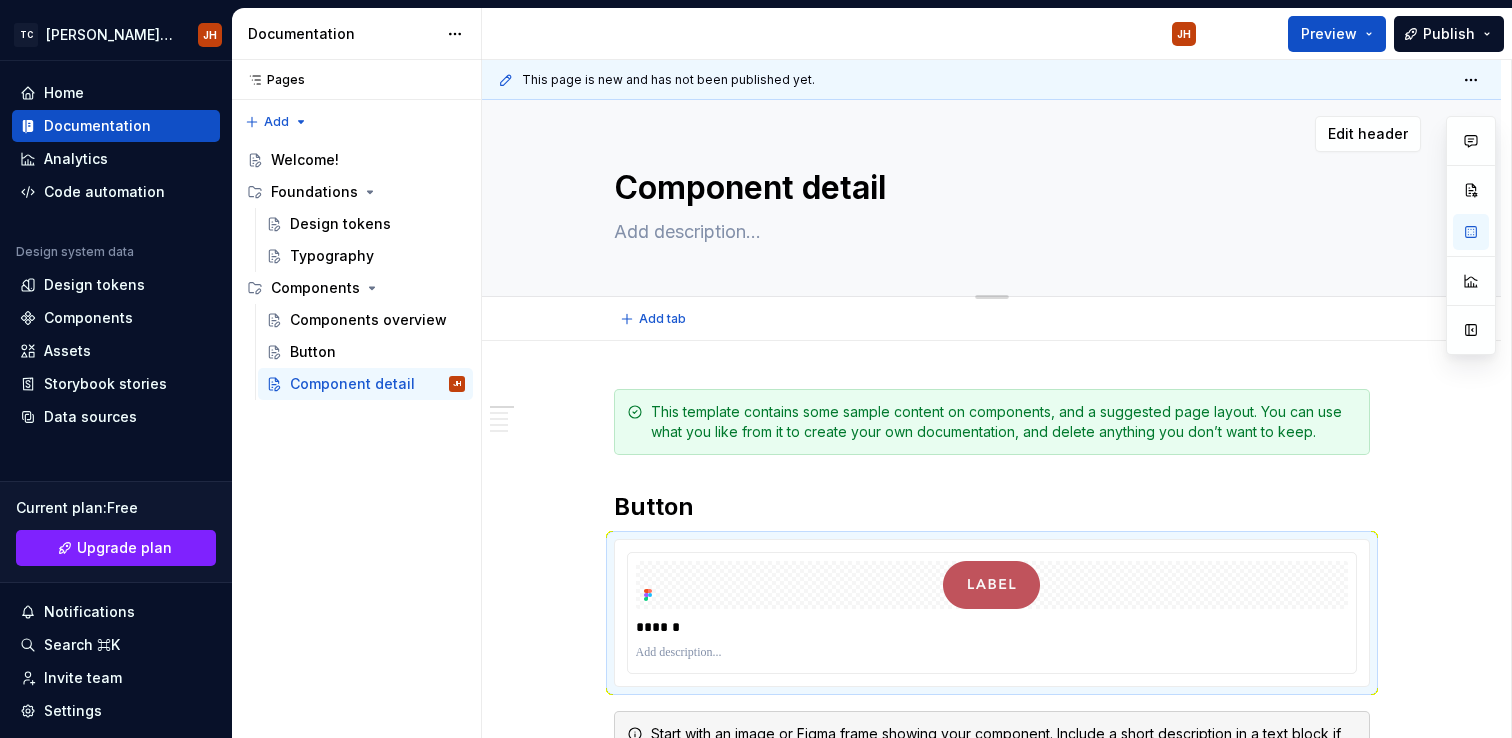 click on "Component detail" at bounding box center [988, 188] 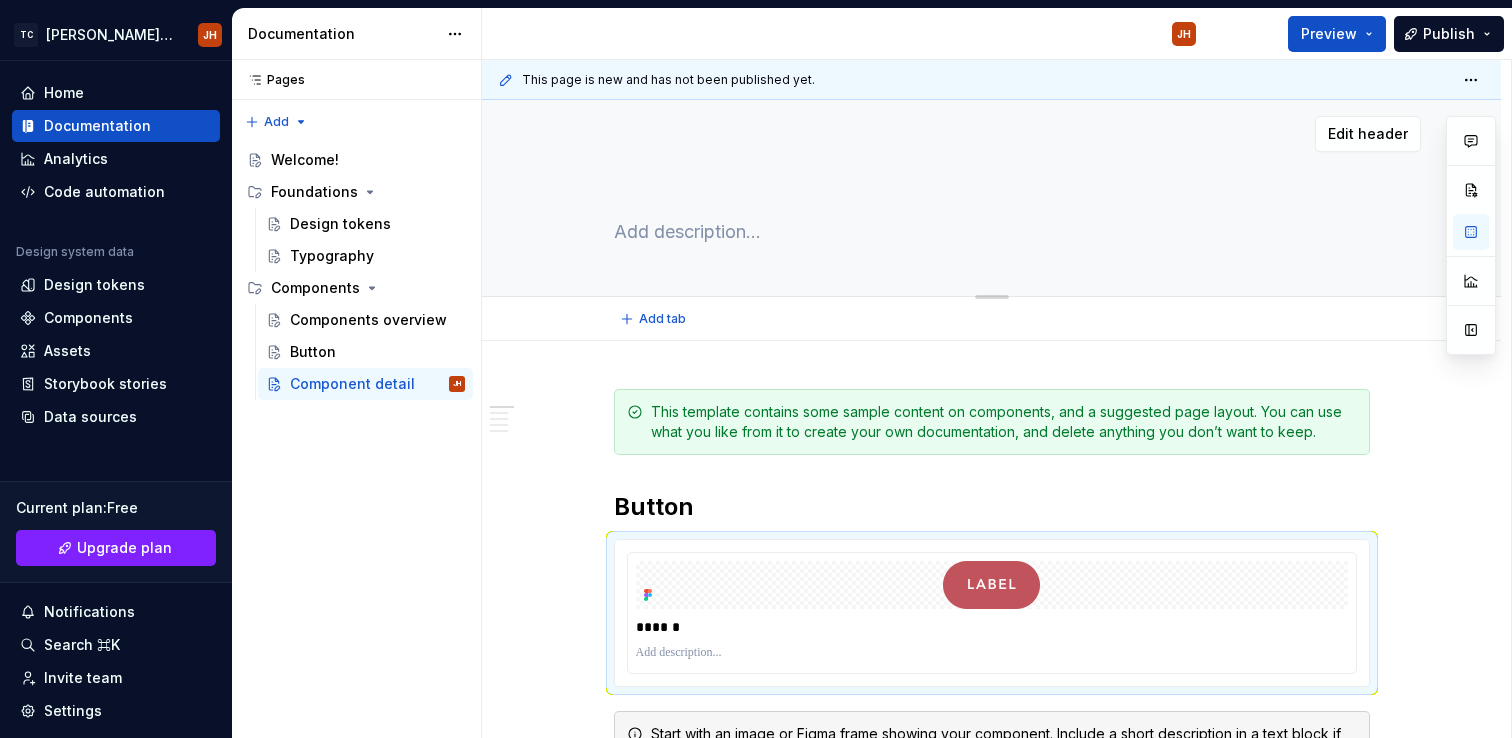 type on "*" 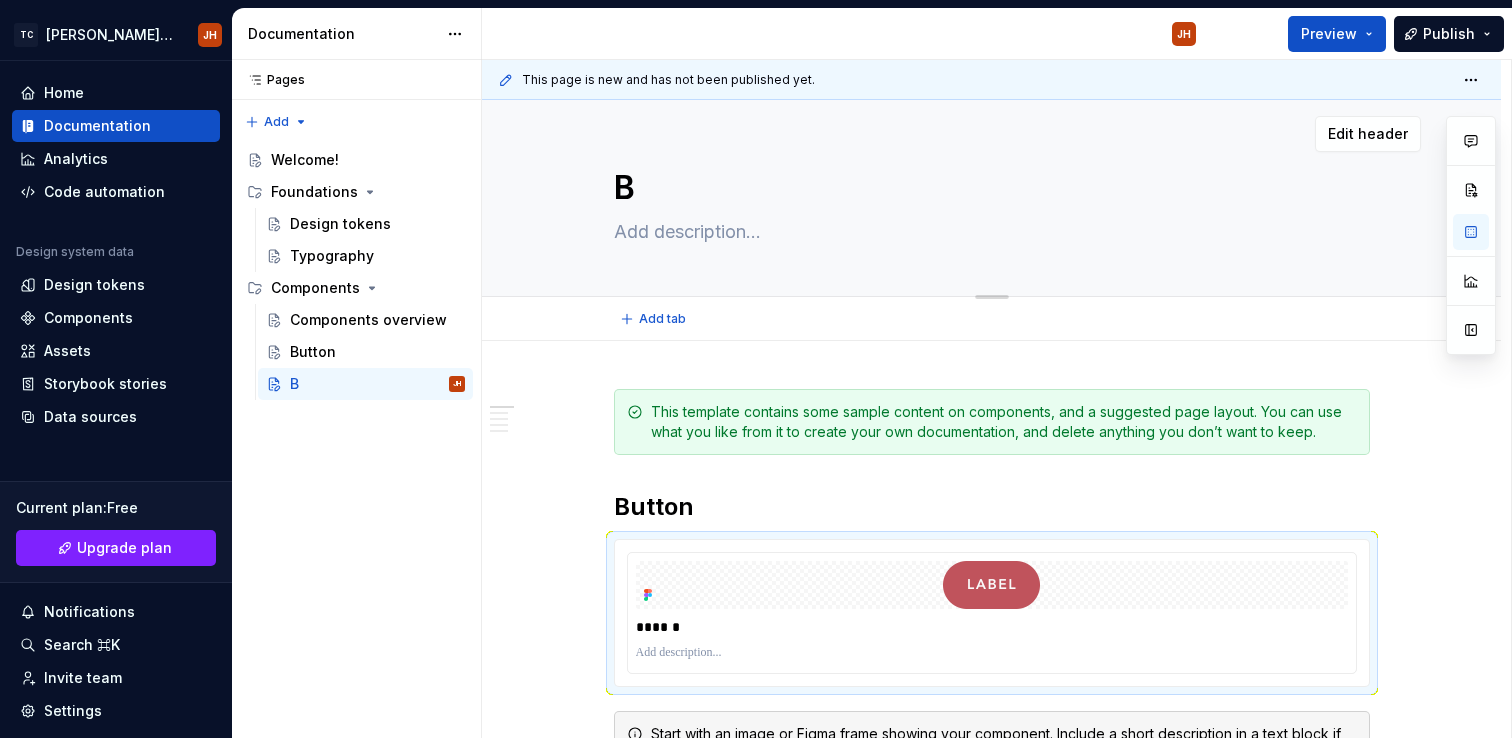 type on "*" 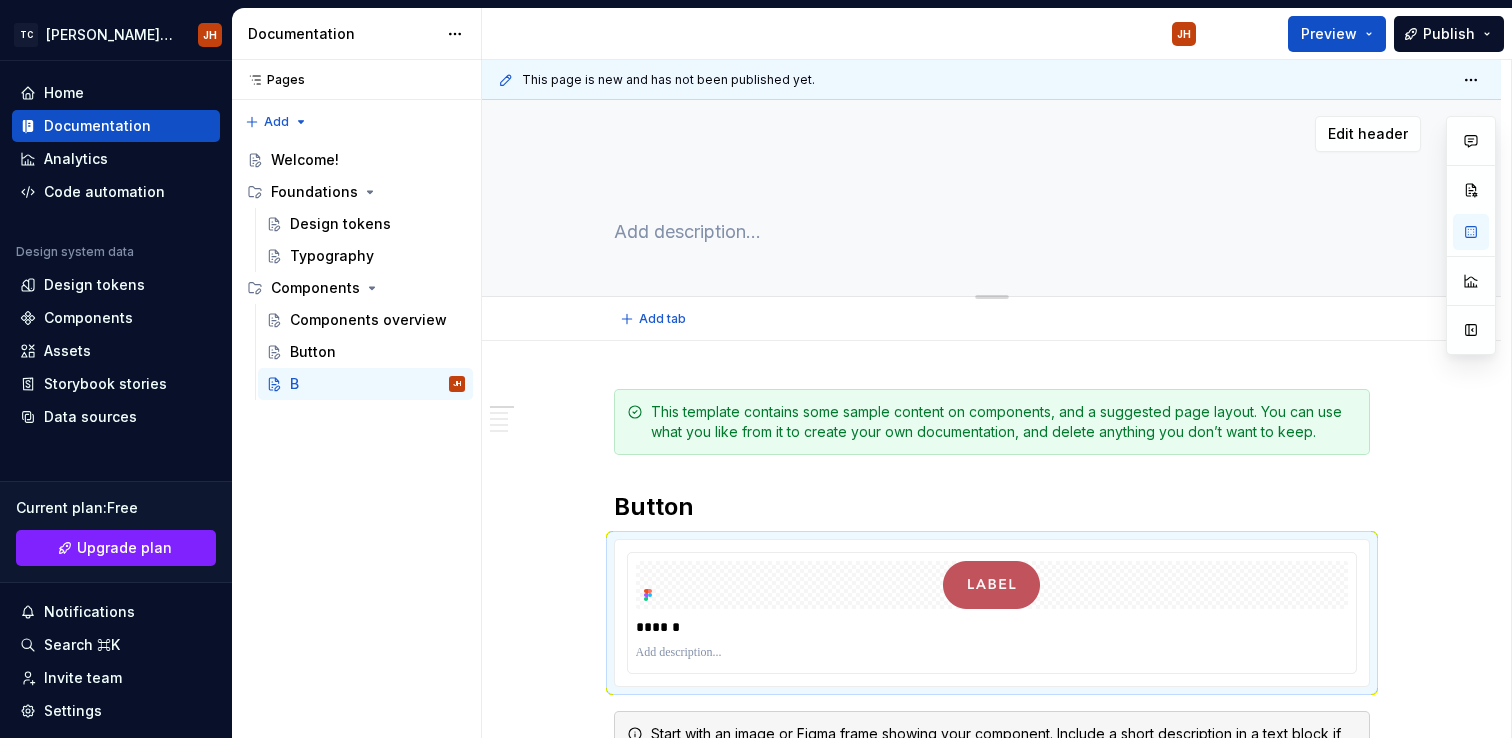 type on "*" 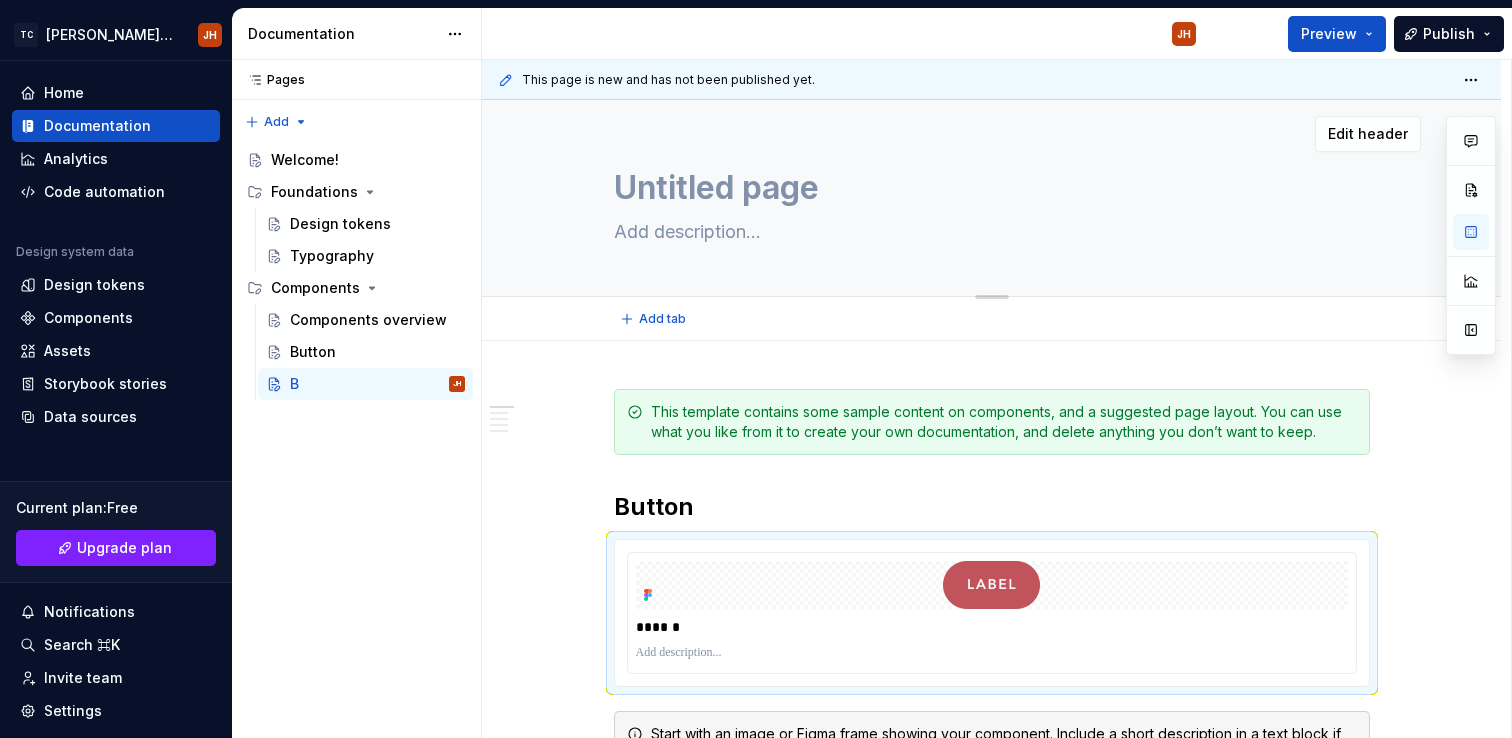 type on "*" 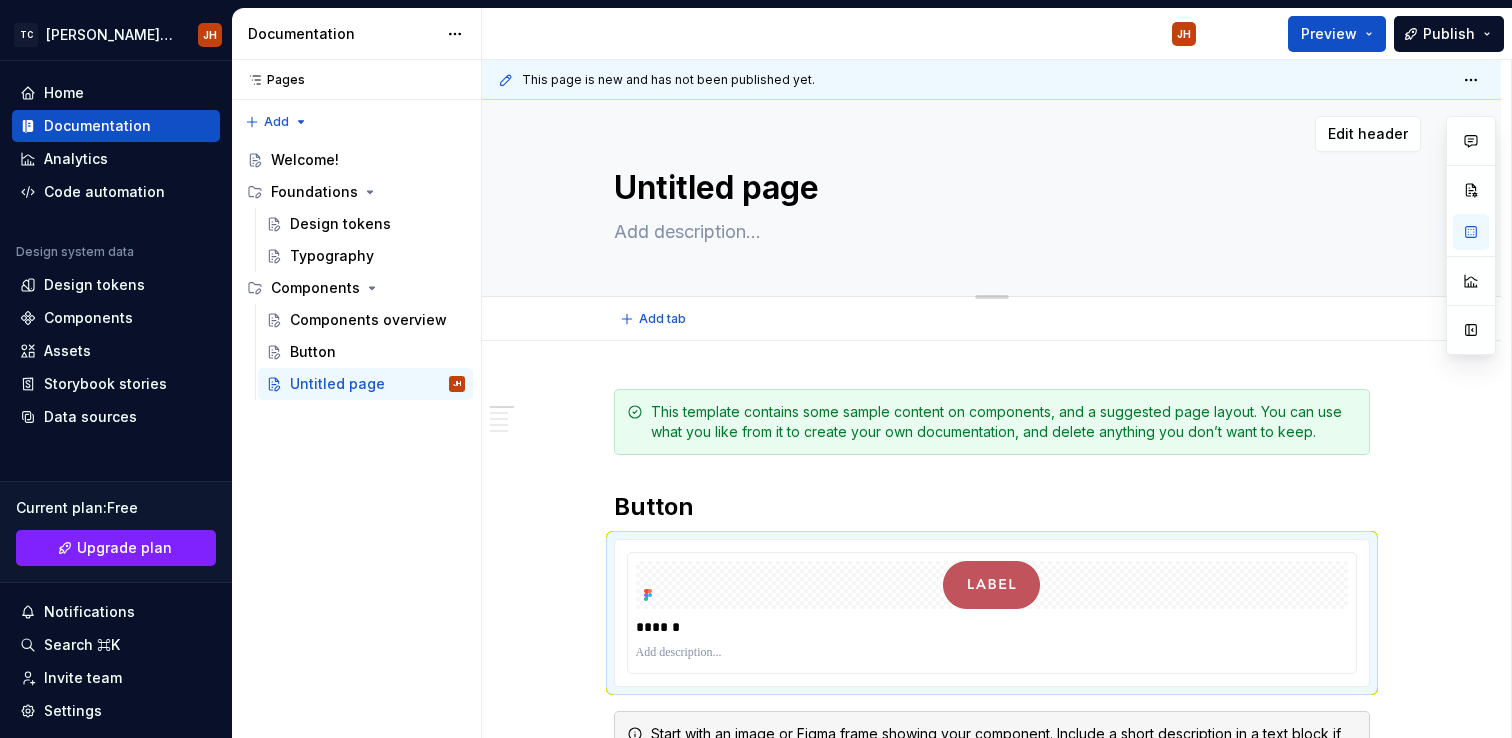 type on "*" 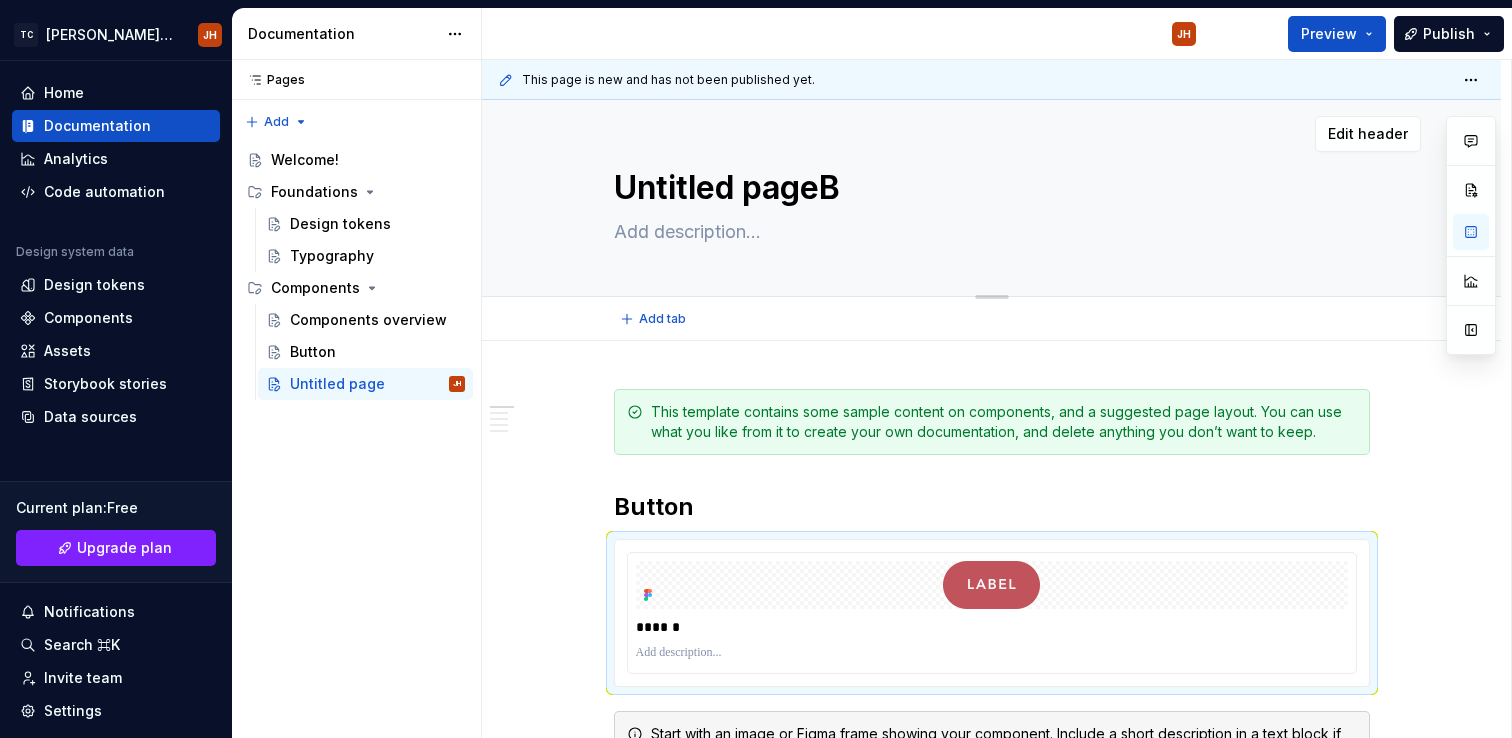 type on "*" 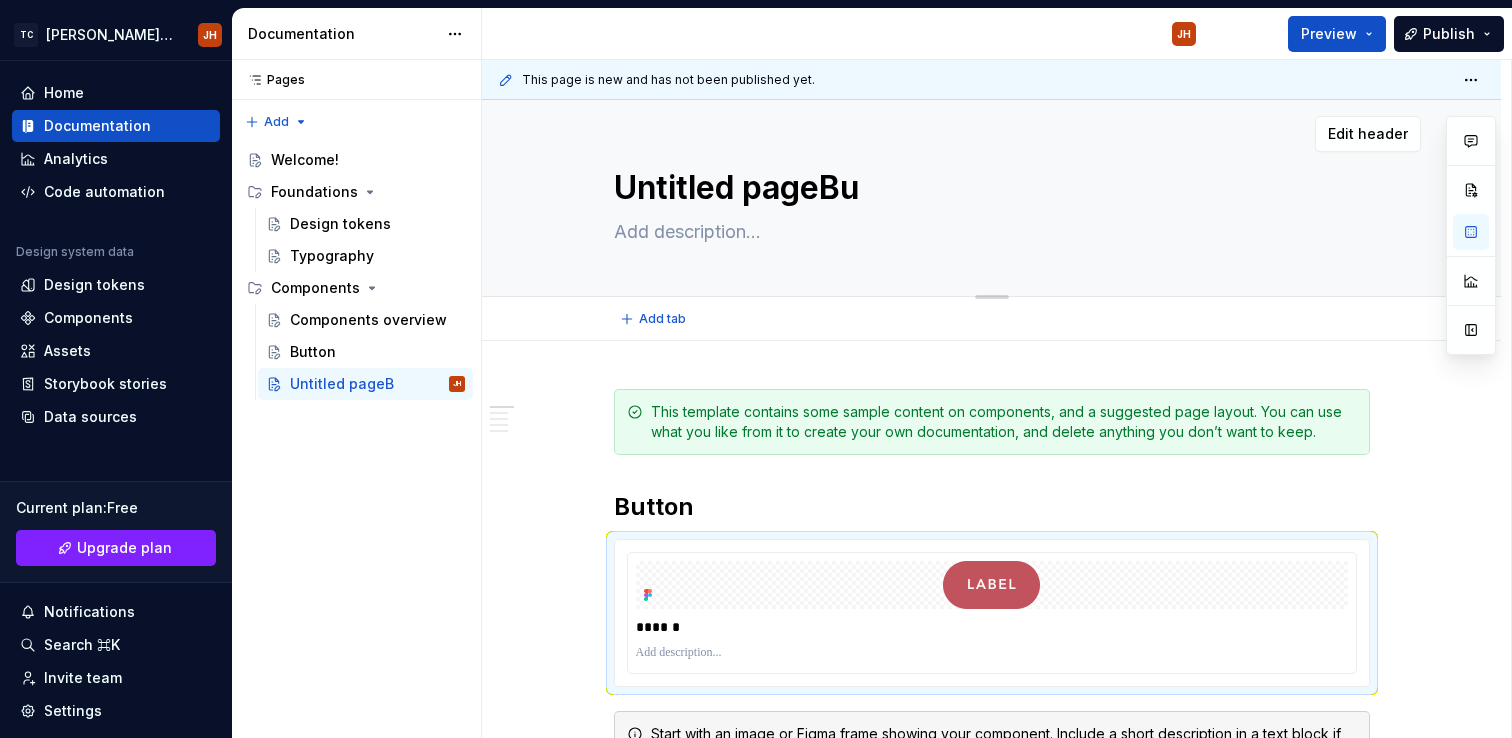 type on "*" 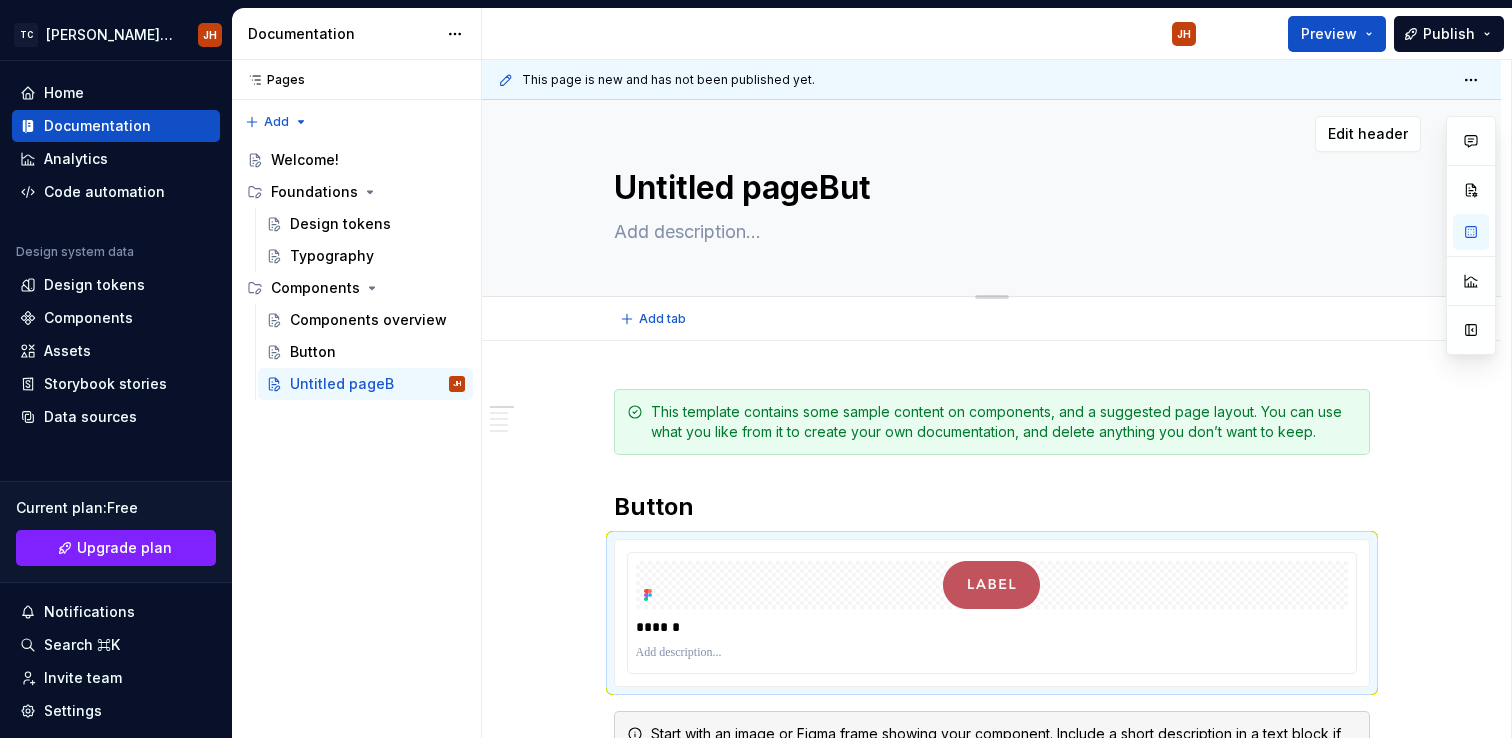 type on "*" 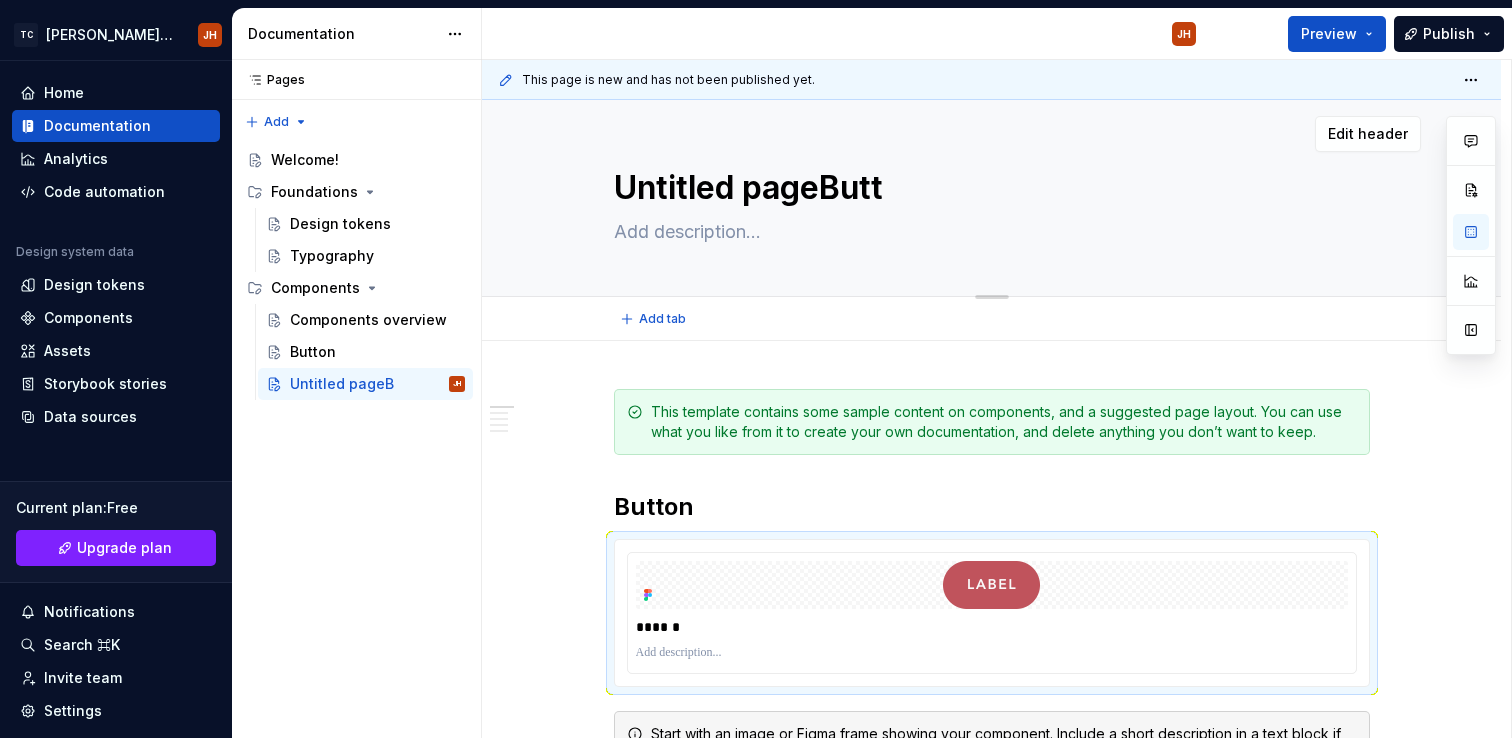 type on "*" 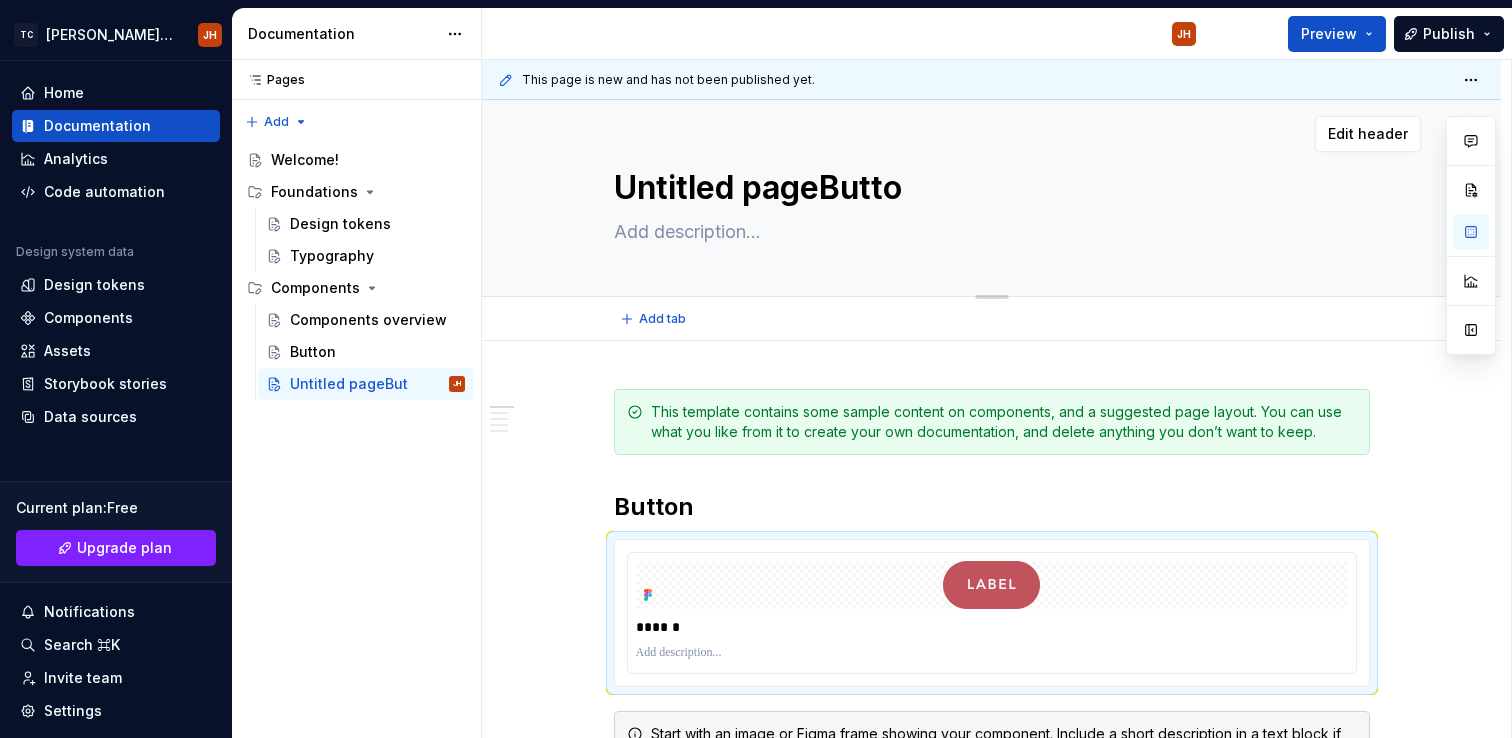 type on "*" 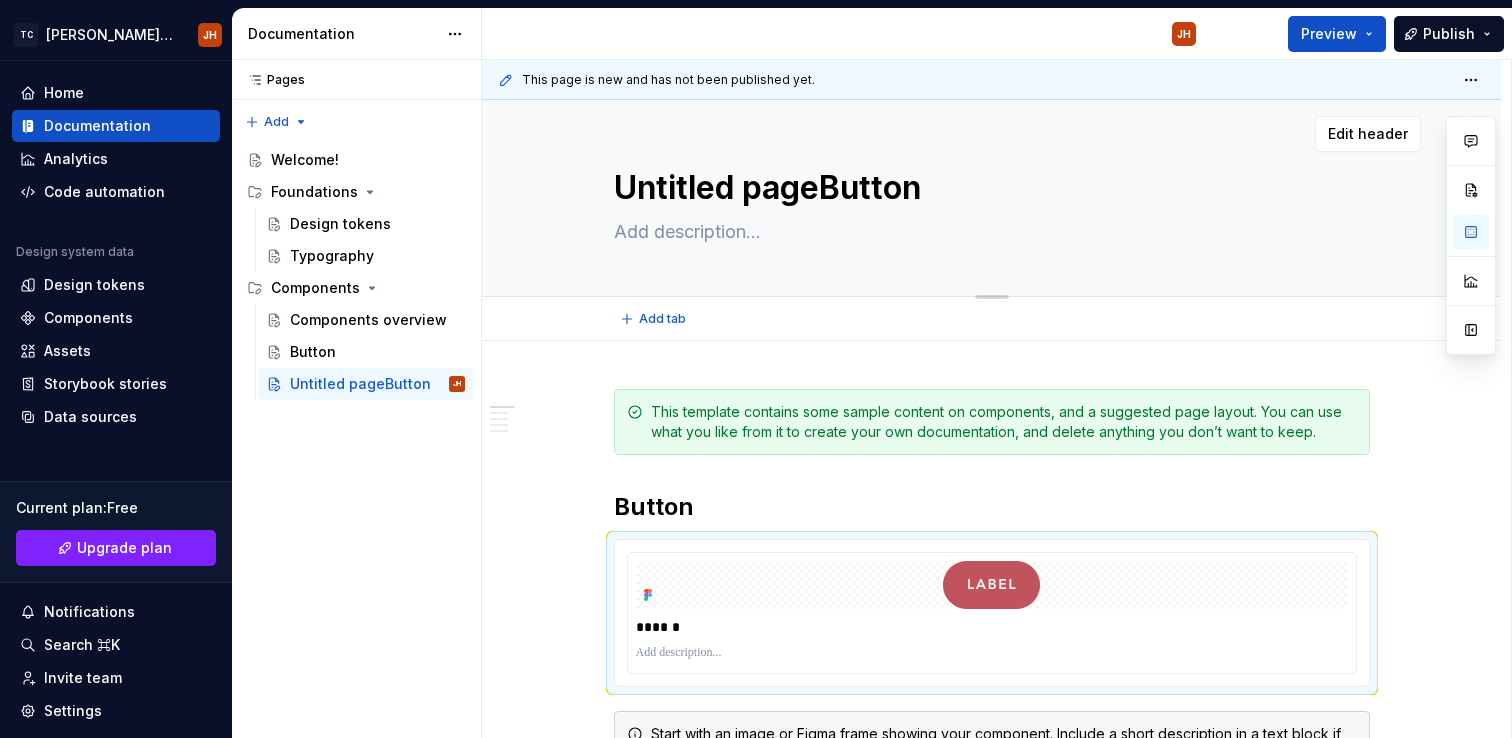 type on "*" 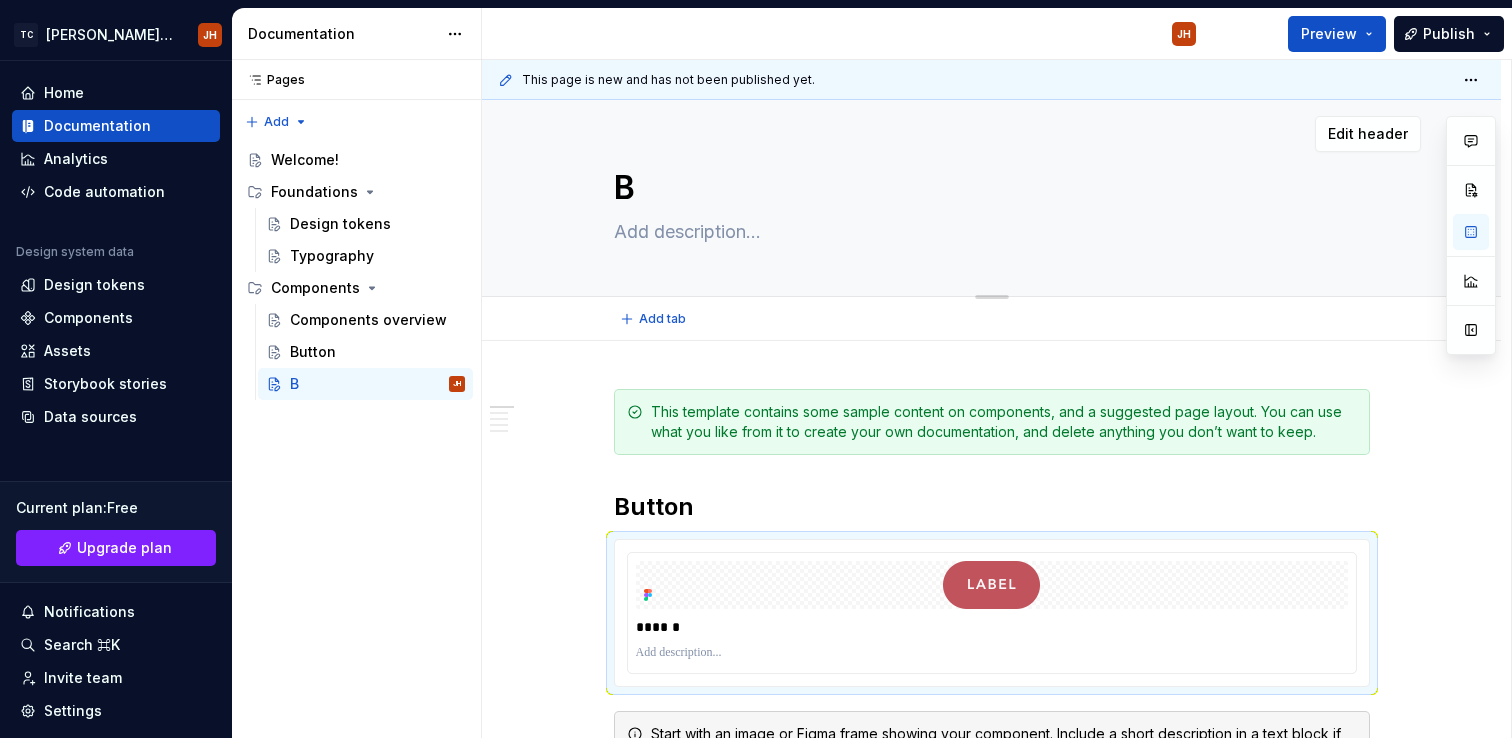 type on "*" 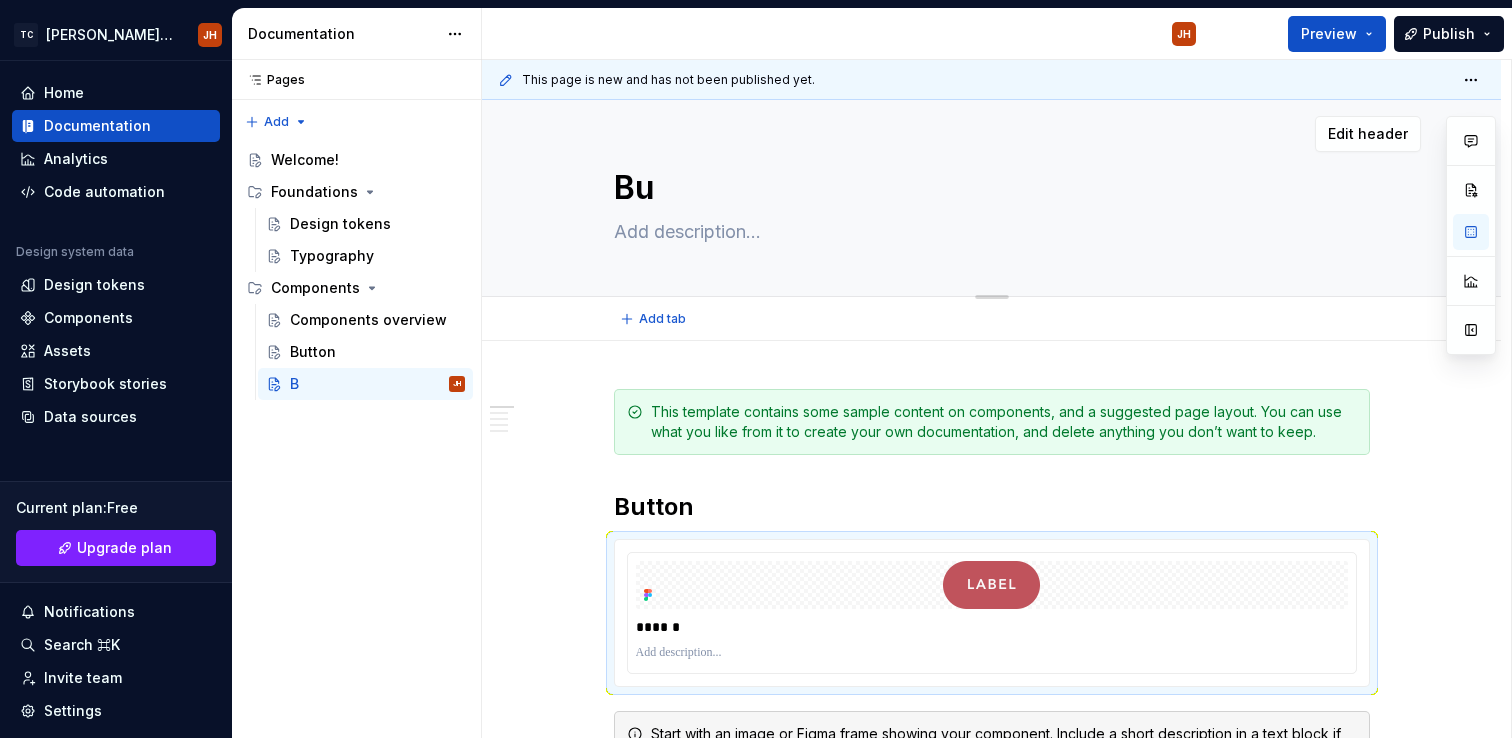 type on "*" 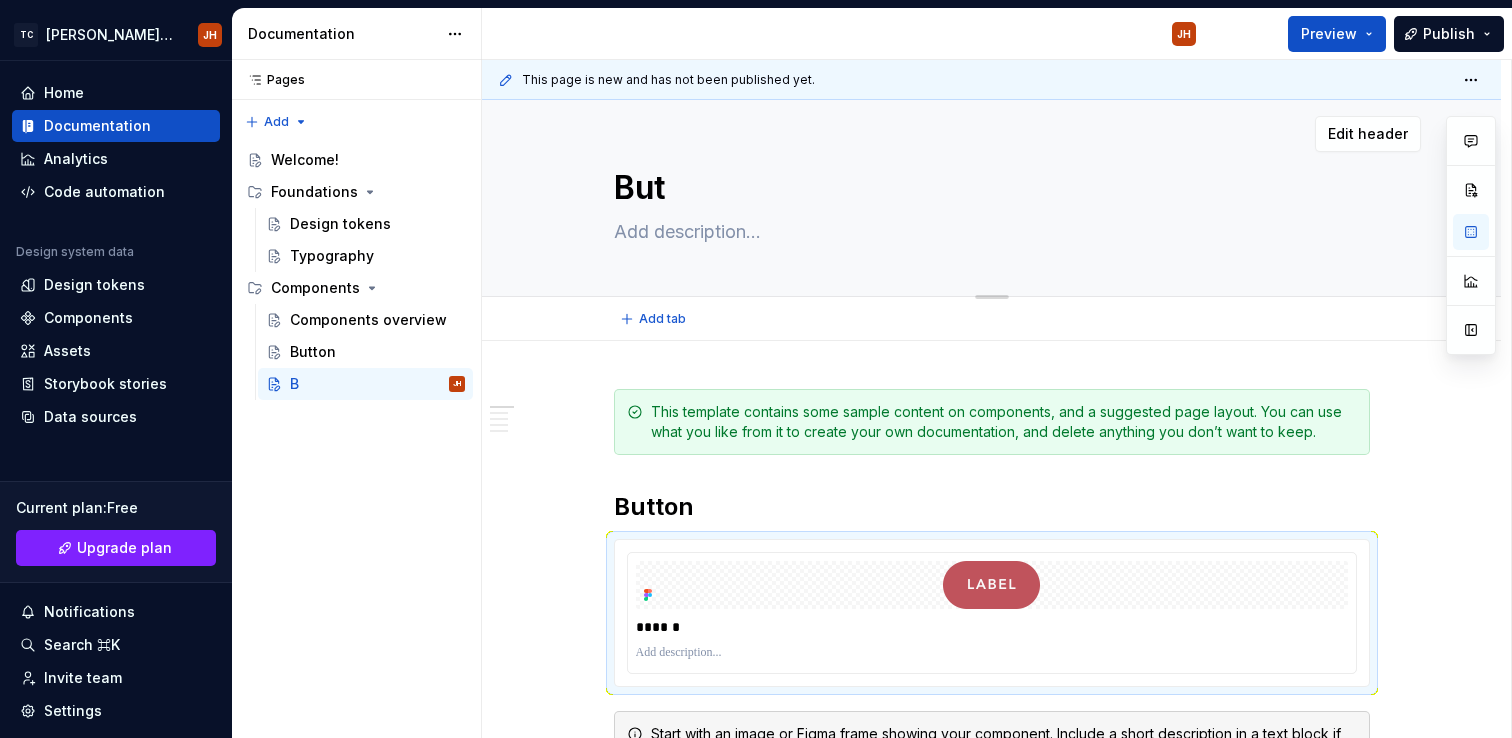 type on "*" 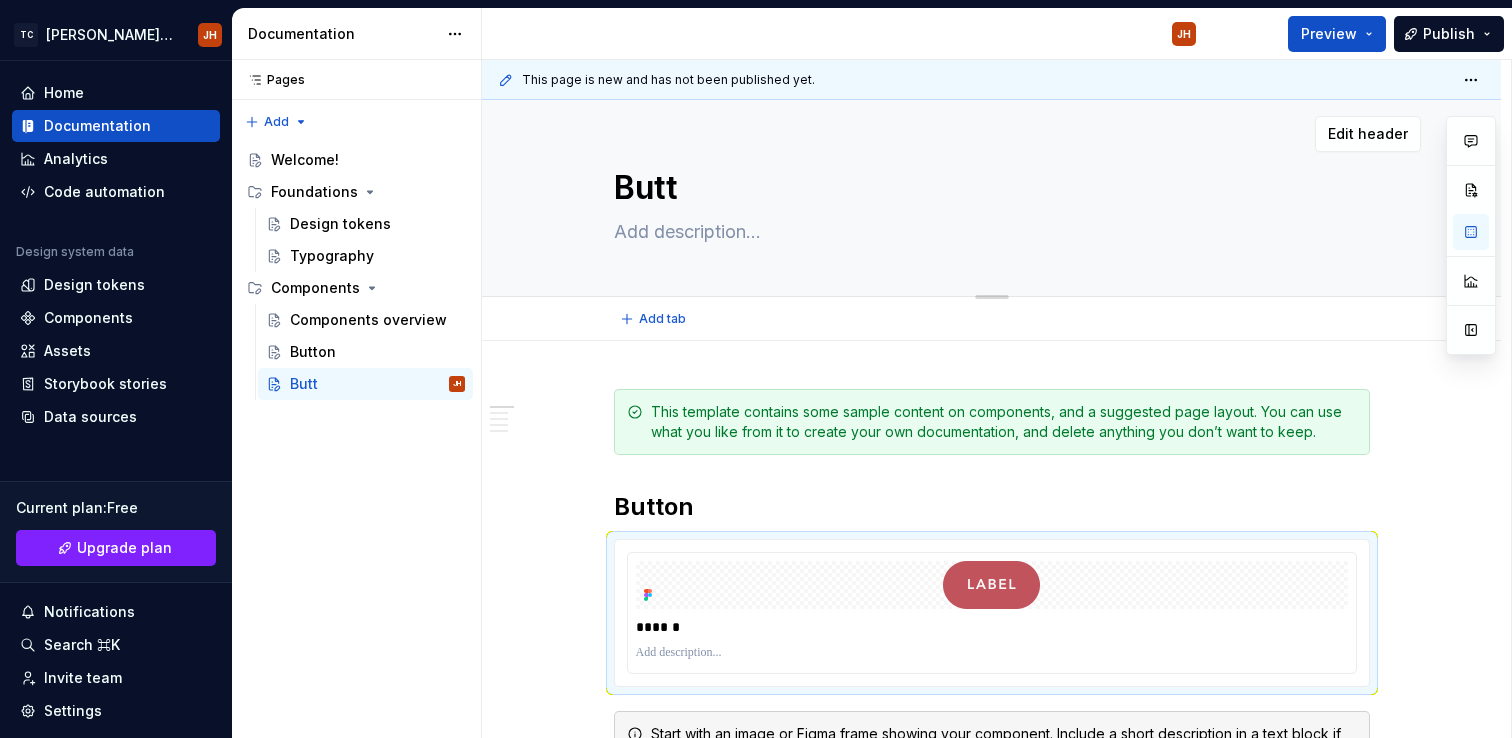 type on "*" 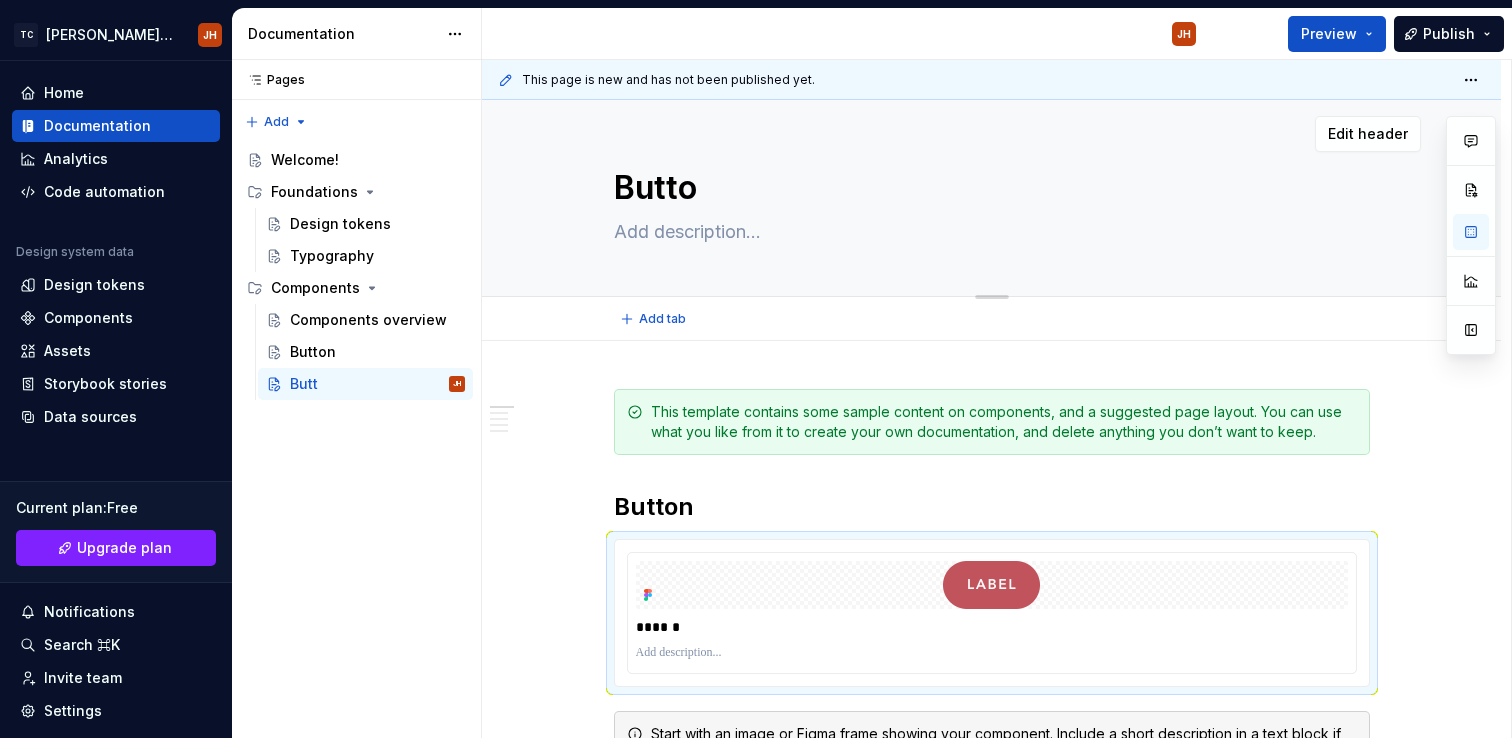 type on "*" 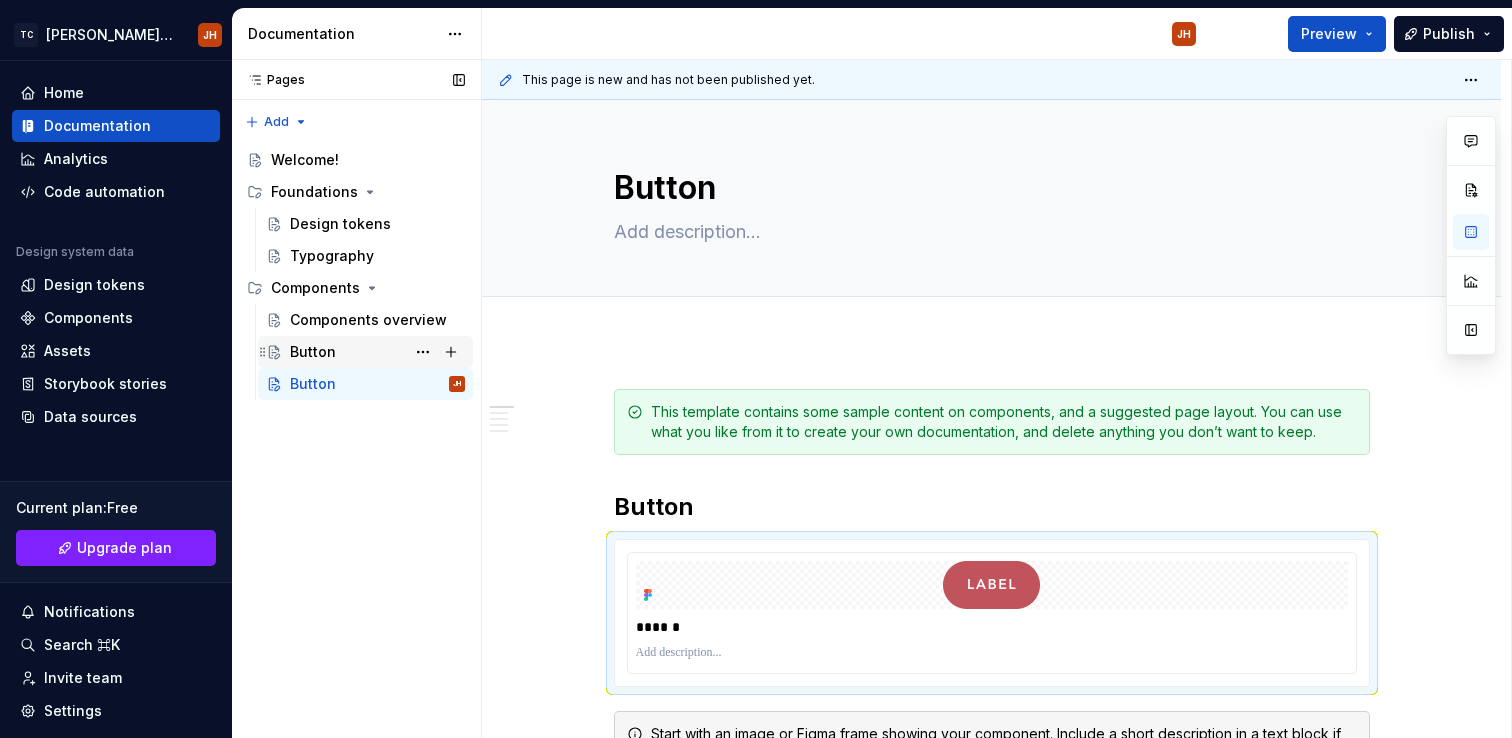 type on "*" 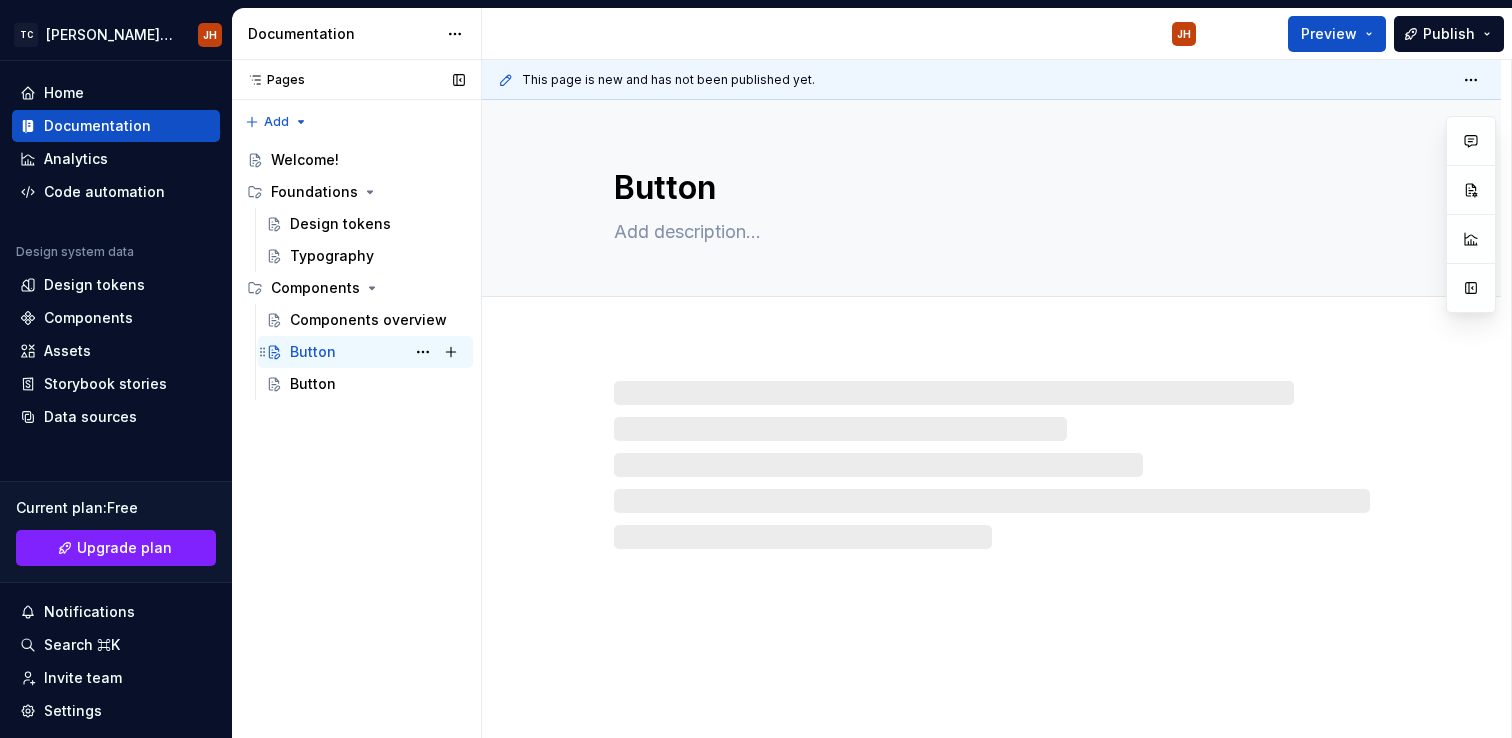 click on "Button" at bounding box center (313, 352) 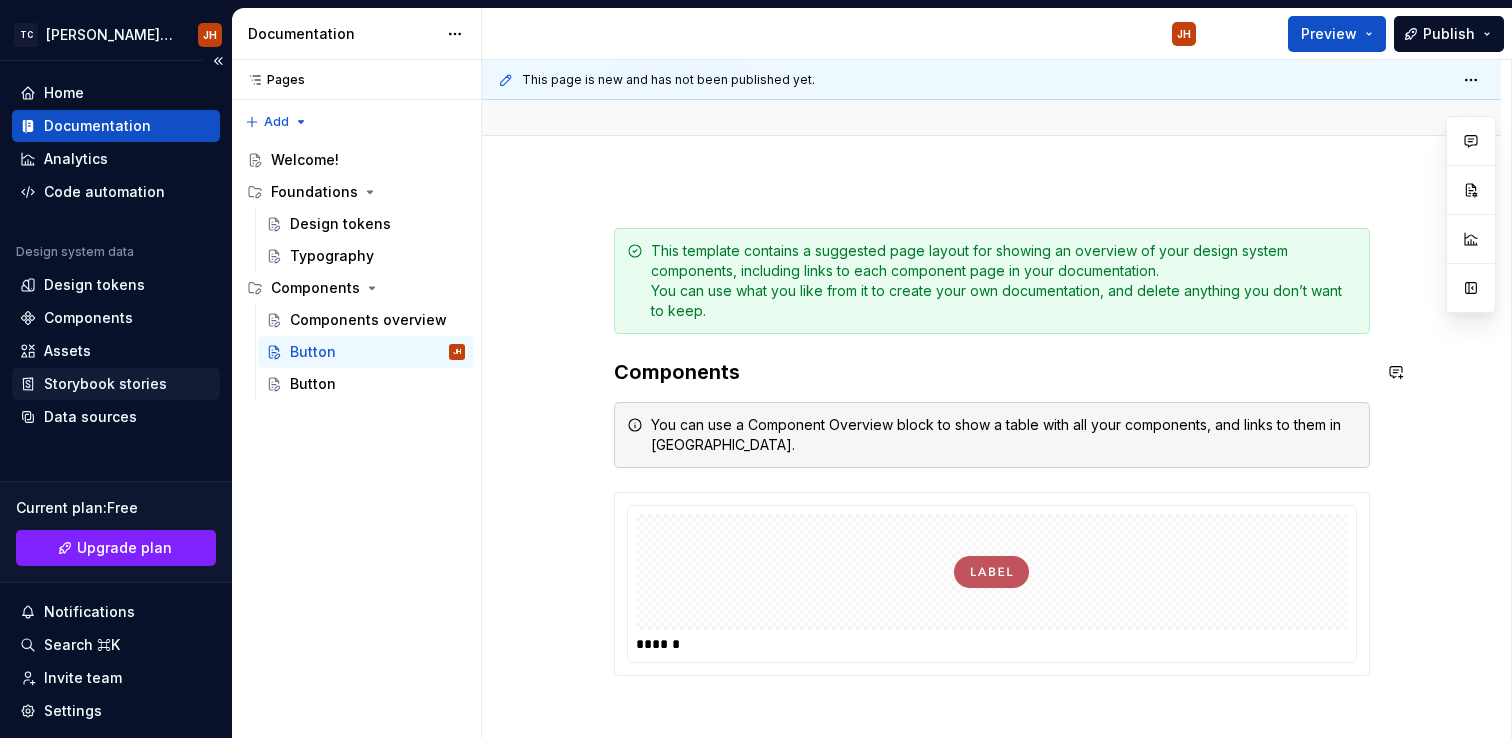 scroll, scrollTop: 151, scrollLeft: 0, axis: vertical 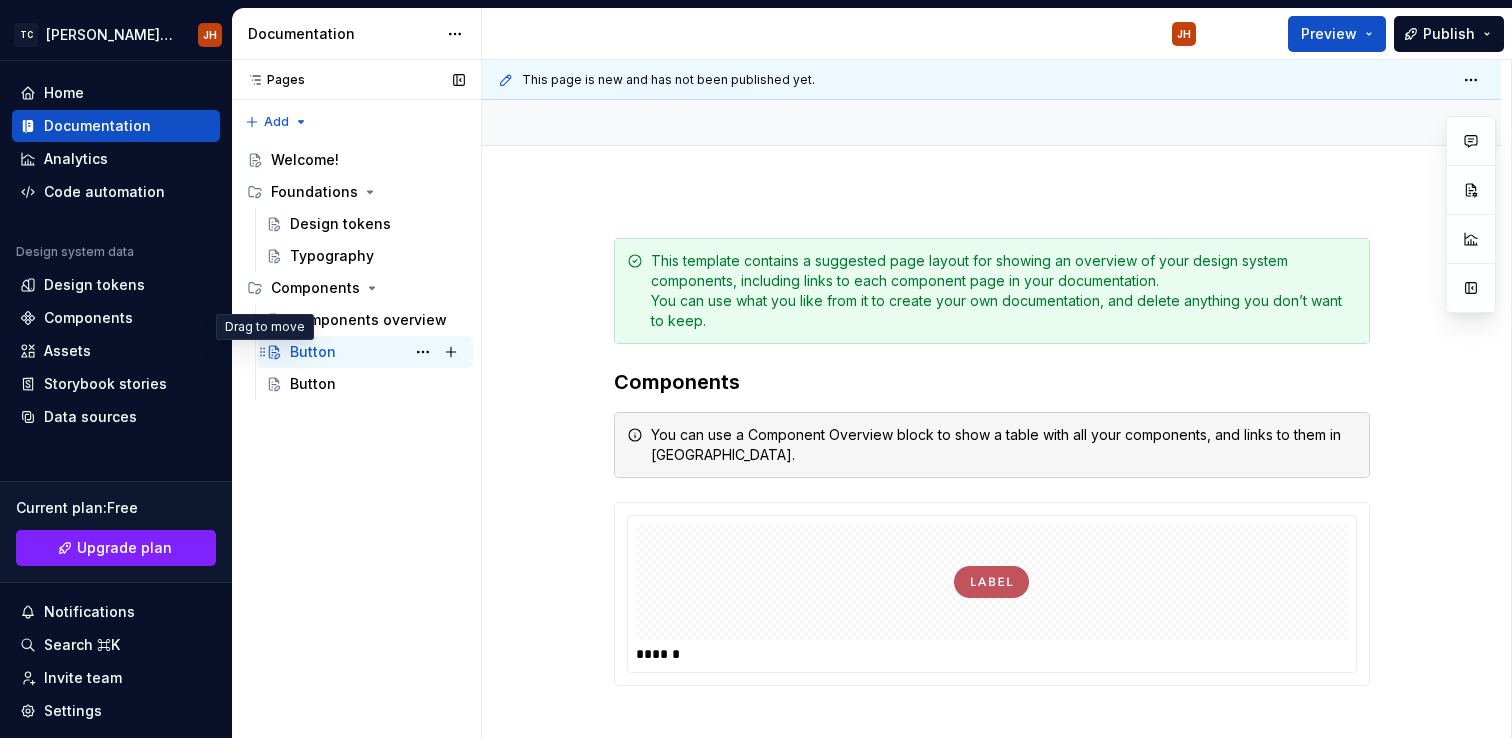 click 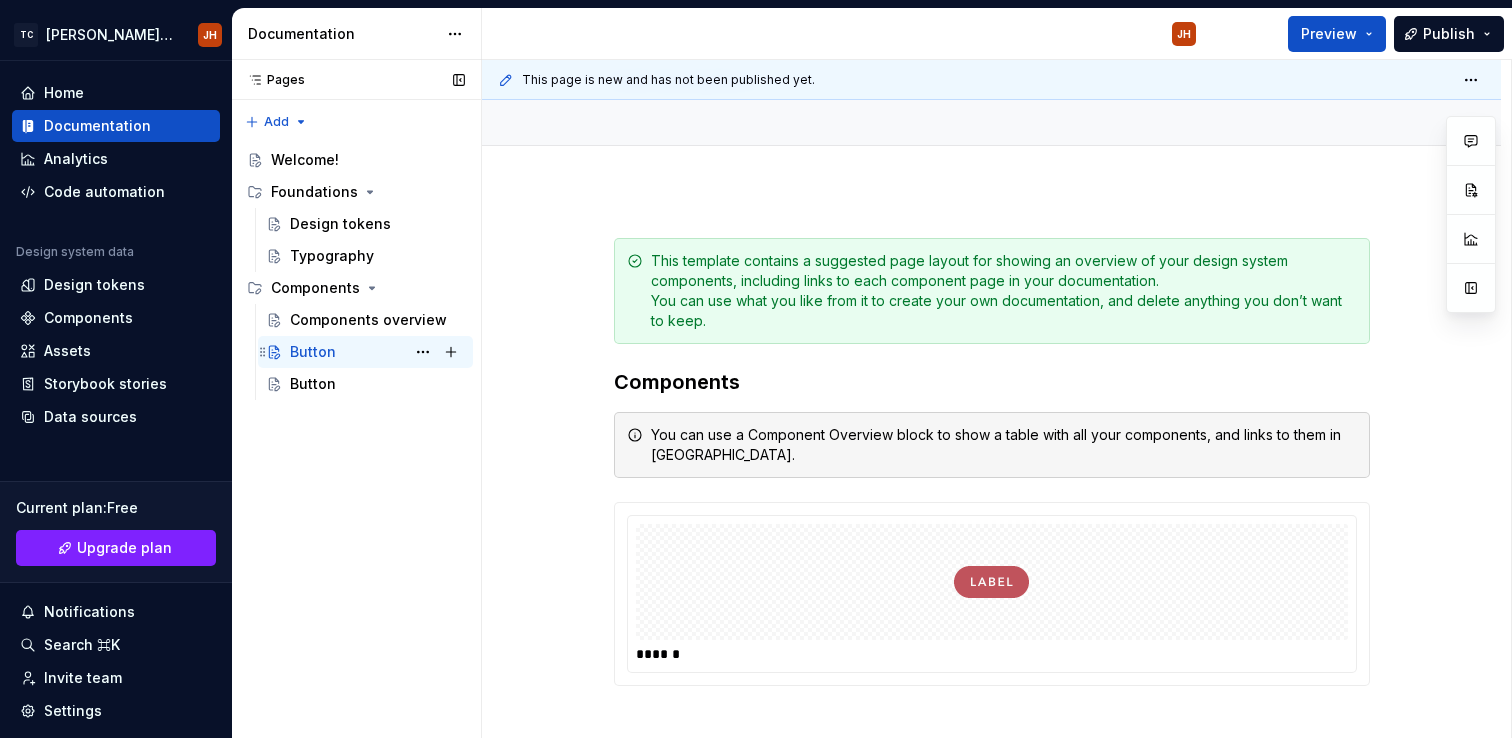 click 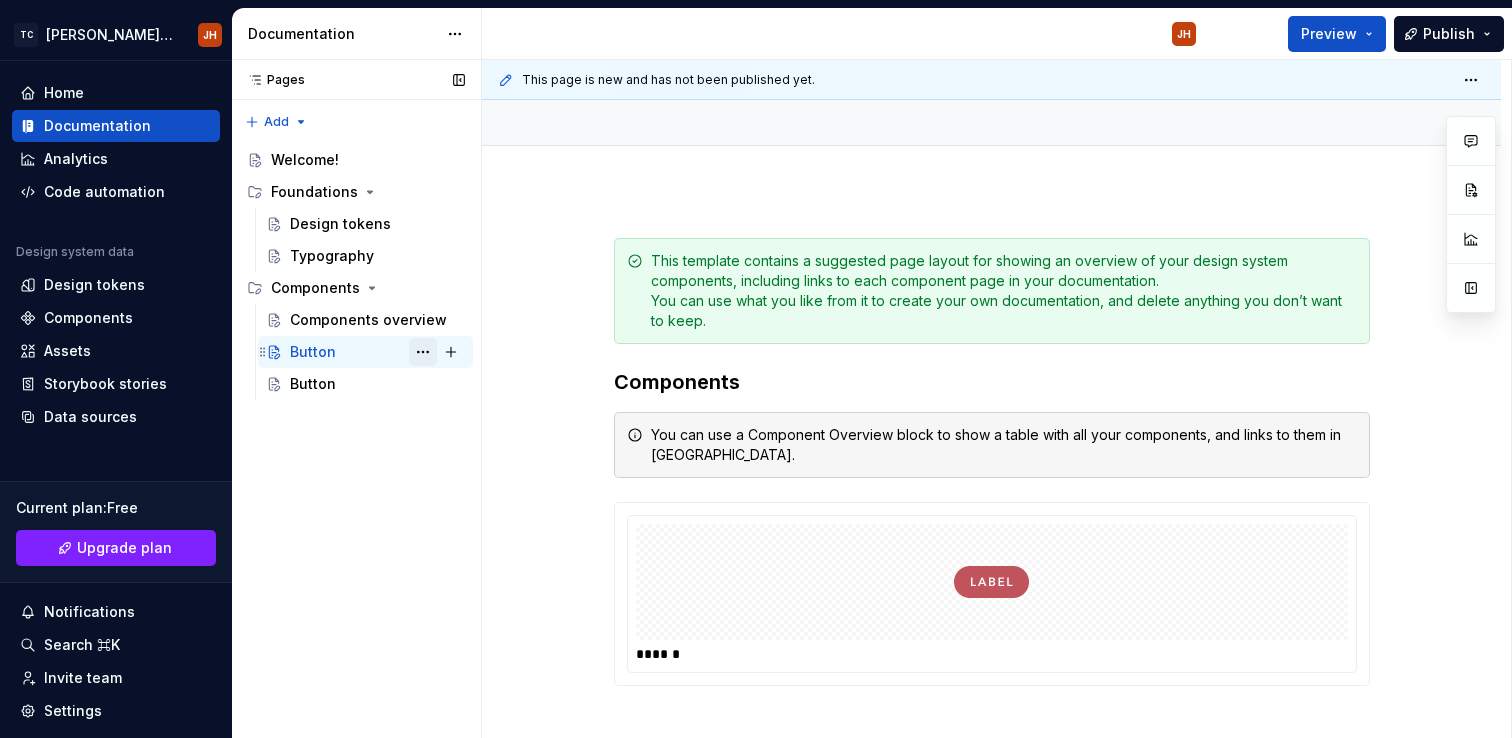 click at bounding box center (423, 352) 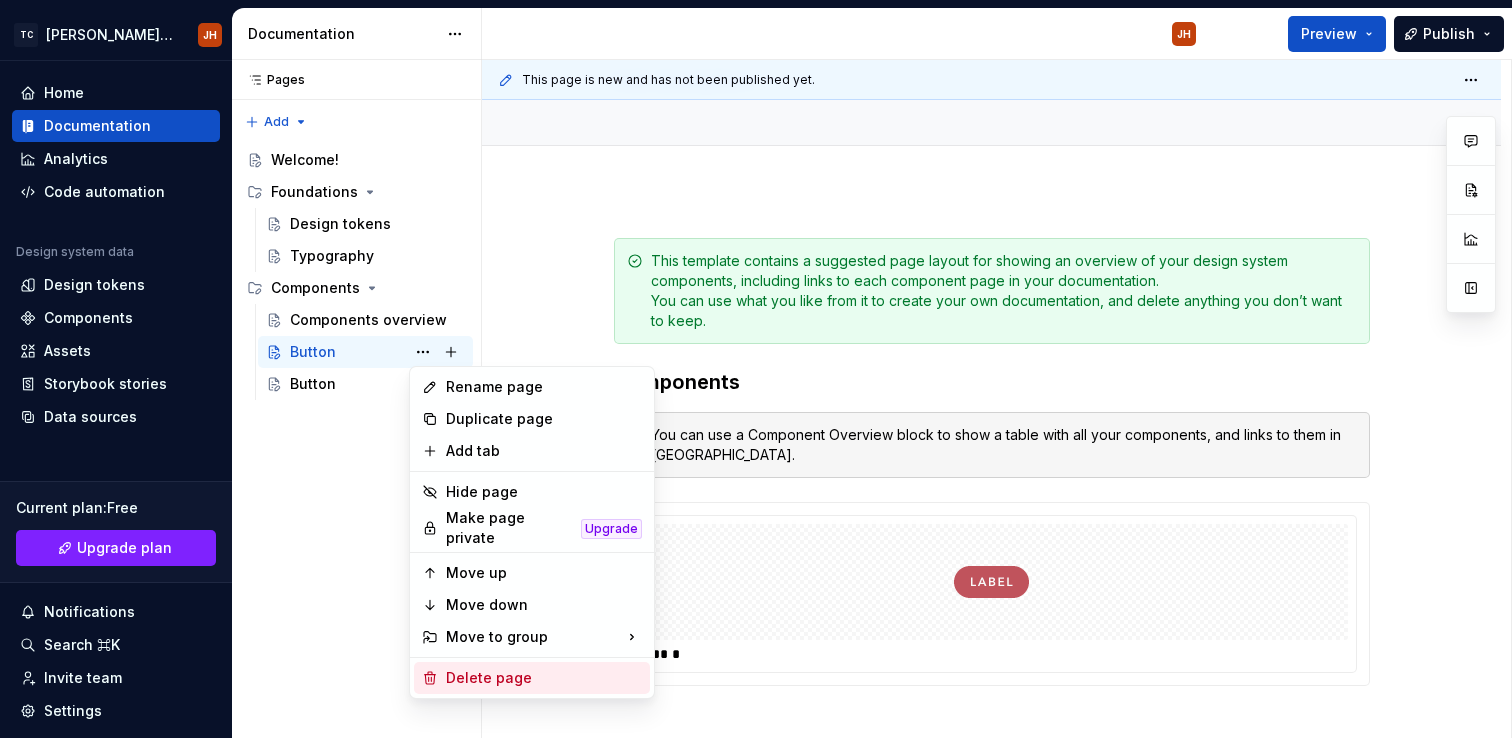 click on "Delete page" at bounding box center (532, 678) 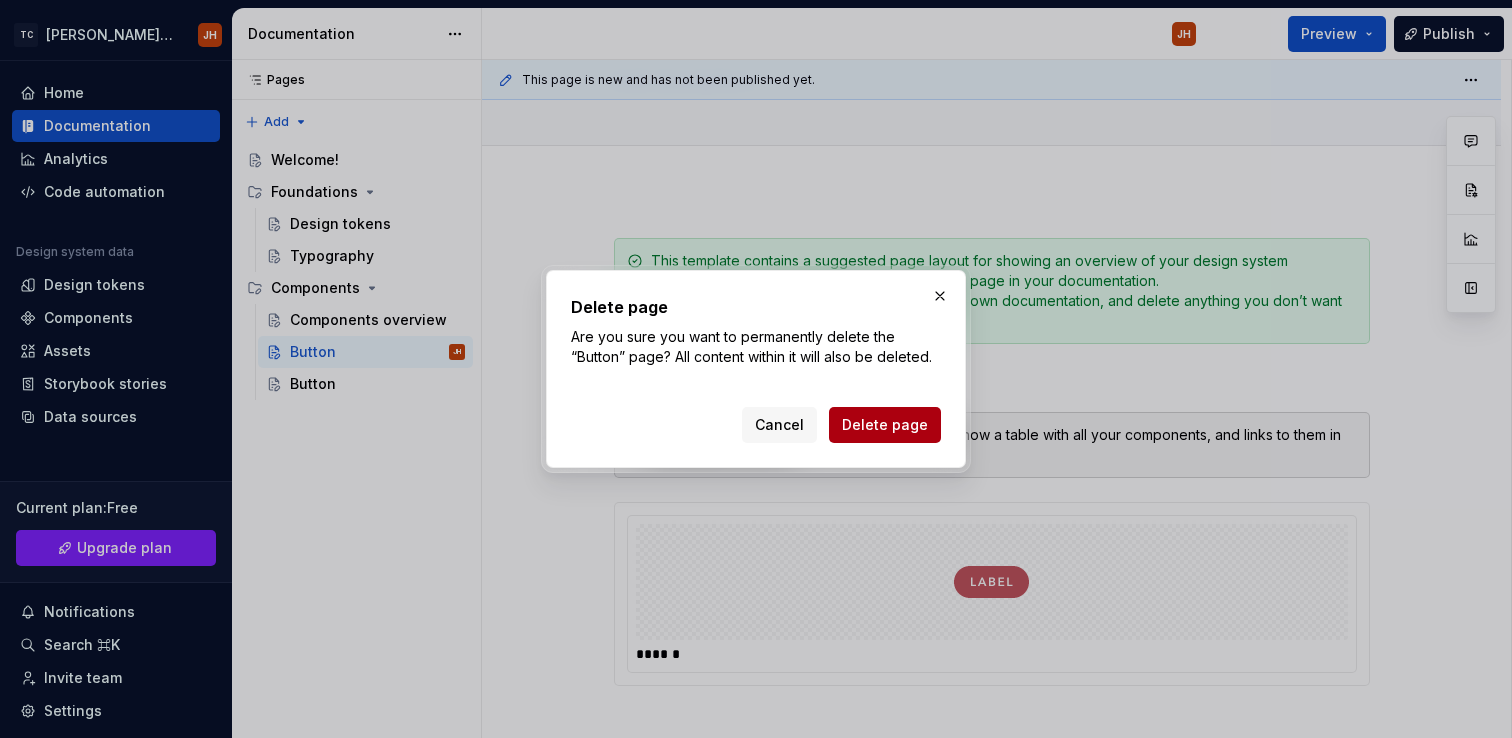 click on "Delete page" at bounding box center (885, 425) 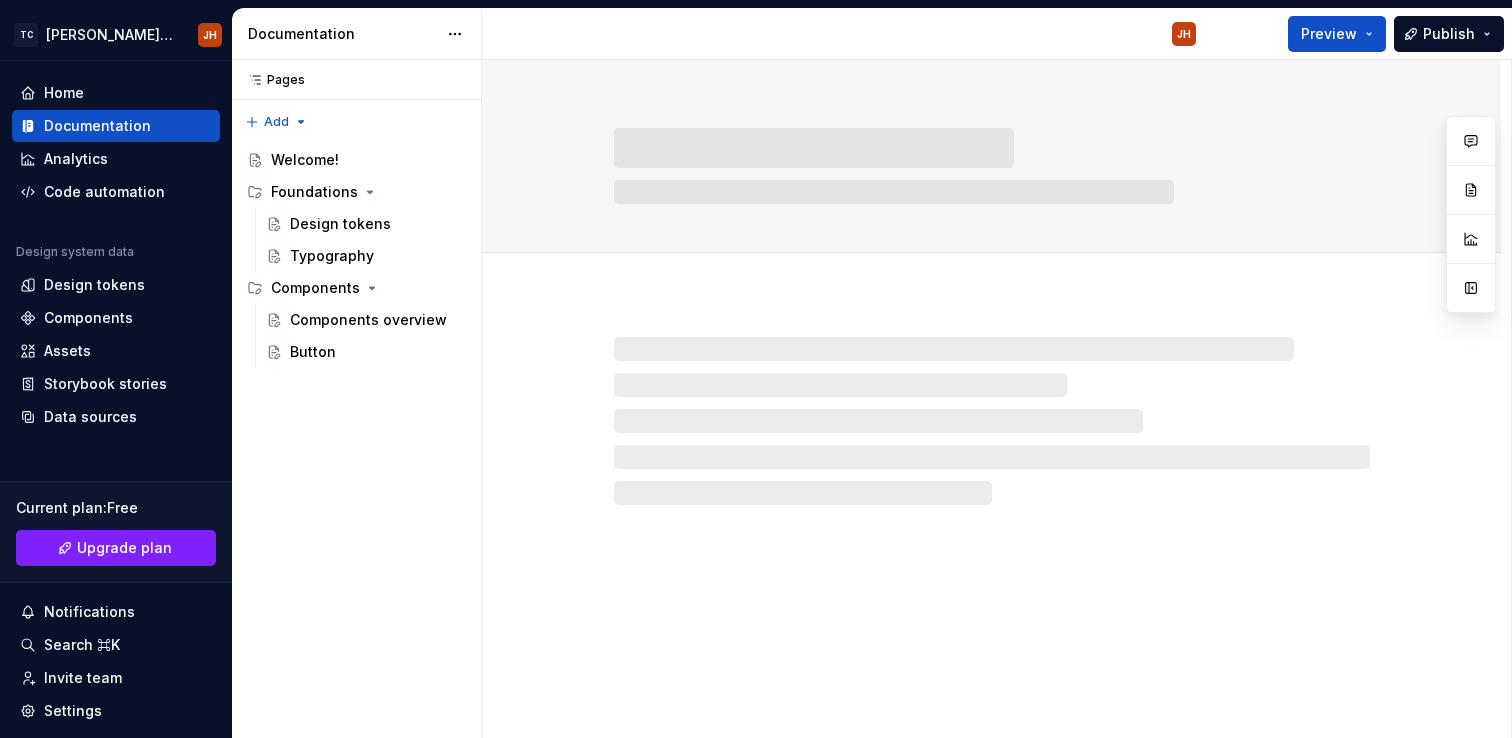 scroll, scrollTop: 0, scrollLeft: 0, axis: both 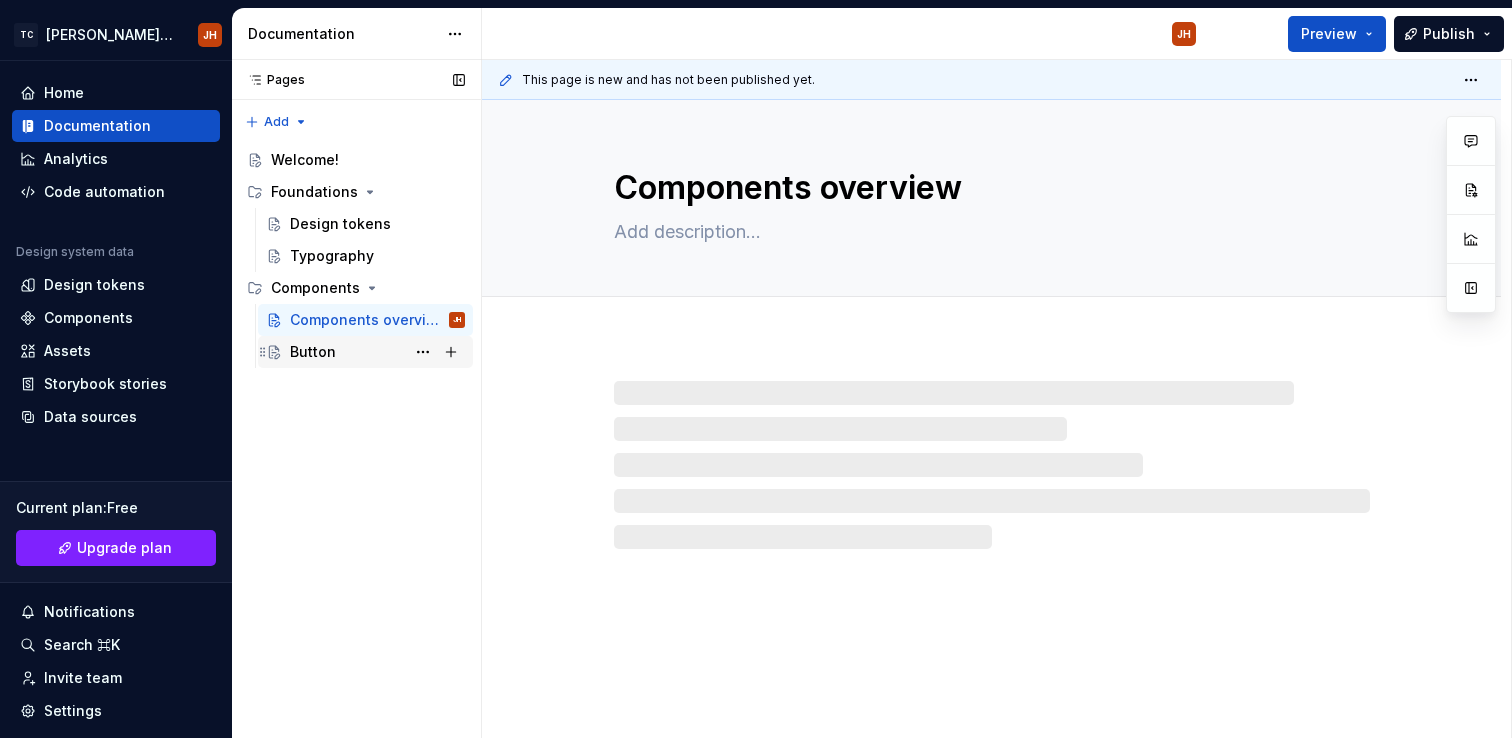 click on "Button" at bounding box center (313, 352) 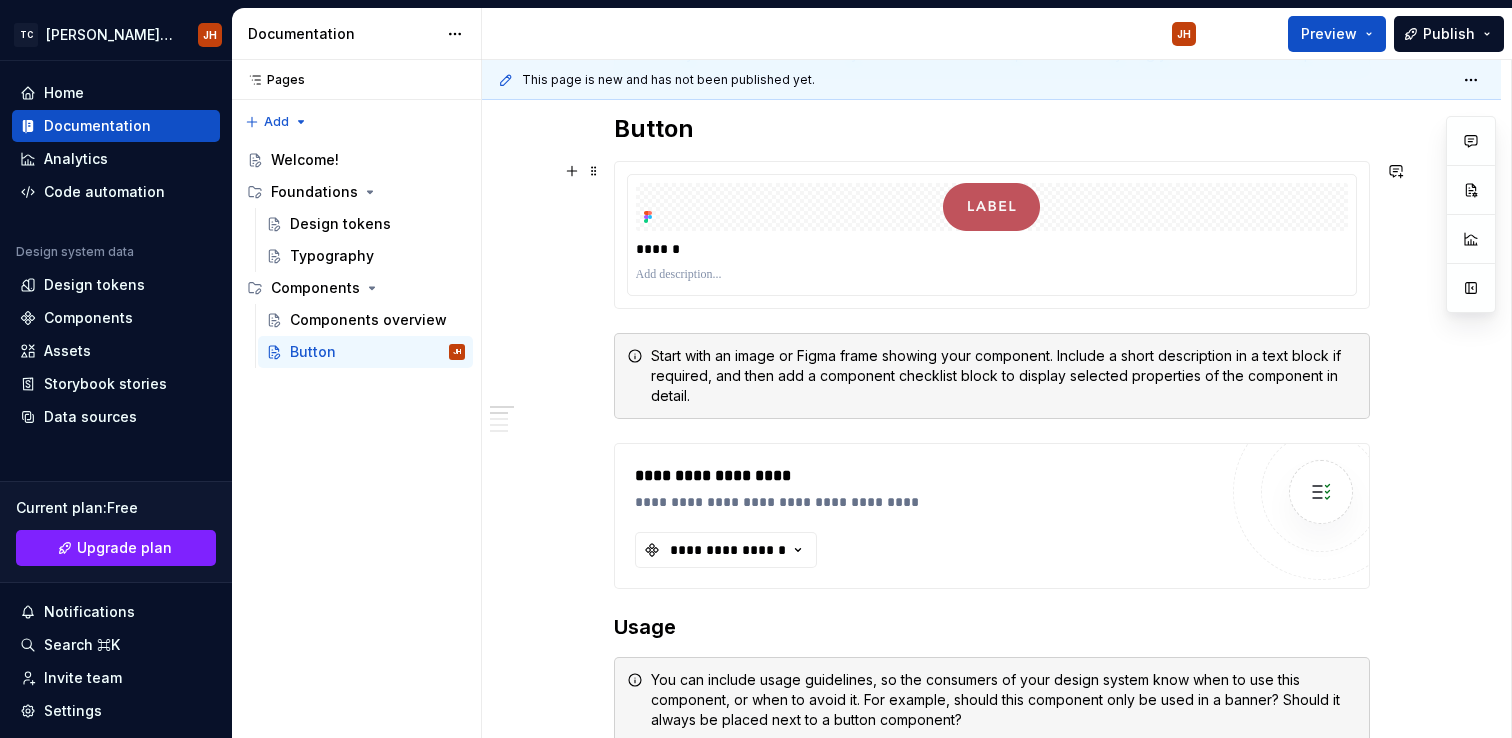 scroll, scrollTop: 448, scrollLeft: 0, axis: vertical 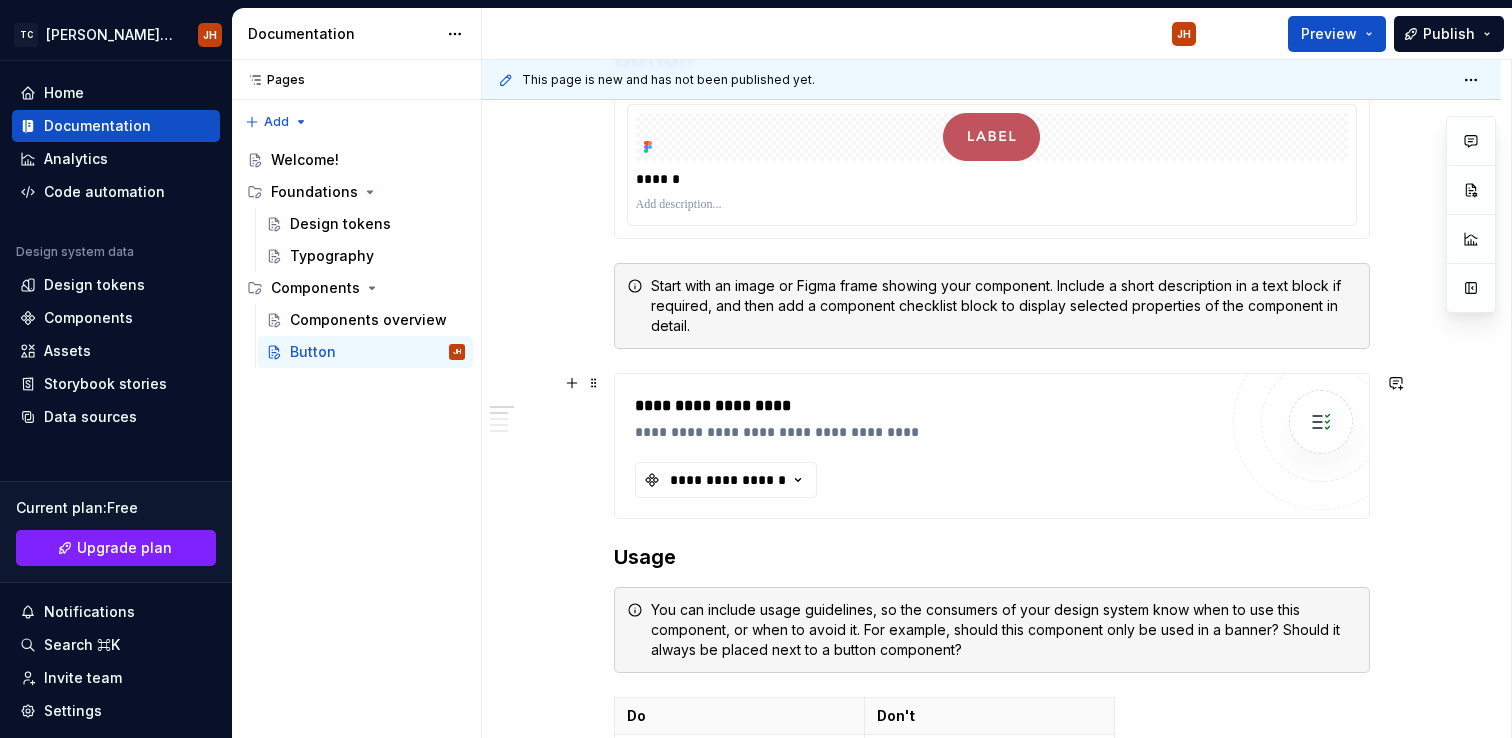 type on "*" 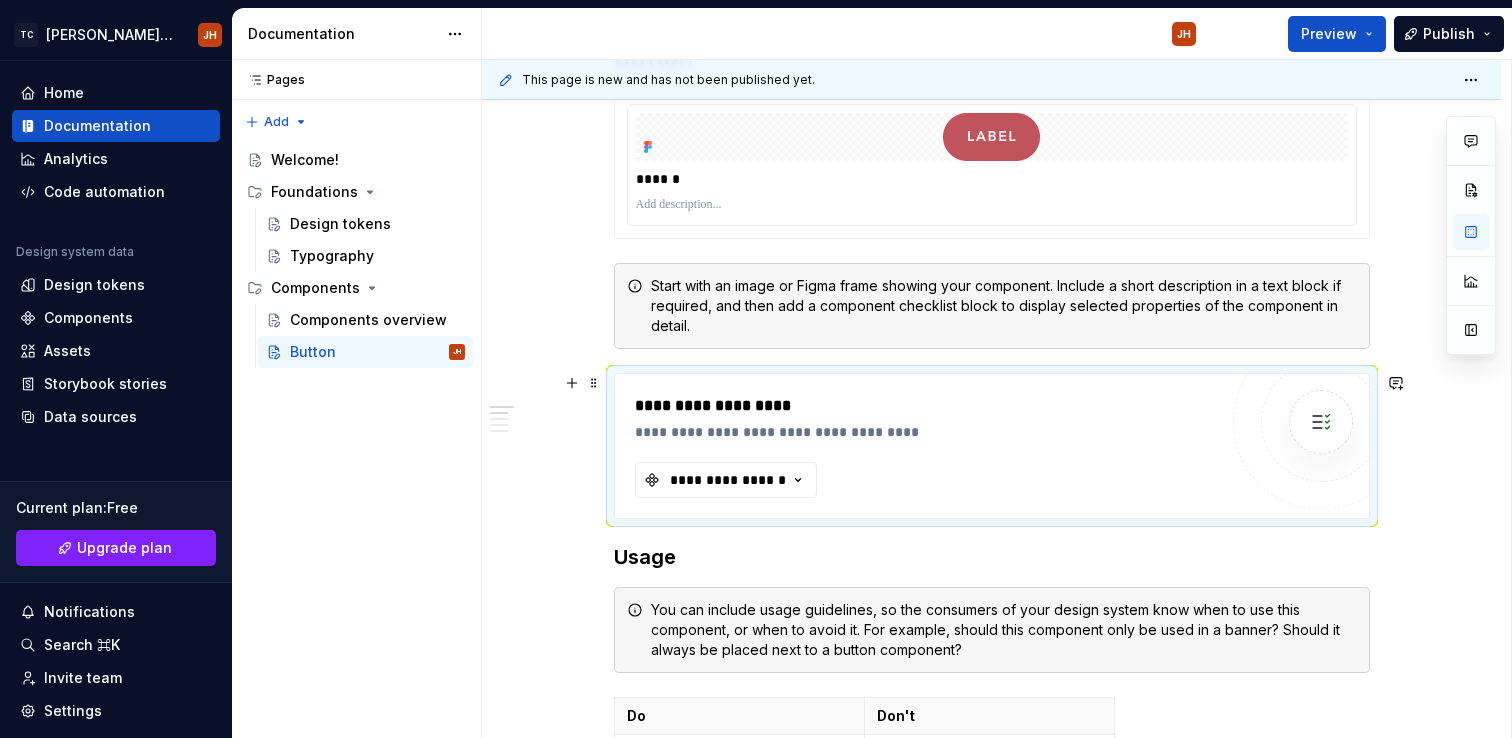 click on "**********" at bounding box center [926, 432] 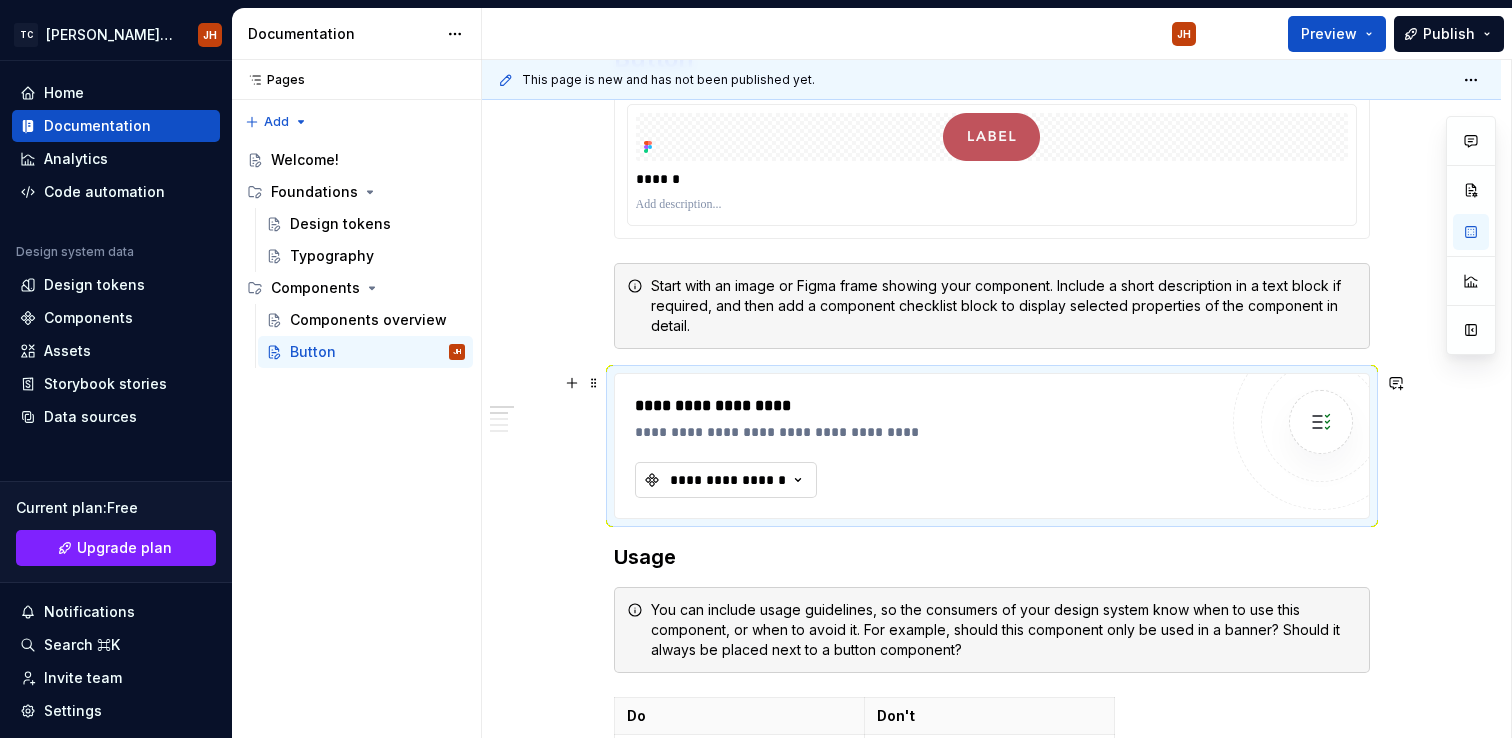 click on "**********" at bounding box center (728, 480) 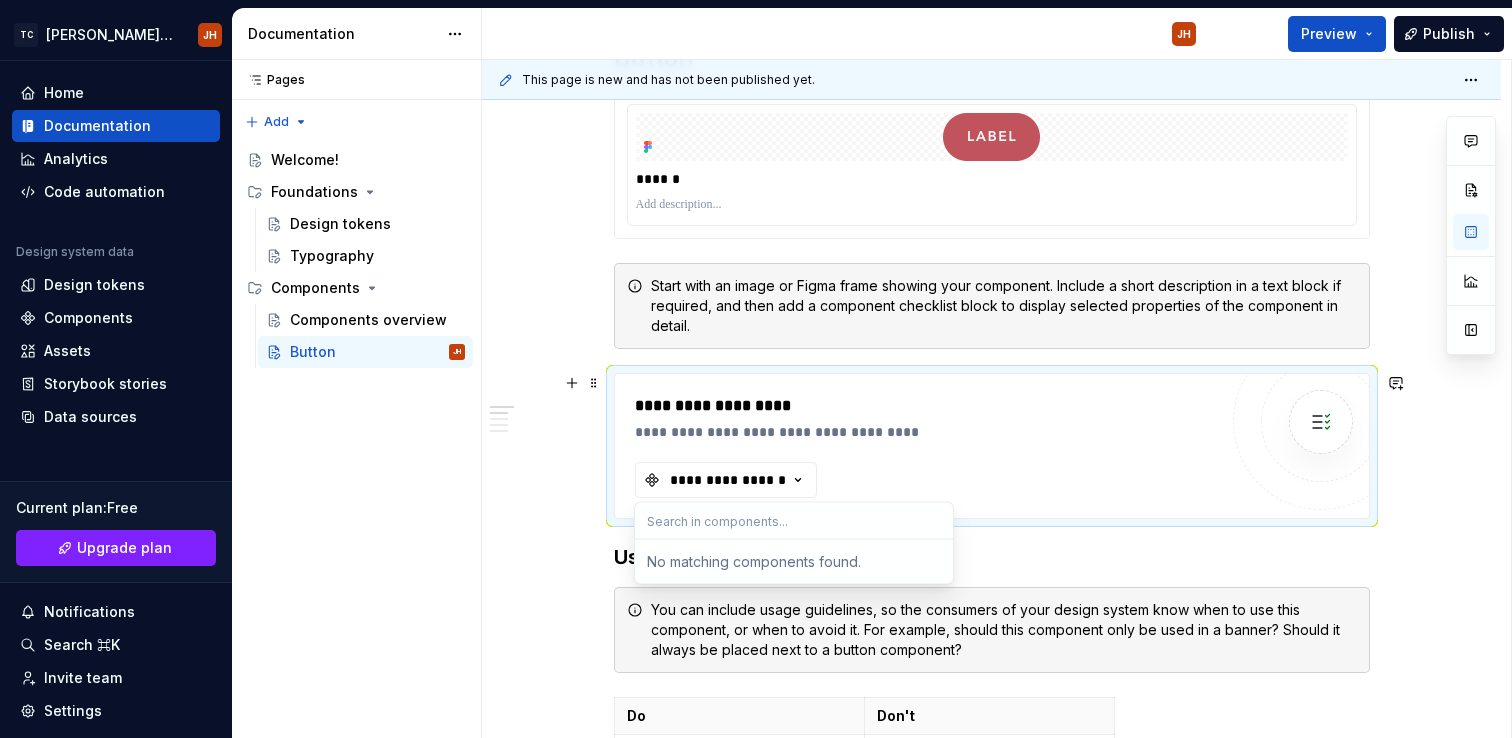 click at bounding box center (794, 521) 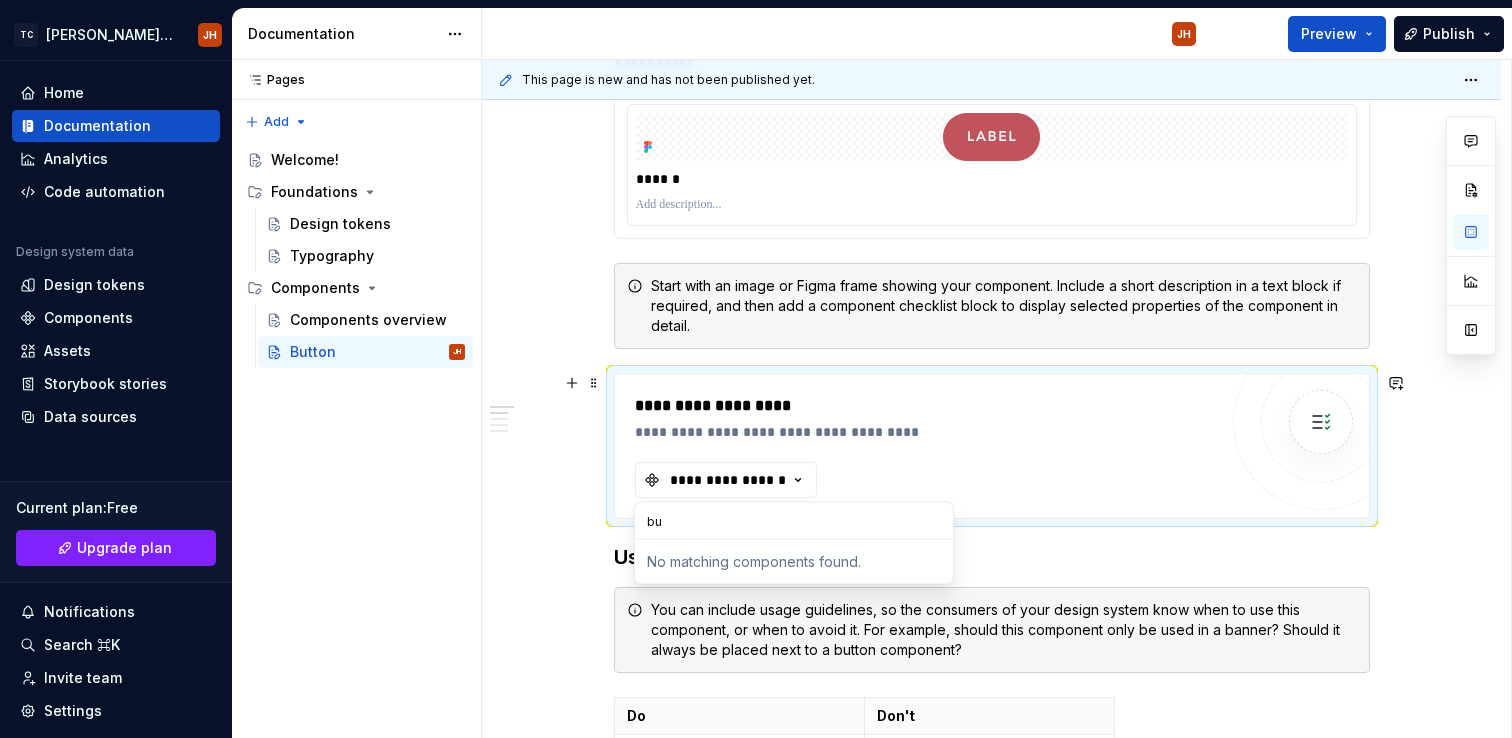 type on "b" 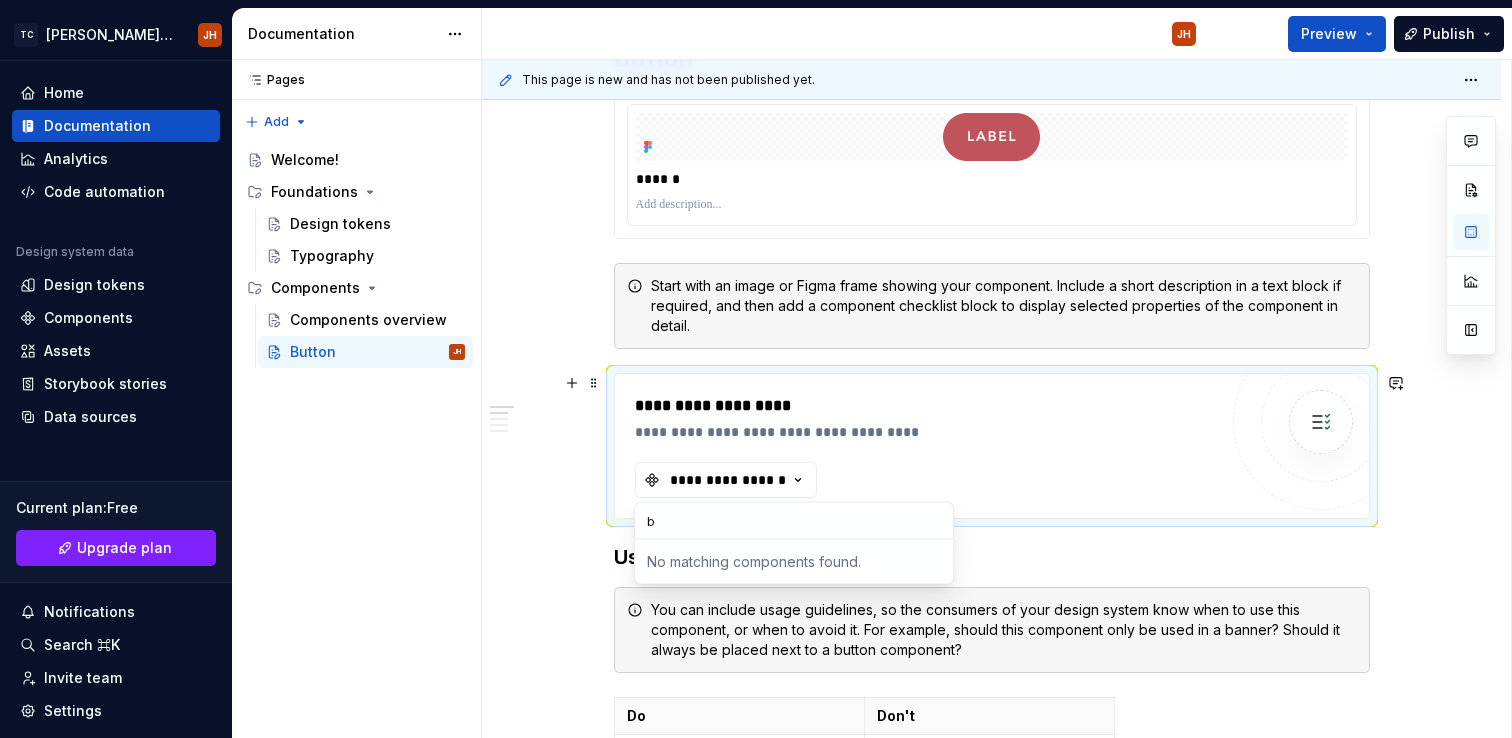 type 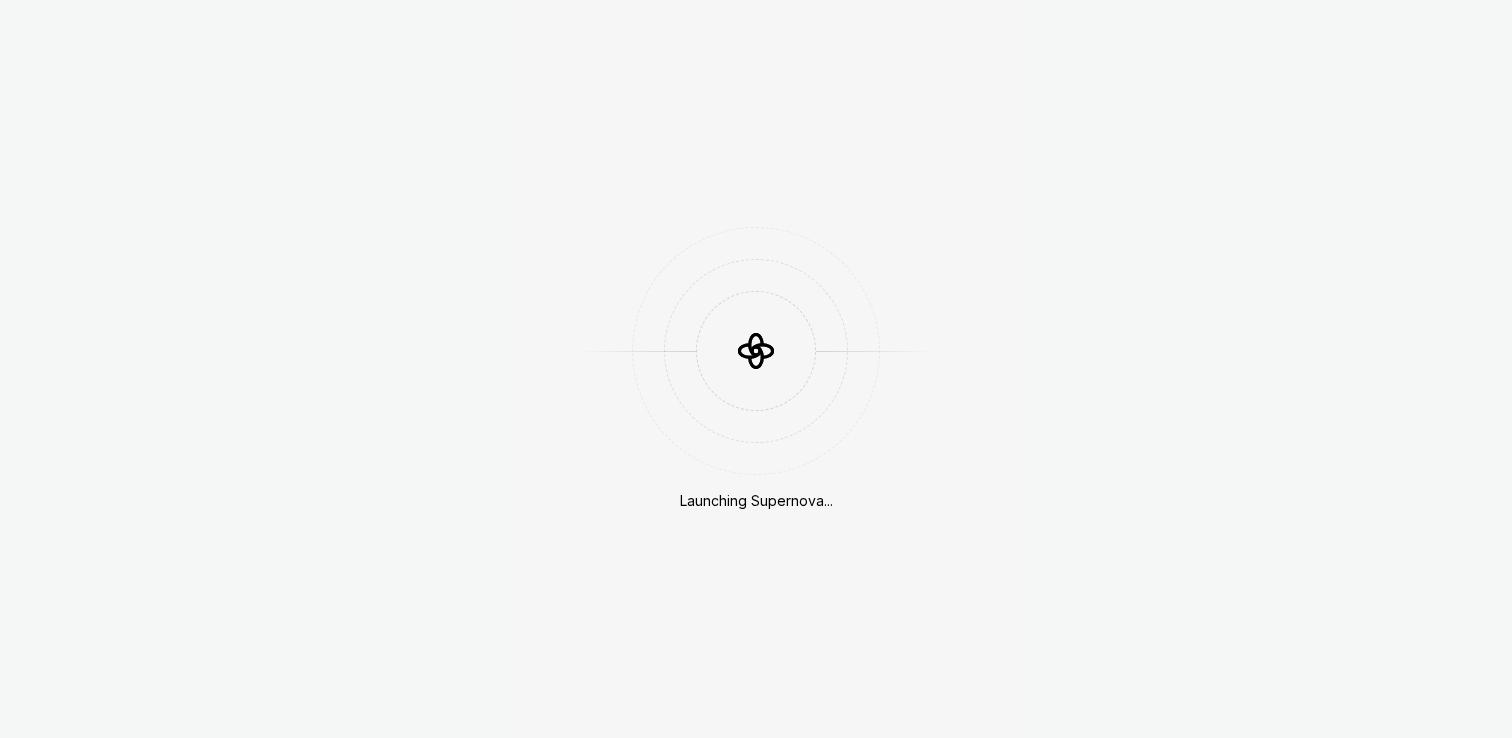 scroll, scrollTop: 0, scrollLeft: 0, axis: both 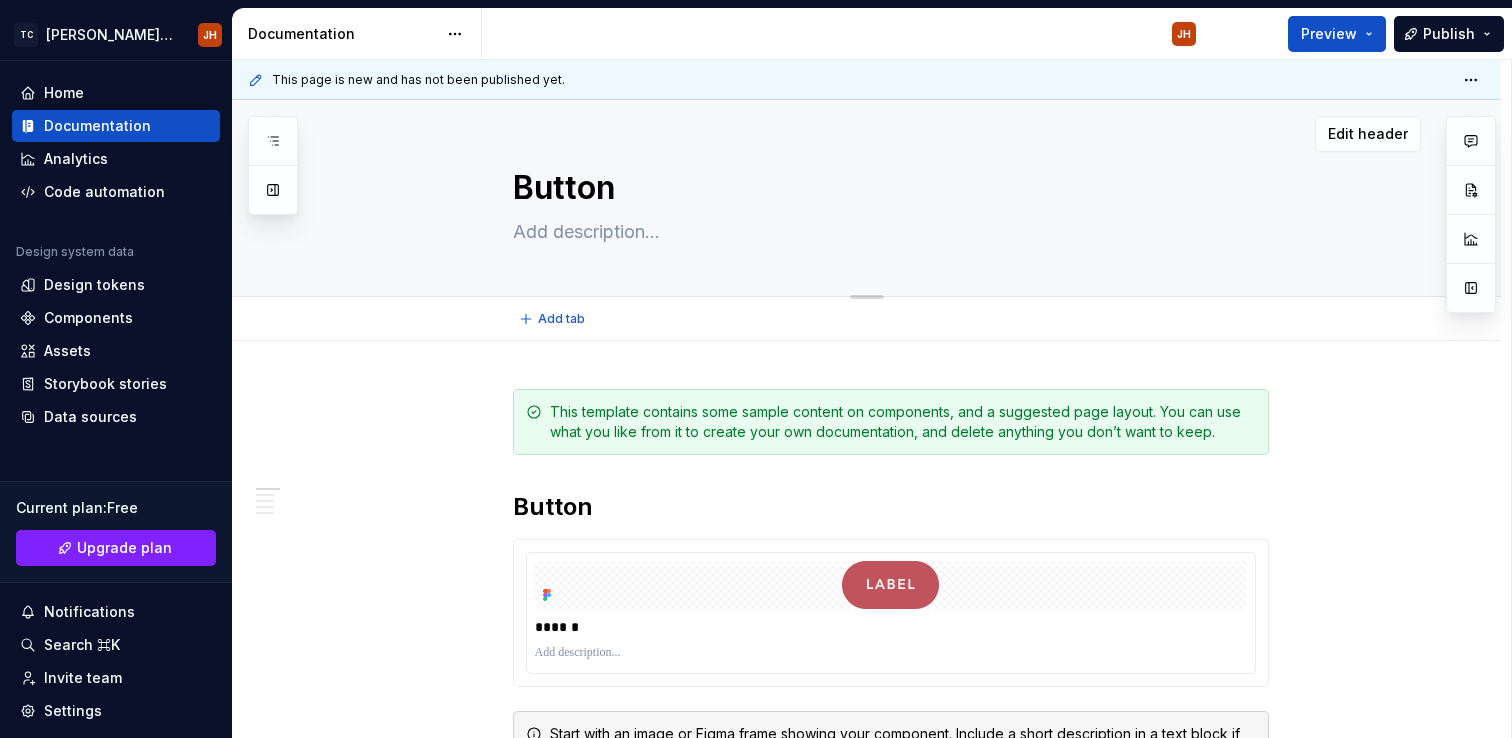 click at bounding box center (887, 232) 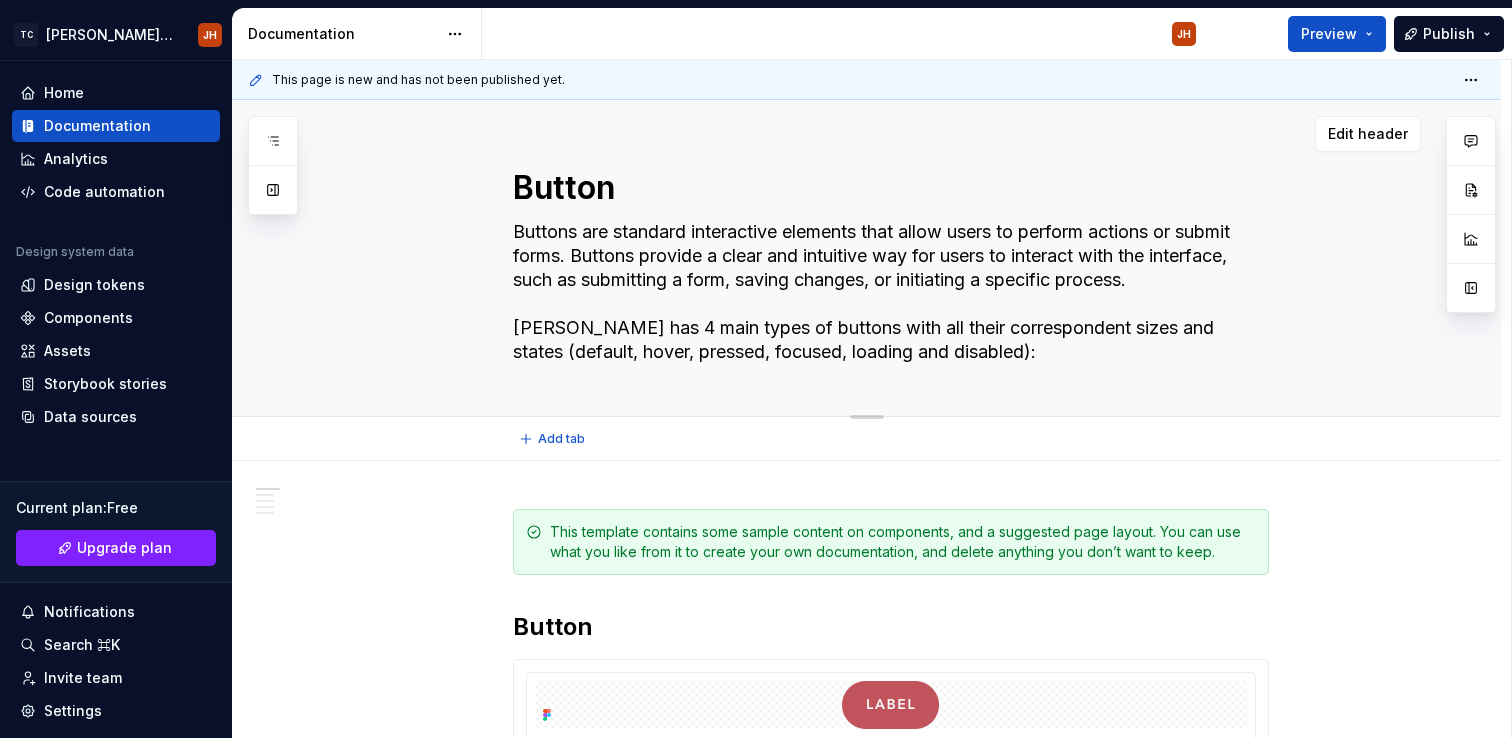 type on "*" 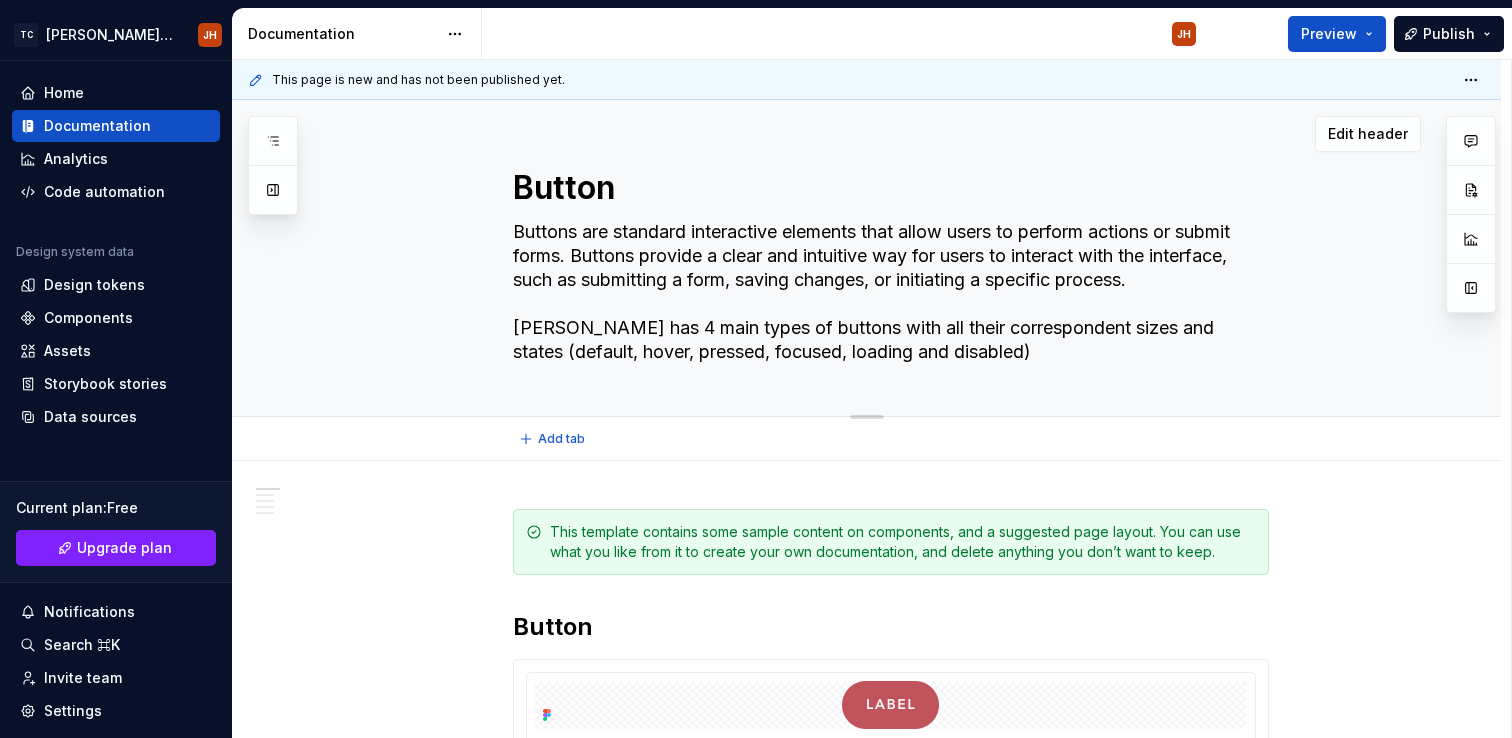 type on "*" 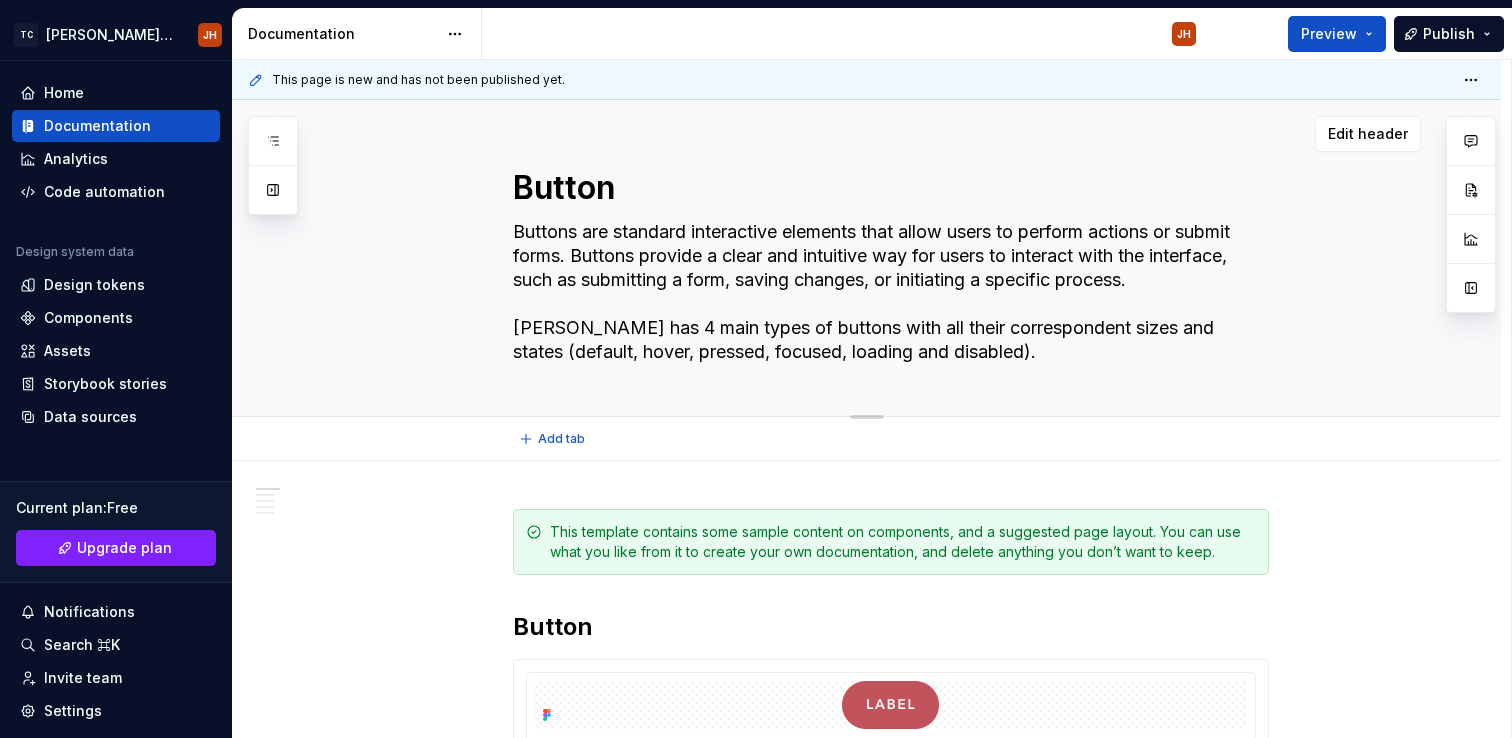 click on "Buttons are standard interactive elements that allow users to perform actions or submit forms. Buttons provide a clear and intuitive way for users to interact with the interface, such as submitting a form, saving changes, or initiating a specific process.
Corcoran has 4 main types of buttons with all their correspondent sizes and states (default, hover, pressed, focused, loading and disabled)." at bounding box center (887, 292) 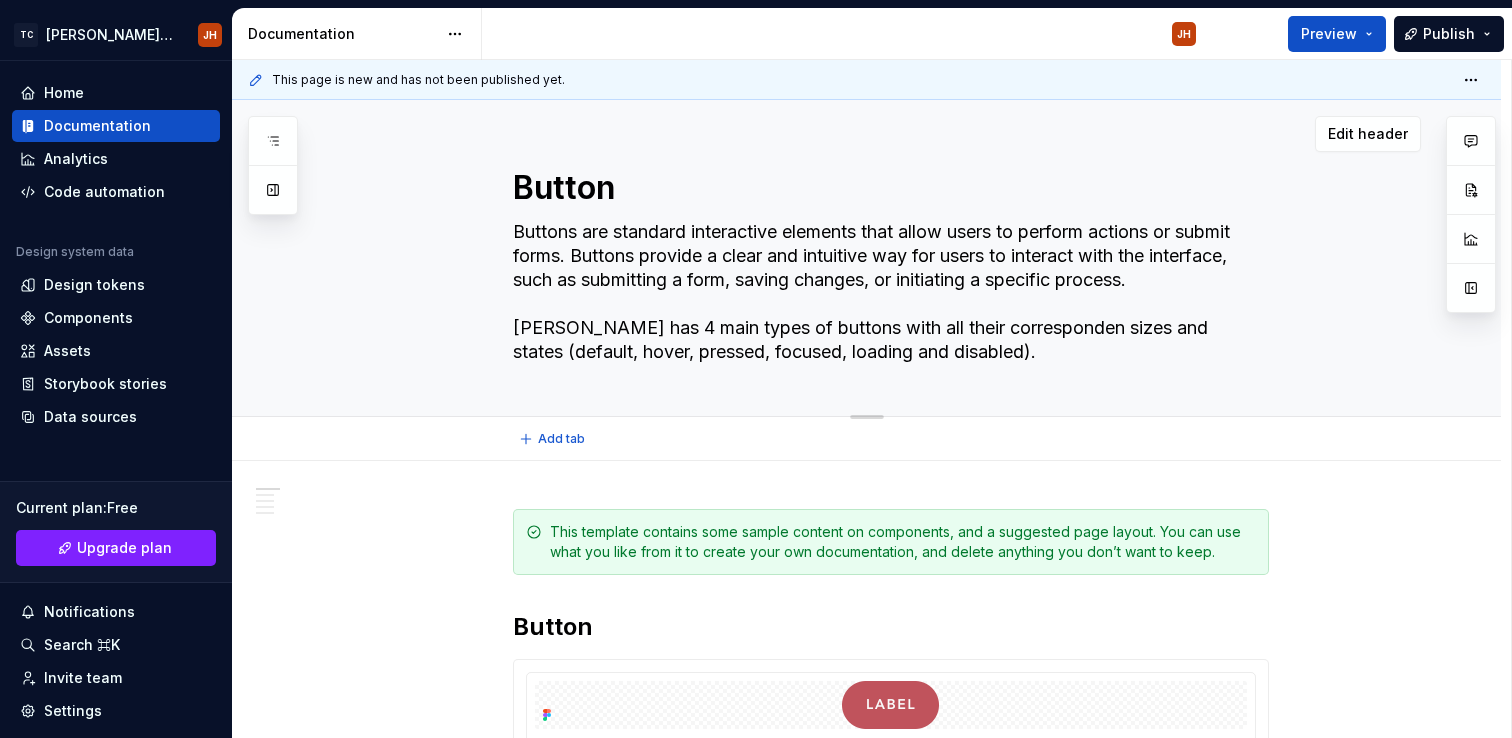 type on "*" 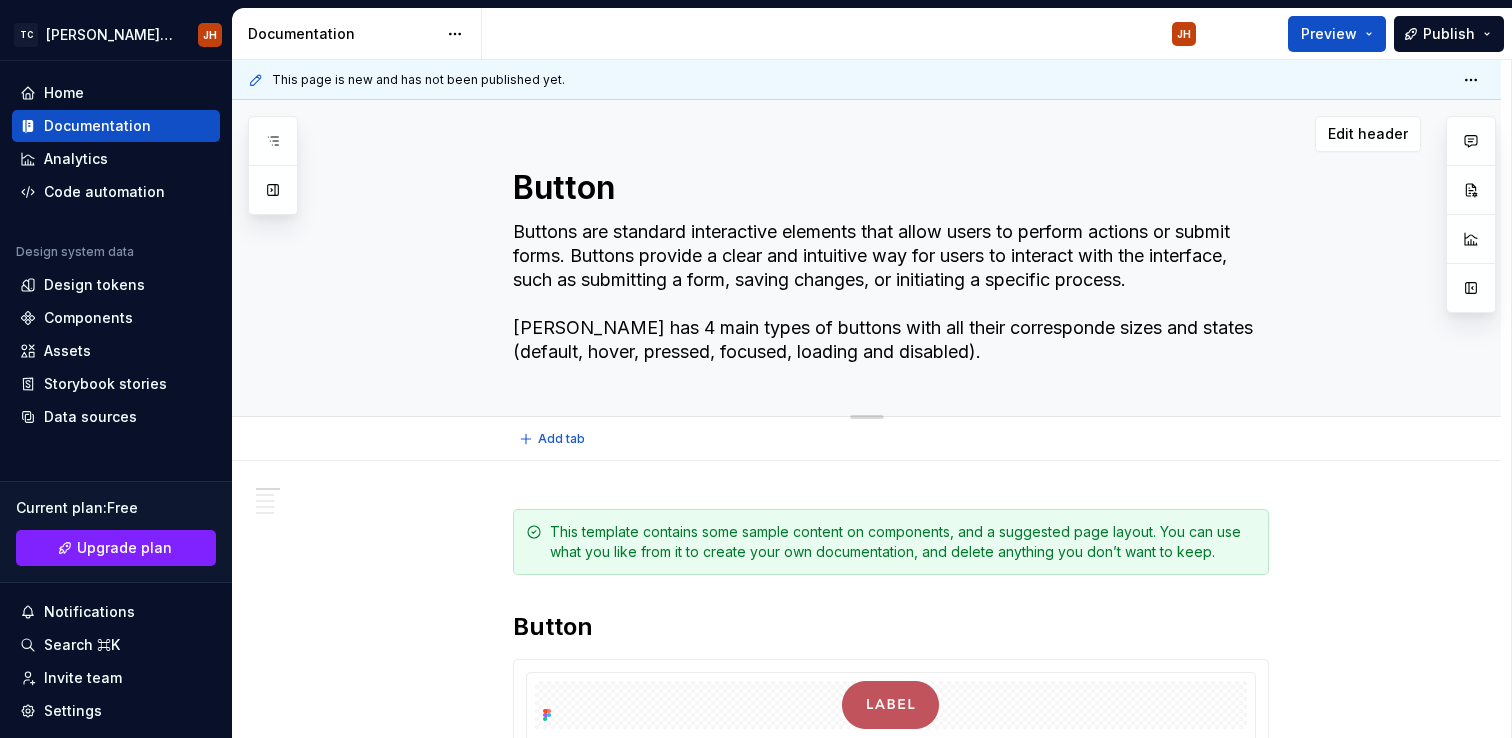 type on "*" 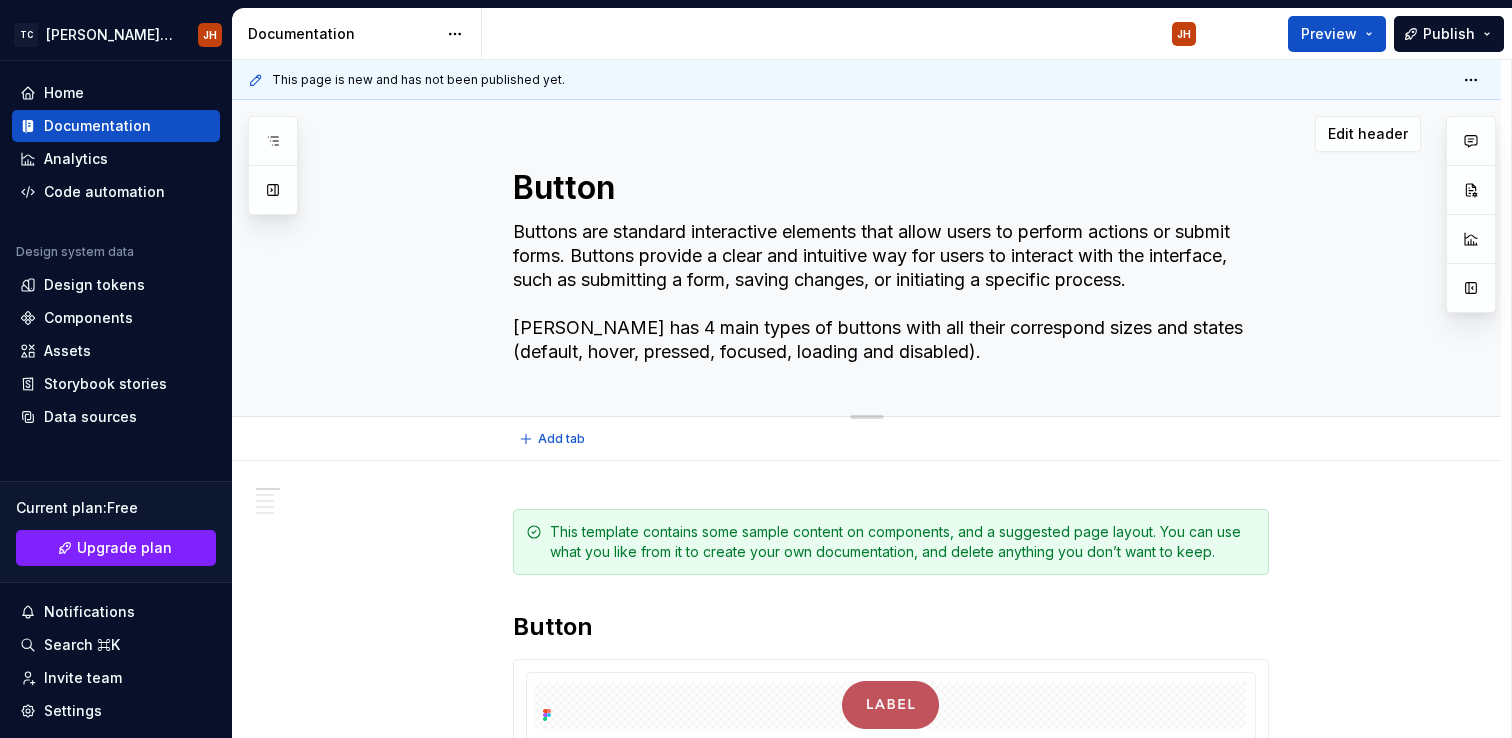 type on "*" 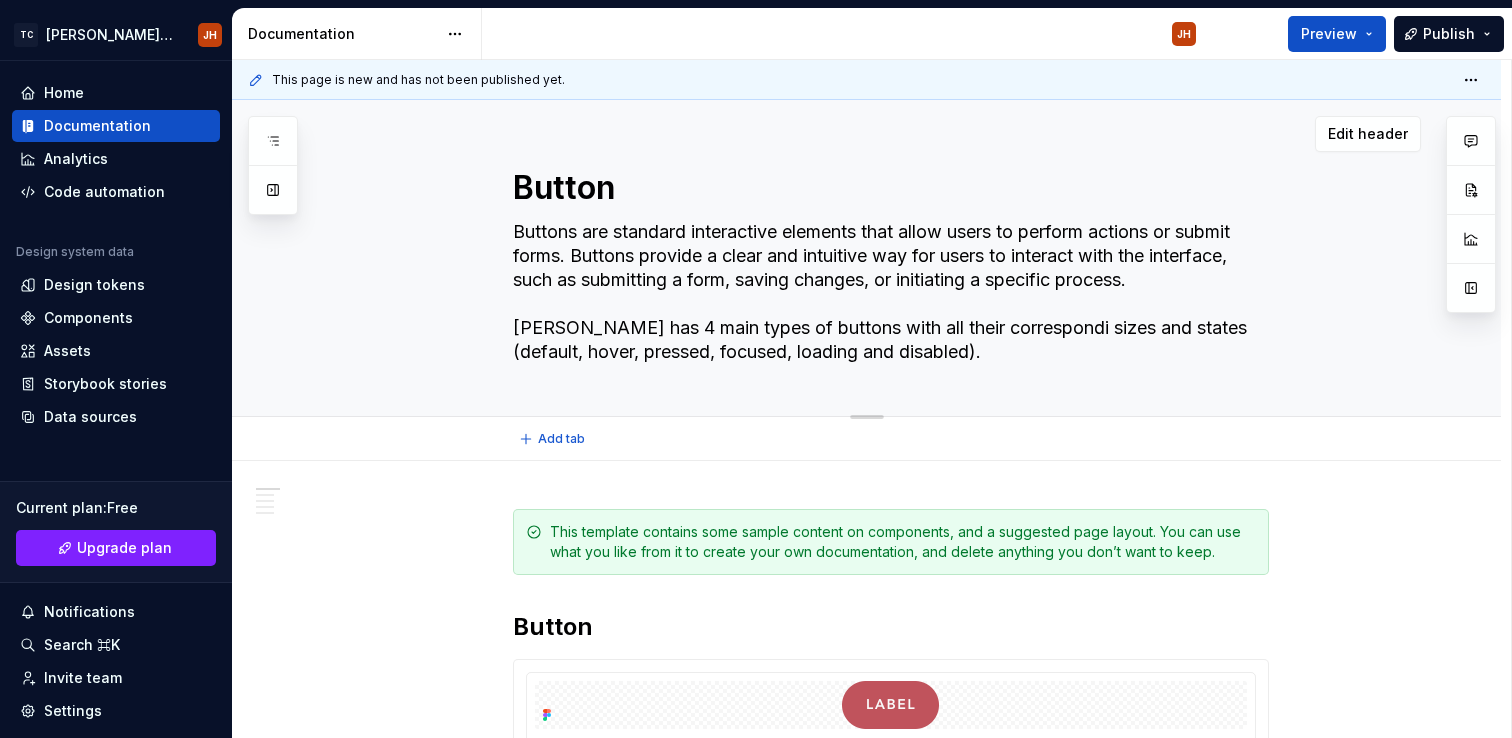 type on "*" 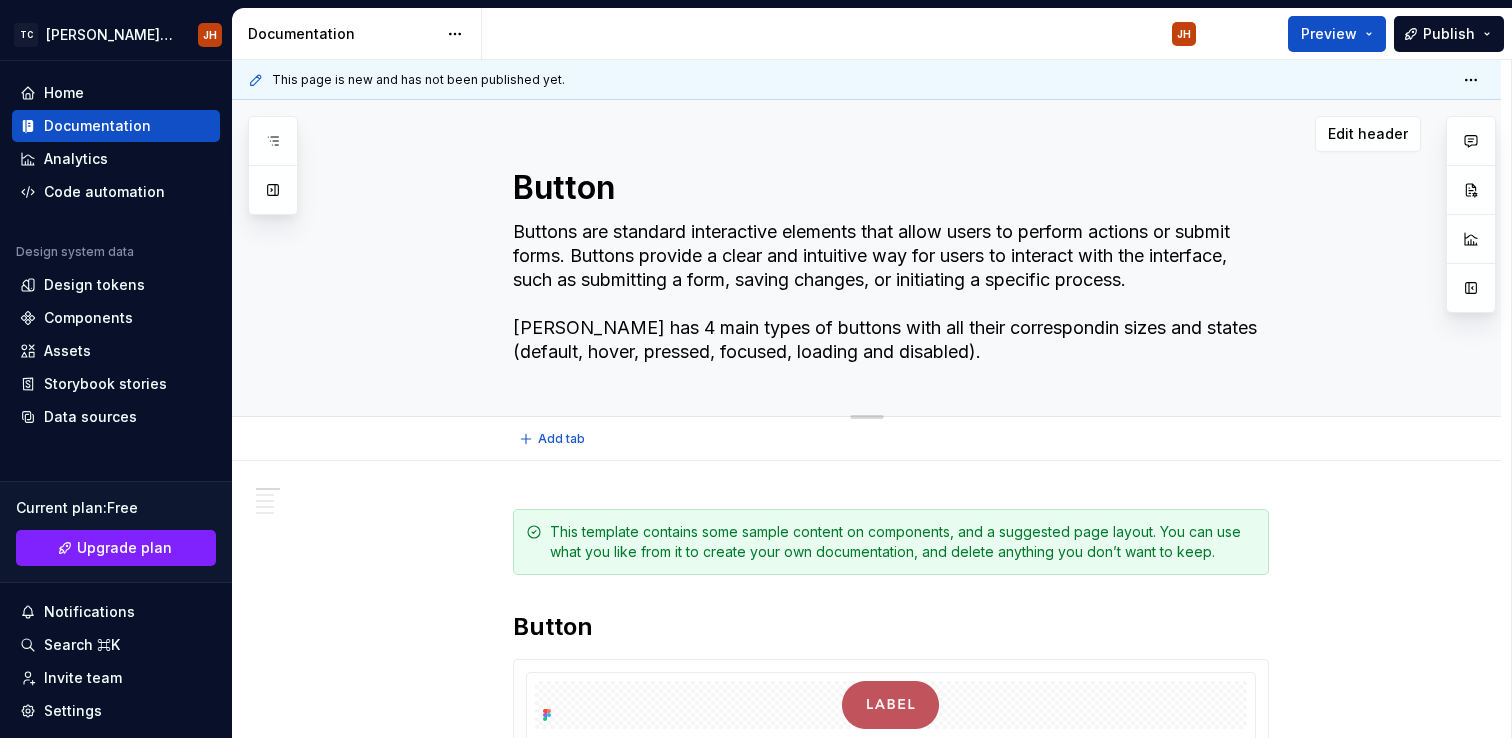 type on "*" 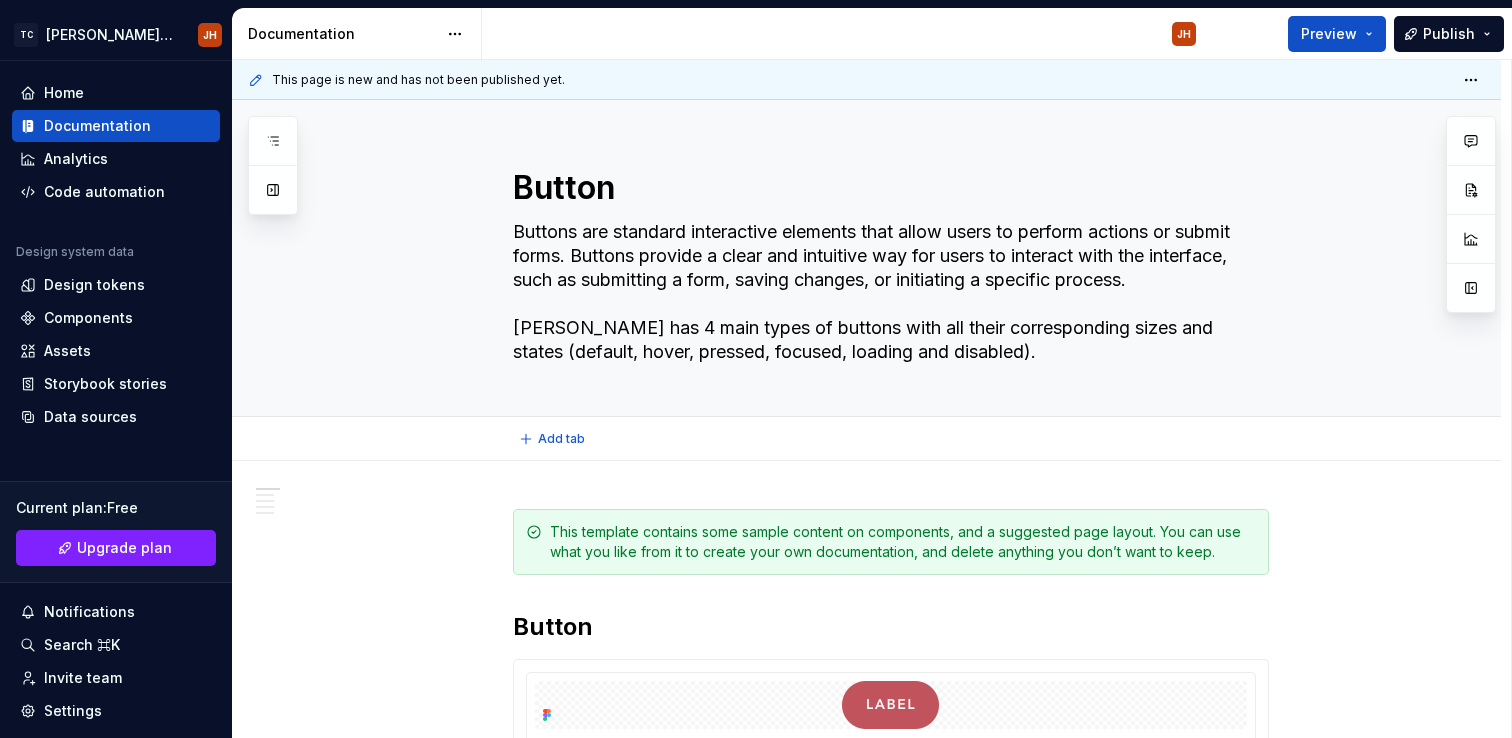 type on "*" 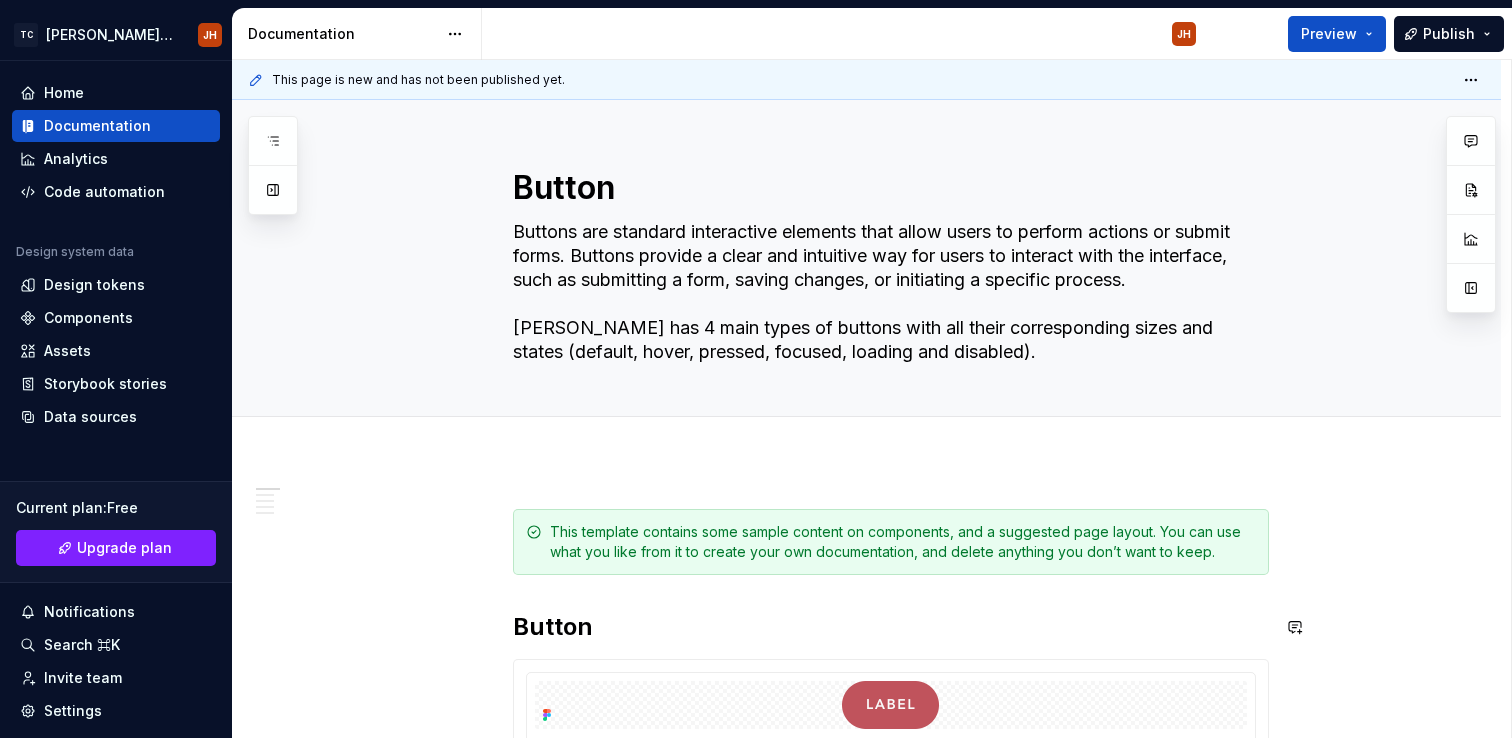 type on "Buttons are standard interactive elements that allow users to perform actions or submit forms. Buttons provide a clear and intuitive way for users to interact with the interface, such as submitting a form, saving changes, or initiating a specific process.
Corcoran has 4 main types of buttons with all their corresponding sizes and states (default, hover, pressed, focused, loading and disabled)." 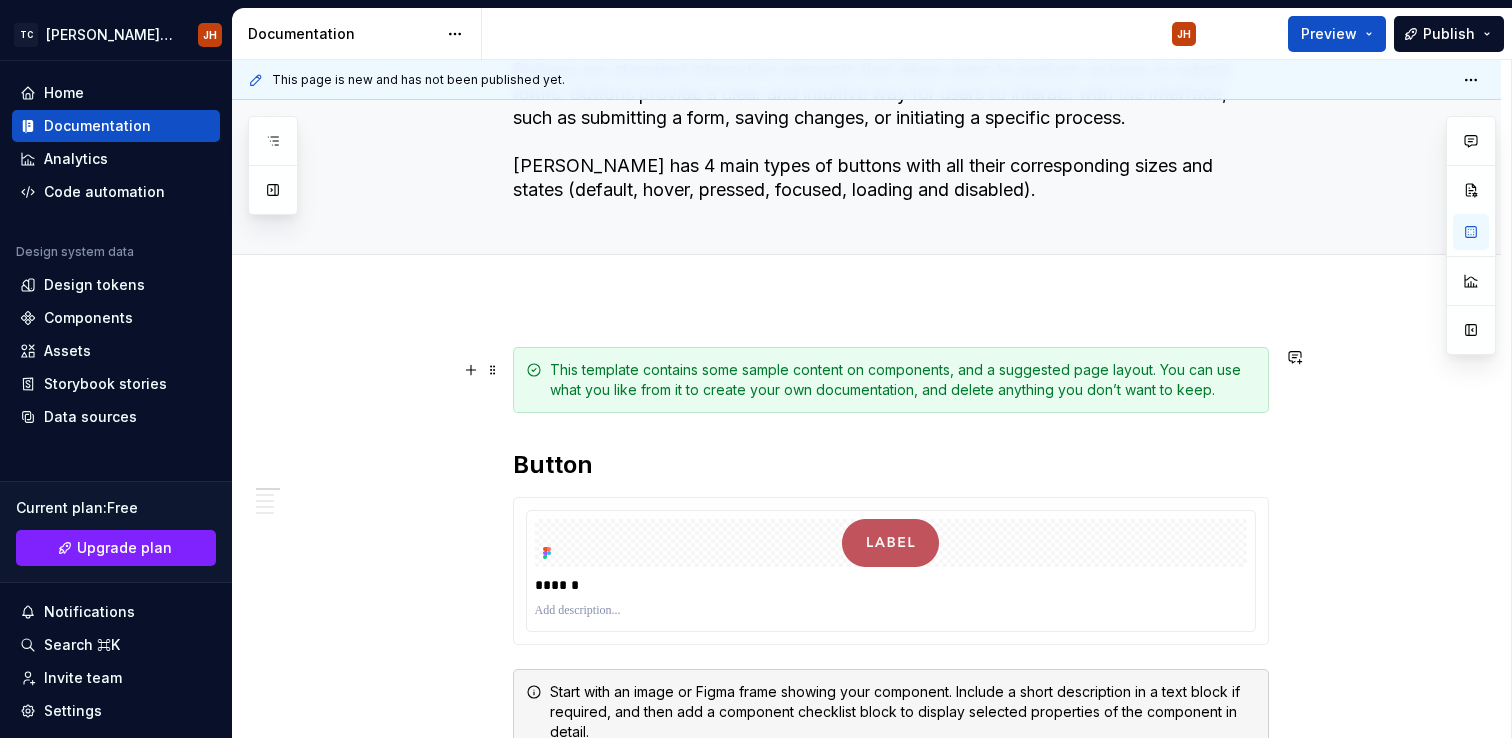 scroll, scrollTop: 166, scrollLeft: 0, axis: vertical 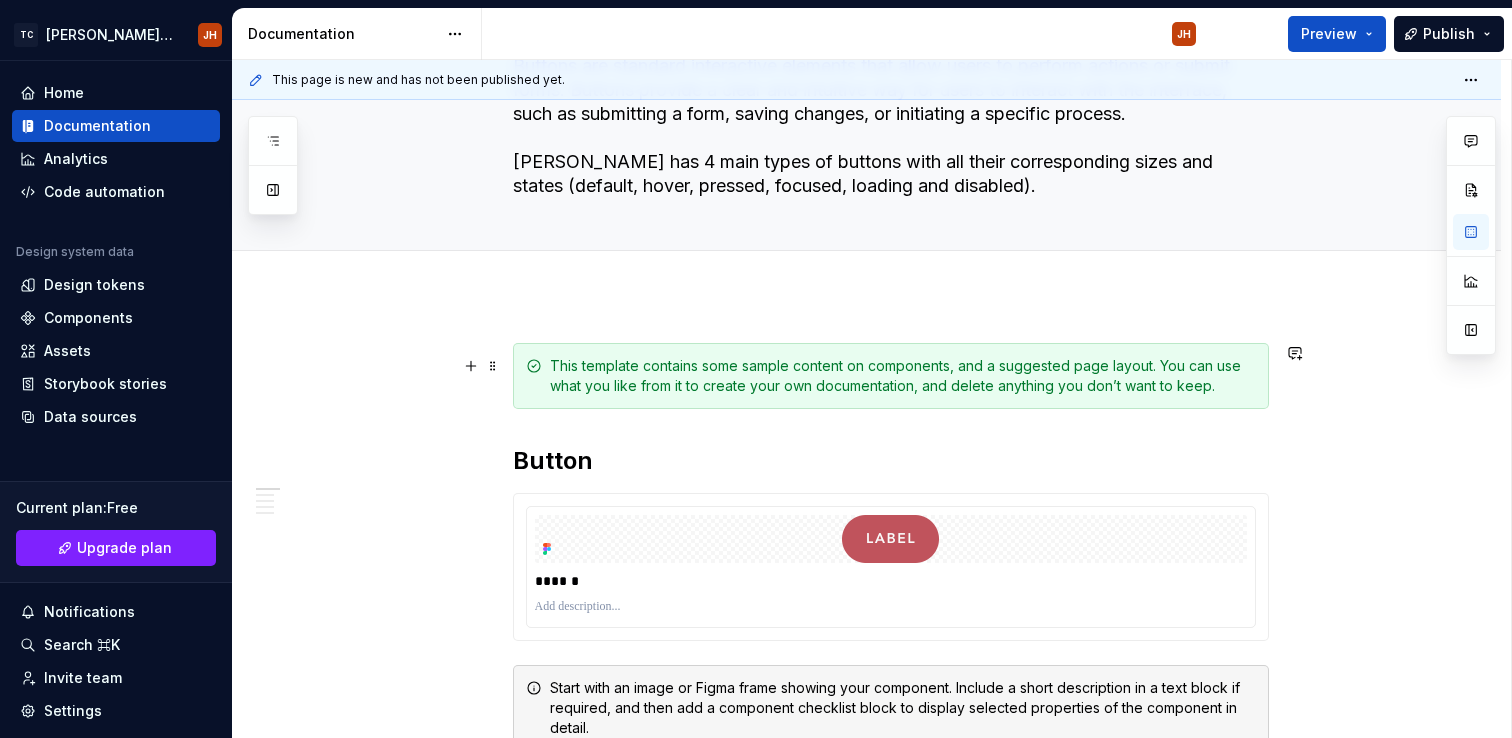 type on "*" 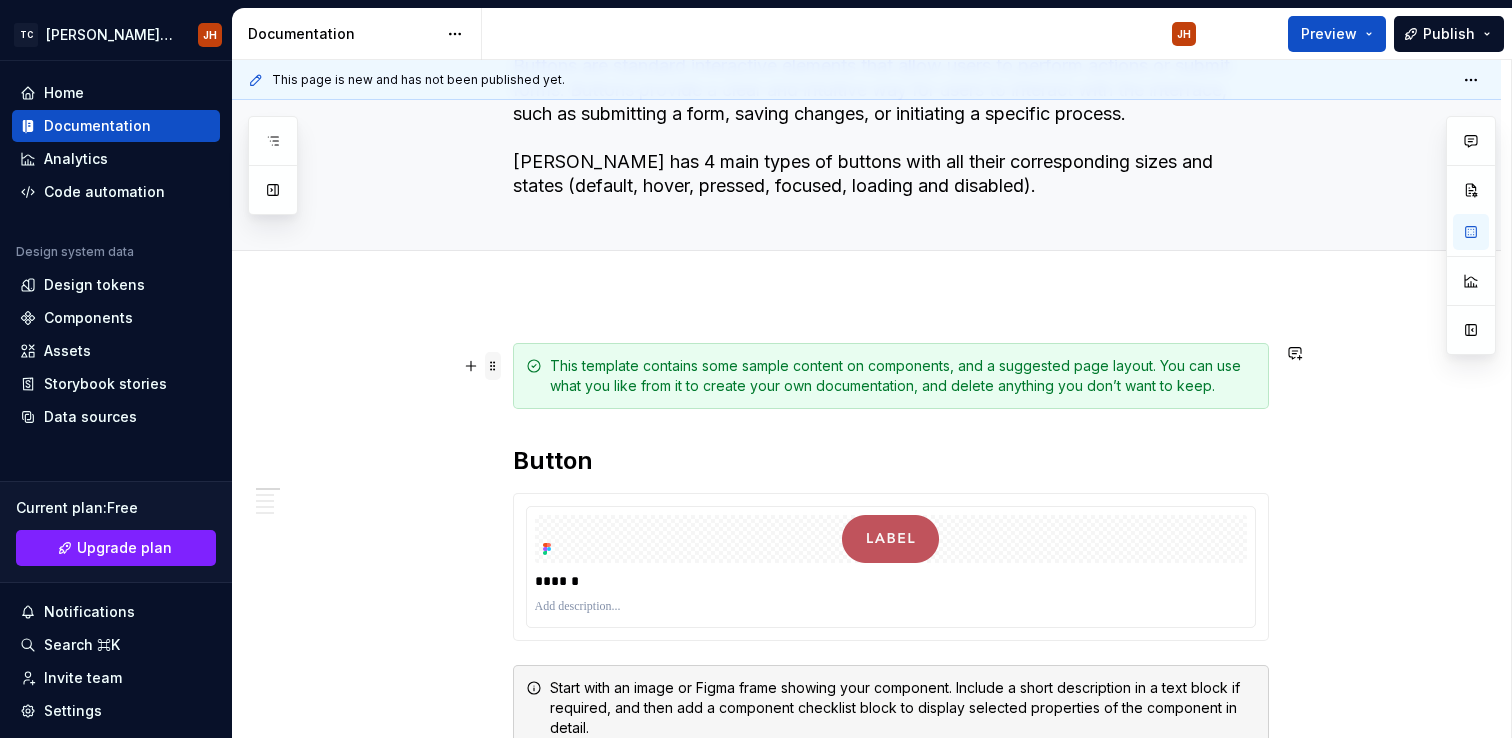 scroll, scrollTop: 596, scrollLeft: 0, axis: vertical 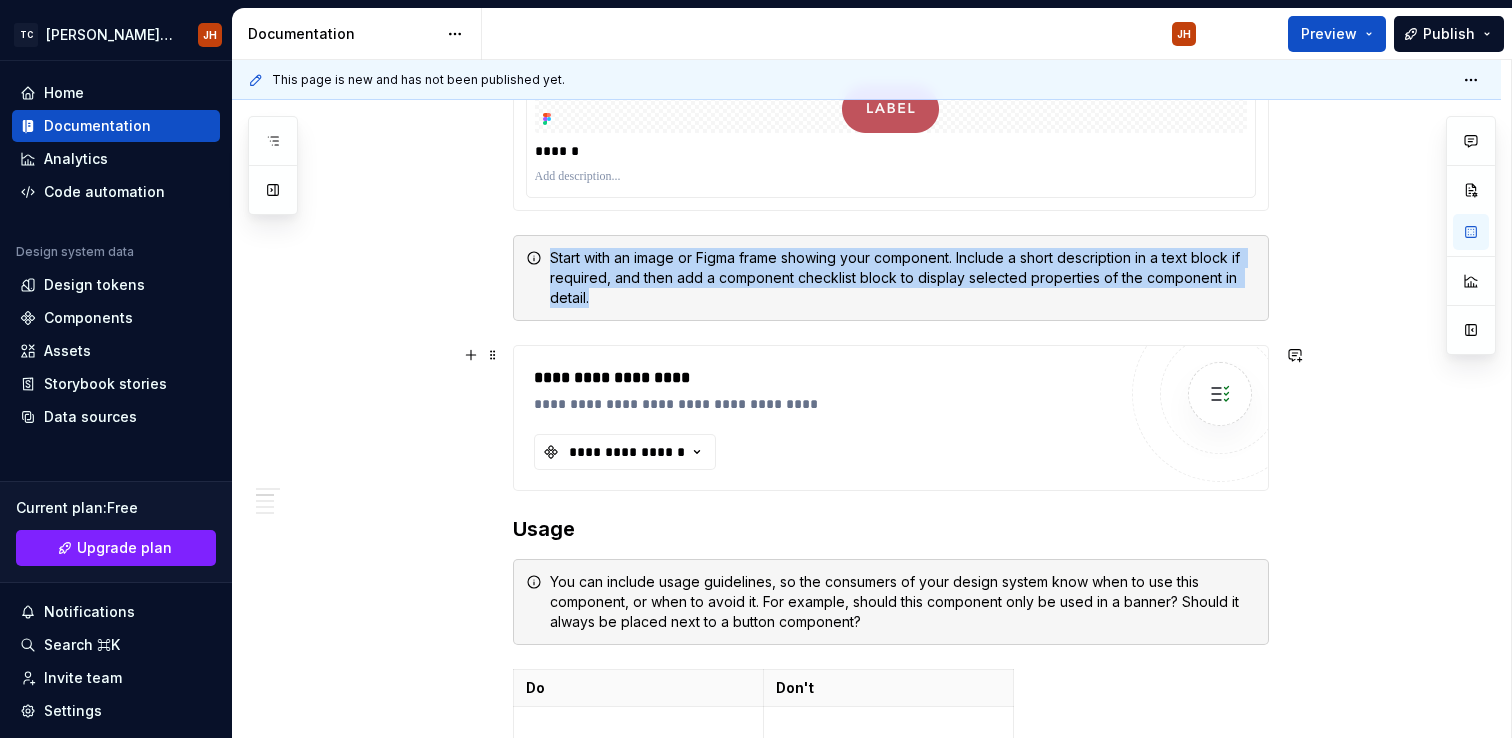 click on "**********" at bounding box center [891, 418] 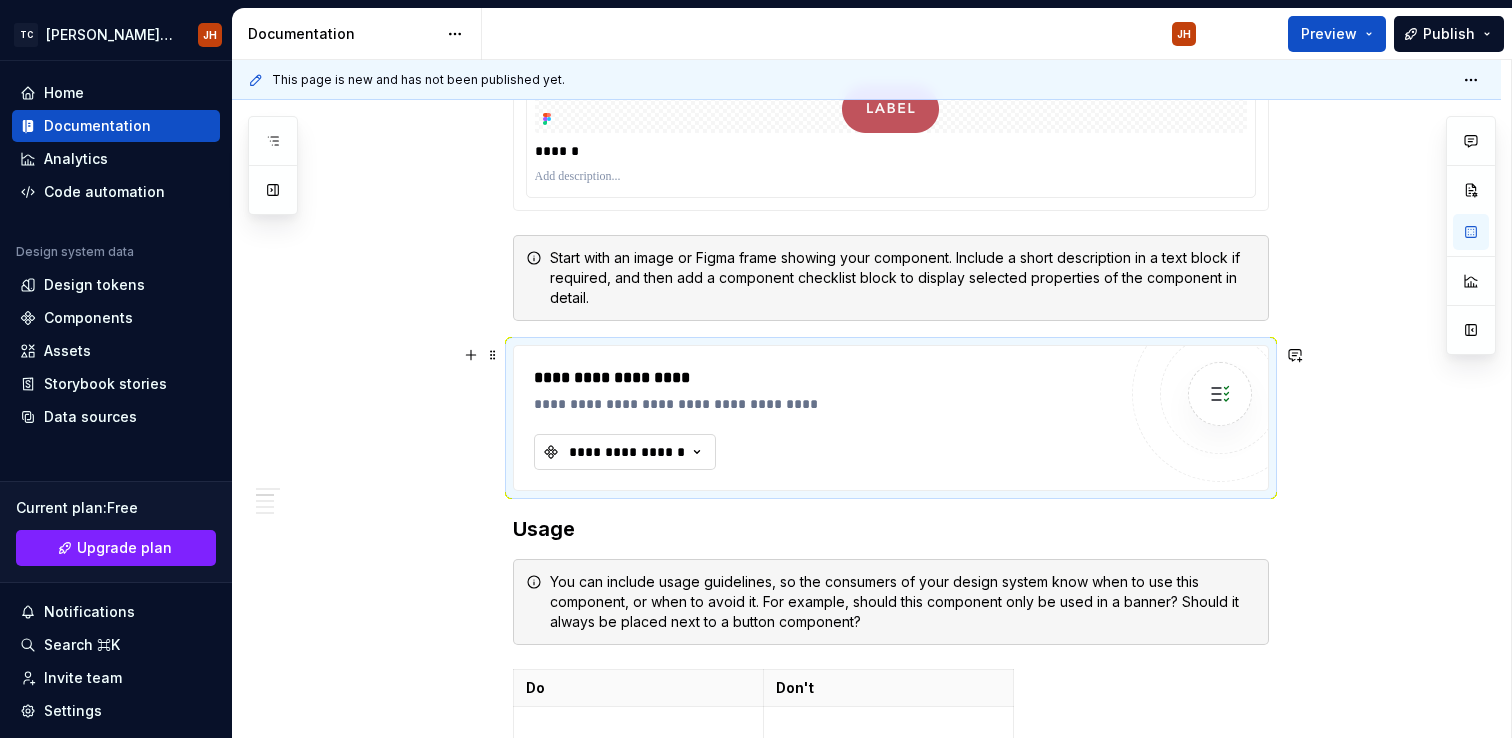 click 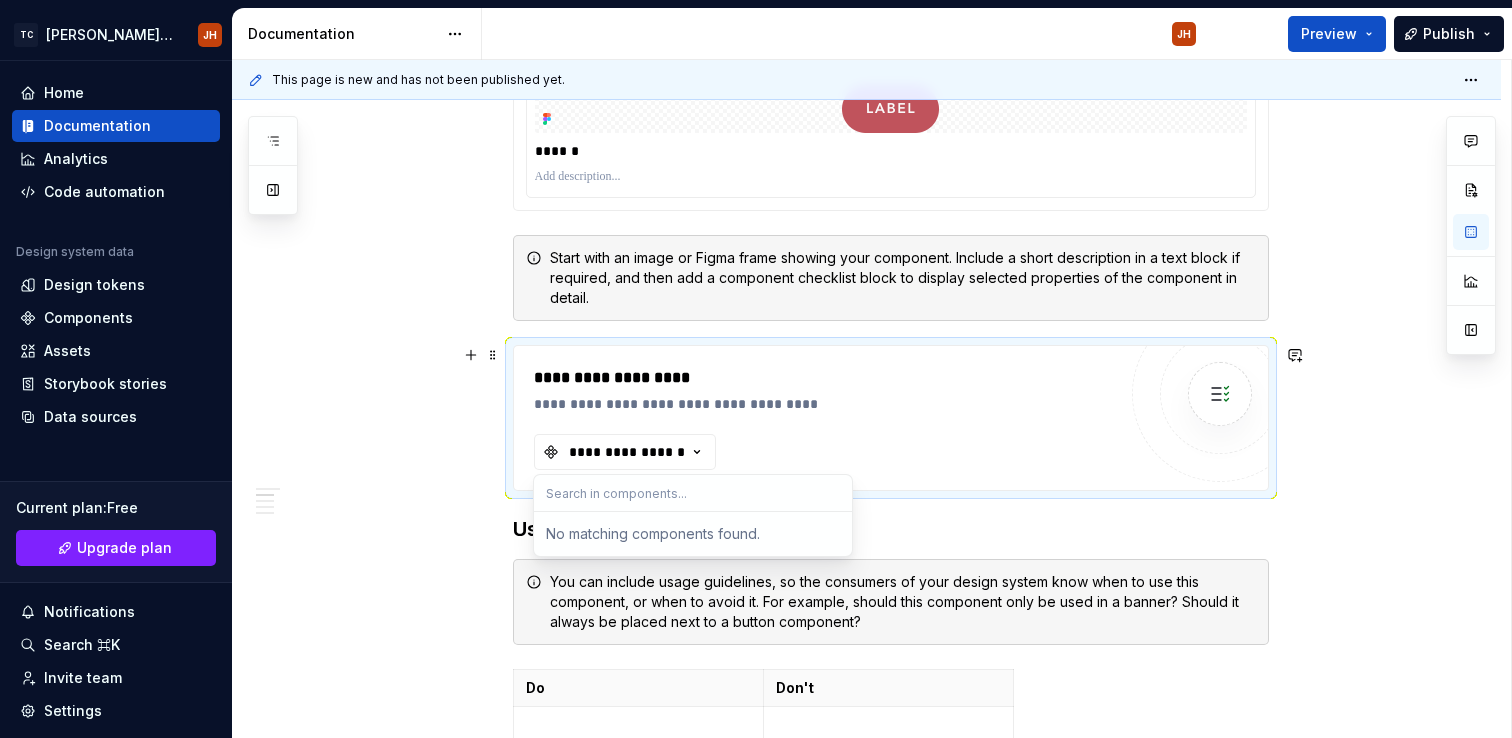 type on "c" 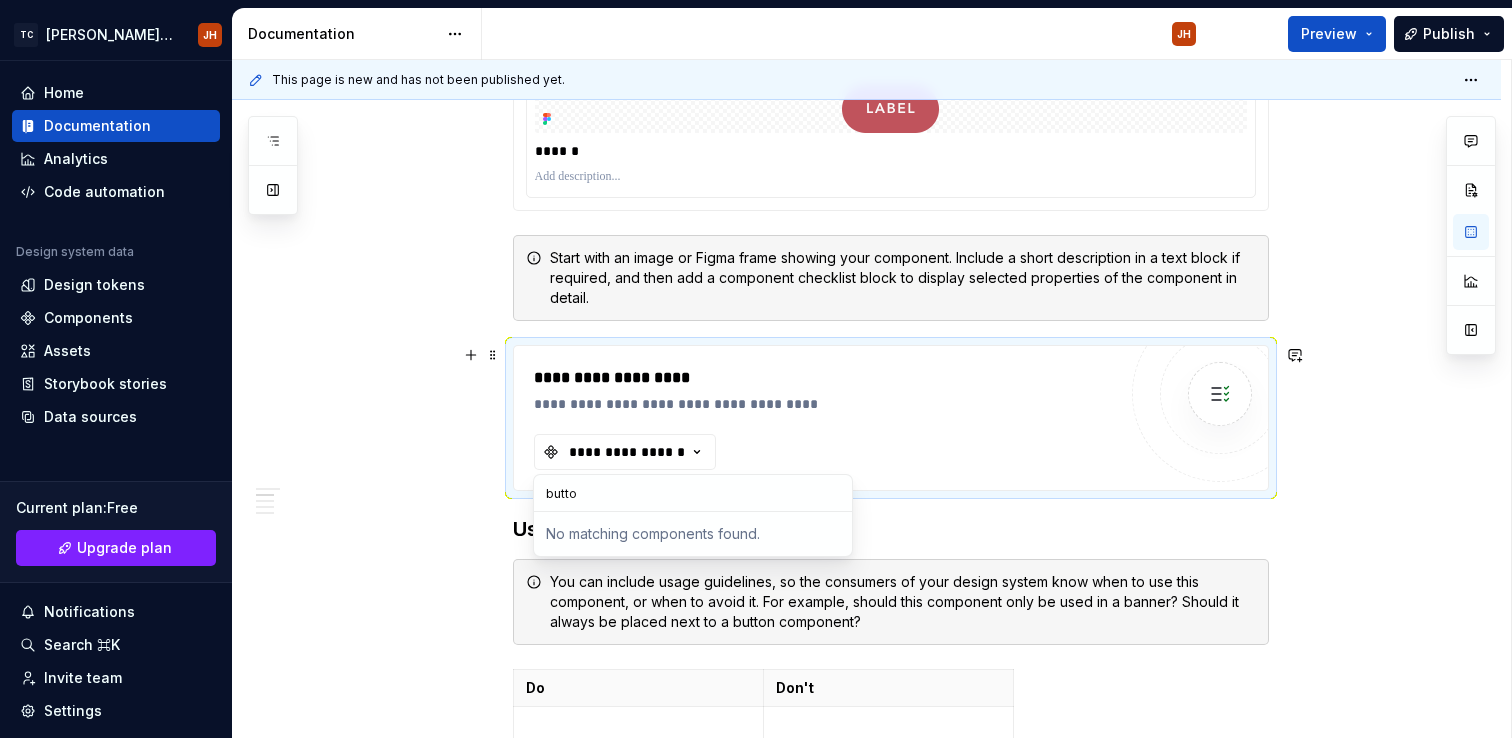 type on "button" 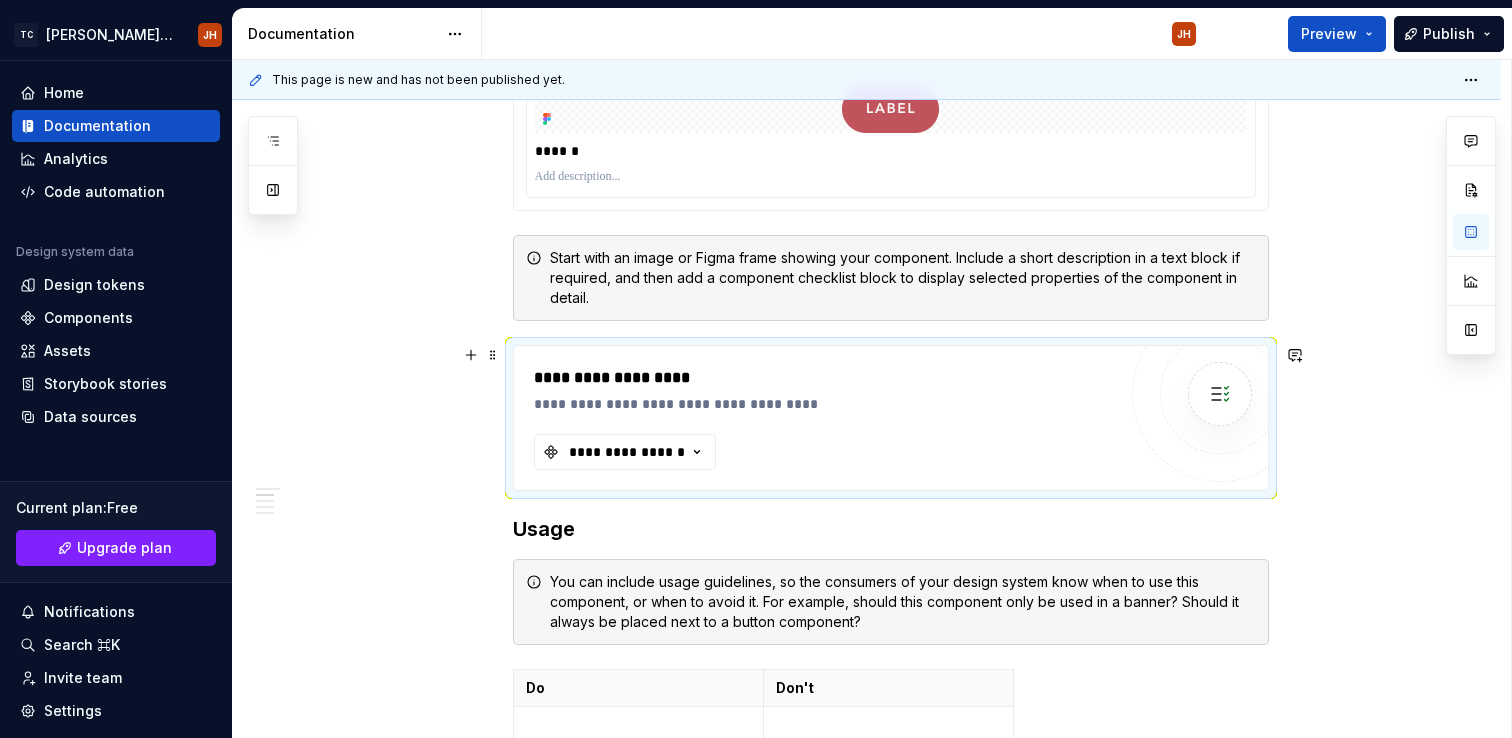 click on "**********" at bounding box center (825, 404) 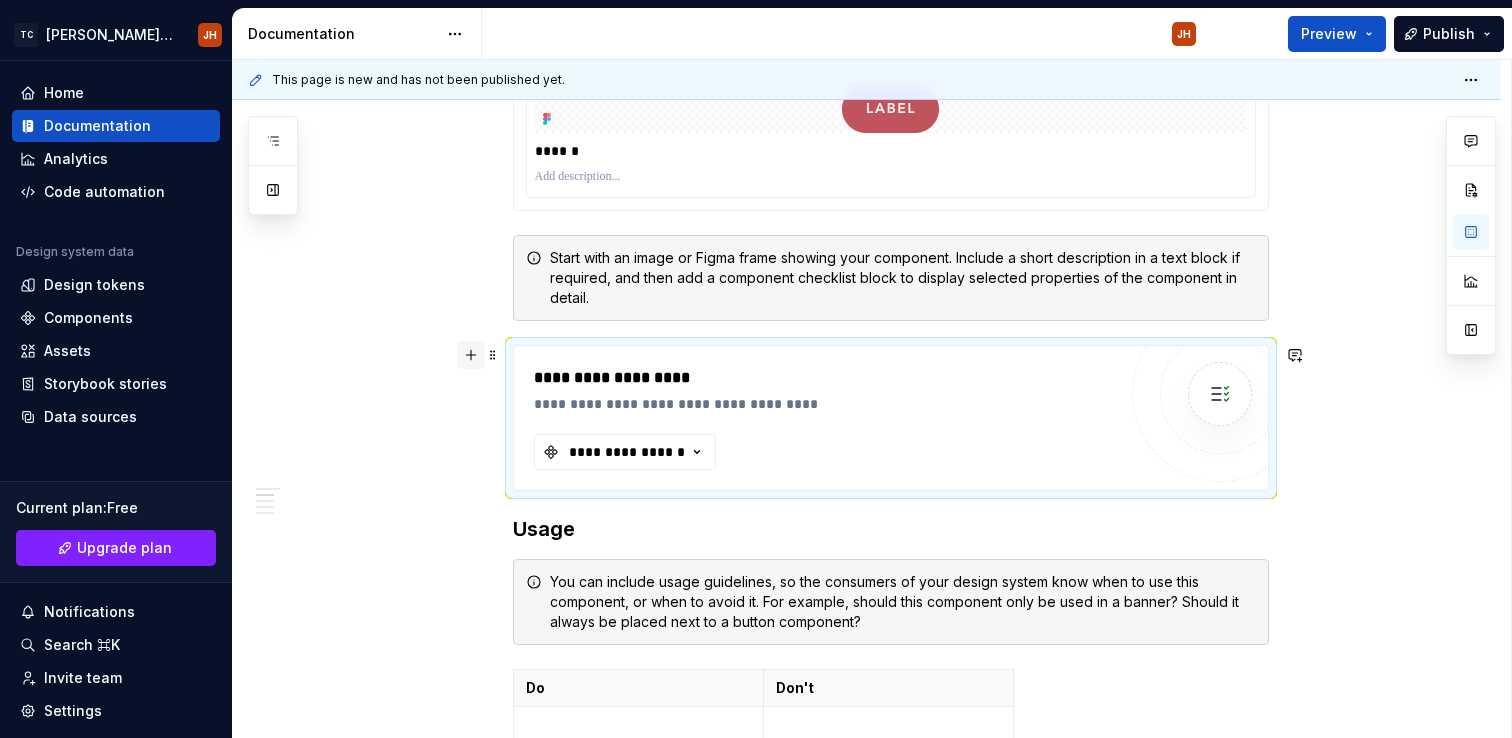click at bounding box center (471, 355) 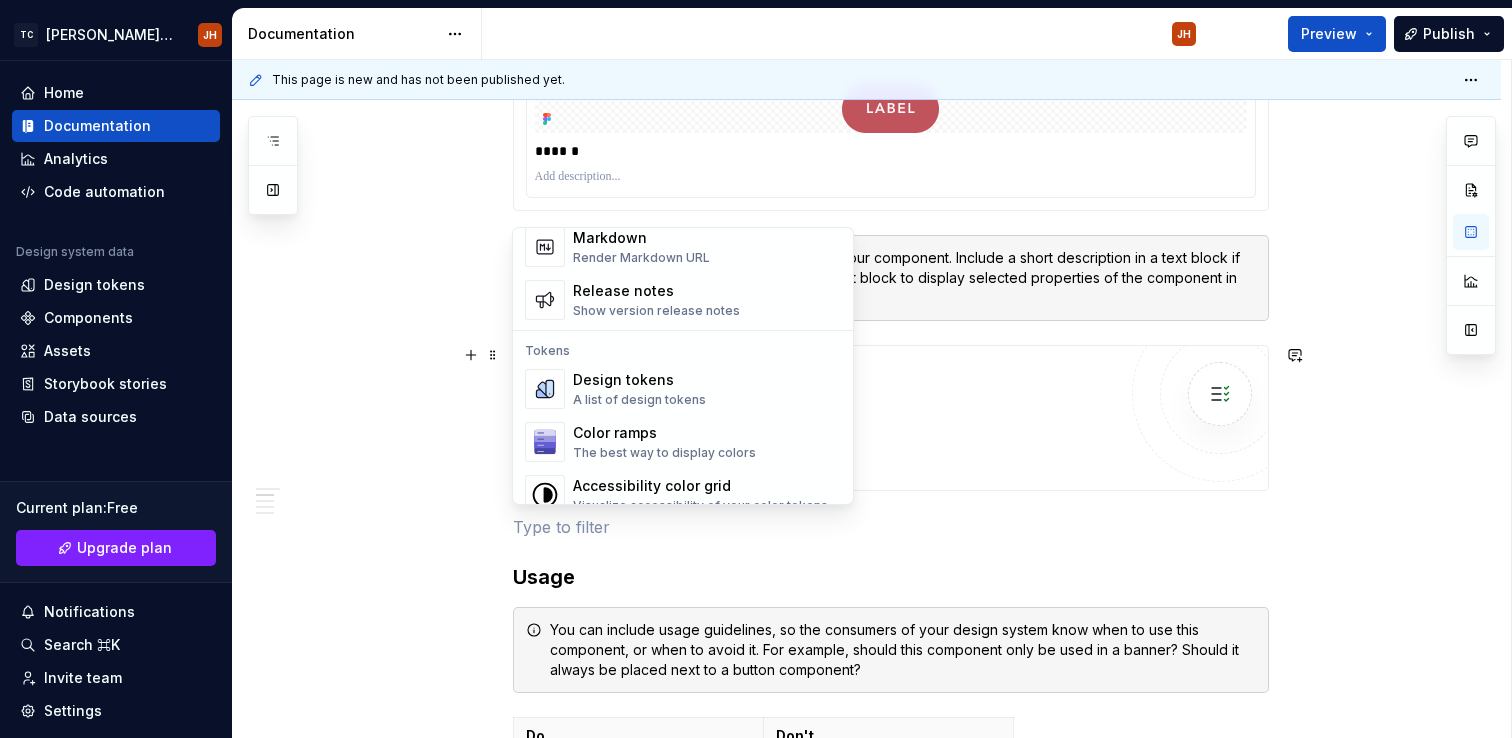 scroll, scrollTop: 1991, scrollLeft: 0, axis: vertical 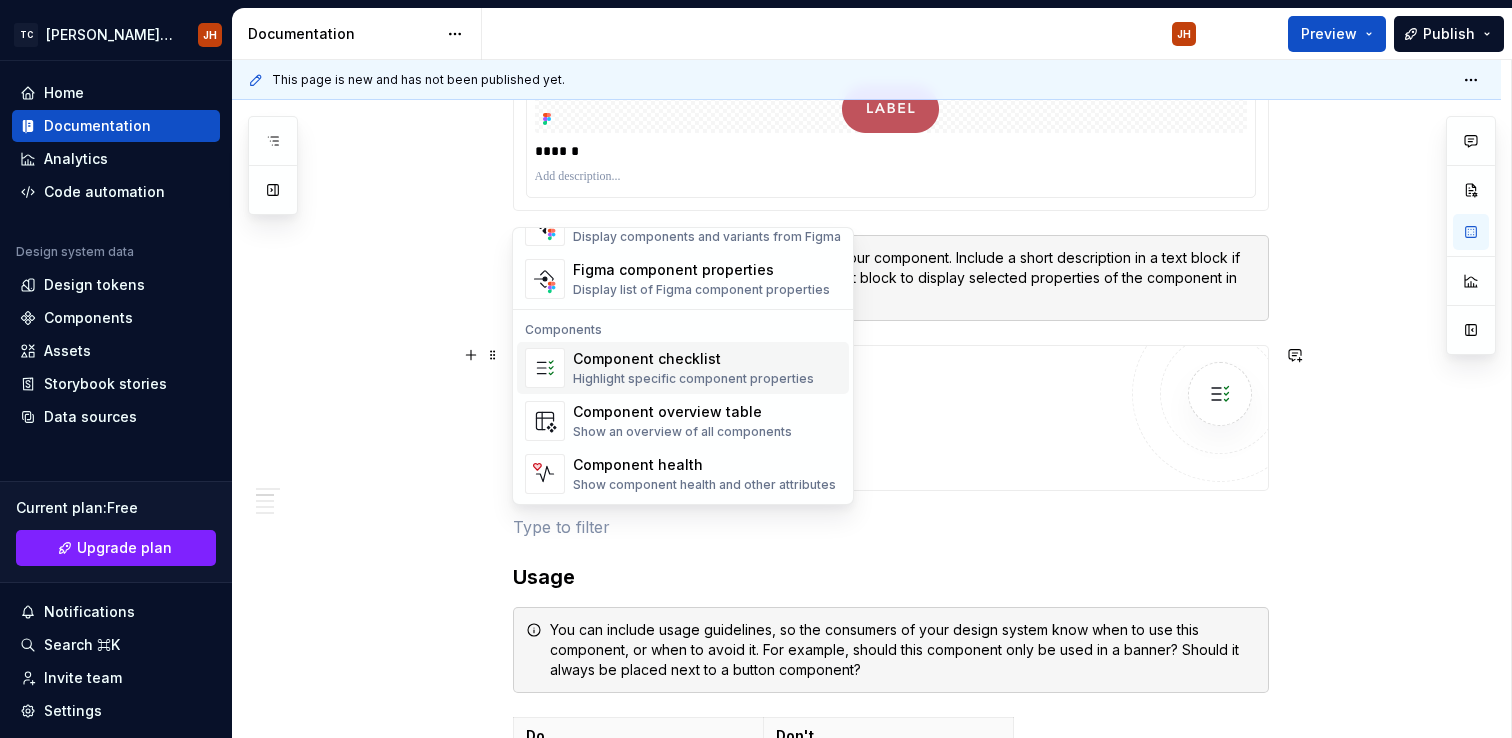 click on "Highlight specific component properties" at bounding box center (693, 379) 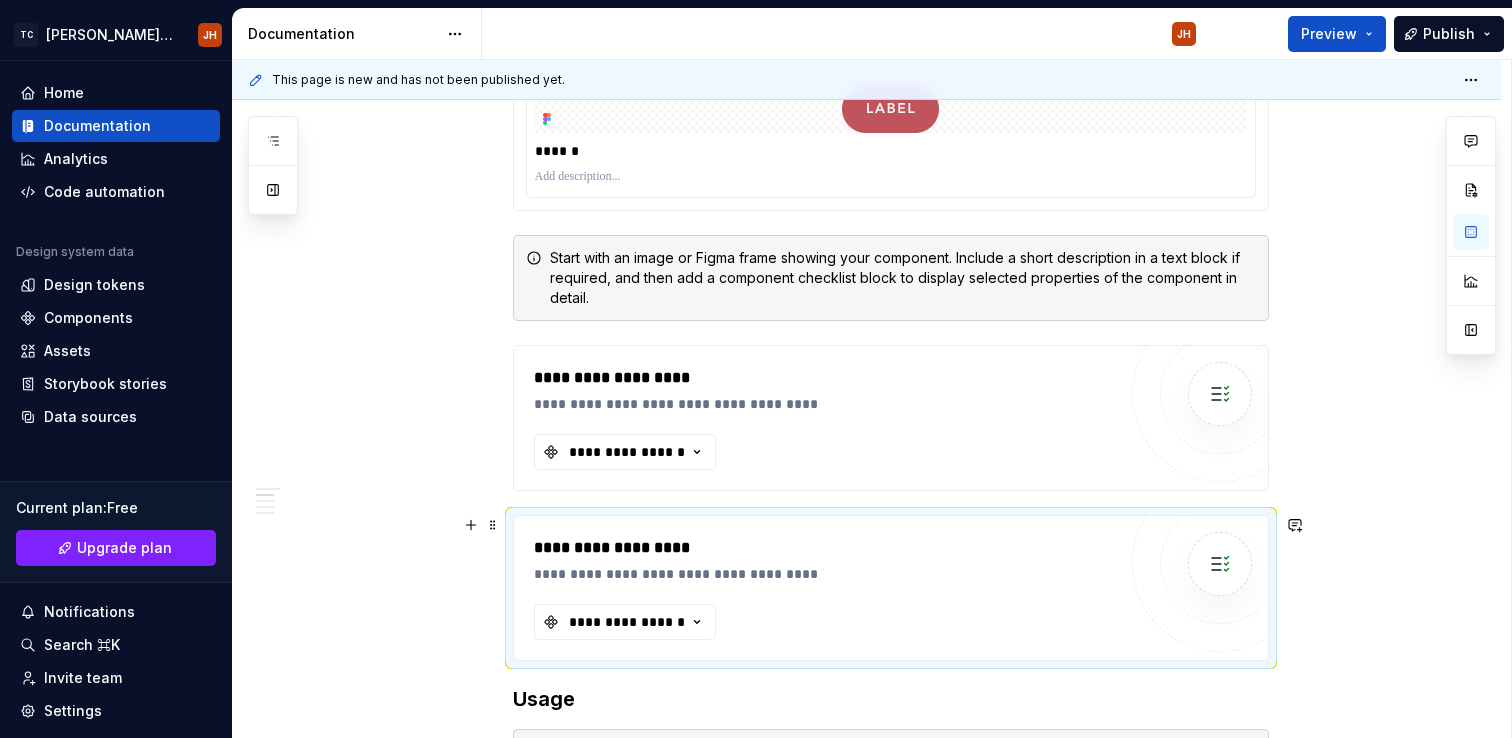 click on "**********" at bounding box center [825, 588] 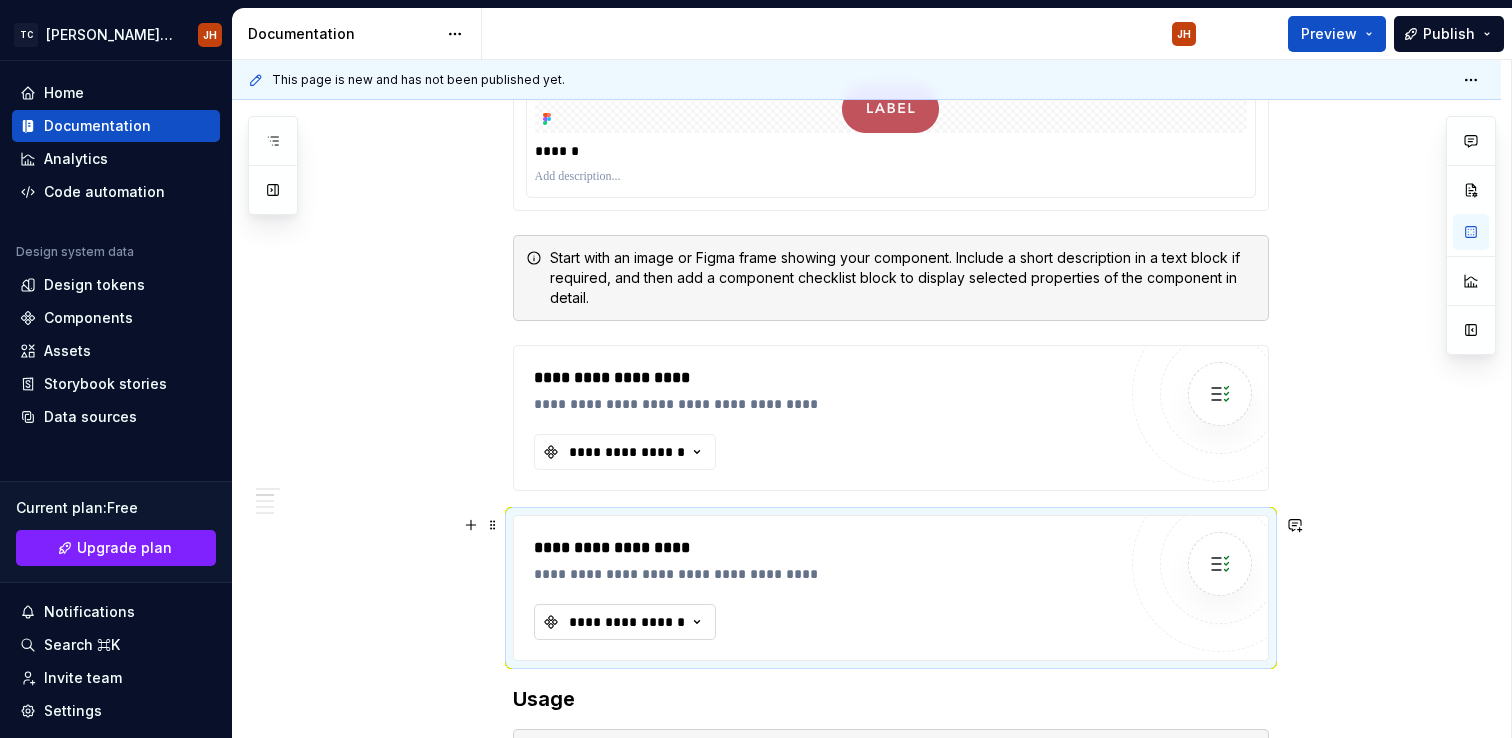 click on "**********" at bounding box center (627, 622) 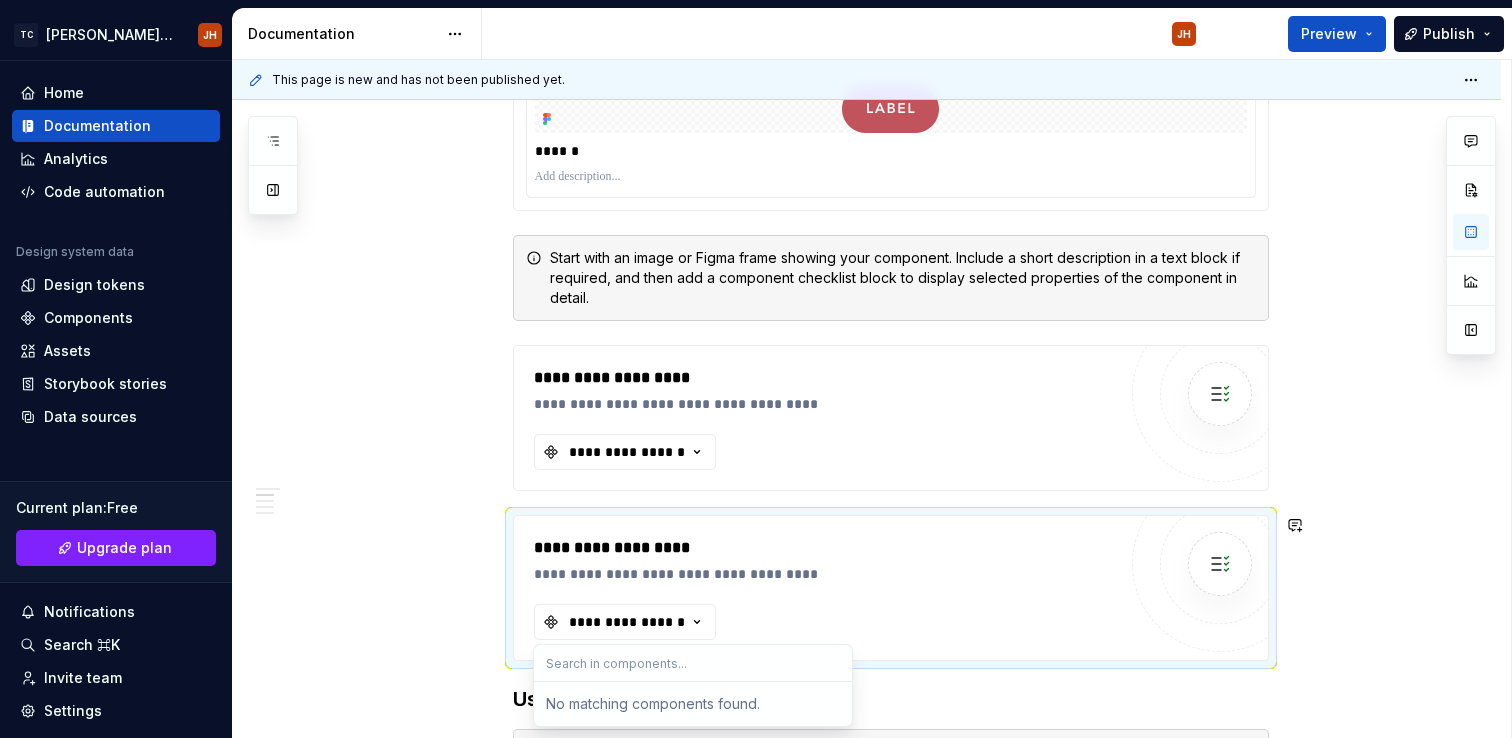 click on "No matching components found." at bounding box center (693, 704) 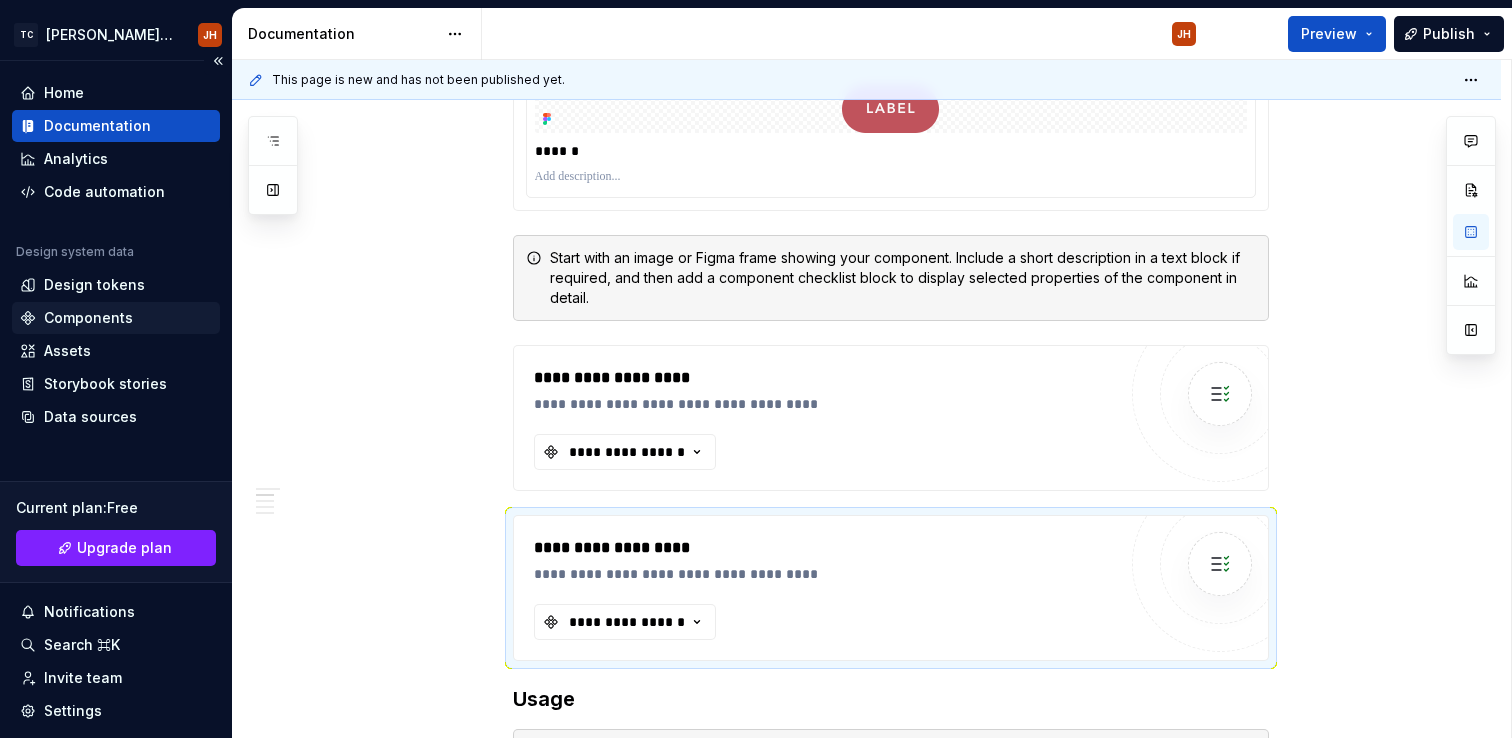 click on "Components" at bounding box center [88, 318] 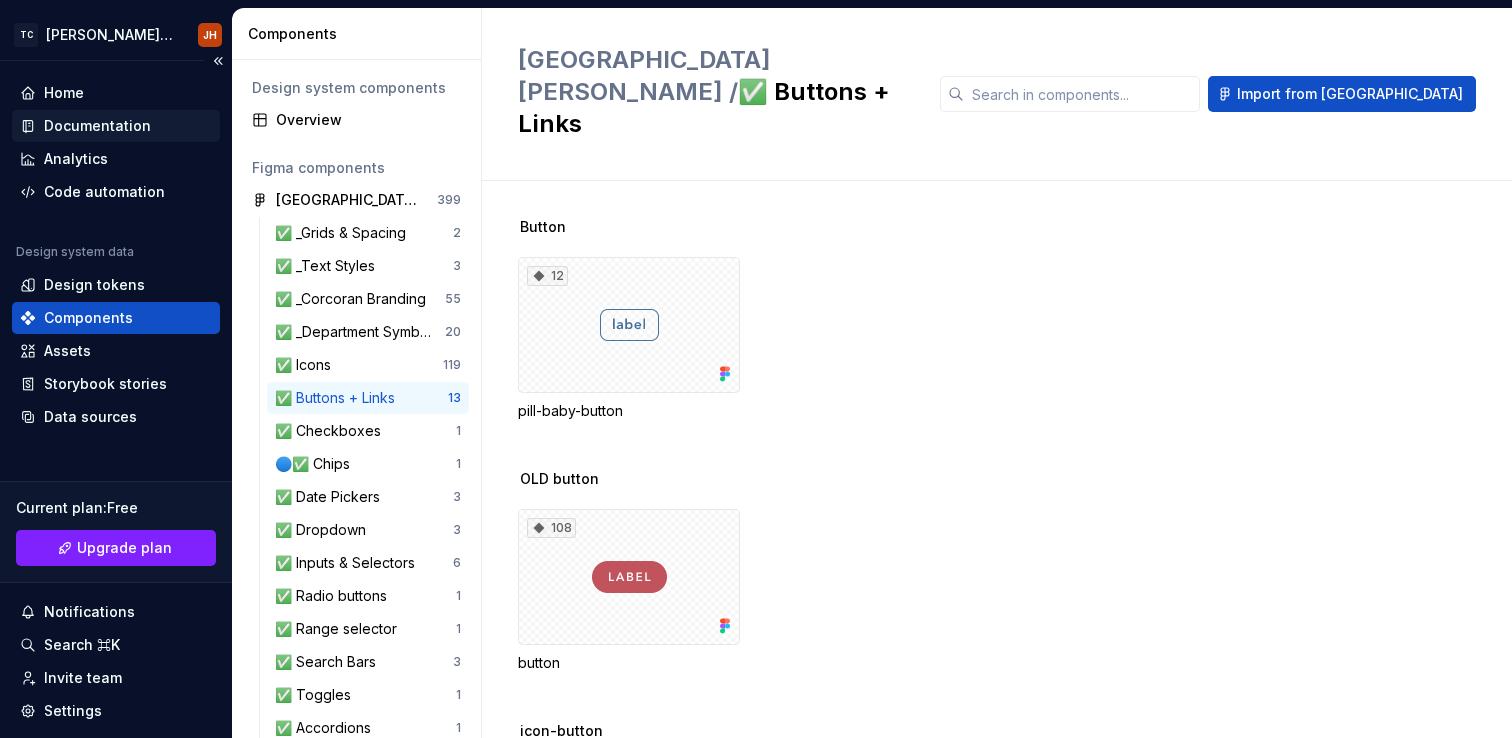 click on "Documentation" at bounding box center [97, 126] 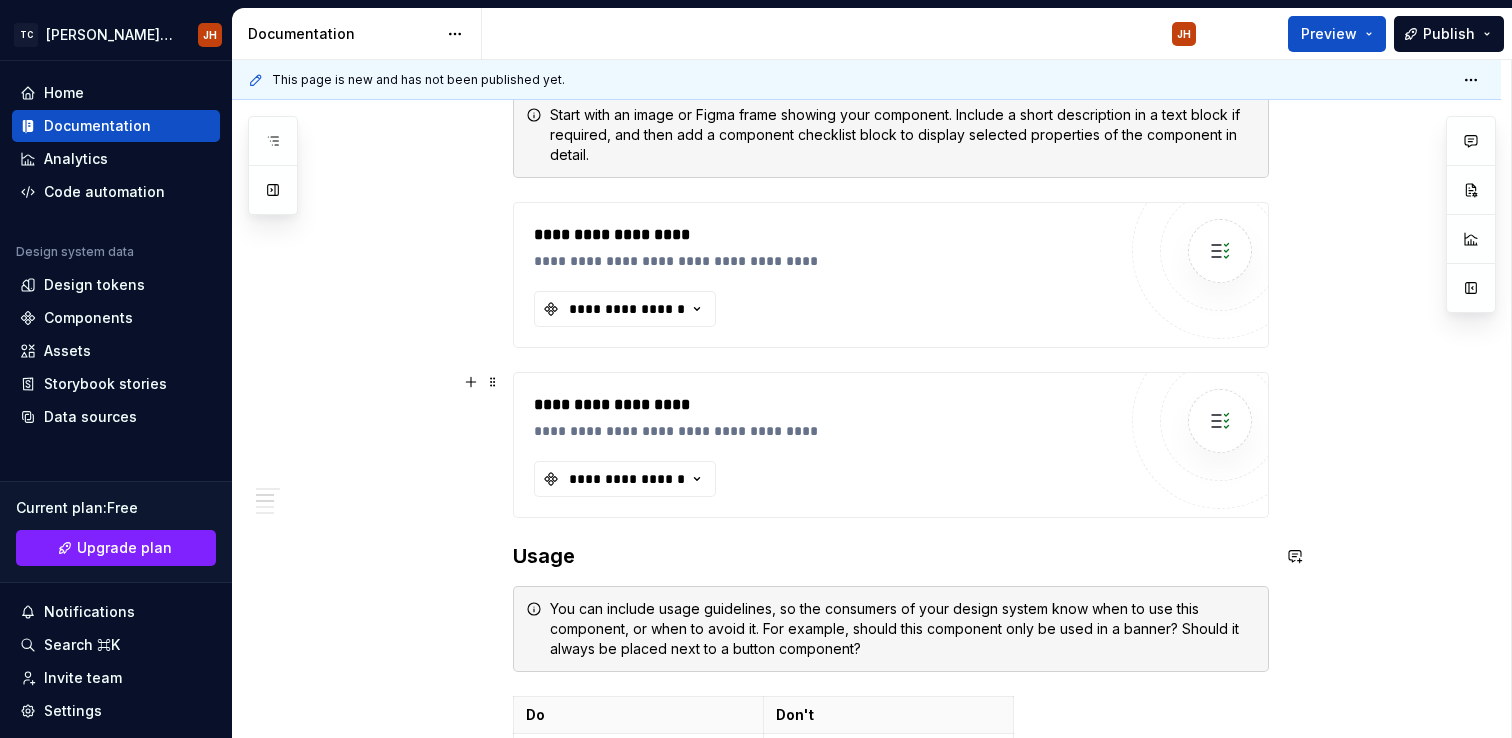 scroll, scrollTop: 627, scrollLeft: 0, axis: vertical 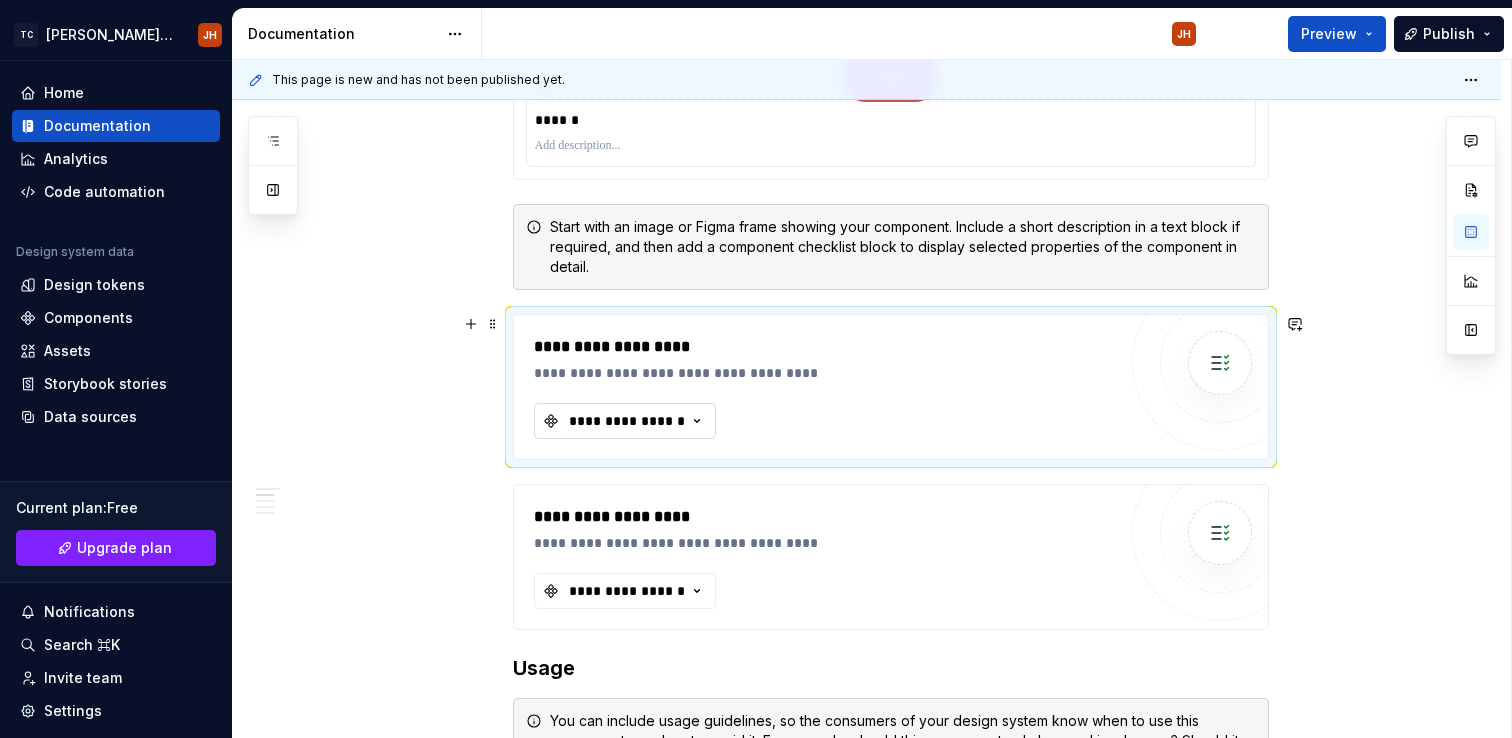 click on "**********" at bounding box center (627, 421) 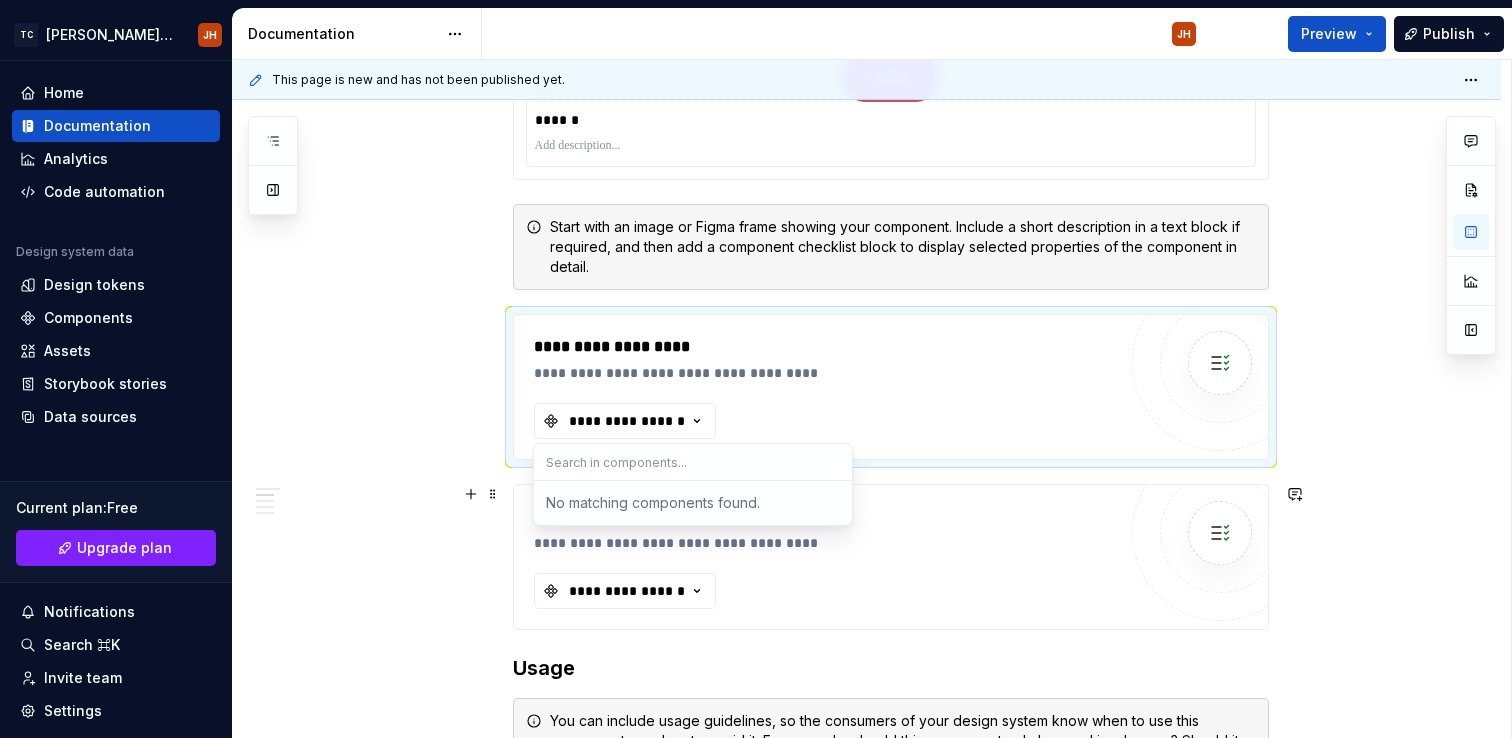 click on "No matching components found." at bounding box center [693, 503] 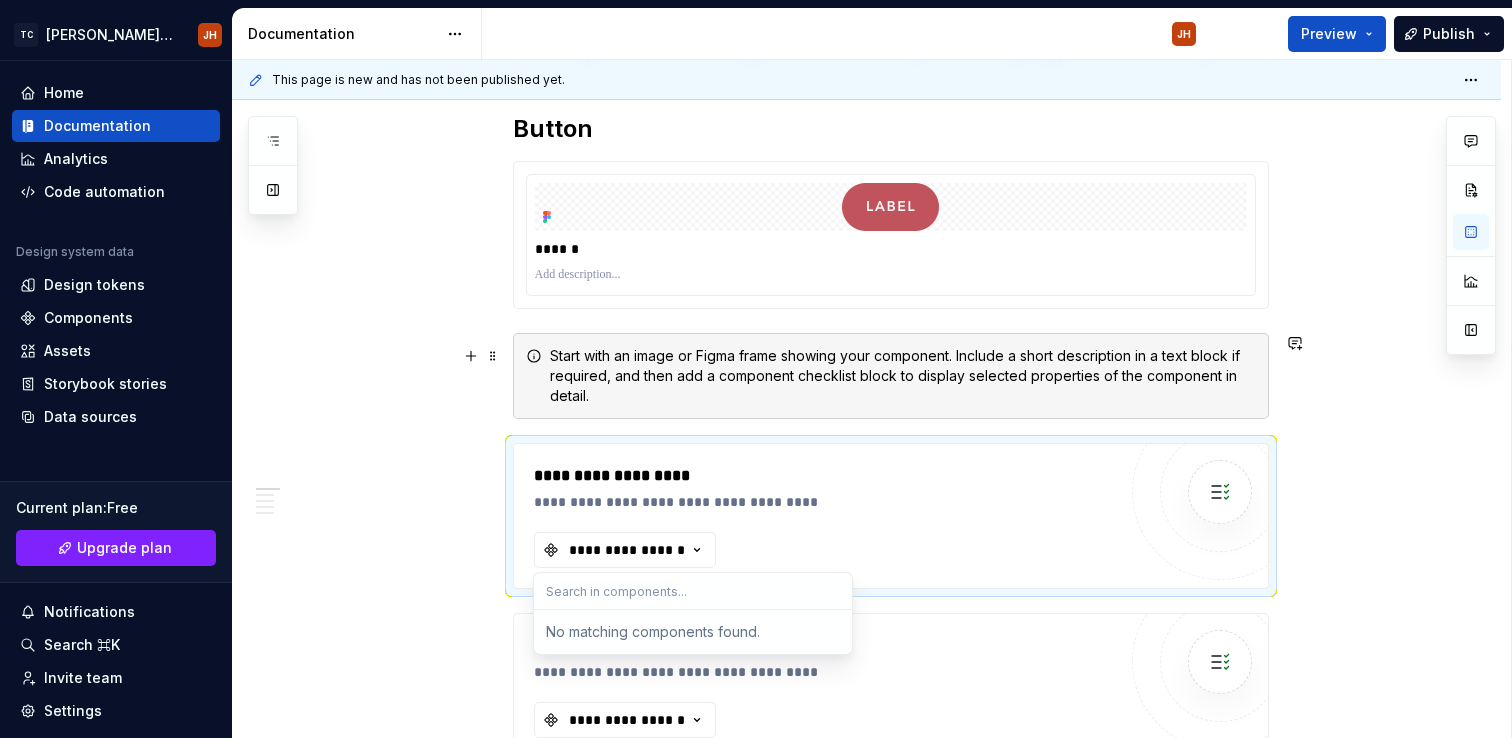 scroll, scrollTop: 495, scrollLeft: 0, axis: vertical 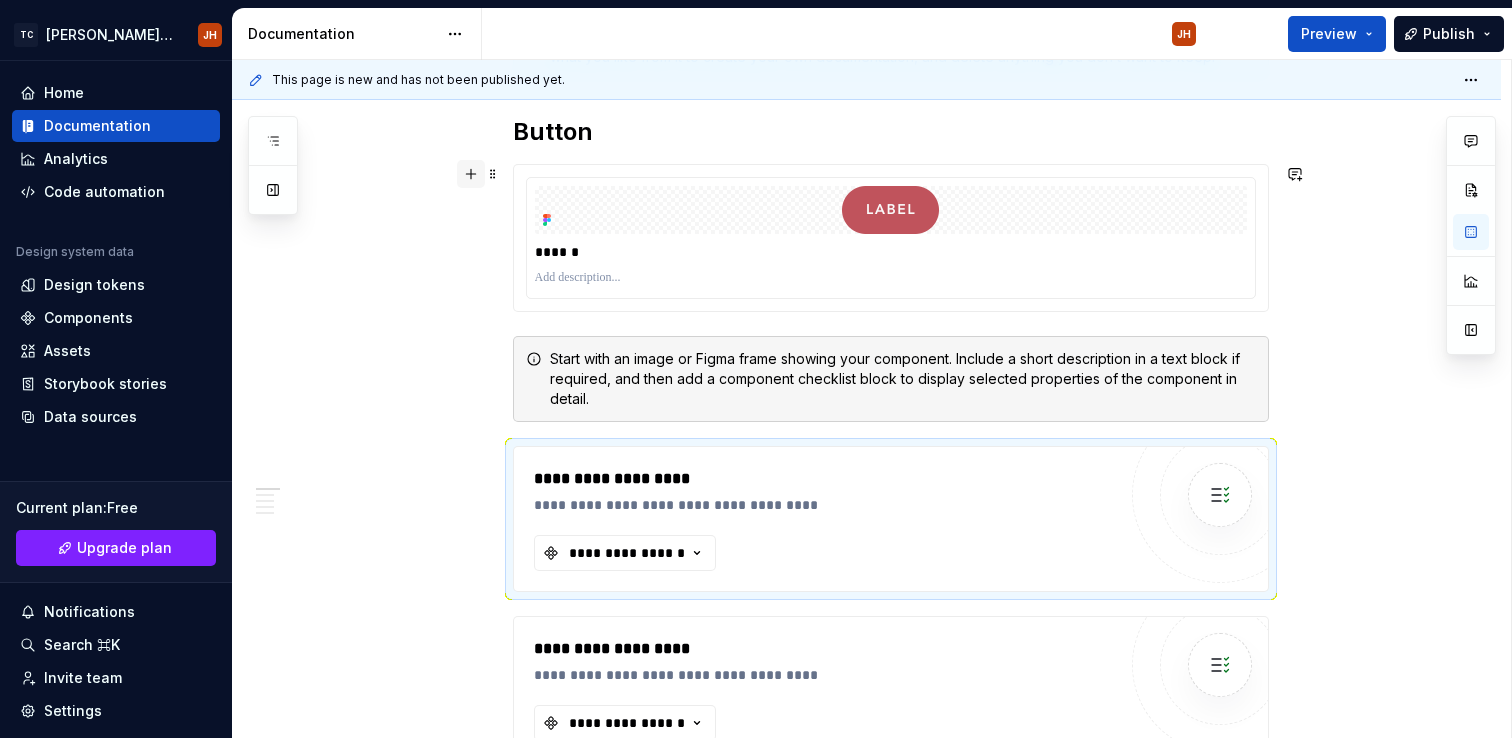 click at bounding box center (471, 174) 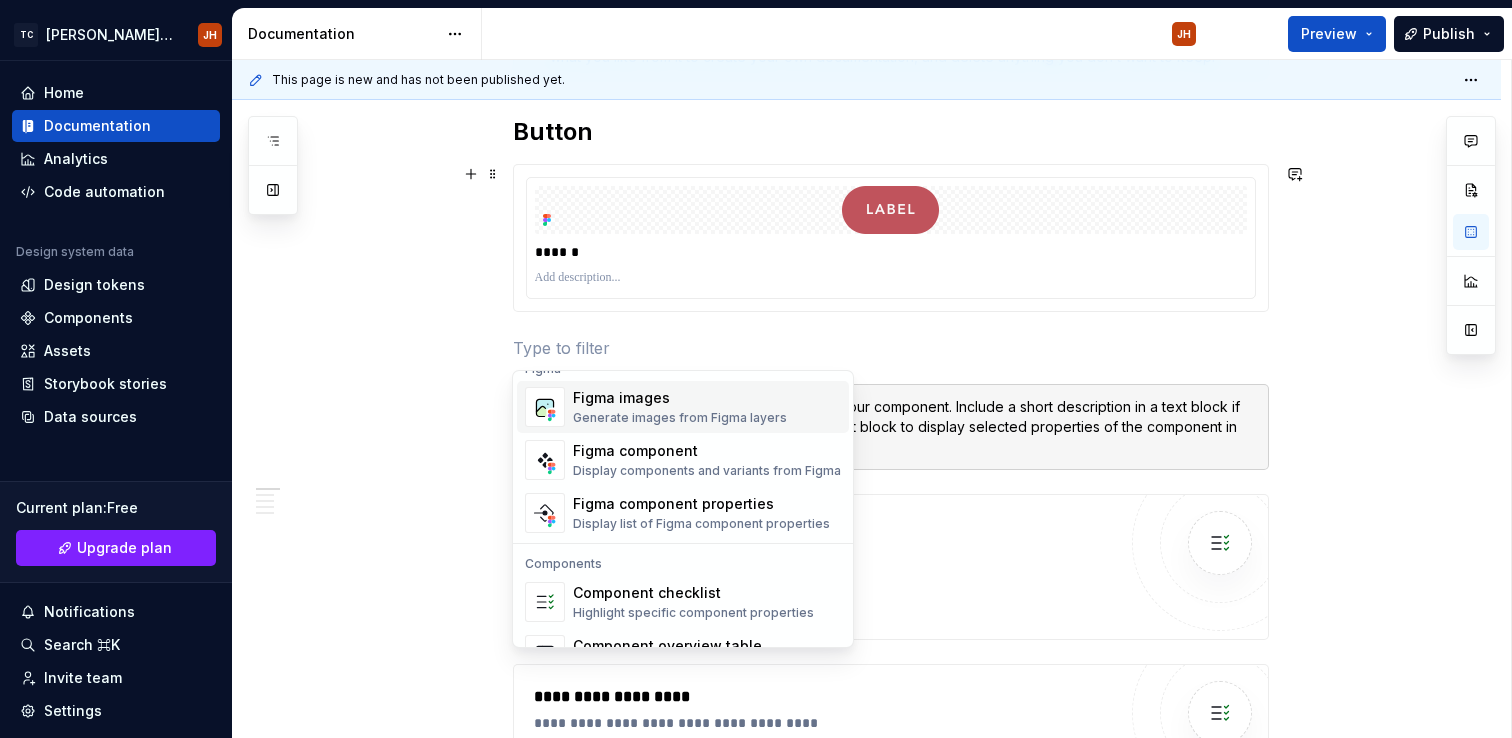 scroll, scrollTop: 1934, scrollLeft: 0, axis: vertical 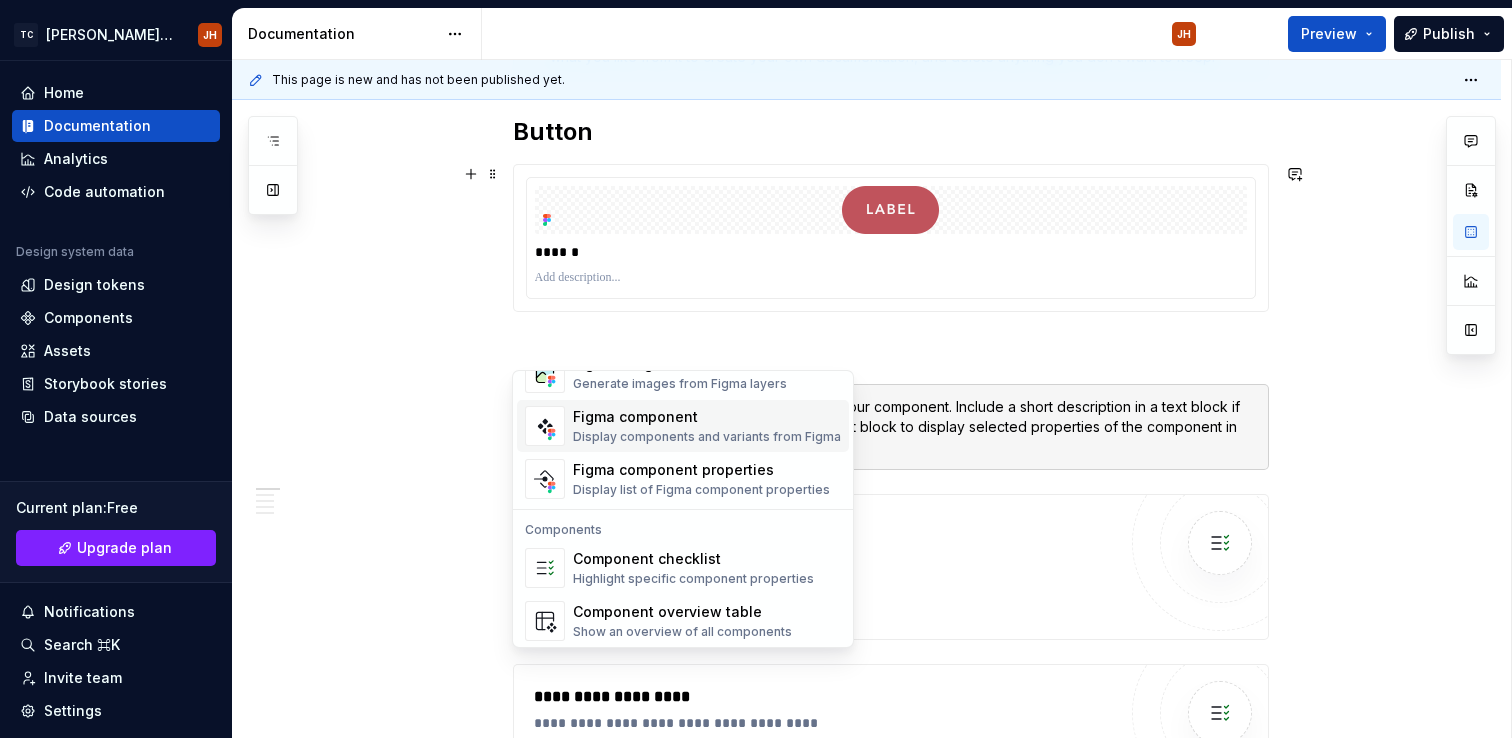 click on "Figma component" at bounding box center (707, 417) 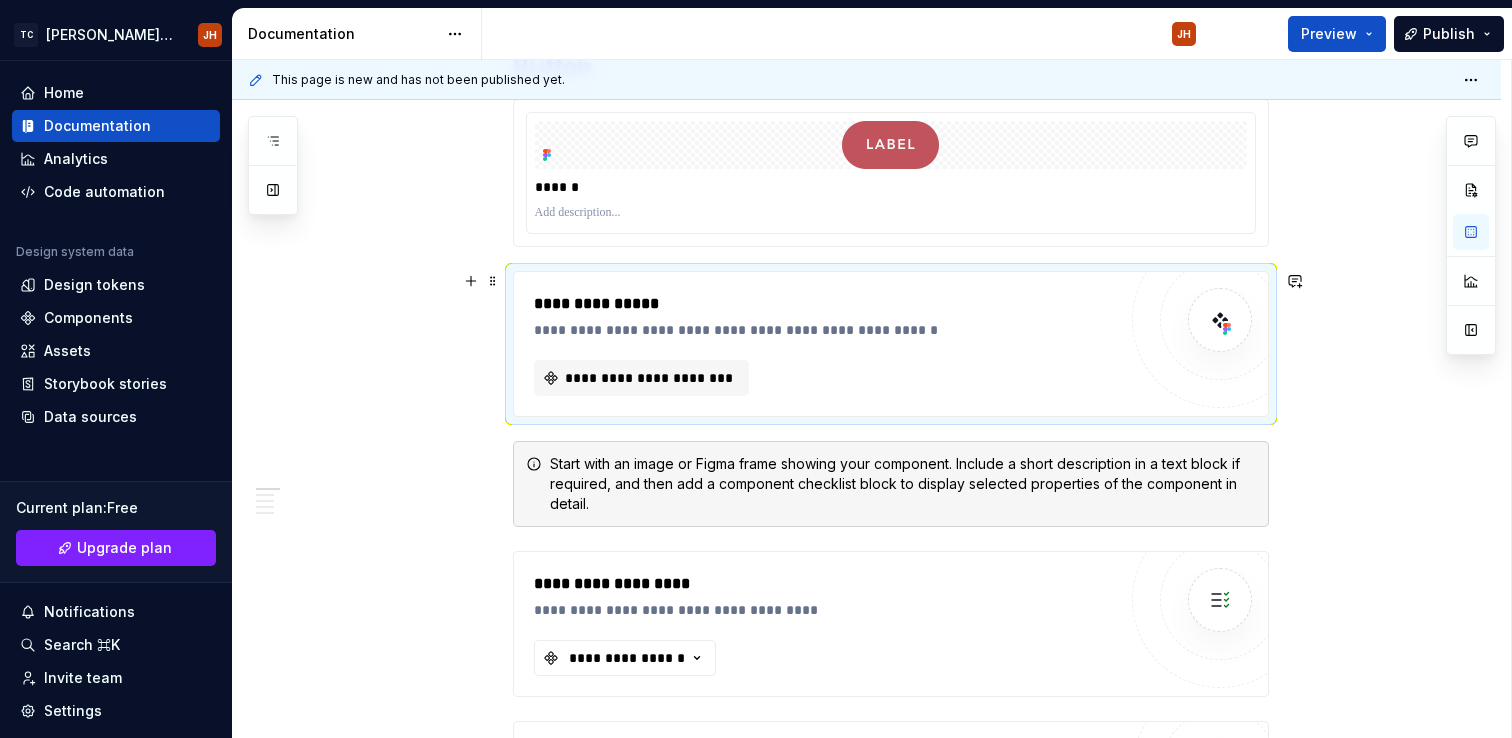 scroll, scrollTop: 586, scrollLeft: 0, axis: vertical 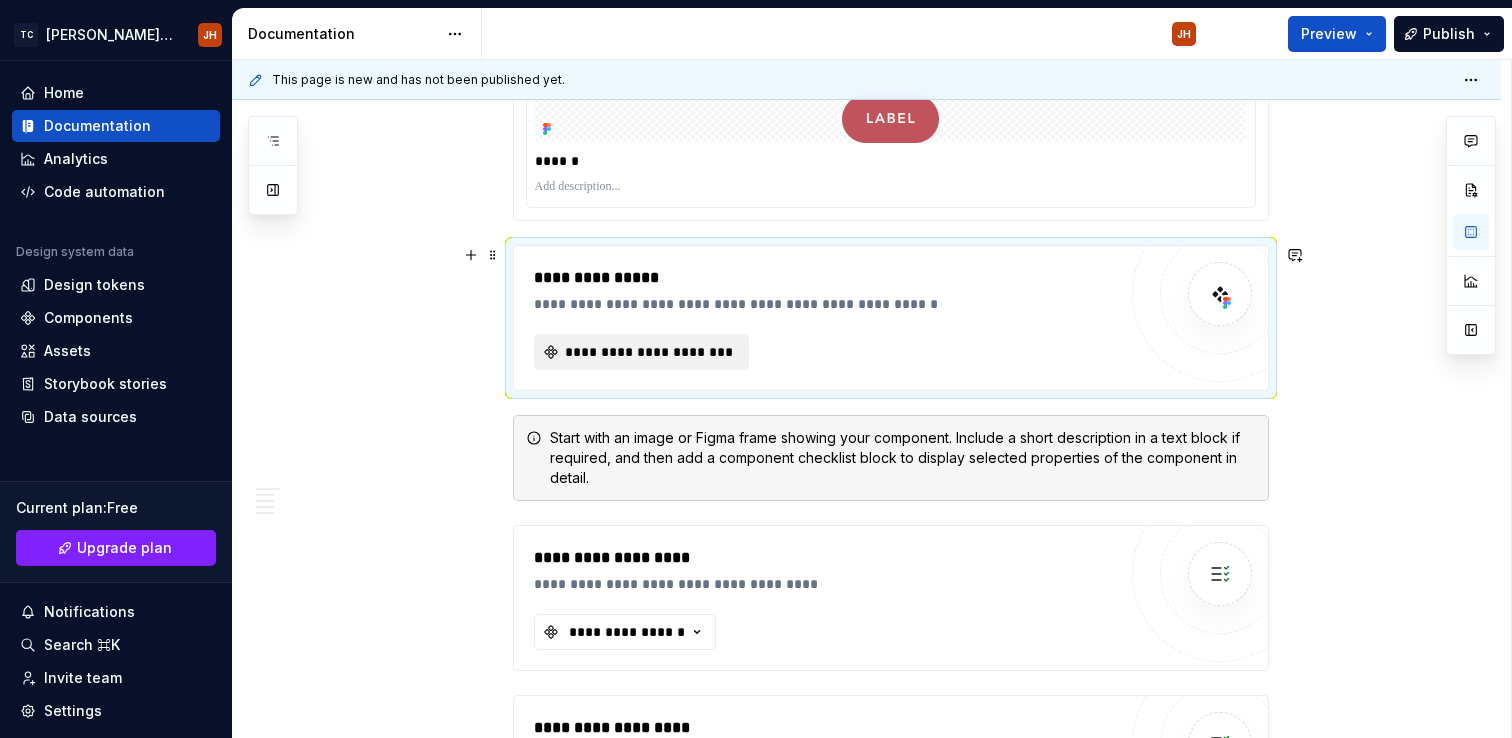 click on "**********" at bounding box center [649, 352] 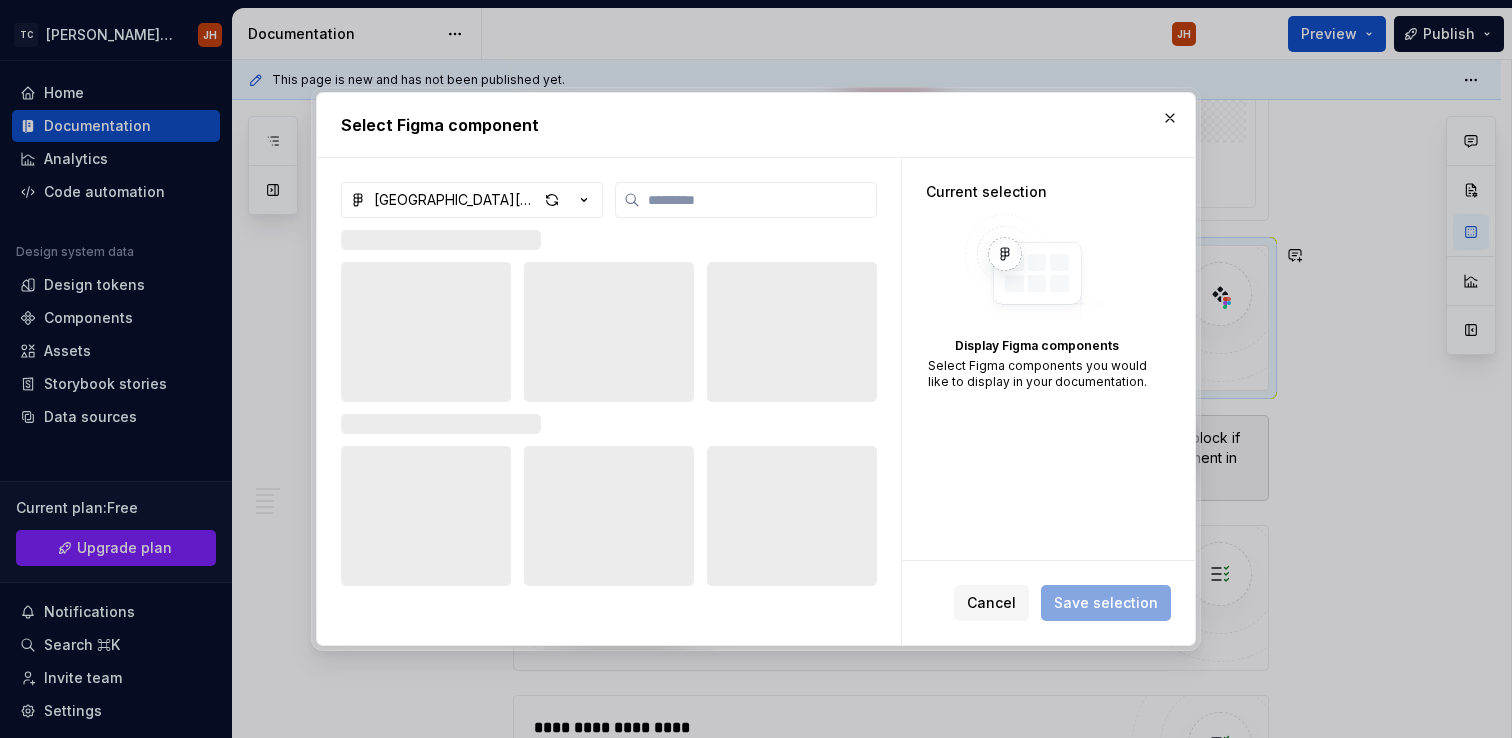 type on "*" 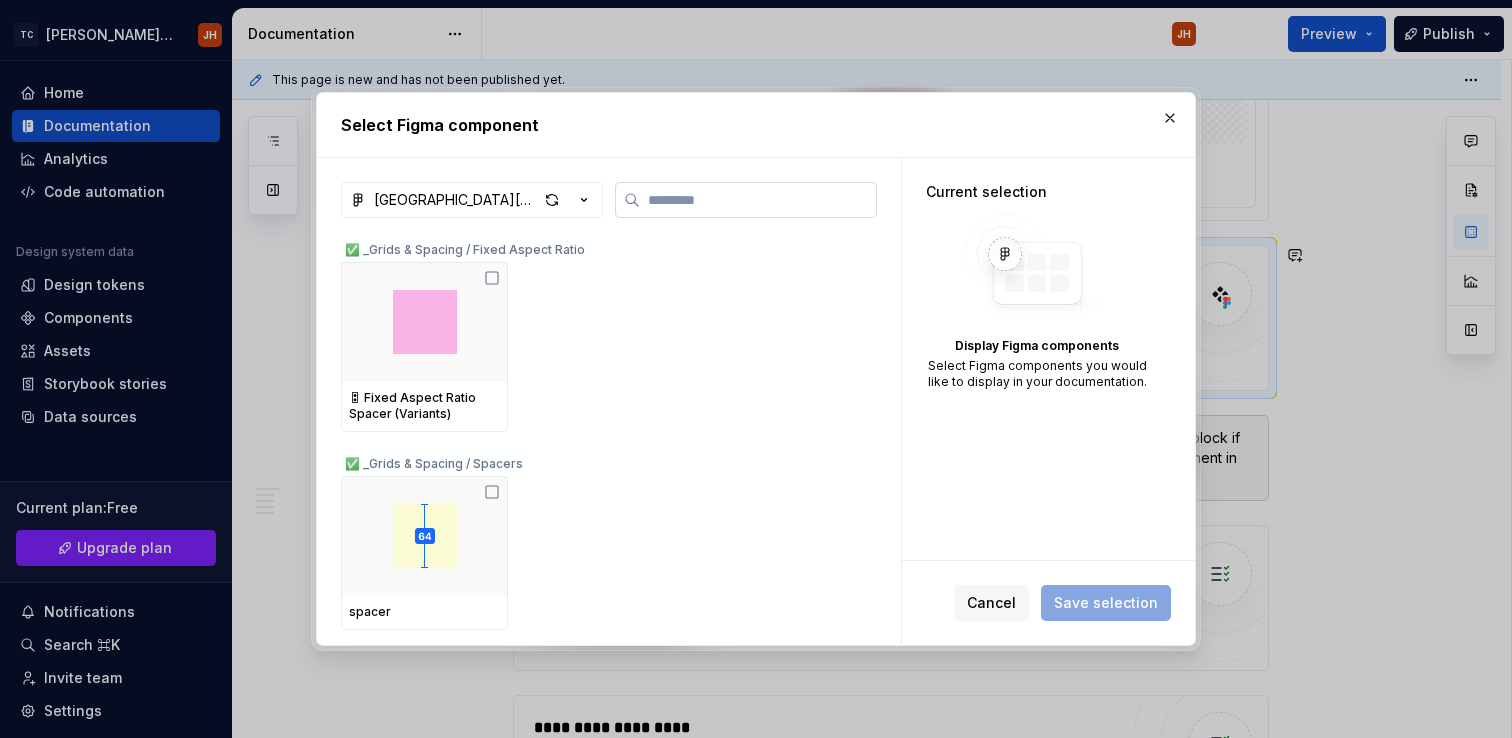 click at bounding box center (746, 200) 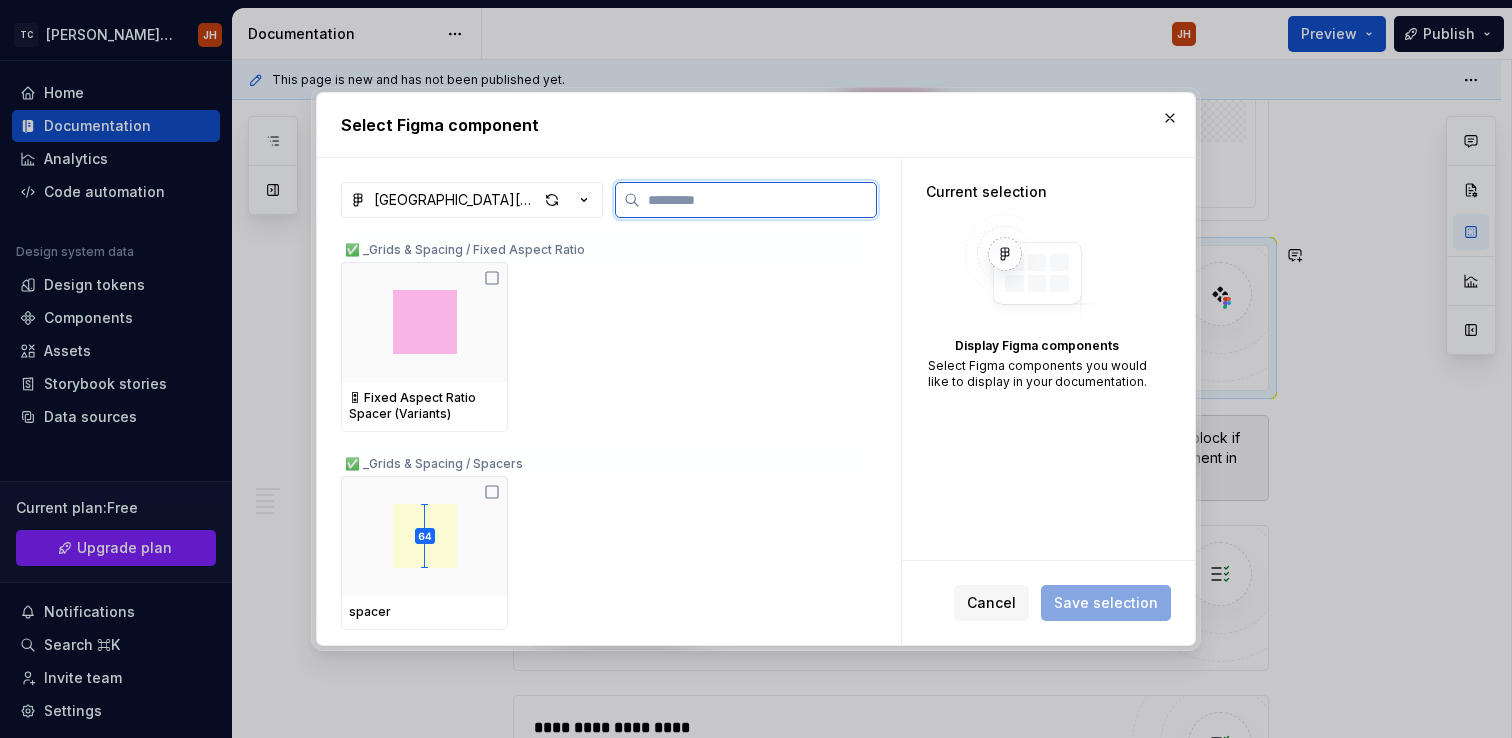 click at bounding box center [758, 200] 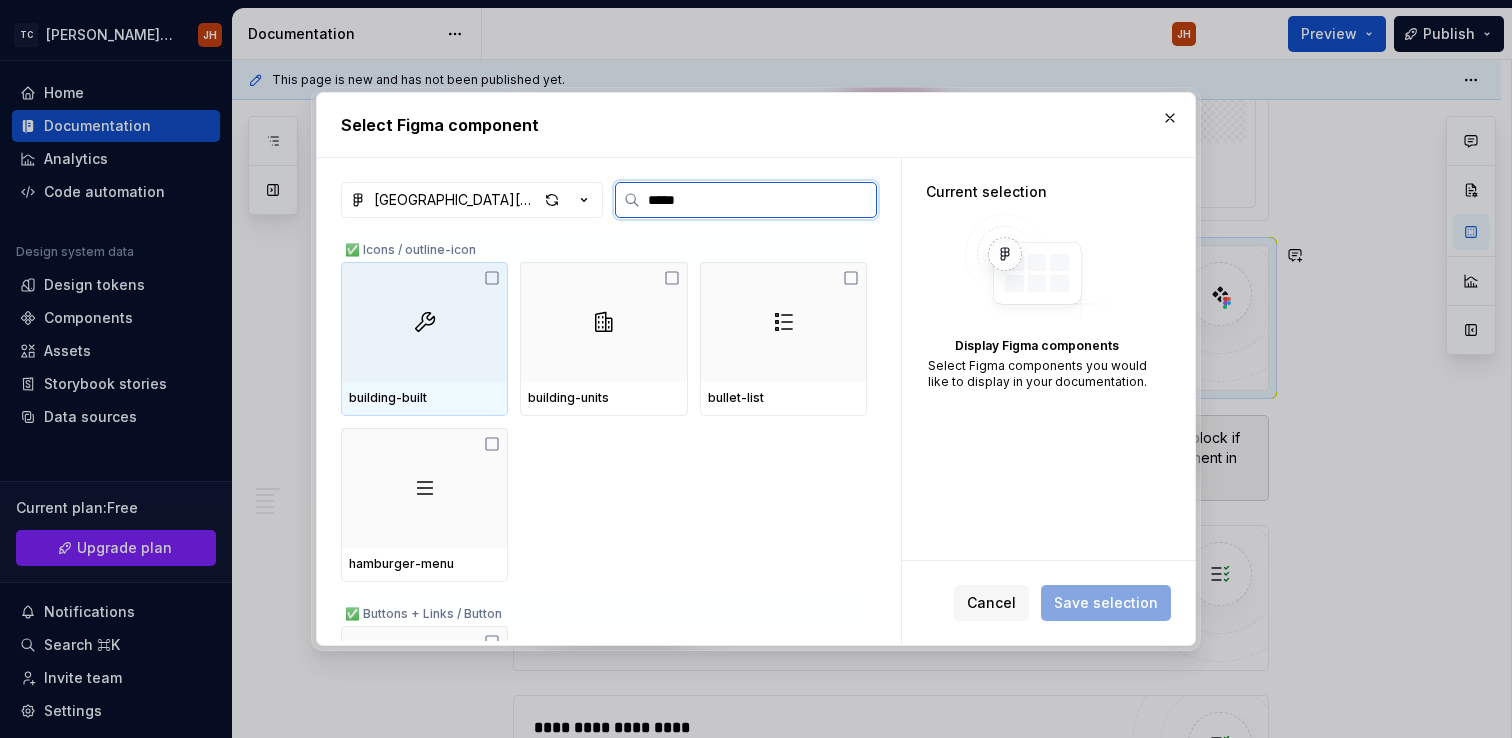 type on "******" 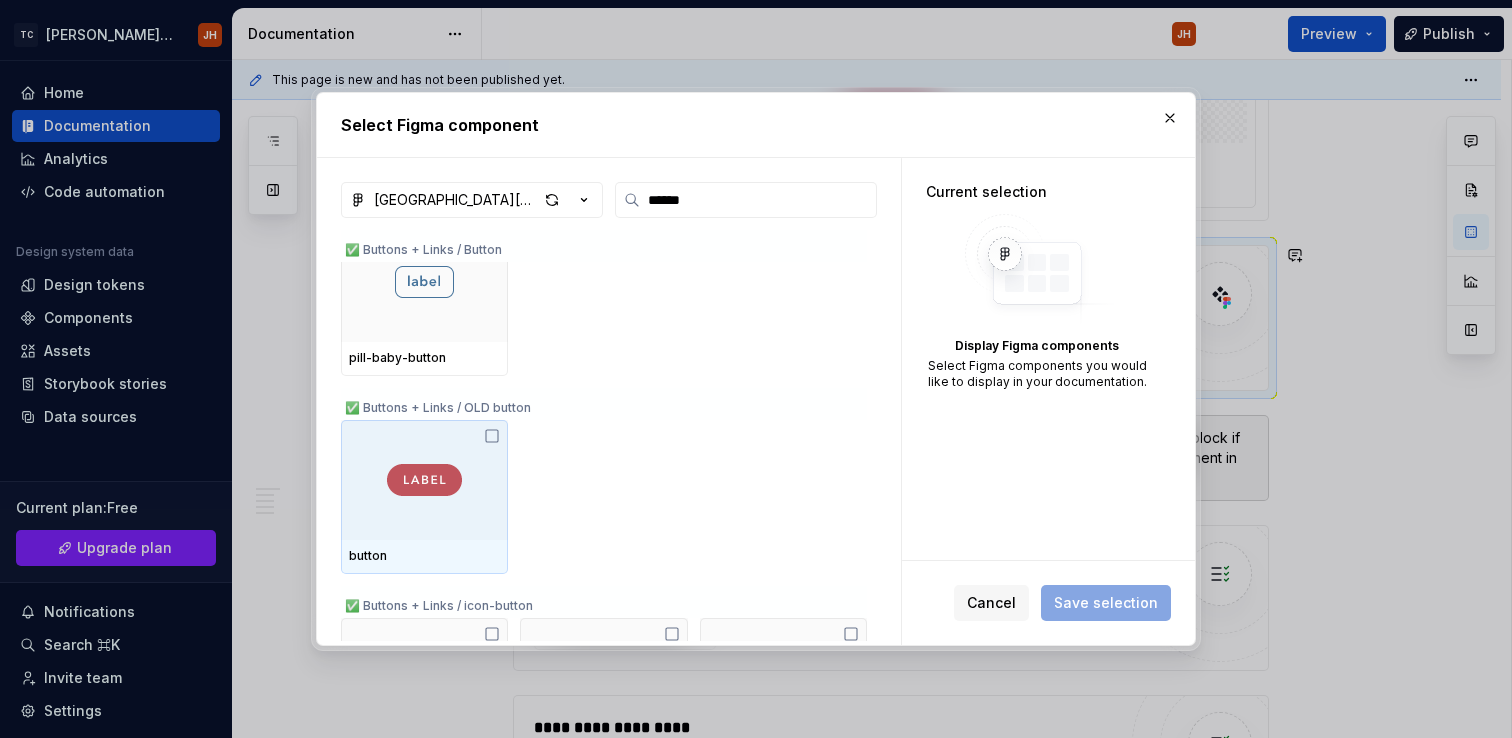 scroll, scrollTop: 25, scrollLeft: 0, axis: vertical 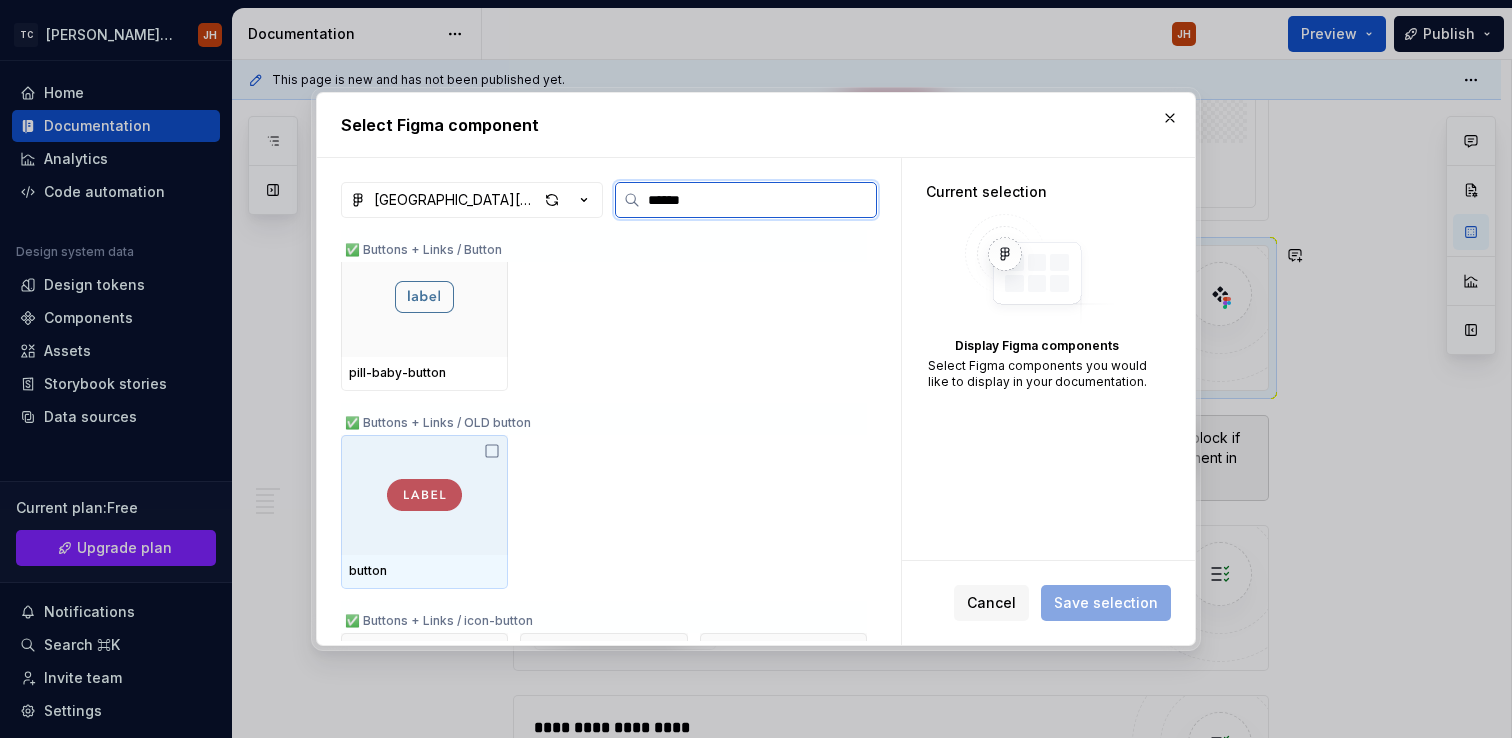 click at bounding box center (424, 495) 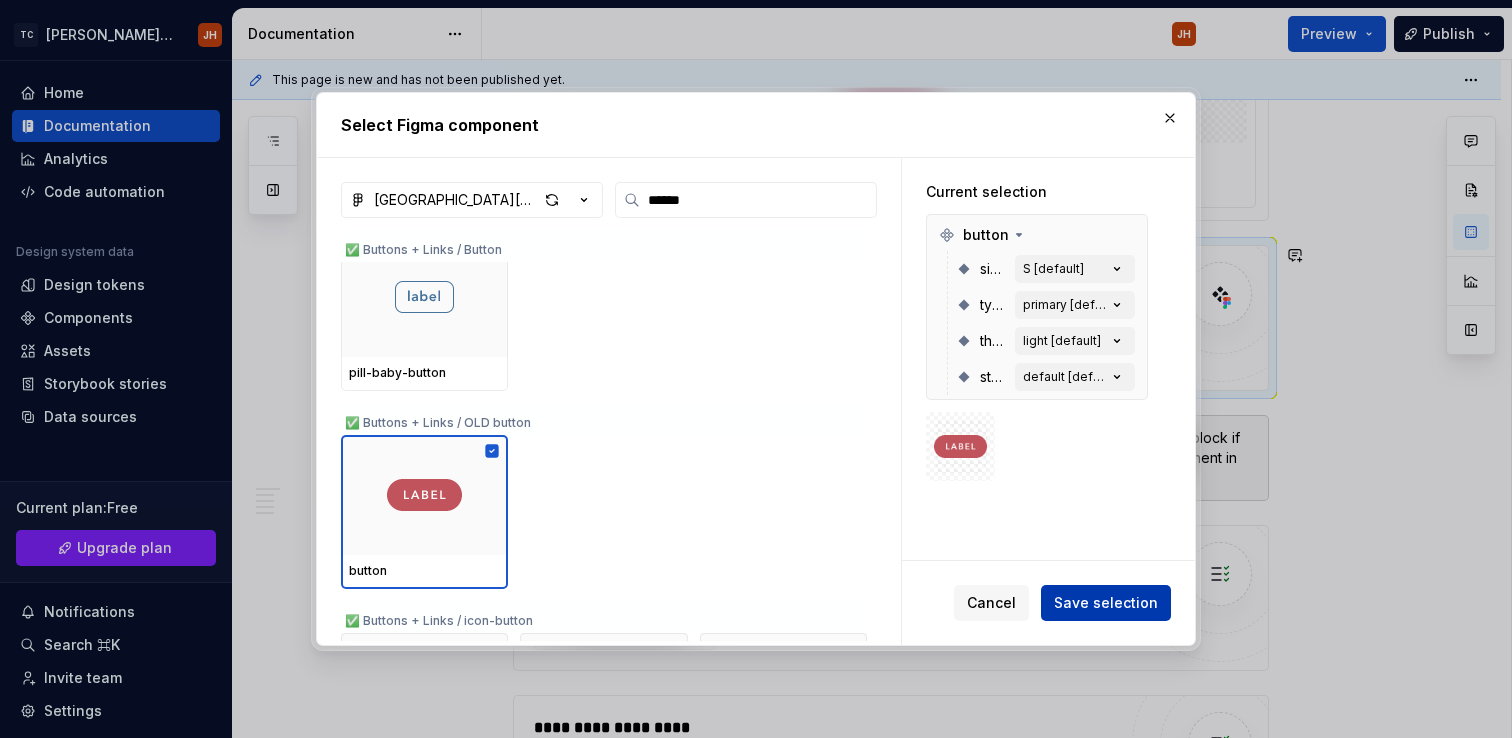 click on "Save selection" at bounding box center (1106, 603) 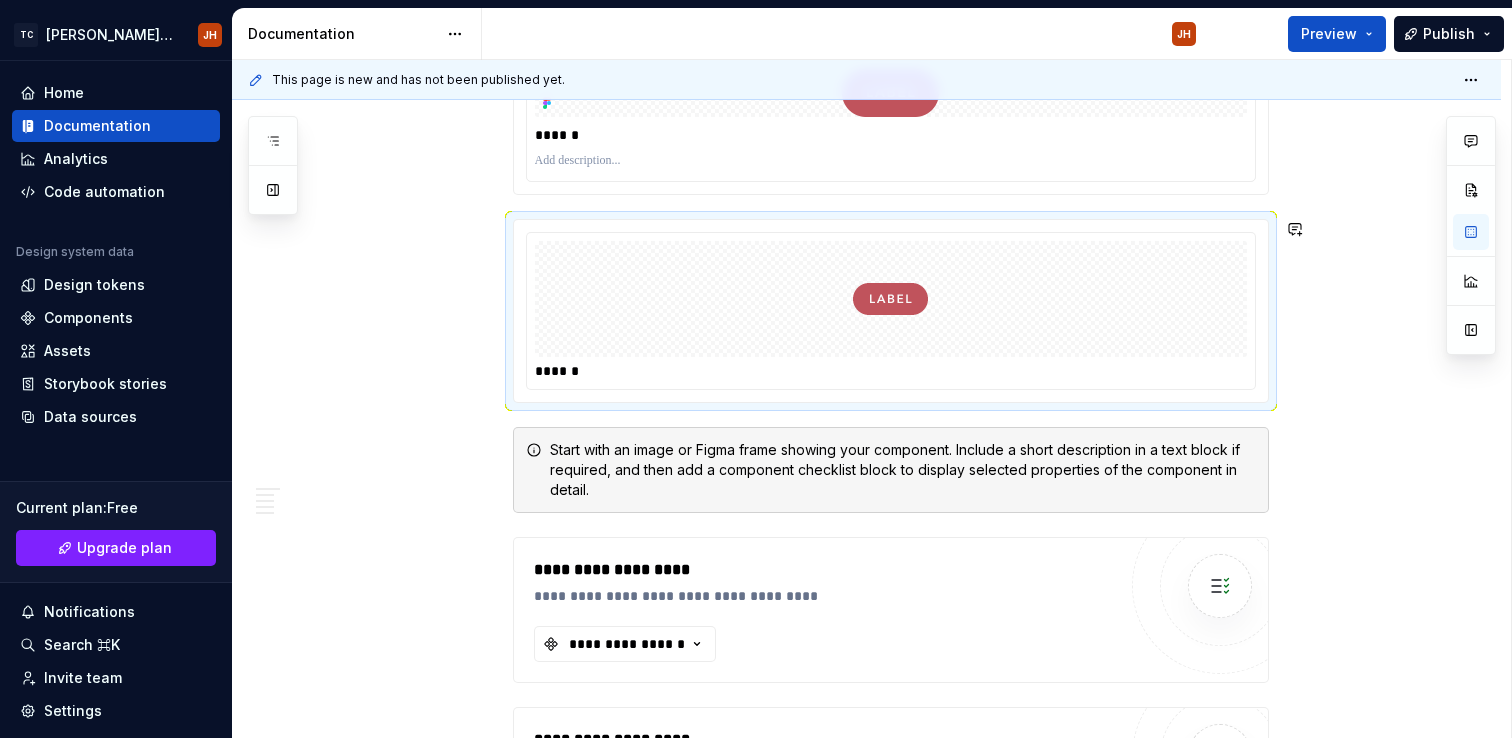 scroll, scrollTop: 623, scrollLeft: 0, axis: vertical 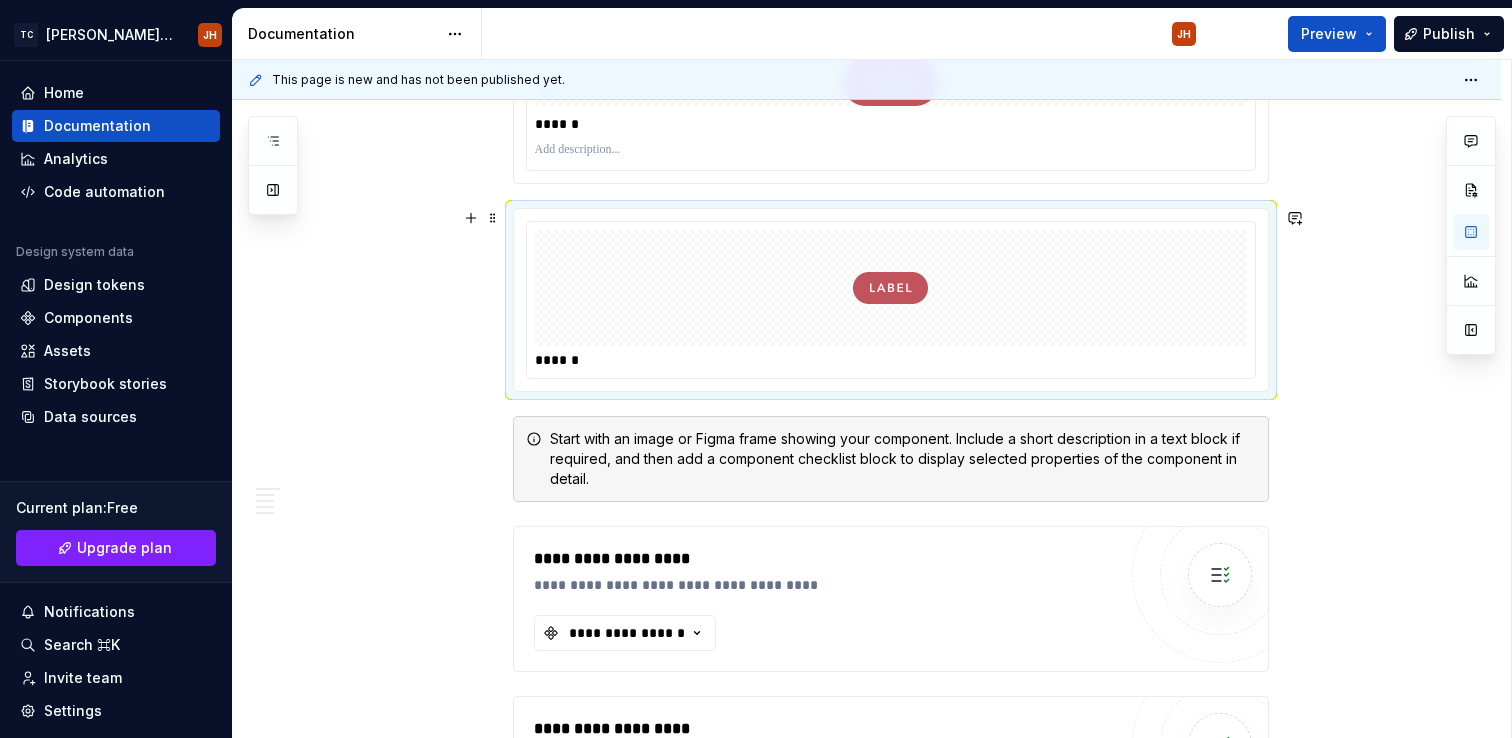 click at bounding box center (891, 288) 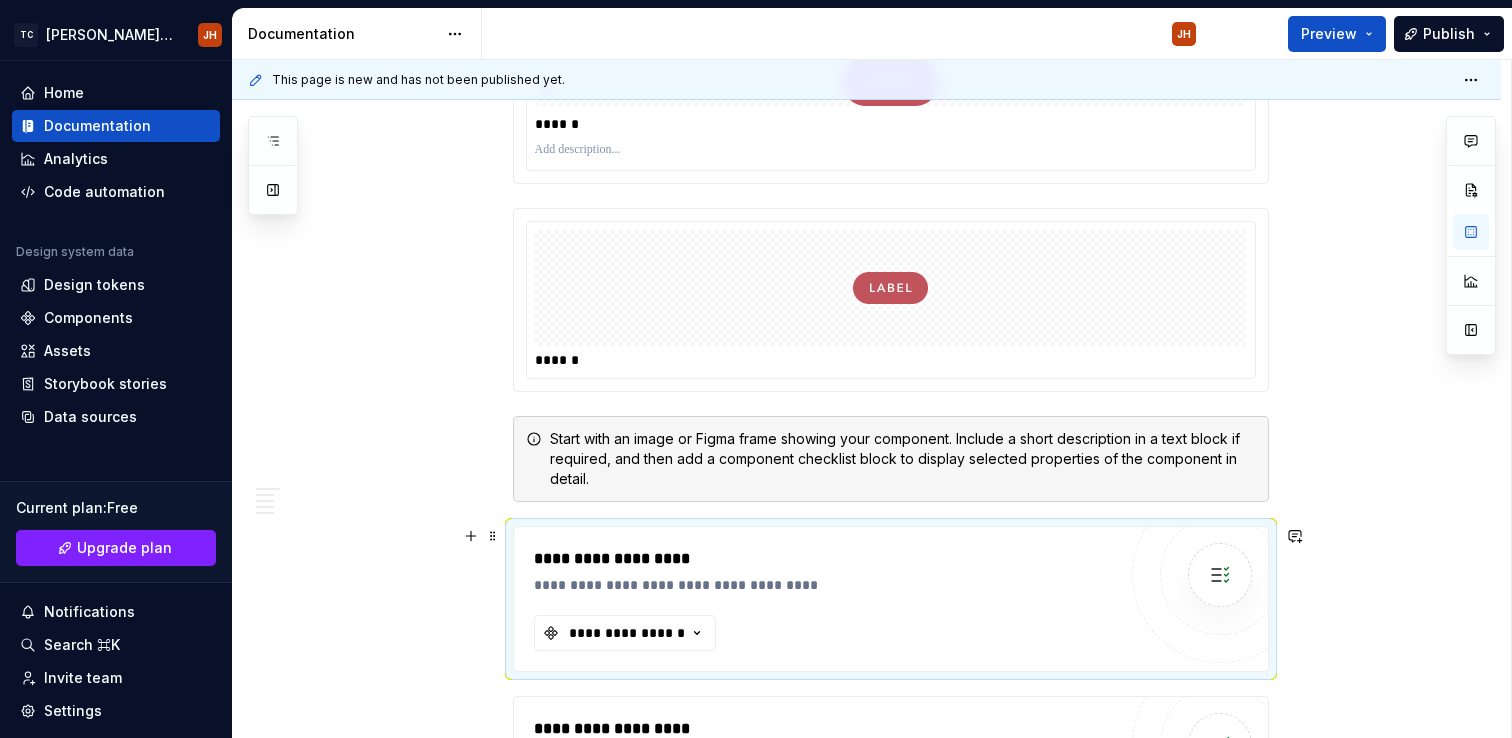 click on "**********" at bounding box center (825, 599) 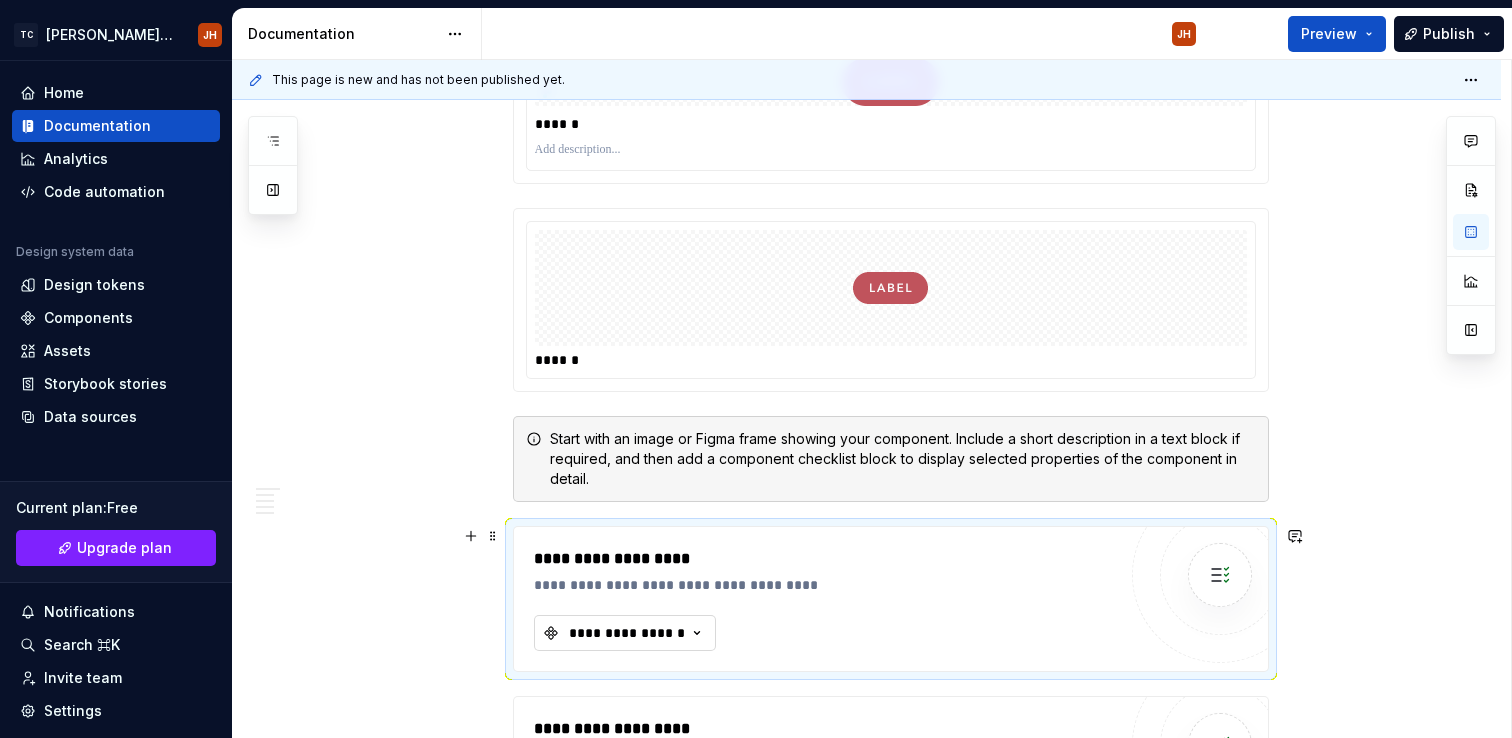 click on "**********" at bounding box center [625, 633] 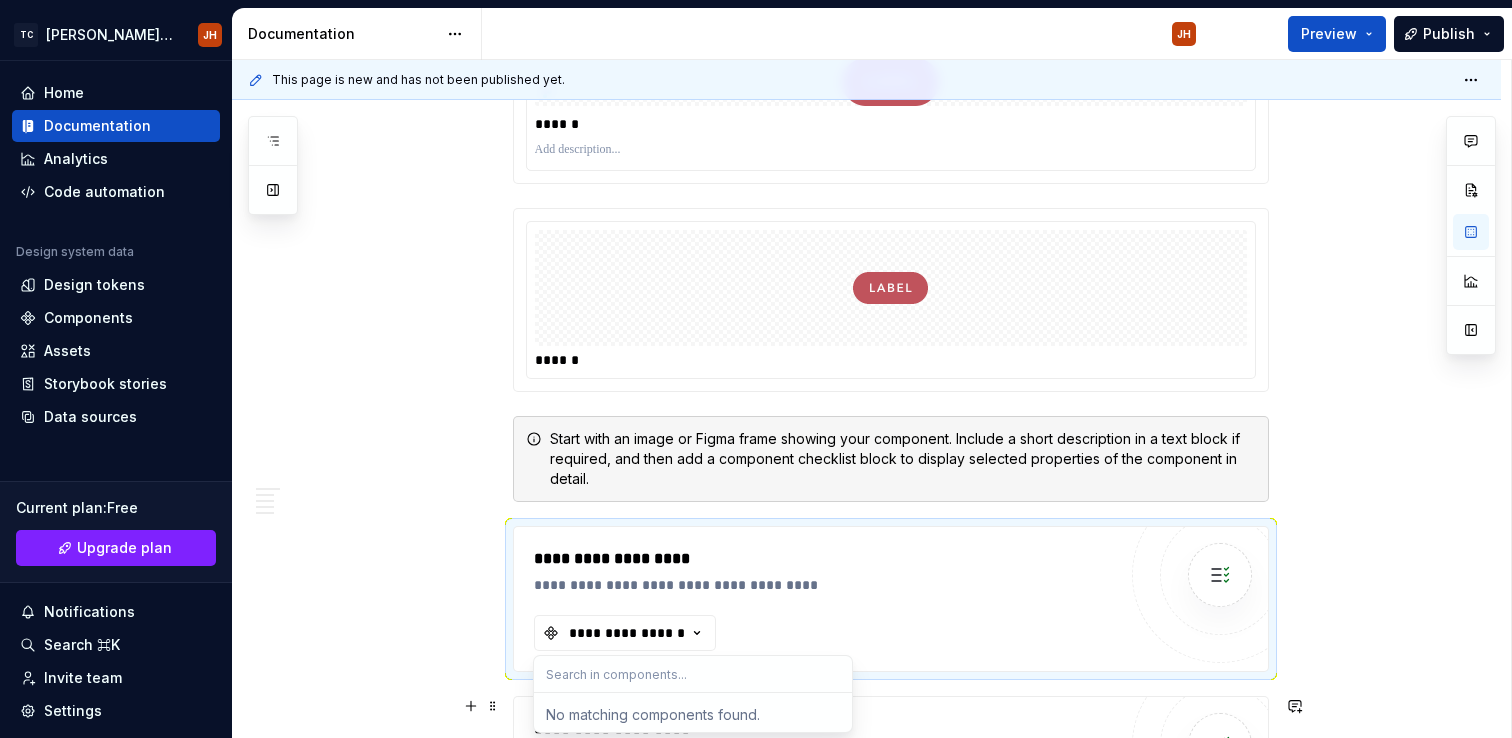 scroll, scrollTop: 5, scrollLeft: 0, axis: vertical 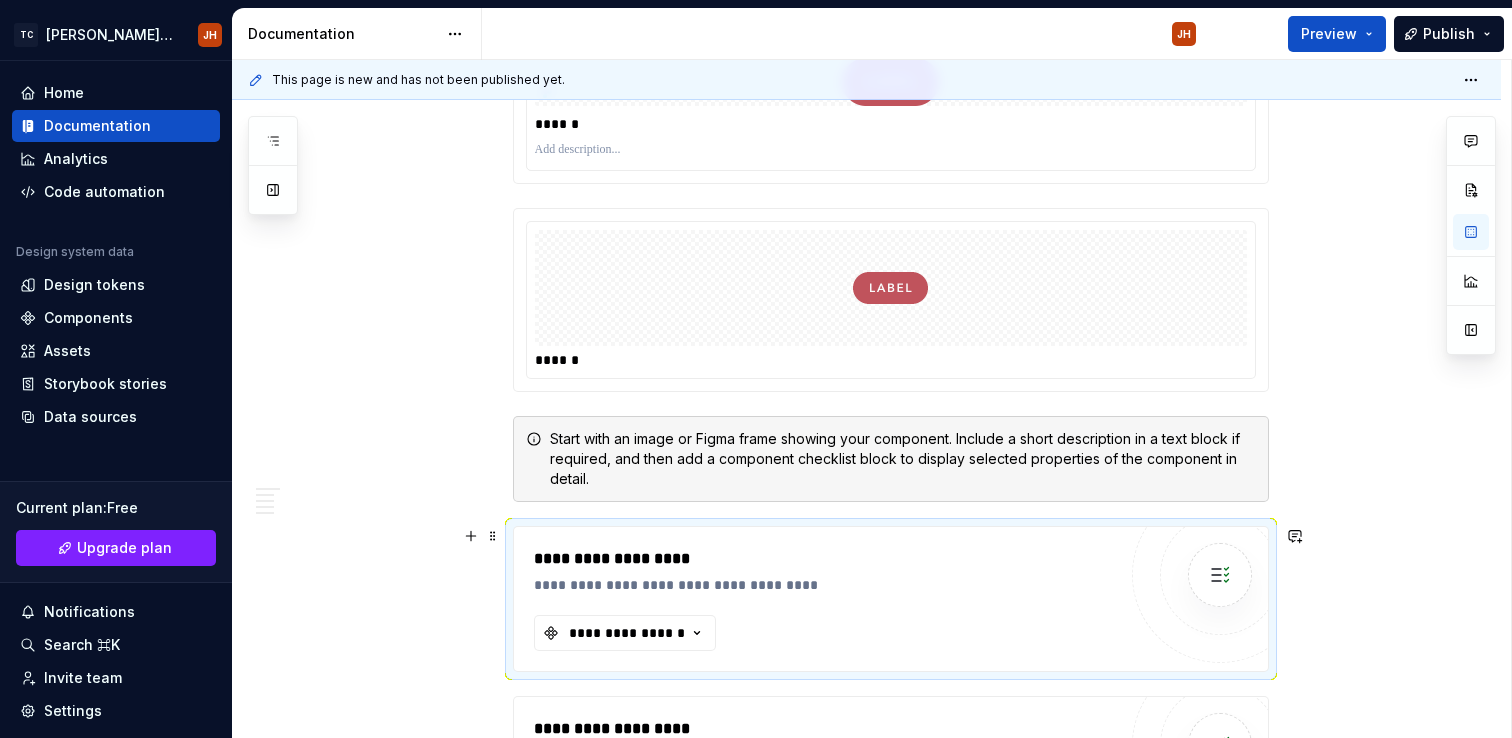 click on "**********" at bounding box center [891, 599] 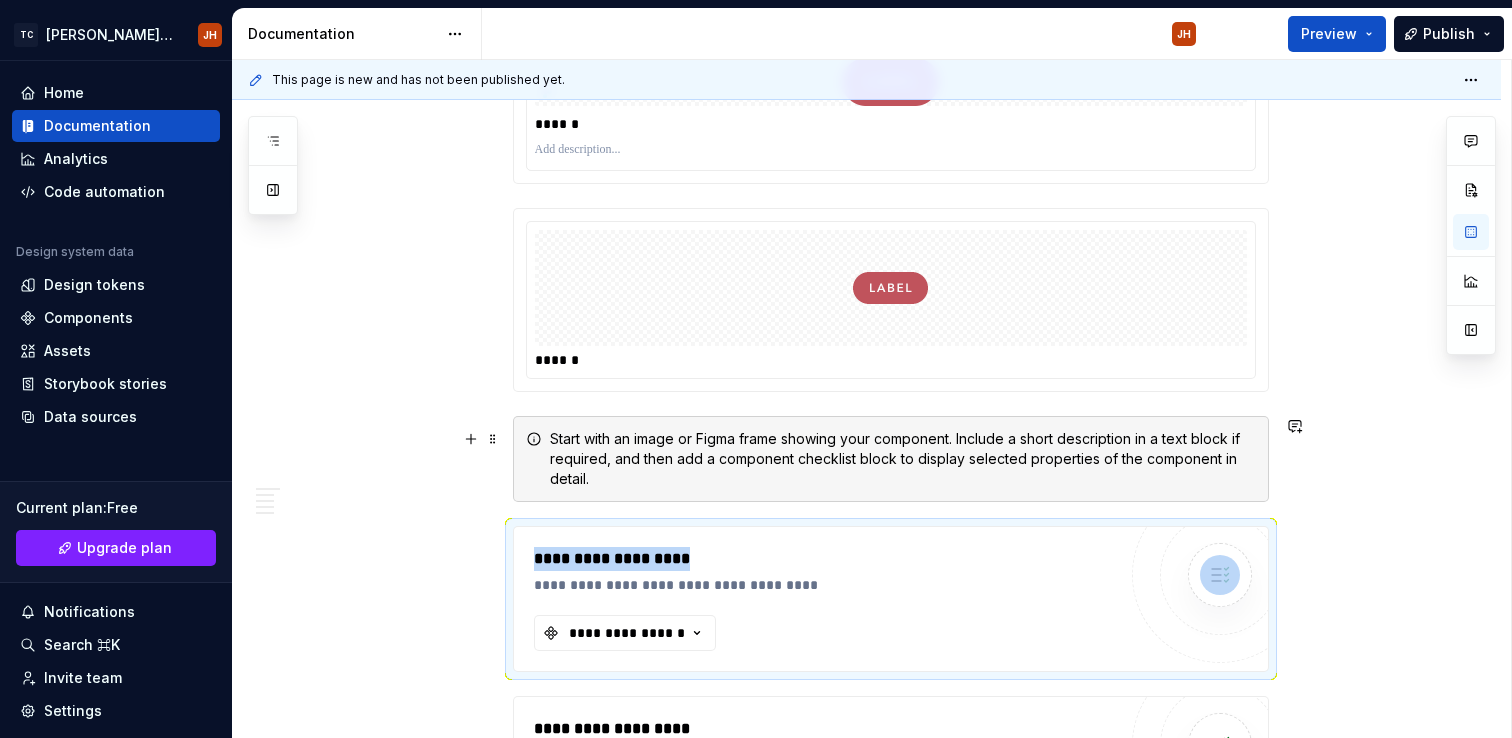 drag, startPoint x: 989, startPoint y: 564, endPoint x: 980, endPoint y: 415, distance: 149.27156 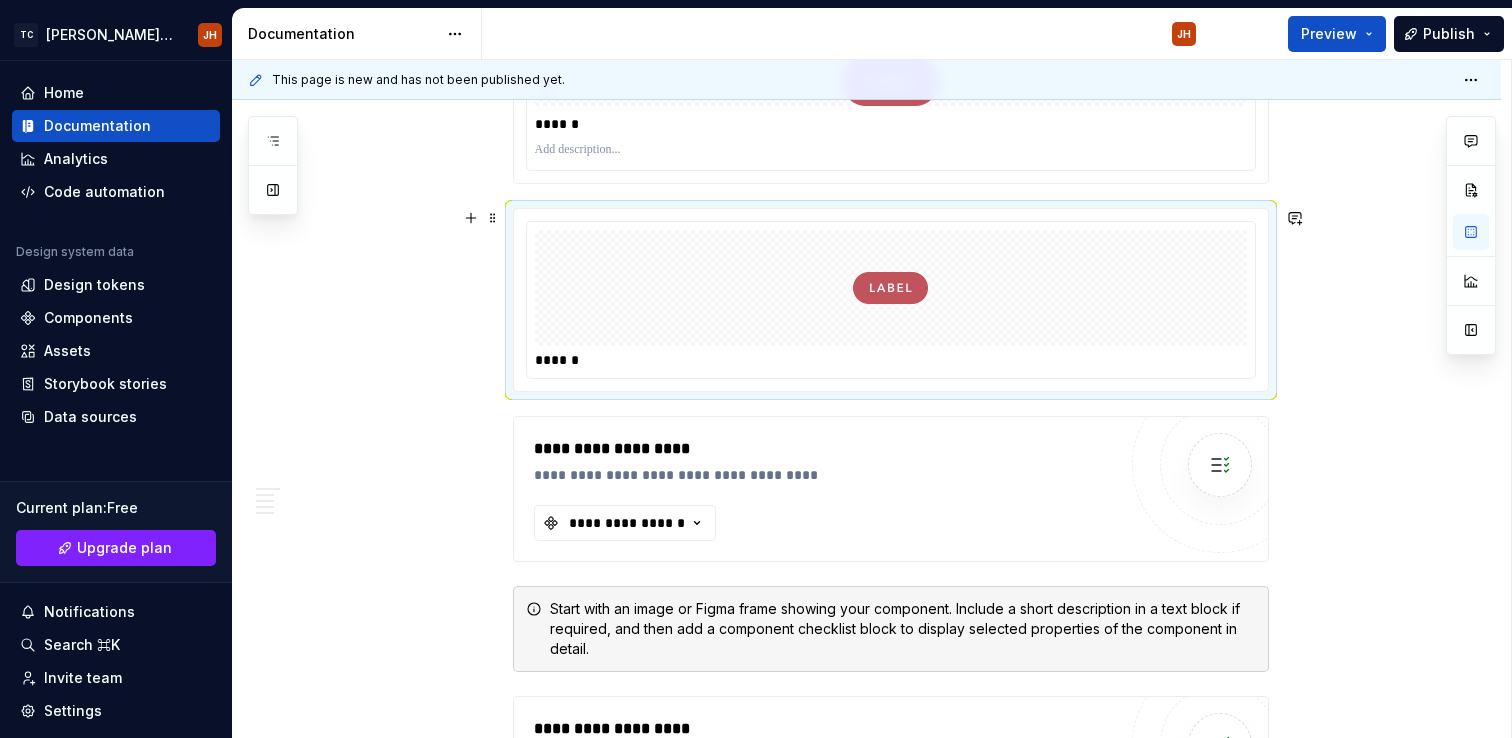 click at bounding box center (891, 288) 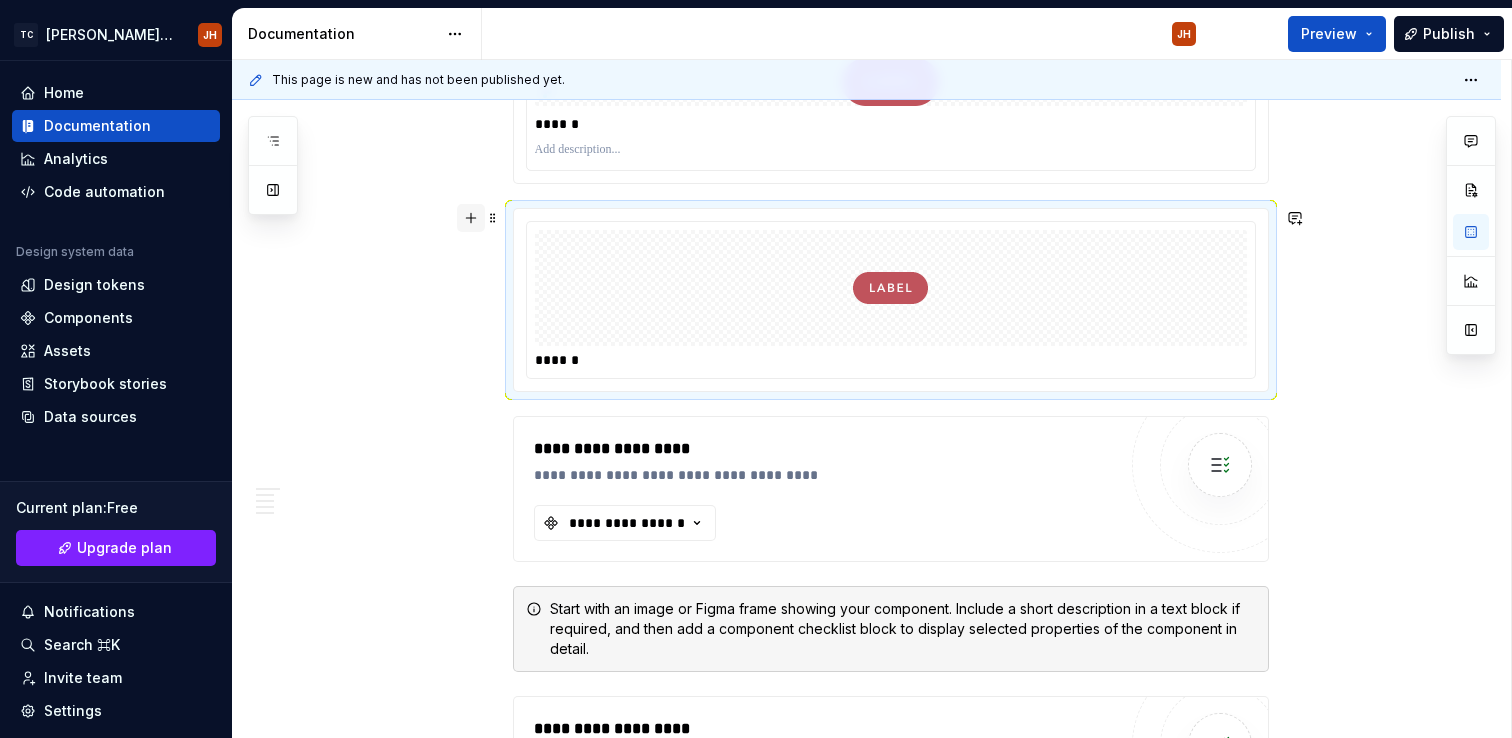 click at bounding box center (471, 218) 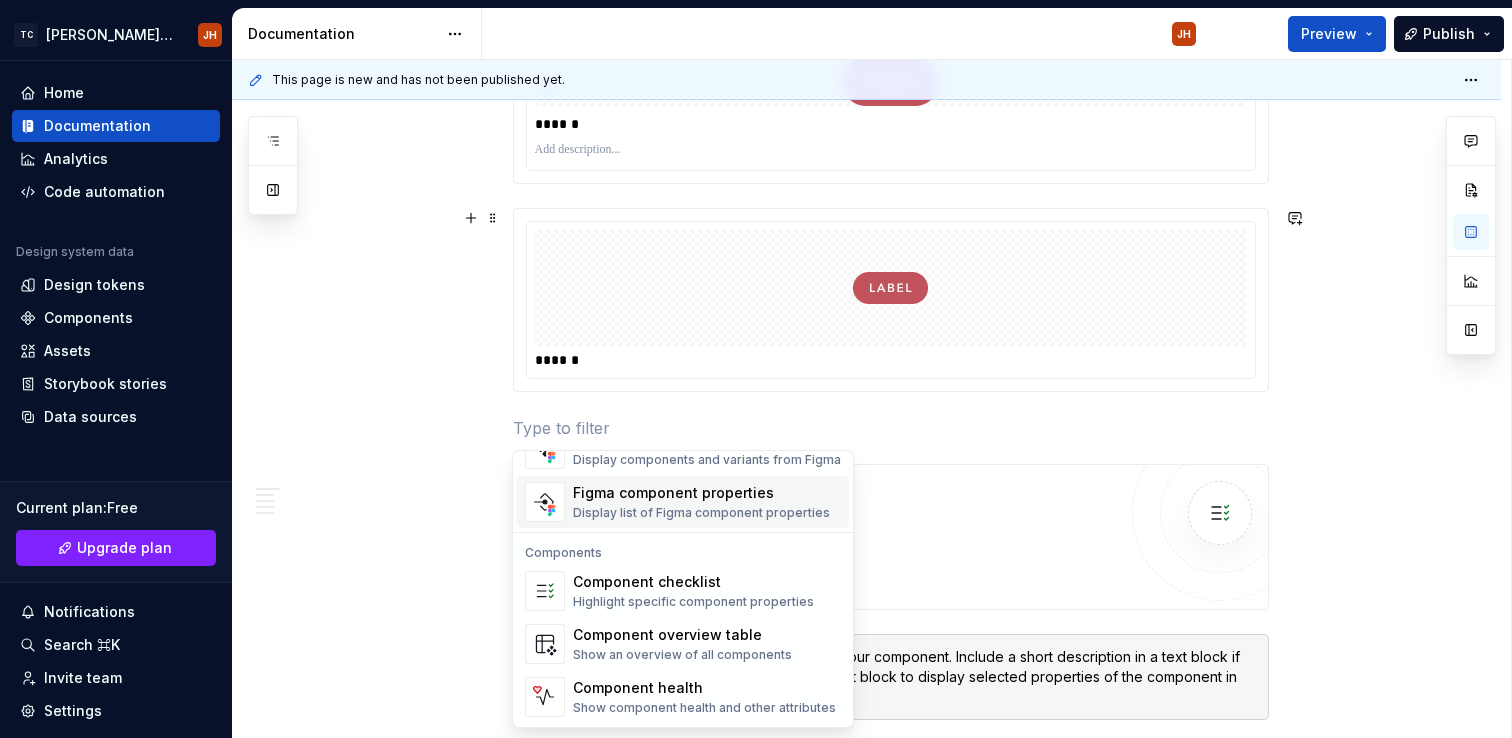 scroll, scrollTop: 1982, scrollLeft: 0, axis: vertical 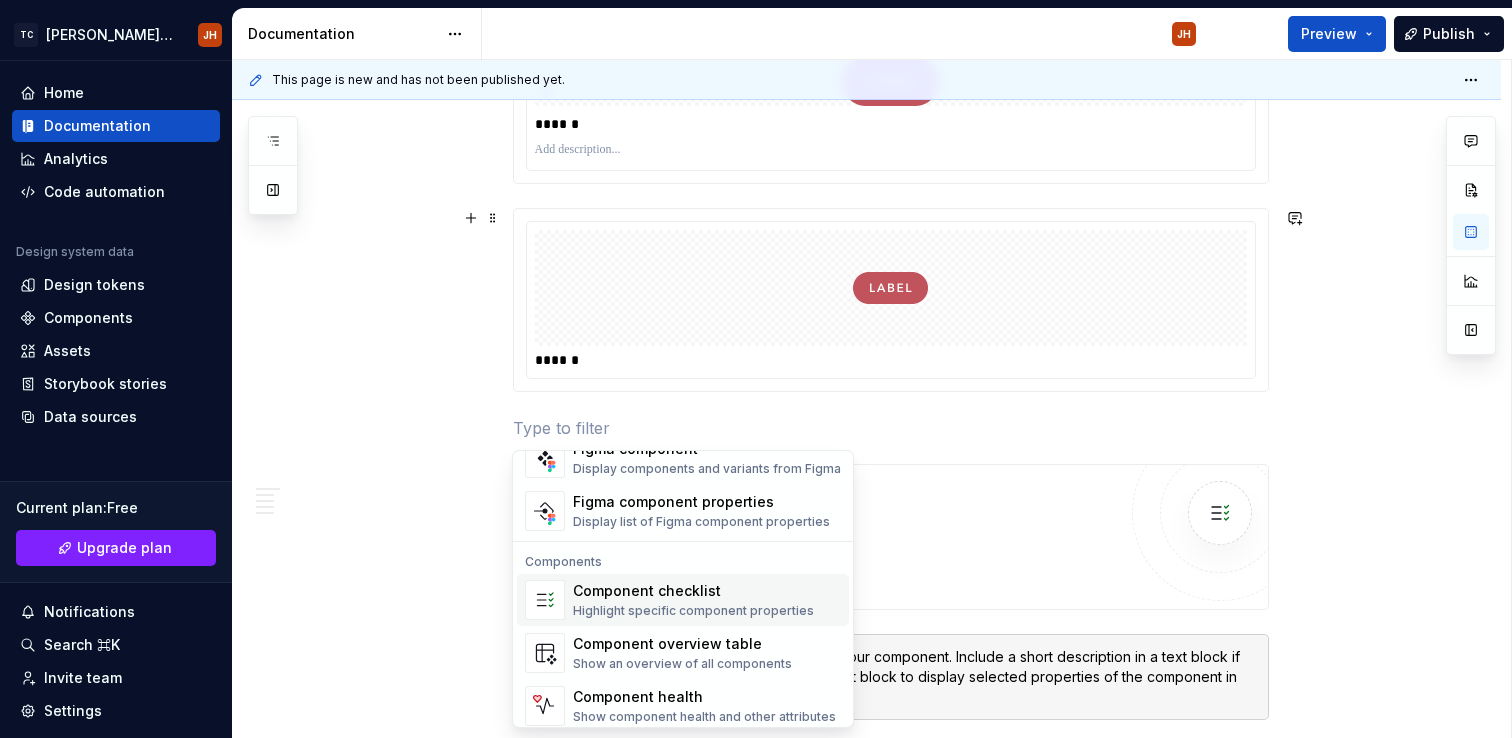 click on "Component checklist" at bounding box center [693, 591] 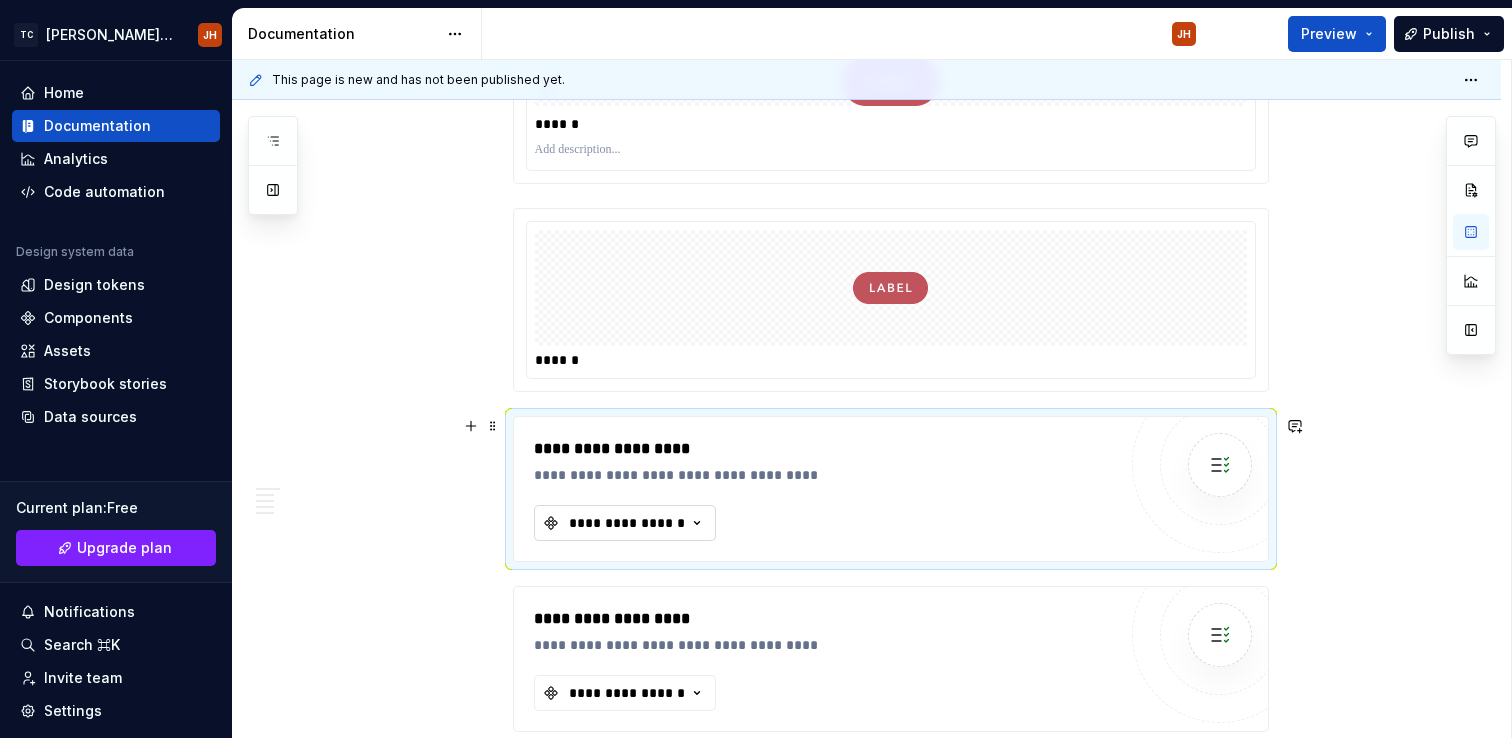 click on "**********" at bounding box center [627, 523] 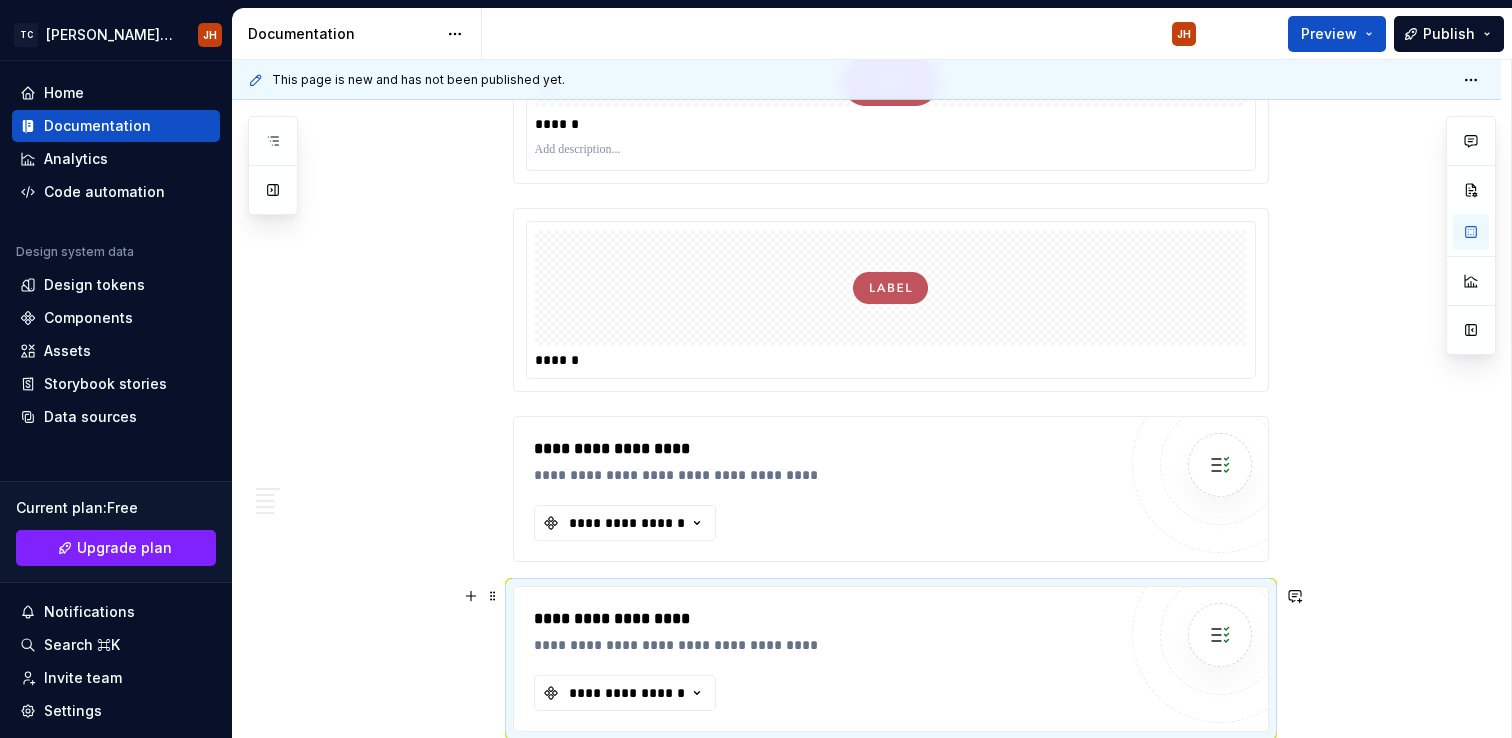 click on "**********" at bounding box center [825, 659] 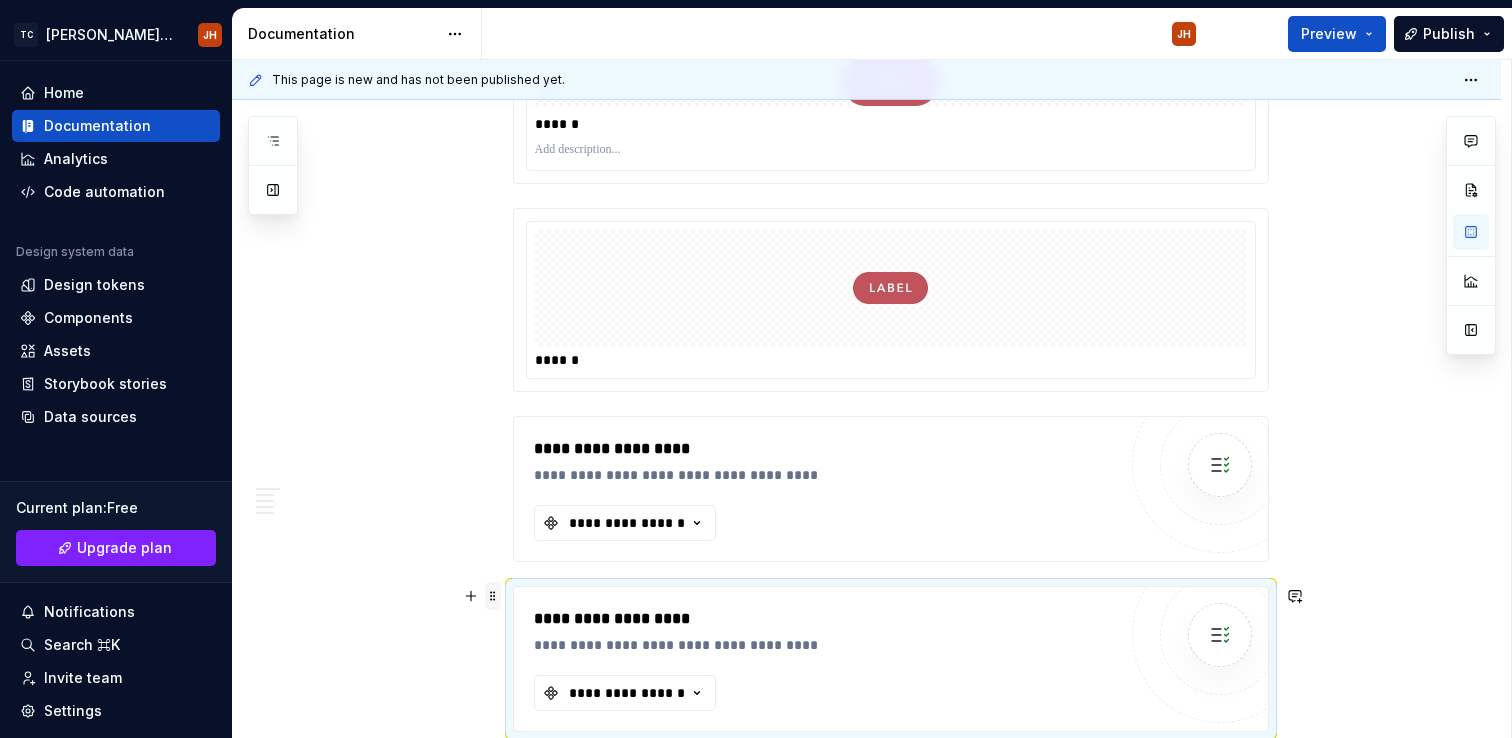 click at bounding box center (493, 596) 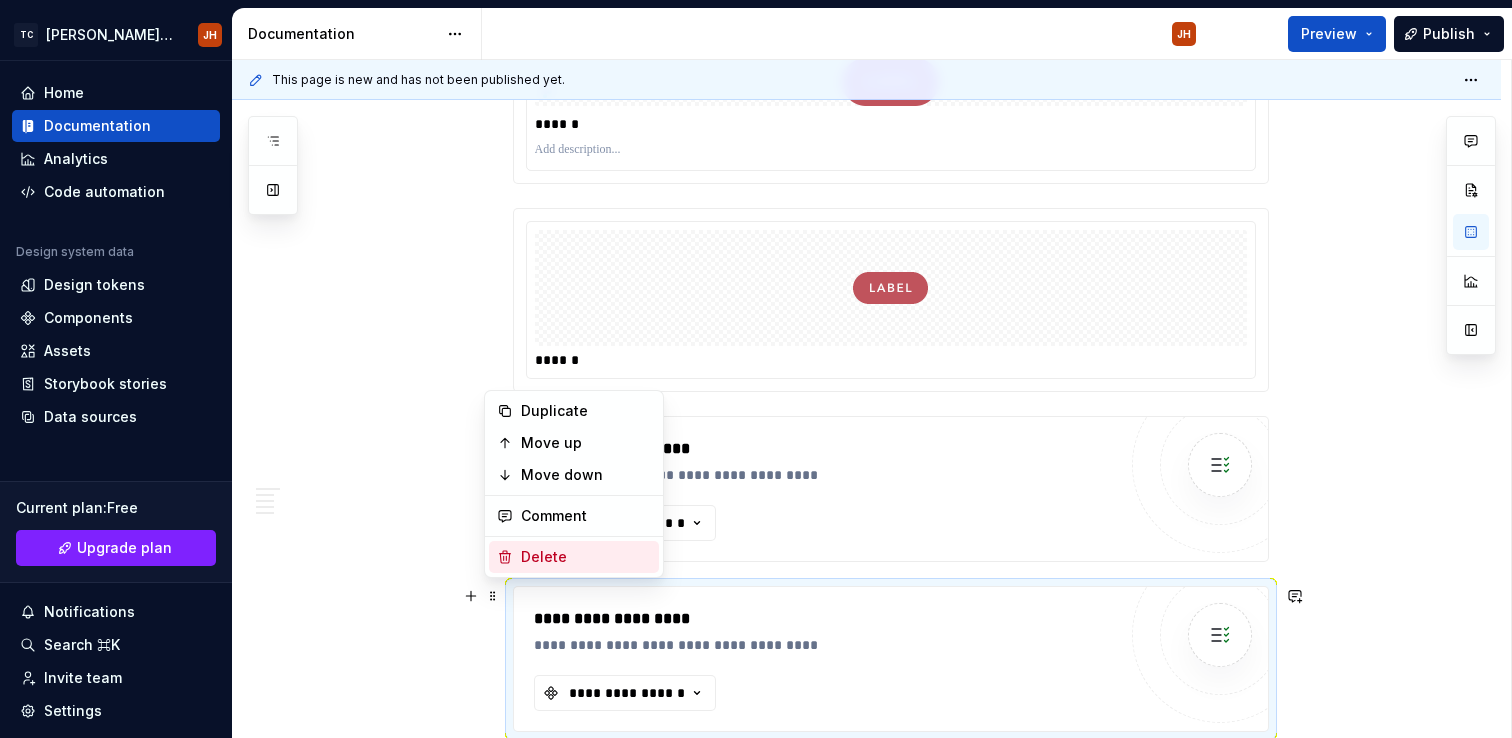click on "Delete" at bounding box center [586, 557] 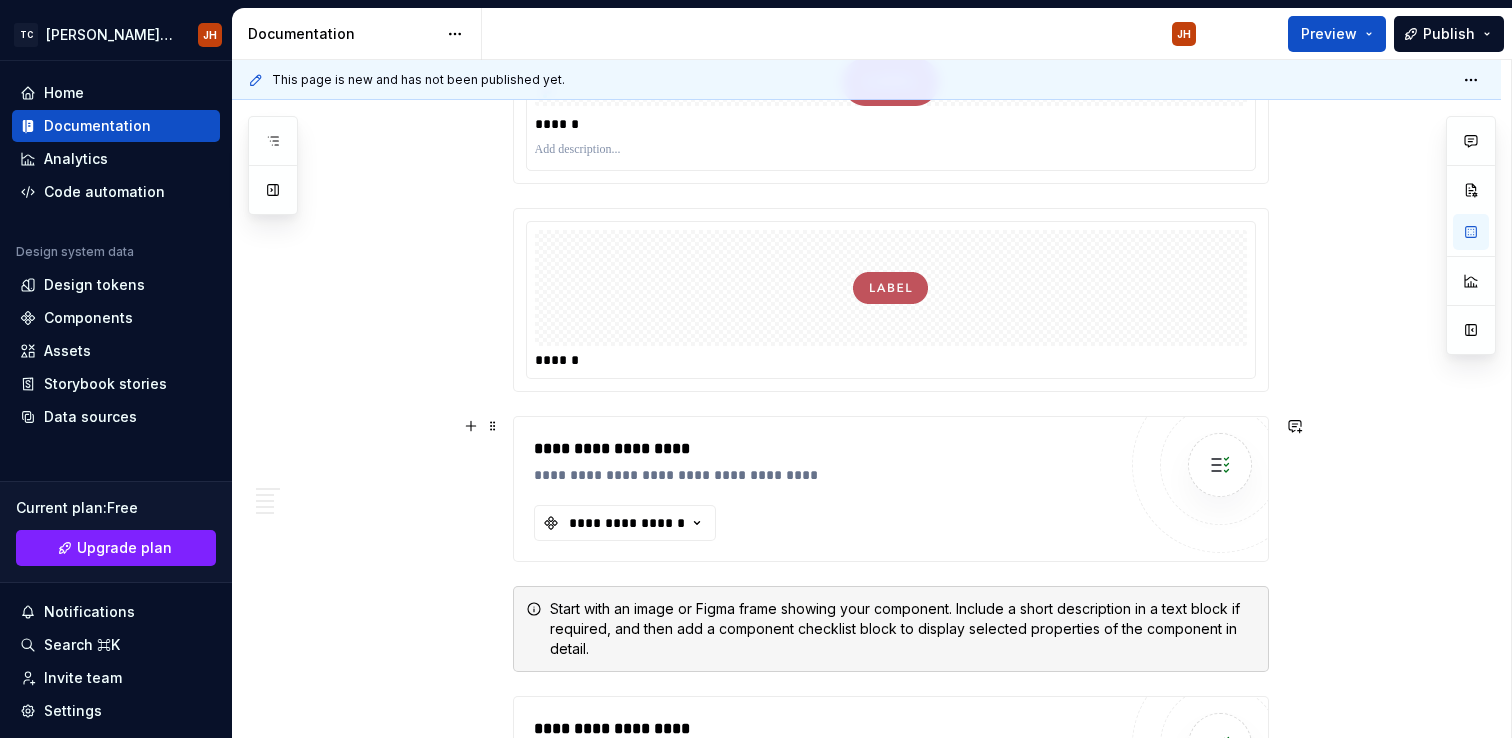 click on "**********" at bounding box center [825, 475] 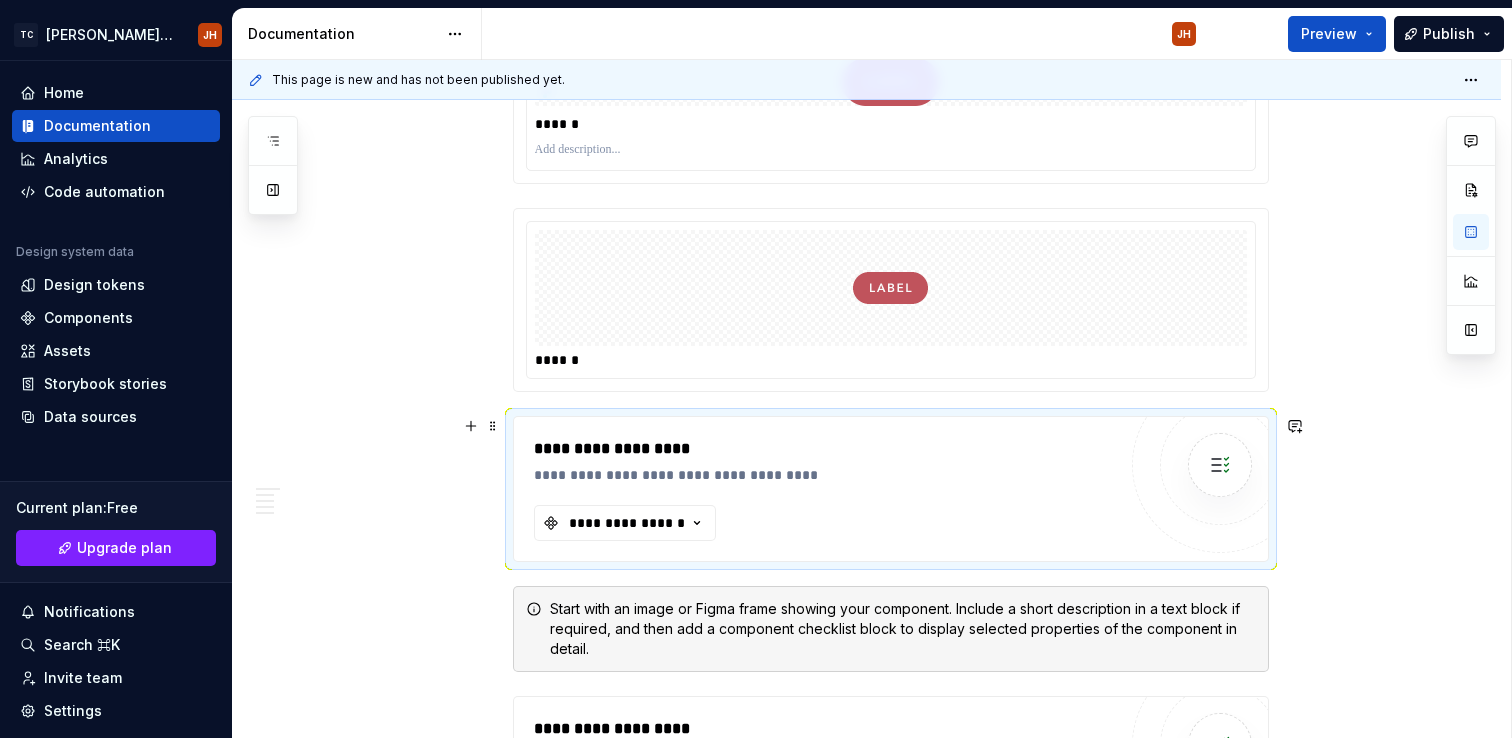 click on "**********" at bounding box center (825, 489) 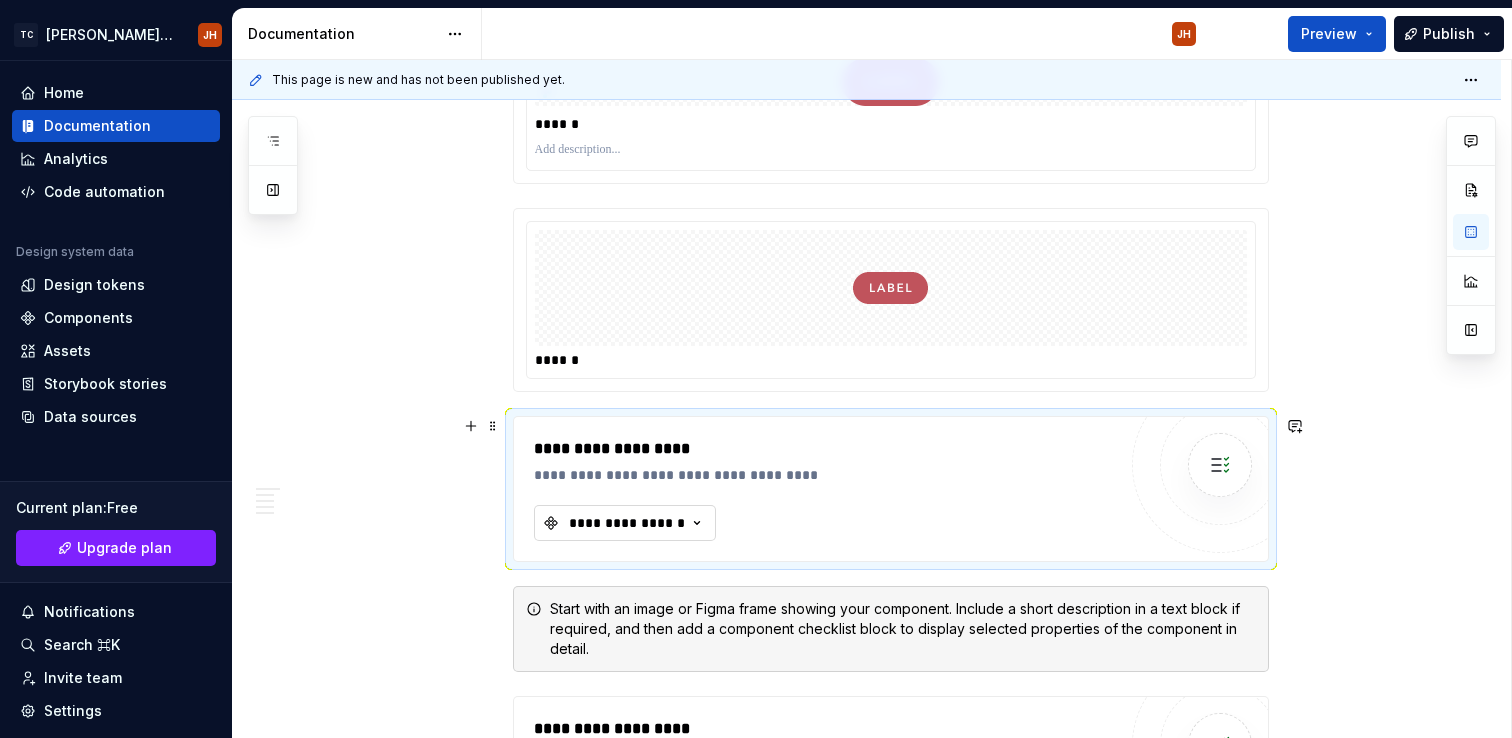 click 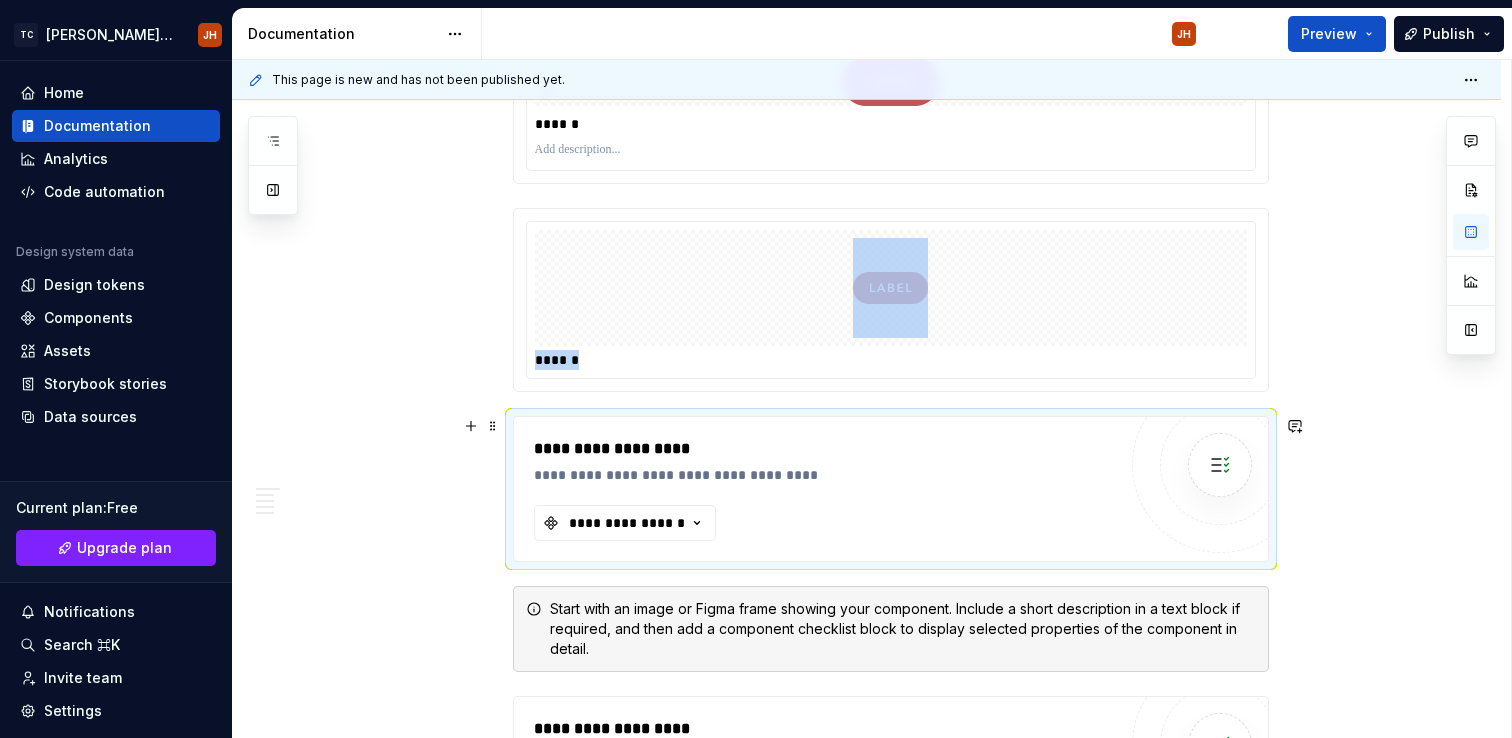 click at bounding box center (1220, 465) 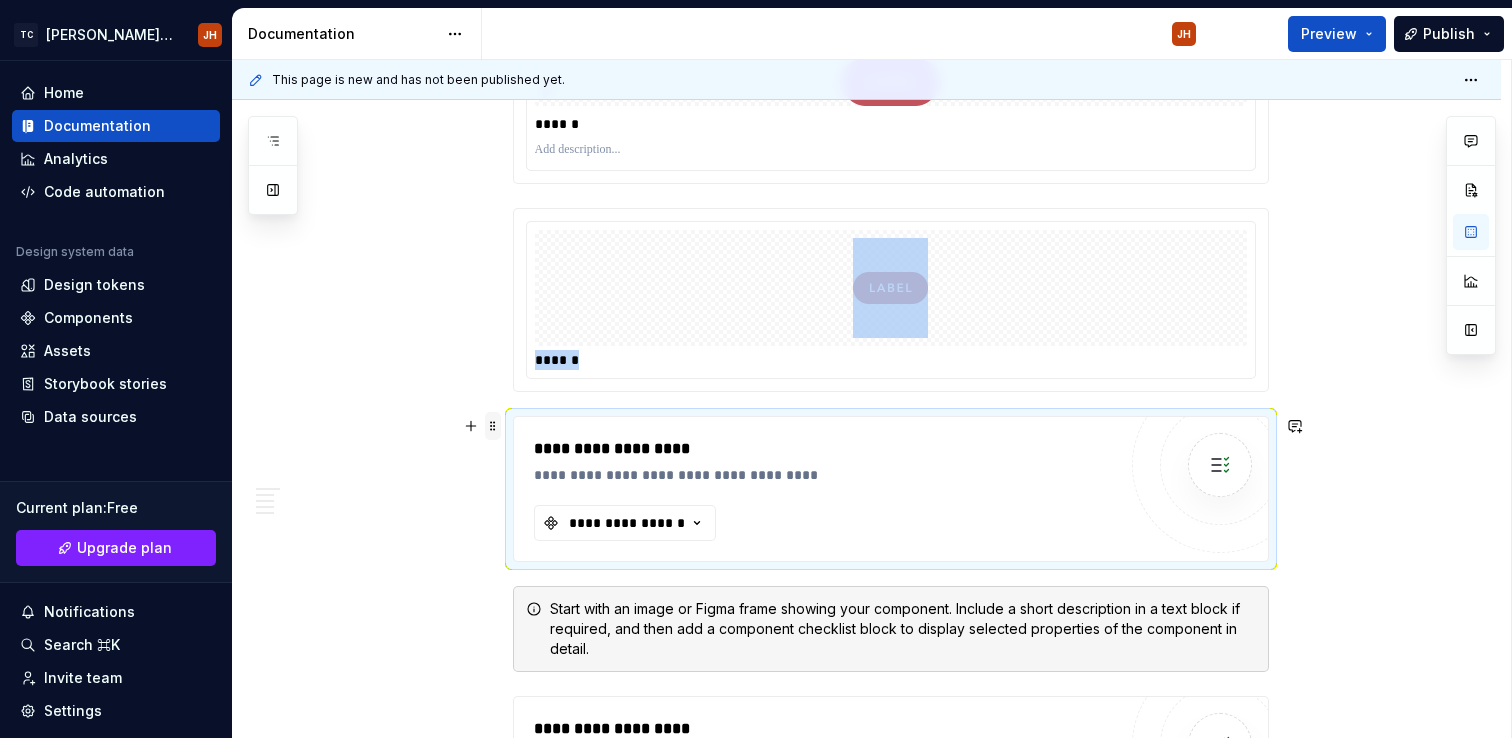click at bounding box center (493, 426) 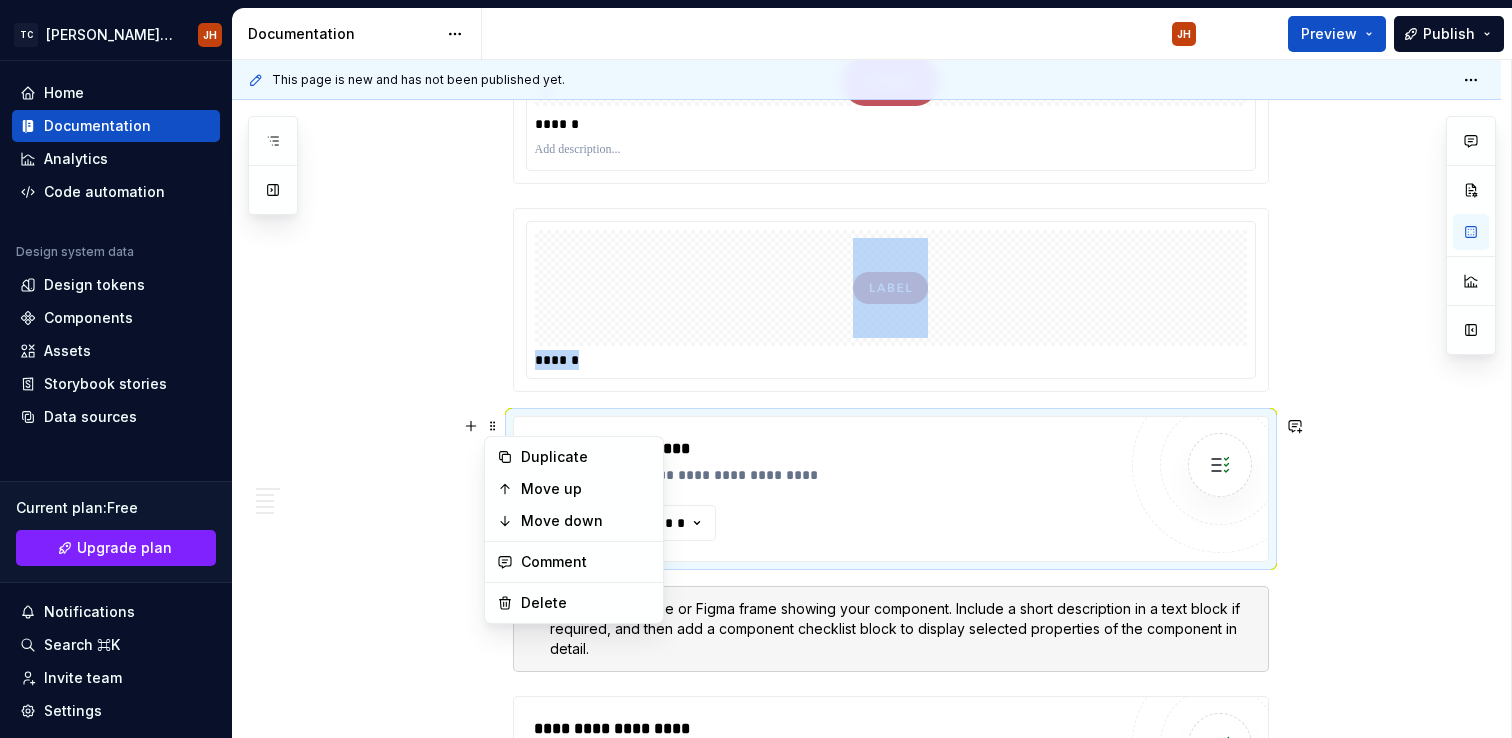 type on "*" 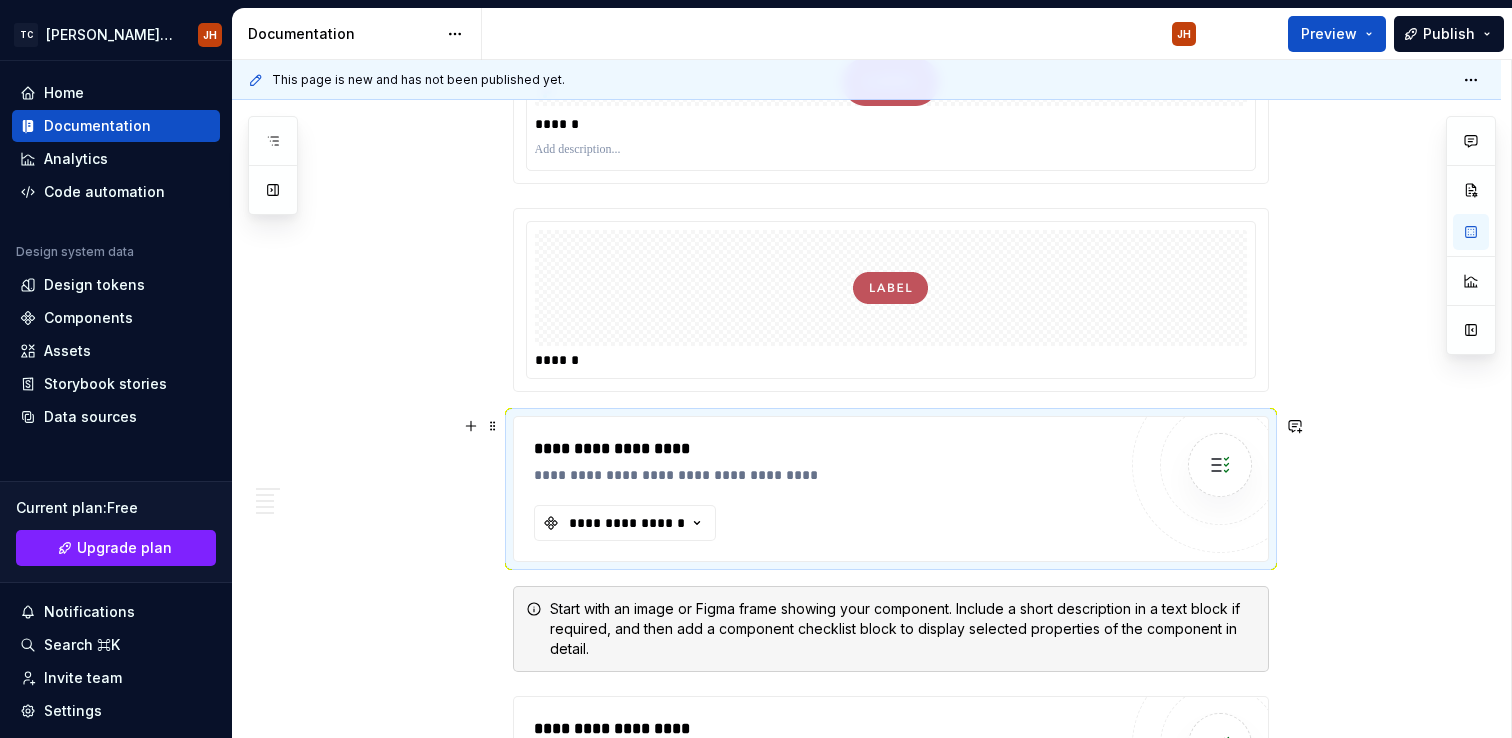 click on "**********" at bounding box center [825, 449] 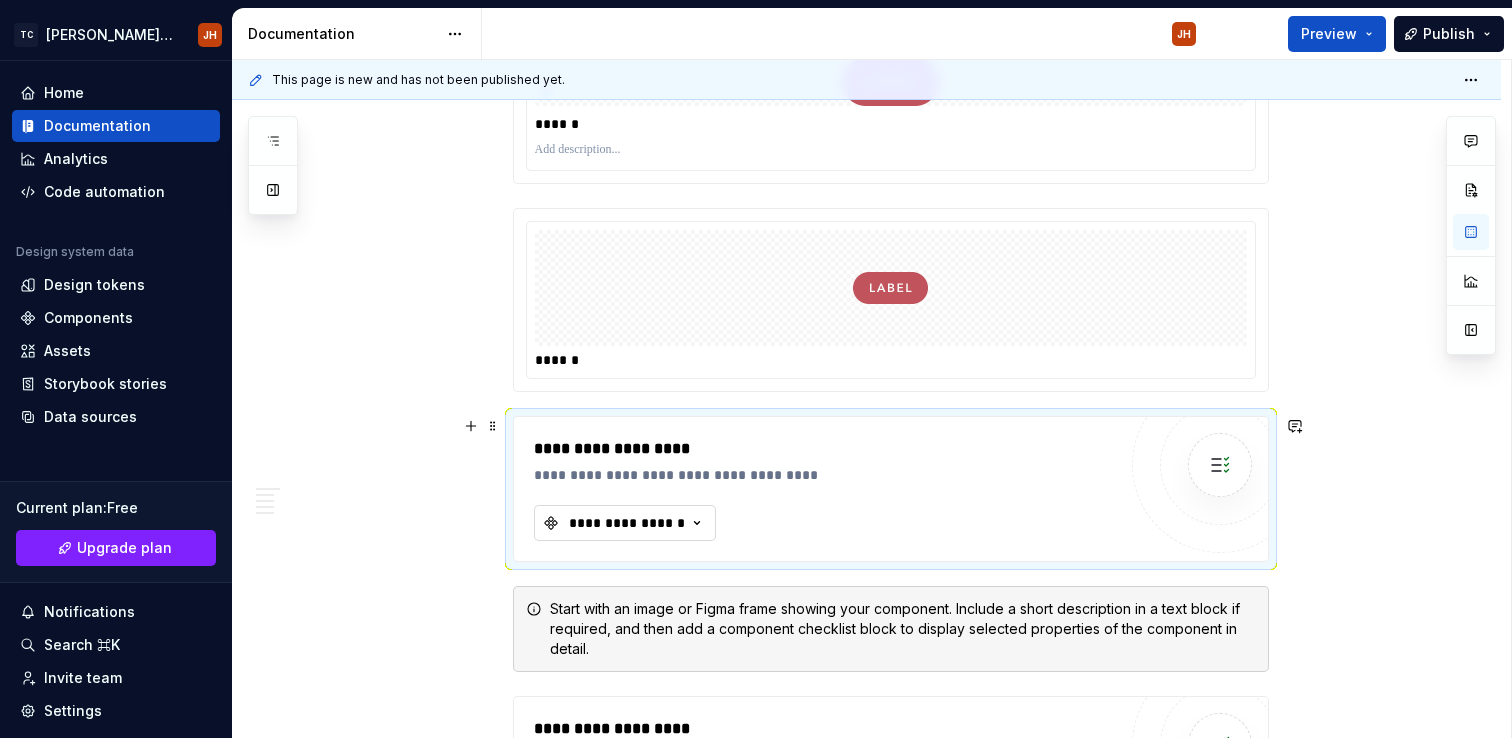 click on "**********" at bounding box center [627, 523] 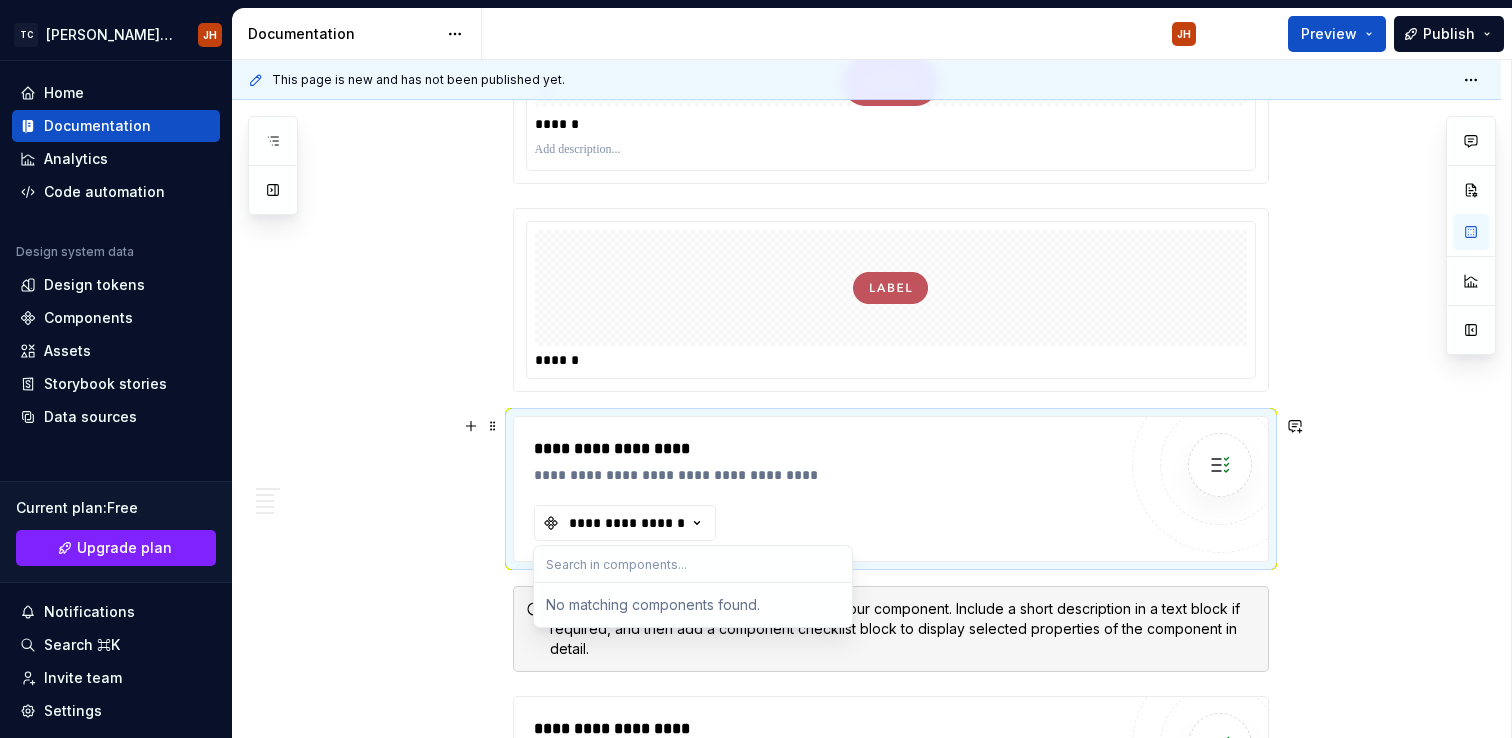 click at bounding box center (693, 564) 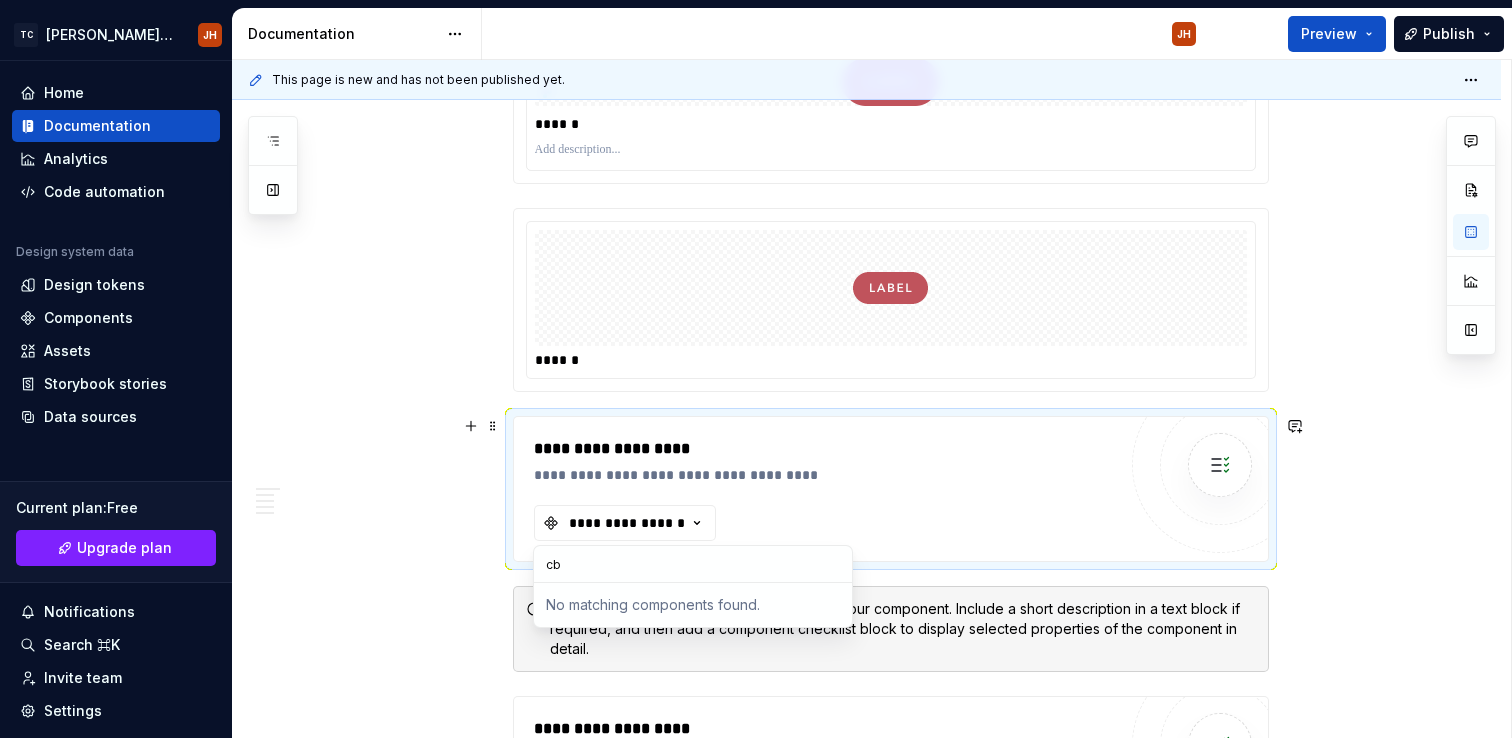 type on "c" 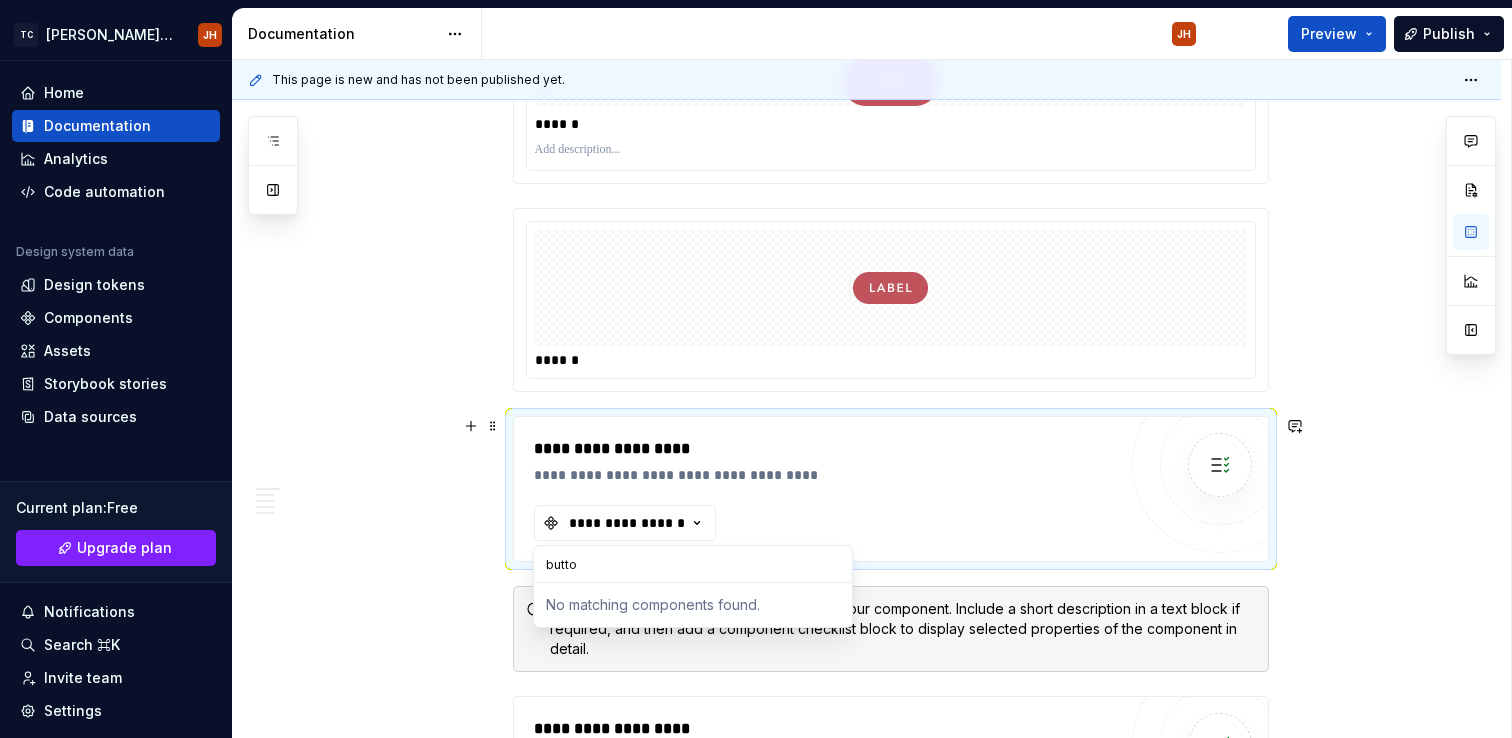 type on "button" 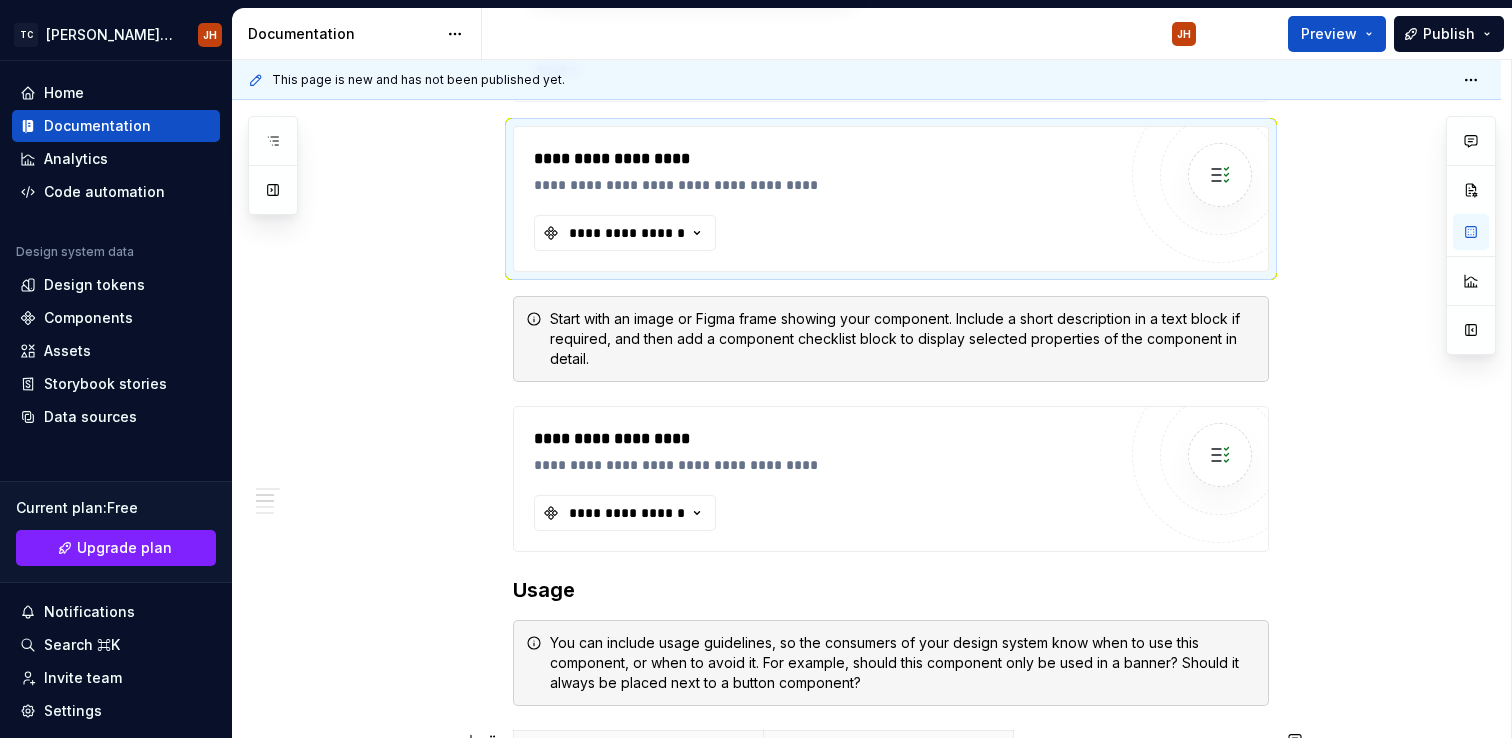 scroll, scrollTop: 867, scrollLeft: 0, axis: vertical 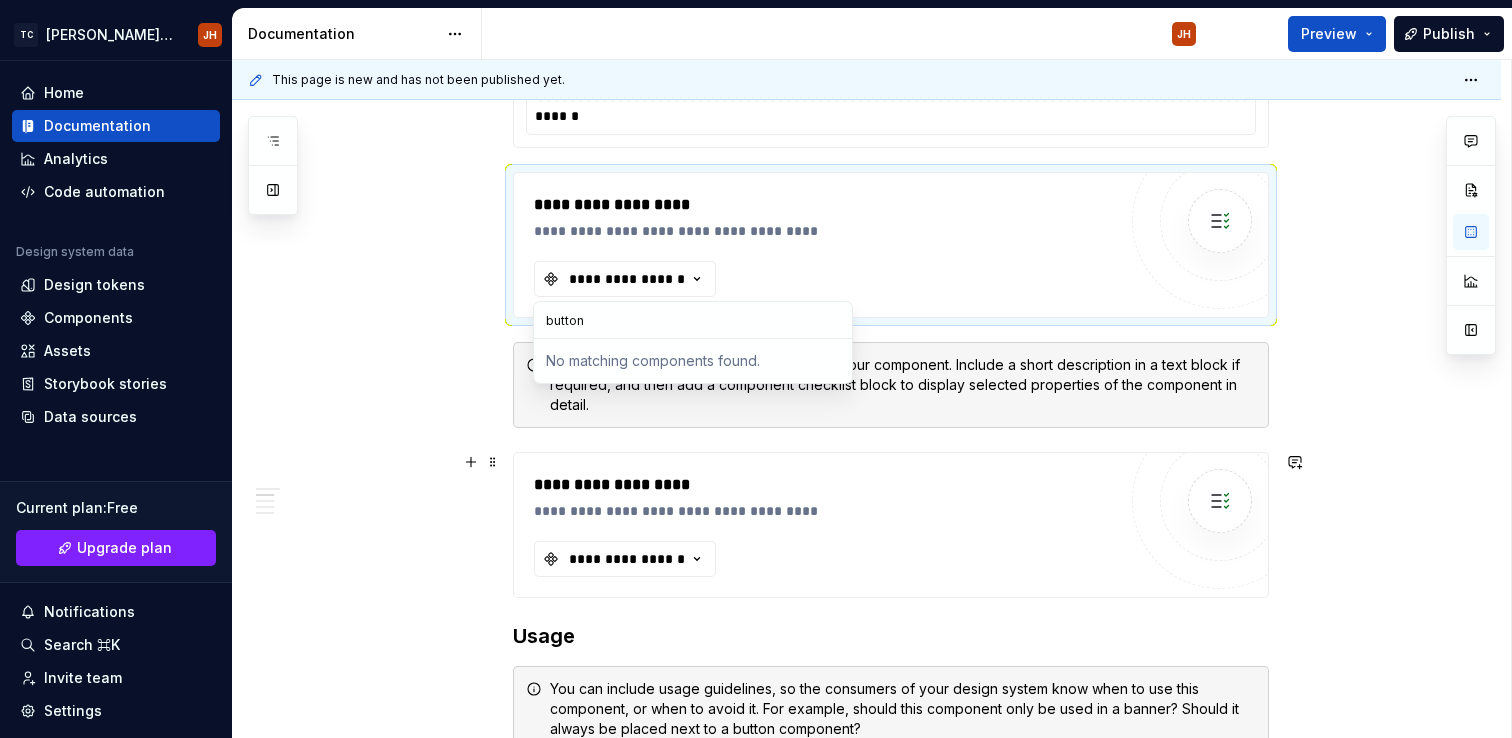 click on "**********" at bounding box center [825, 485] 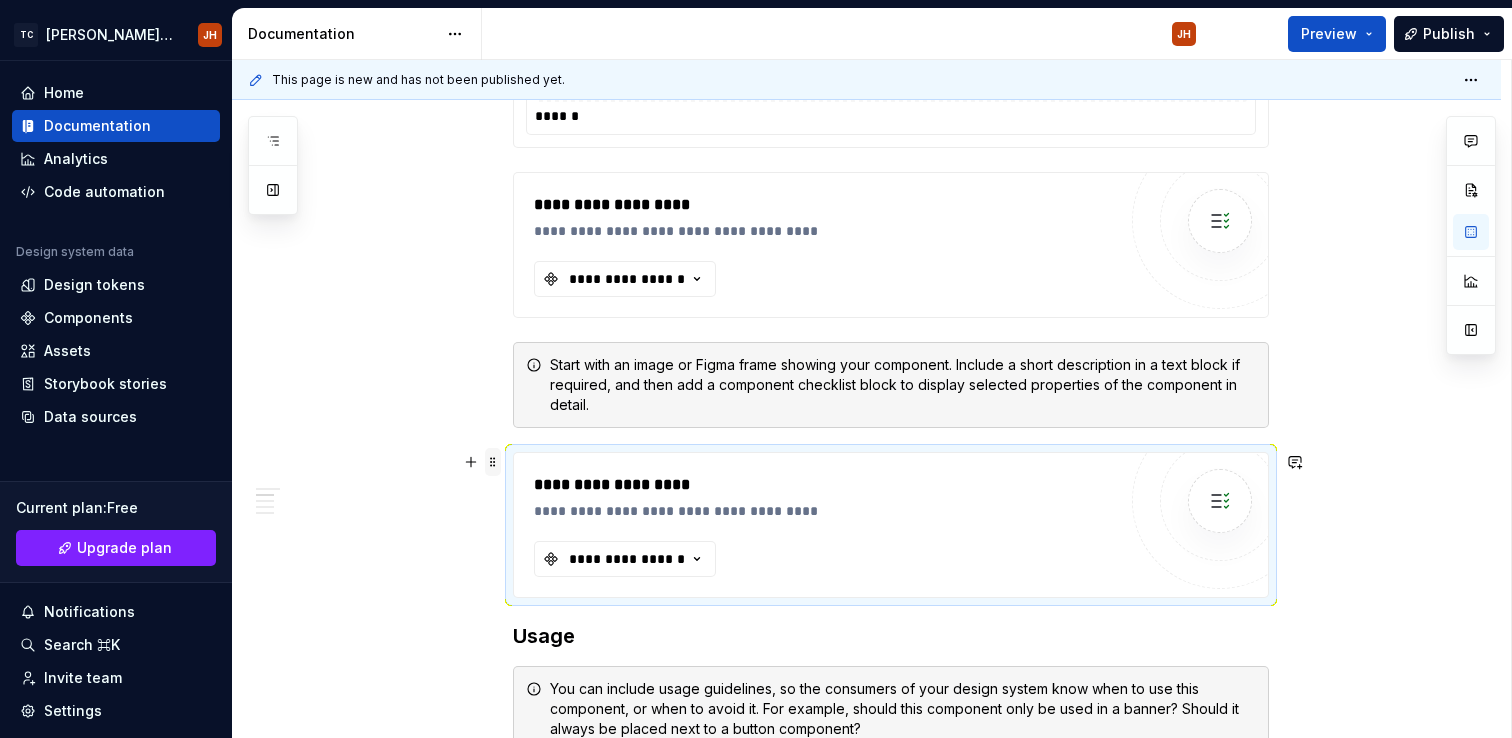 click at bounding box center (493, 462) 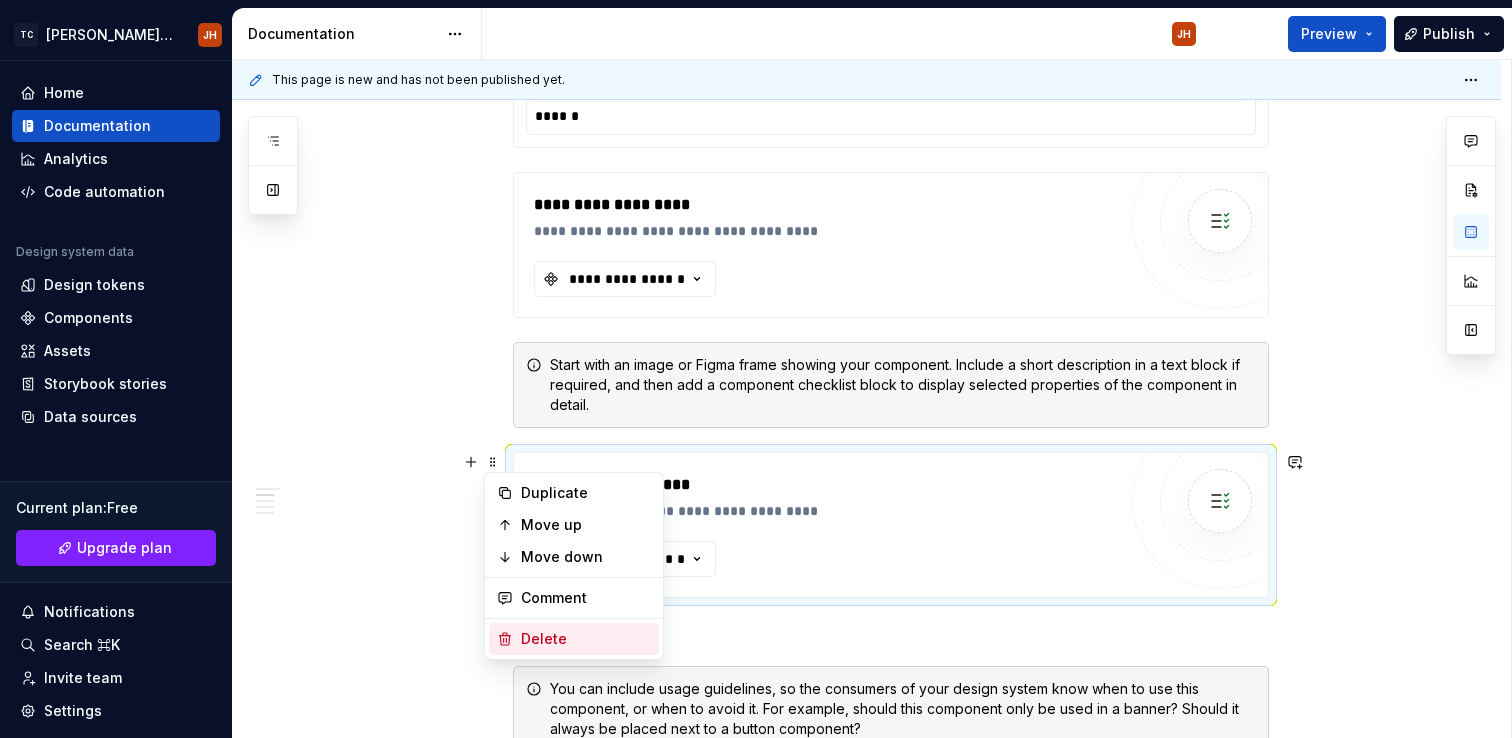 click on "Delete" at bounding box center (586, 639) 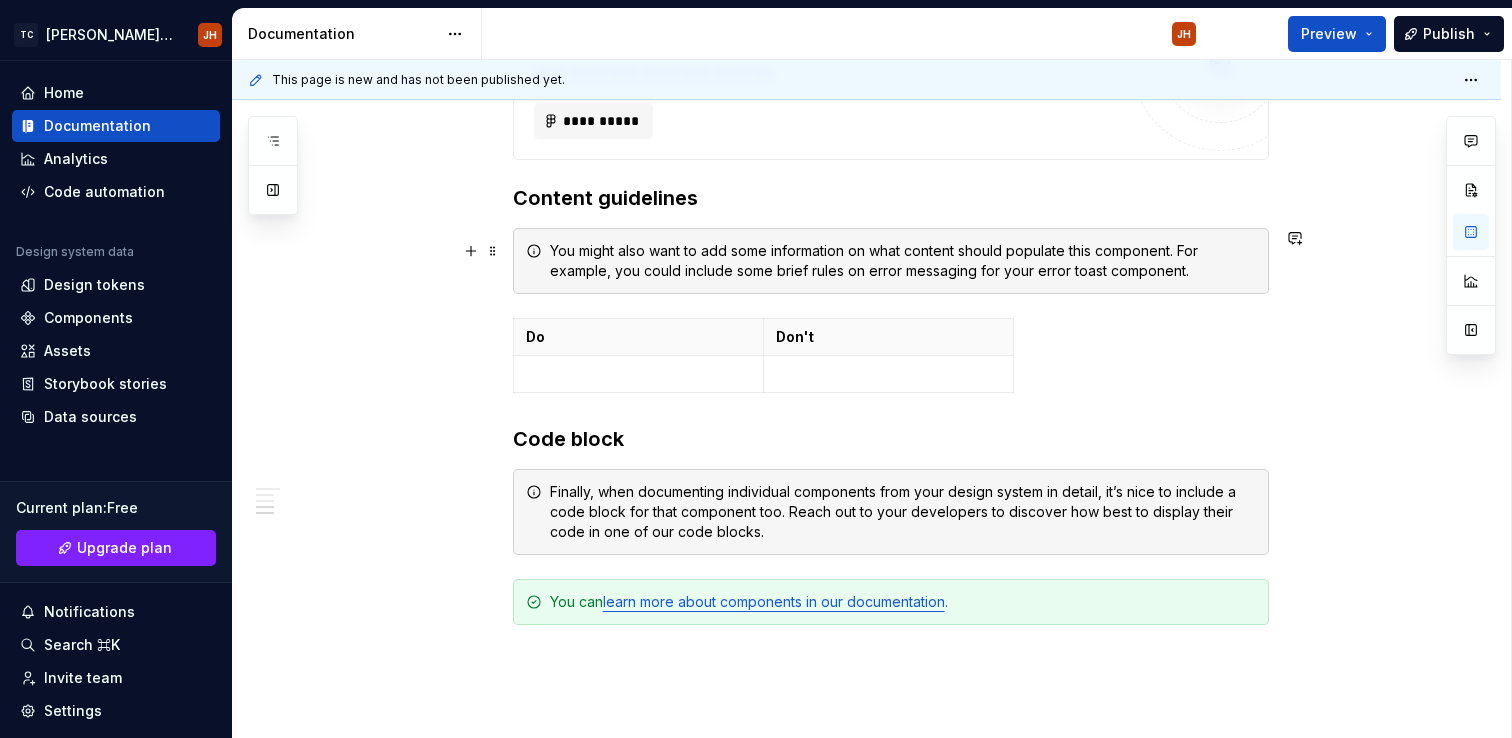 scroll, scrollTop: 1744, scrollLeft: 0, axis: vertical 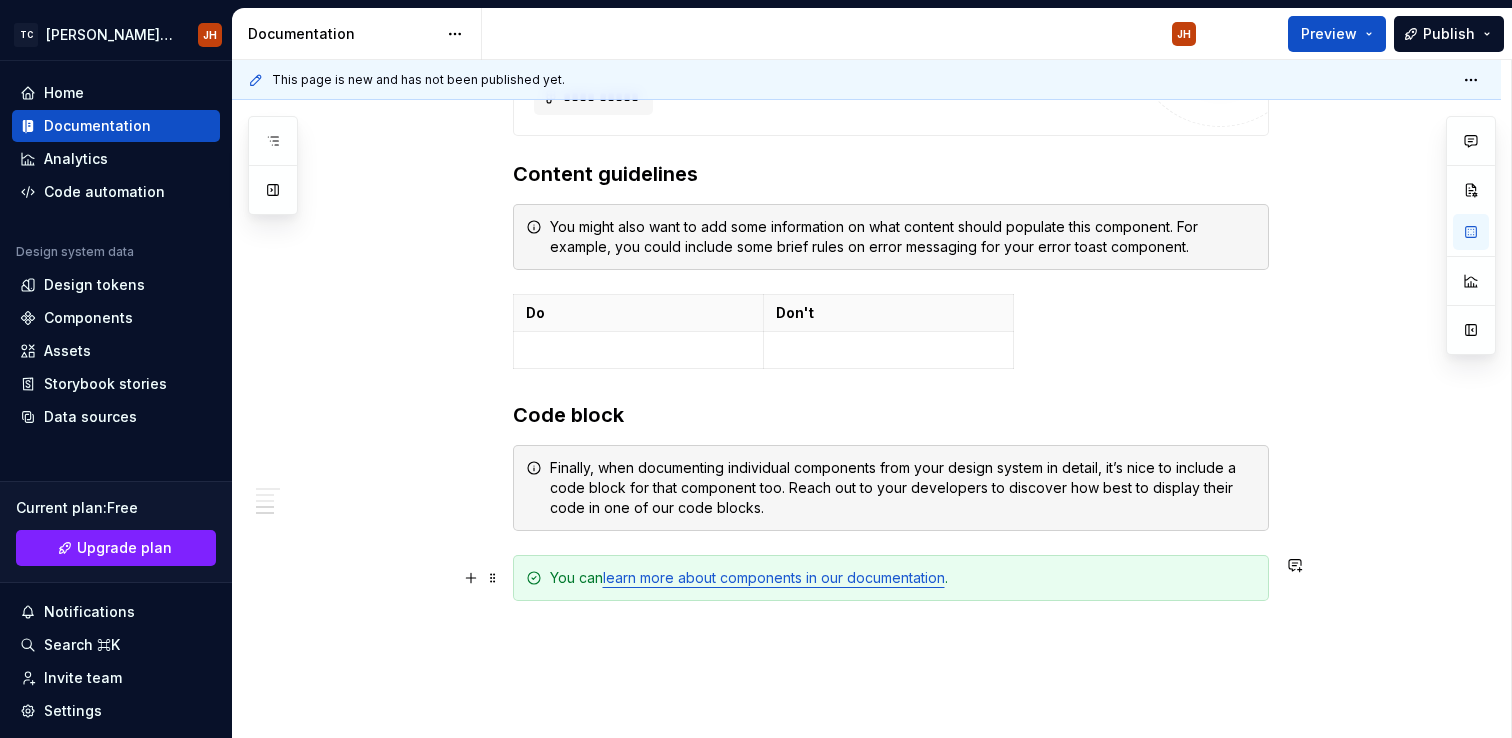 click on "learn more about components in our documentation" at bounding box center [774, 577] 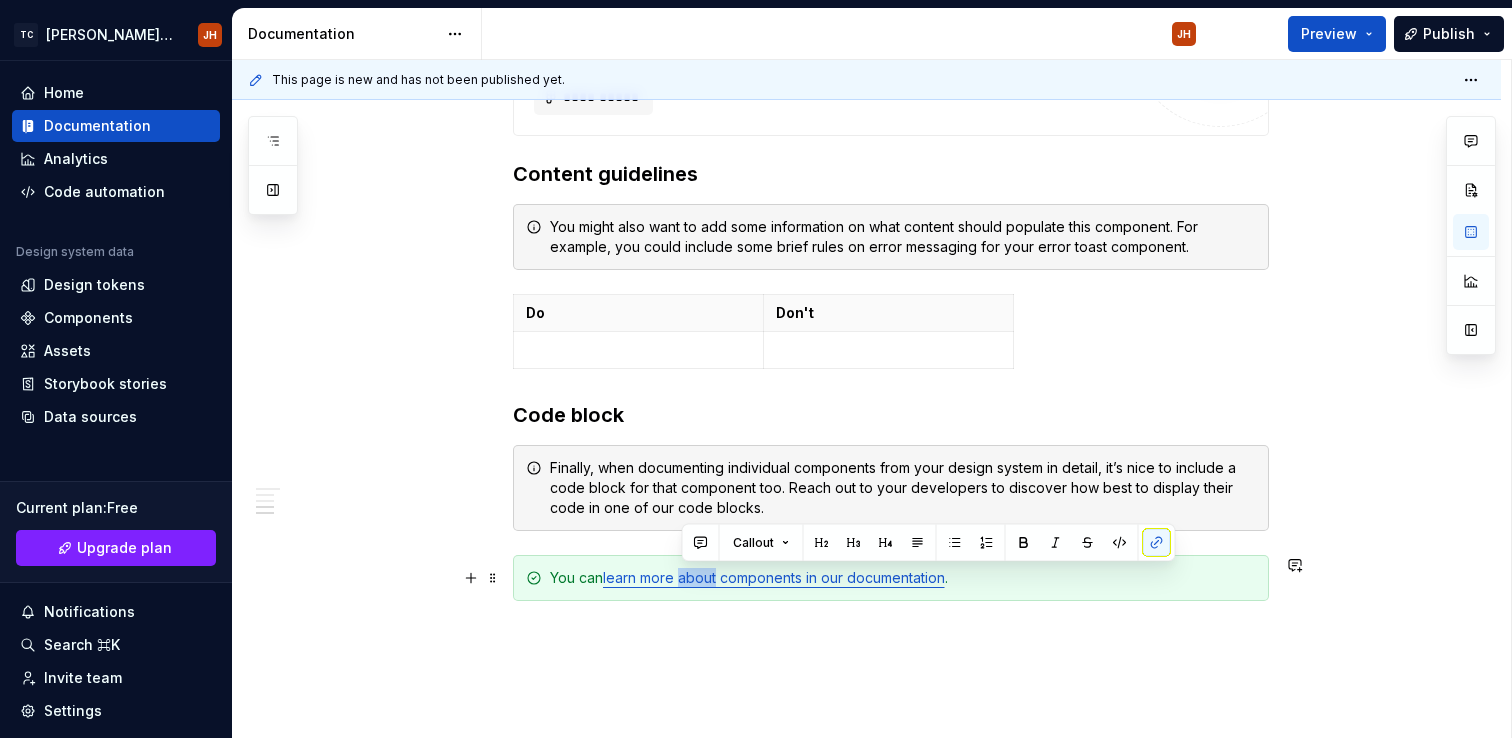 click on "You can  learn more about components in our documentation ." at bounding box center (903, 578) 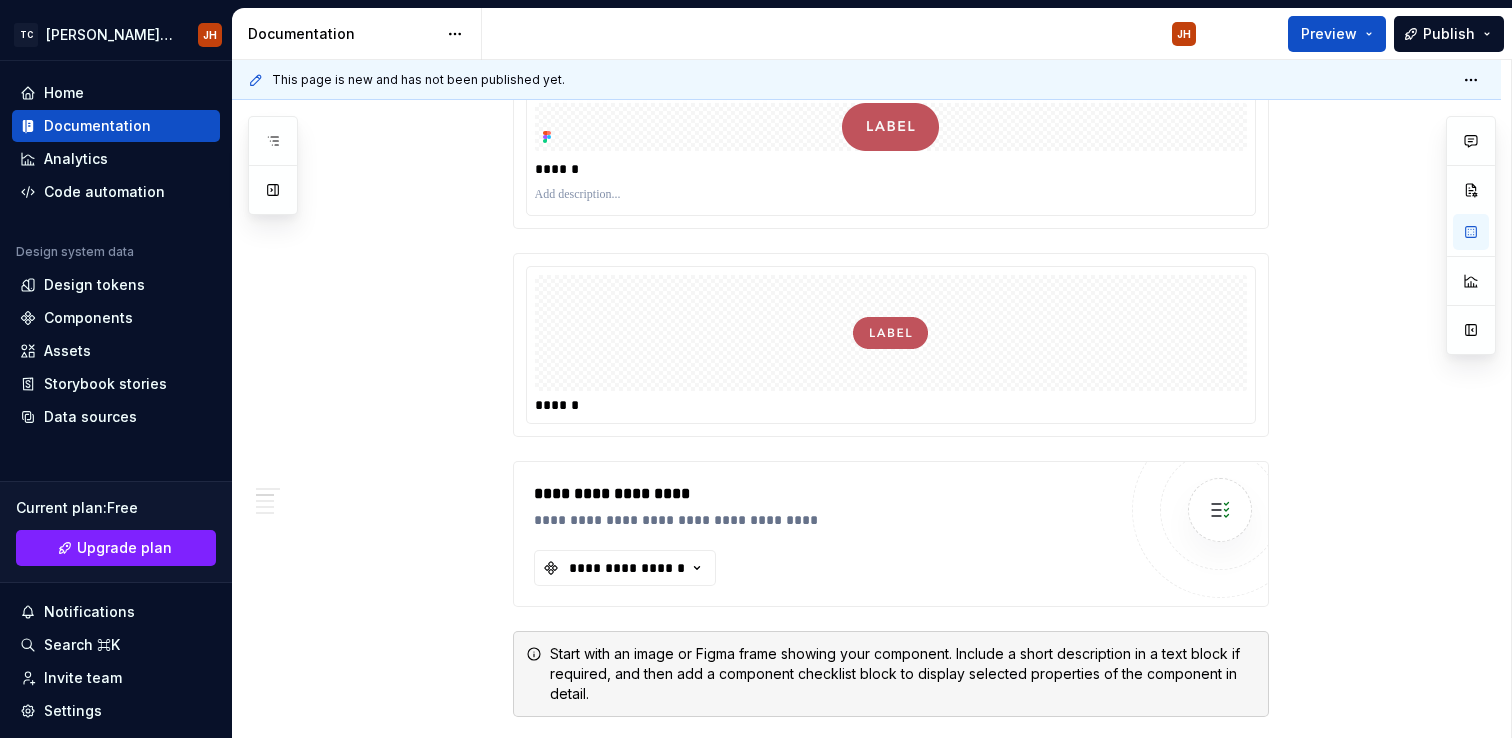 scroll, scrollTop: 559, scrollLeft: 0, axis: vertical 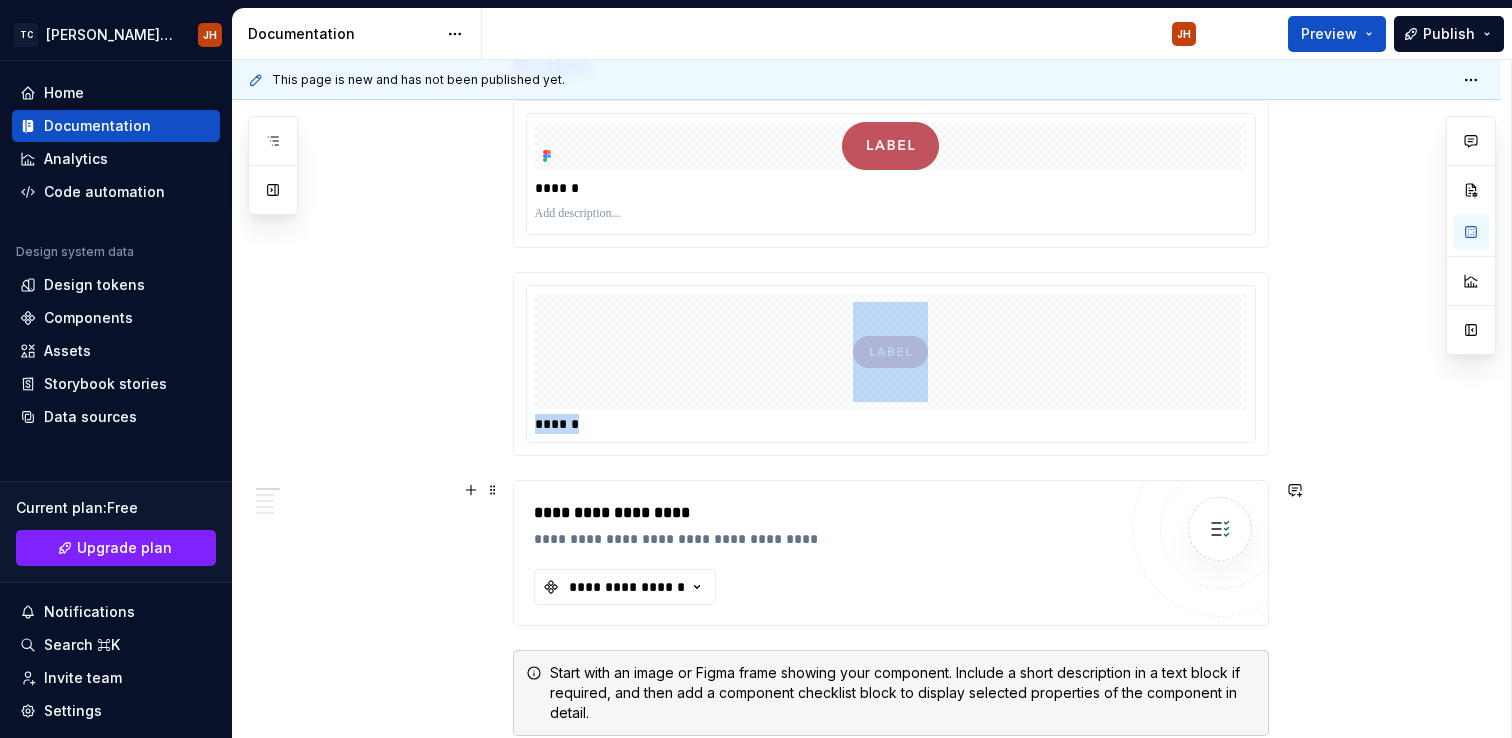 click on "**********" at bounding box center (625, 587) 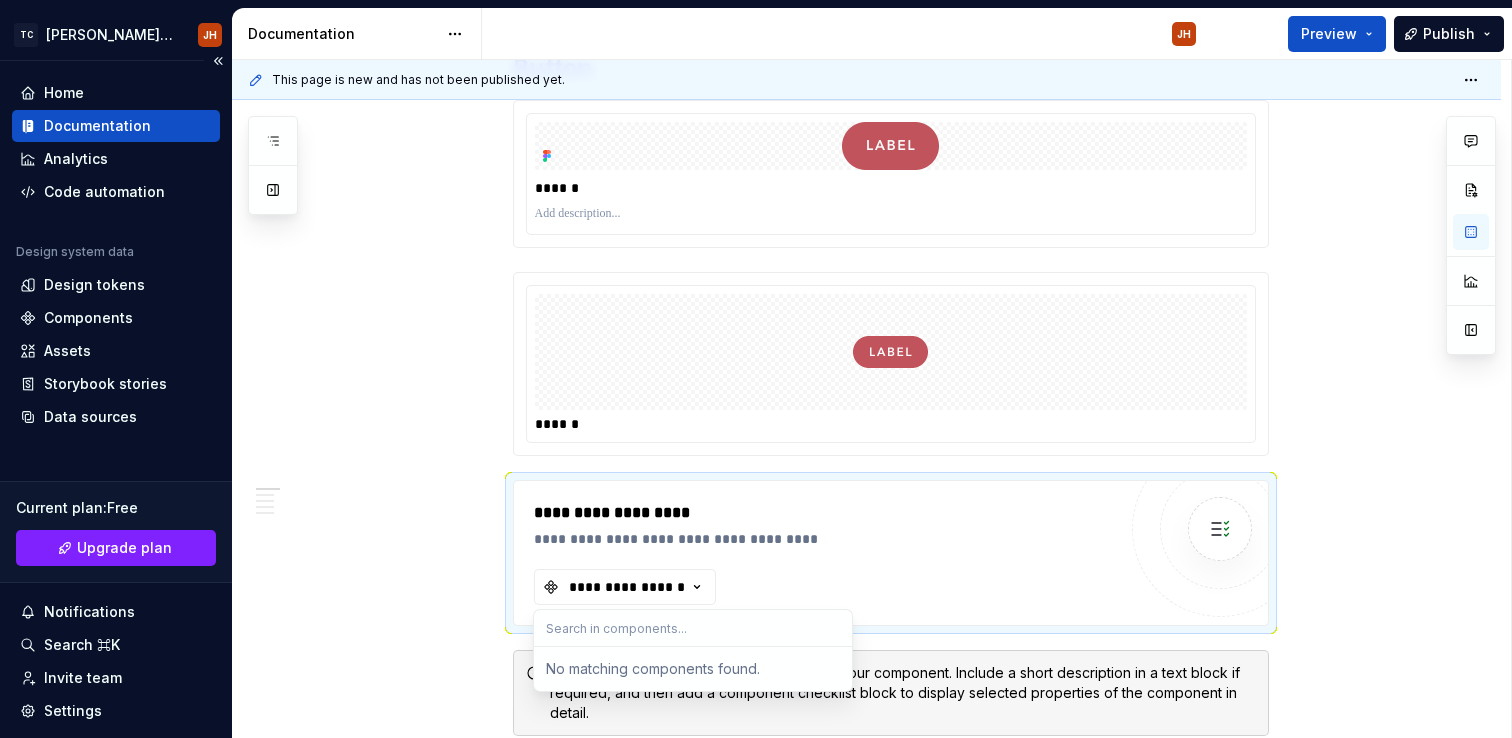 click on "Current plan :  Free" at bounding box center [116, 508] 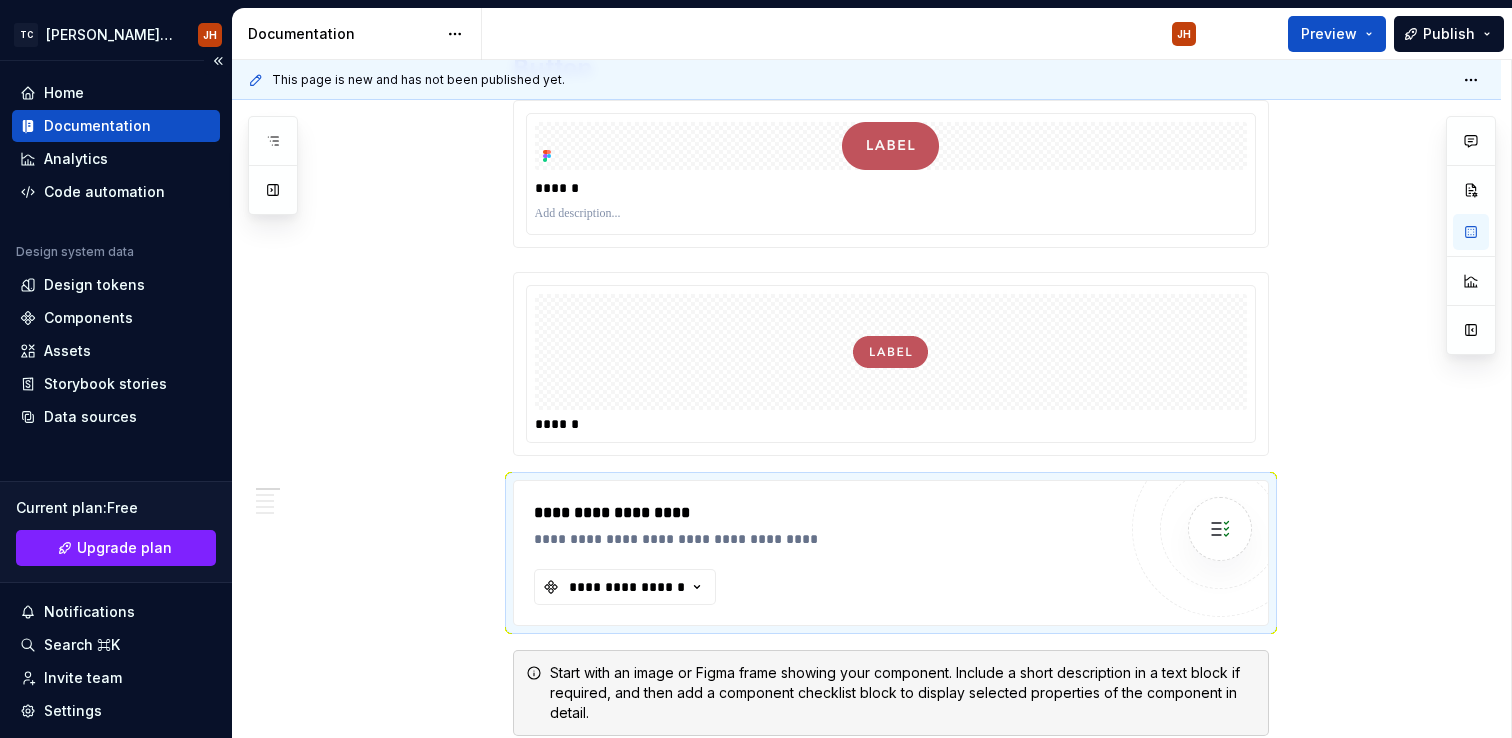 click on "Current plan :  Free" at bounding box center (116, 508) 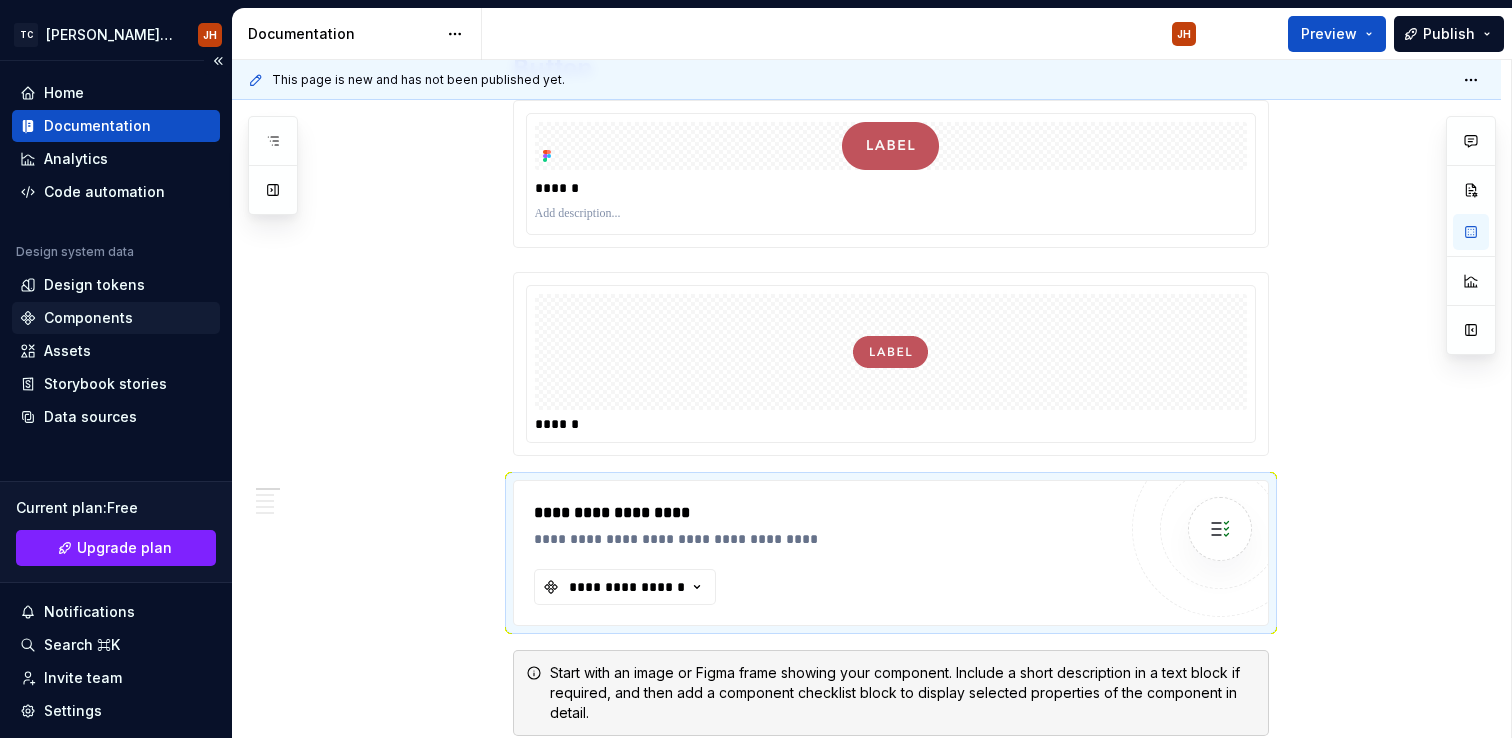 click on "Components" at bounding box center (88, 318) 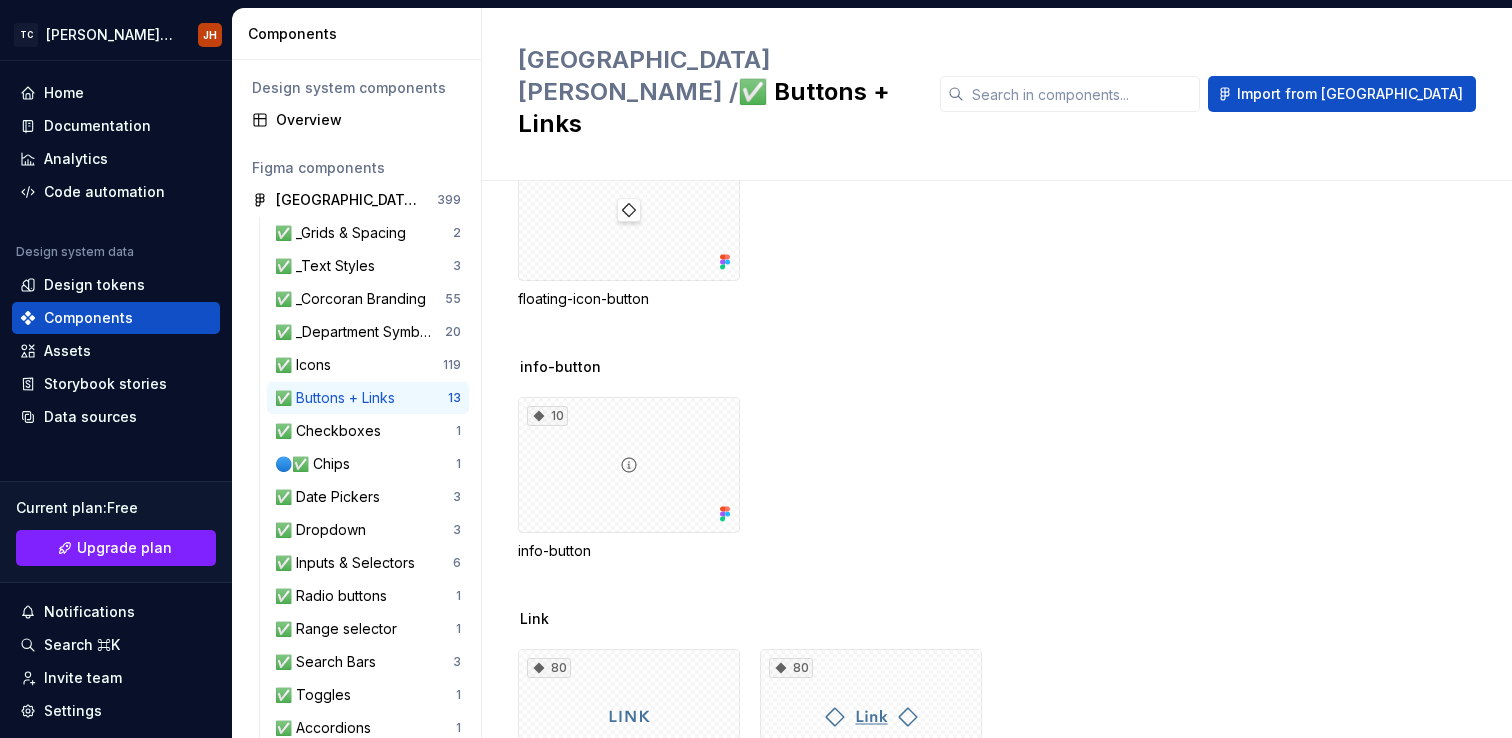 scroll, scrollTop: 1611, scrollLeft: 0, axis: vertical 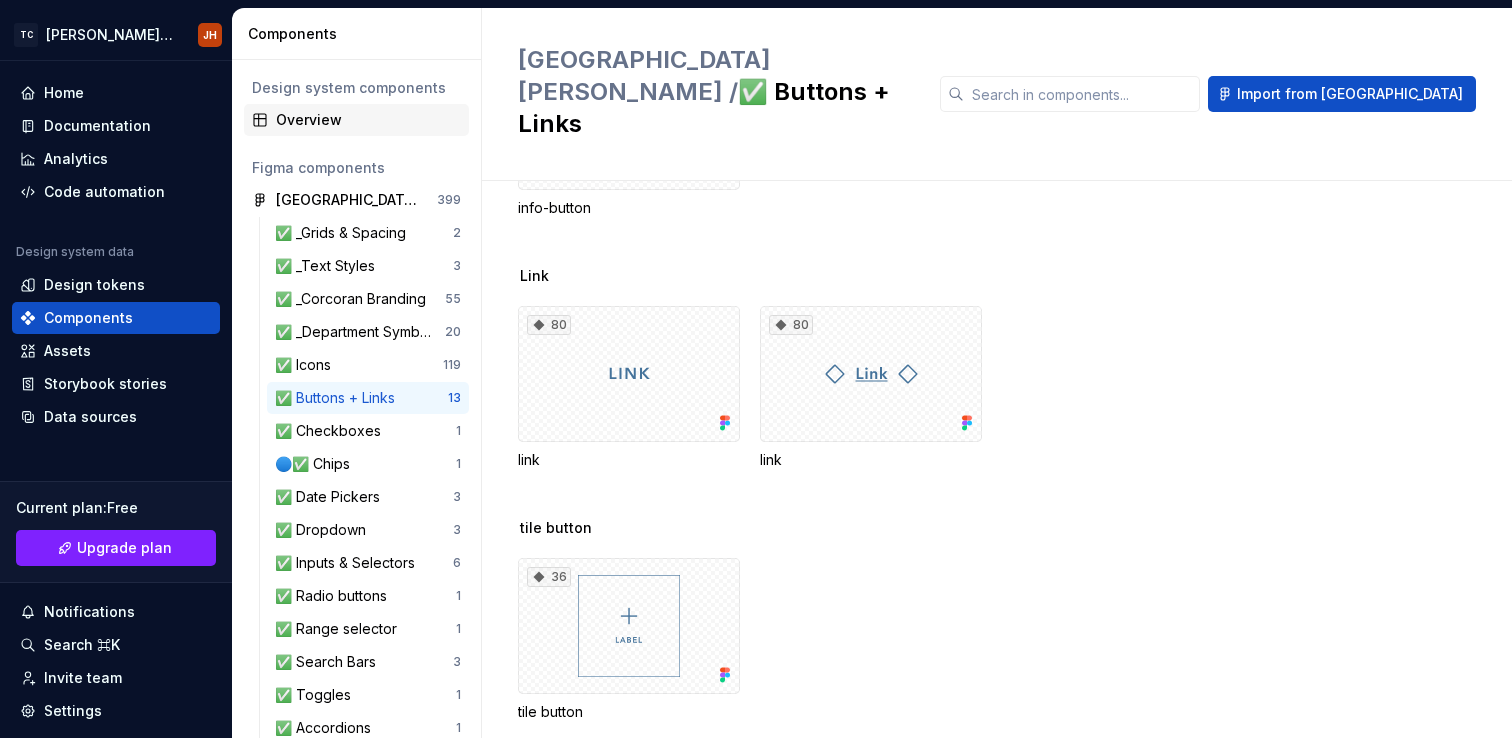 click on "Overview" at bounding box center (368, 120) 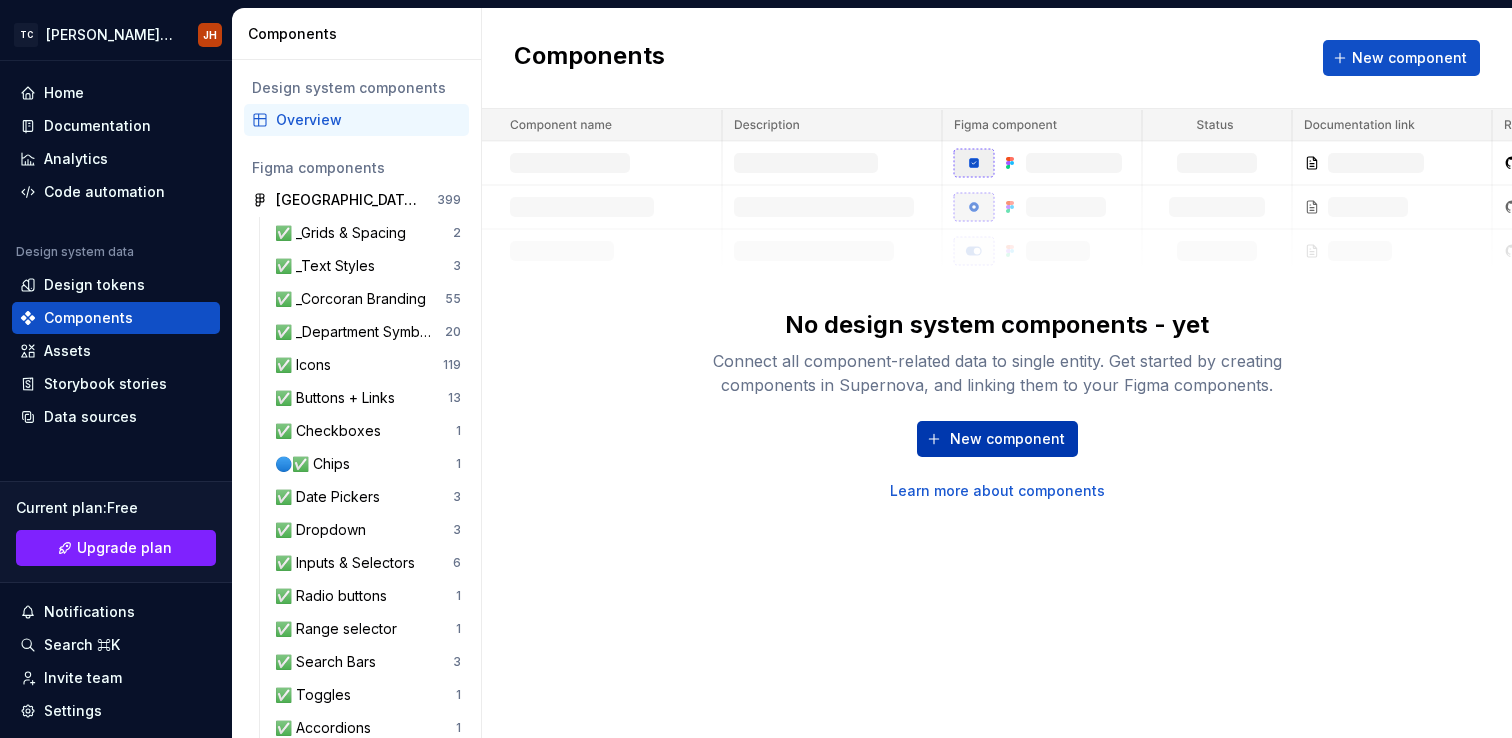 click on "New component" at bounding box center (1007, 439) 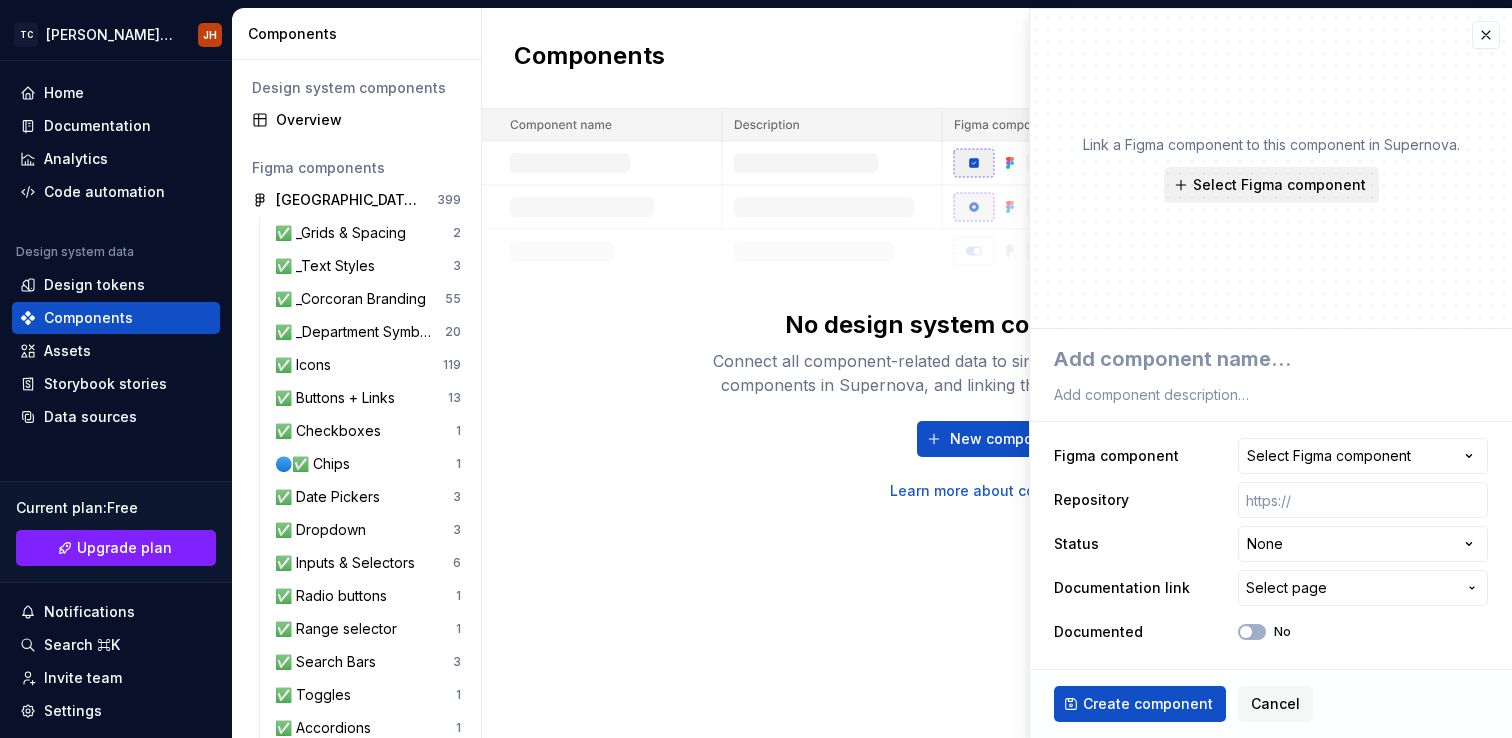 click on "Select Figma component" at bounding box center (1279, 185) 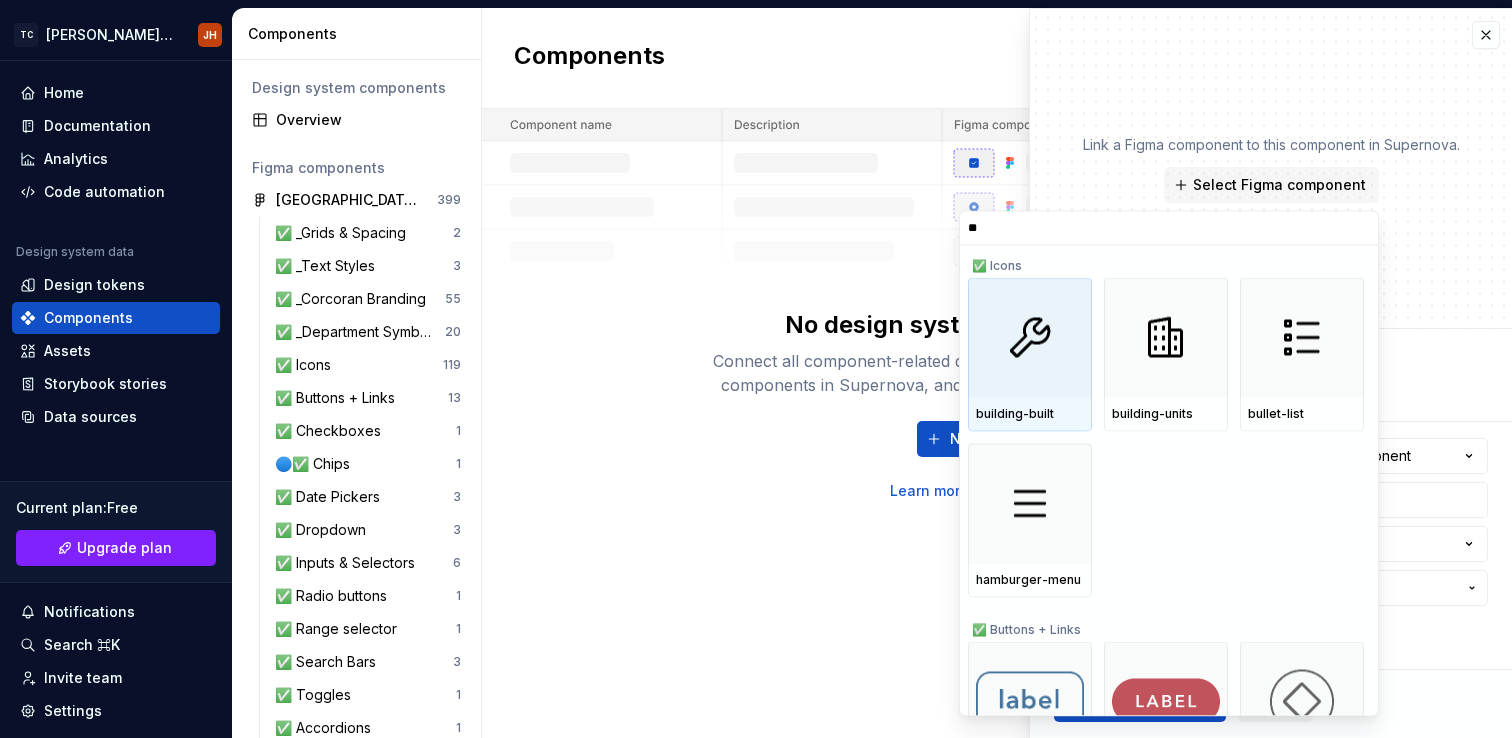 type on "***" 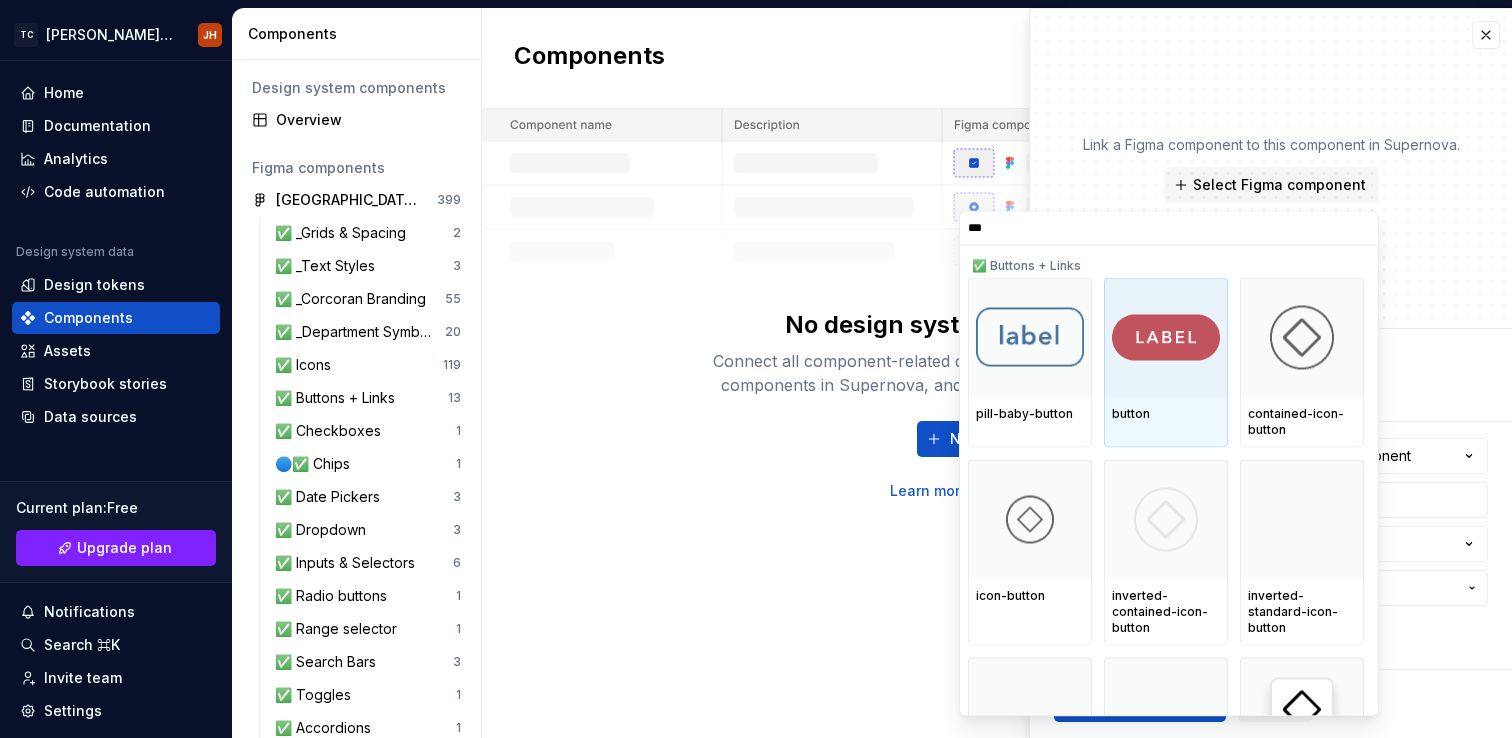 click at bounding box center (1166, 337) 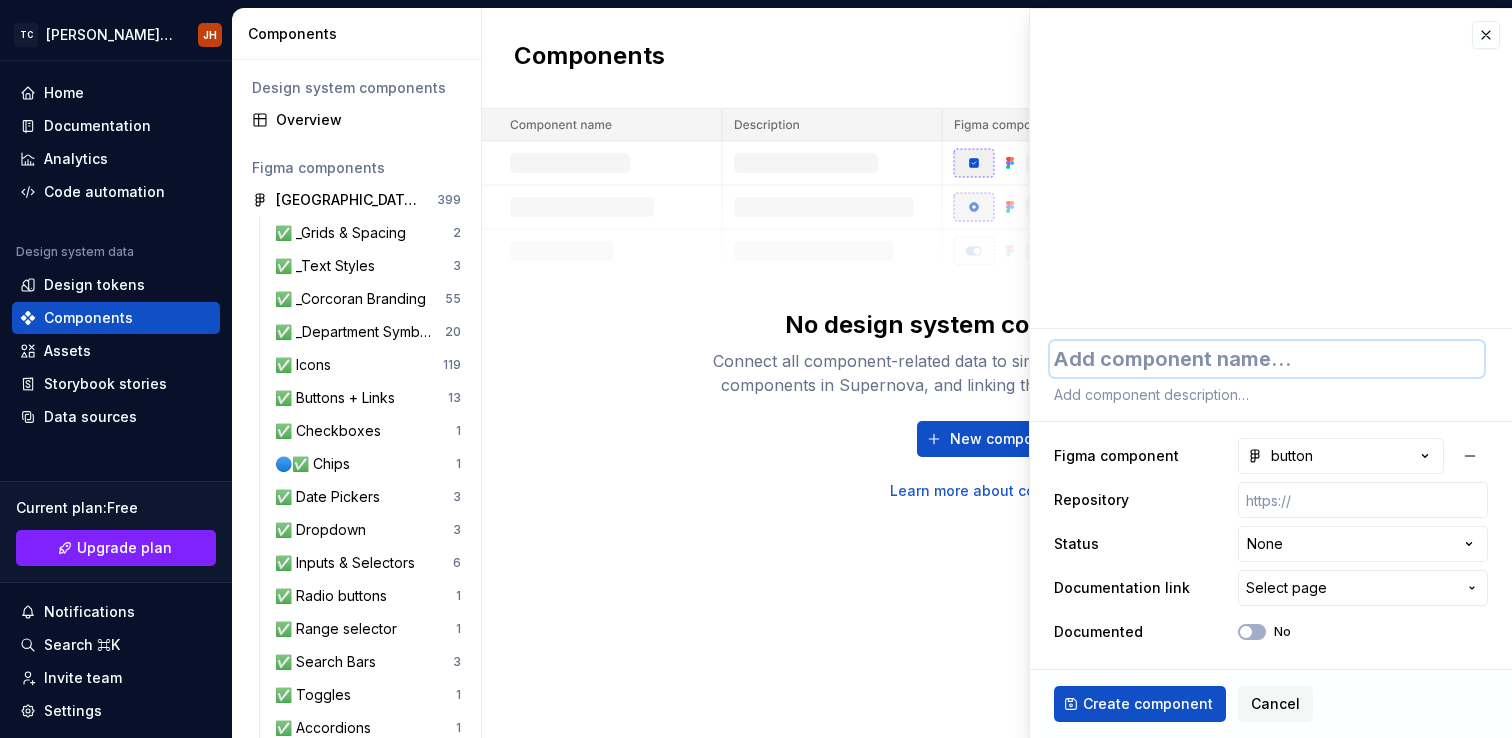 click at bounding box center (1267, 359) 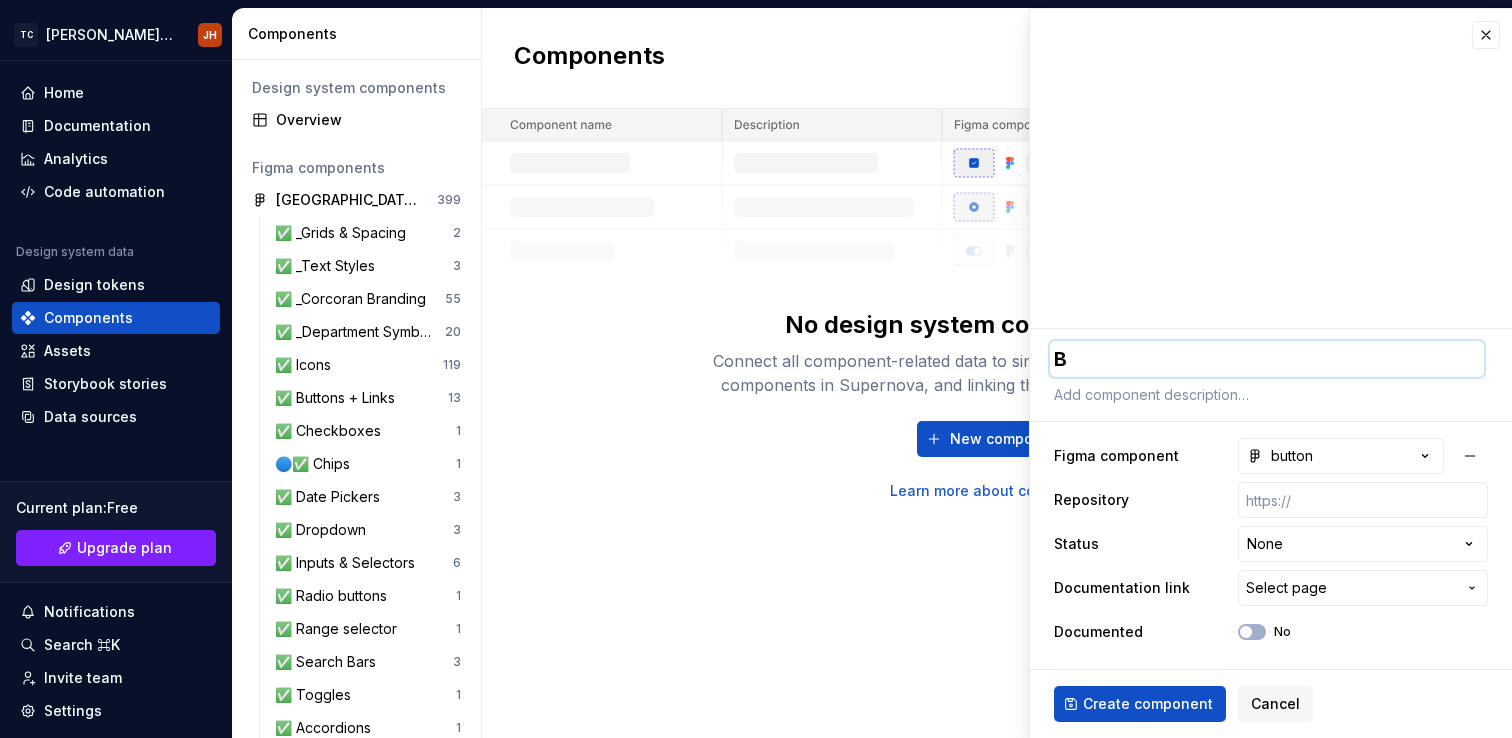 type on "*" 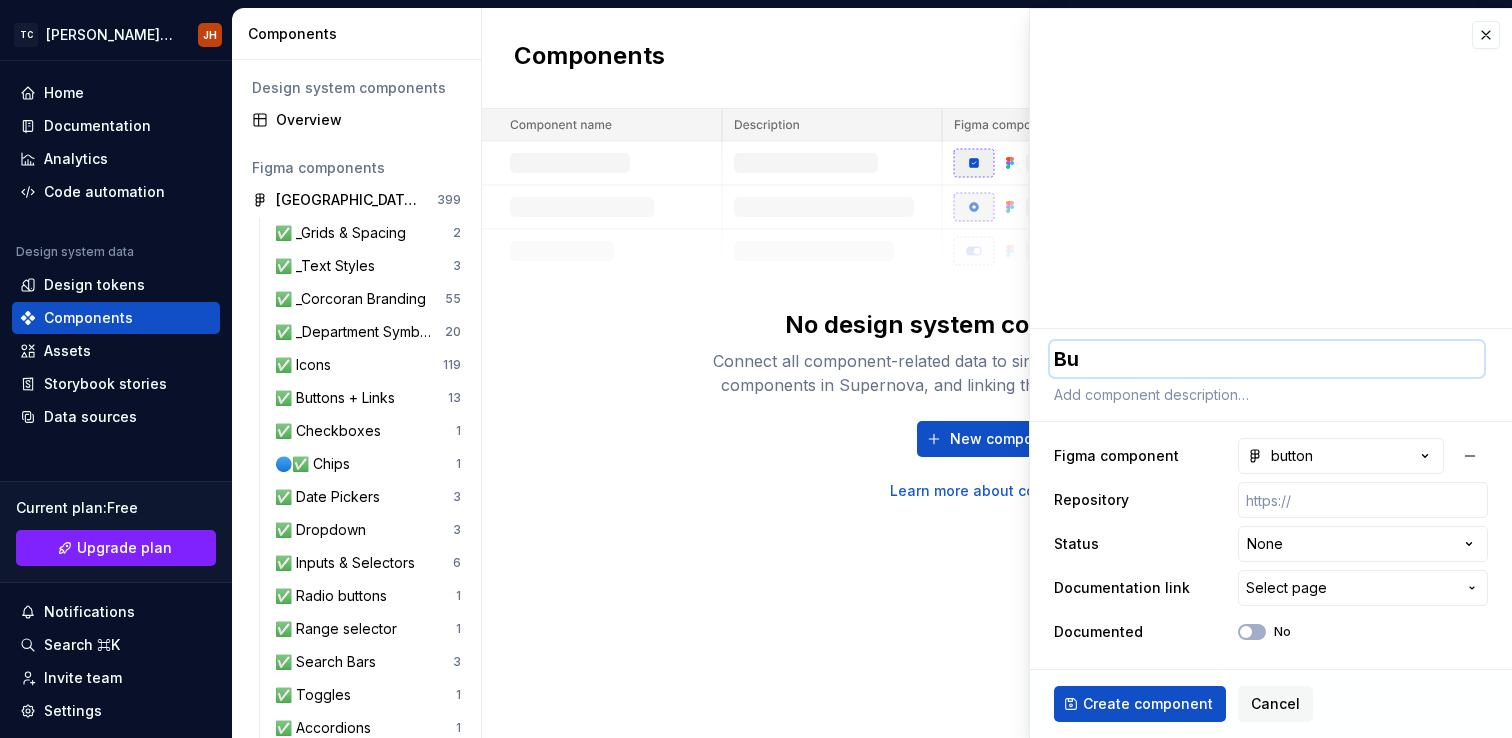 type on "*" 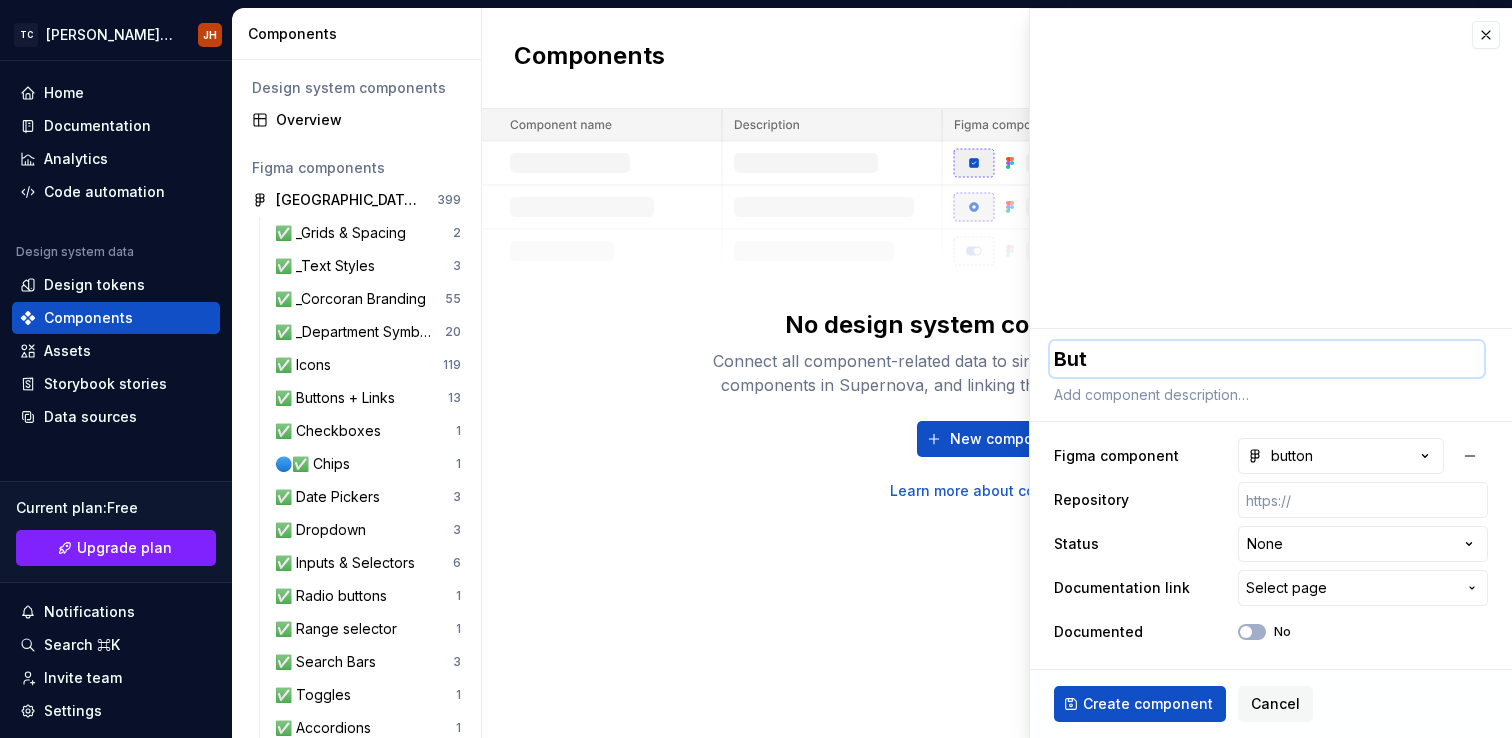 type on "*" 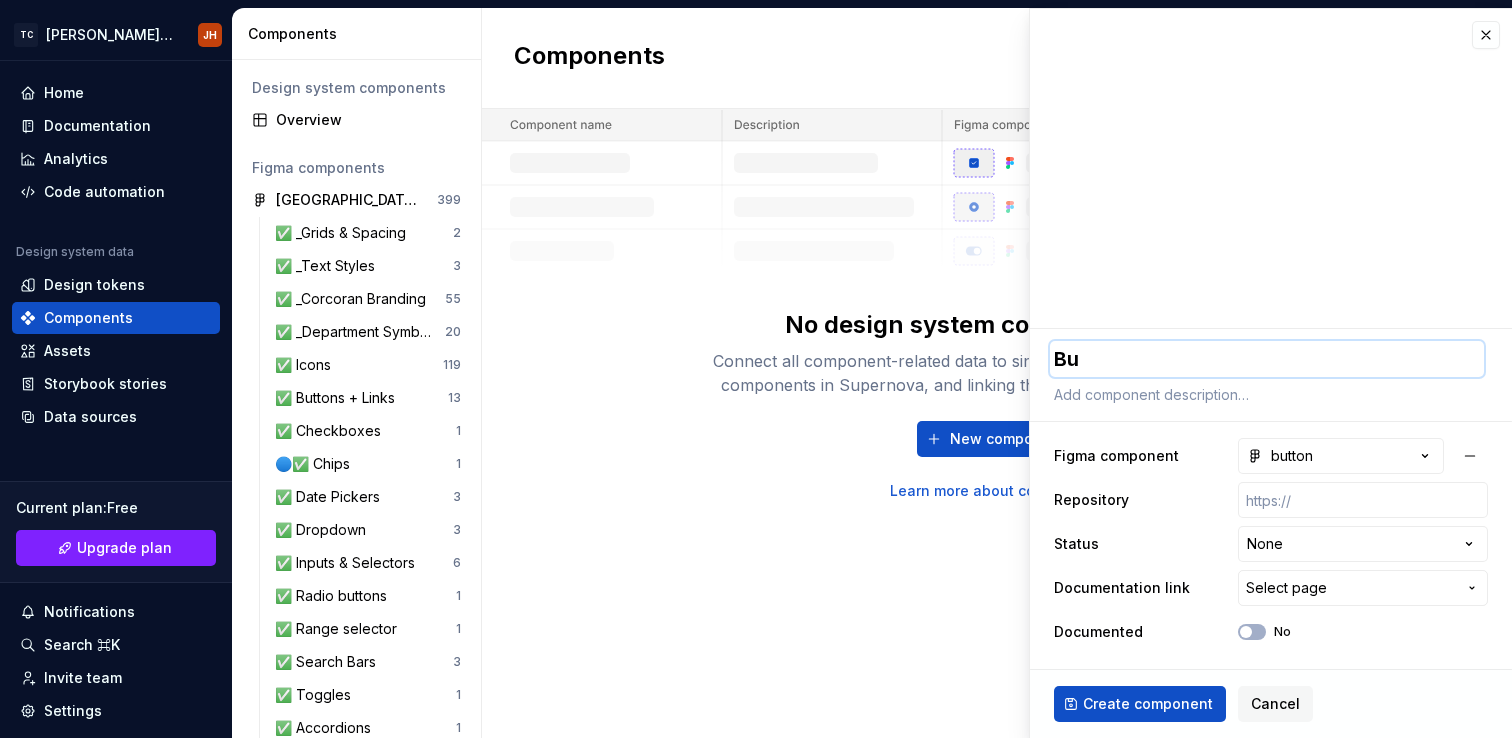 type on "*" 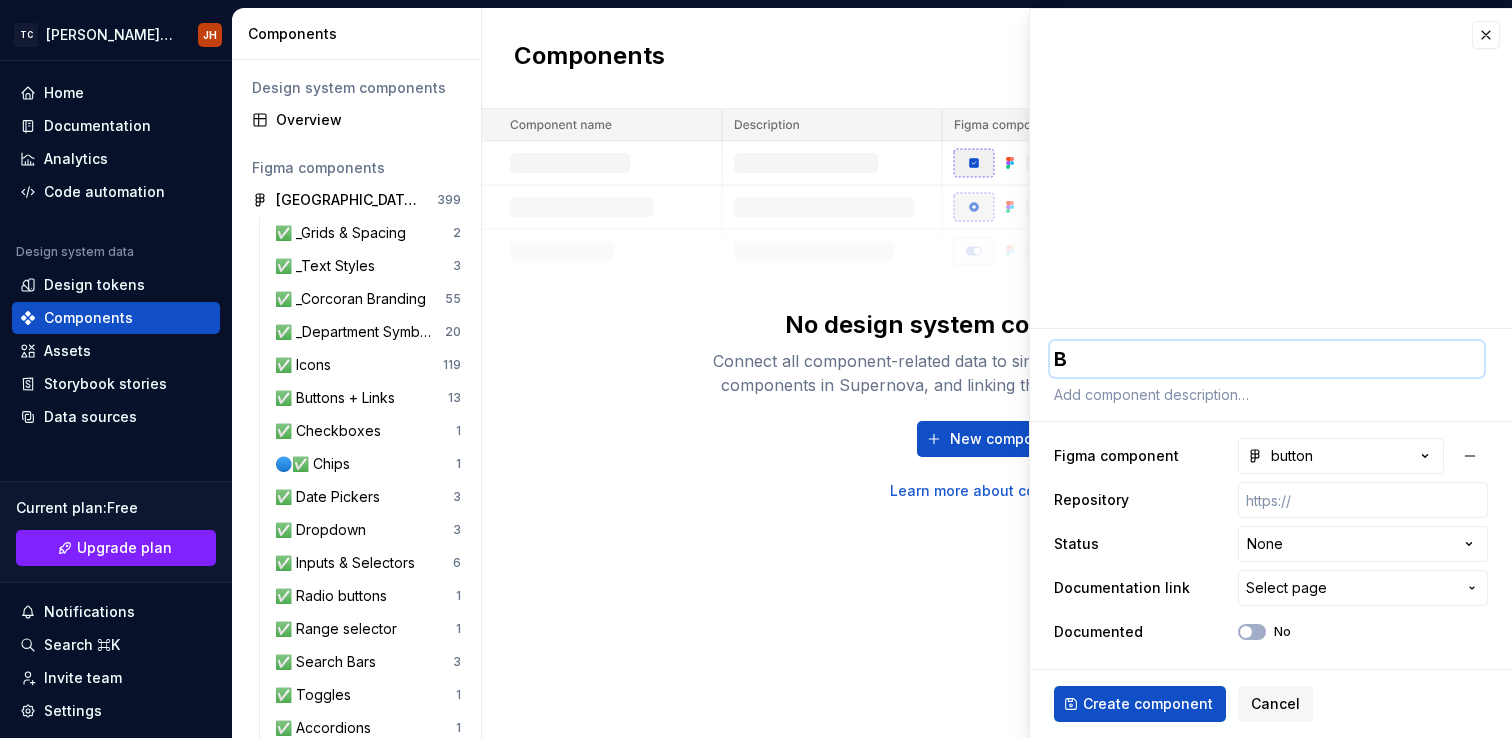 type on "*" 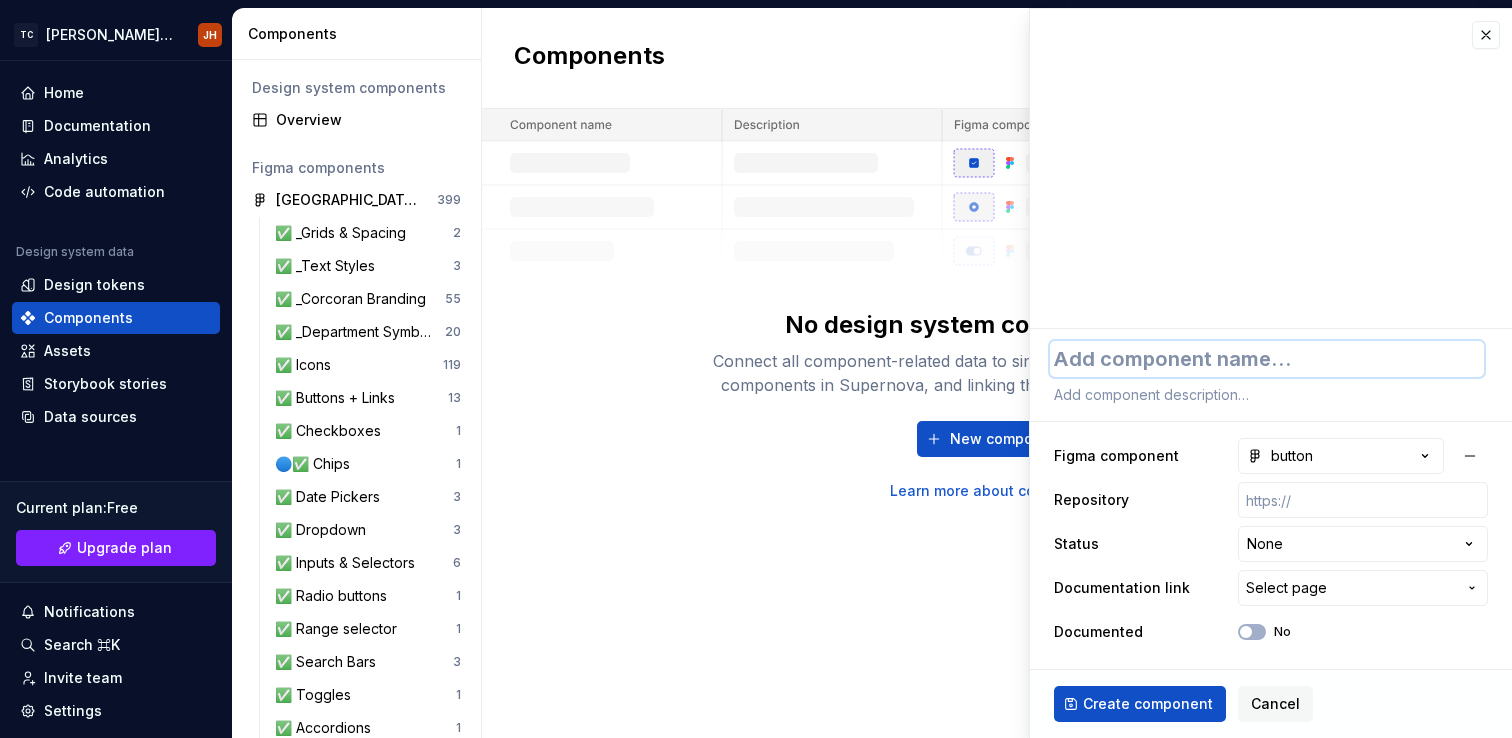 type on "*" 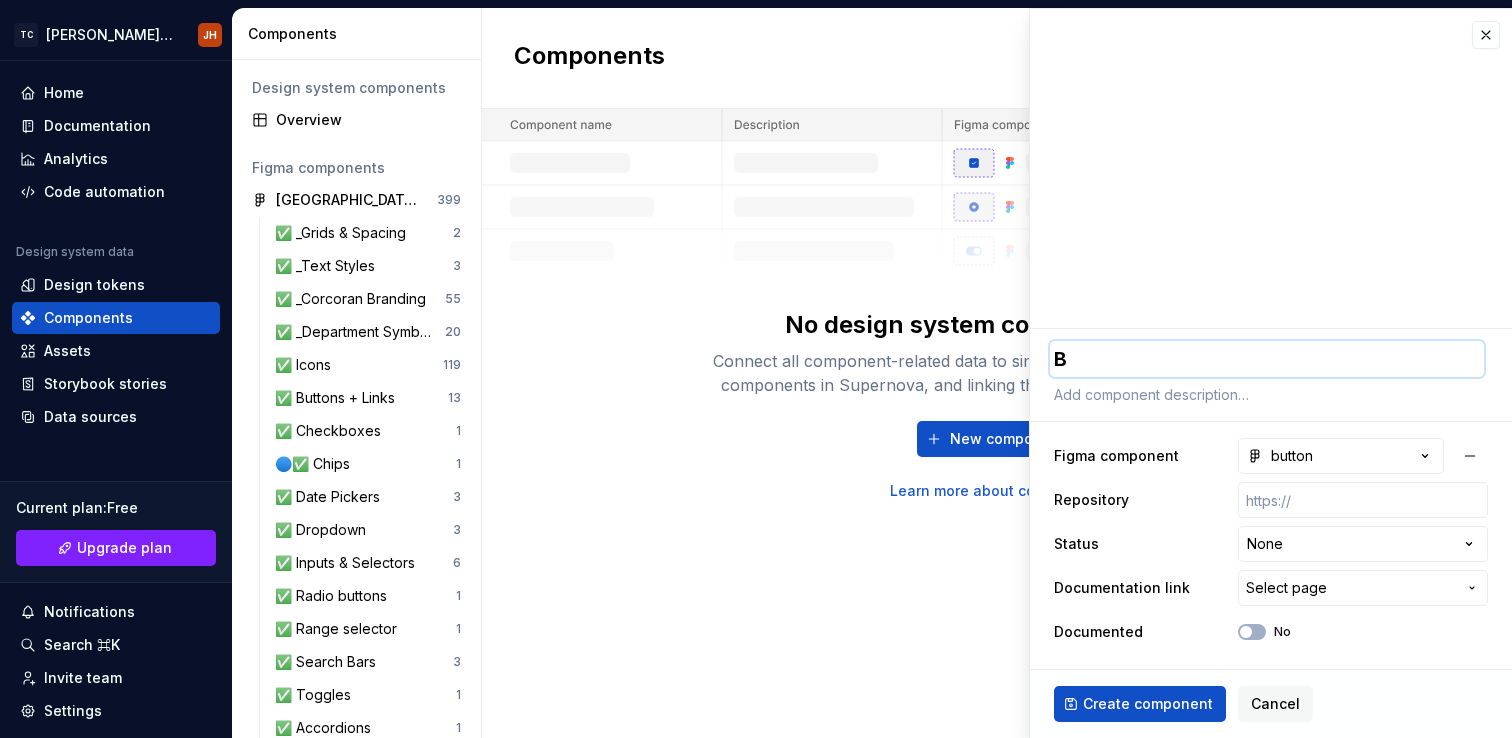 type on "*" 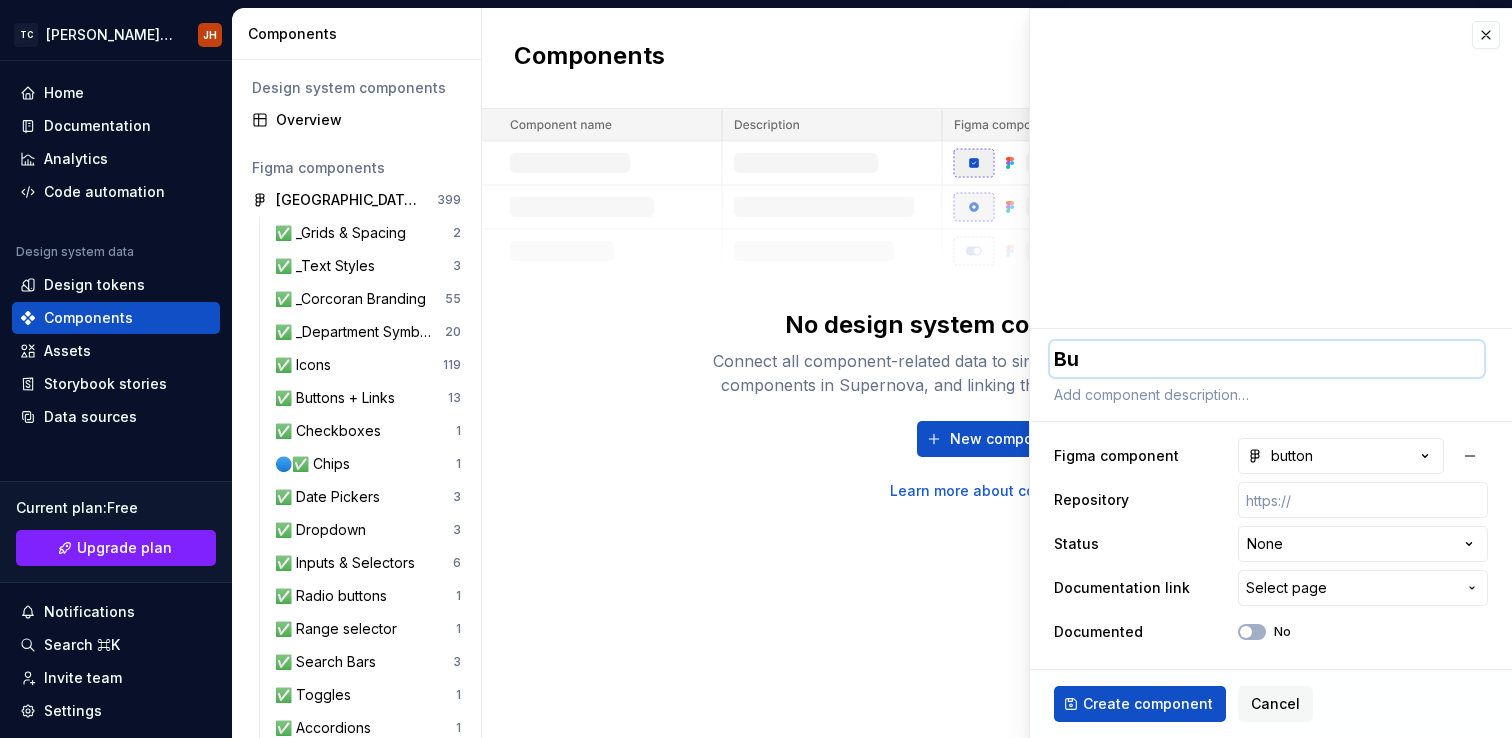 type on "*" 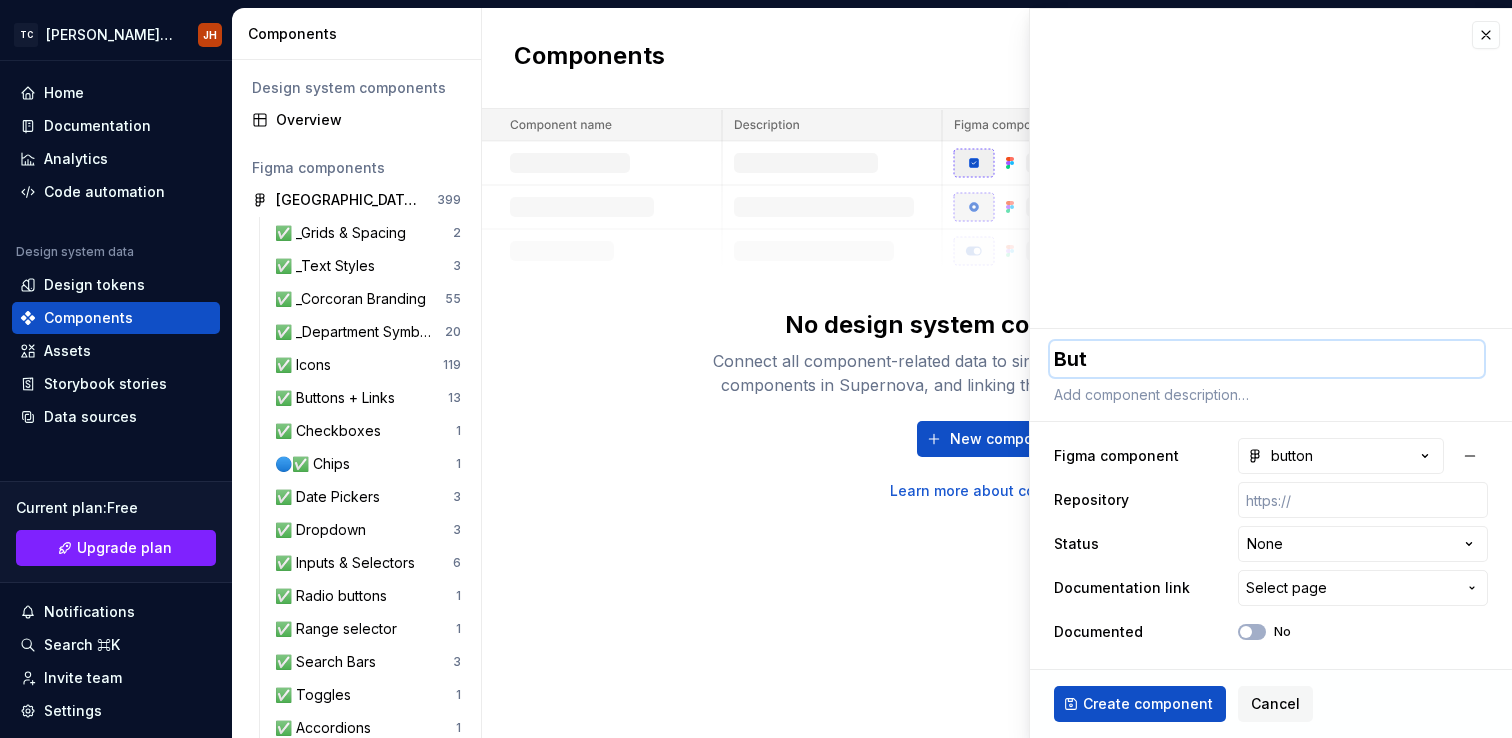 type on "*" 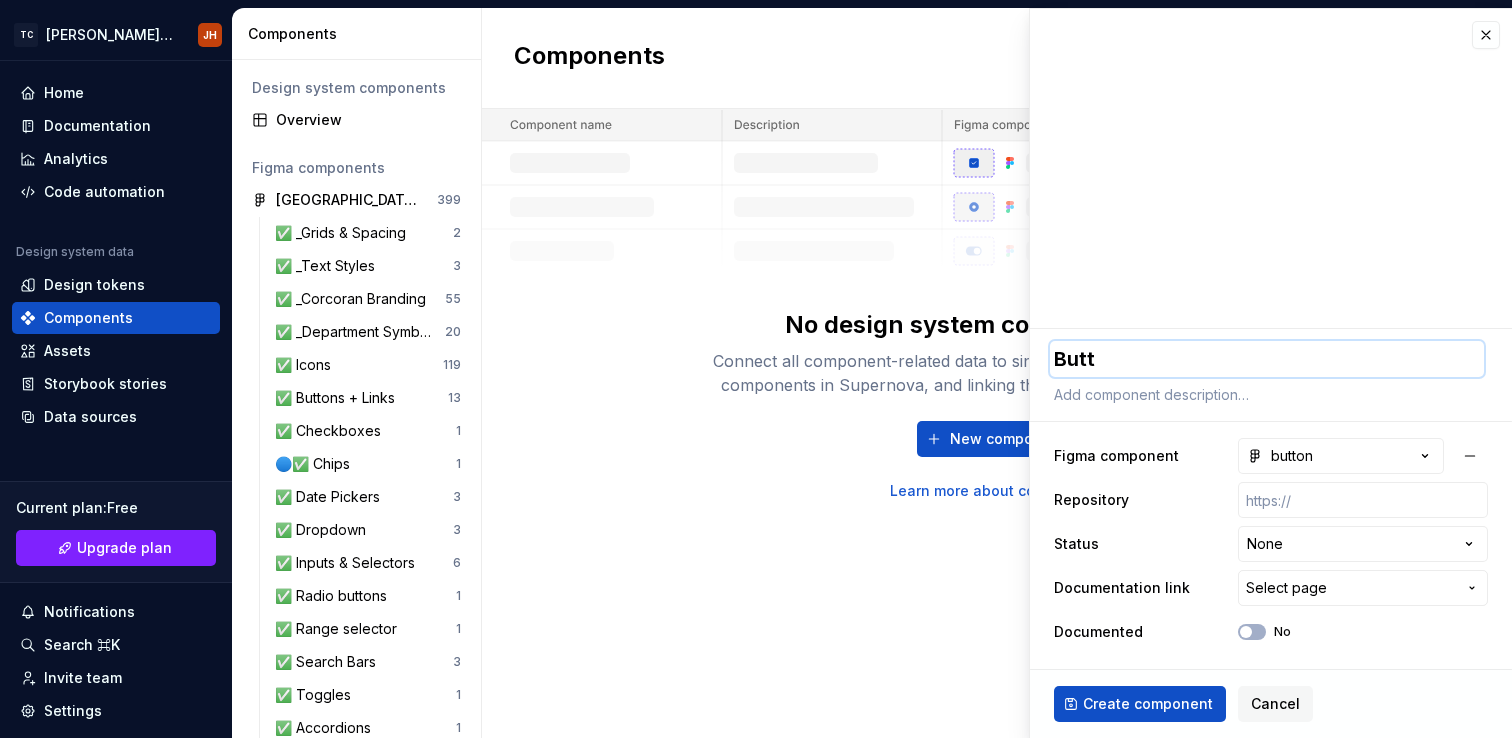 type on "Butto" 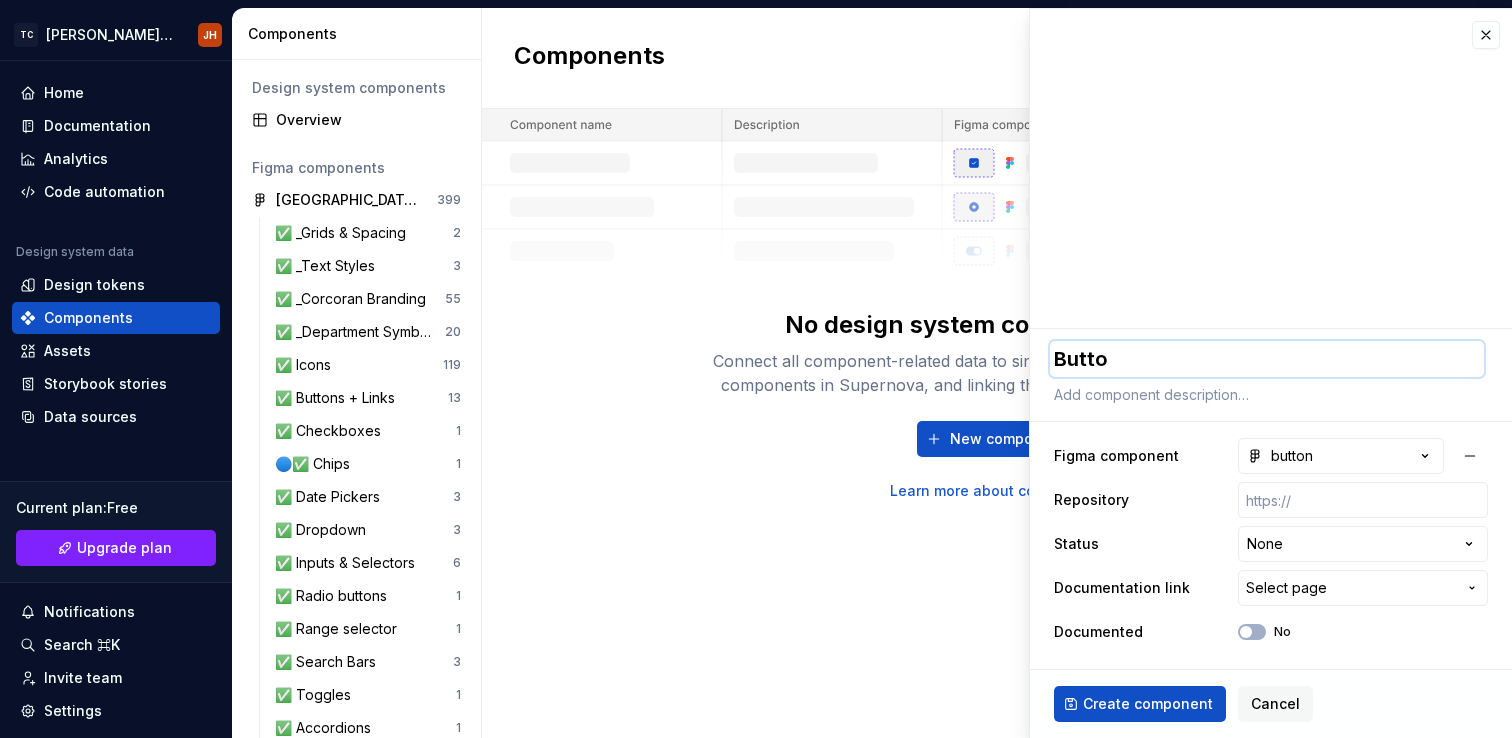 type on "*" 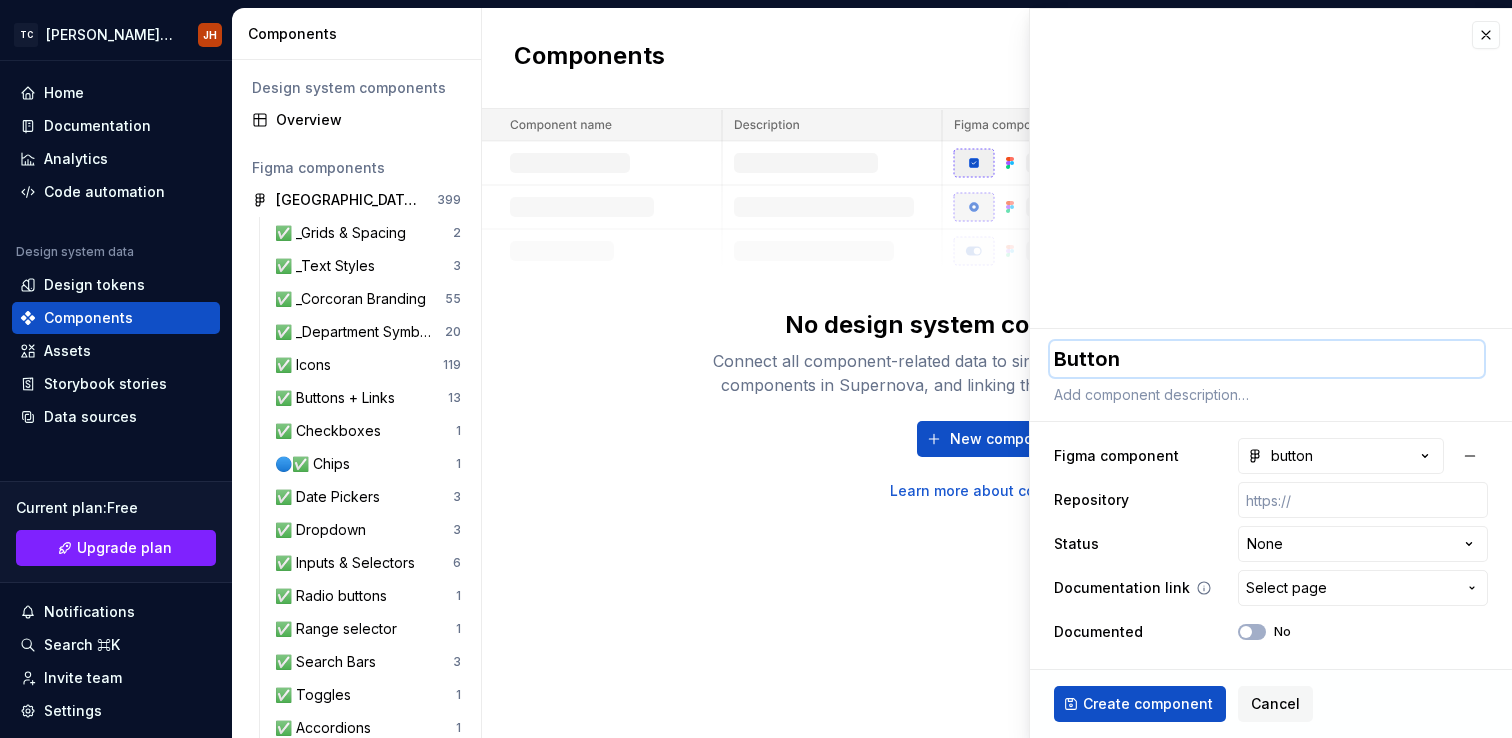 type on "Button" 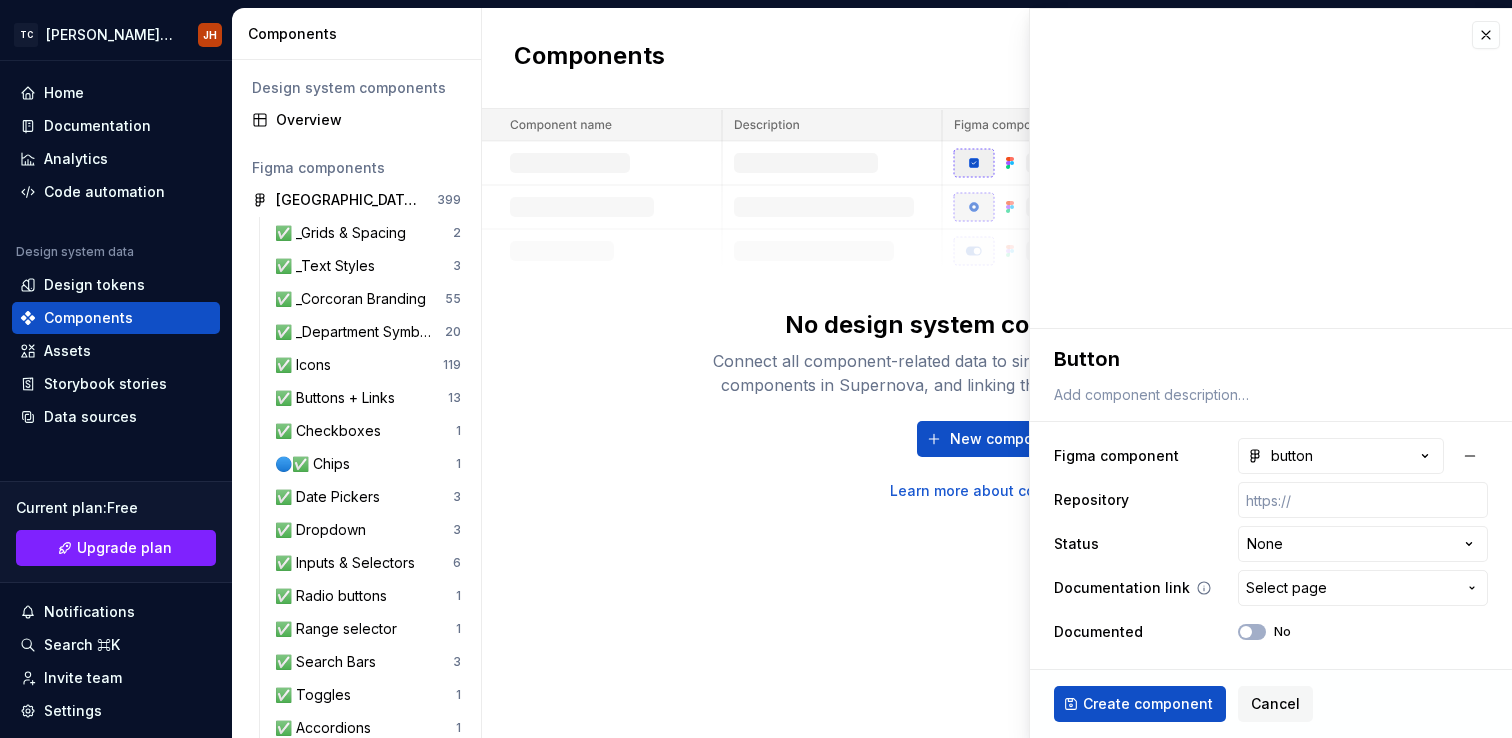click on "Select page" at bounding box center (1351, 588) 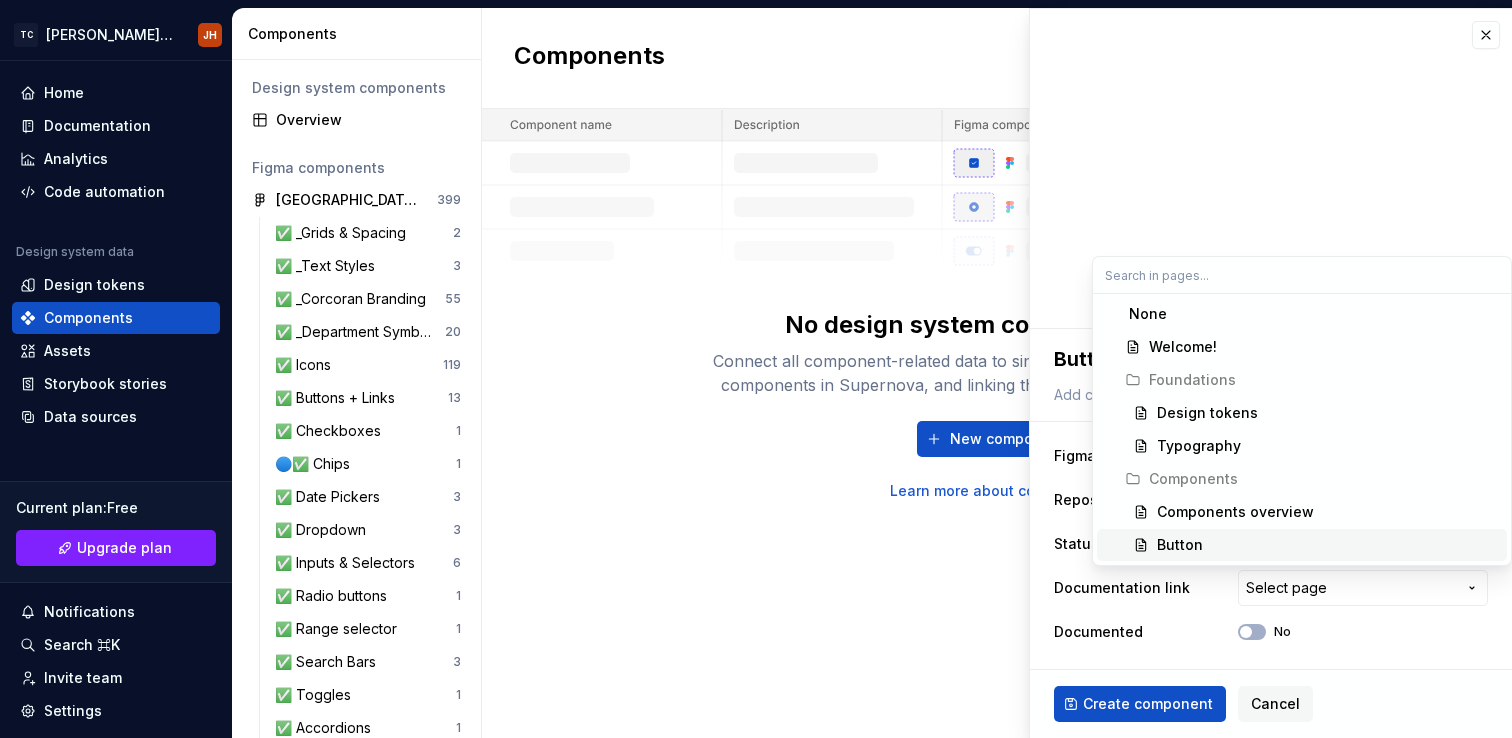 click on "Button" at bounding box center [1328, 545] 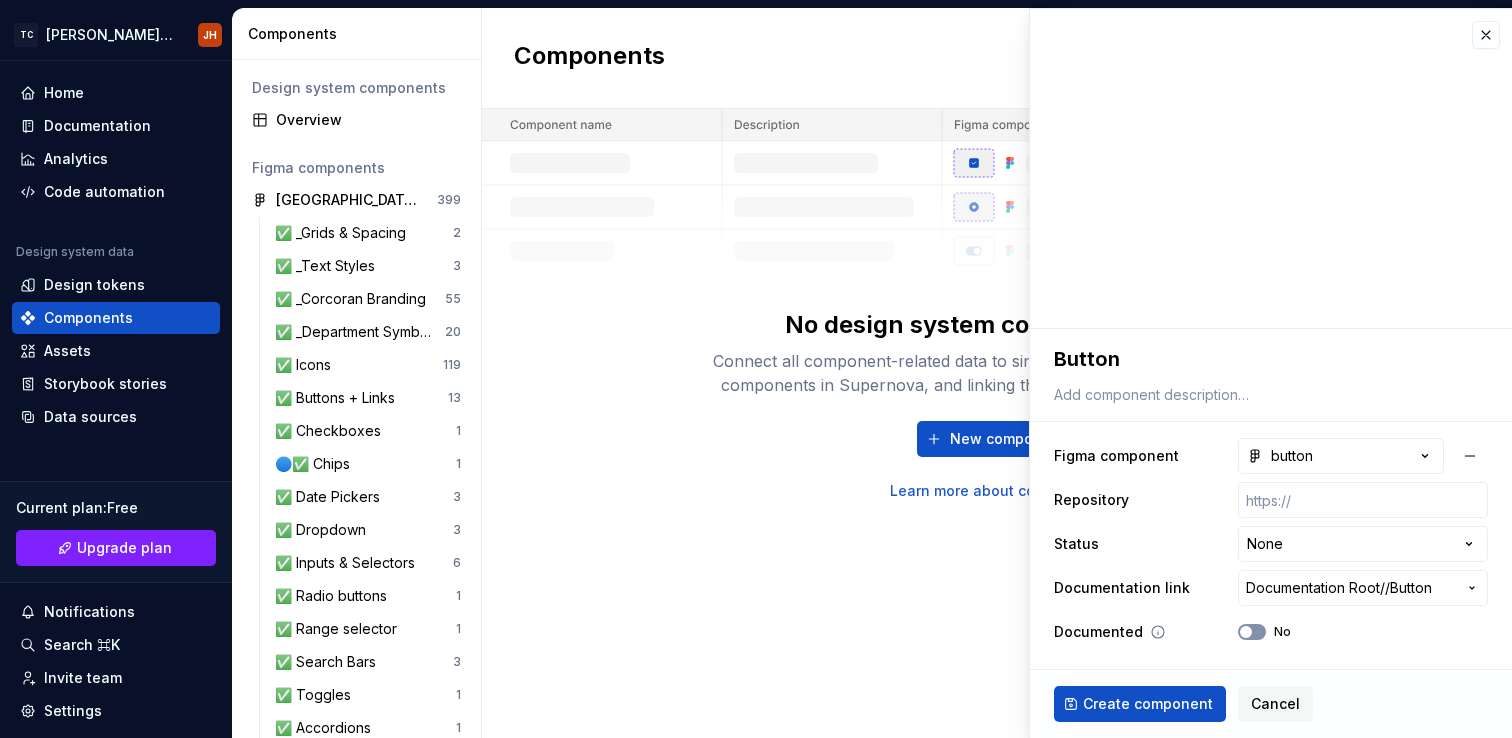 click at bounding box center (1246, 632) 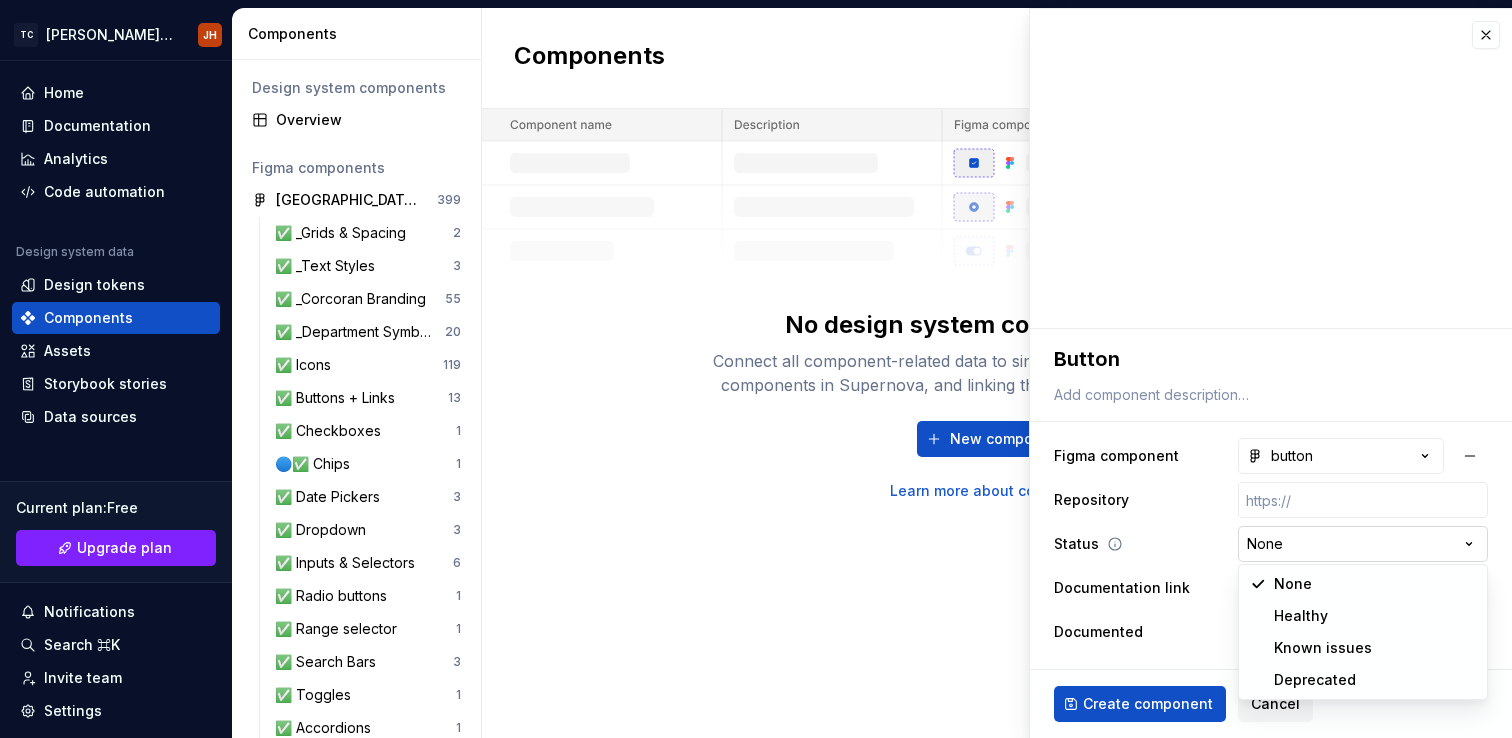 click on "TC Corcoran Design Library JH Home Documentation Analytics Code automation Design system data Design tokens Components Assets Storybook stories Data sources Current plan :  Free Upgrade plan Notifications Search ⌘K Invite team Settings Contact support Help Components Design system components Overview Figma components NEW Corcoran Design Library 399 ✅ _Grids & Spacing 2 ✅  _Text Styles 3 ✅ _Corcoran Branding 55 ✅ _Department Symbols 20 ✅ Icons 119 ✅ Buttons + Links 13 ✅  Checkboxes 1 🔵✅ Chips 1 ✅  Date Pickers 3 ✅   Dropdown 3 ✅   Inputs & Selectors 6 ✅  Radio buttons 1 ✅ Range selector 1 ✅   Search Bars 3 ✅  Toggles 1 ✅   Accordions 1 ✅   Badge 1 🚧 ✅ Cards 15 ✅  Charts & Graphs 2 ✅  Flags + Indicators 5 ✅   Map Elements 5 ✅   Tables 7 ✅   Tips 3 ✅  Navigation Buttons (Breadcrumbs, Back, Next Buttons) 3 ✅  Footers 2 ✅   Navigation Bars 24 🔵✅   Pagination 1 ✅   Stepper 1 🚧 ✅   Sticky elements 2 ✅ Tabs 2 ✅ Disclaimer 1 ✅ Modals 10 1 1" at bounding box center [756, 369] 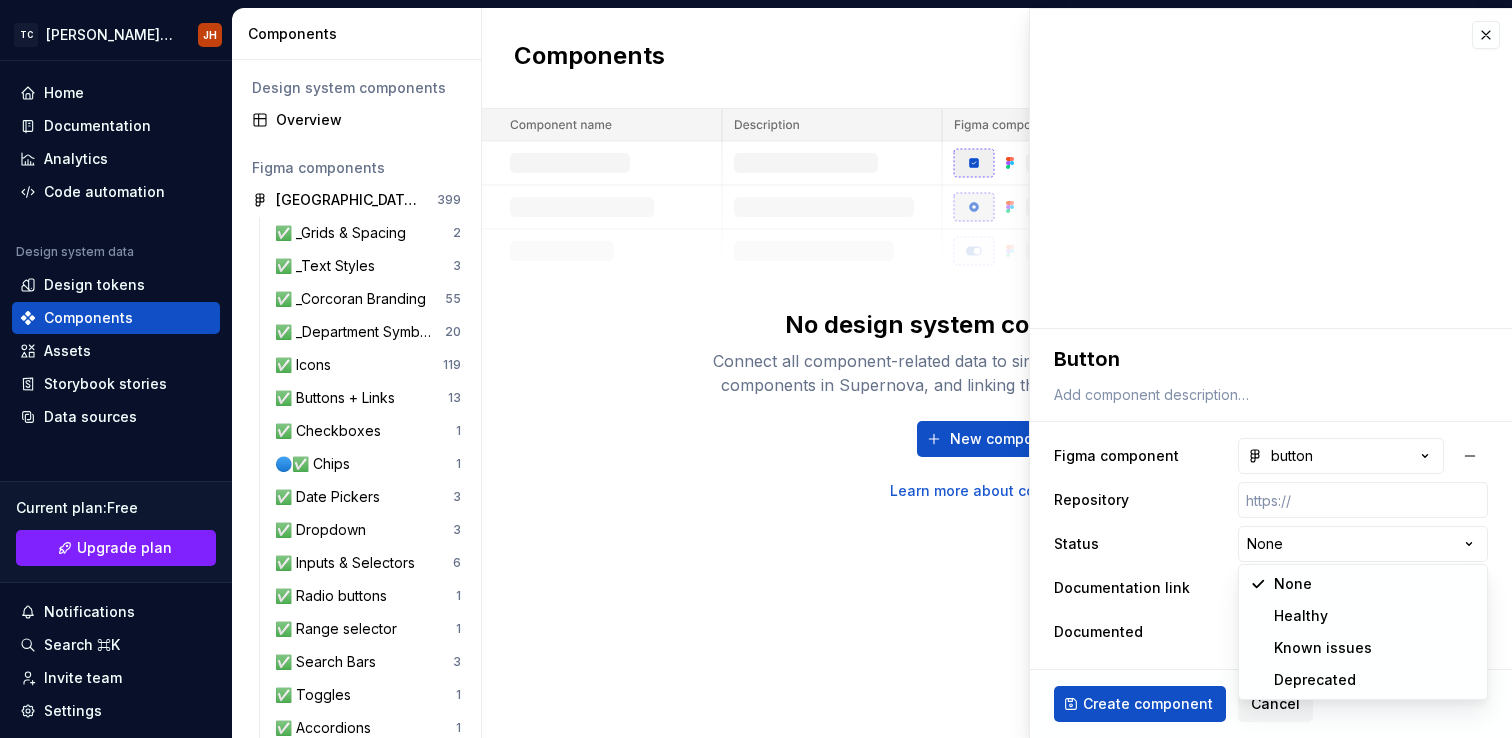 select on "**********" 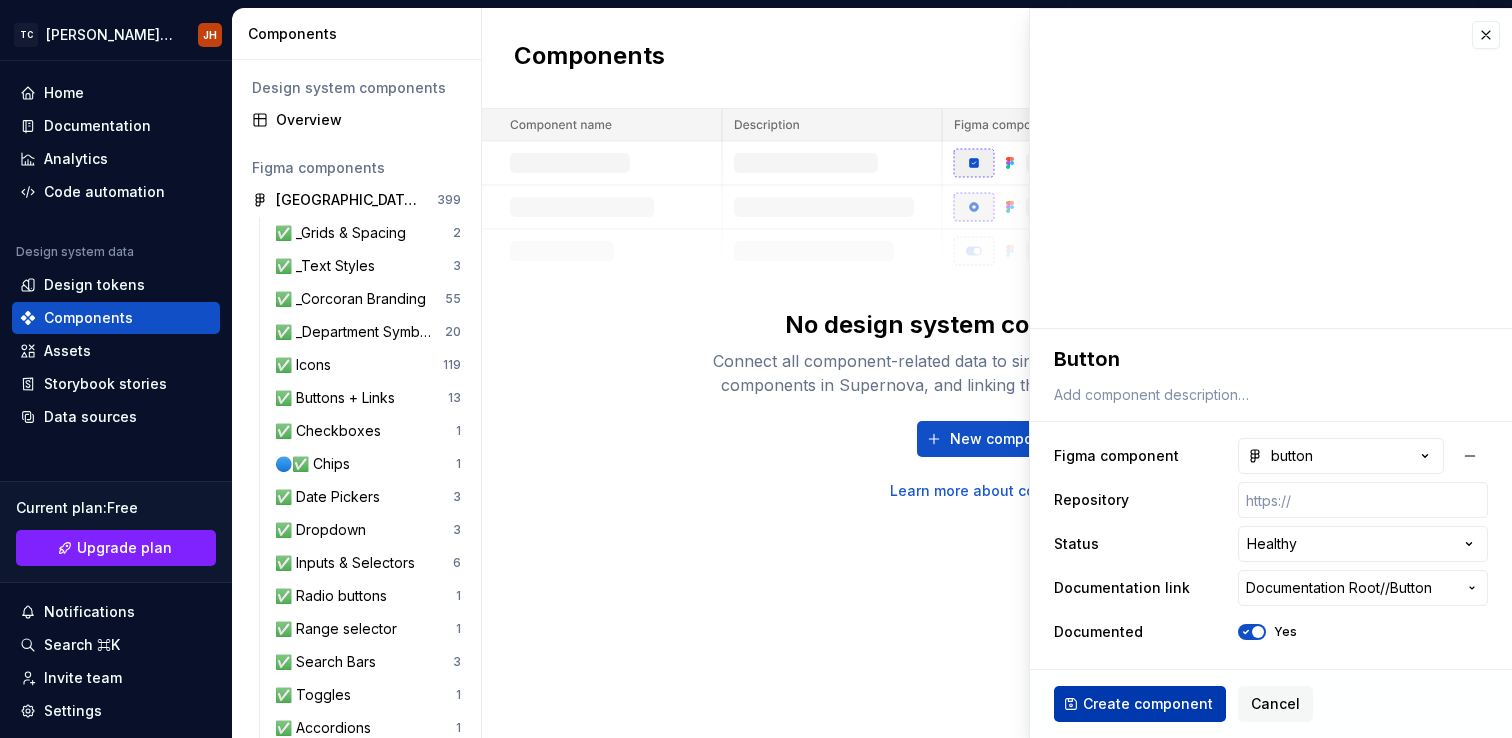click on "Create component" at bounding box center [1148, 704] 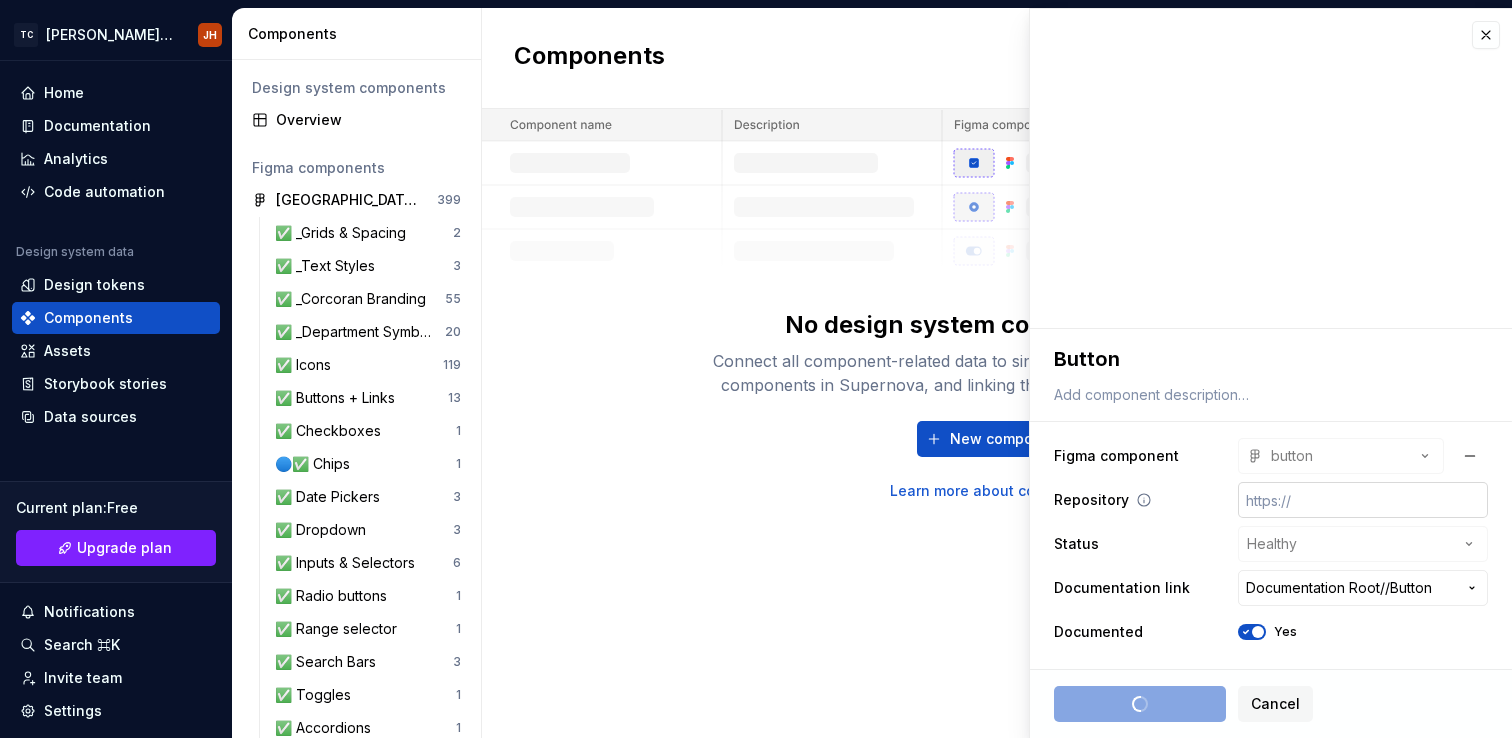 type on "*" 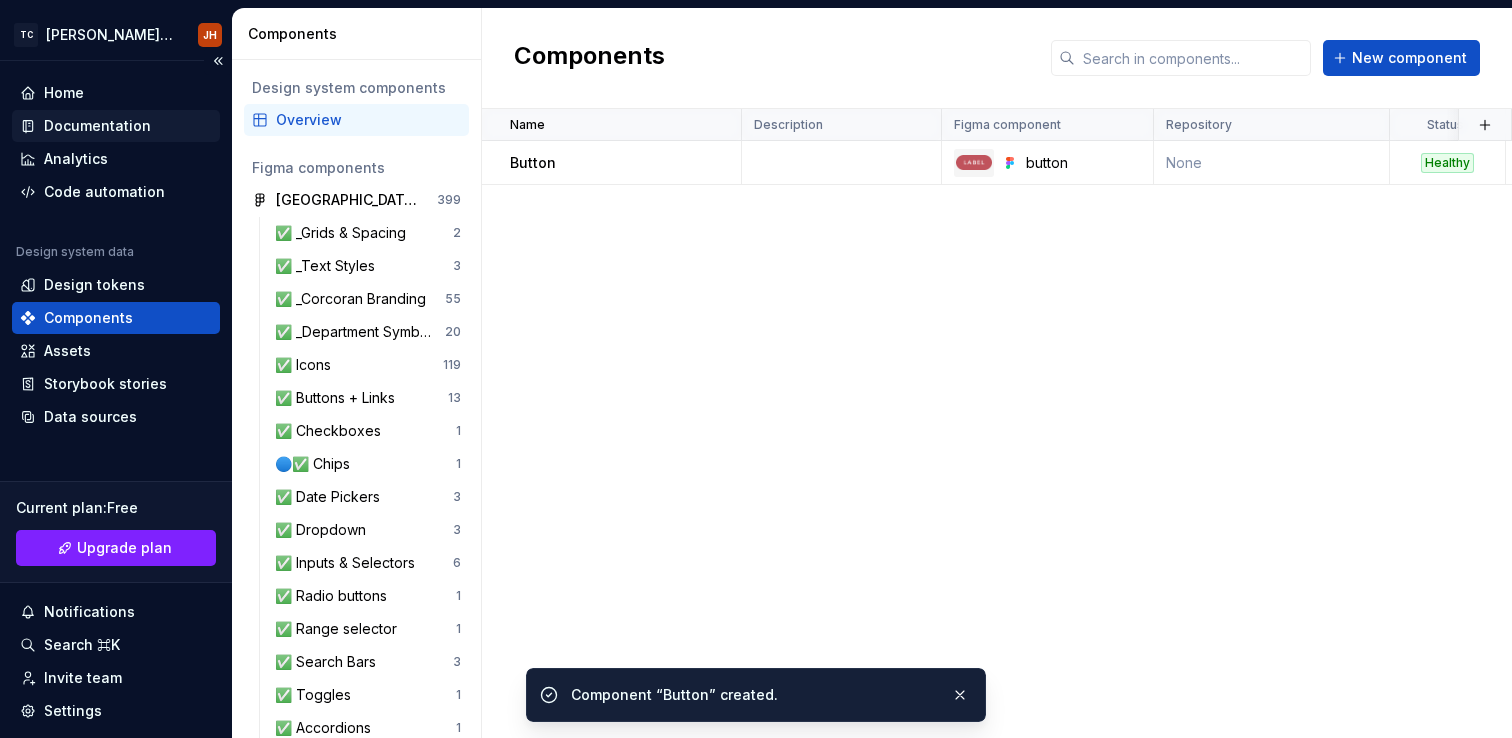 click on "Documentation" at bounding box center [97, 126] 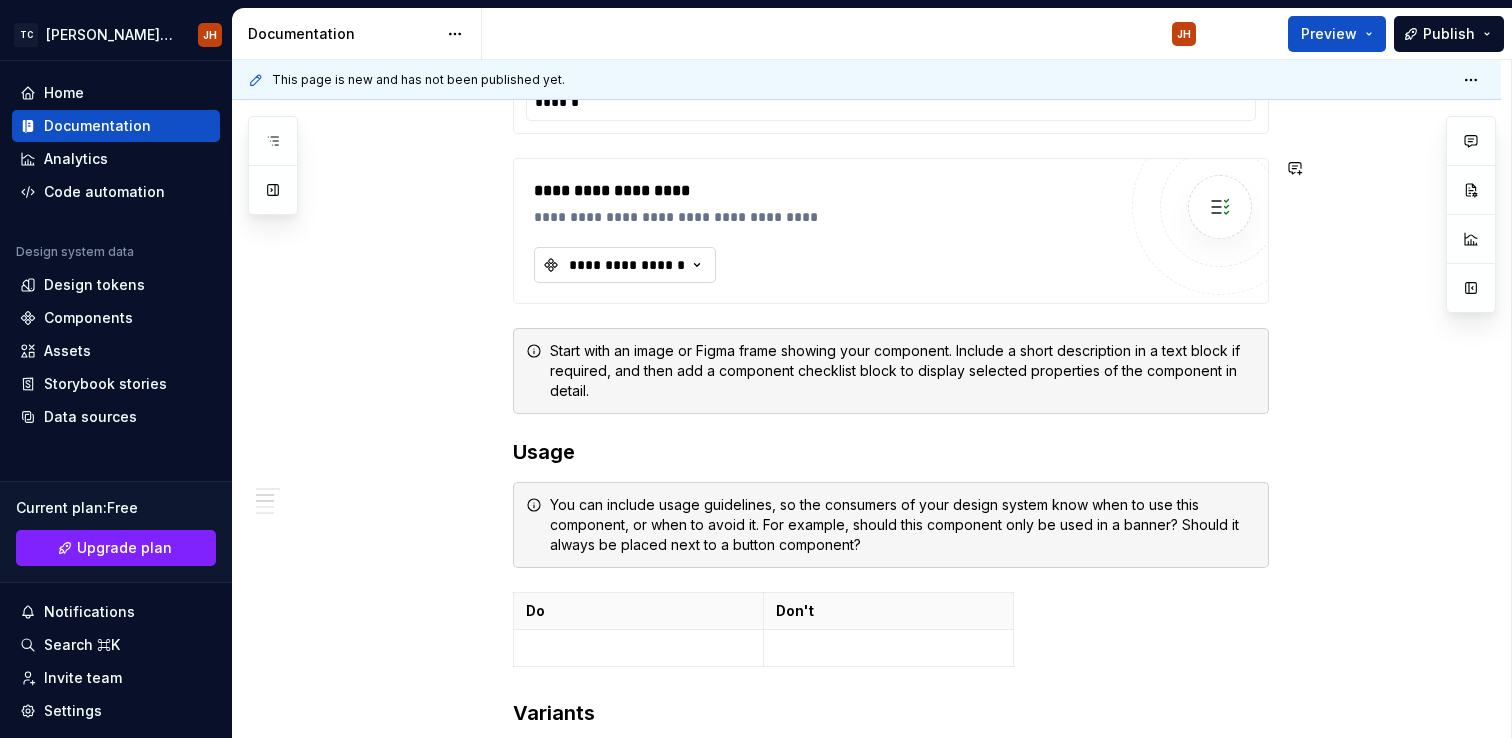 scroll, scrollTop: 887, scrollLeft: 0, axis: vertical 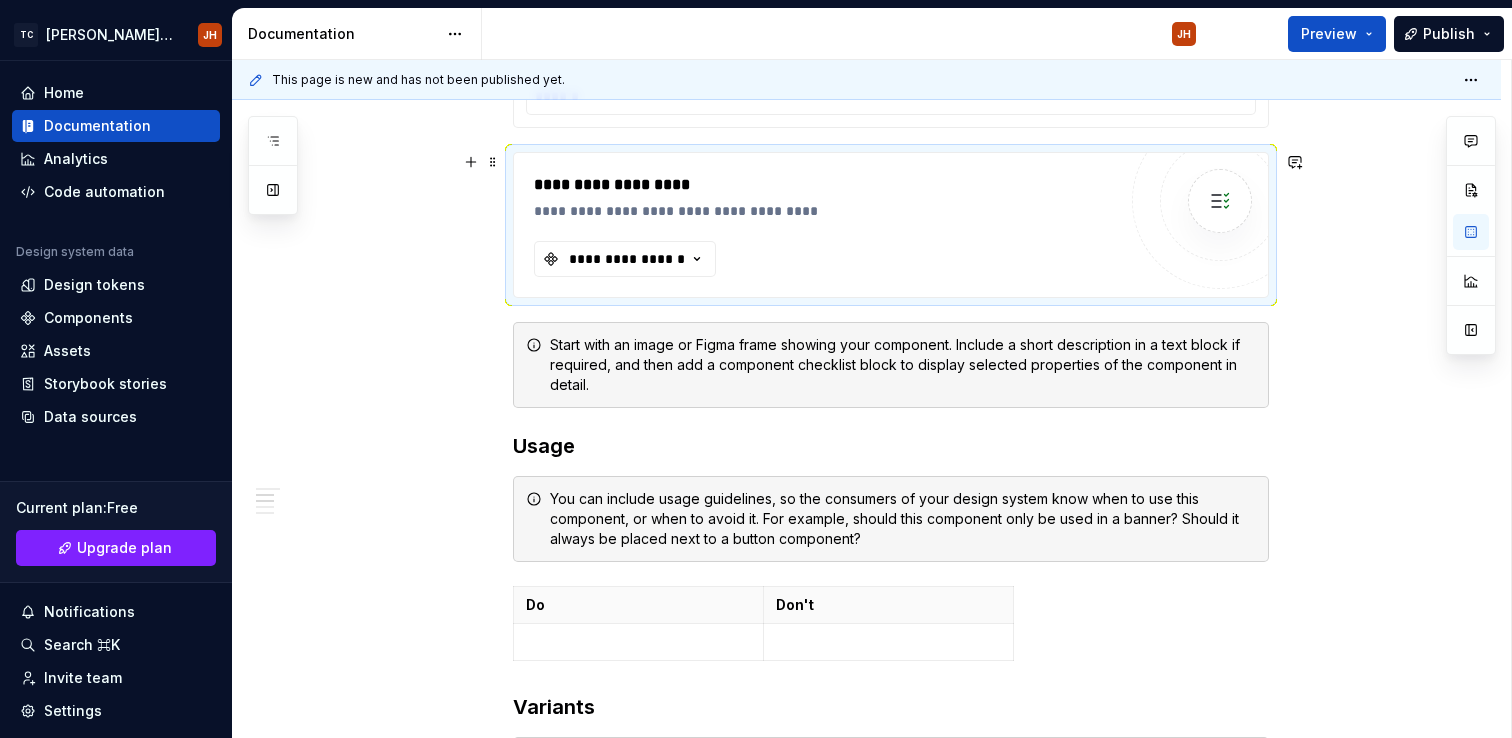 click on "**********" at bounding box center (825, 225) 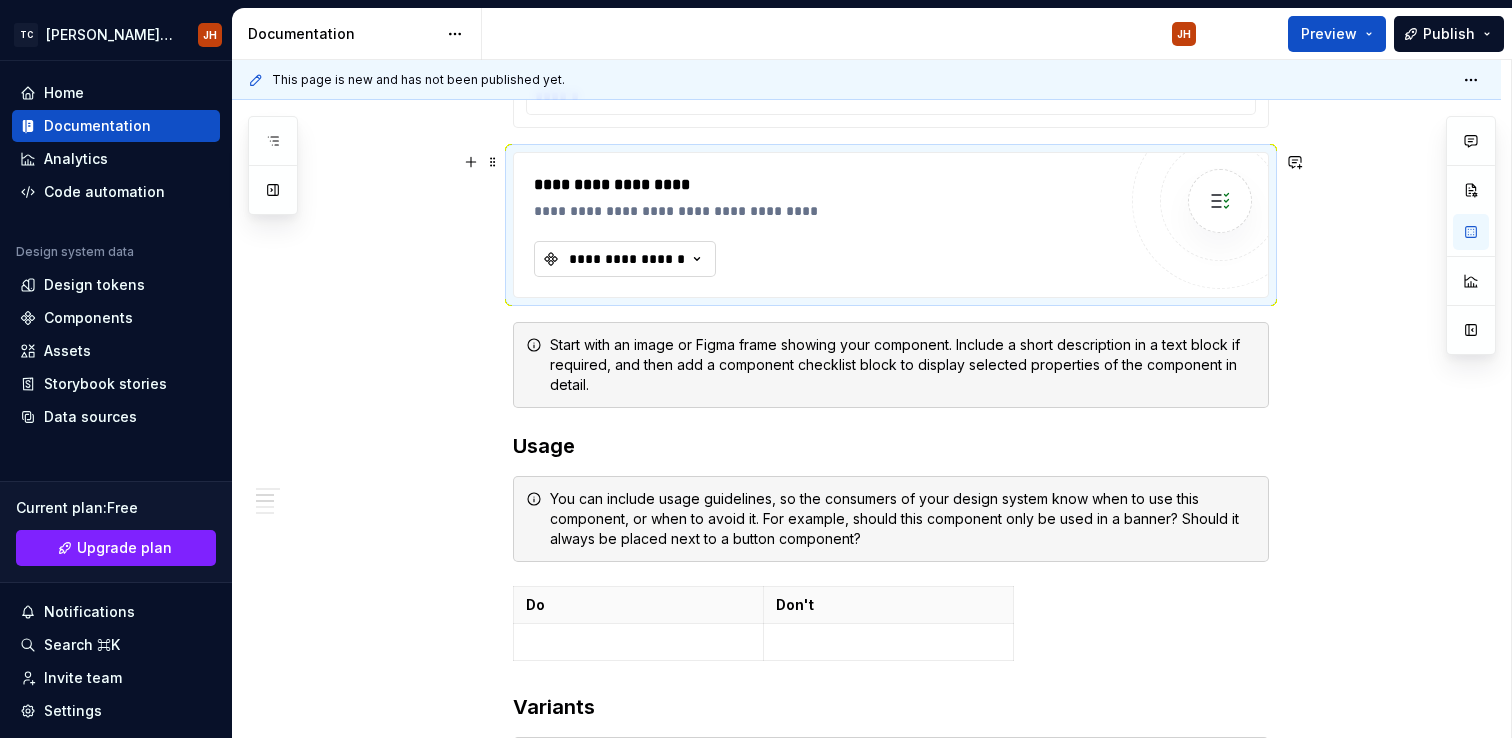click on "**********" at bounding box center (625, 259) 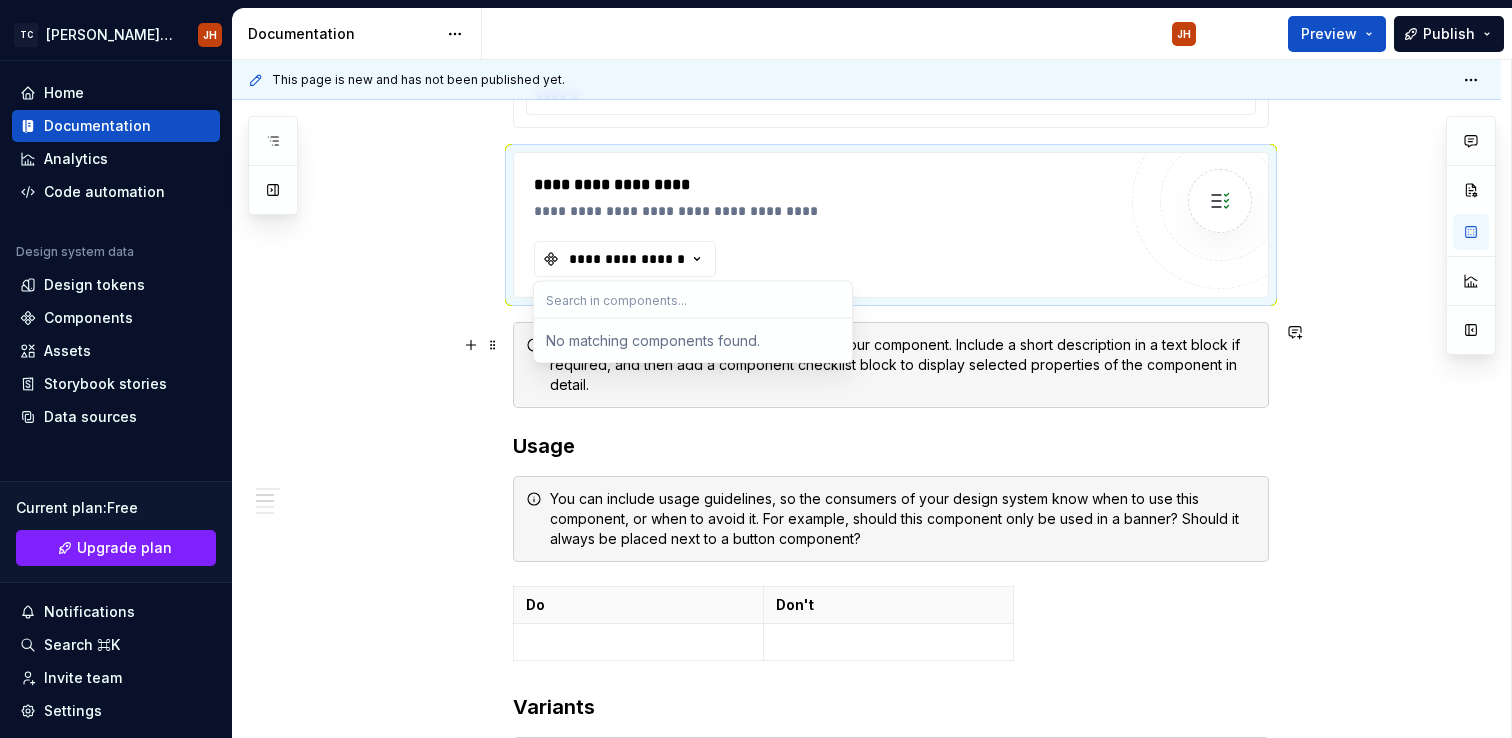 click on "No matching components found." at bounding box center [693, 341] 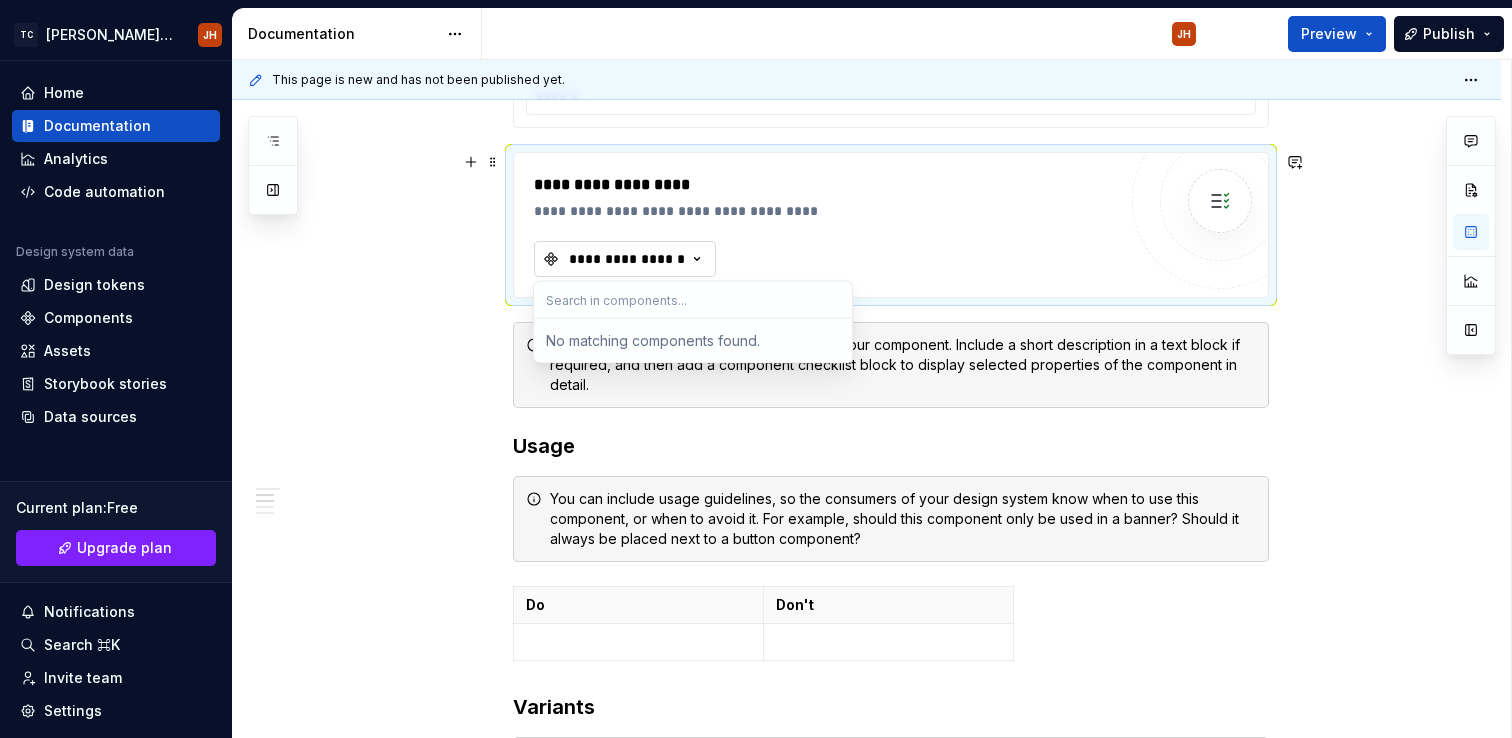 click on "**********" at bounding box center (627, 259) 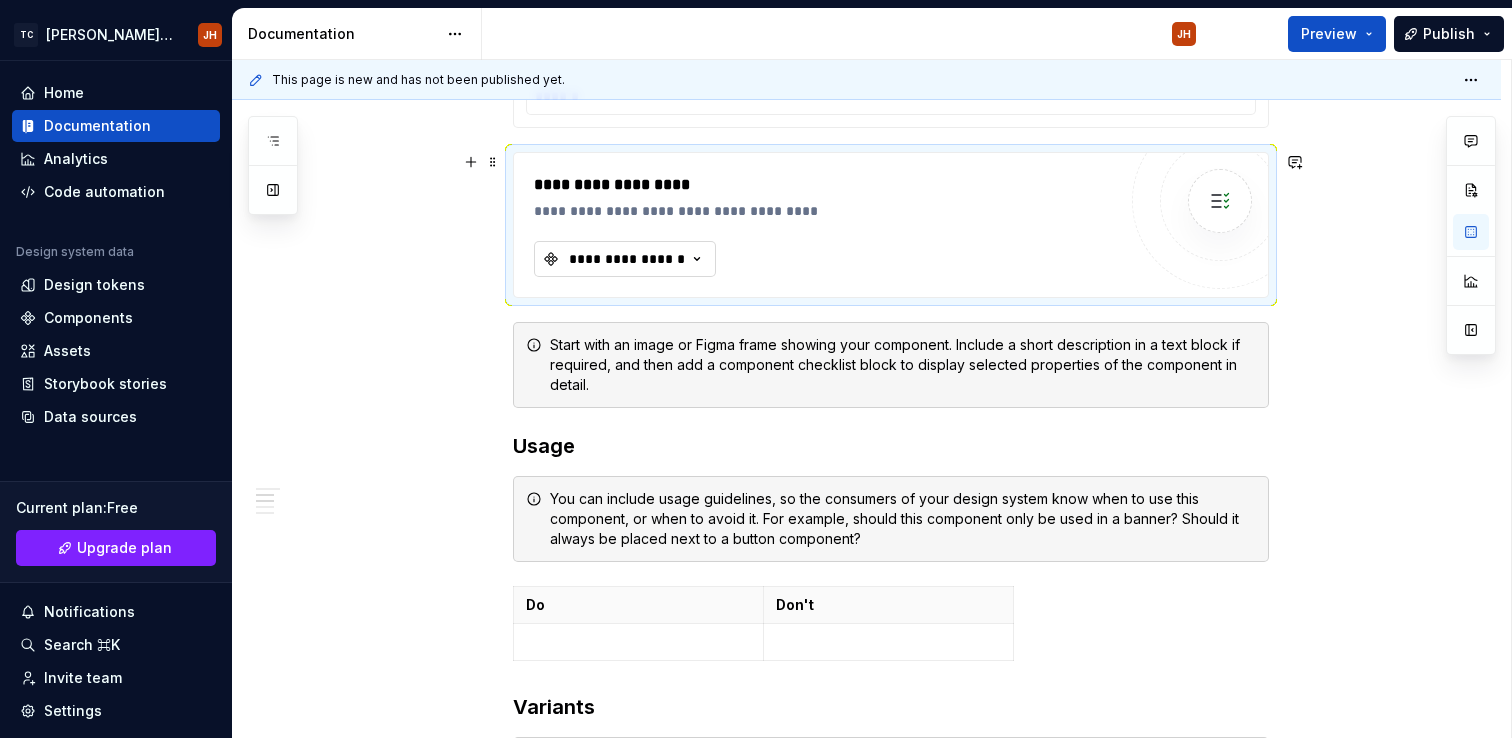 click on "**********" at bounding box center (627, 259) 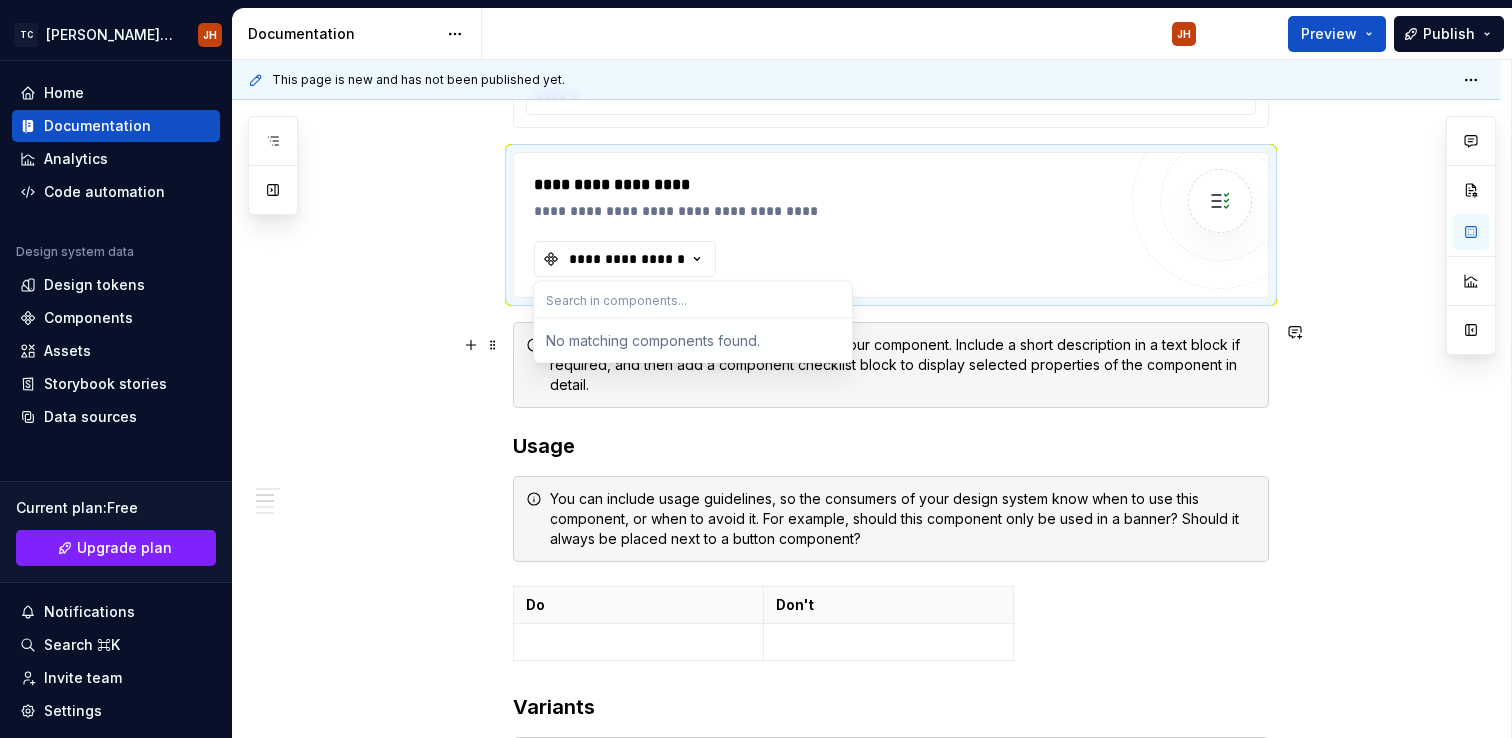 click on "No matching components found." at bounding box center (693, 341) 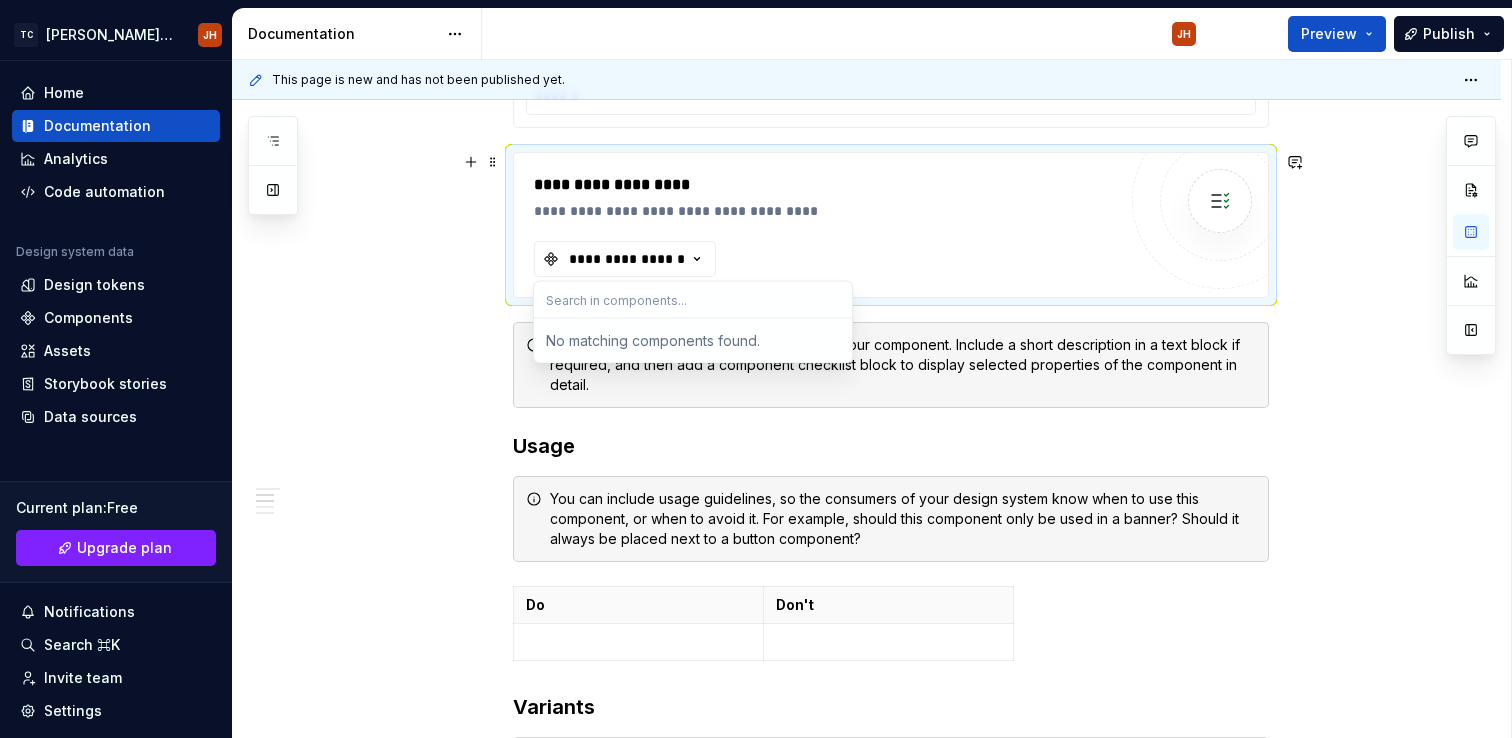 click on "**********" at bounding box center (825, 185) 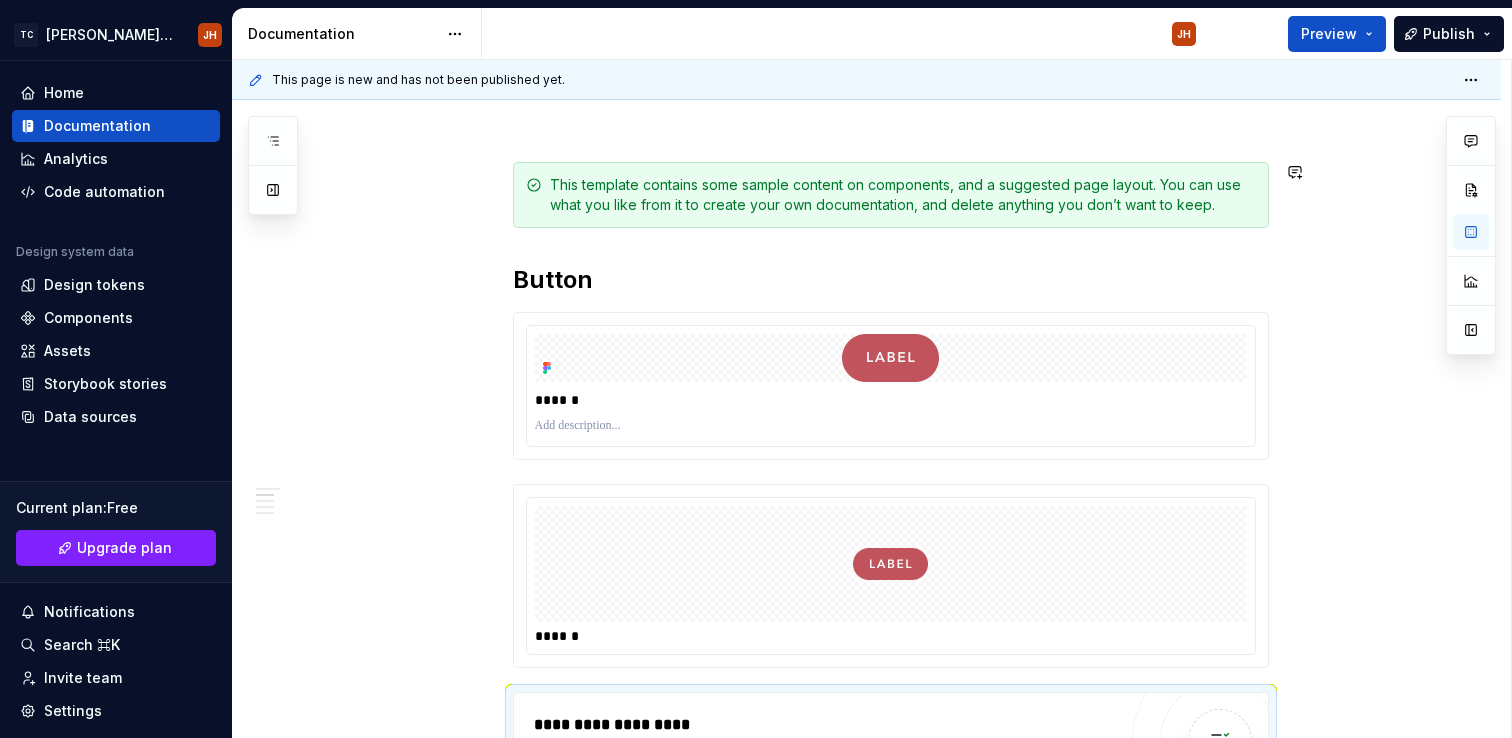 scroll, scrollTop: 644, scrollLeft: 0, axis: vertical 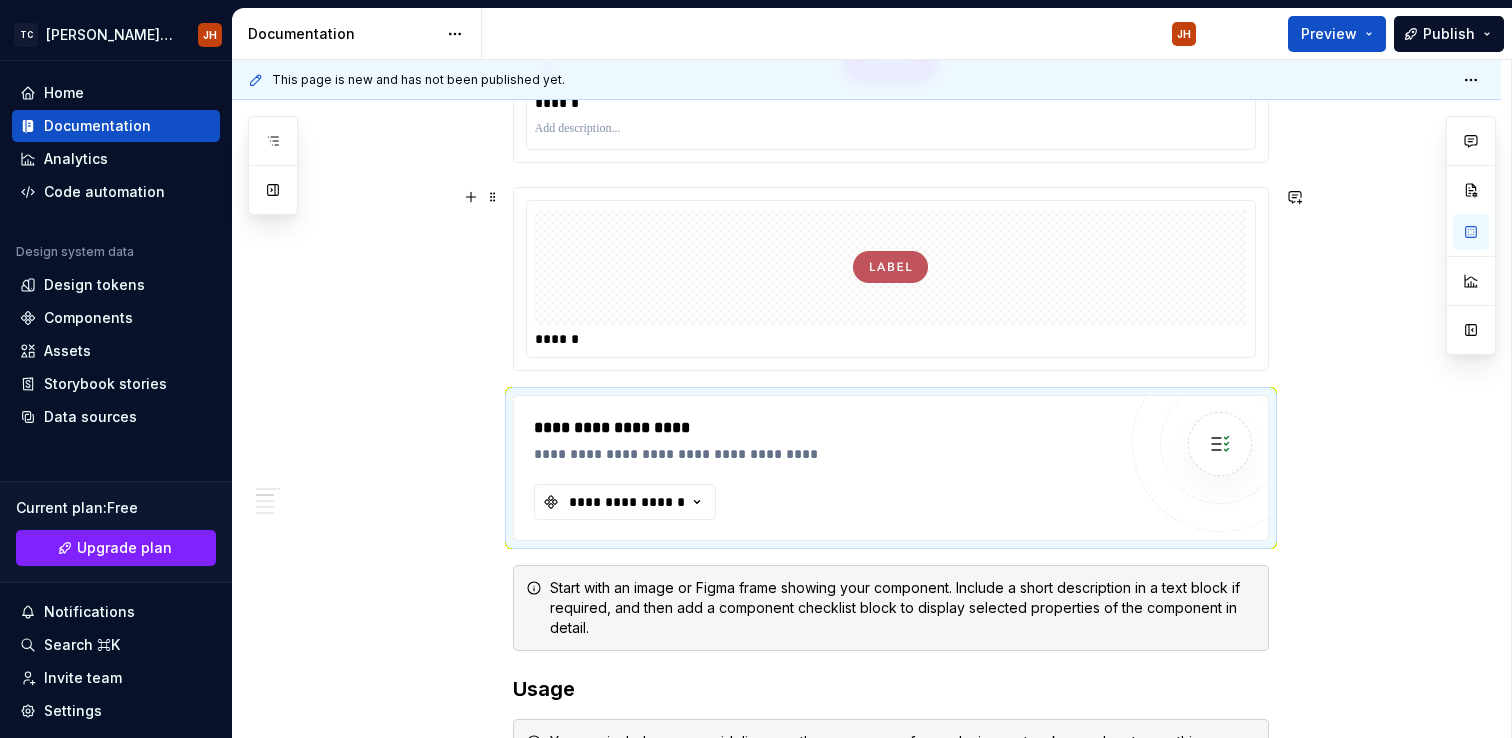 click at bounding box center (891, 267) 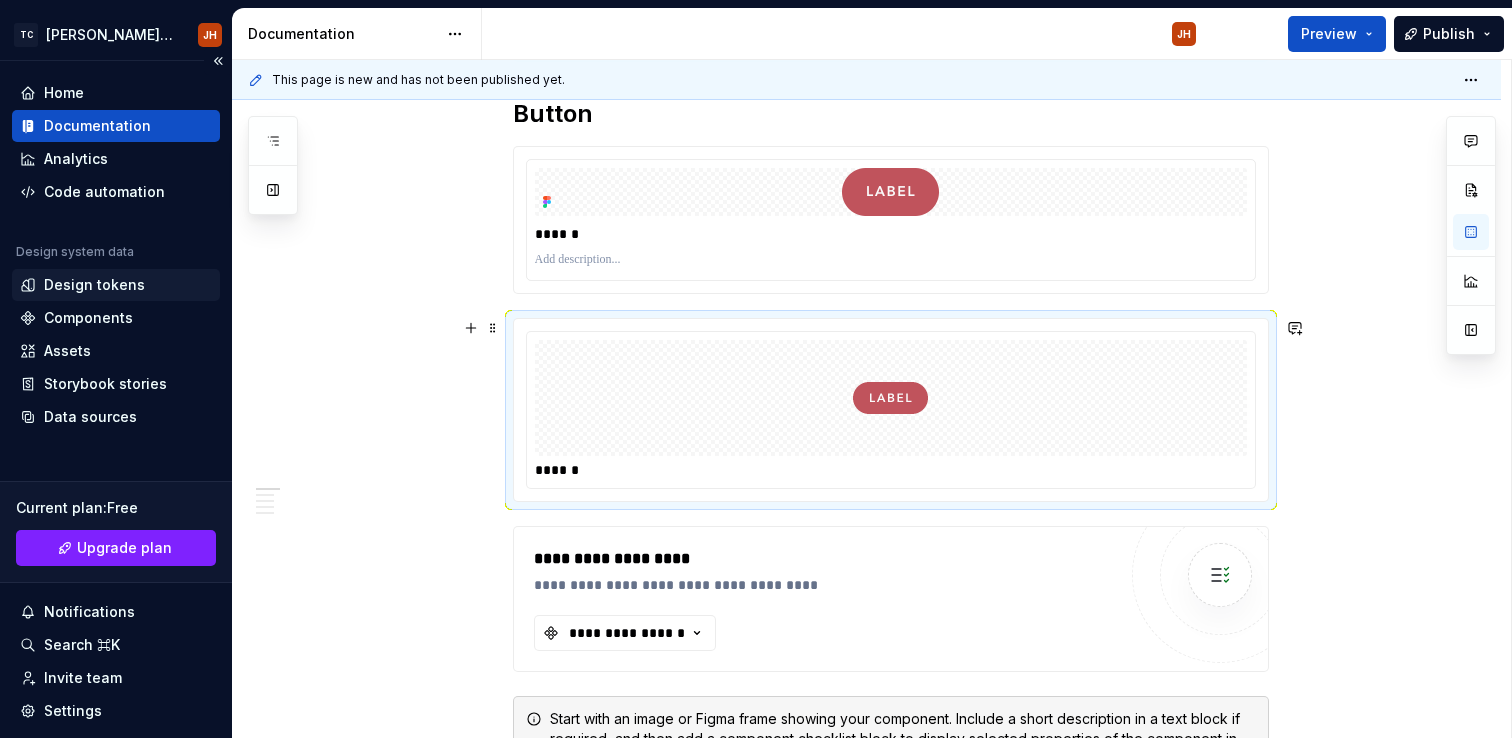 scroll, scrollTop: 506, scrollLeft: 0, axis: vertical 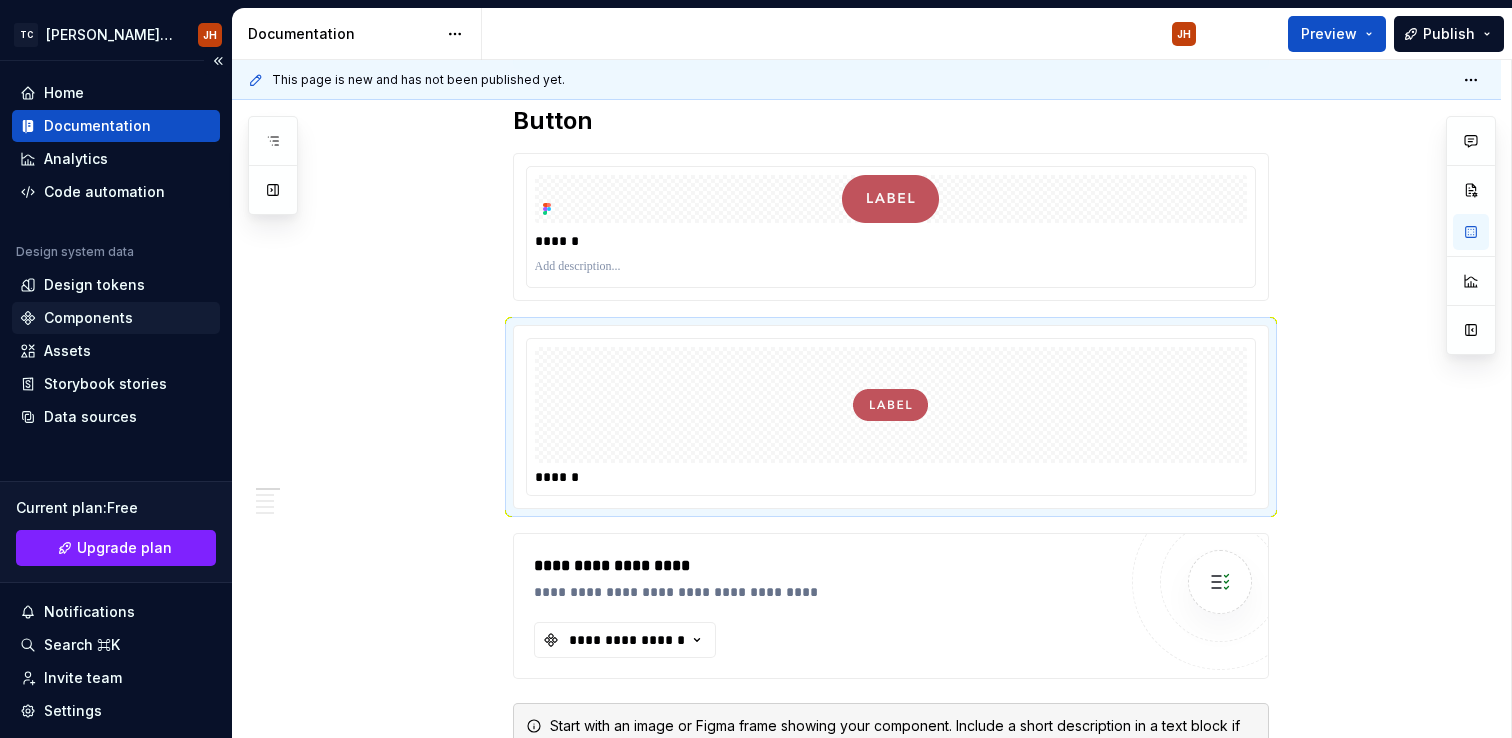 click on "Components" at bounding box center (88, 318) 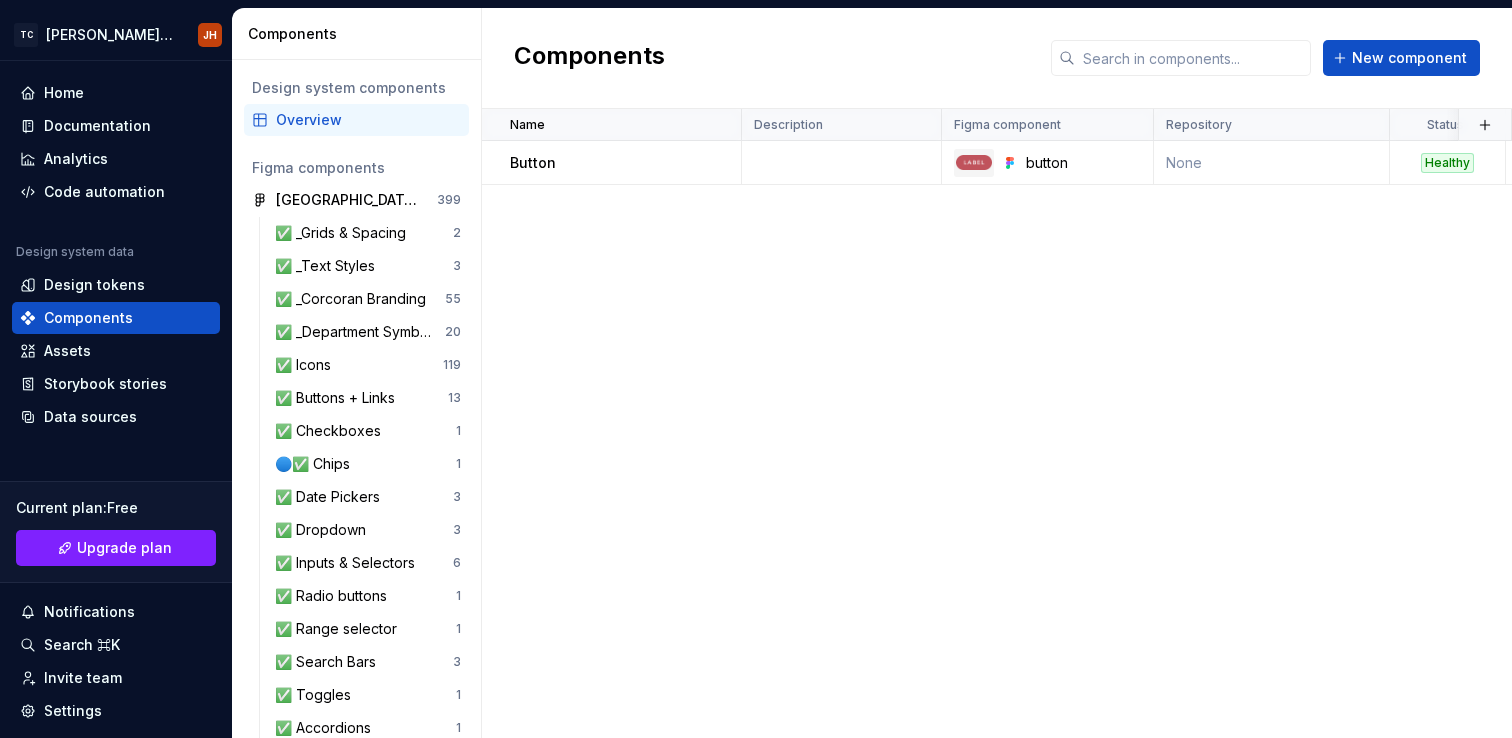 click on "Overview" at bounding box center [368, 120] 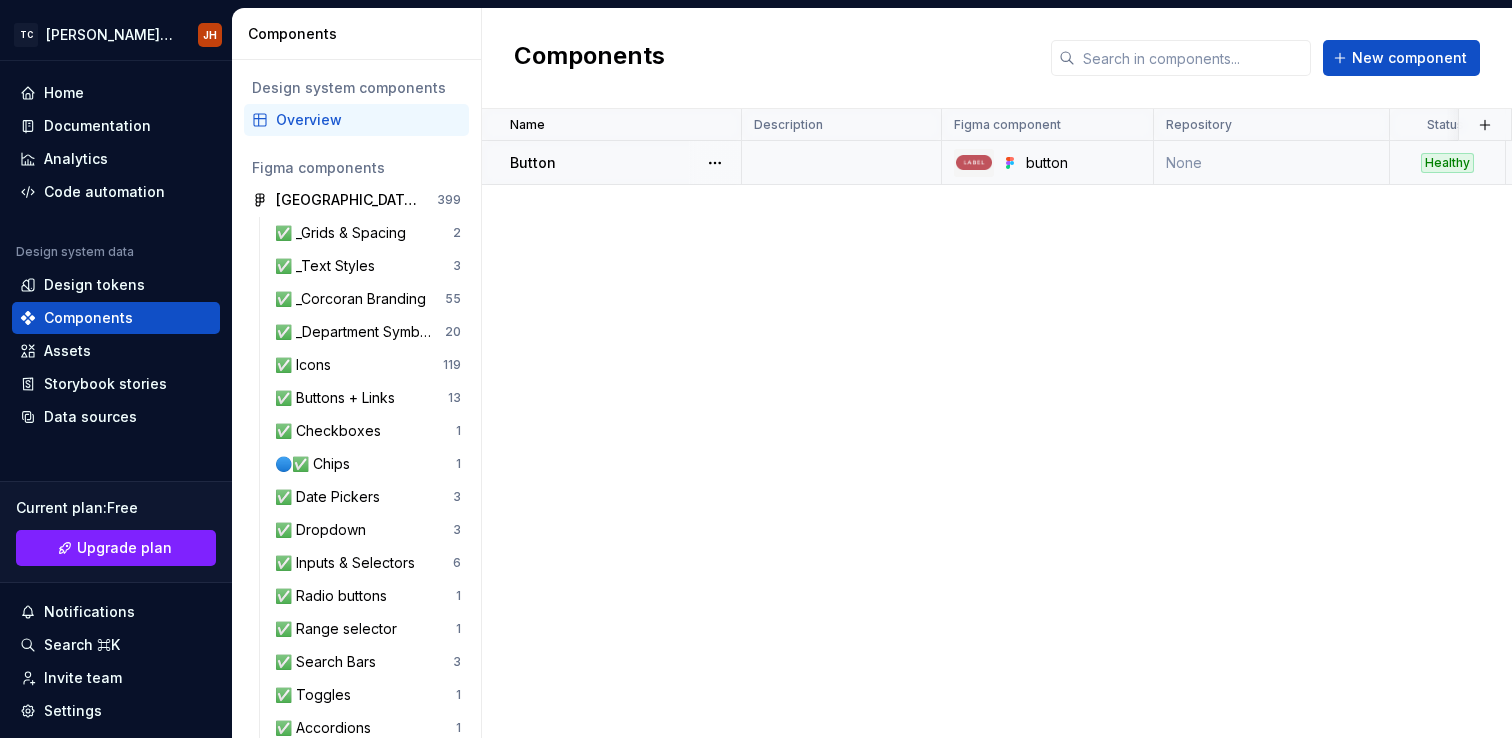 drag, startPoint x: 1220, startPoint y: 165, endPoint x: 1347, endPoint y: 164, distance: 127.00394 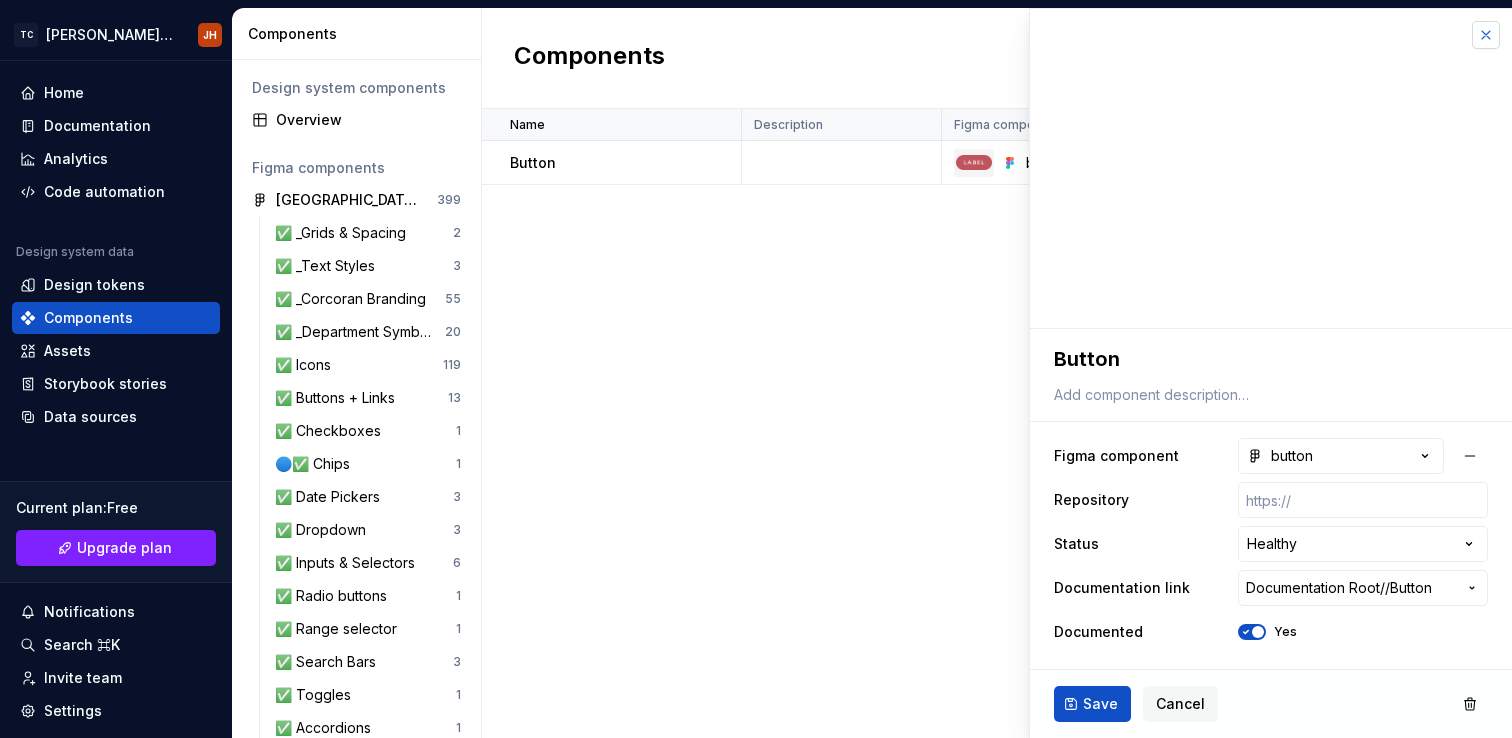 click at bounding box center [1486, 35] 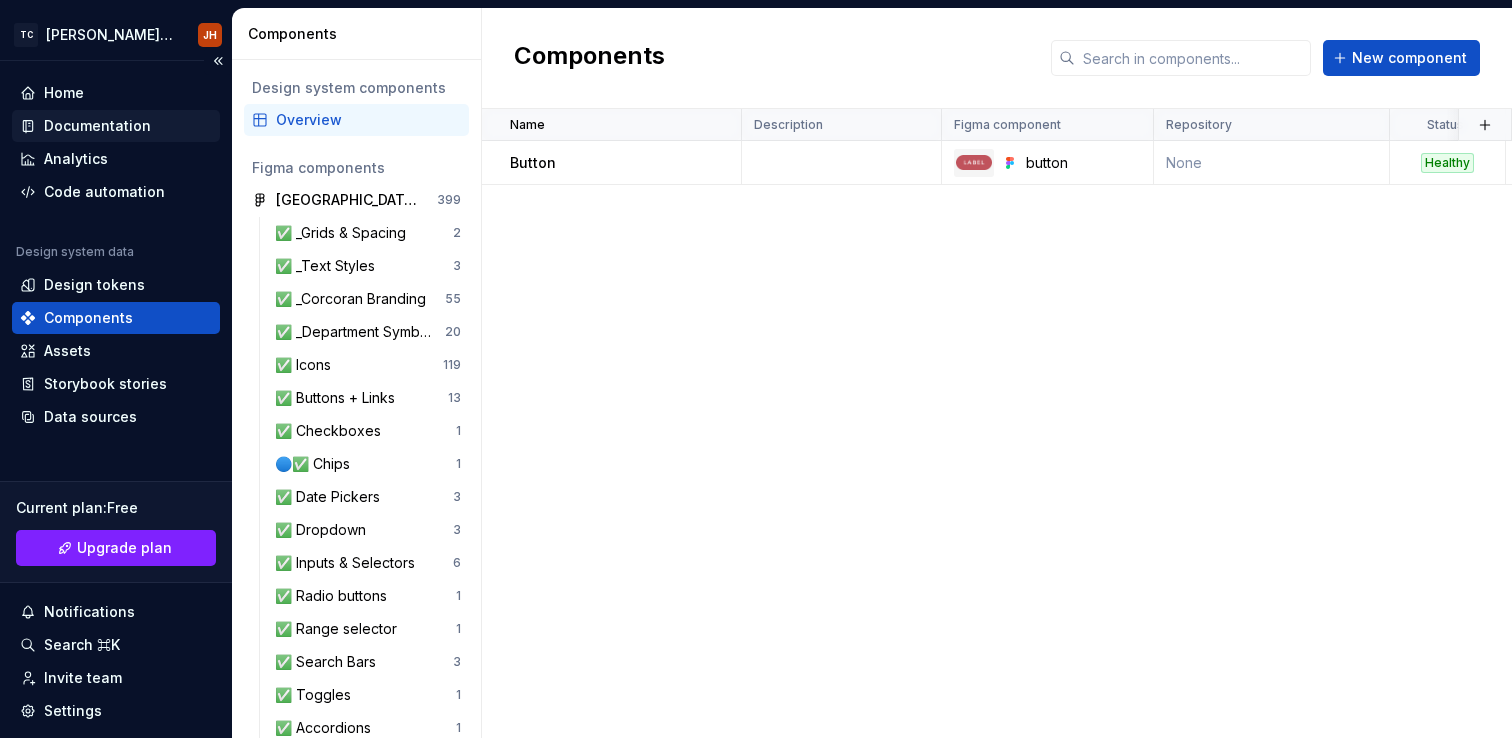 click on "Documentation" at bounding box center (97, 126) 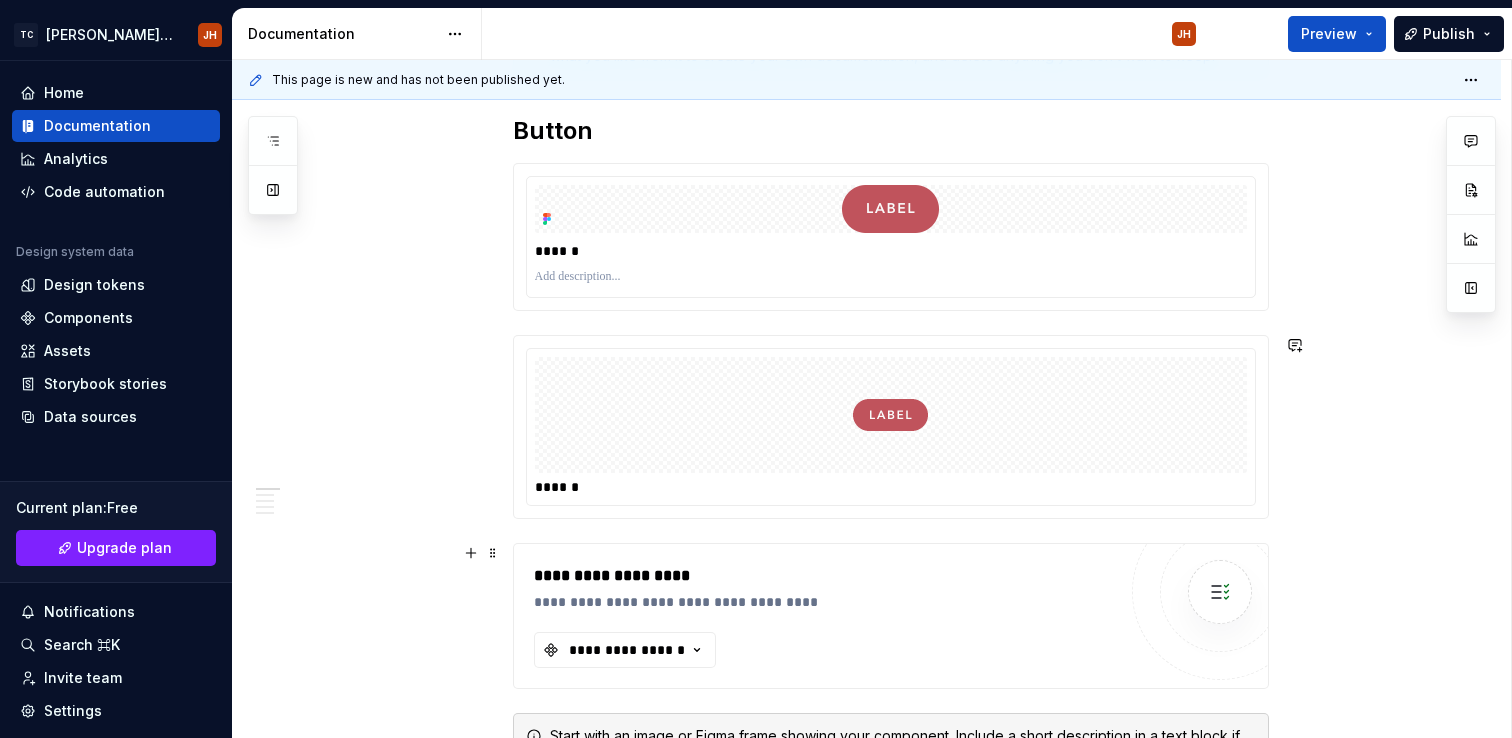 scroll, scrollTop: 874, scrollLeft: 0, axis: vertical 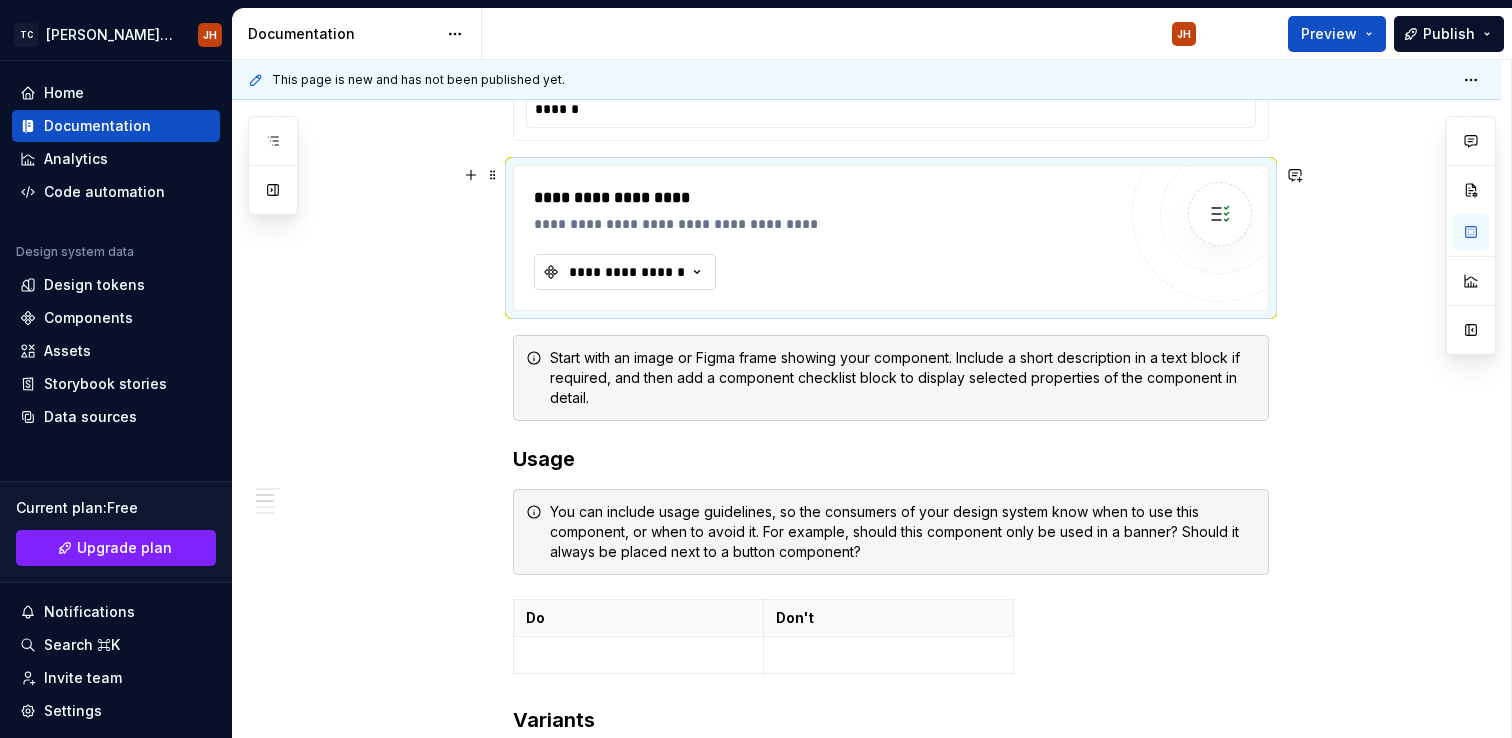 click on "**********" at bounding box center (627, 272) 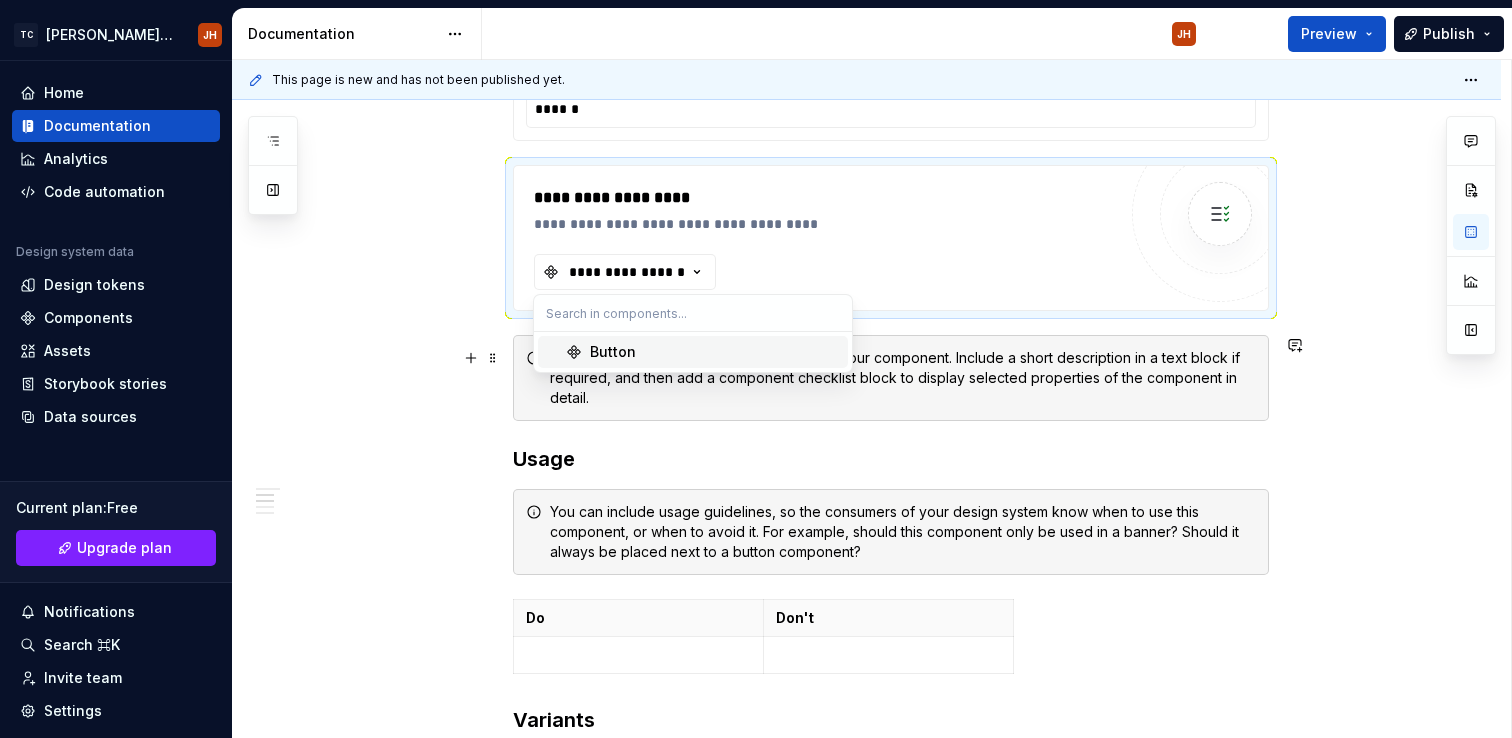 click on "Button" at bounding box center (613, 352) 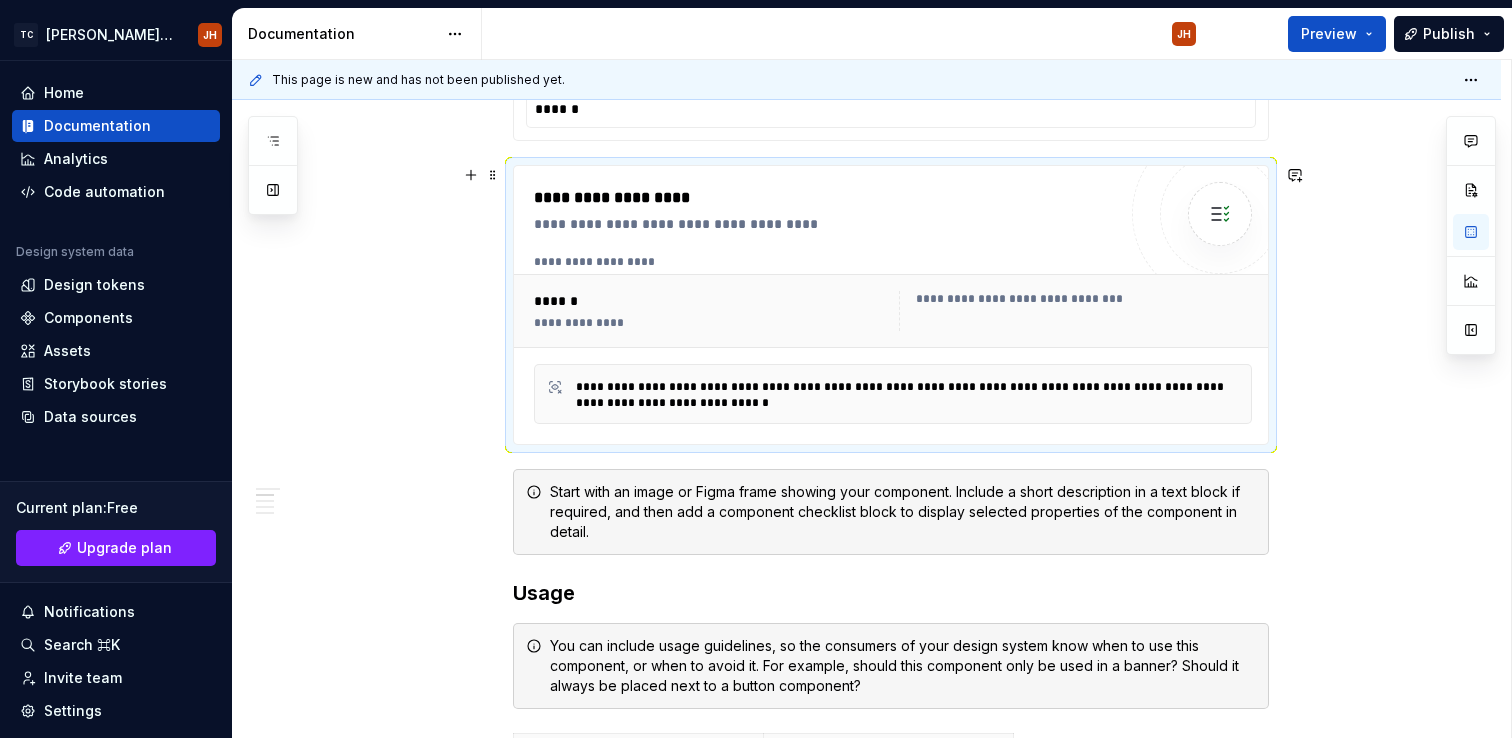 click on "******" at bounding box center [710, 301] 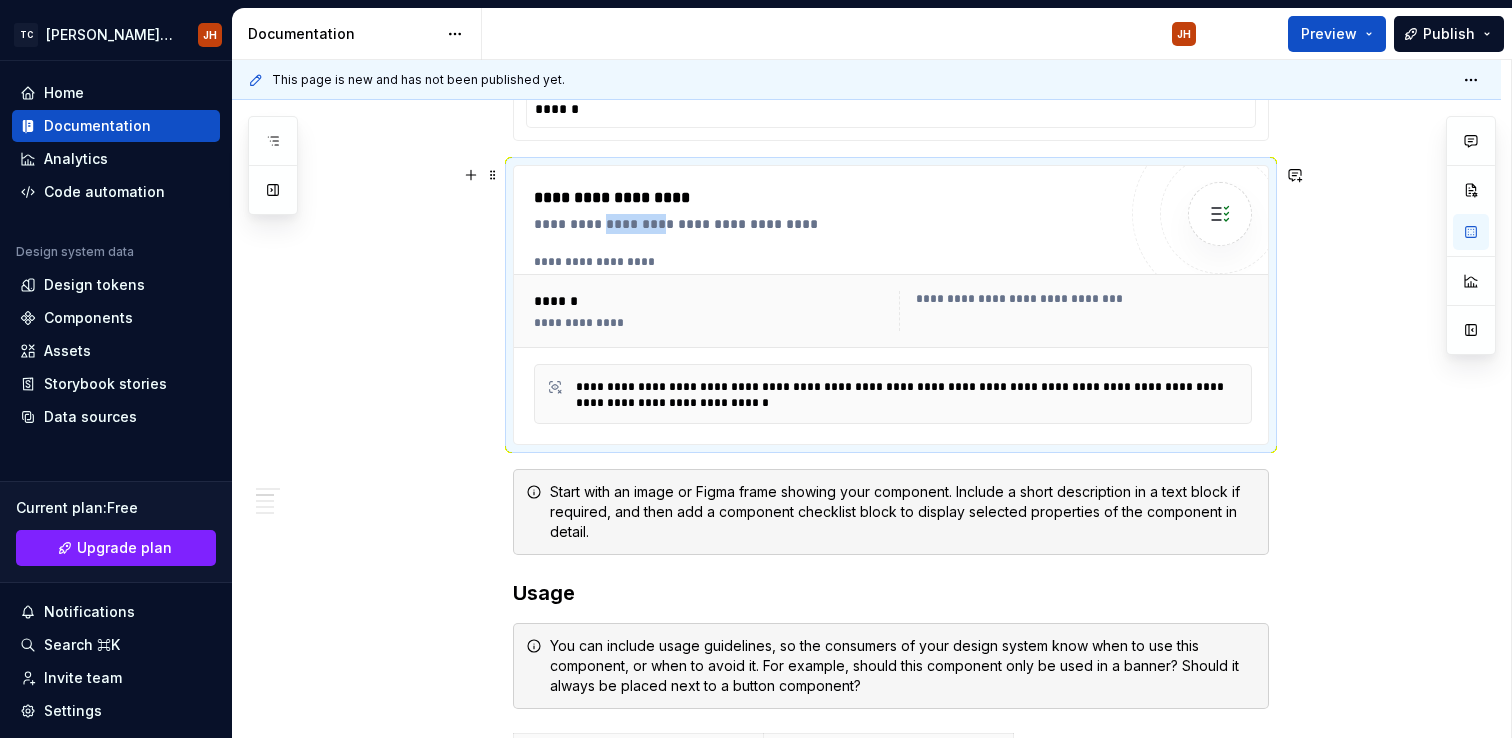 click on "**********" at bounding box center [825, 224] 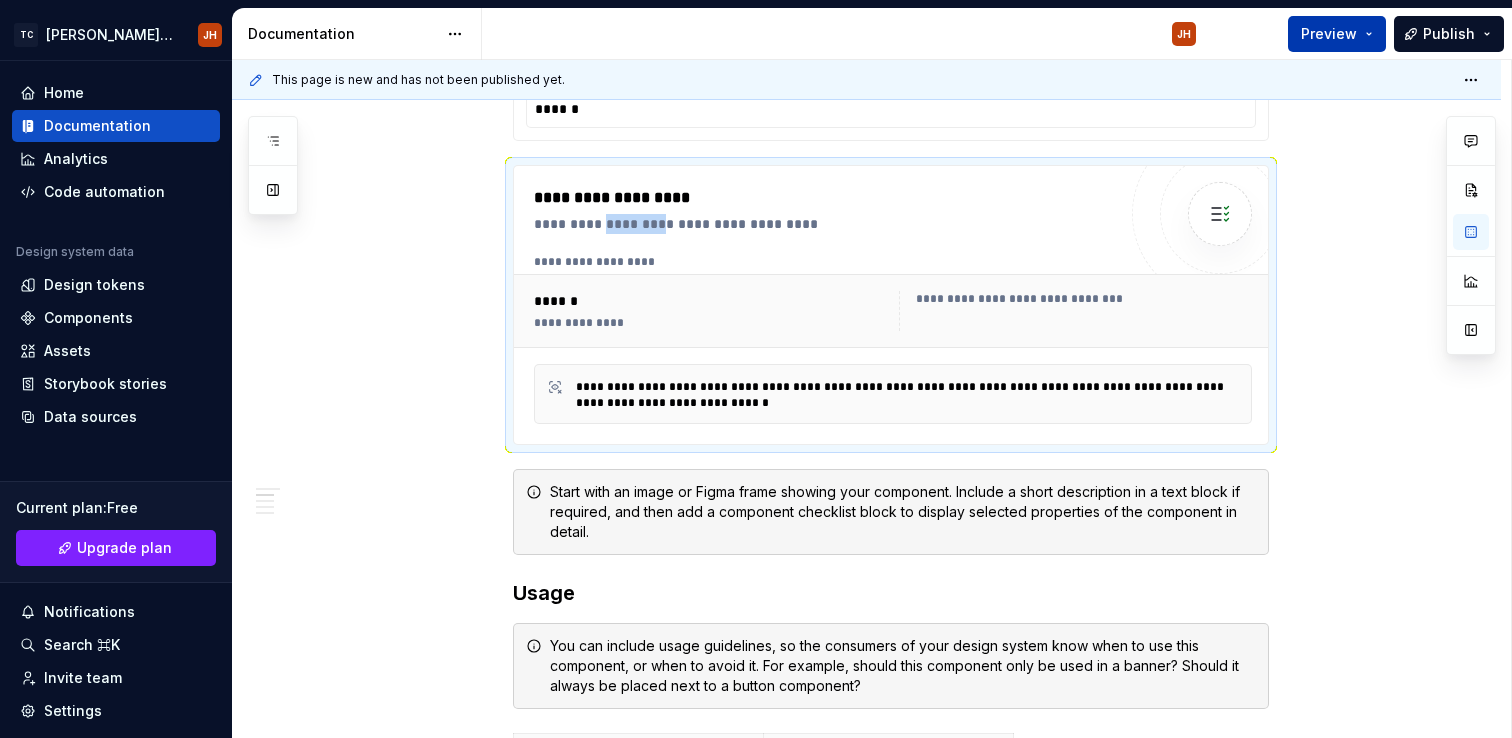 click on "Preview" at bounding box center [1329, 34] 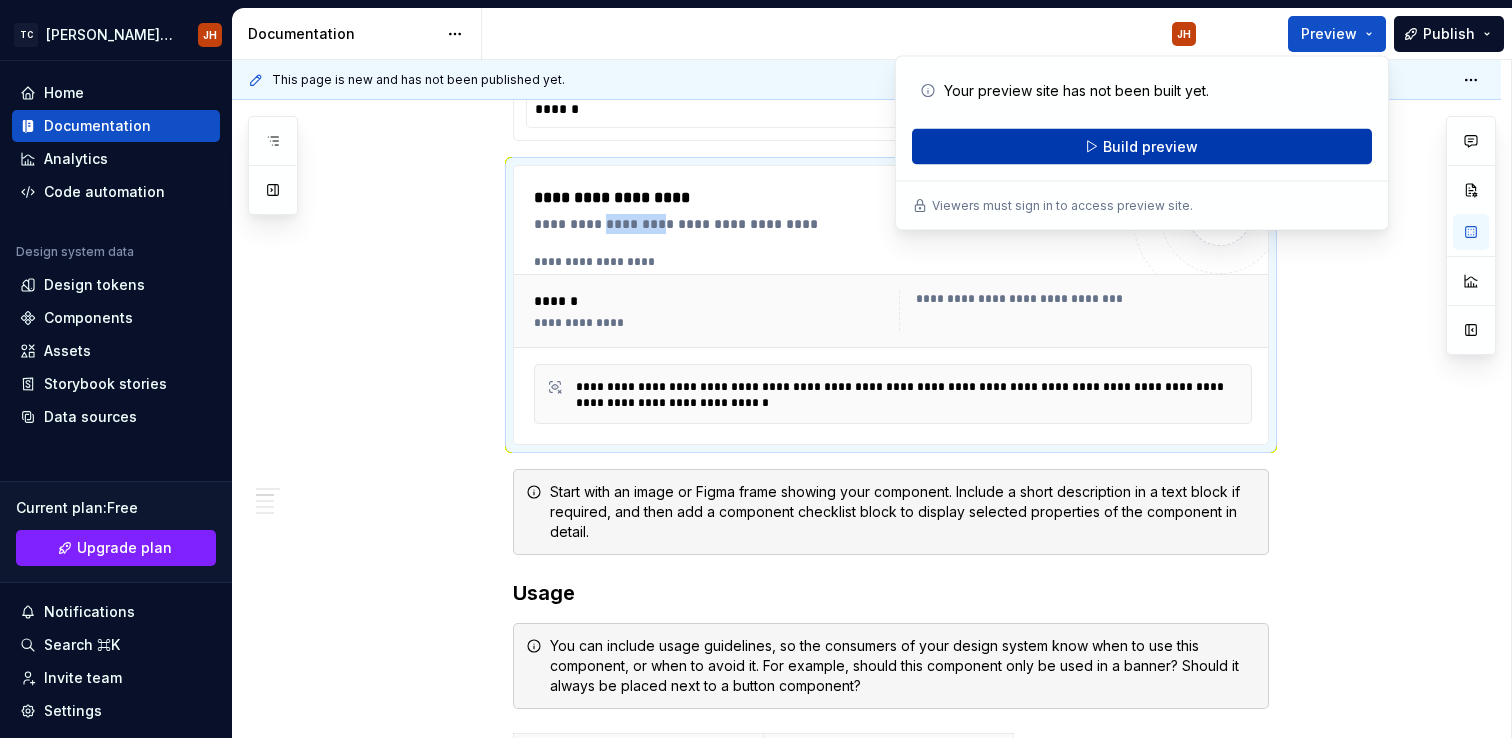 click on "Build preview" at bounding box center (1142, 147) 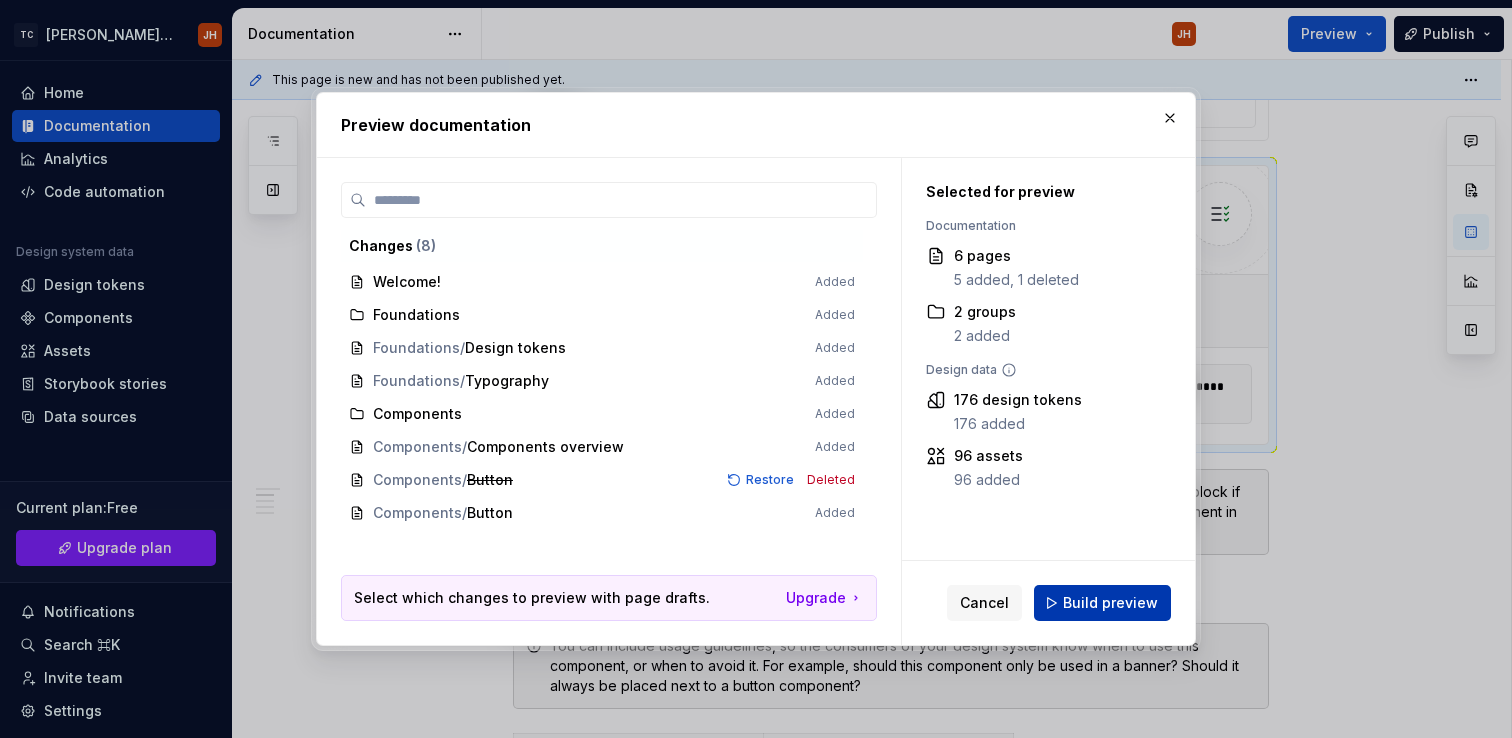 click on "Build preview" at bounding box center [1110, 603] 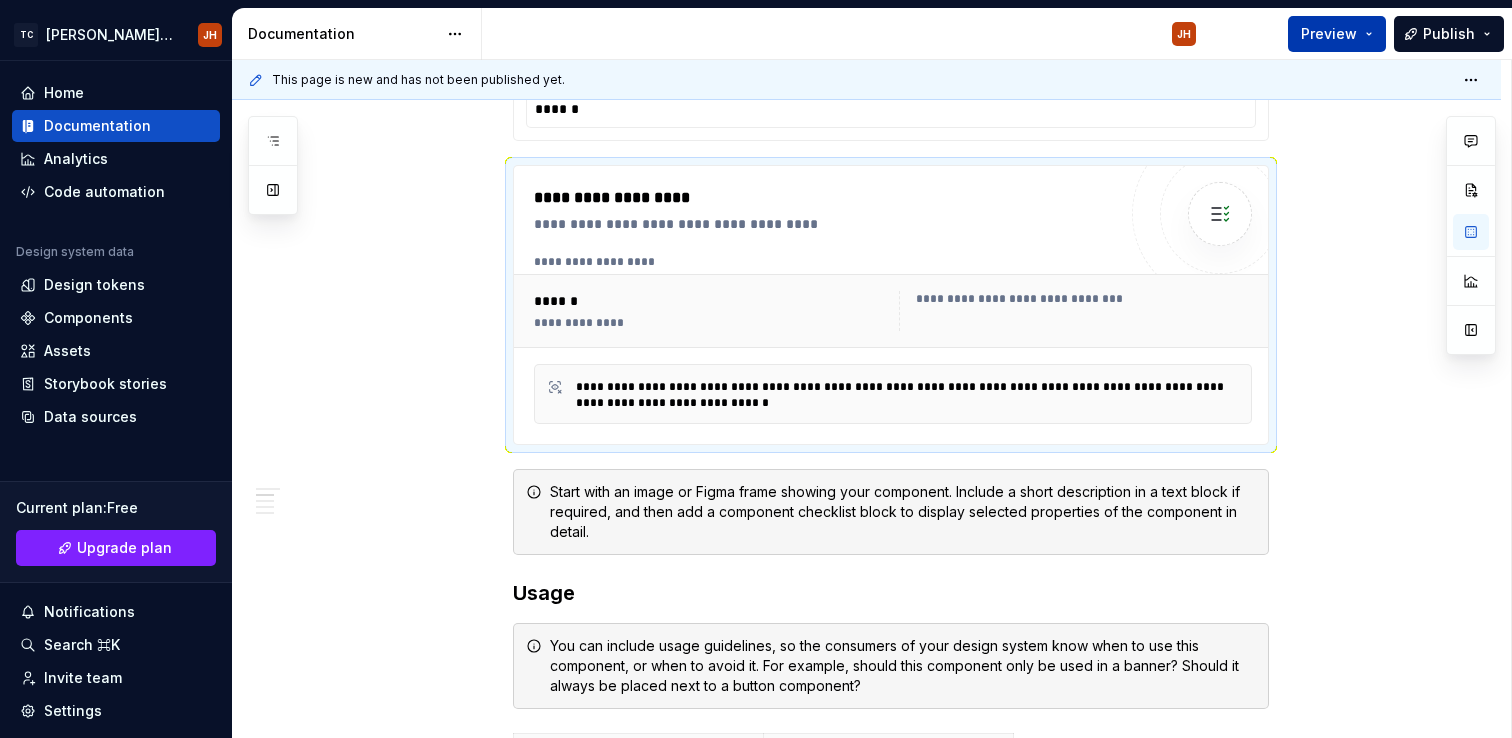 click on "Preview" at bounding box center (1337, 34) 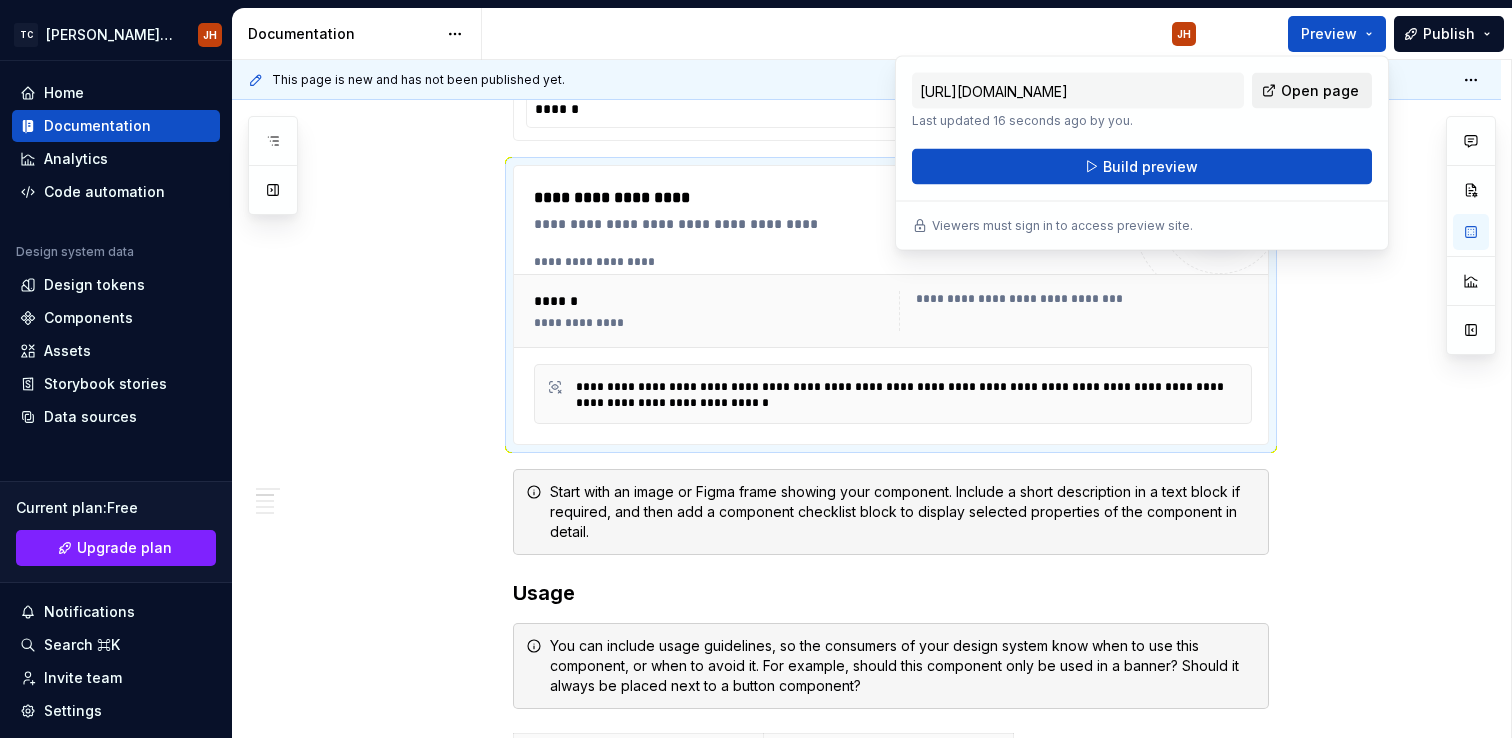 click on "Open page" at bounding box center [1320, 91] 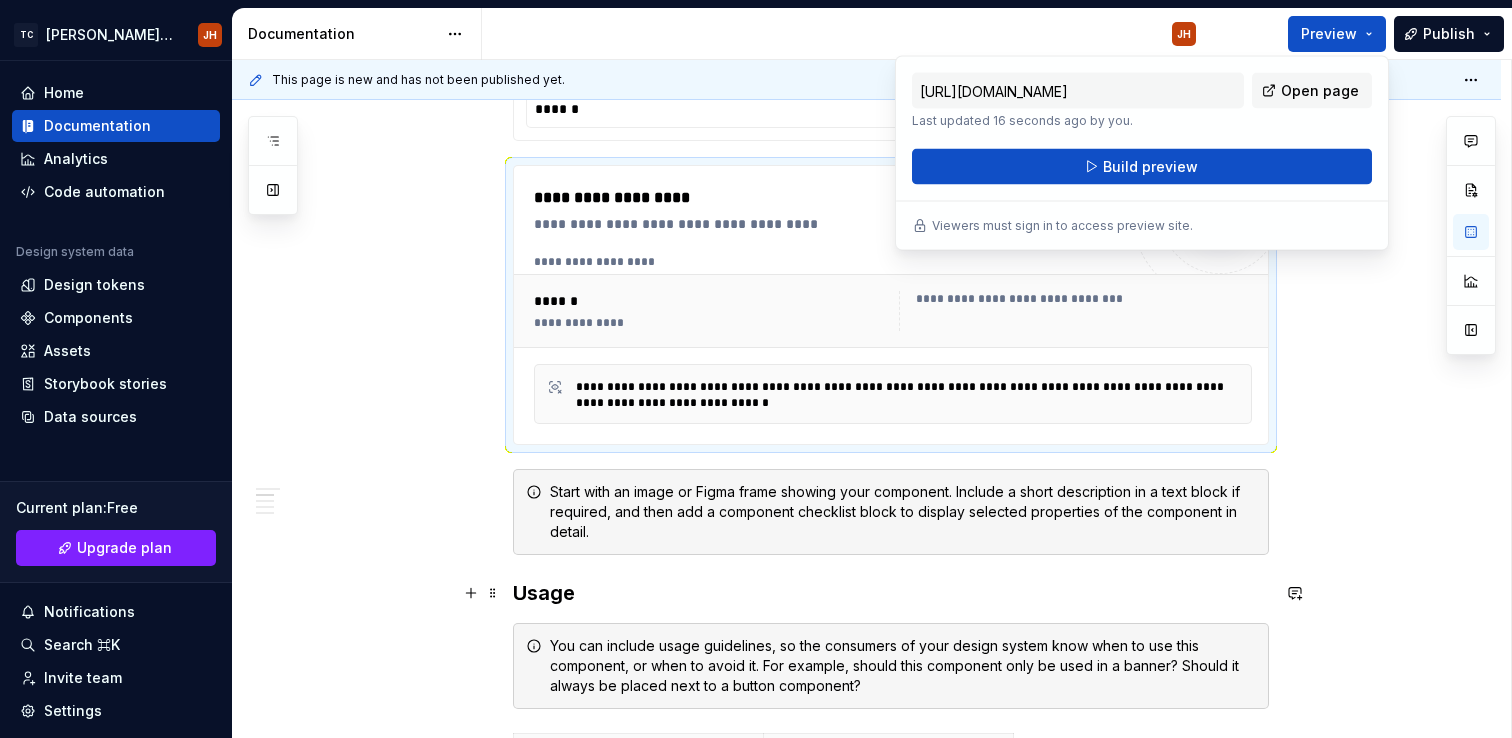 click on "Start with an image or Figma frame showing your component. Include a short description in a text block if required, and then add a component checklist block to display selected properties of the component in detail." at bounding box center [903, 512] 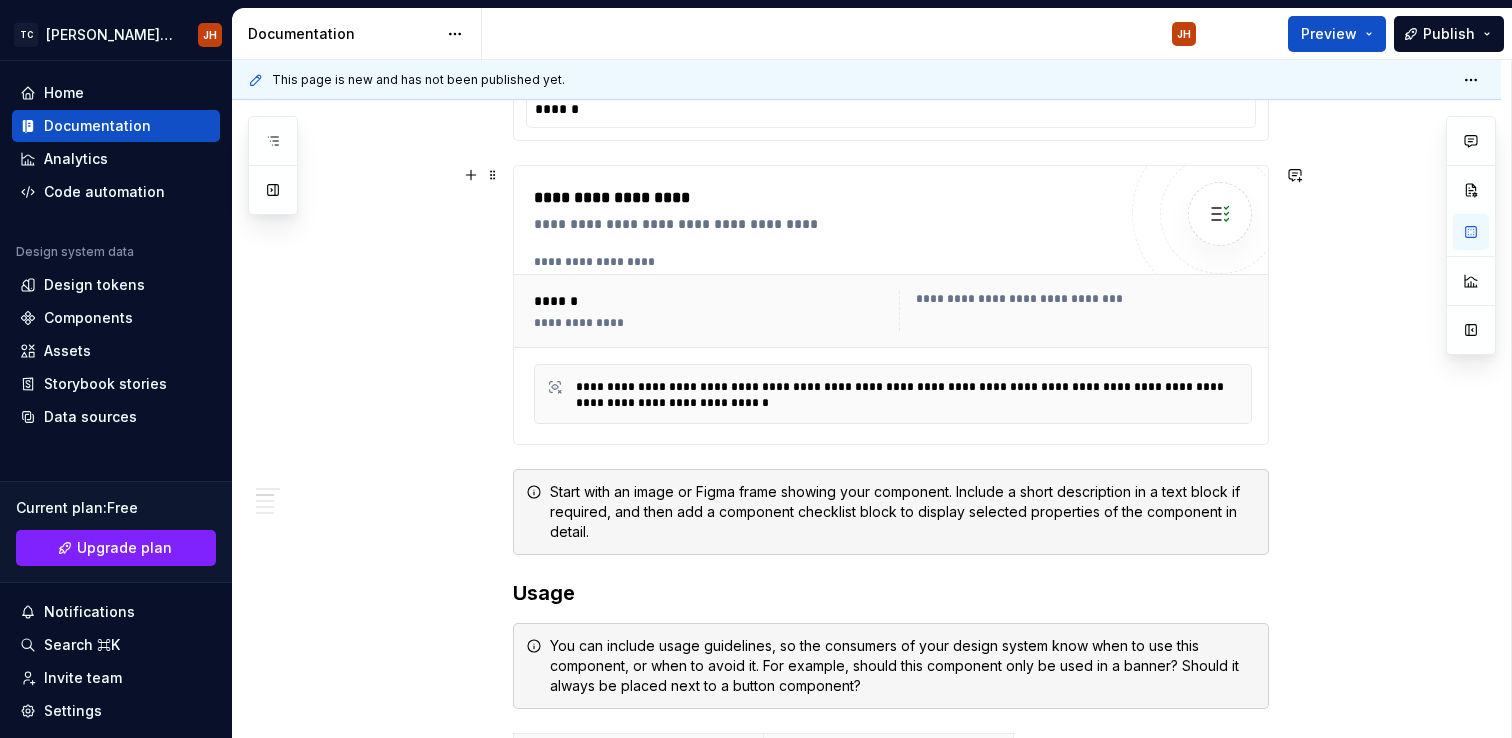 click on "**********" at bounding box center [893, 394] 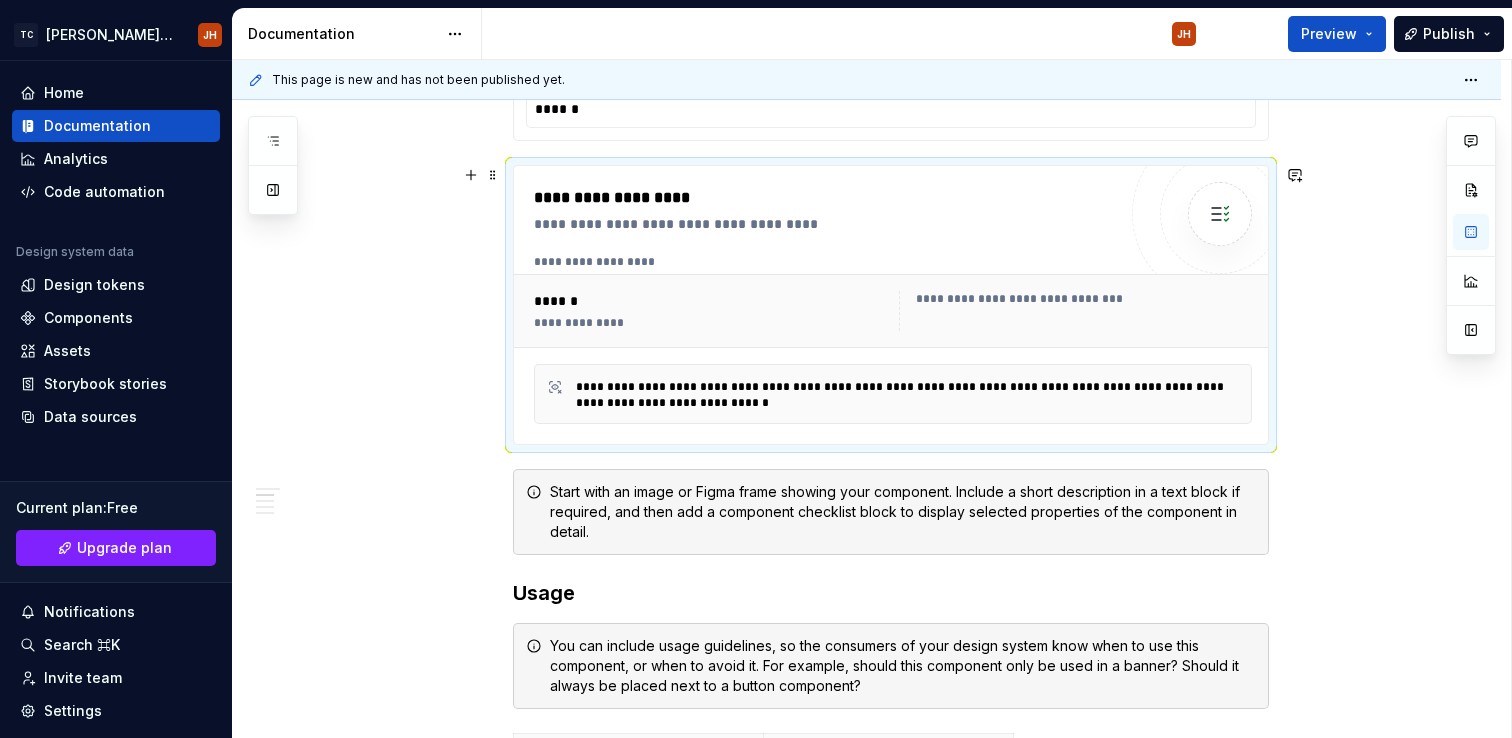 click on "**********" at bounding box center (893, 262) 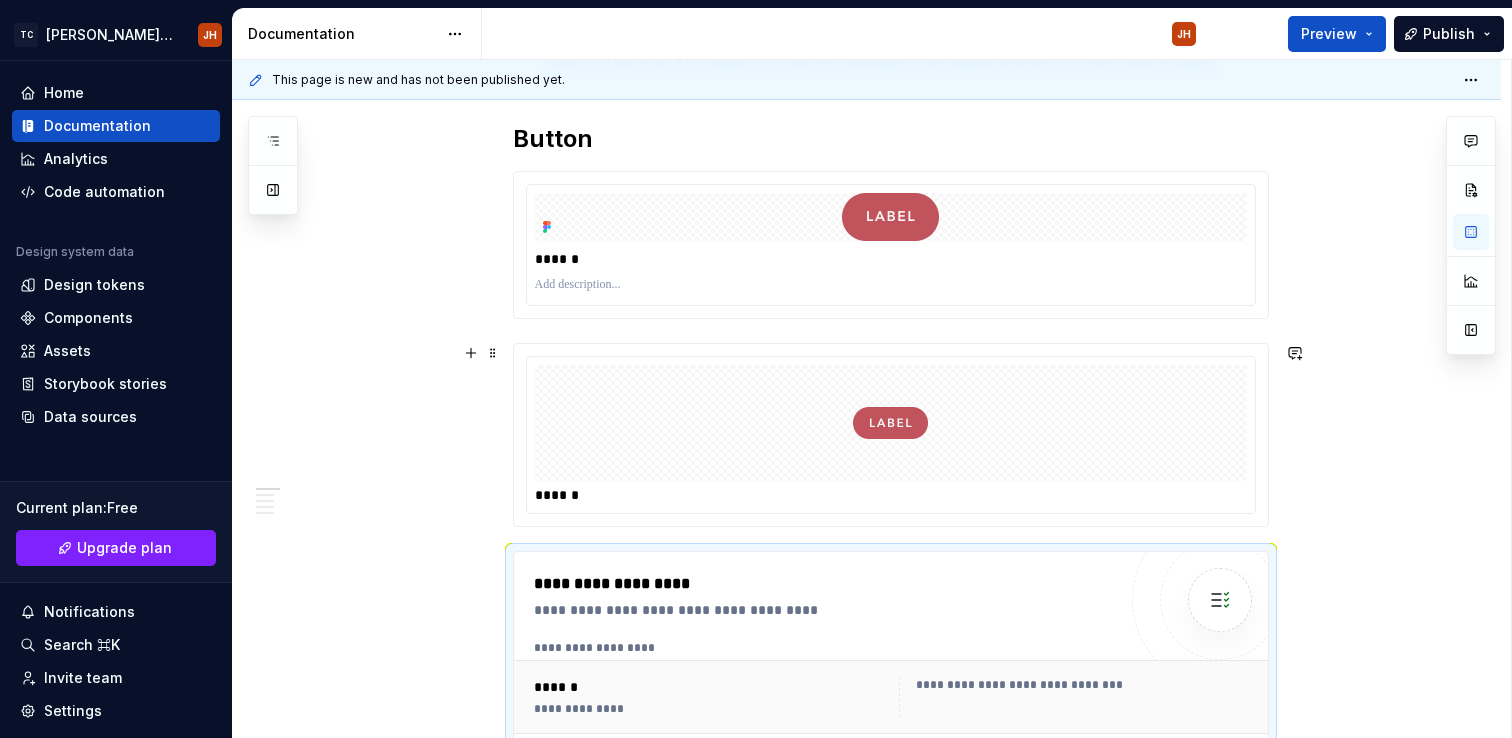 scroll, scrollTop: 487, scrollLeft: 0, axis: vertical 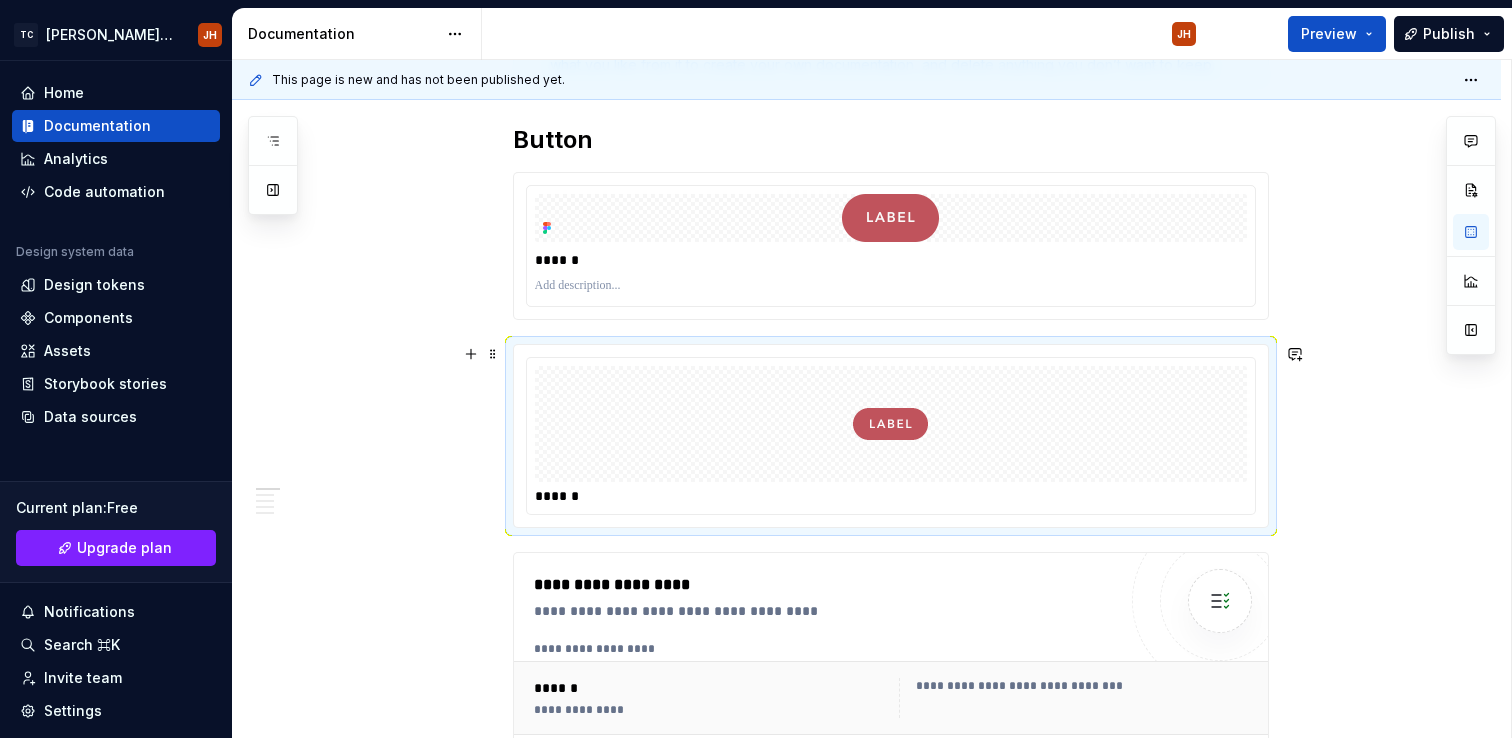 click on "******" at bounding box center (891, 496) 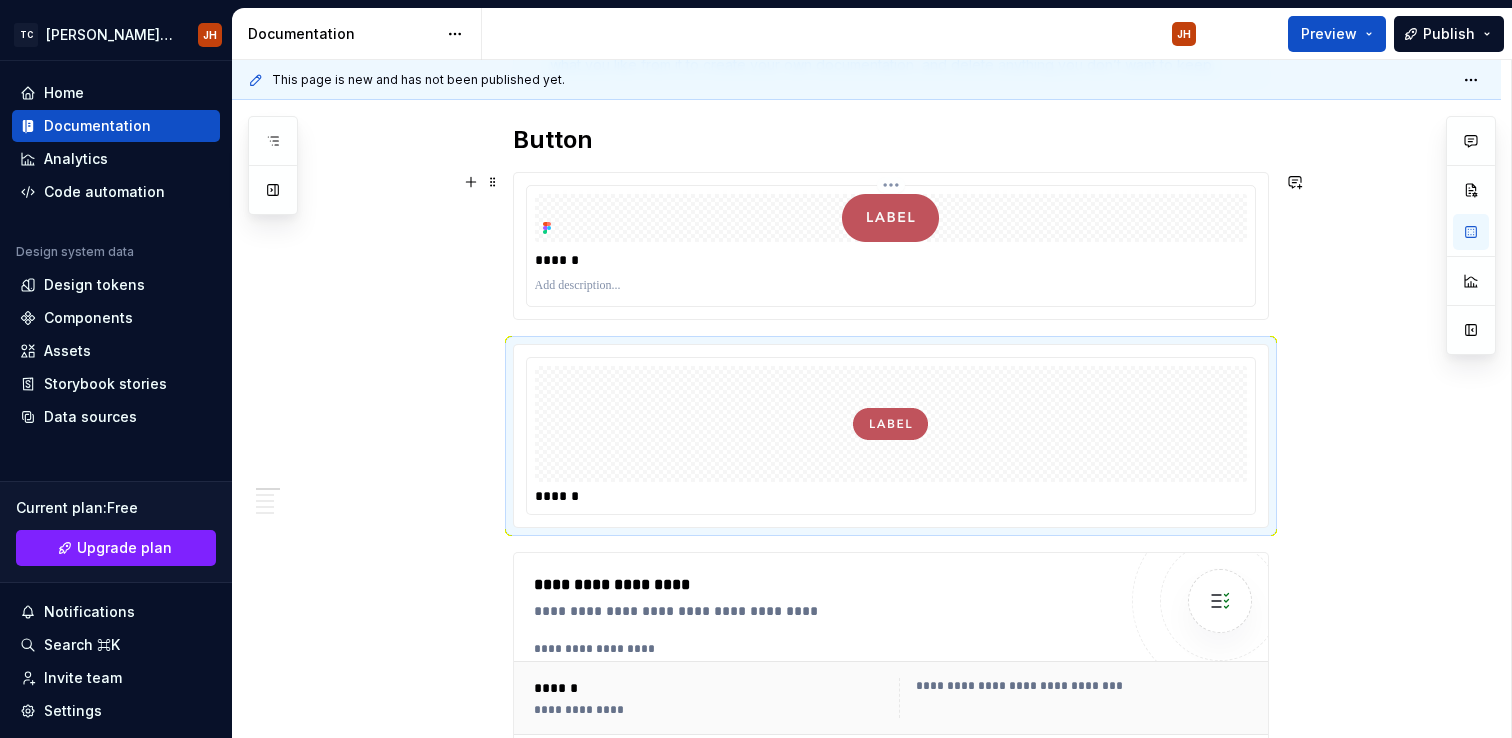 click on "******" at bounding box center [891, 260] 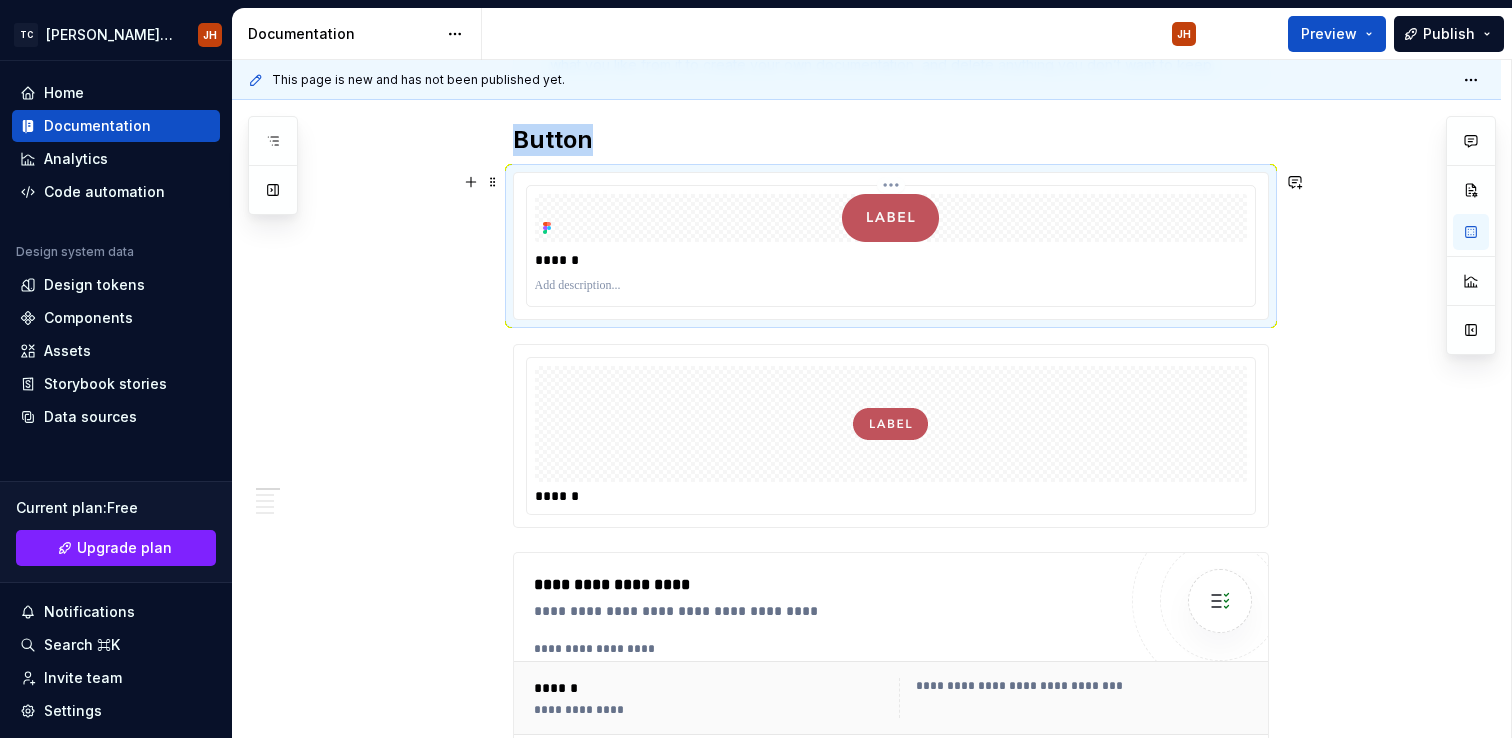click 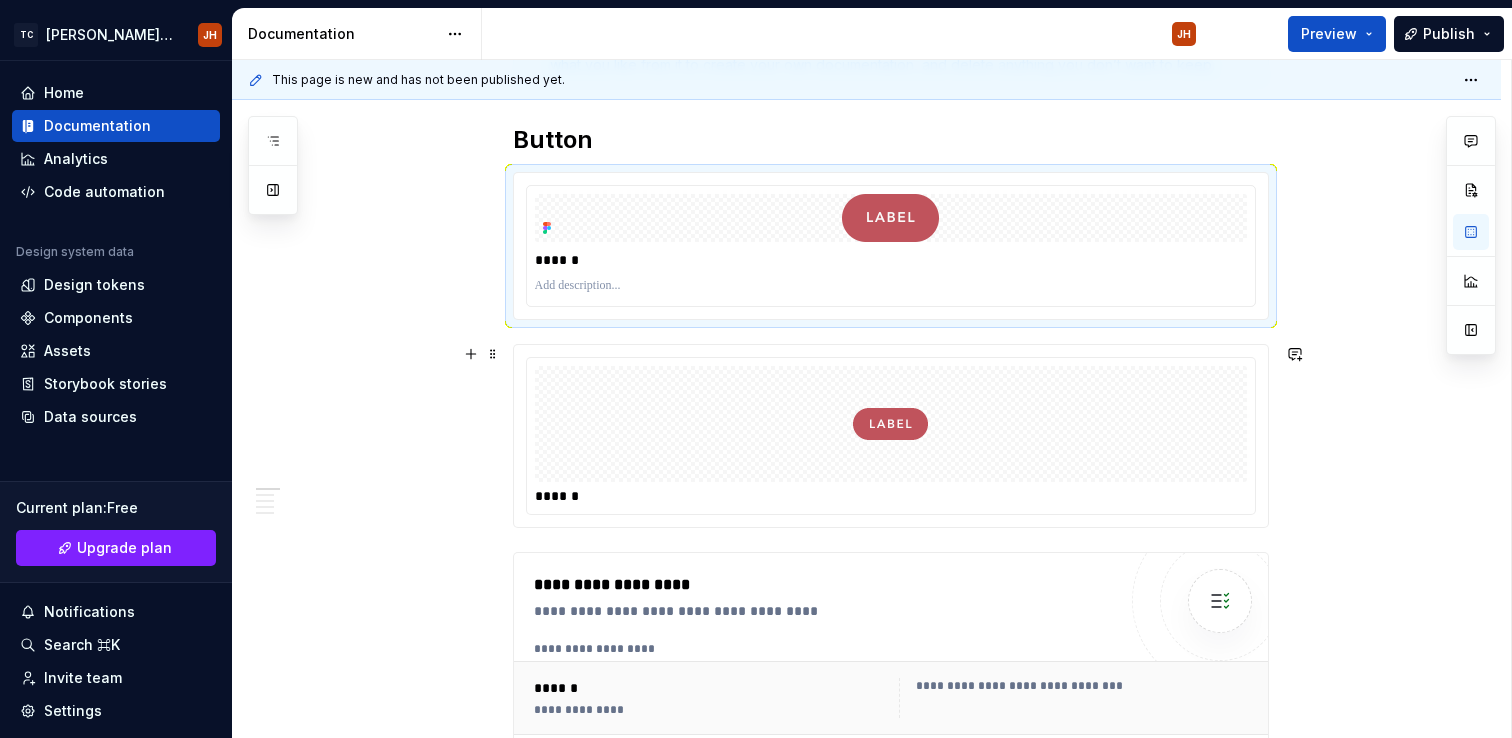 click at bounding box center (891, 424) 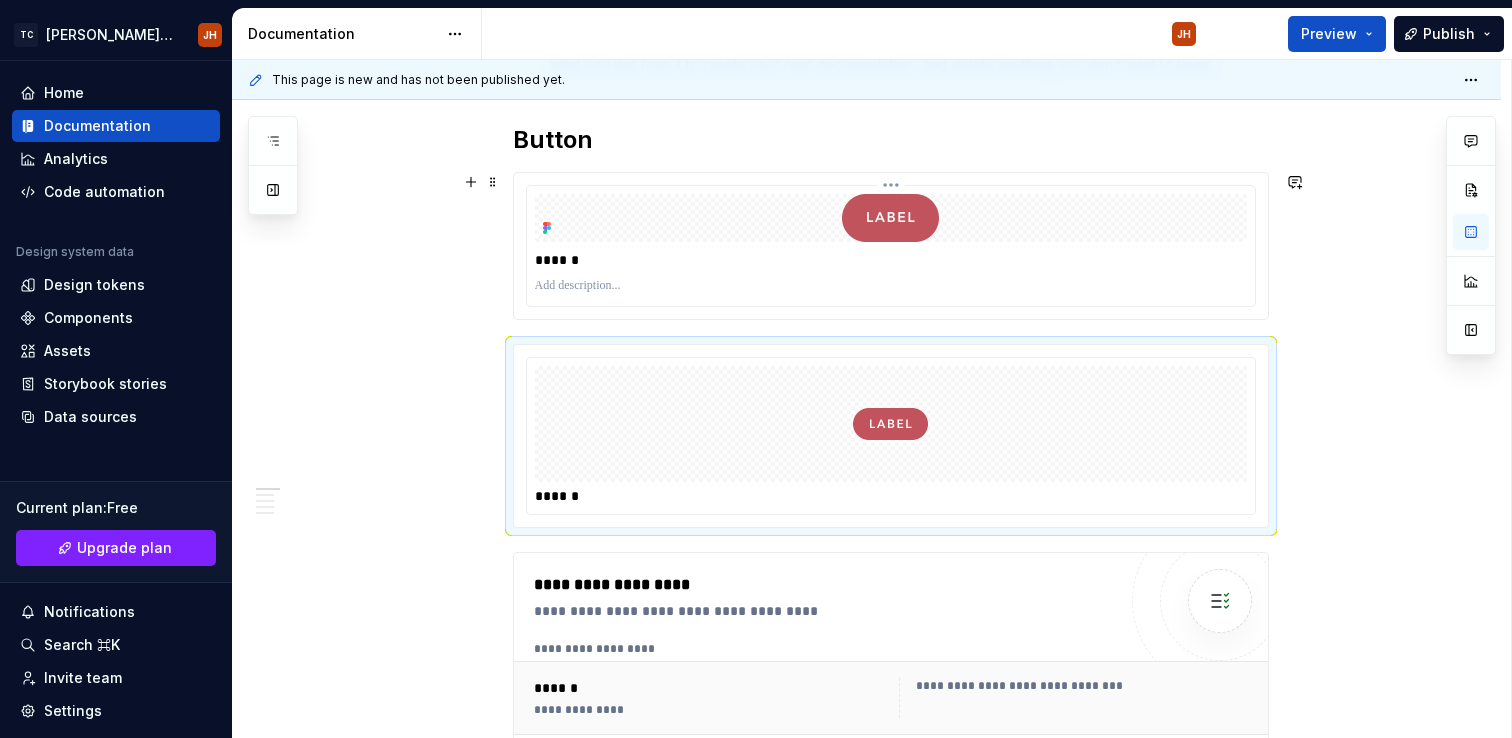 click at bounding box center [891, 286] 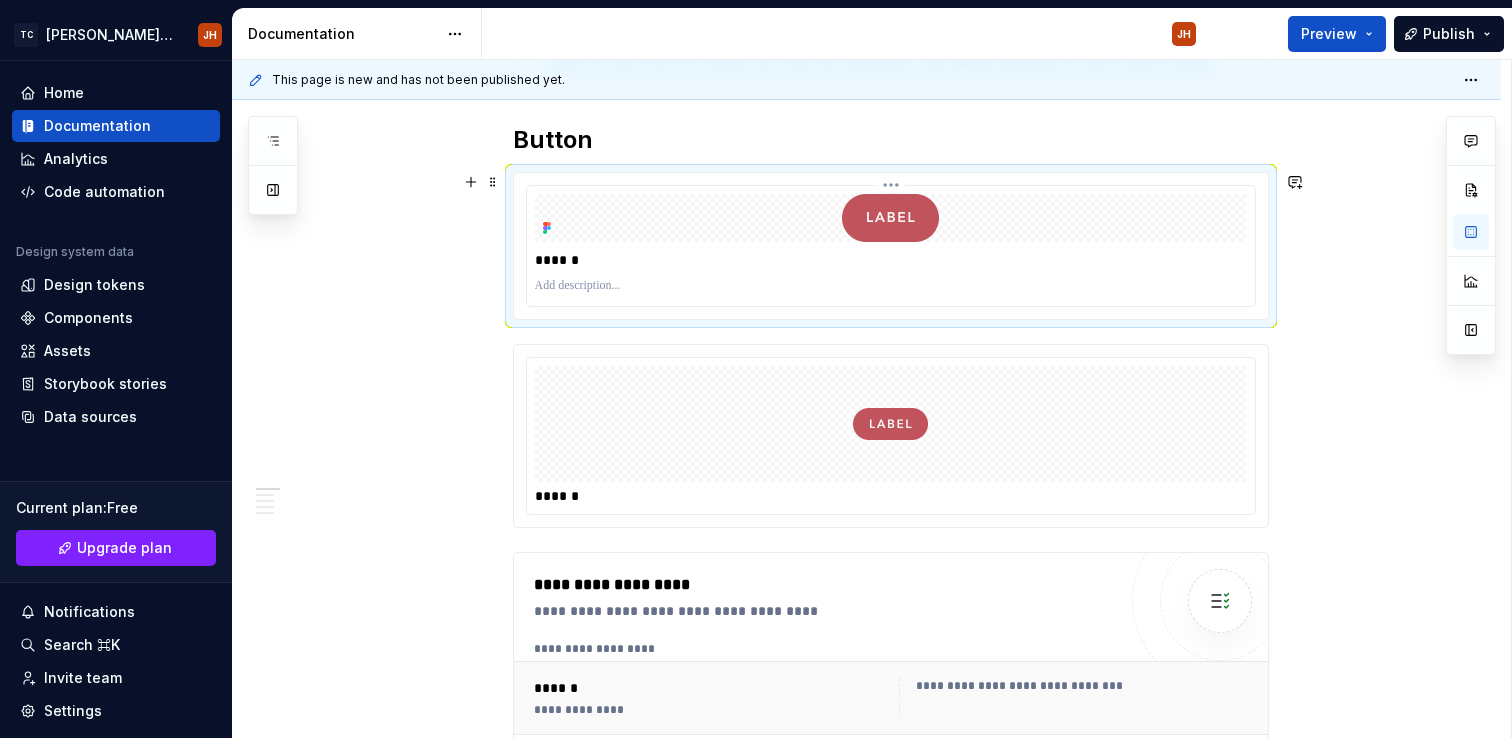 type on "*" 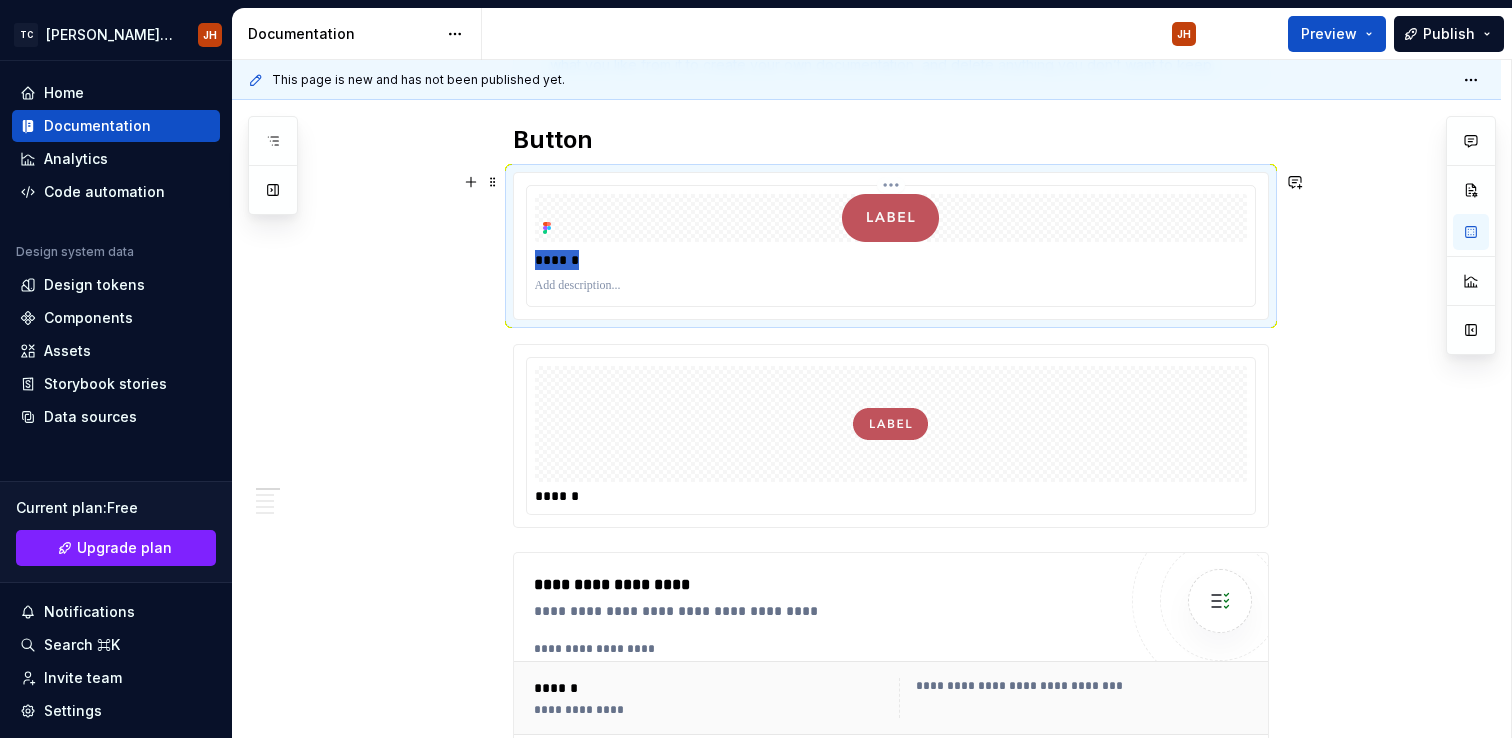 click on "******" at bounding box center (891, 260) 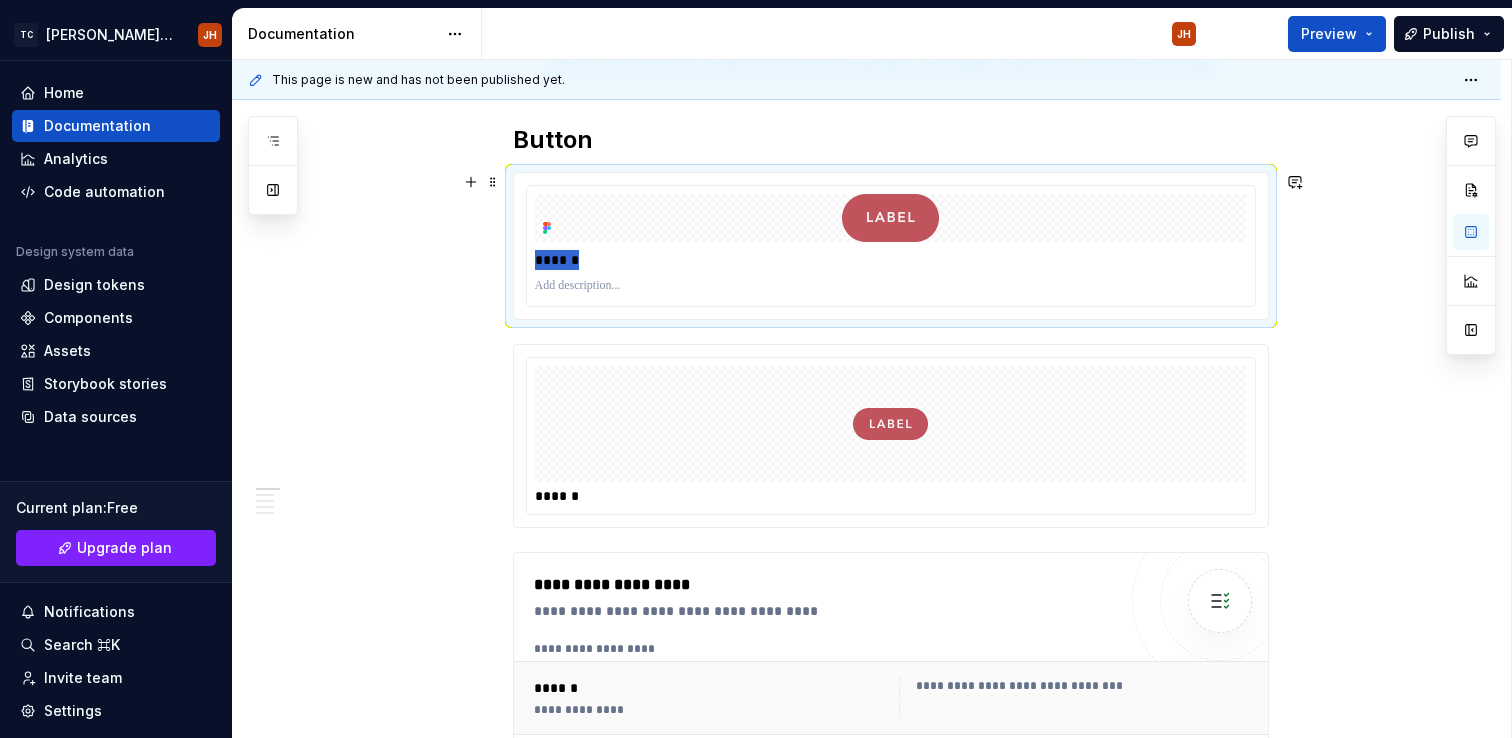type 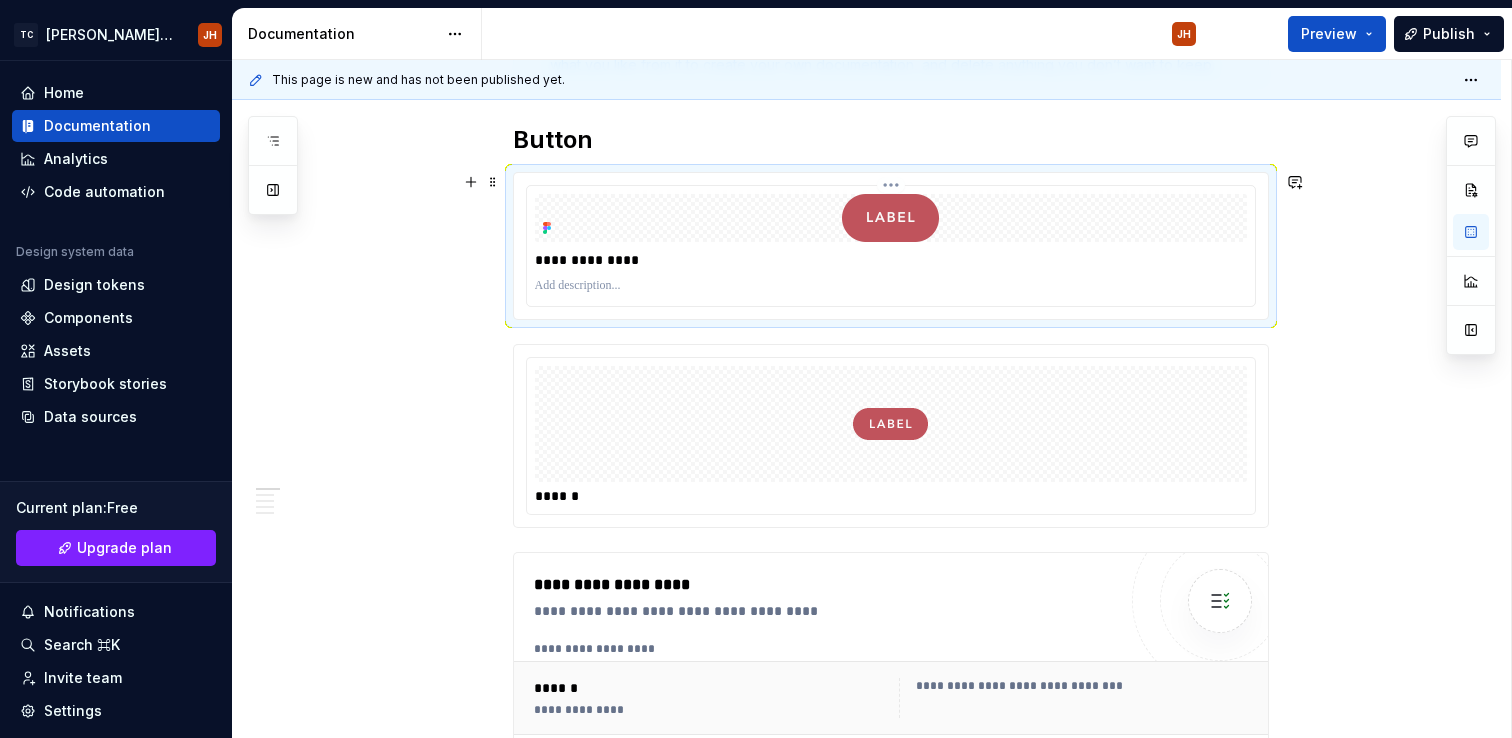 click at bounding box center (891, 286) 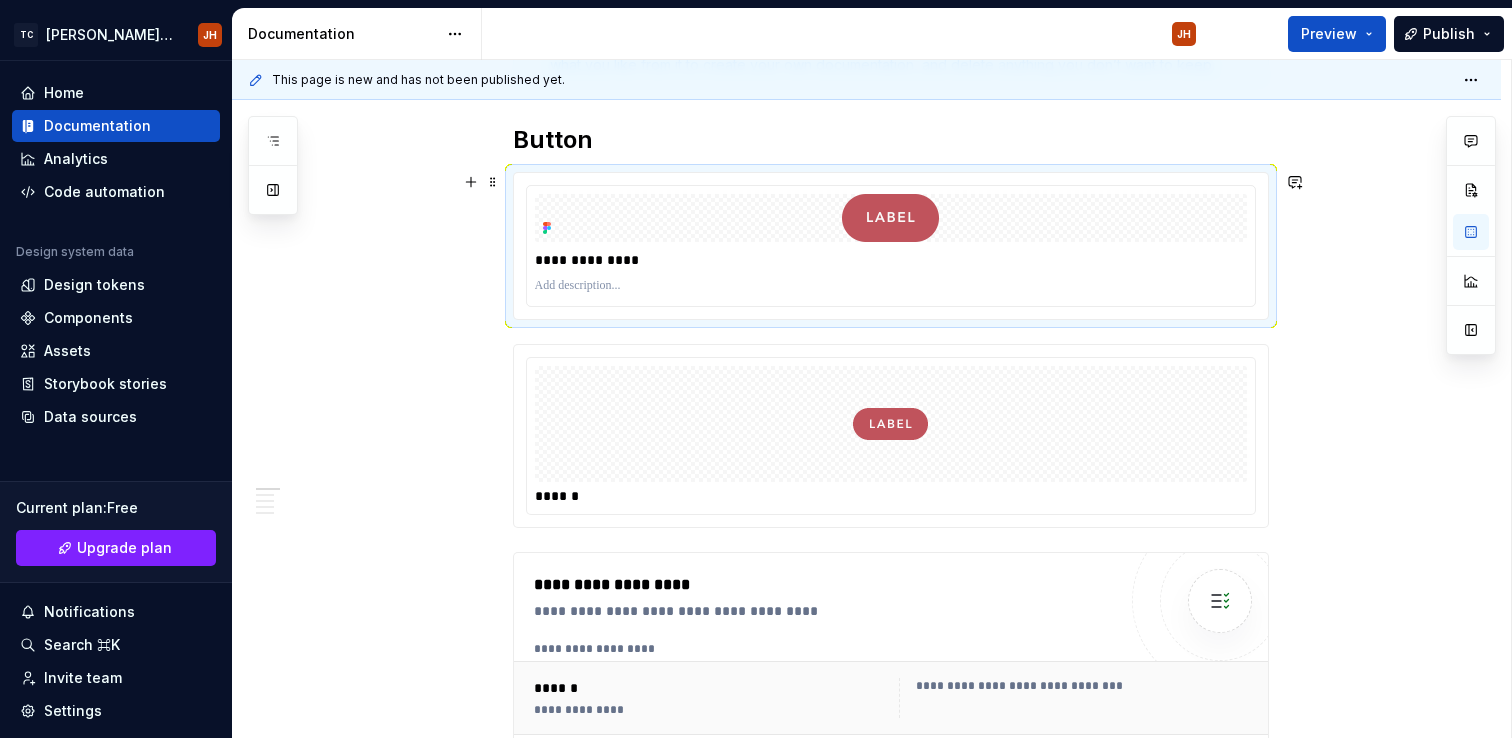 click on "**********" at bounding box center (866, 1129) 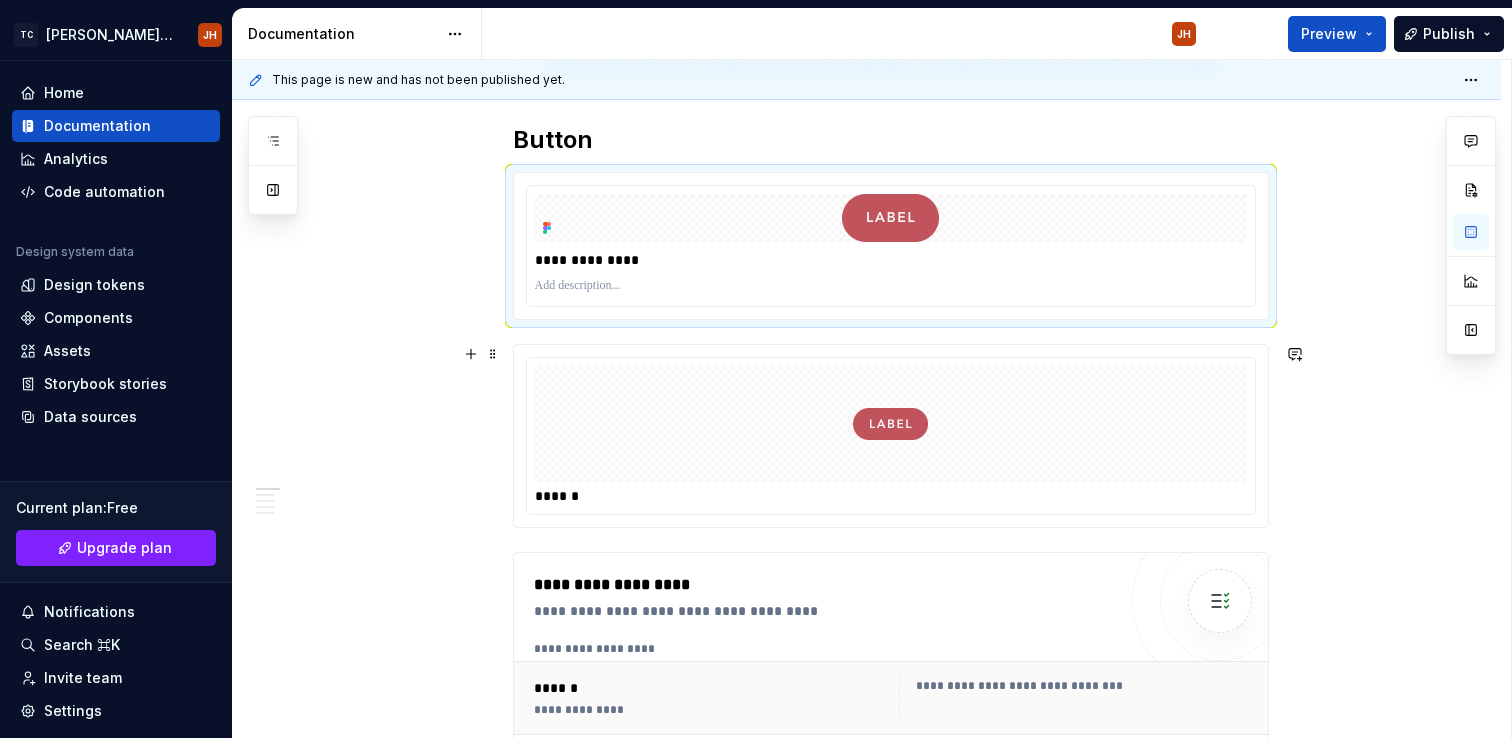 click on "******" at bounding box center (891, 436) 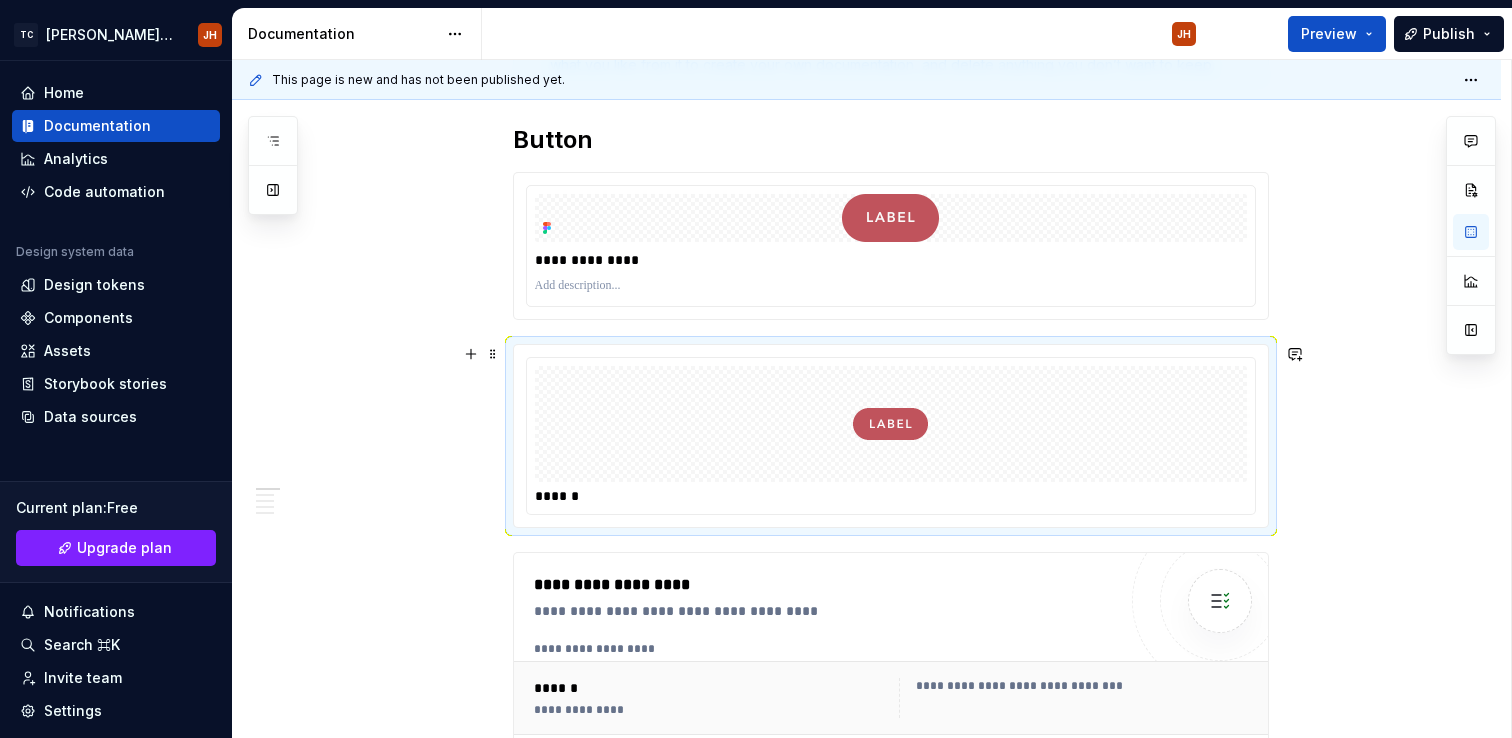 click on "******" at bounding box center (891, 496) 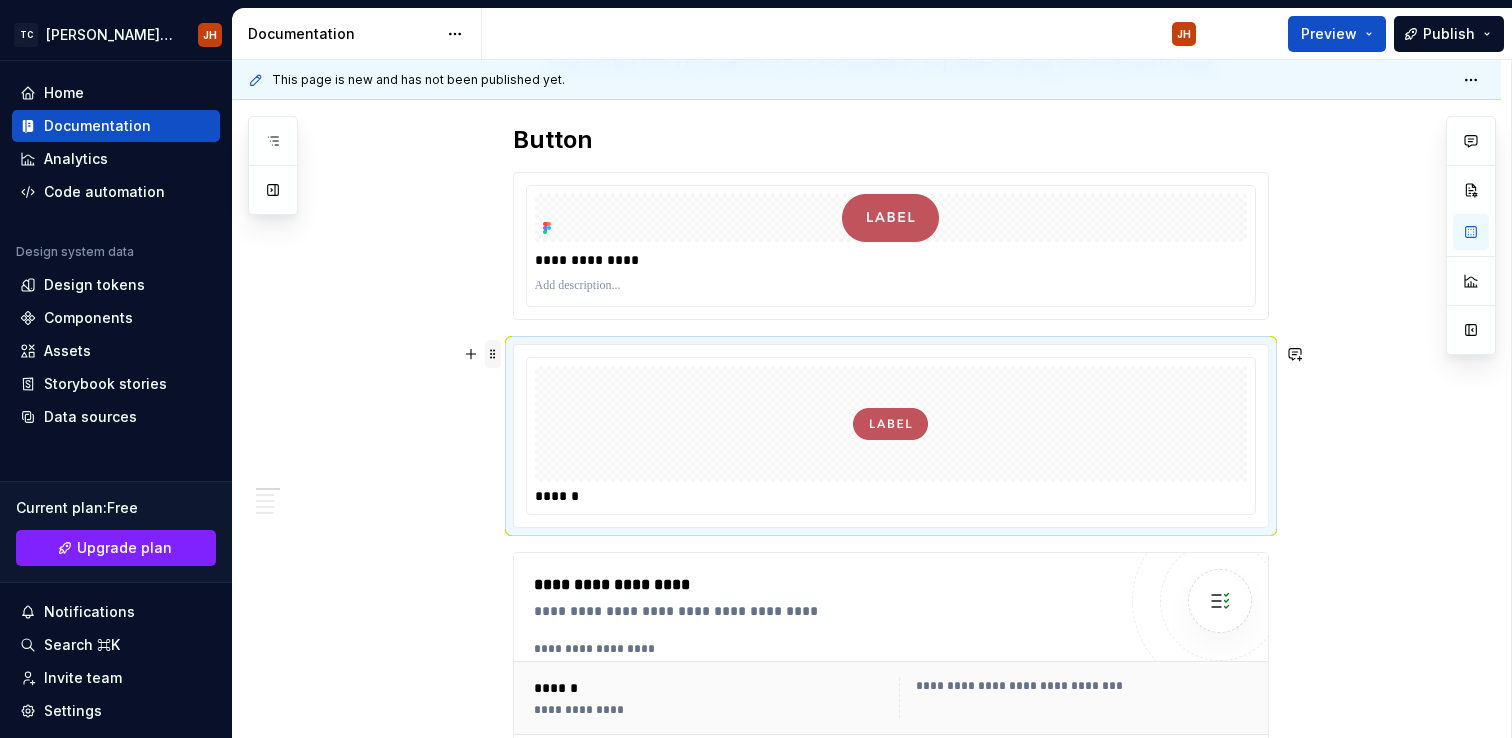 click at bounding box center (493, 354) 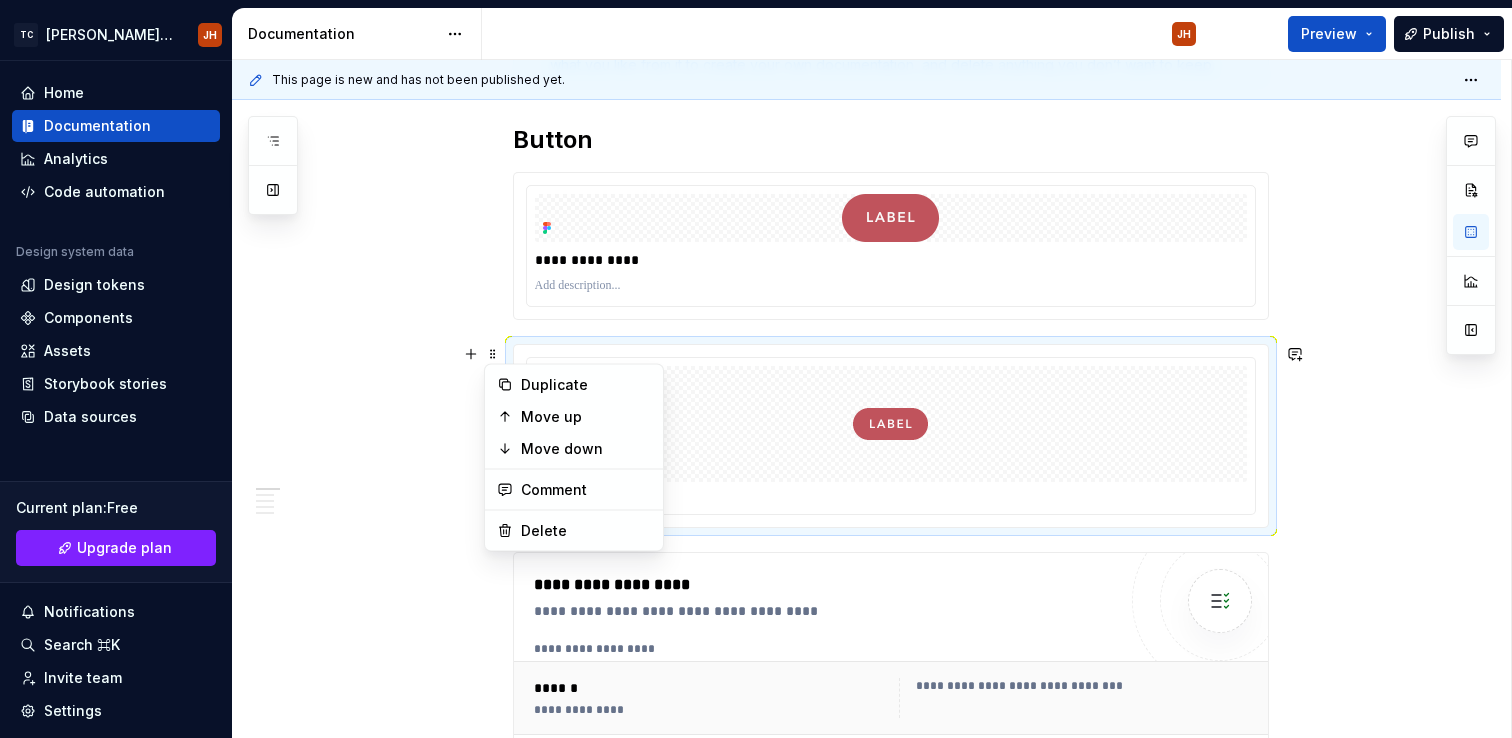 click at bounding box center [891, 424] 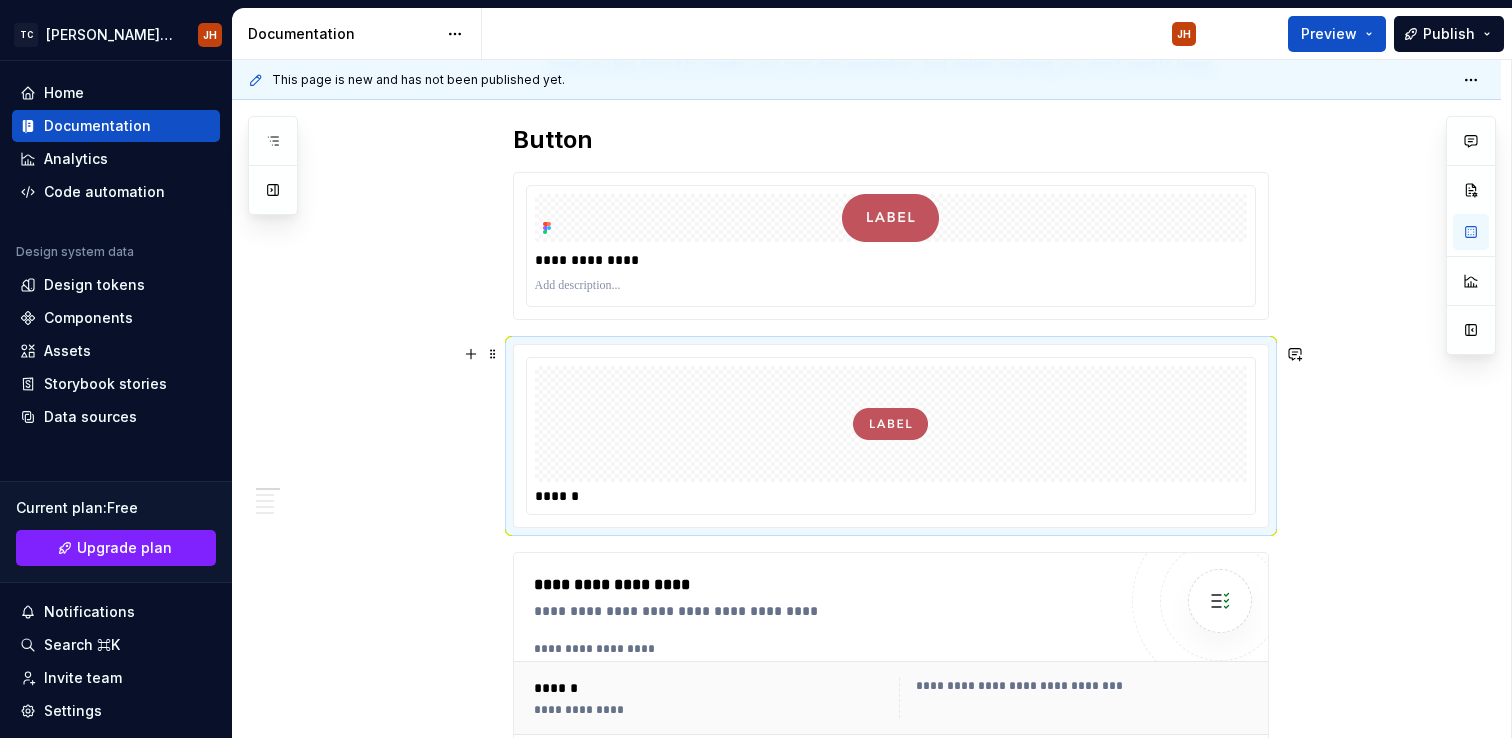 click at bounding box center [891, 424] 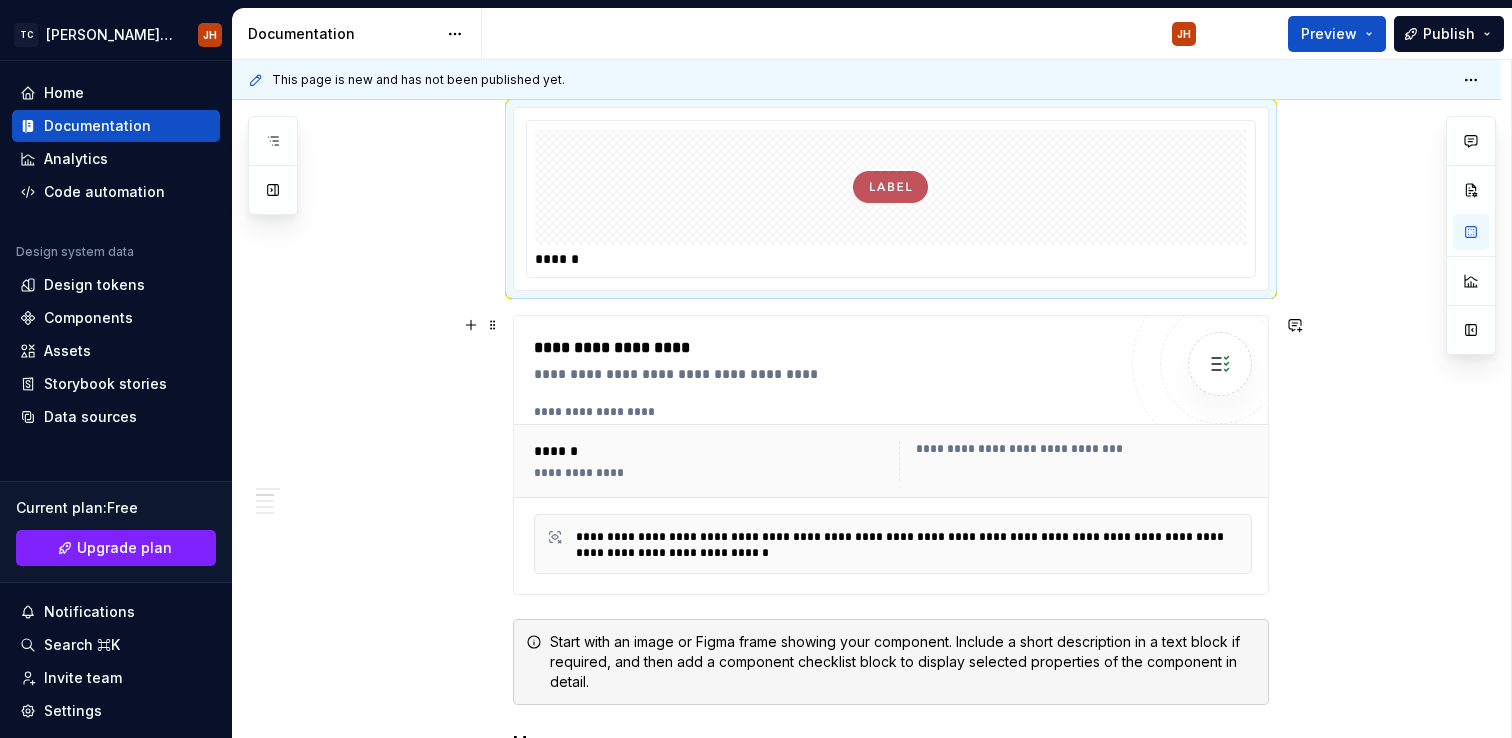 scroll, scrollTop: 730, scrollLeft: 0, axis: vertical 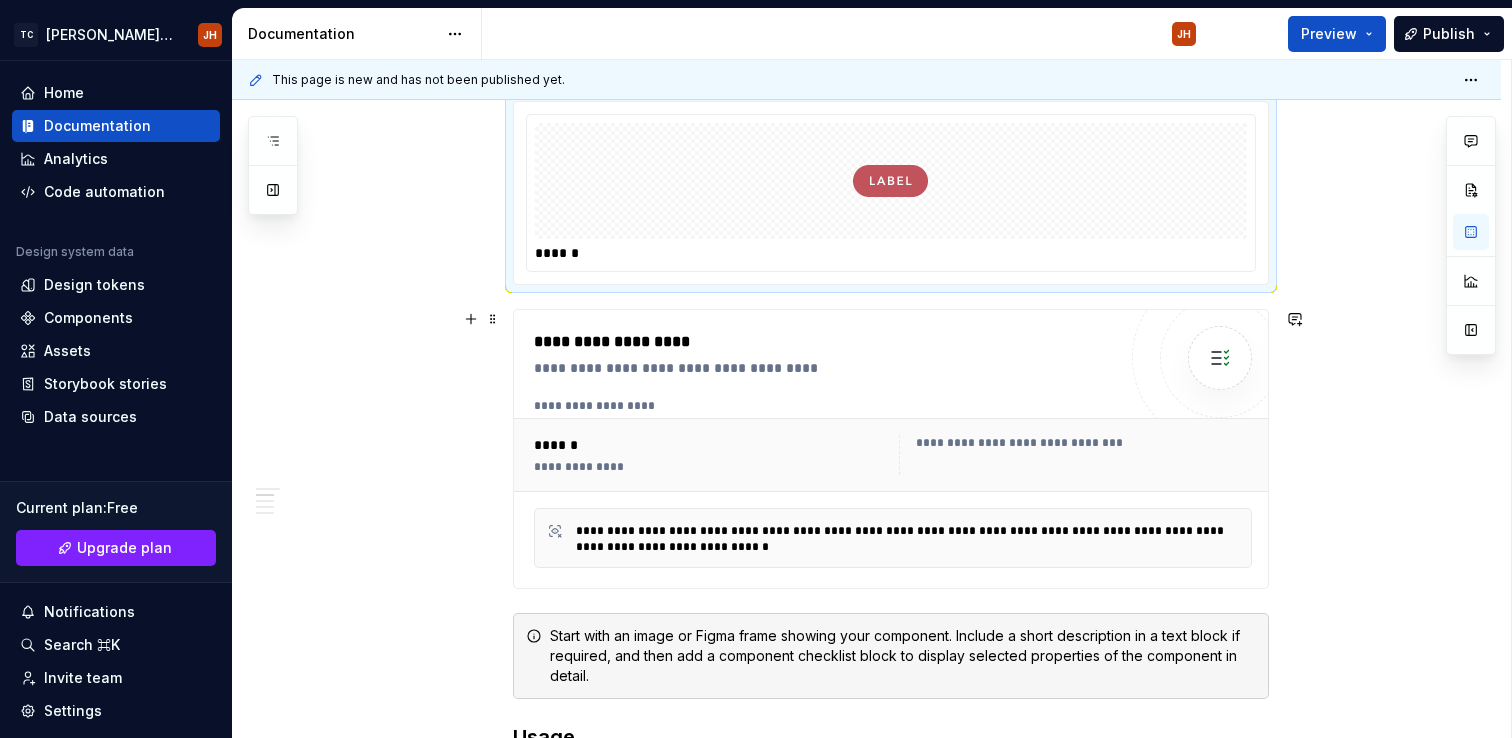 click on "**********" at bounding box center (893, 455) 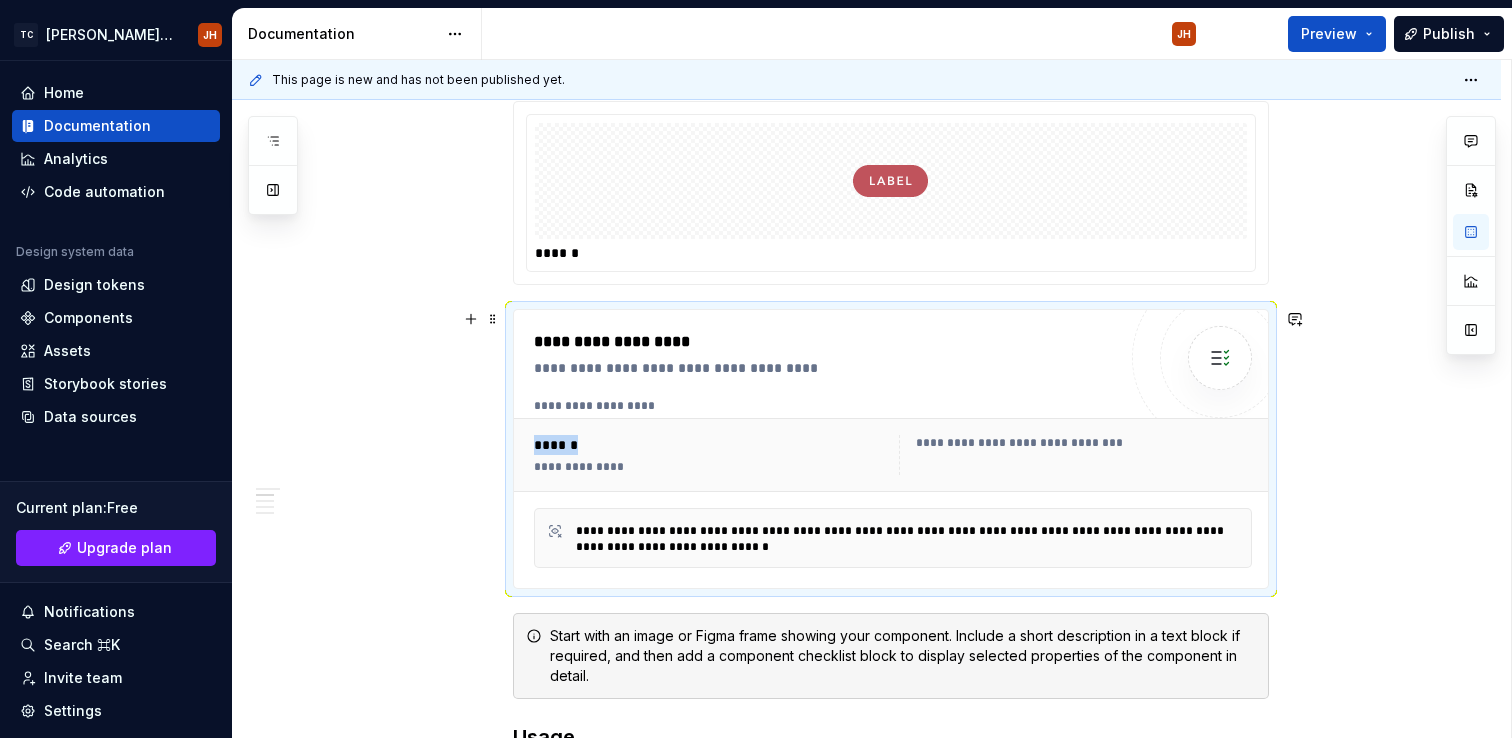 click on "**********" at bounding box center (893, 455) 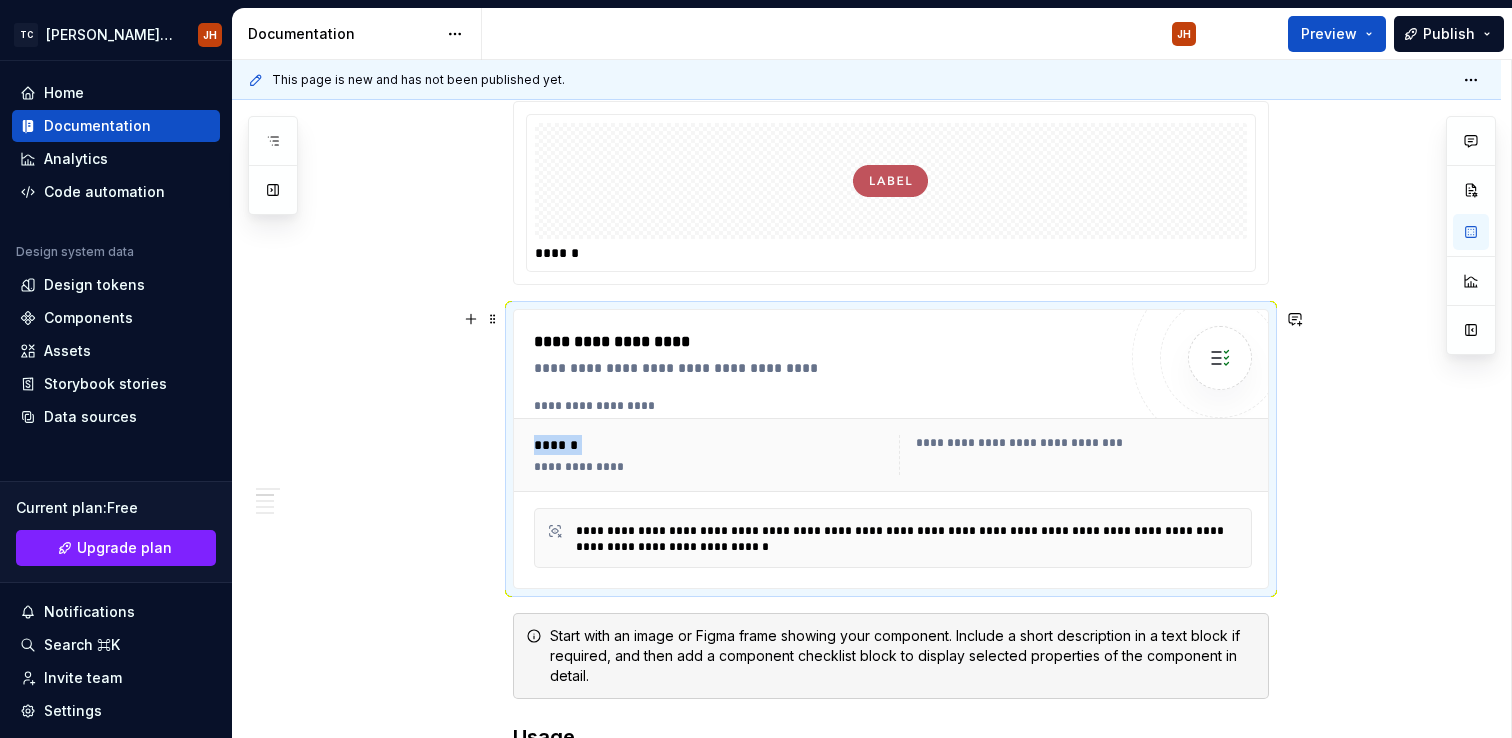 click on "**********" at bounding box center (893, 455) 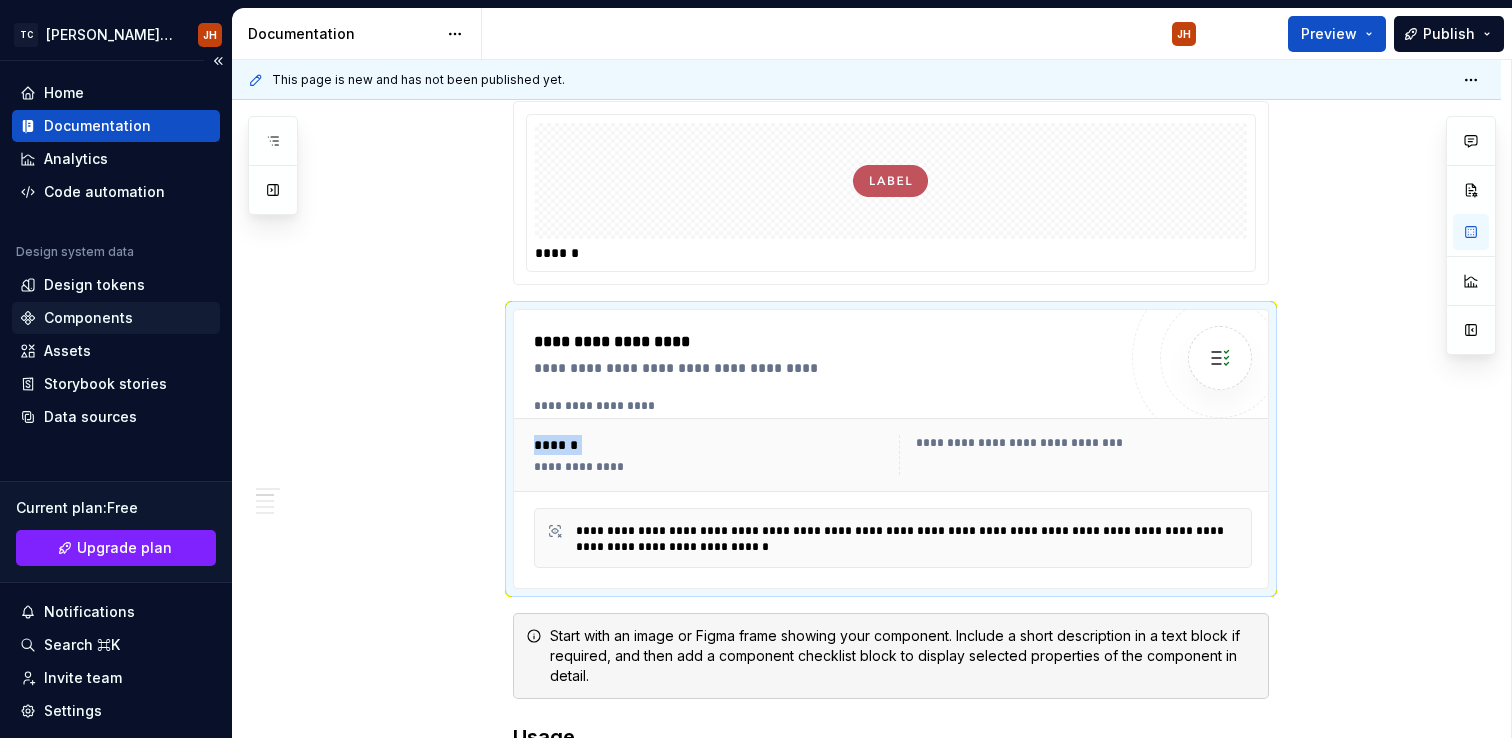click on "Components" at bounding box center [88, 318] 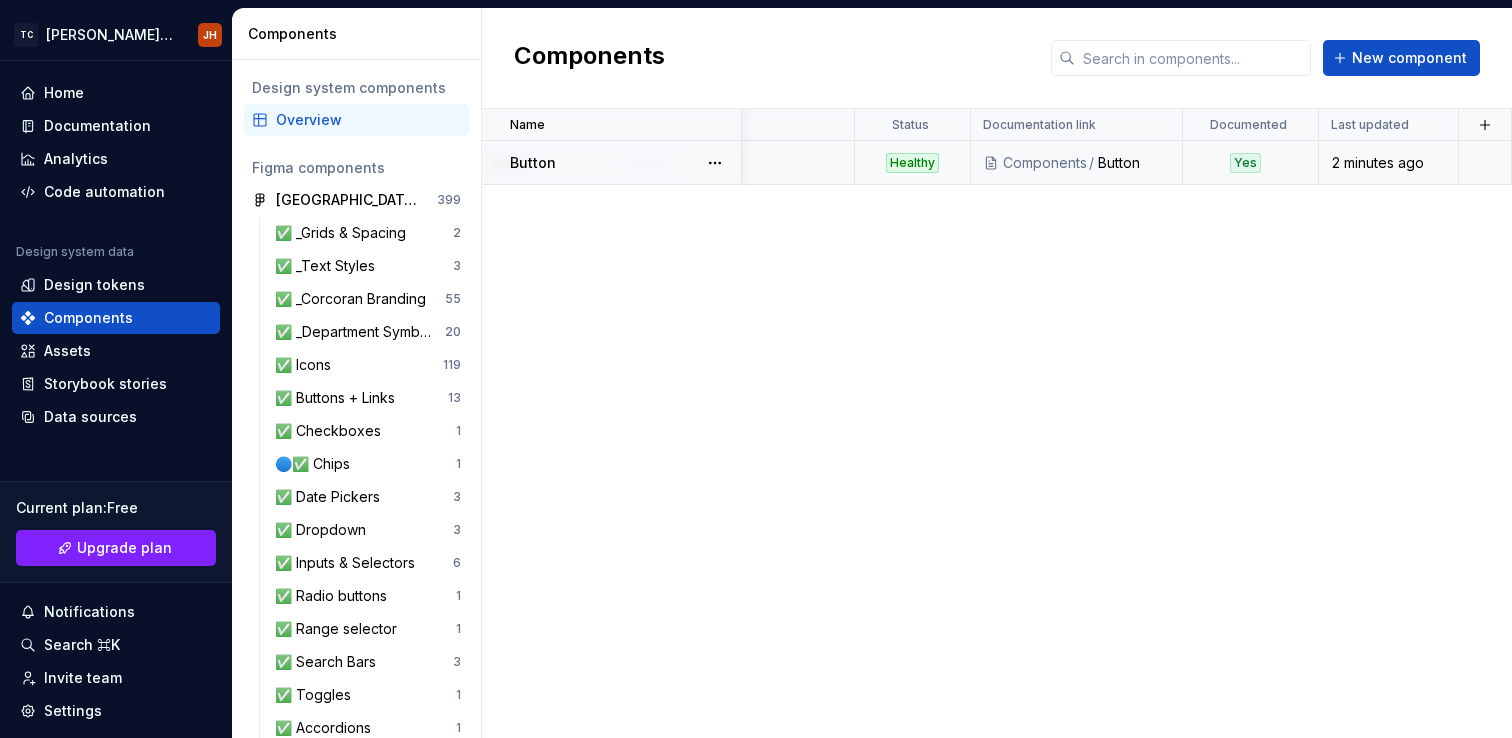 scroll, scrollTop: 0, scrollLeft: 535, axis: horizontal 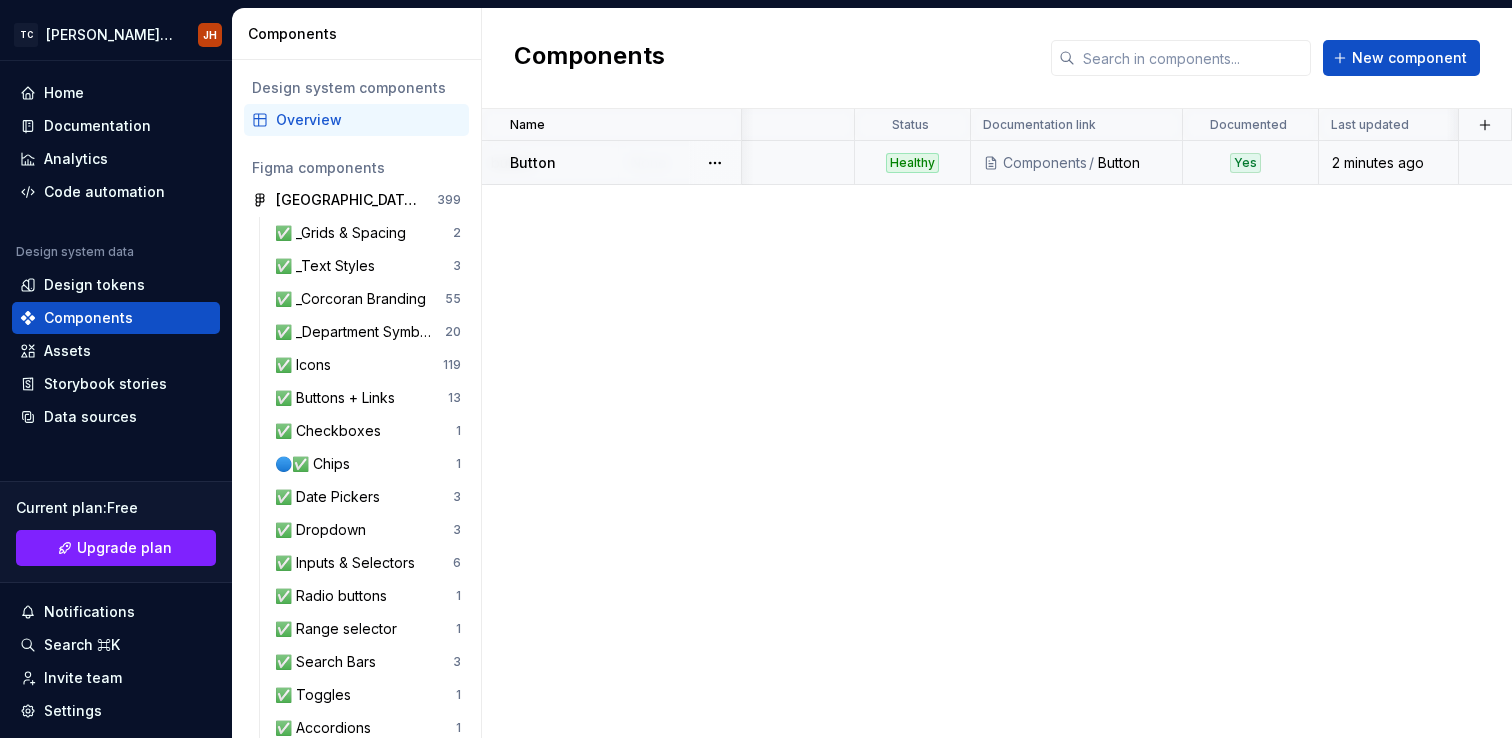 click at bounding box center [1486, 163] 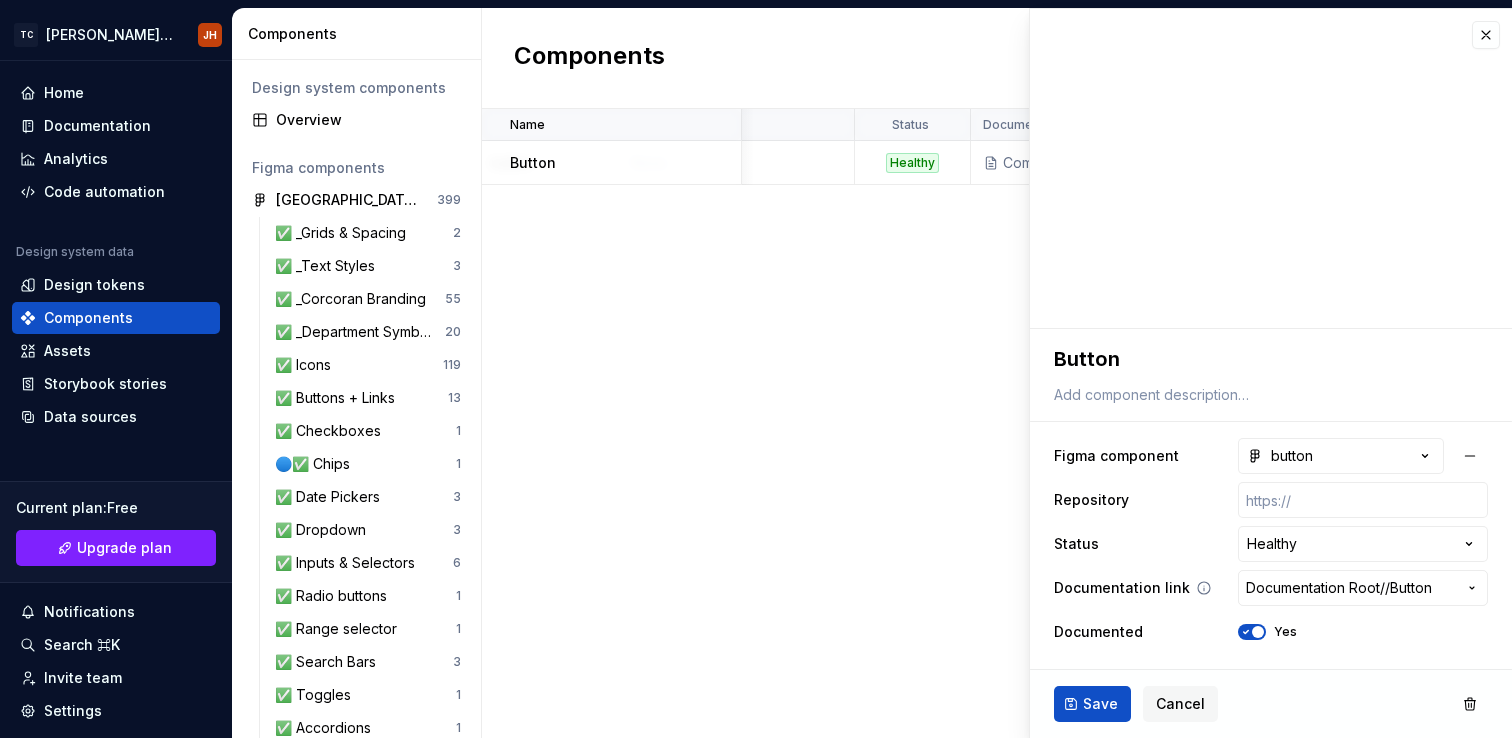 click on "Documentation Root  /" at bounding box center (1315, 588) 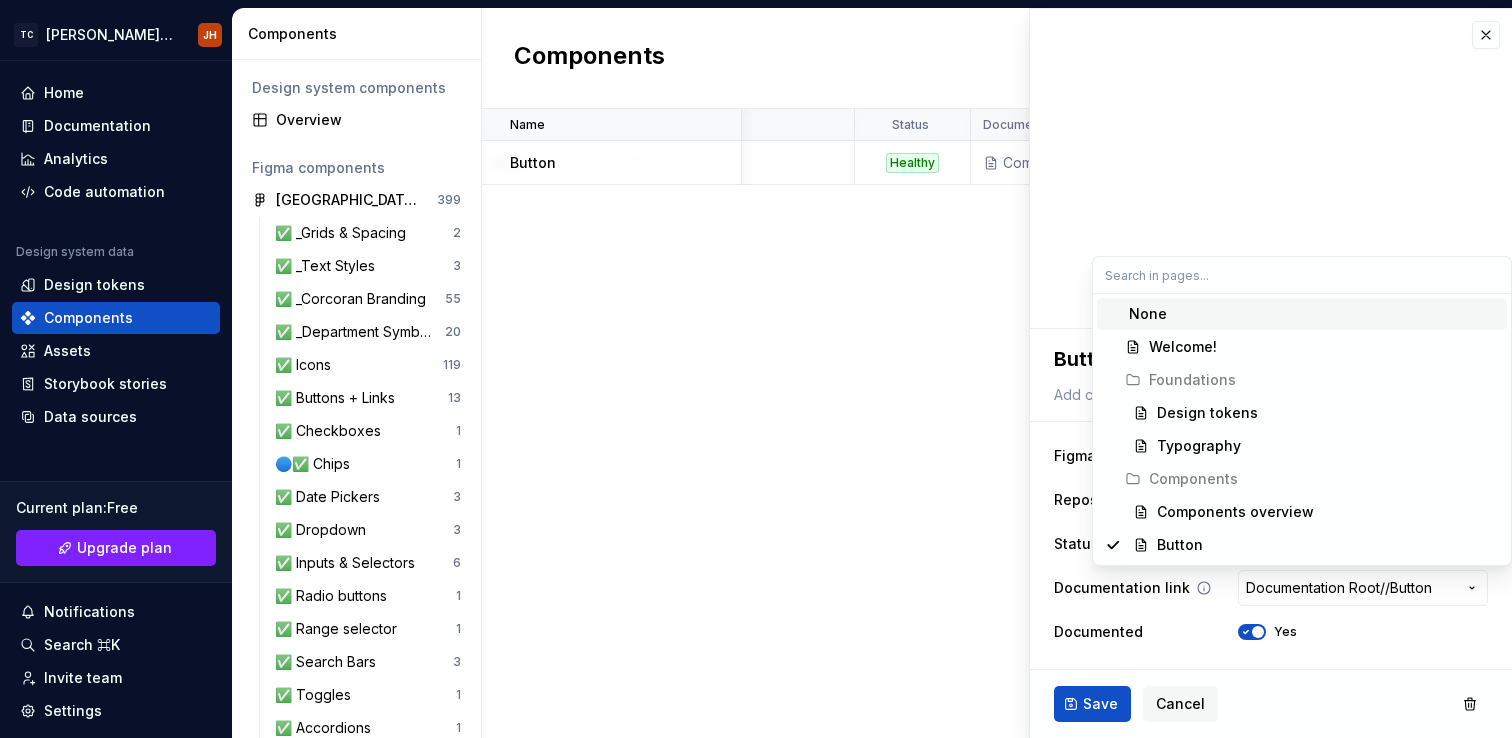 click on "TC Corcoran Design Library JH Home Documentation Analytics Code automation Design system data Design tokens Components Assets Storybook stories Data sources Current plan :  Free Upgrade plan Notifications Search ⌘K Invite team Settings Contact support Help Components Design system components Overview Figma components NEW Corcoran Design Library 399 ✅ _Grids & Spacing 2 ✅  _Text Styles 3 ✅ _Corcoran Branding 55 ✅ _Department Symbols 20 ✅ Icons 119 ✅ Buttons + Links 13 ✅  Checkboxes 1 🔵✅ Chips 1 ✅  Date Pickers 3 ✅   Dropdown 3 ✅   Inputs & Selectors 6 ✅  Radio buttons 1 ✅ Range selector 1 ✅   Search Bars 3 ✅  Toggles 1 ✅   Accordions 1 ✅   Badge 1 🚧 ✅ Cards 15 ✅  Charts & Graphs 2 ✅  Flags + Indicators 5 ✅   Map Elements 5 ✅   Tables 7 ✅   Tips 3 ✅  Navigation Buttons (Breadcrumbs, Back, Next Buttons) 3 ✅  Footers 2 ✅   Navigation Bars 24 🔵✅   Pagination 1 ✅   Stepper 1 🚧 ✅   Sticky elements 2 ✅ Tabs 2 ✅ Disclaimer 1 ✅ Modals 10 1 1" at bounding box center (756, 369) 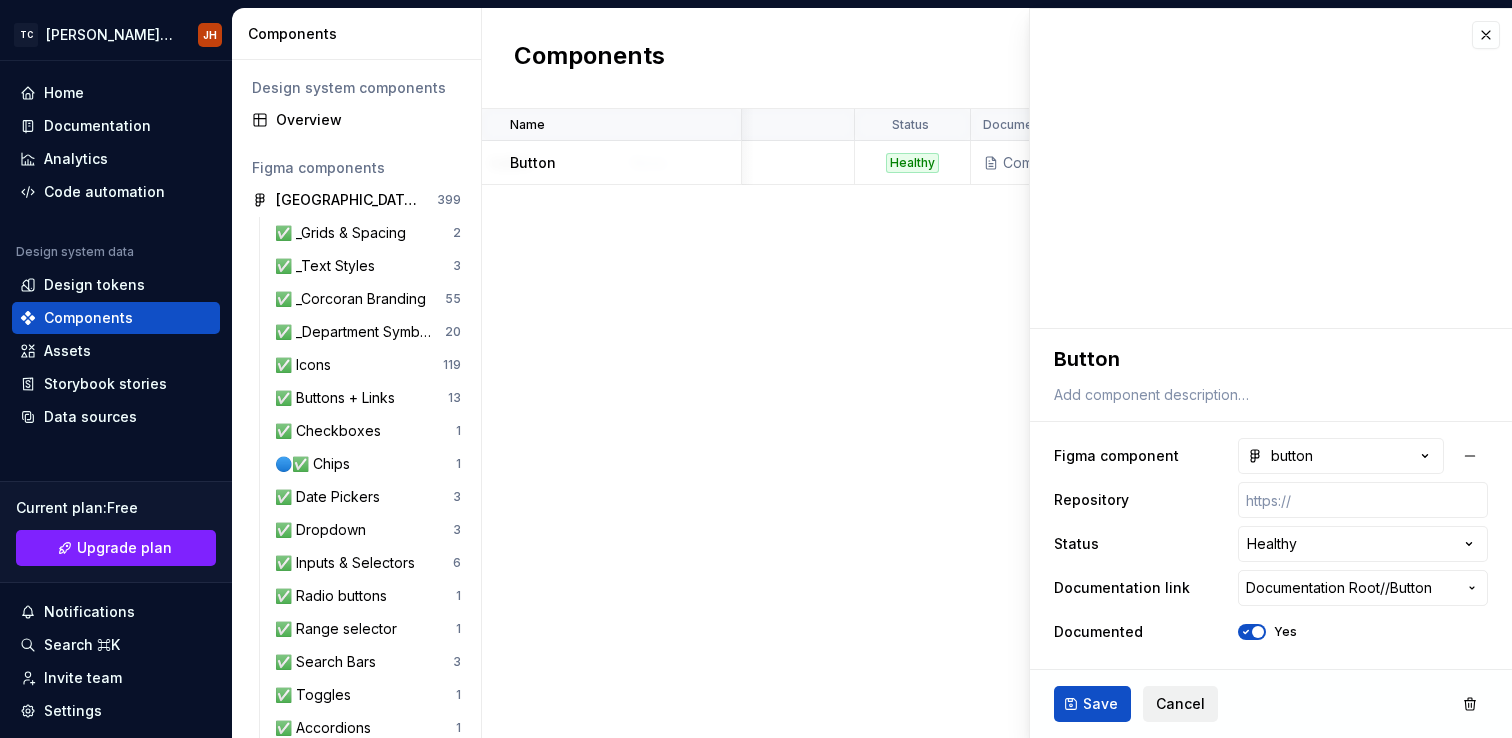 click on "Cancel" at bounding box center (1180, 704) 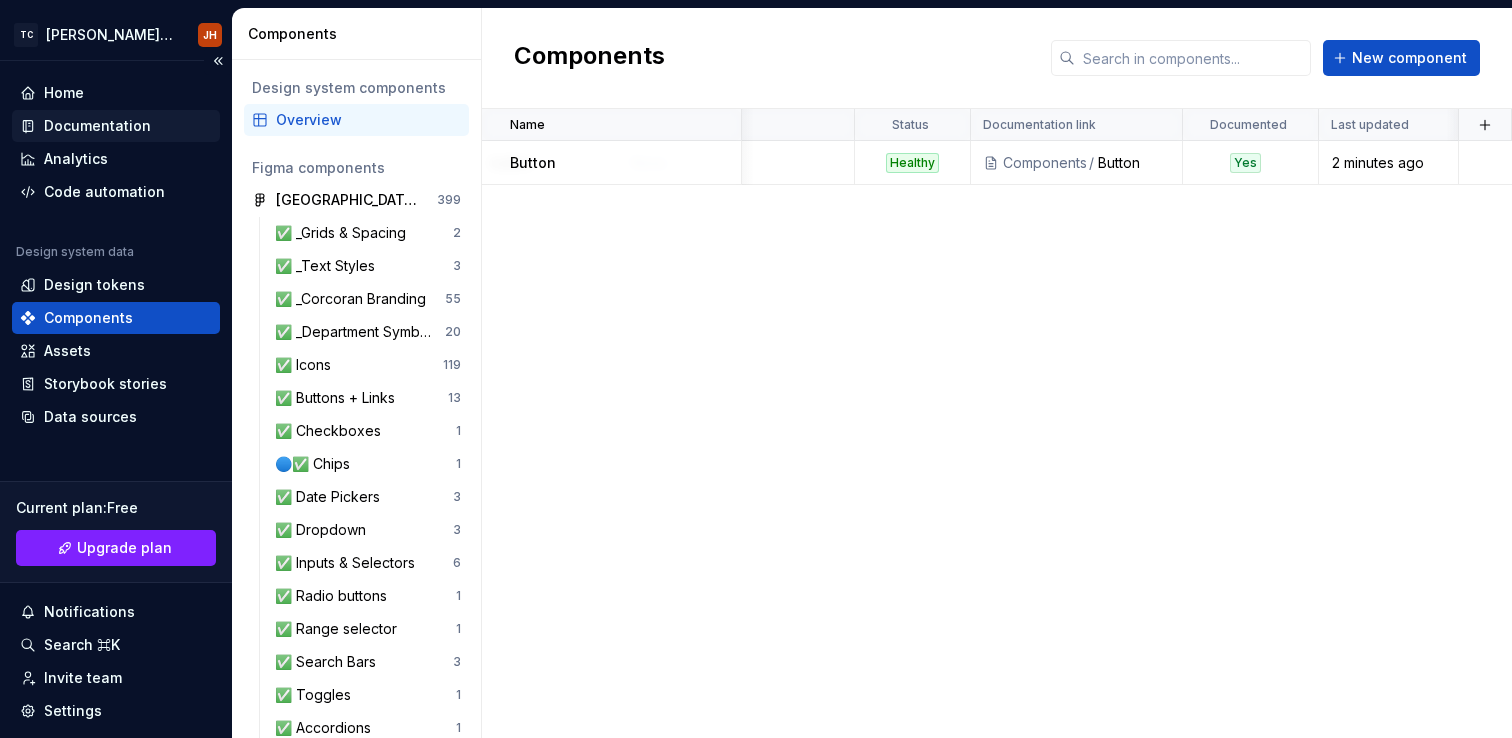 click on "Documentation" at bounding box center (116, 126) 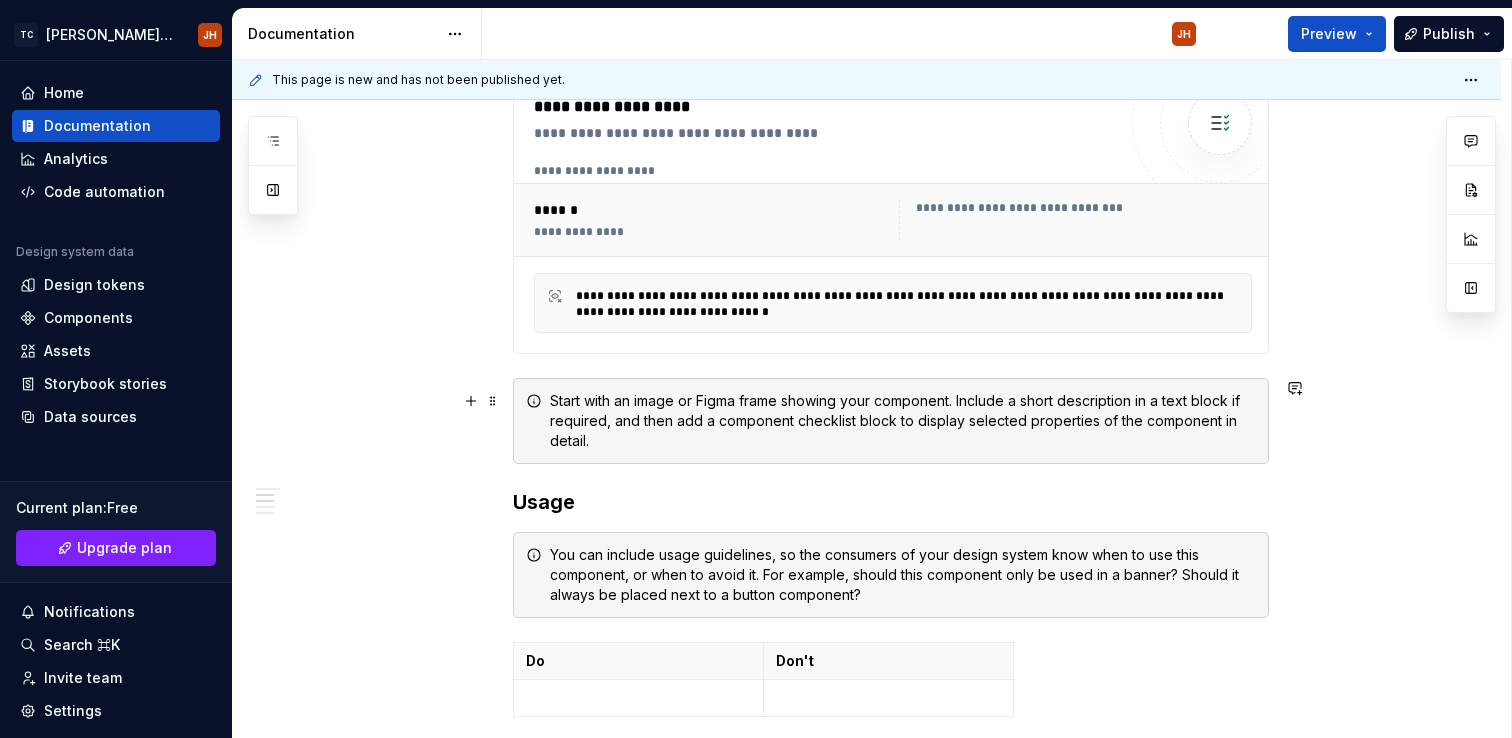 scroll, scrollTop: 929, scrollLeft: 0, axis: vertical 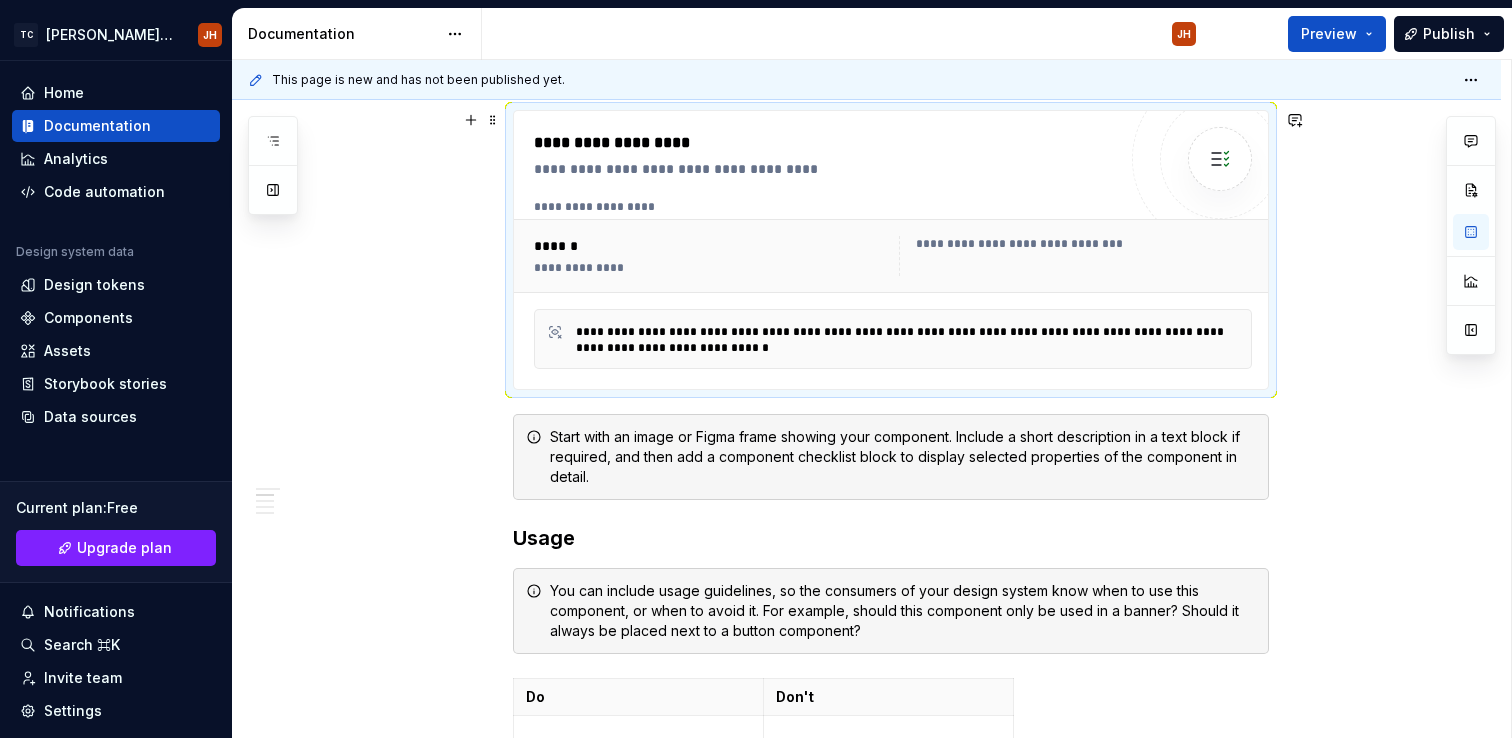 click on "**********" at bounding box center (907, 340) 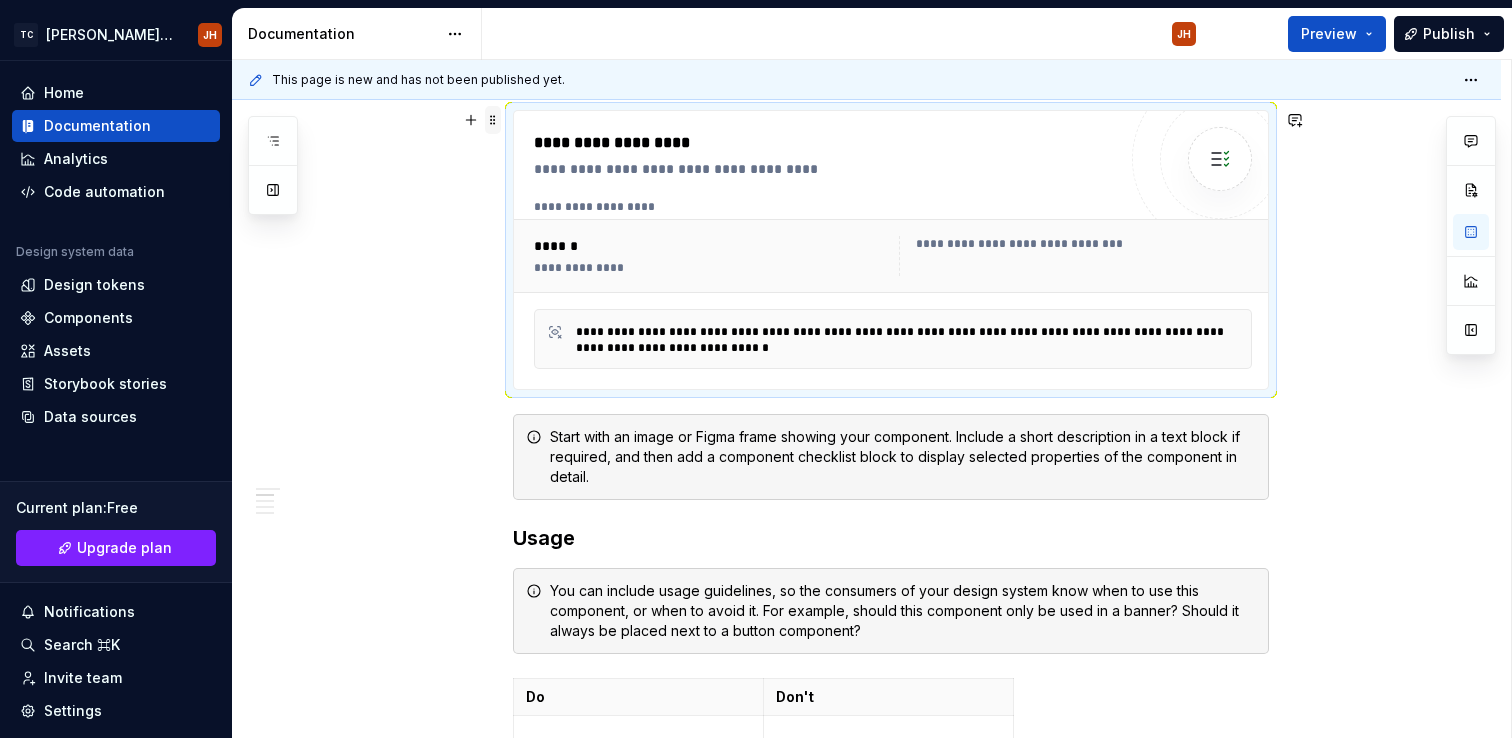 click at bounding box center [493, 120] 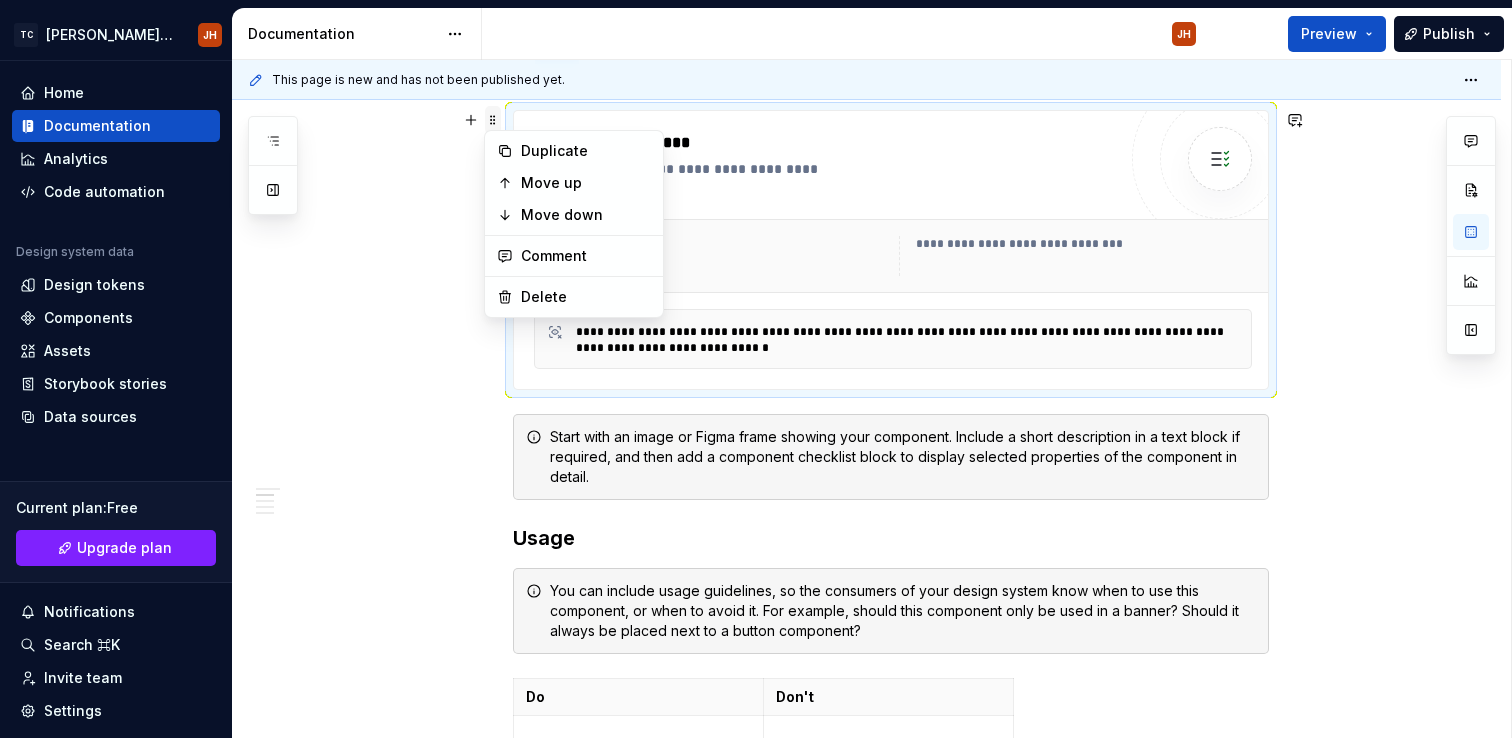 click at bounding box center [493, 120] 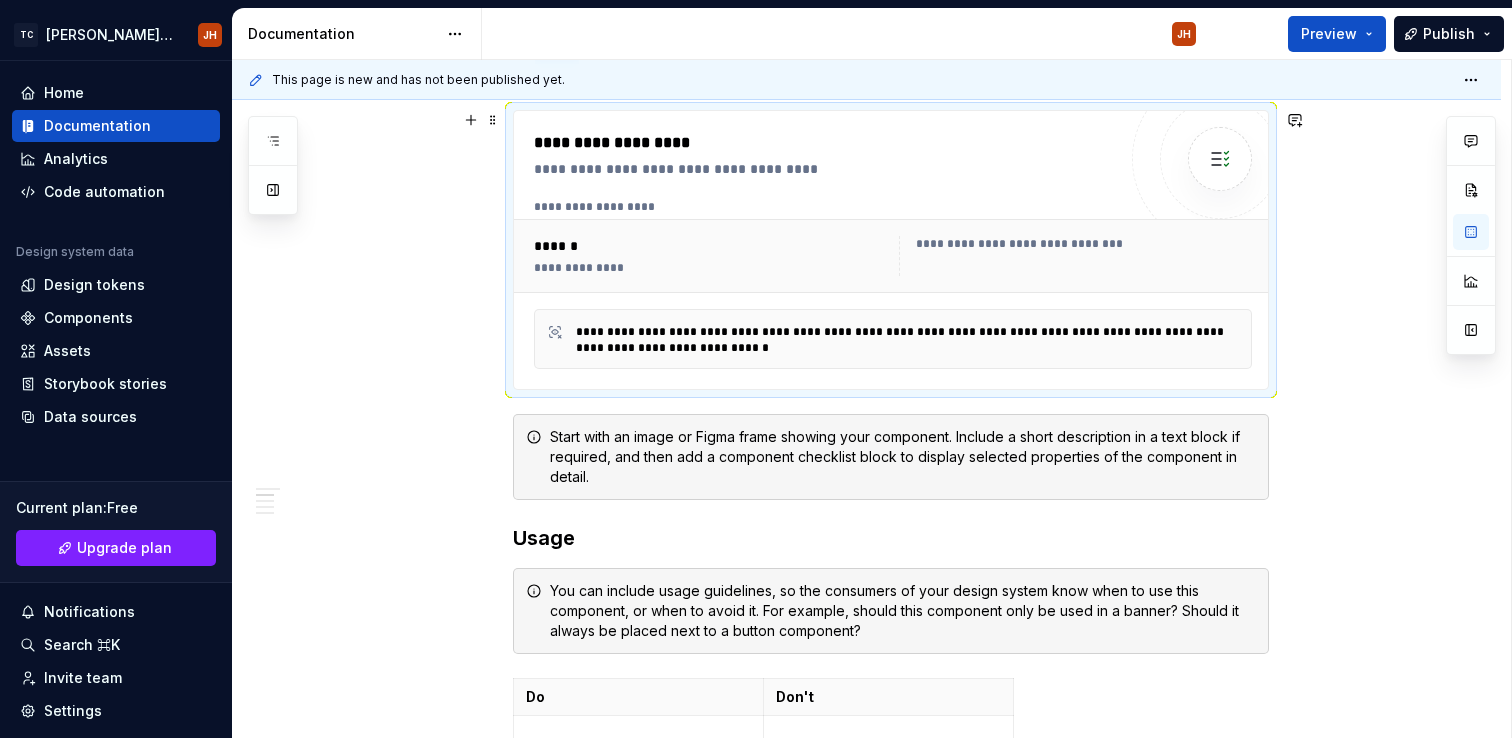 click at bounding box center (1220, 159) 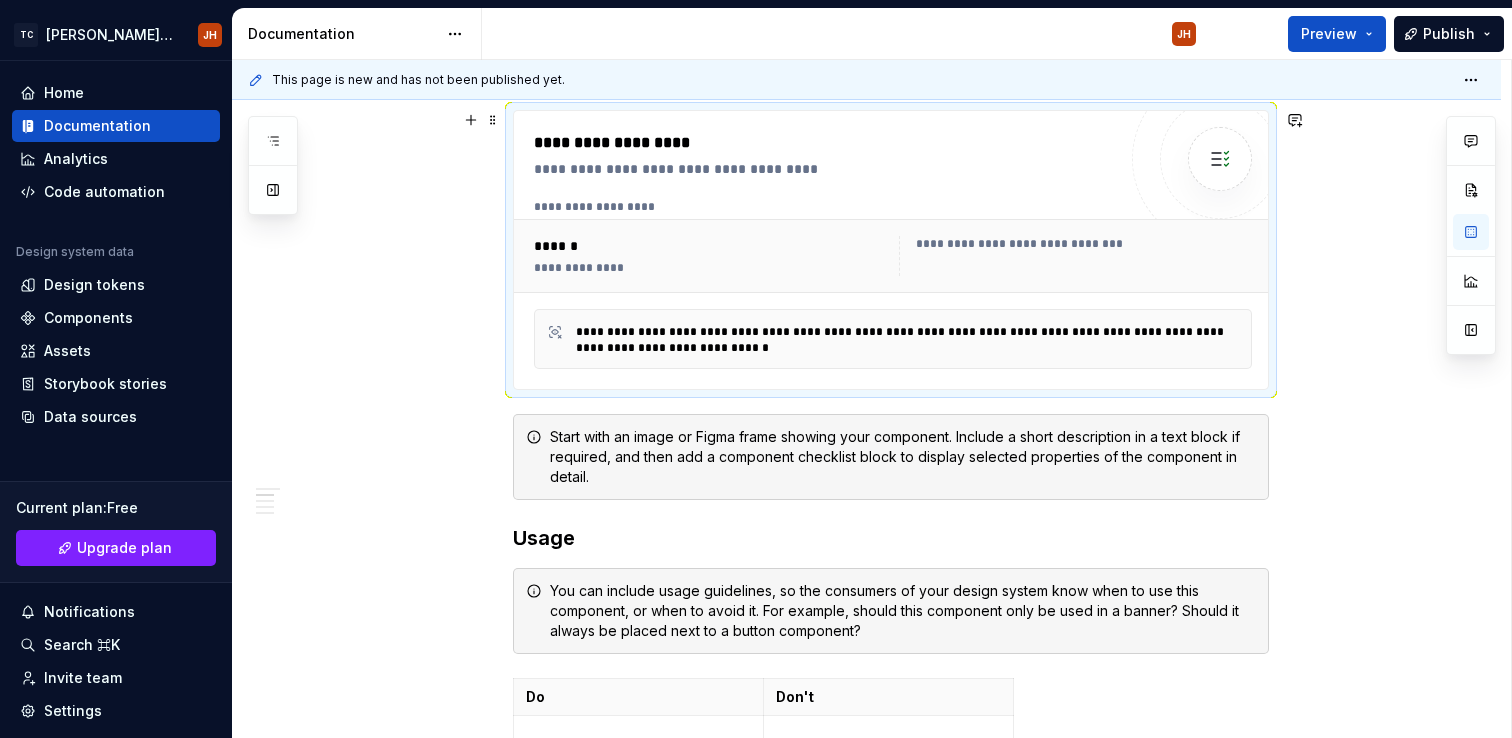 click on "**********" at bounding box center (1084, 244) 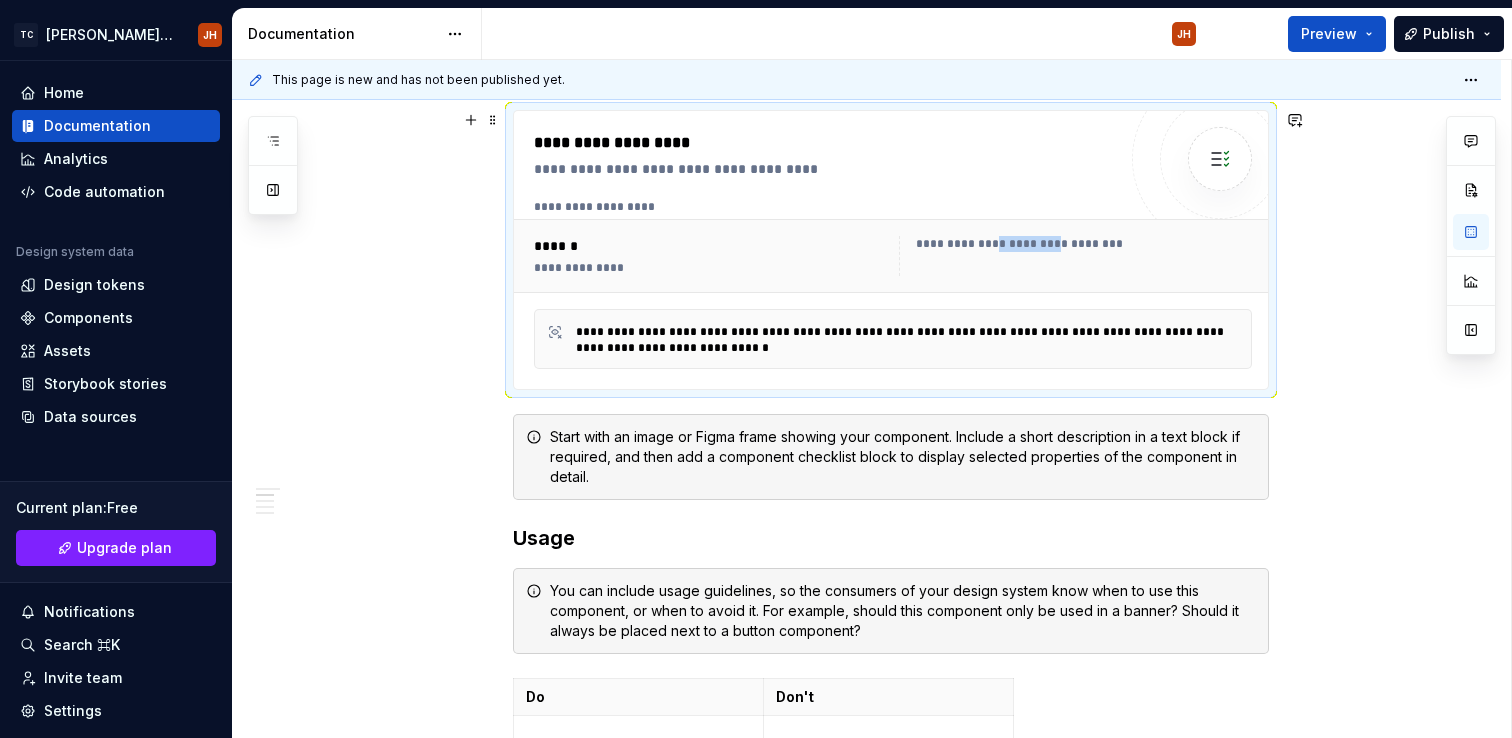 click on "**********" at bounding box center (1084, 244) 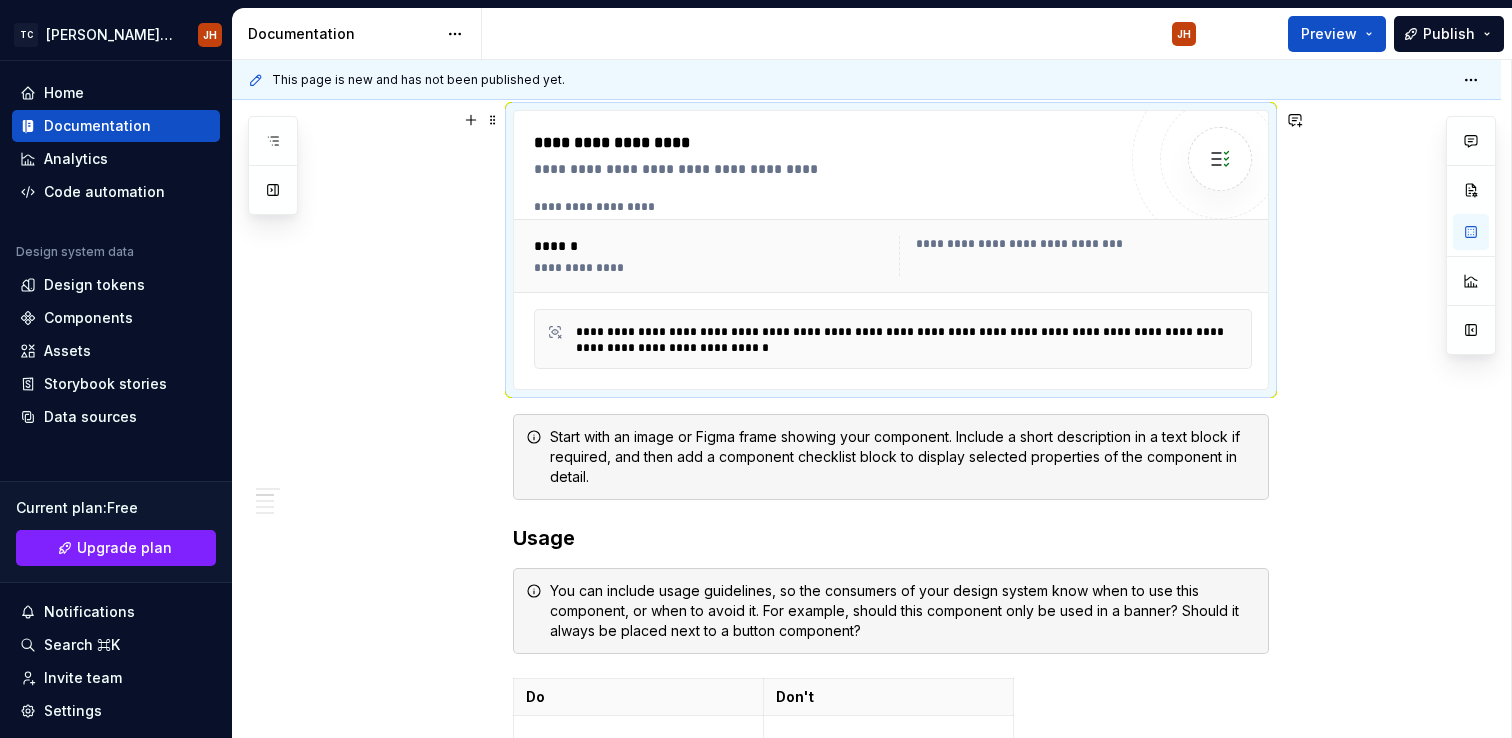 click on "**********" at bounding box center [893, 256] 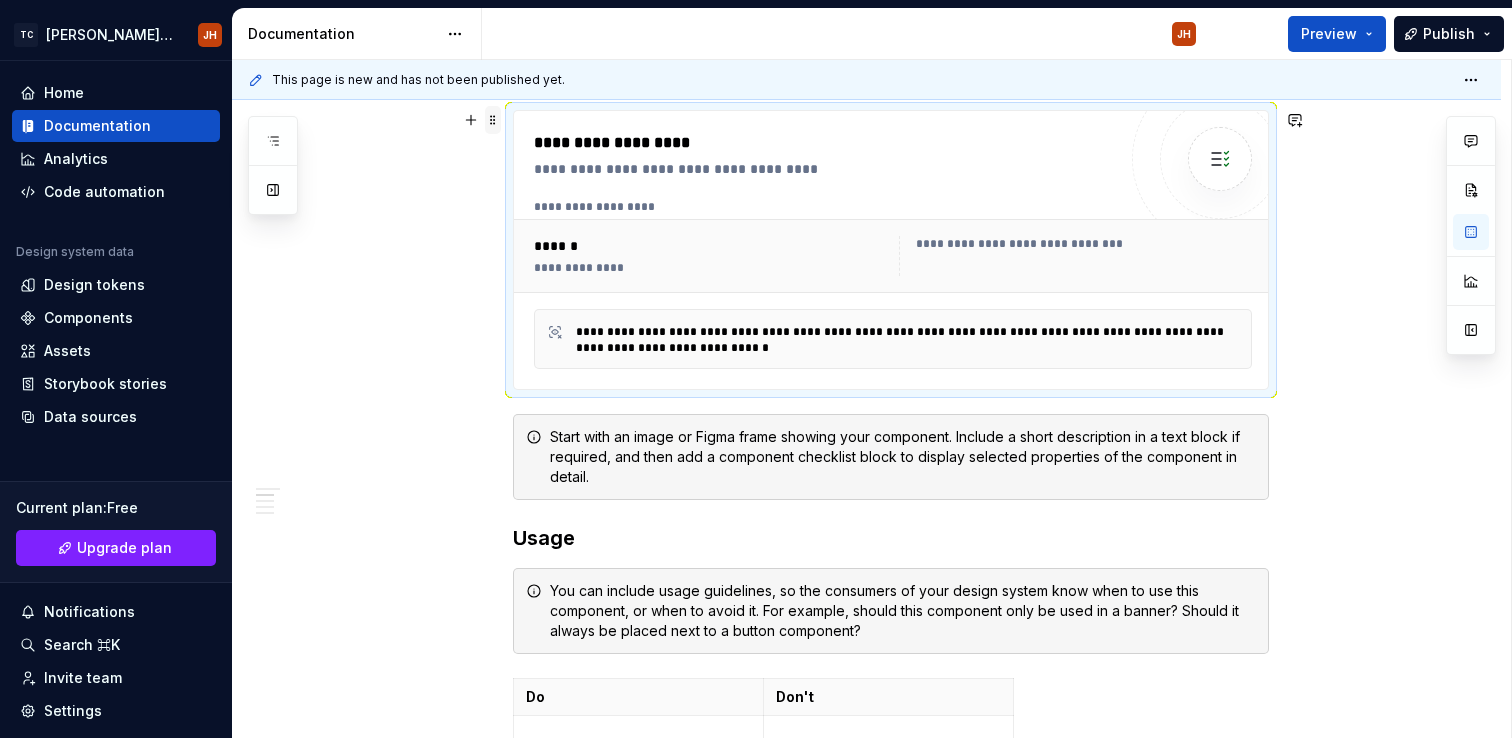 click at bounding box center [493, 120] 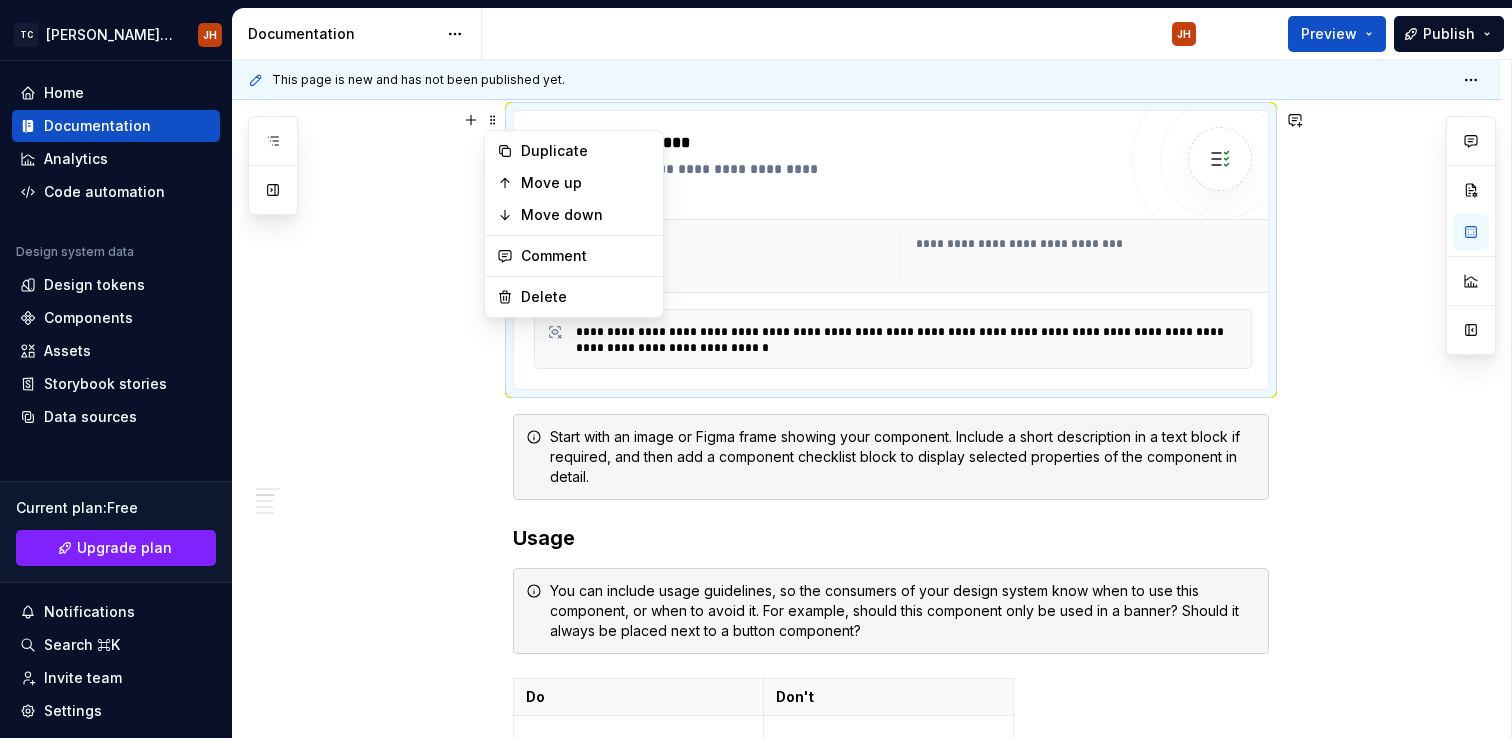 click on "**********" at bounding box center [893, 256] 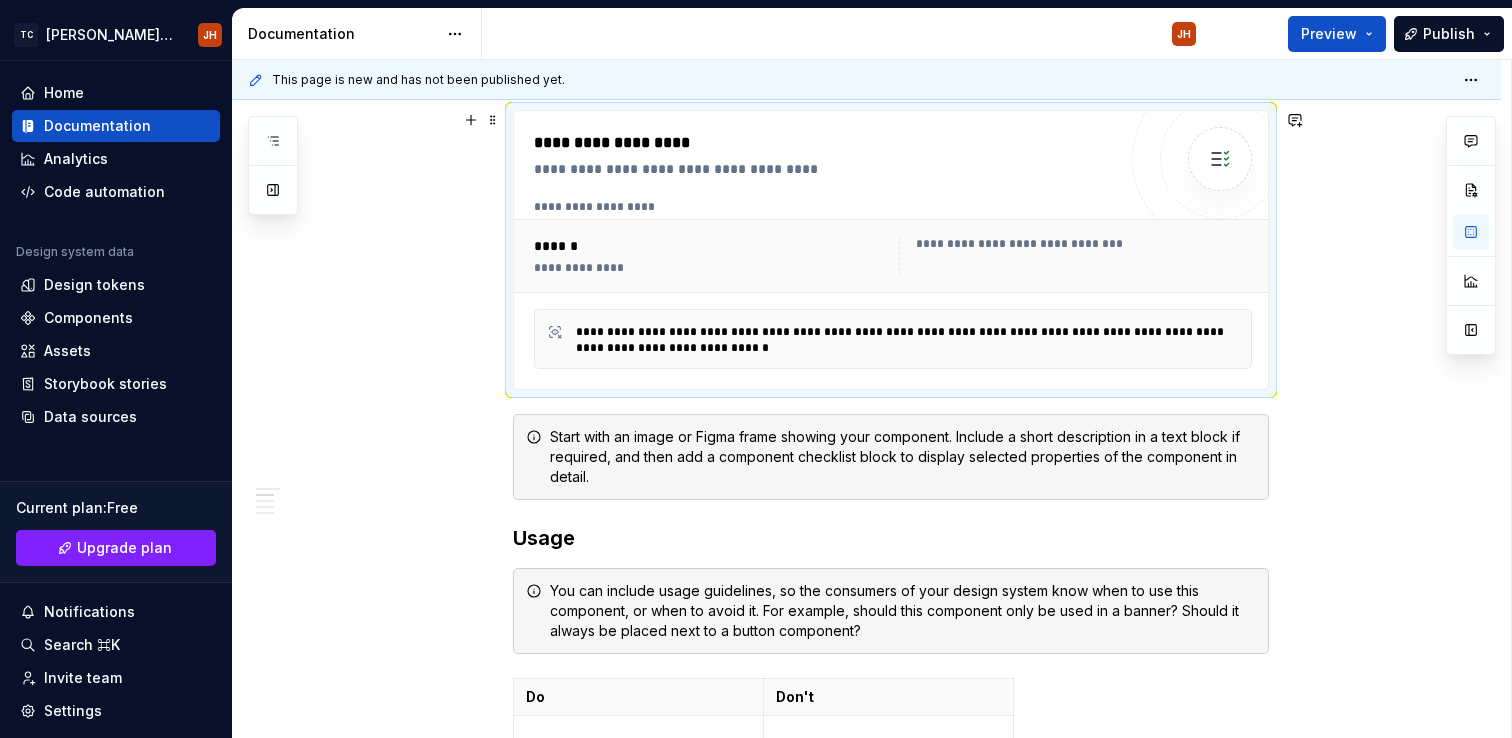 click on "**********" at bounding box center [893, 256] 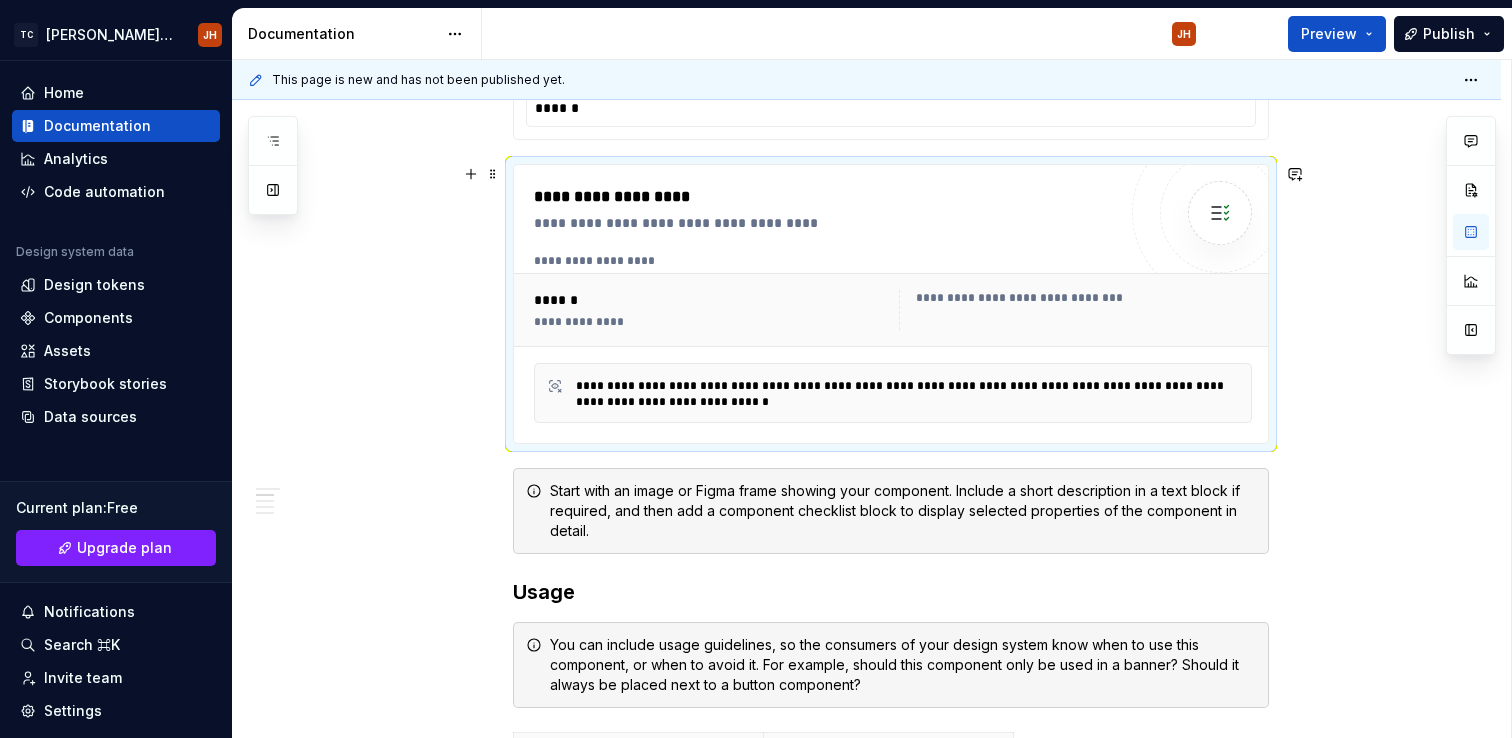 scroll, scrollTop: 836, scrollLeft: 0, axis: vertical 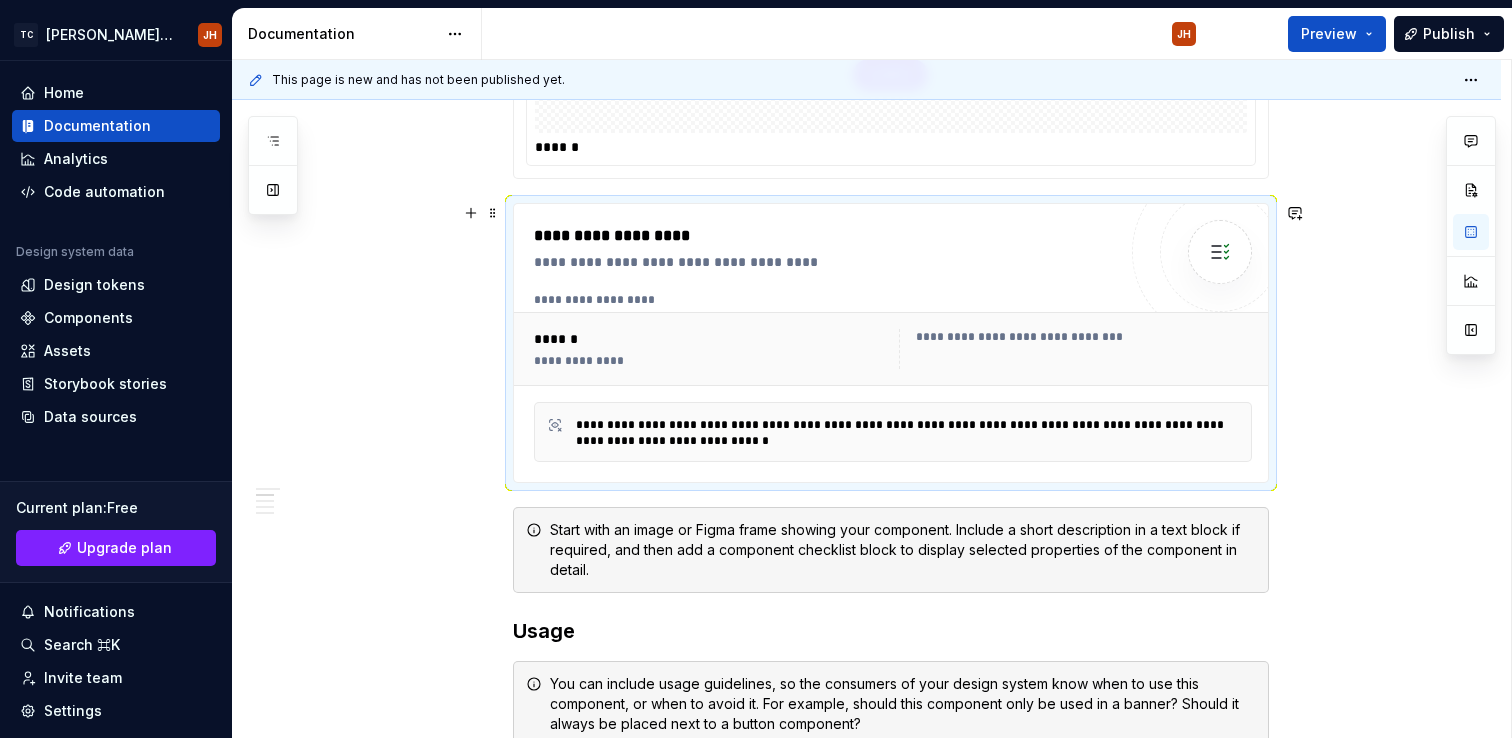 click on "**********" at bounding box center [893, 432] 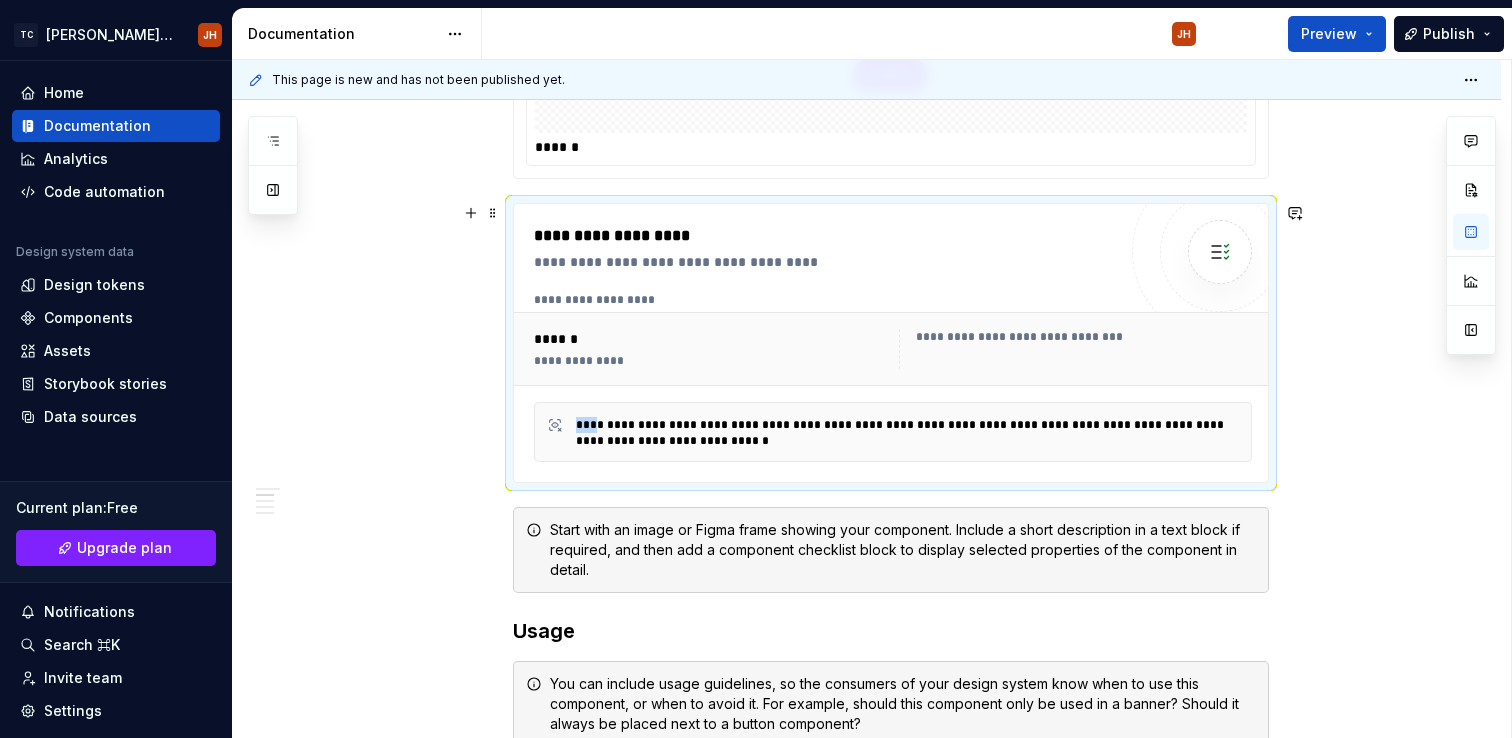 click on "**********" at bounding box center (893, 432) 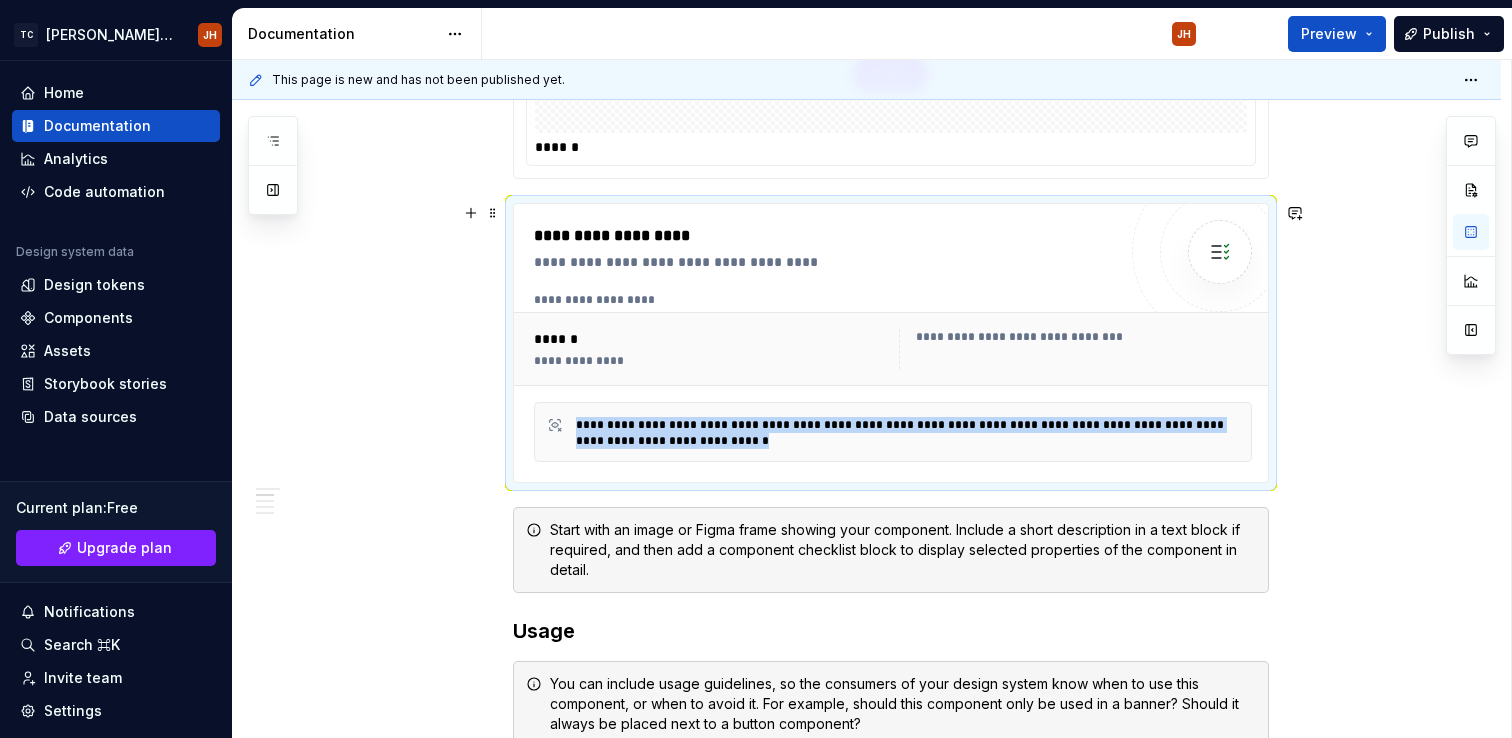 click on "**********" at bounding box center (893, 432) 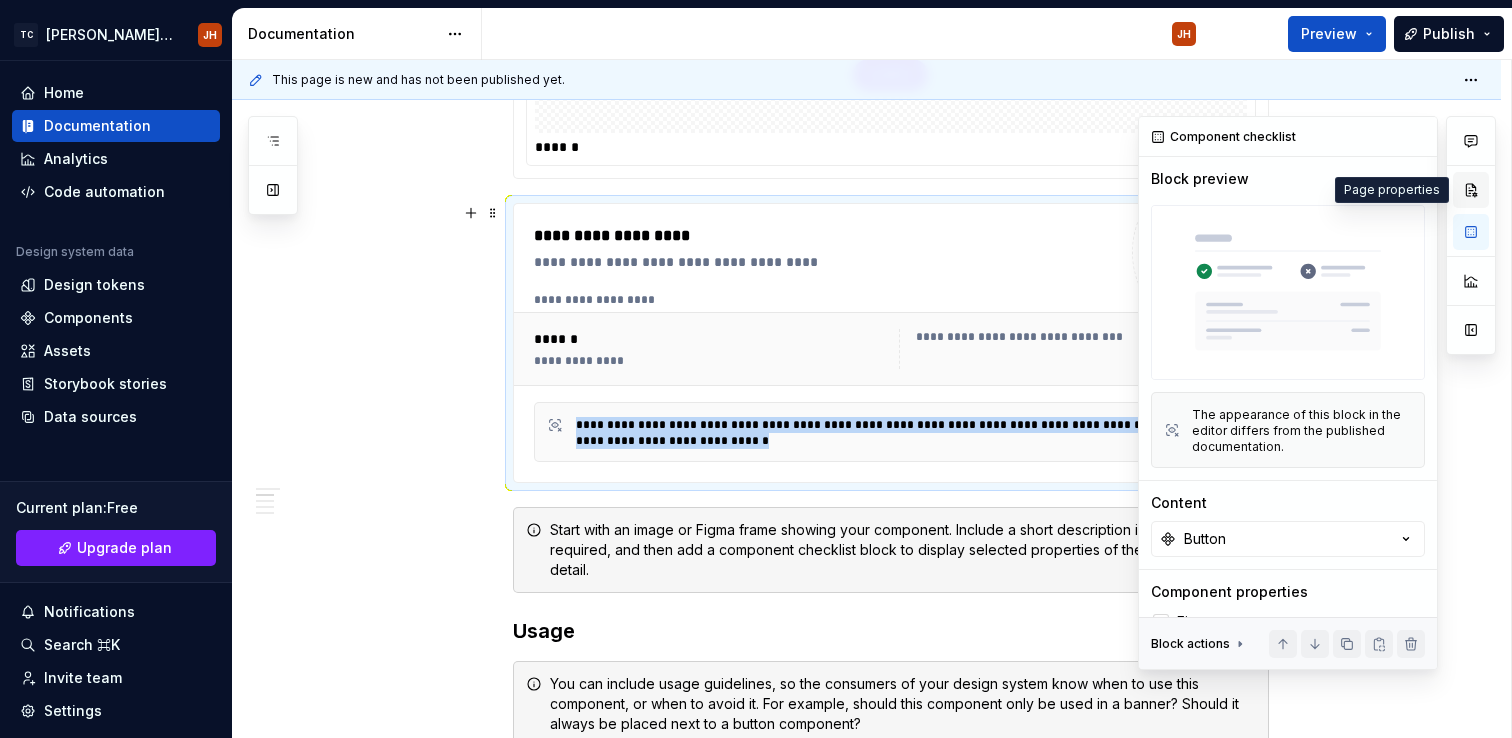 click at bounding box center [1471, 190] 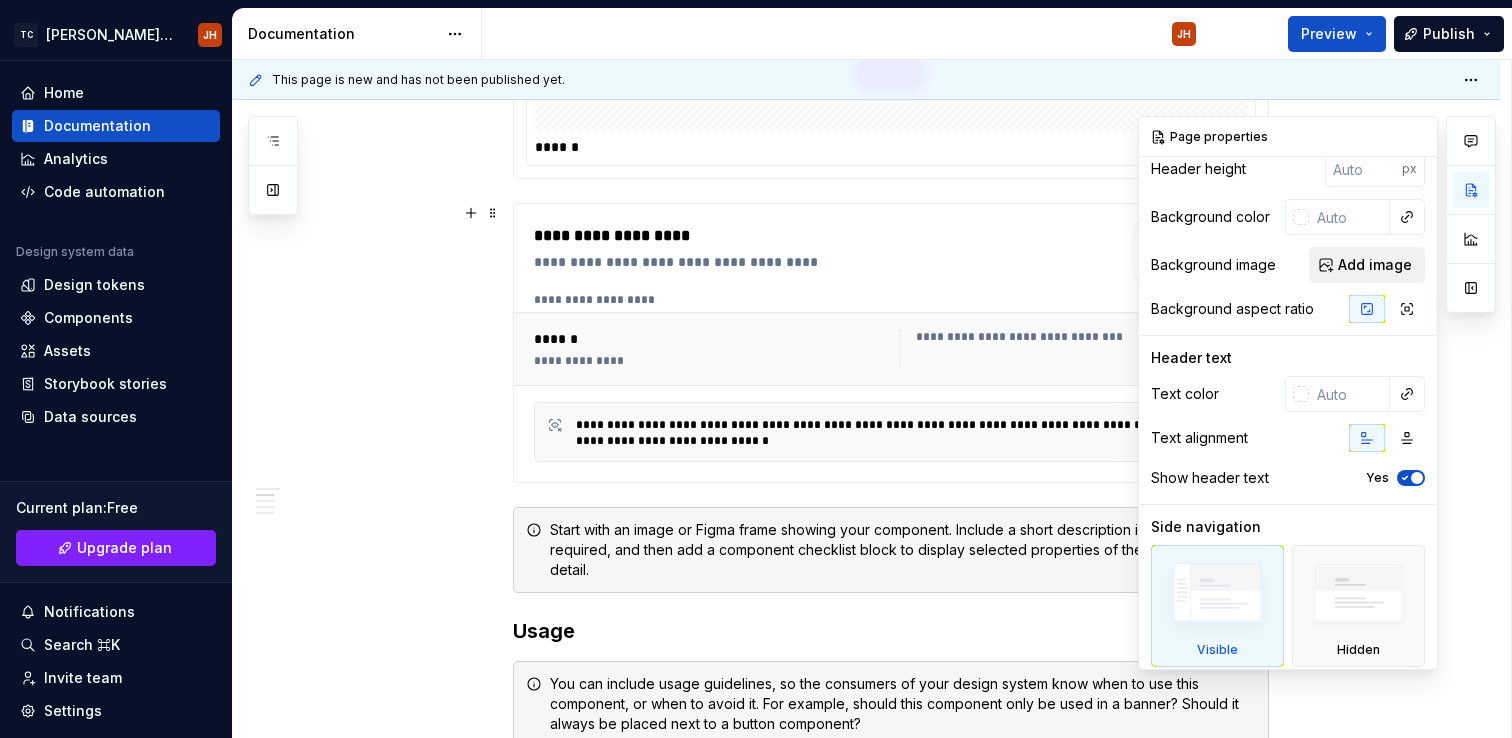 scroll, scrollTop: 140, scrollLeft: 0, axis: vertical 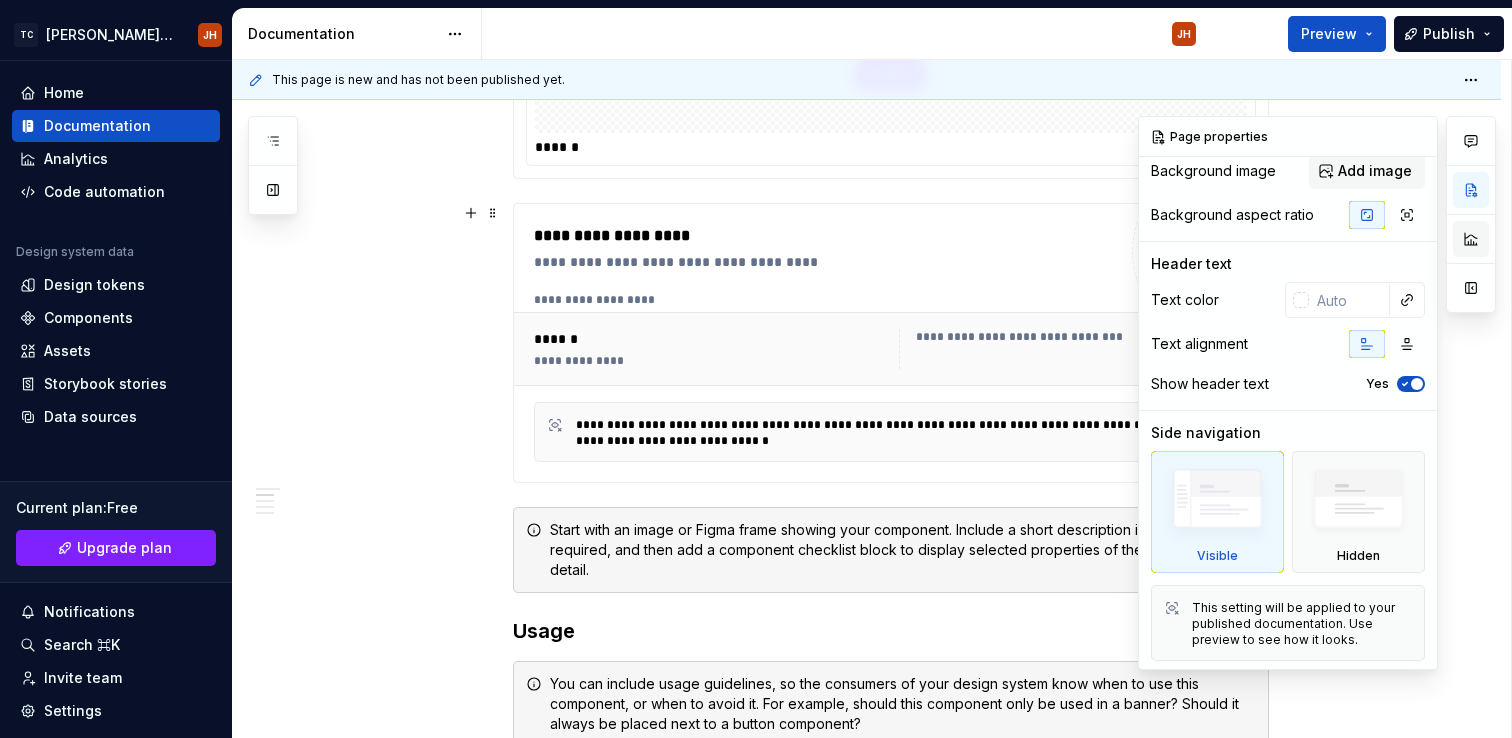 click at bounding box center [1471, 239] 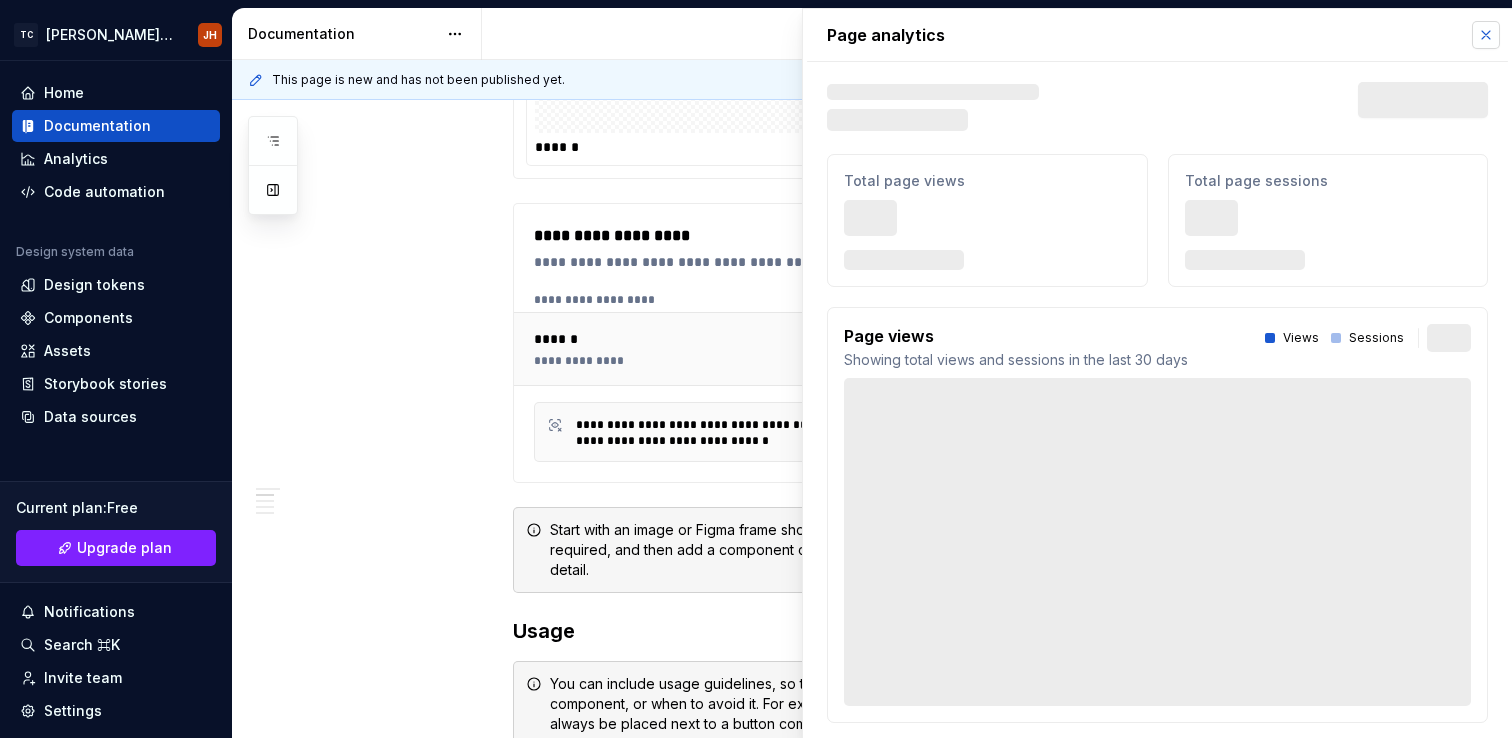 click at bounding box center (1486, 35) 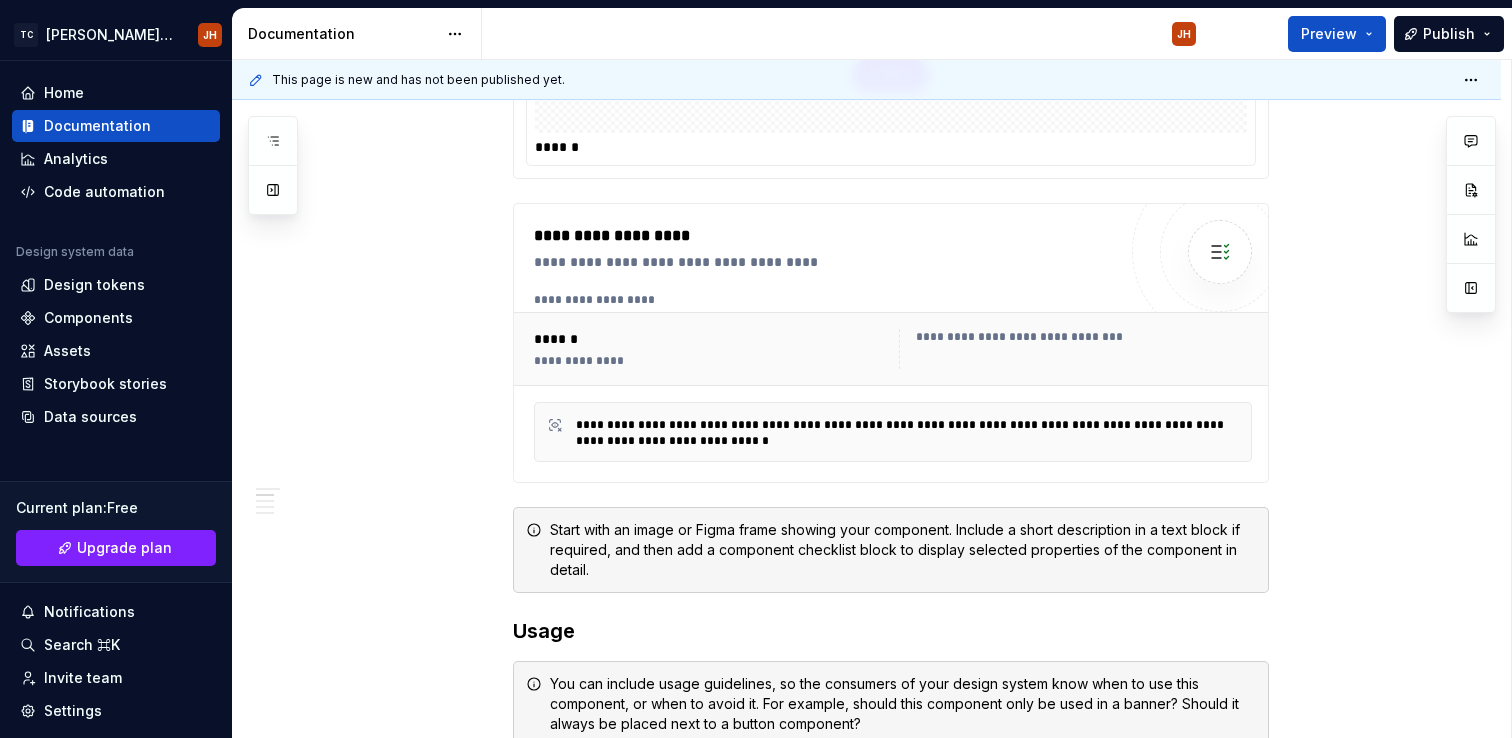 scroll, scrollTop: 0, scrollLeft: 0, axis: both 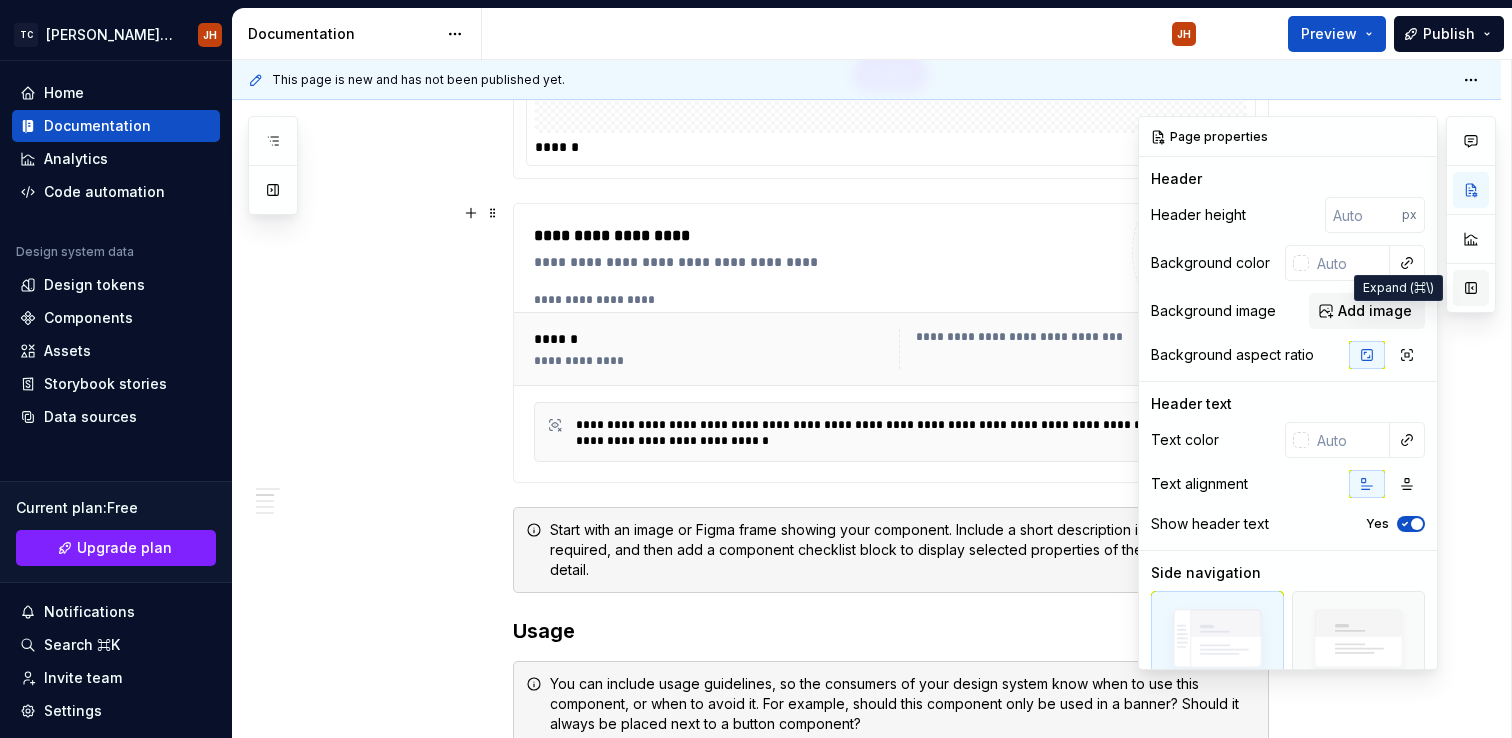 click at bounding box center (1471, 288) 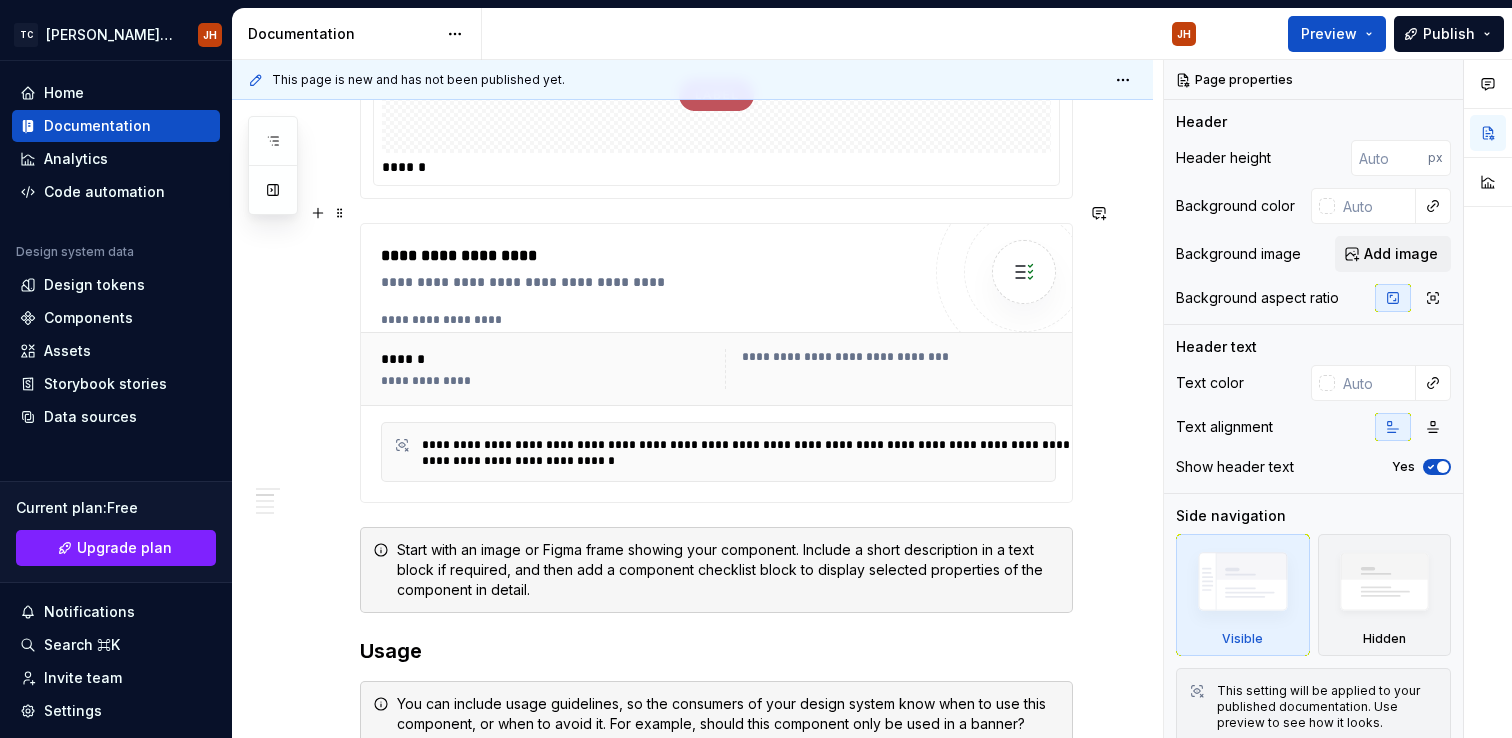scroll, scrollTop: 856, scrollLeft: 0, axis: vertical 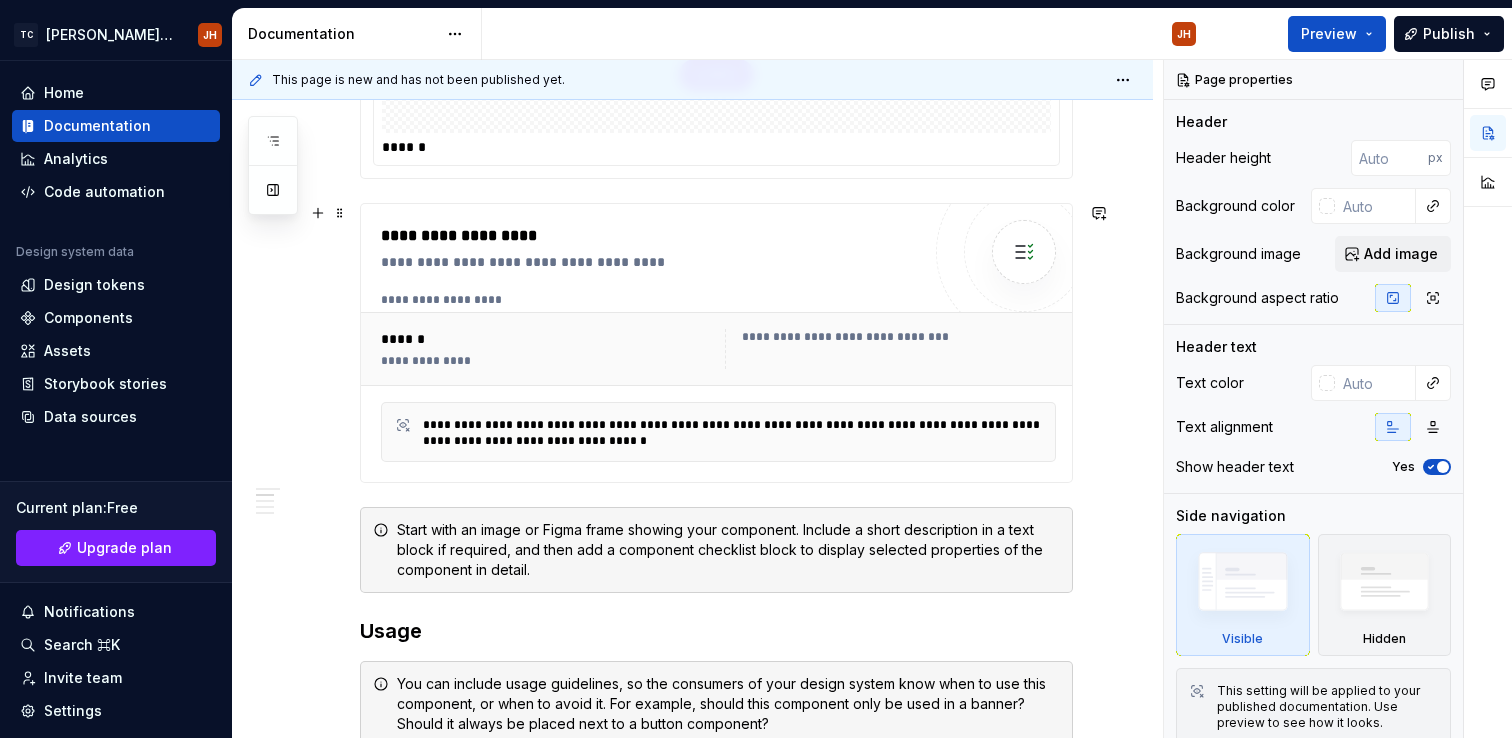 click on "**********" at bounding box center [718, 377] 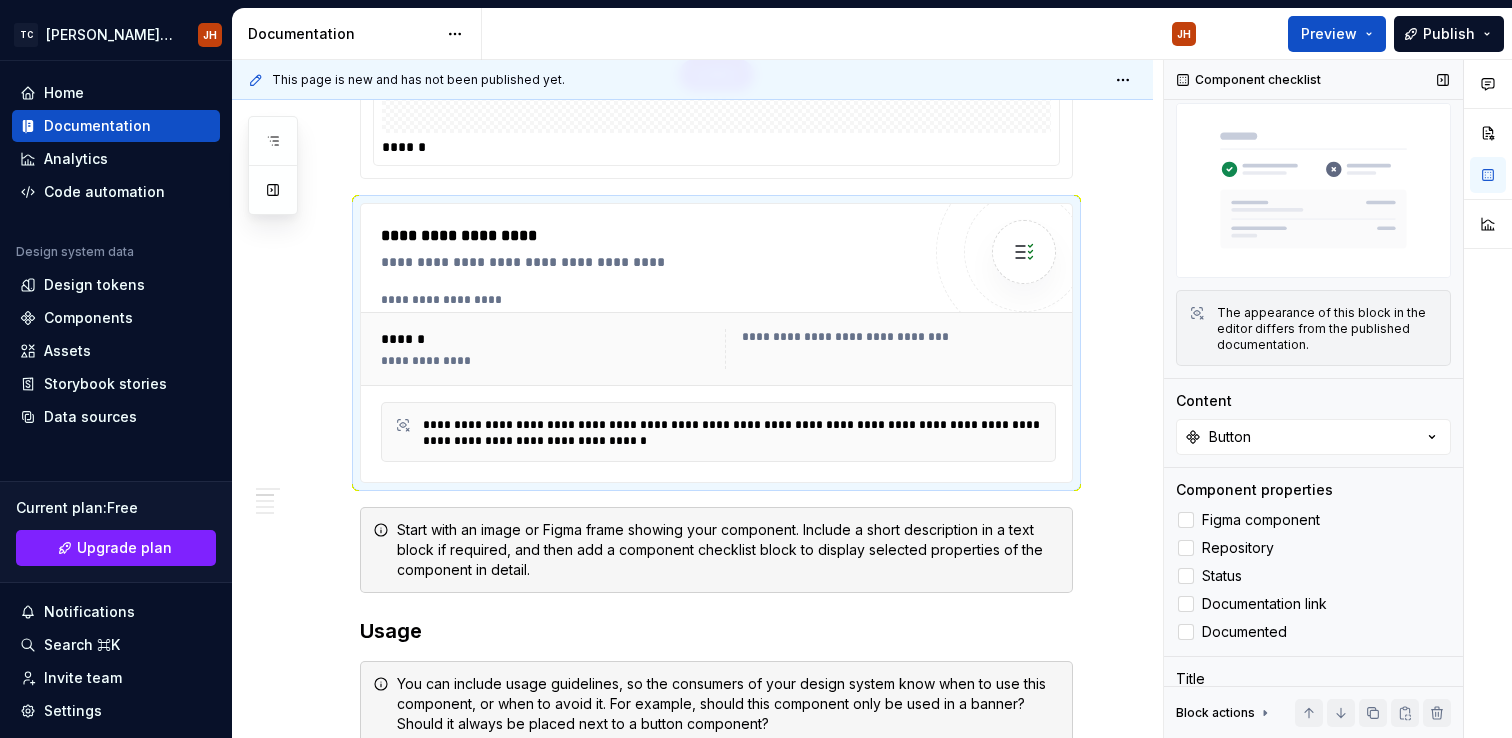 scroll, scrollTop: 141, scrollLeft: 0, axis: vertical 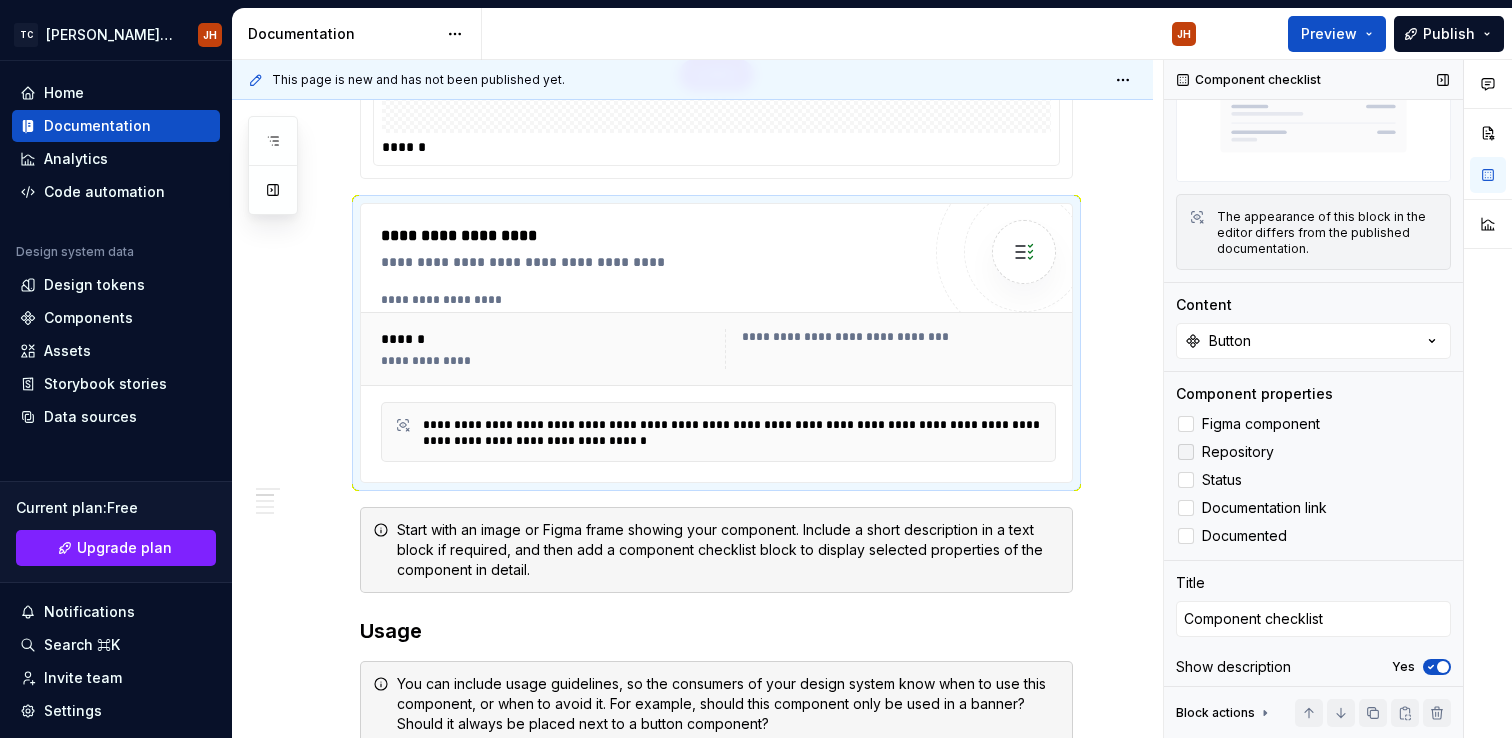 click at bounding box center [1186, 452] 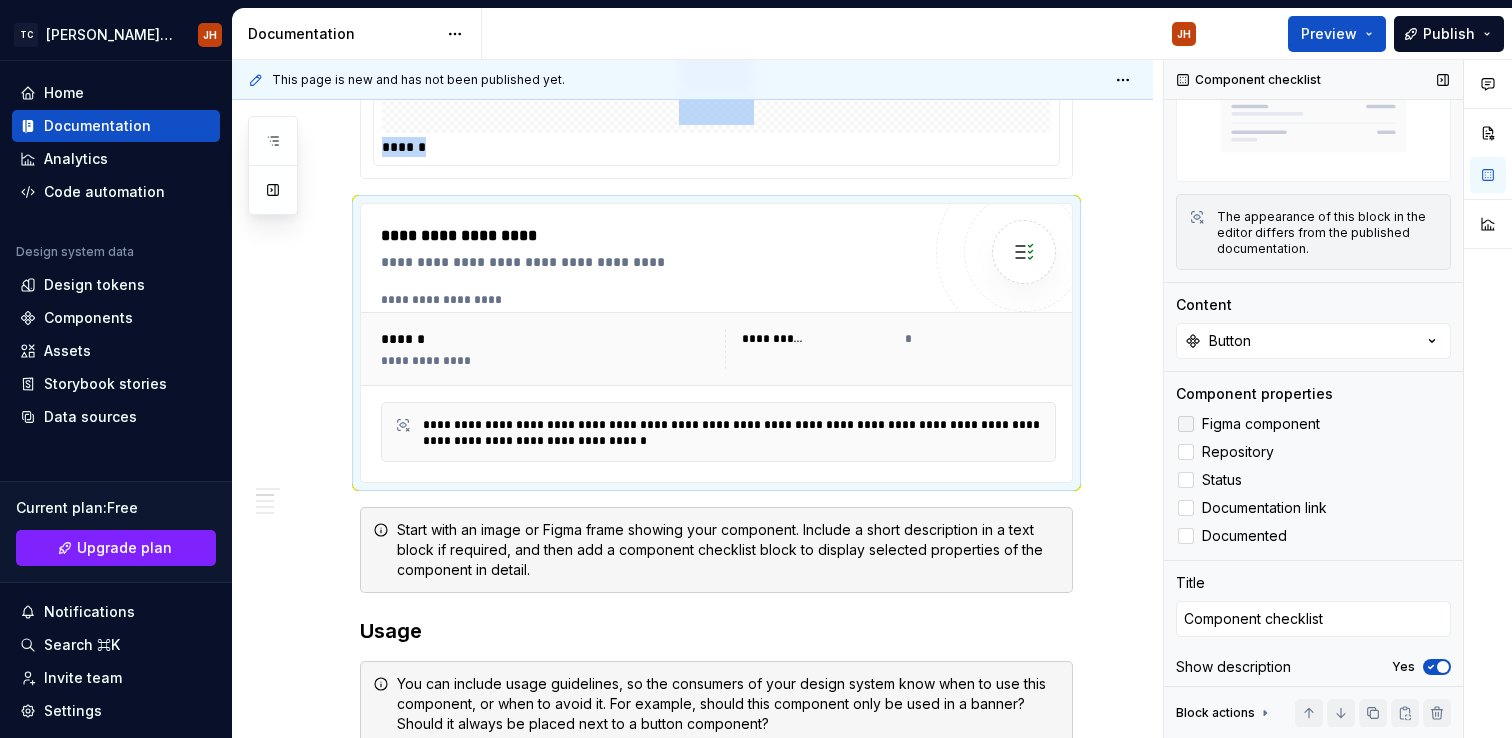 click at bounding box center (1186, 424) 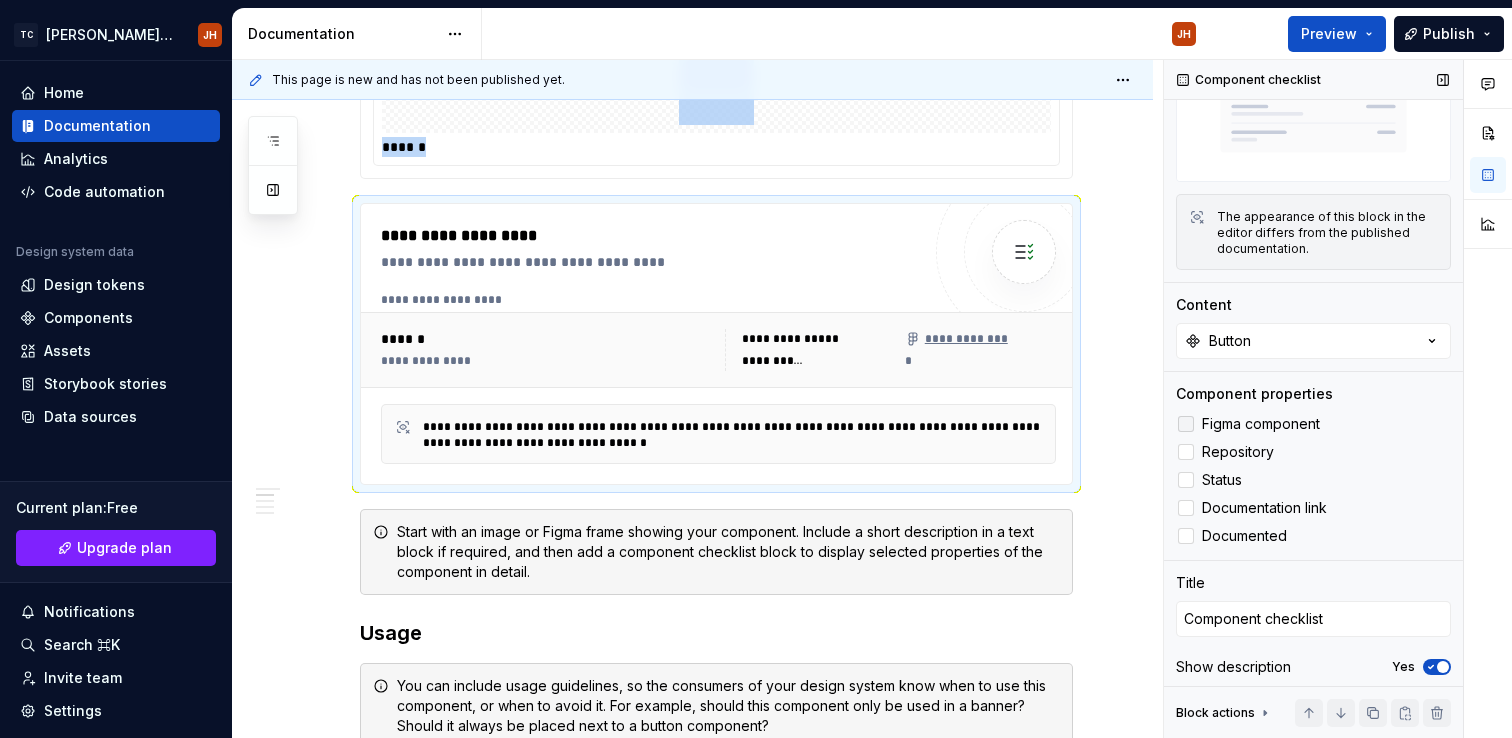 click 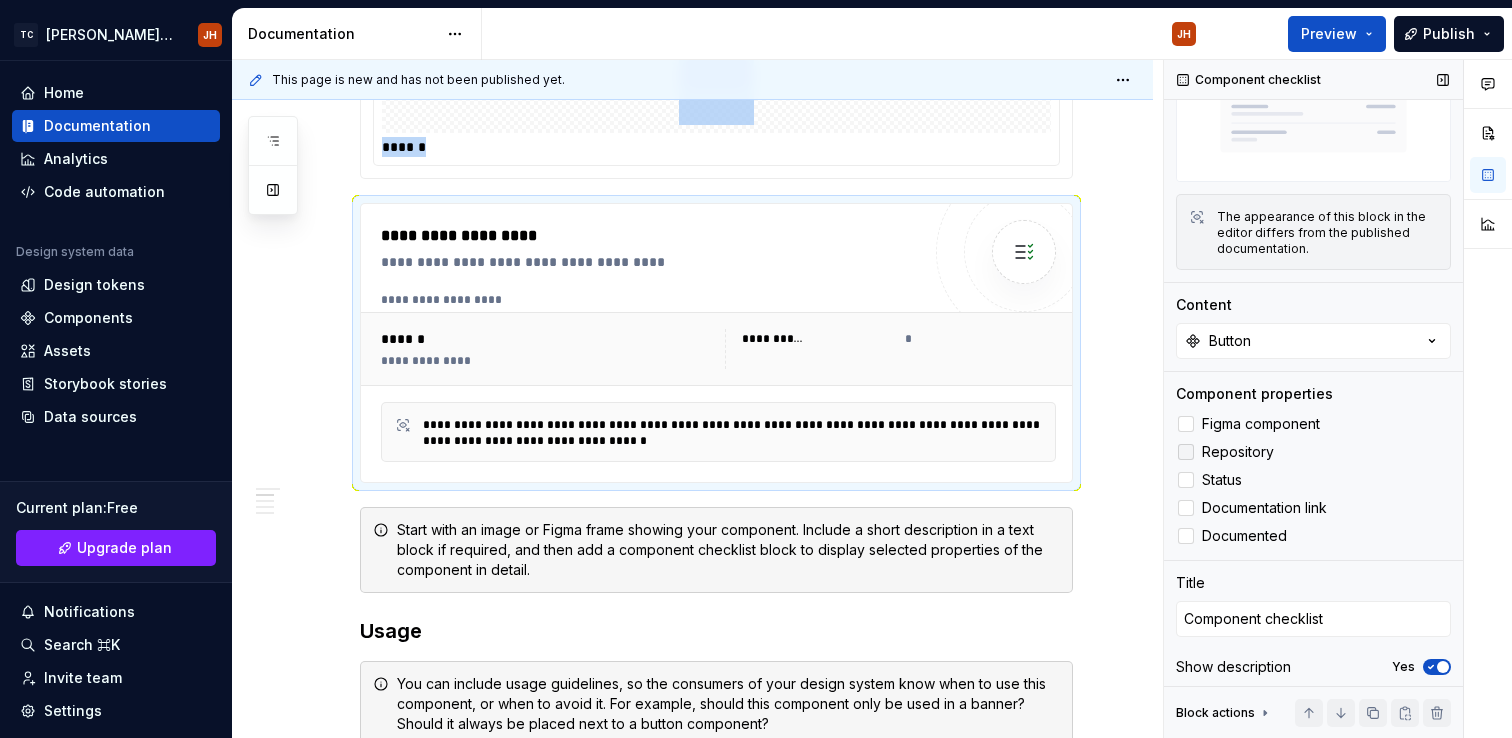 click at bounding box center (1186, 452) 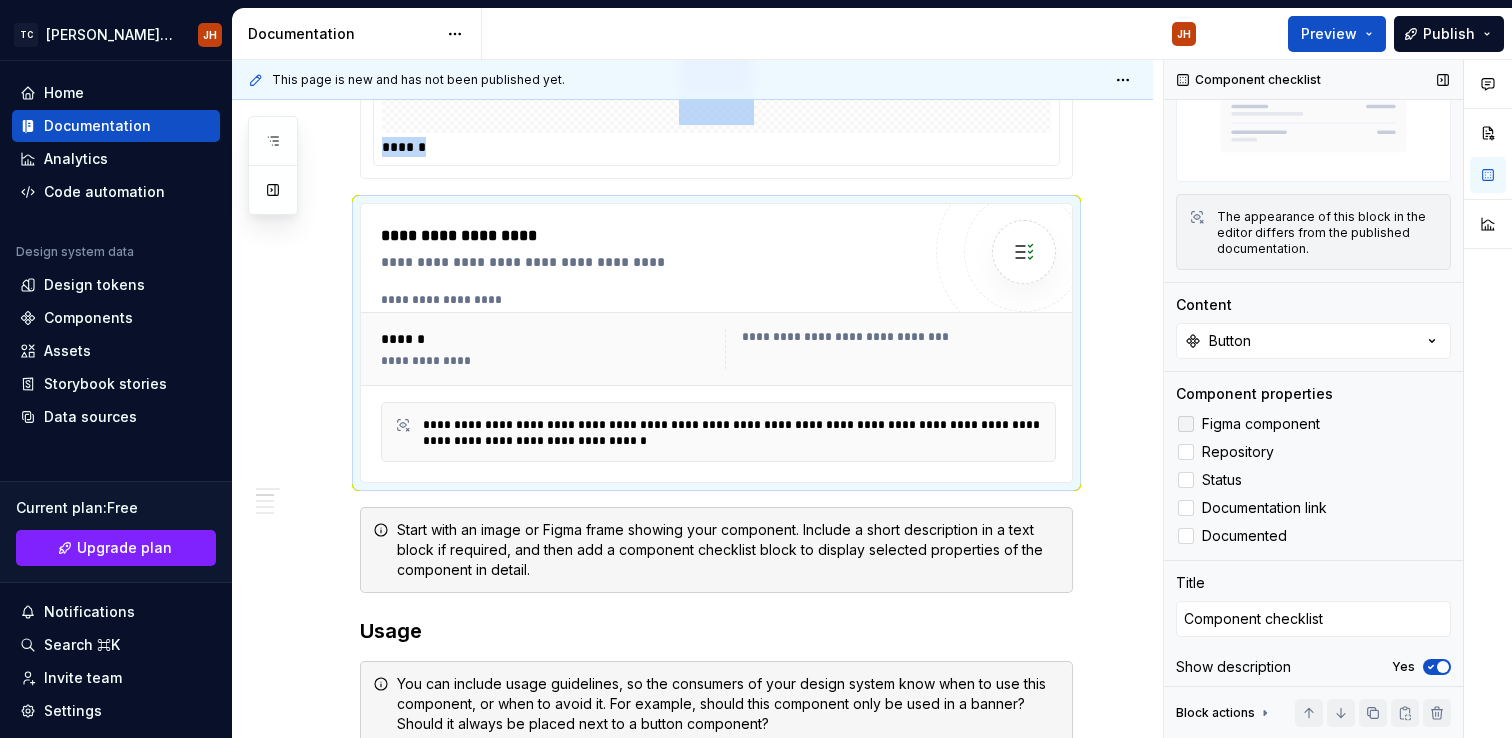 click at bounding box center [1186, 424] 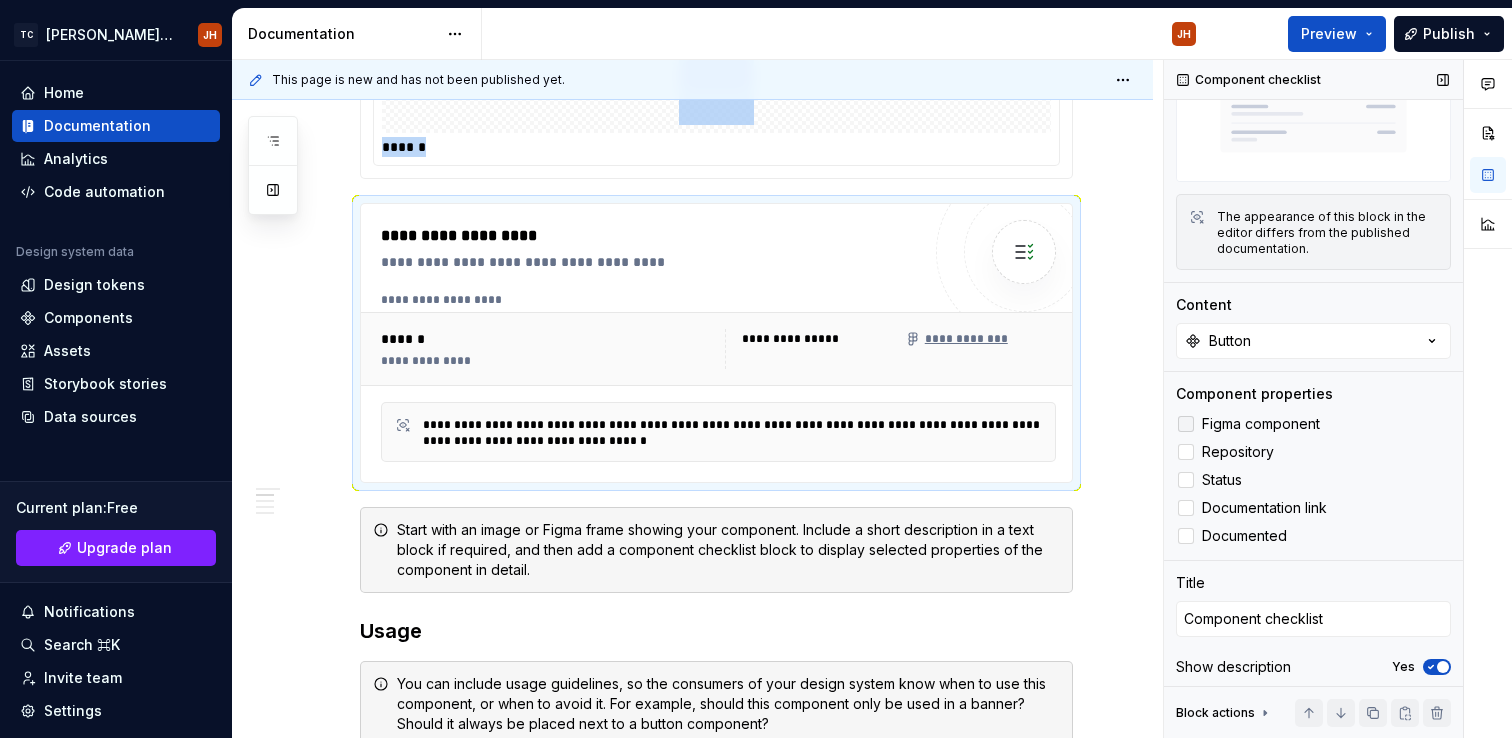 click 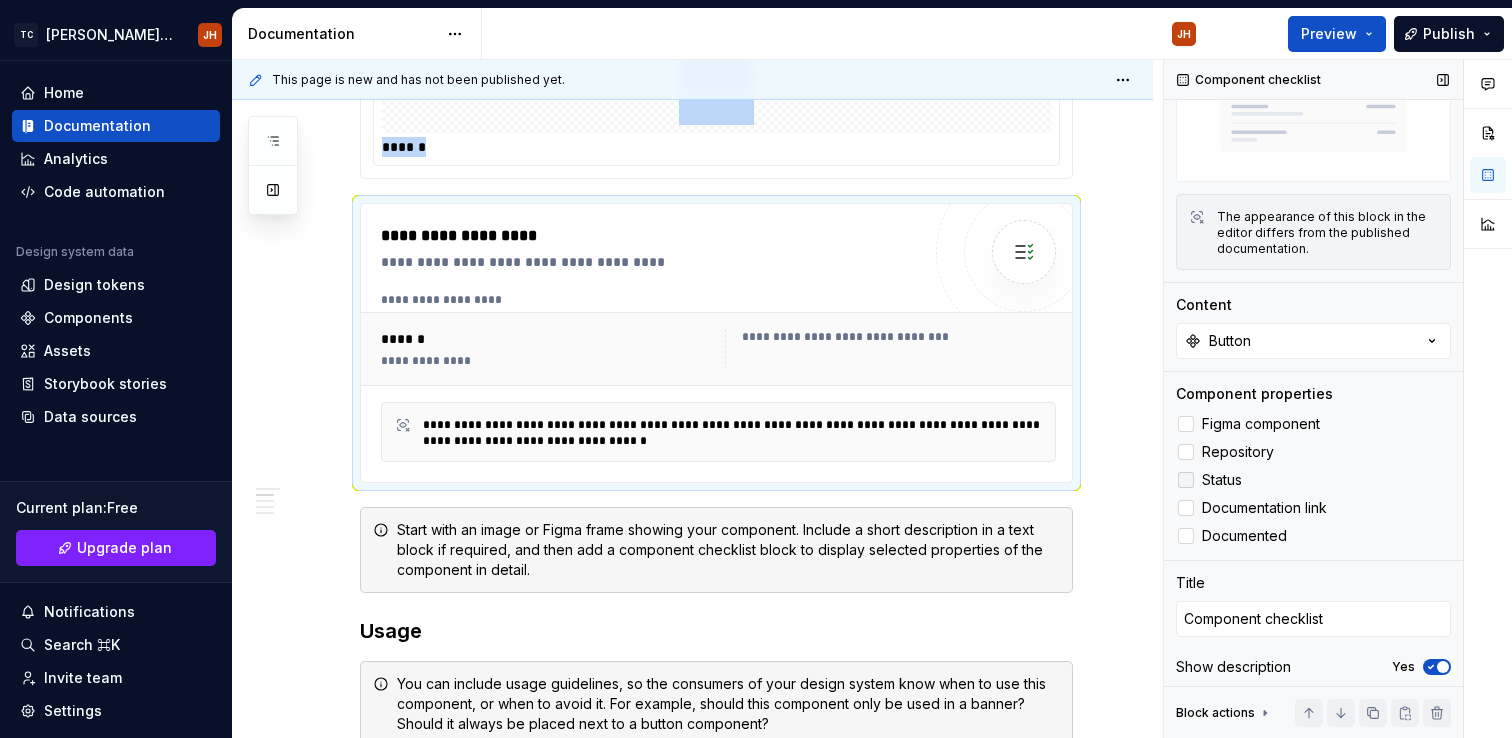 click at bounding box center (1186, 480) 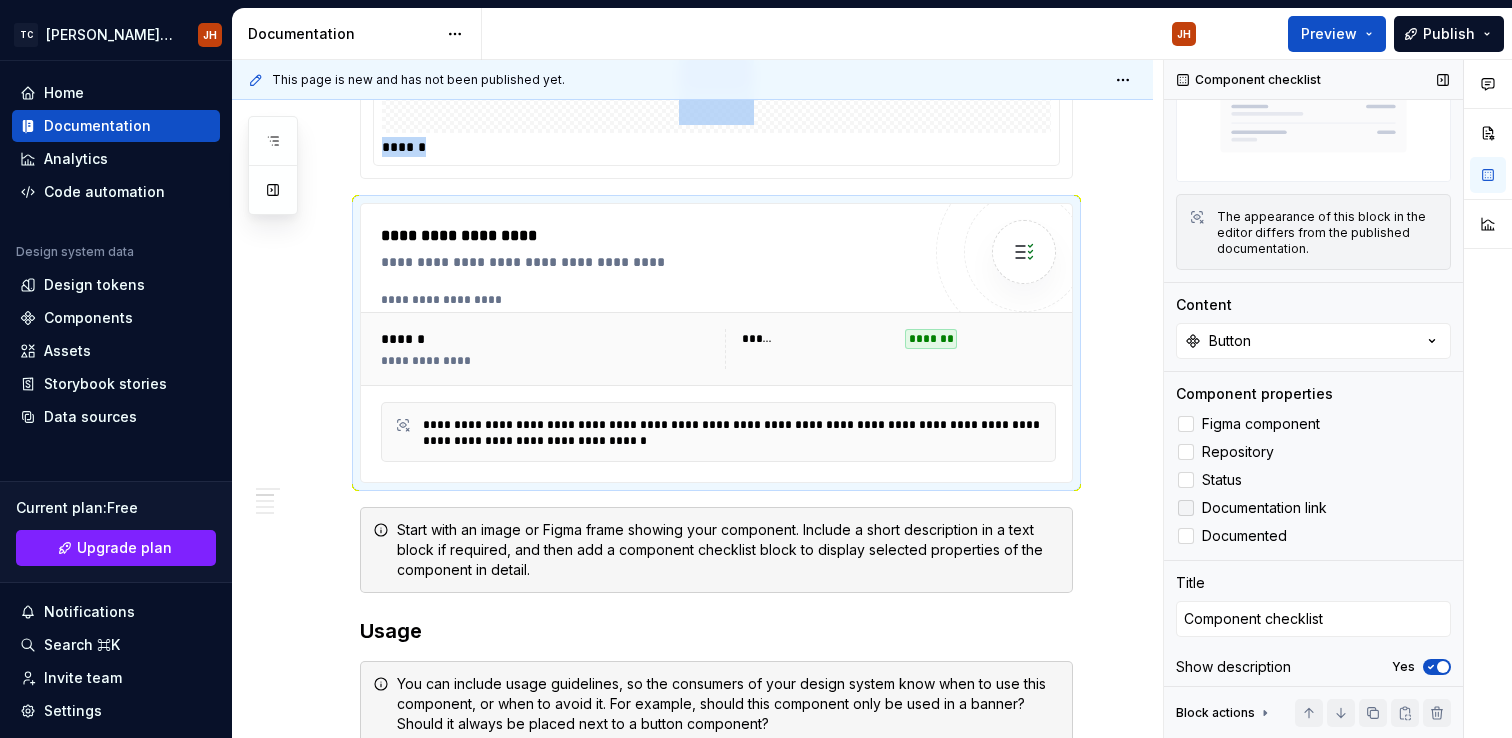 click at bounding box center [1186, 508] 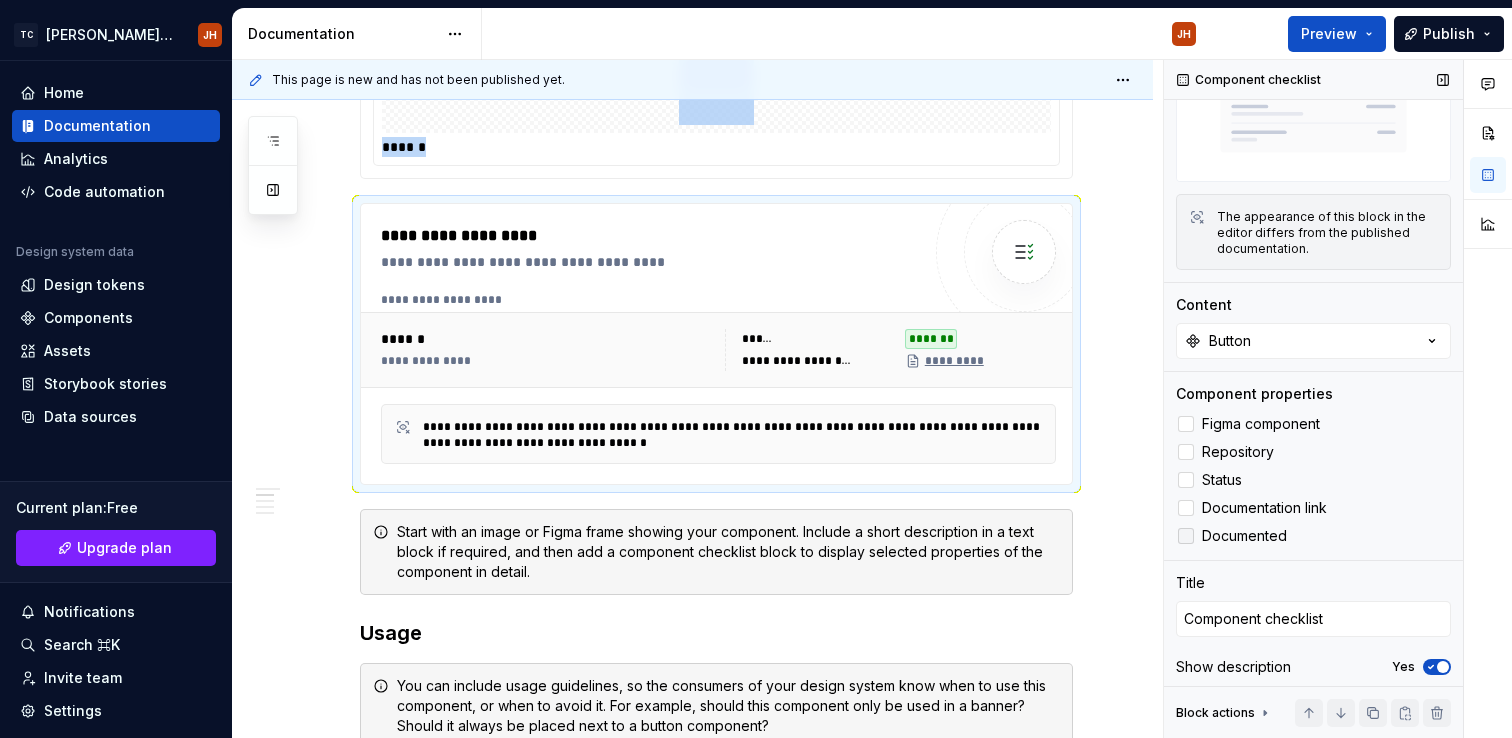 click at bounding box center (1186, 536) 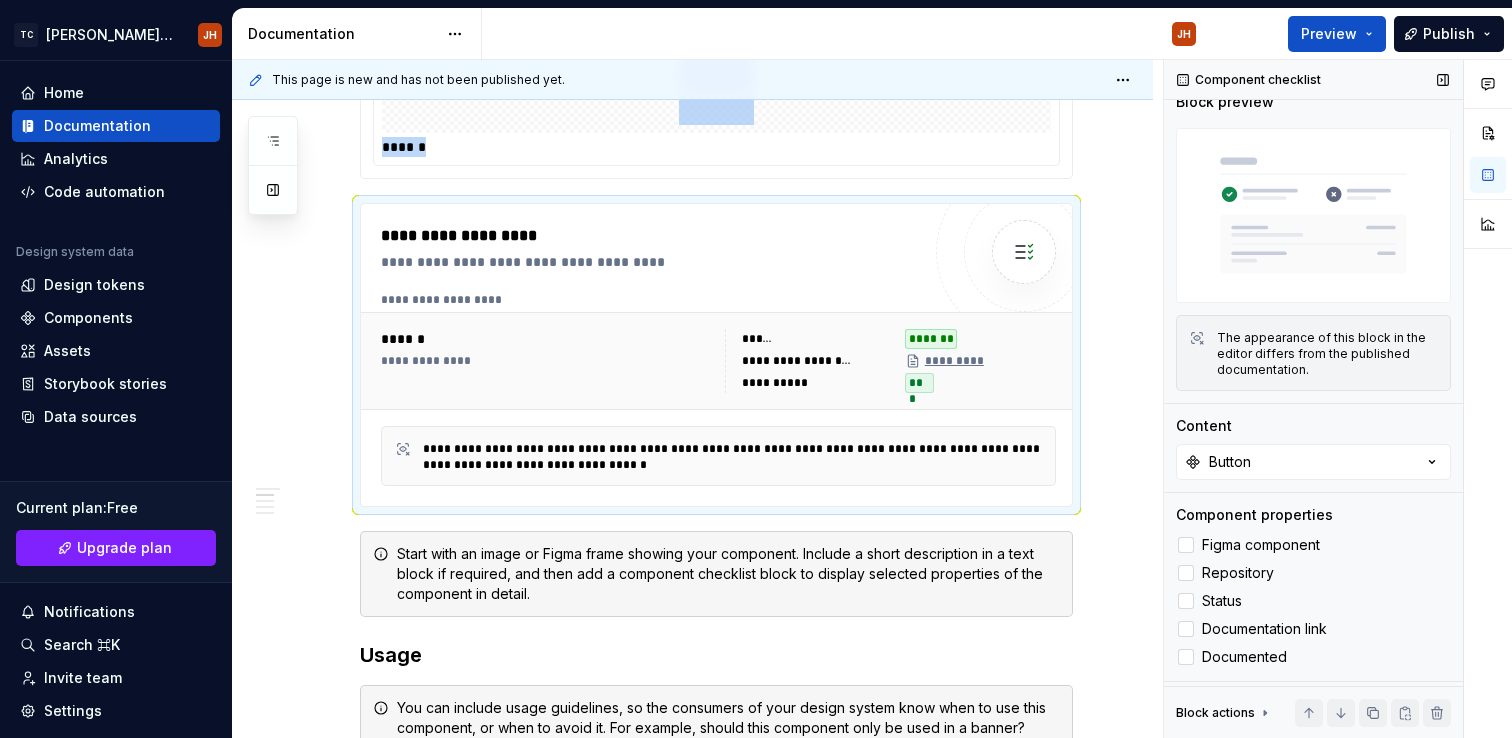 scroll, scrollTop: 0, scrollLeft: 0, axis: both 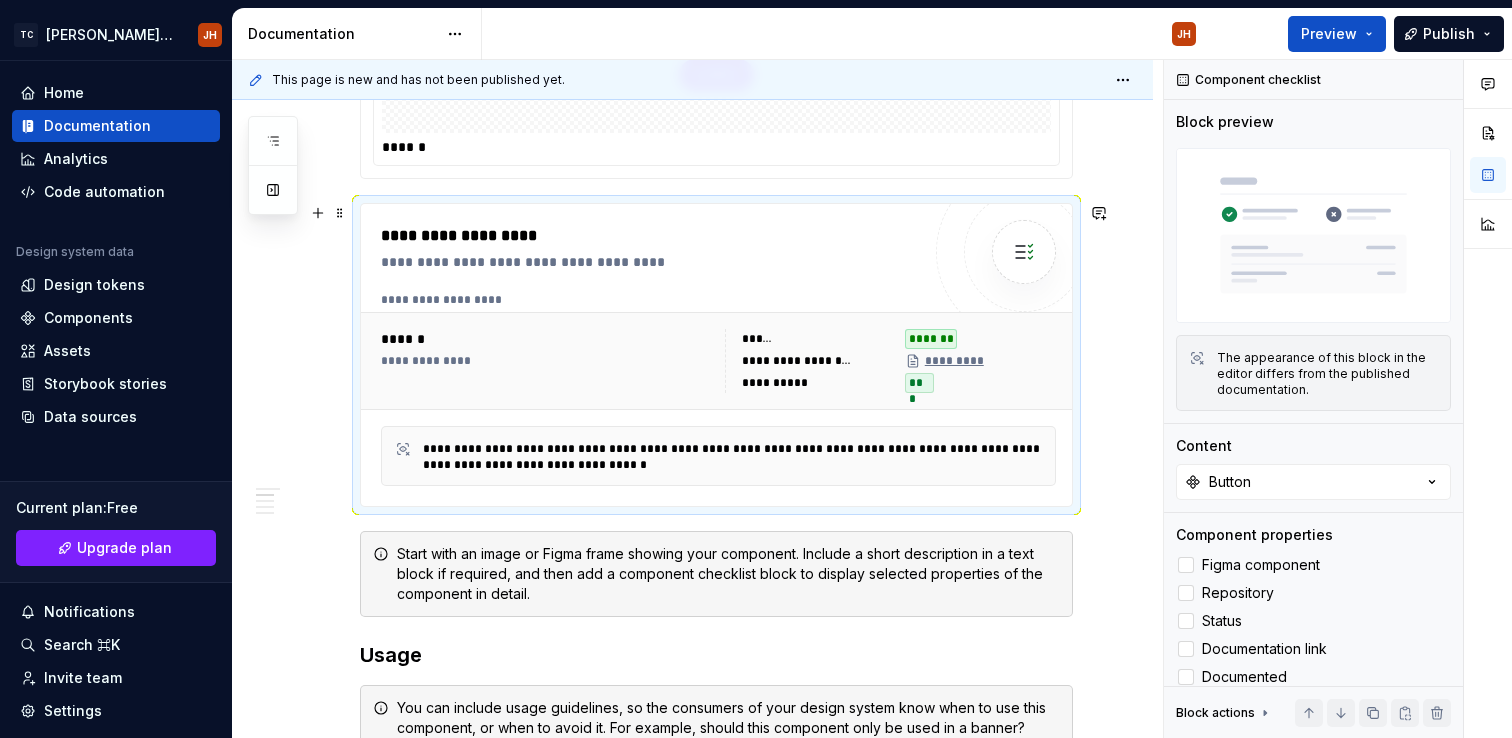 click on "**********" at bounding box center [650, 262] 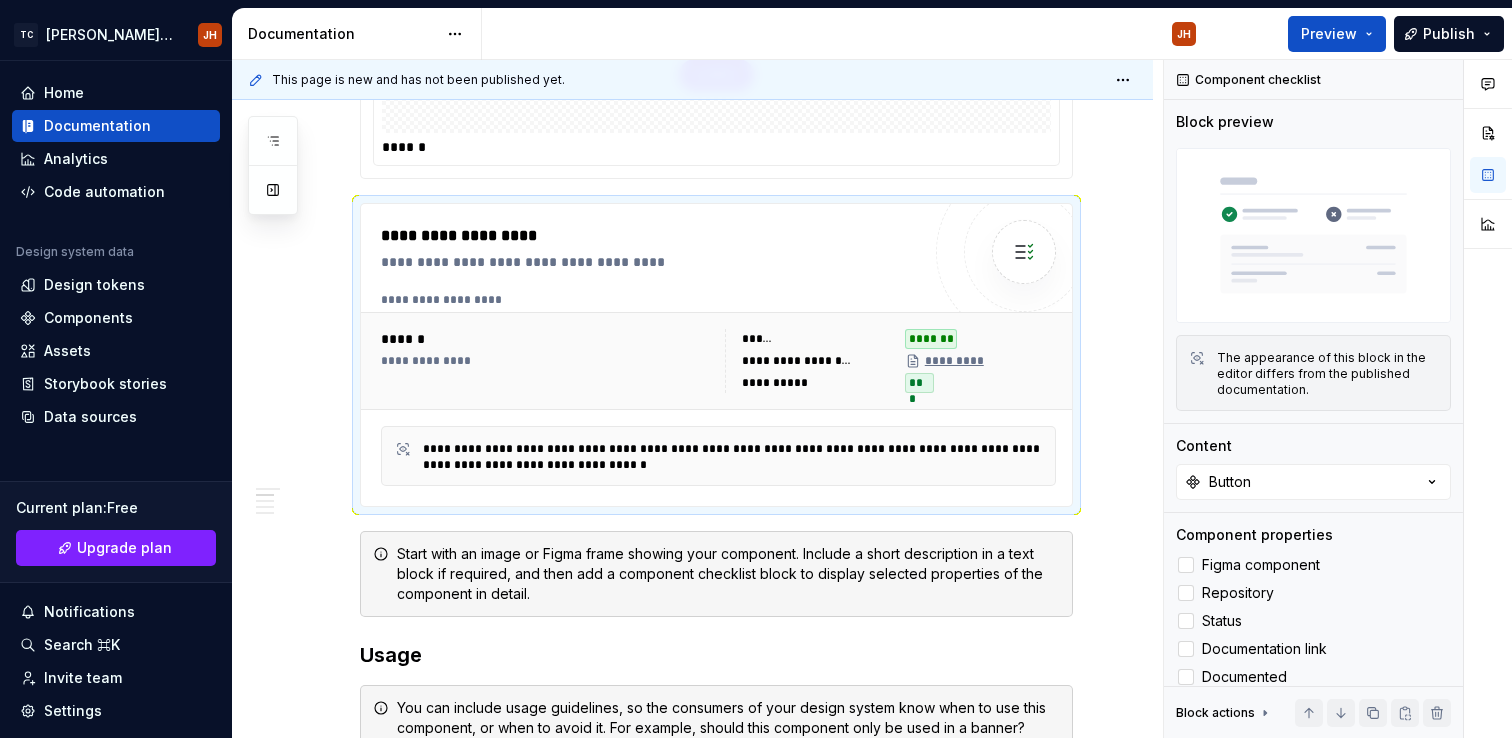 click on "**********" at bounding box center [716, 355] 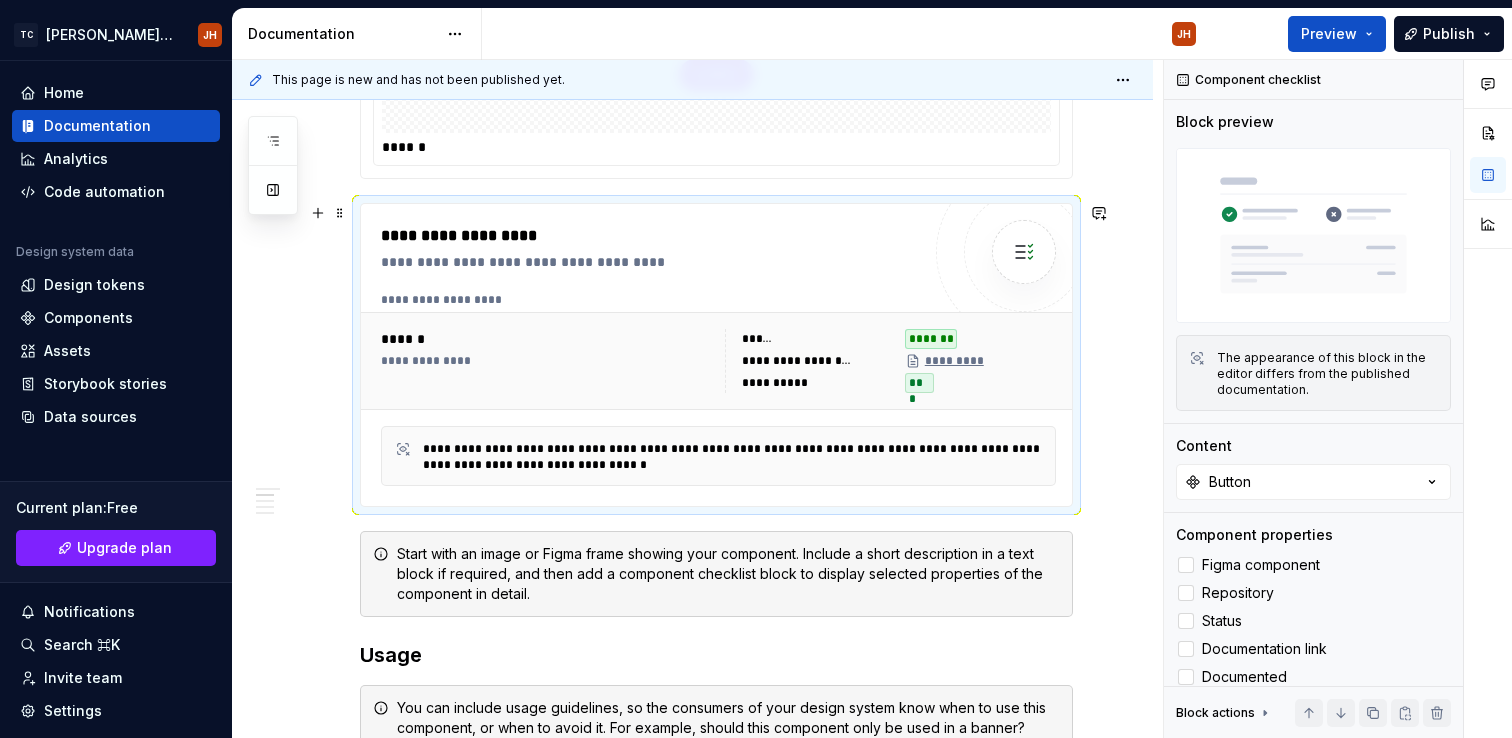 click on "**********" at bounding box center [650, 262] 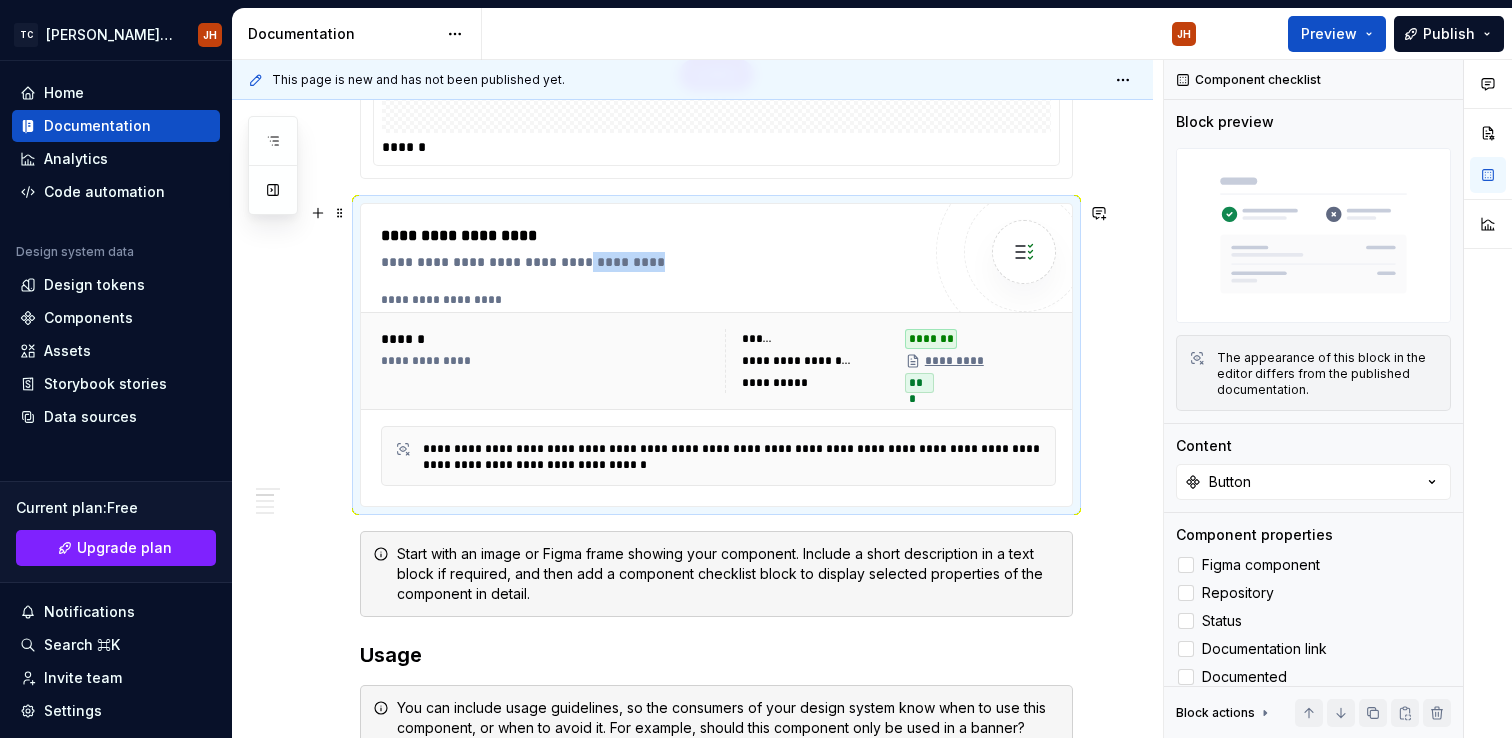 click on "**********" at bounding box center (650, 262) 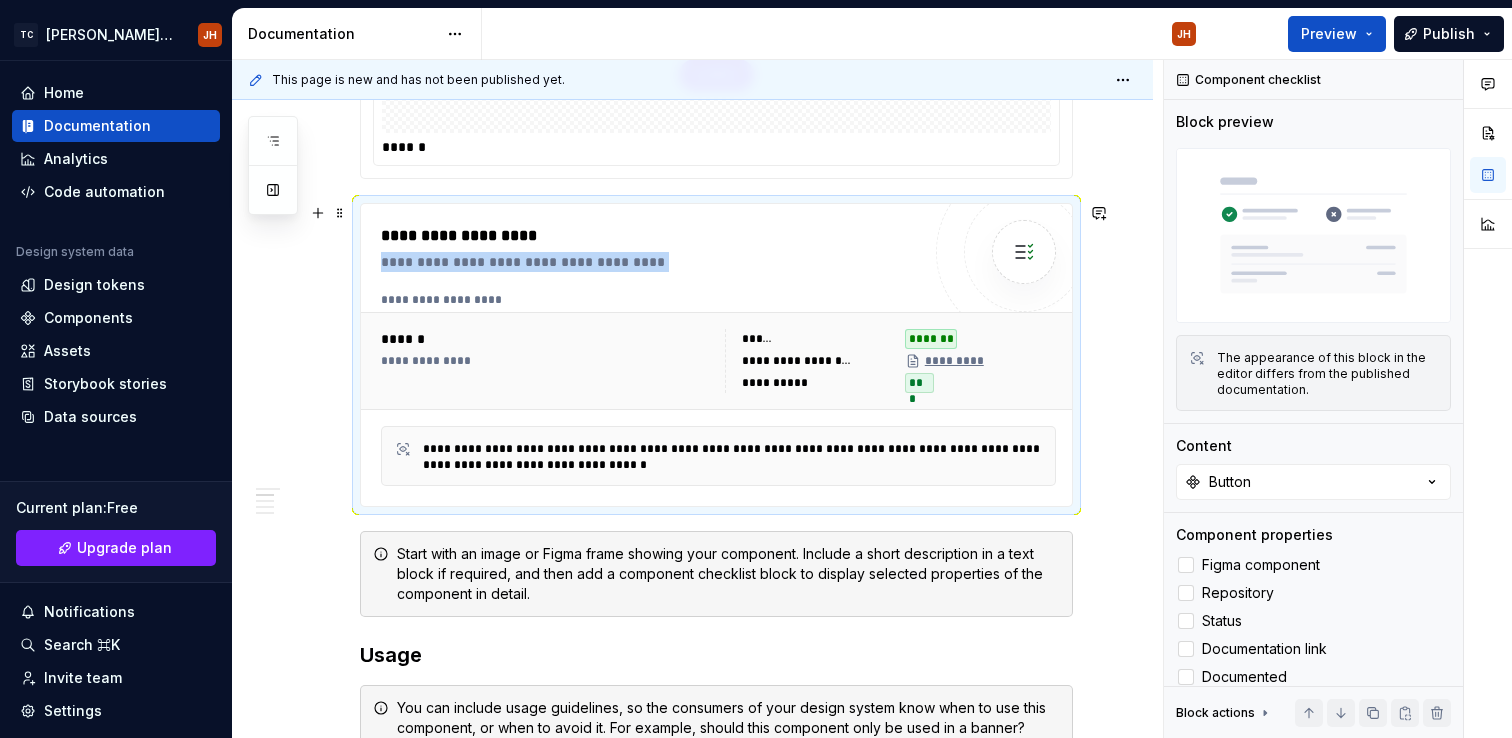 click on "**********" at bounding box center (650, 262) 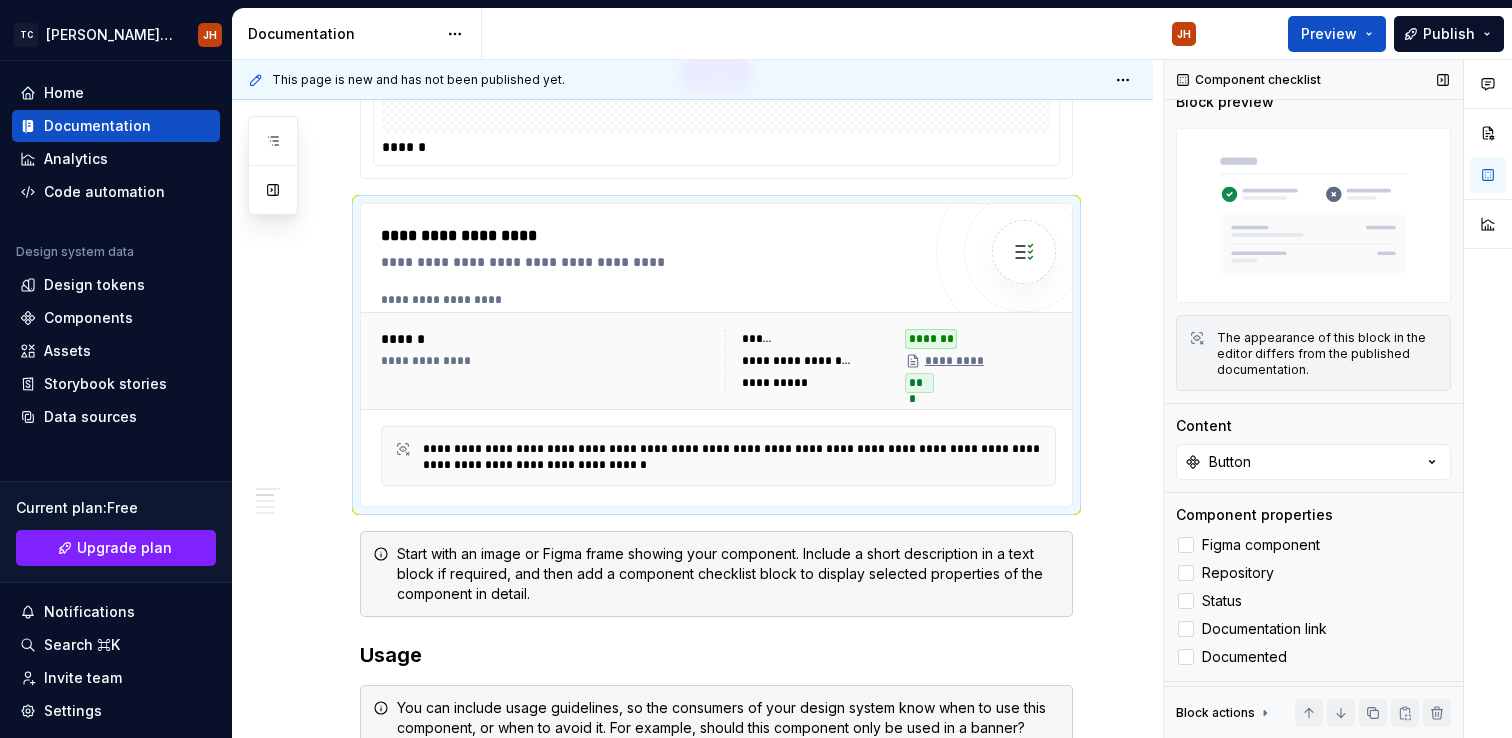 scroll, scrollTop: 26, scrollLeft: 0, axis: vertical 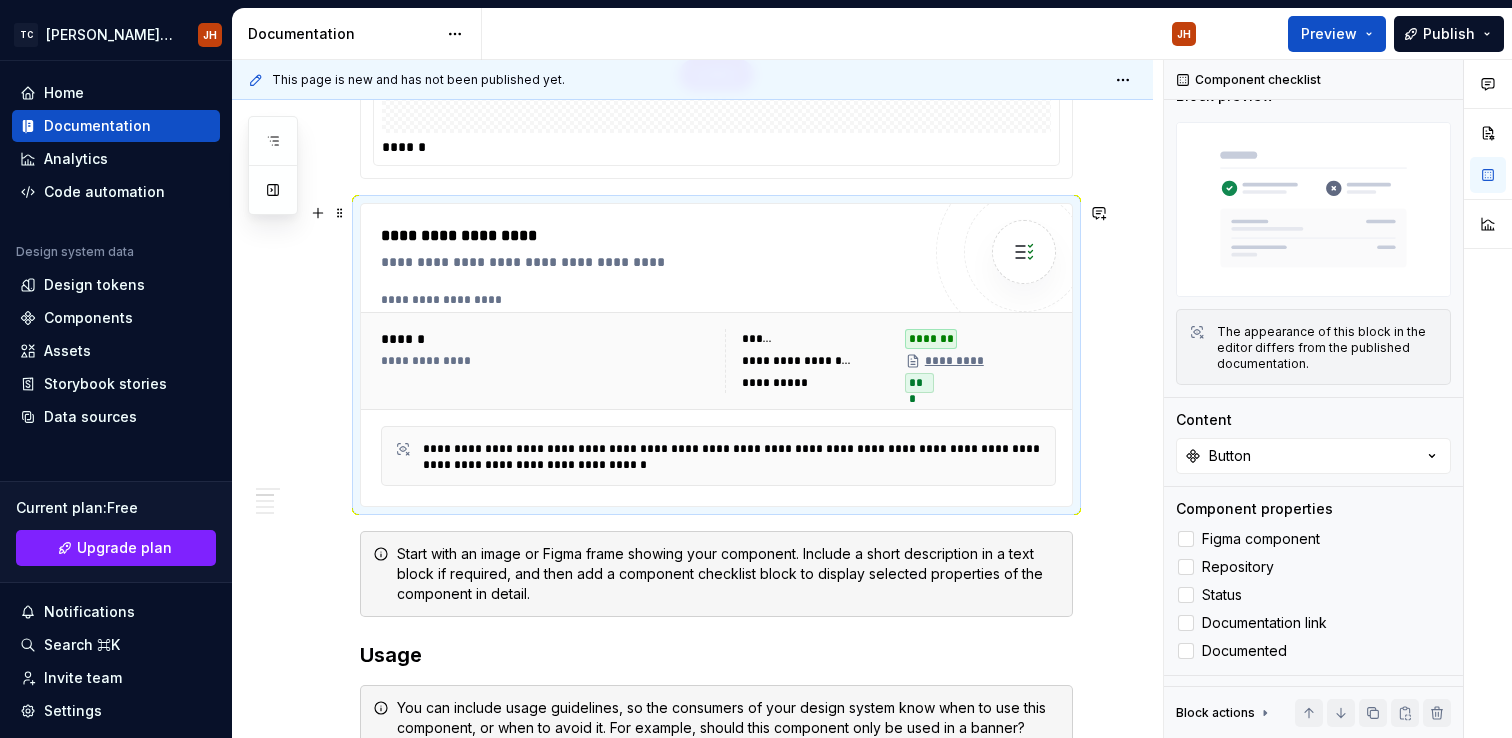click on "**********" at bounding box center [692, 782] 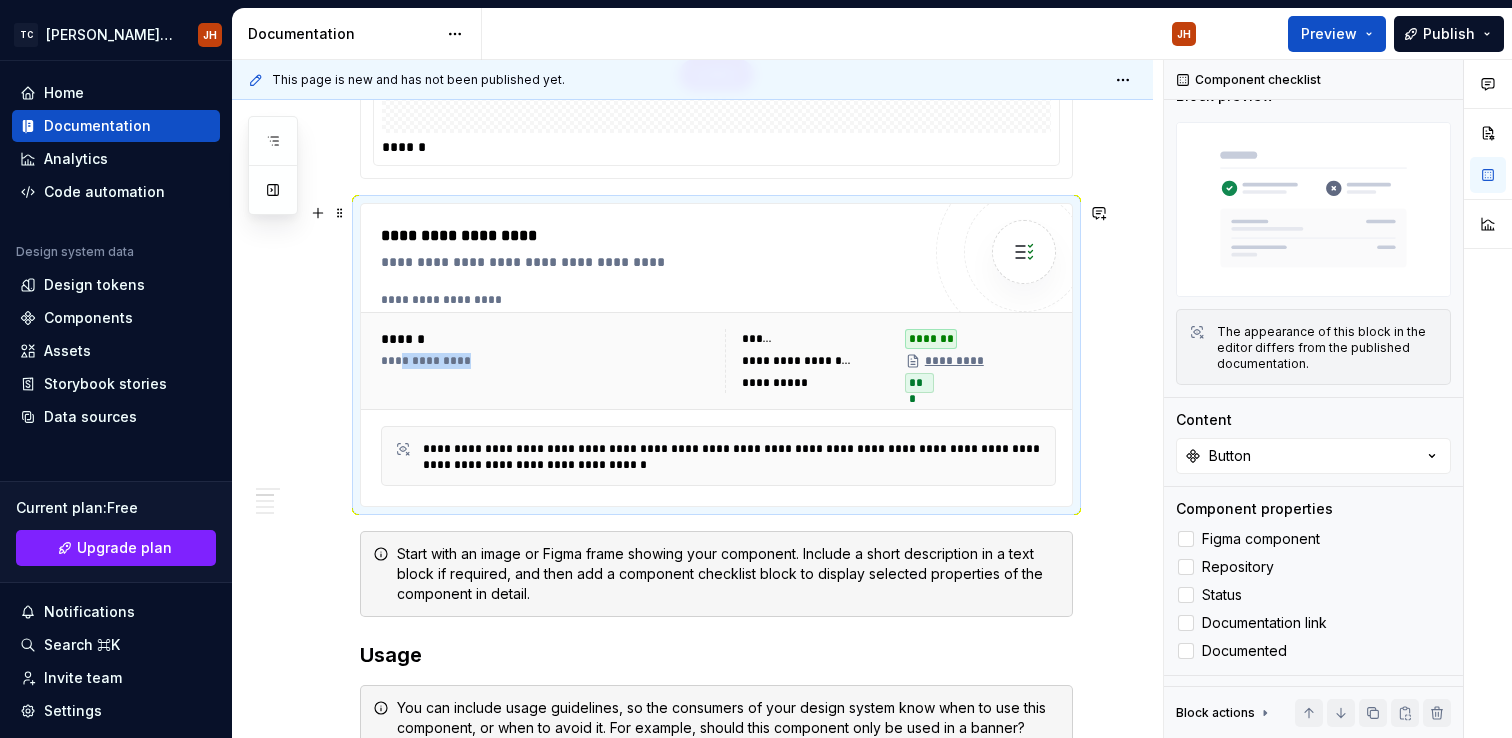 click on "**********" at bounding box center (546, 361) 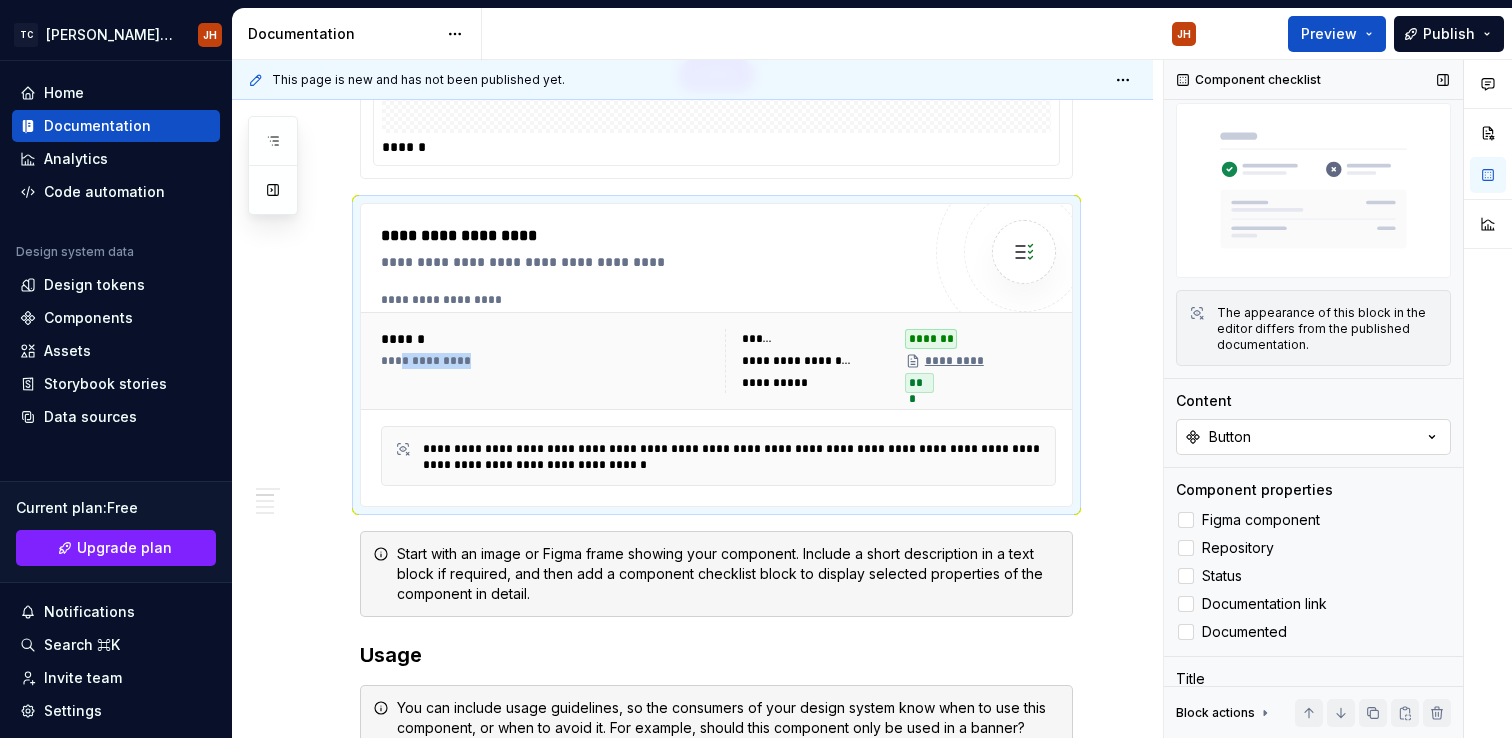 scroll, scrollTop: 141, scrollLeft: 0, axis: vertical 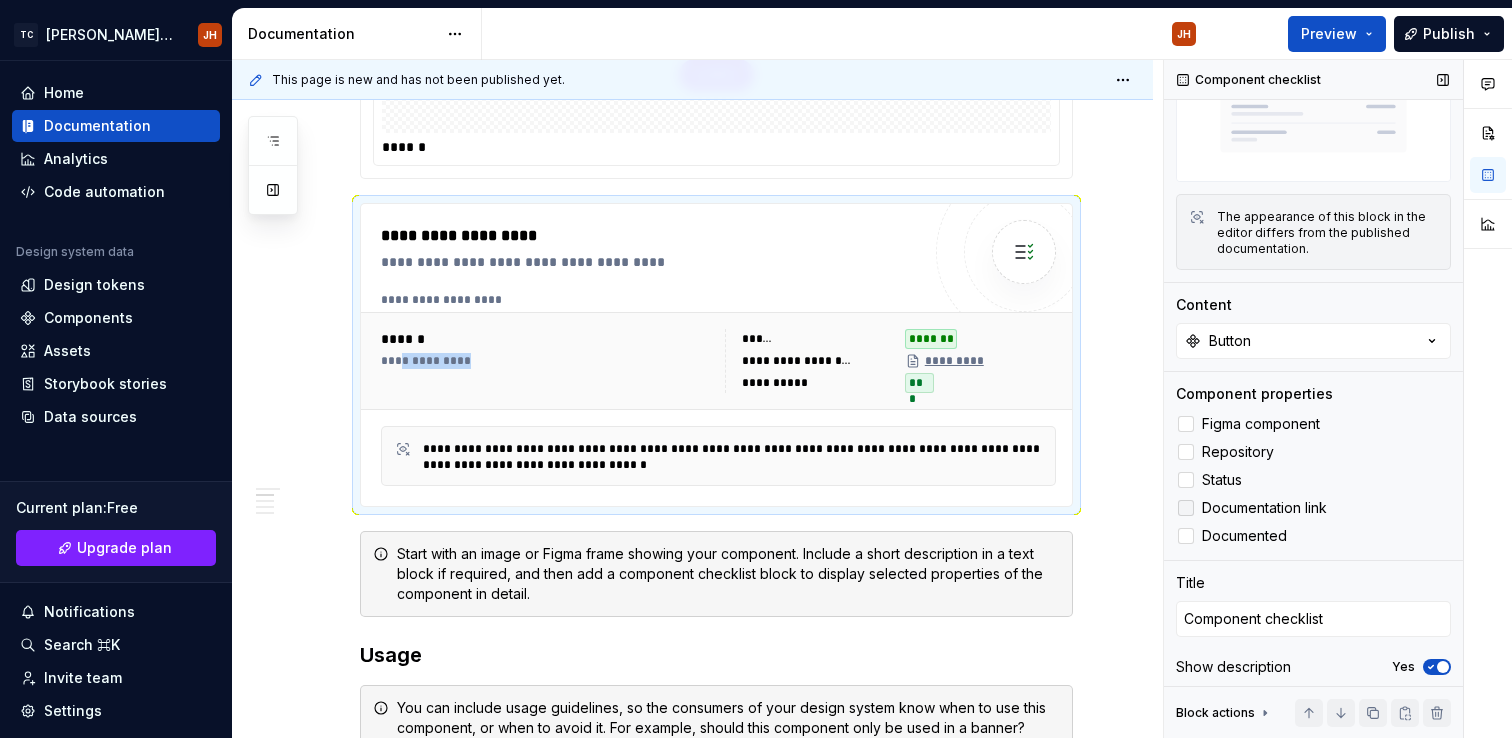 click at bounding box center [1186, 508] 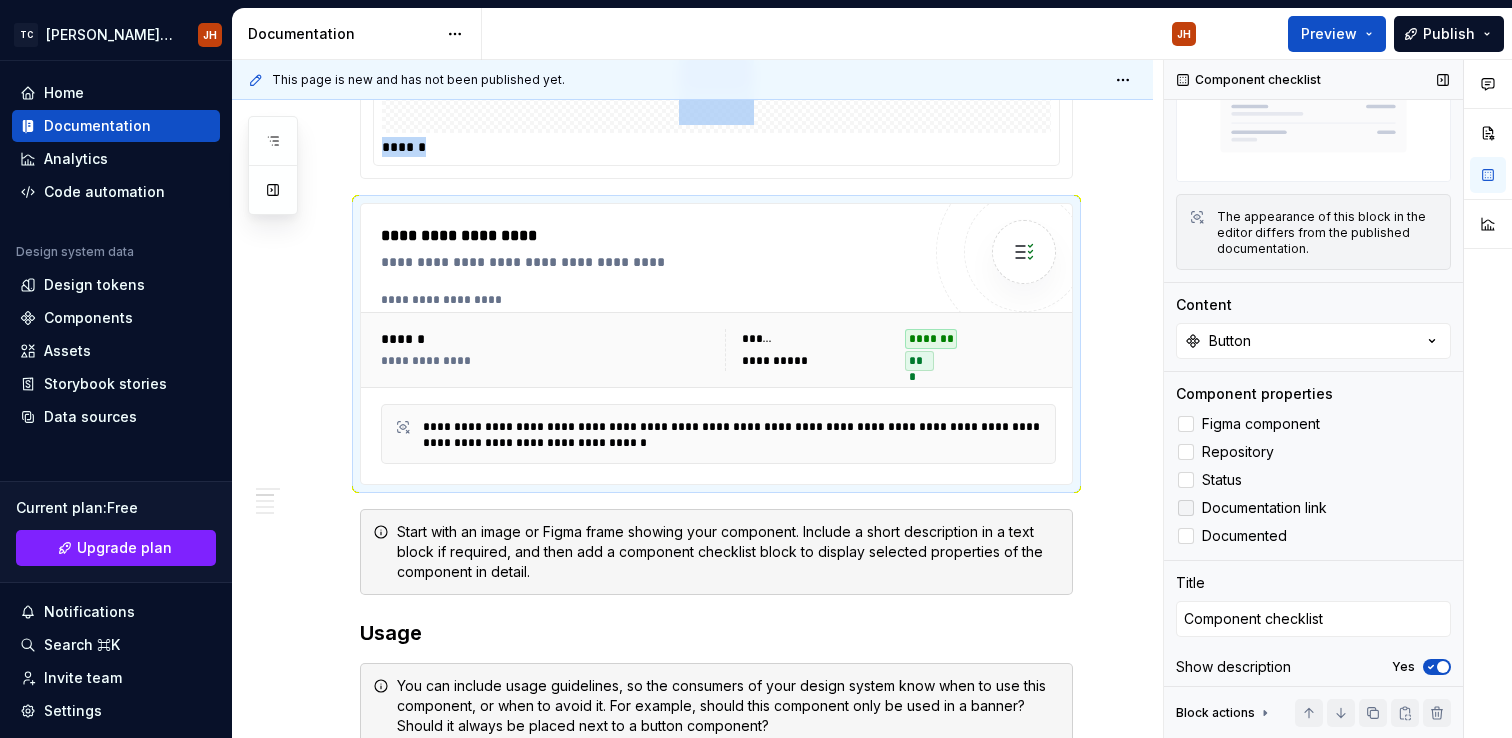 click at bounding box center [1186, 508] 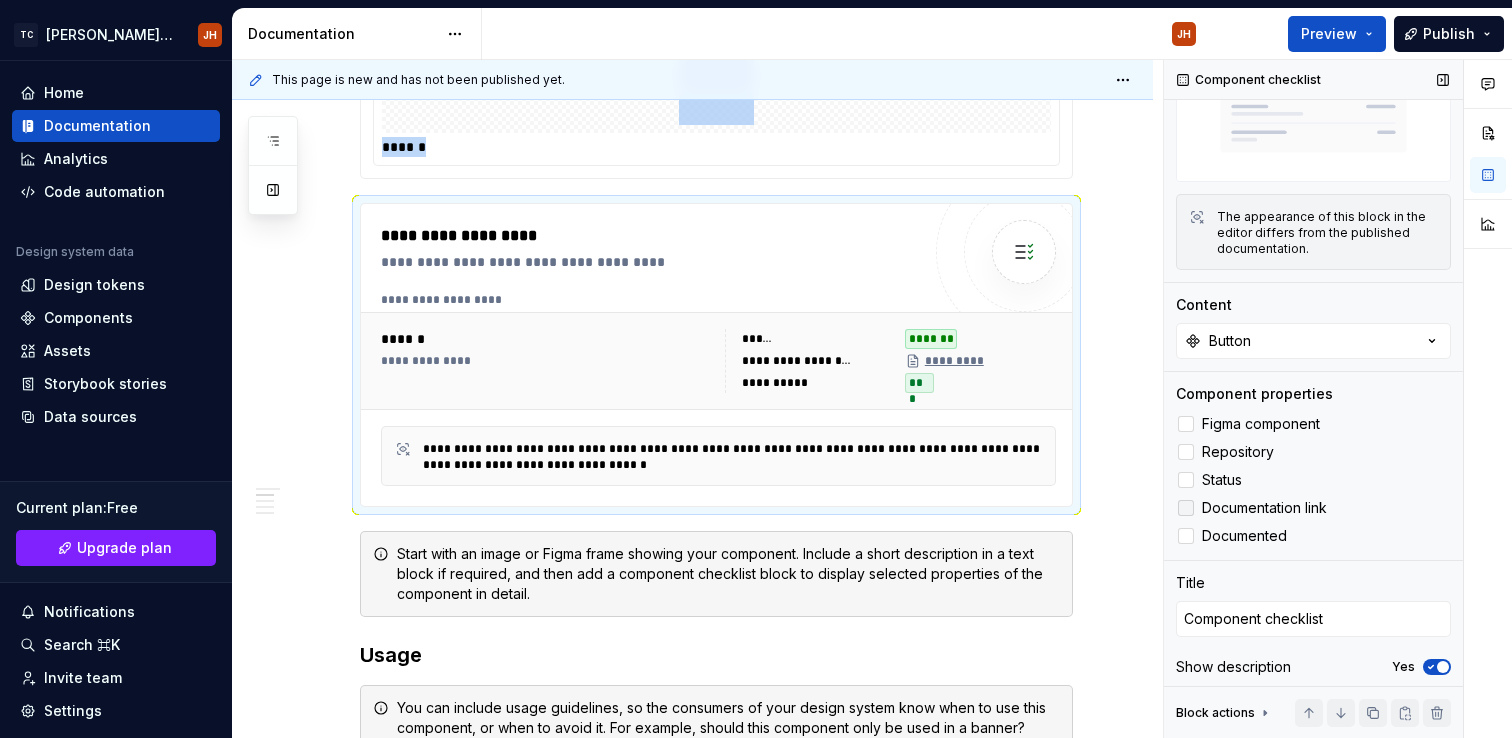 click at bounding box center (1186, 508) 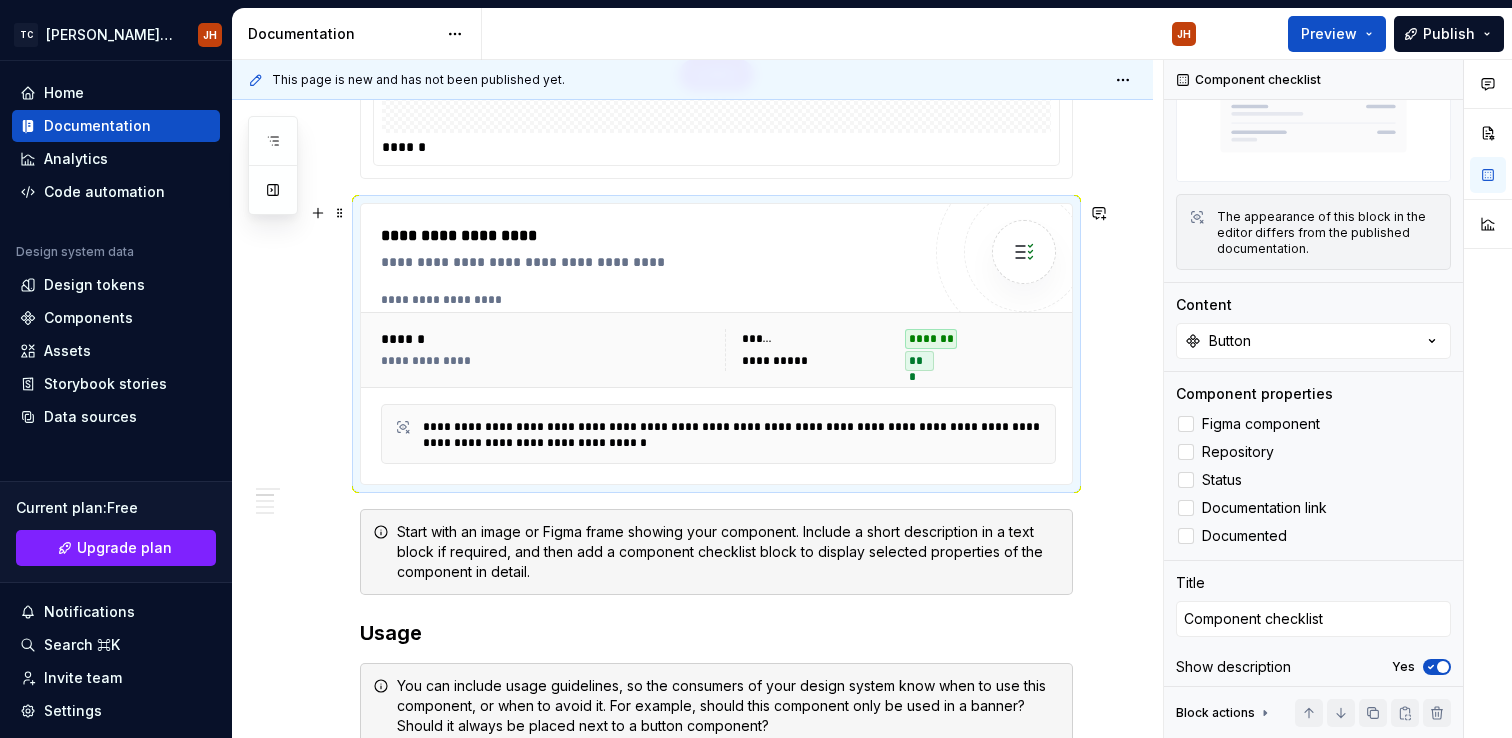 click on "**********" at bounding box center (733, 435) 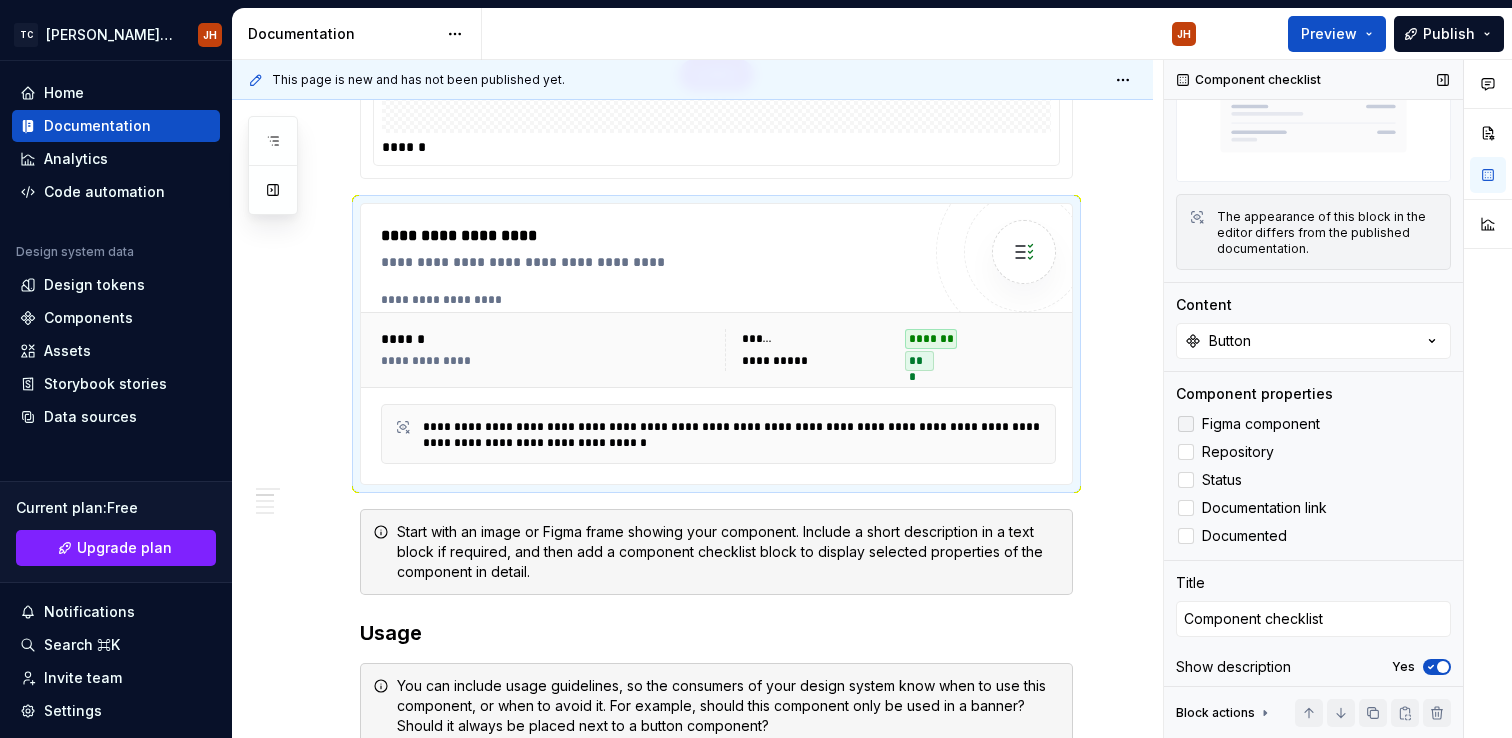 click at bounding box center (1186, 424) 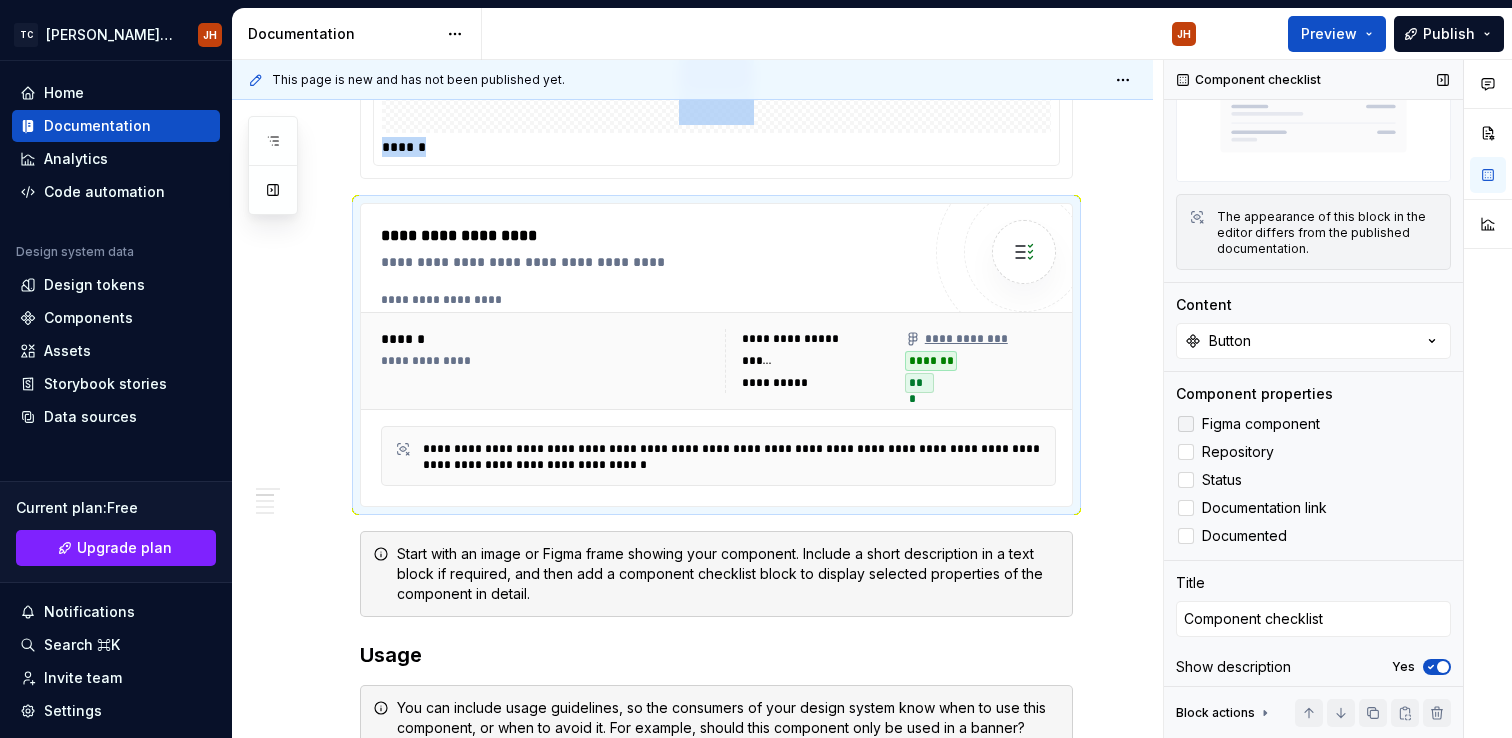 click 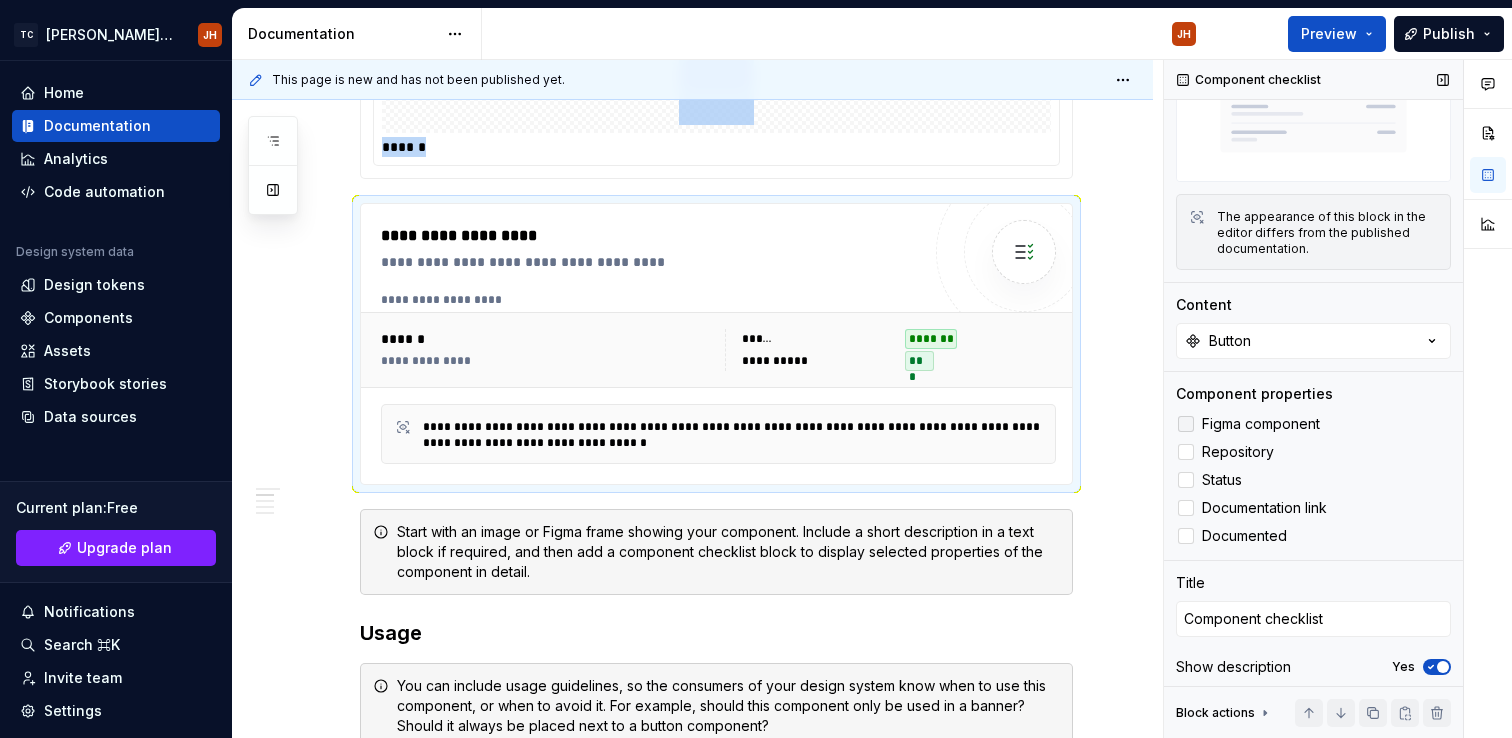 click at bounding box center (1186, 424) 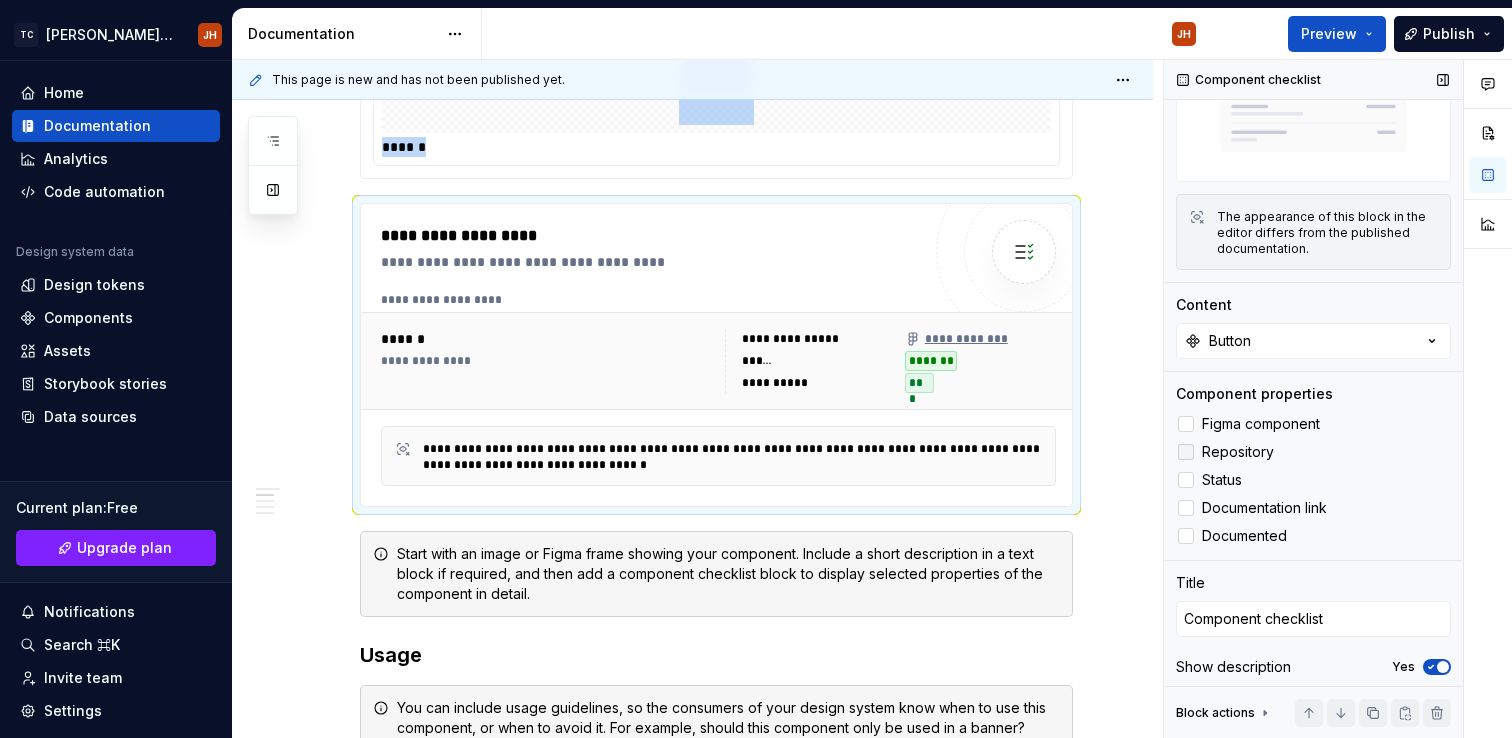 click at bounding box center [1186, 452] 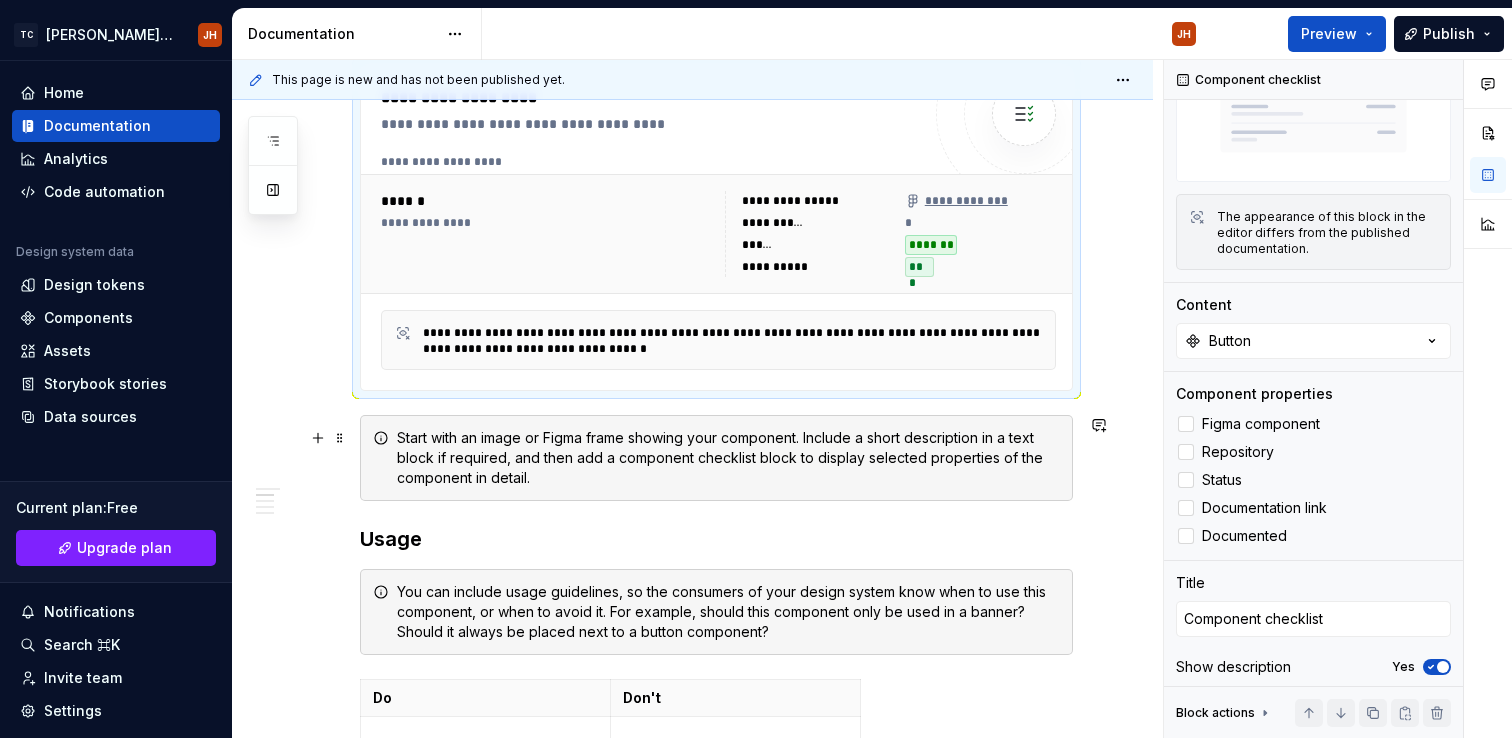scroll, scrollTop: 1000, scrollLeft: 0, axis: vertical 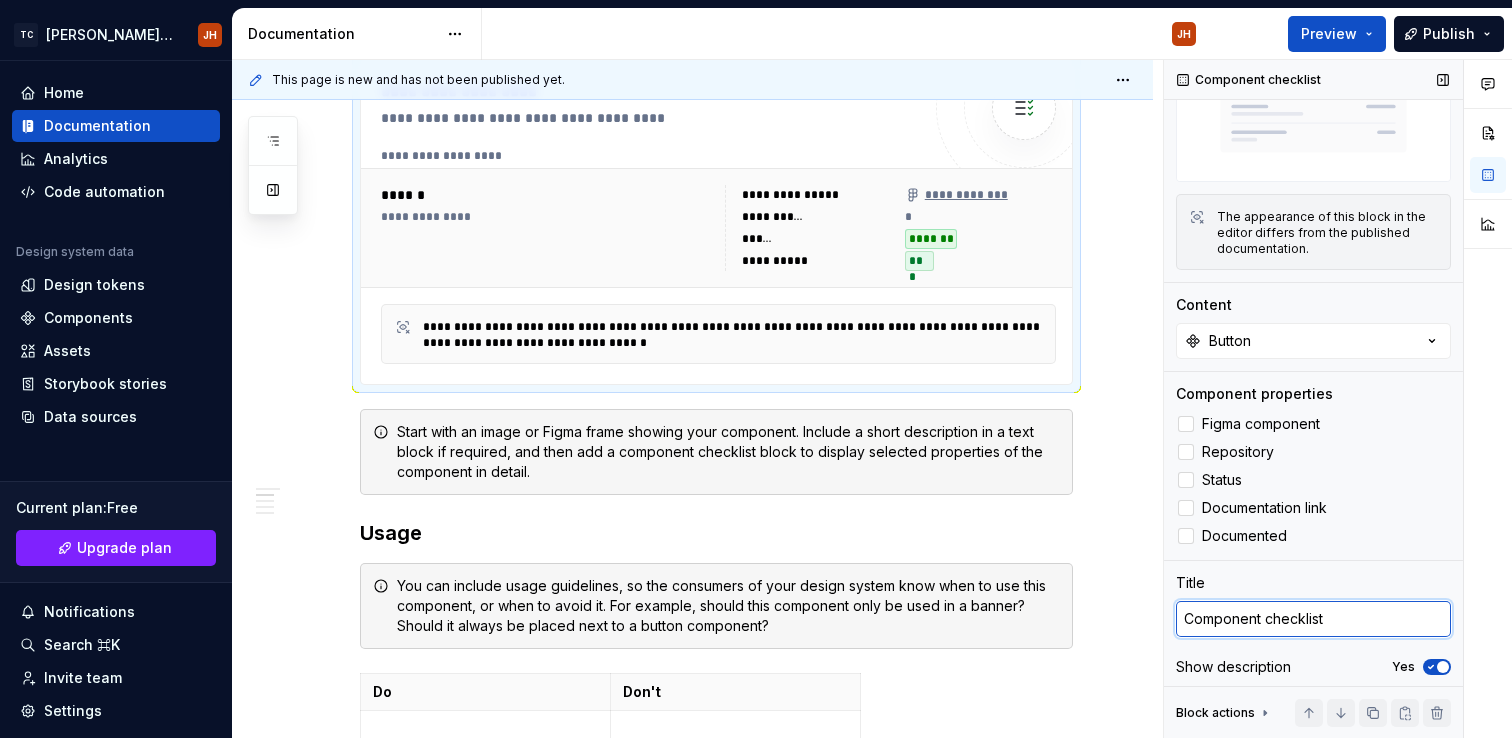 click on "Component checklist" at bounding box center (1313, 619) 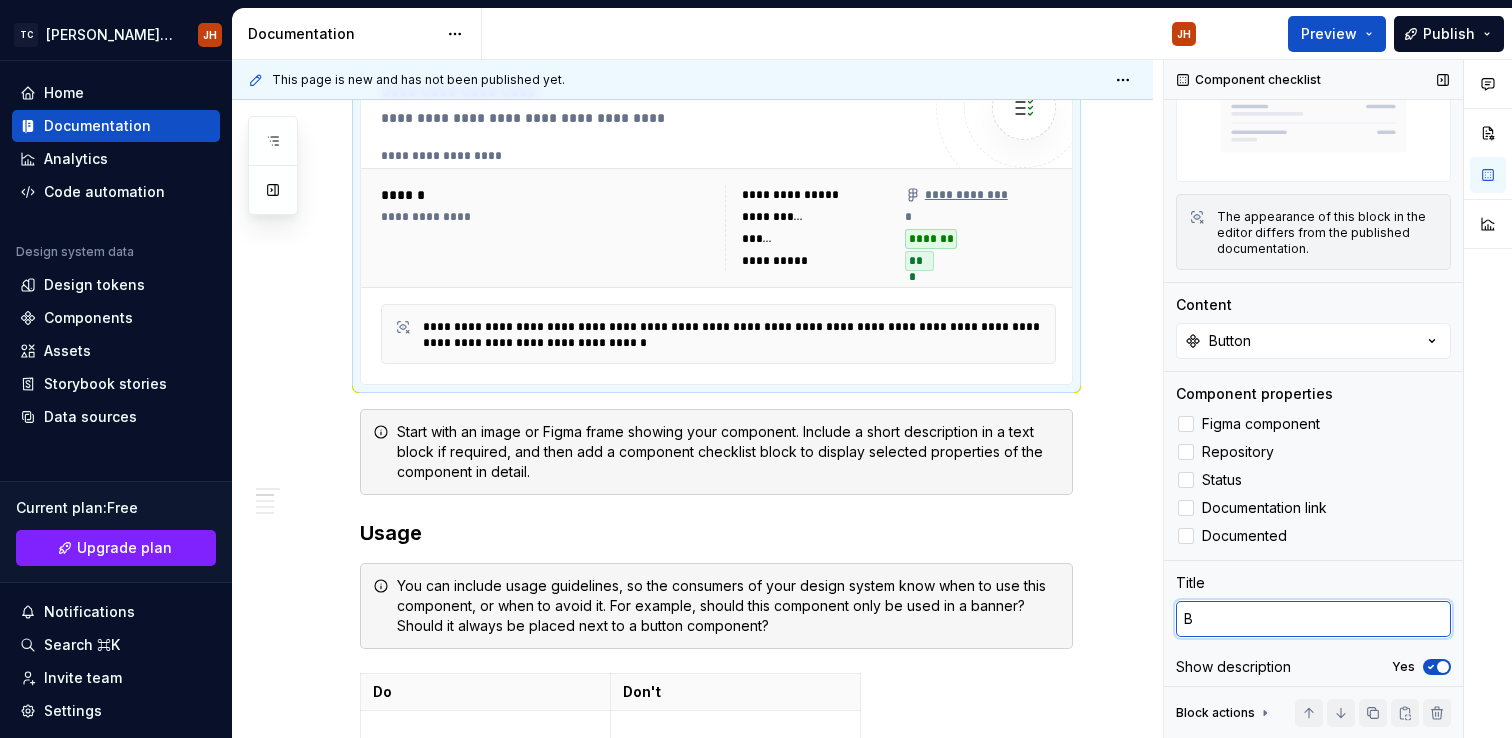 type on "Bu" 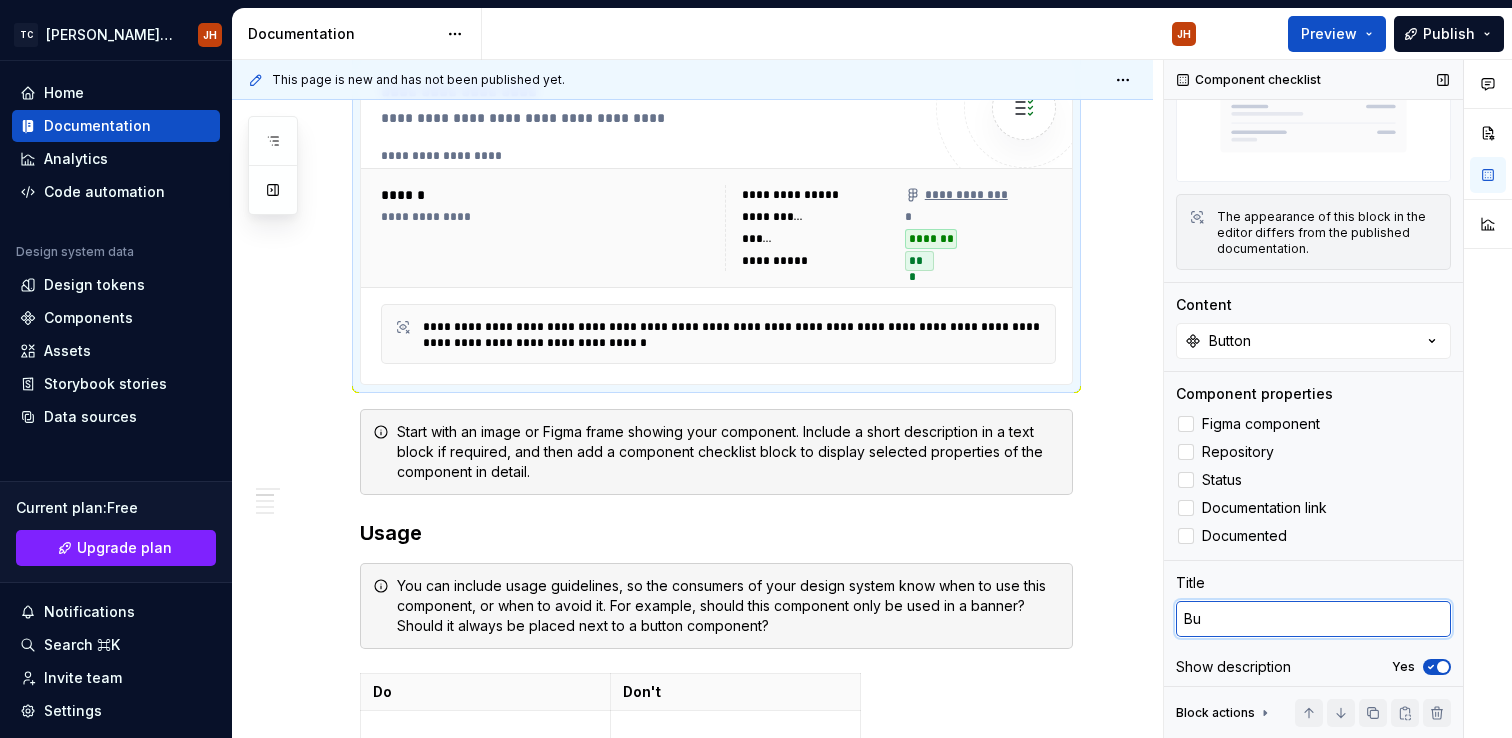 type on "*" 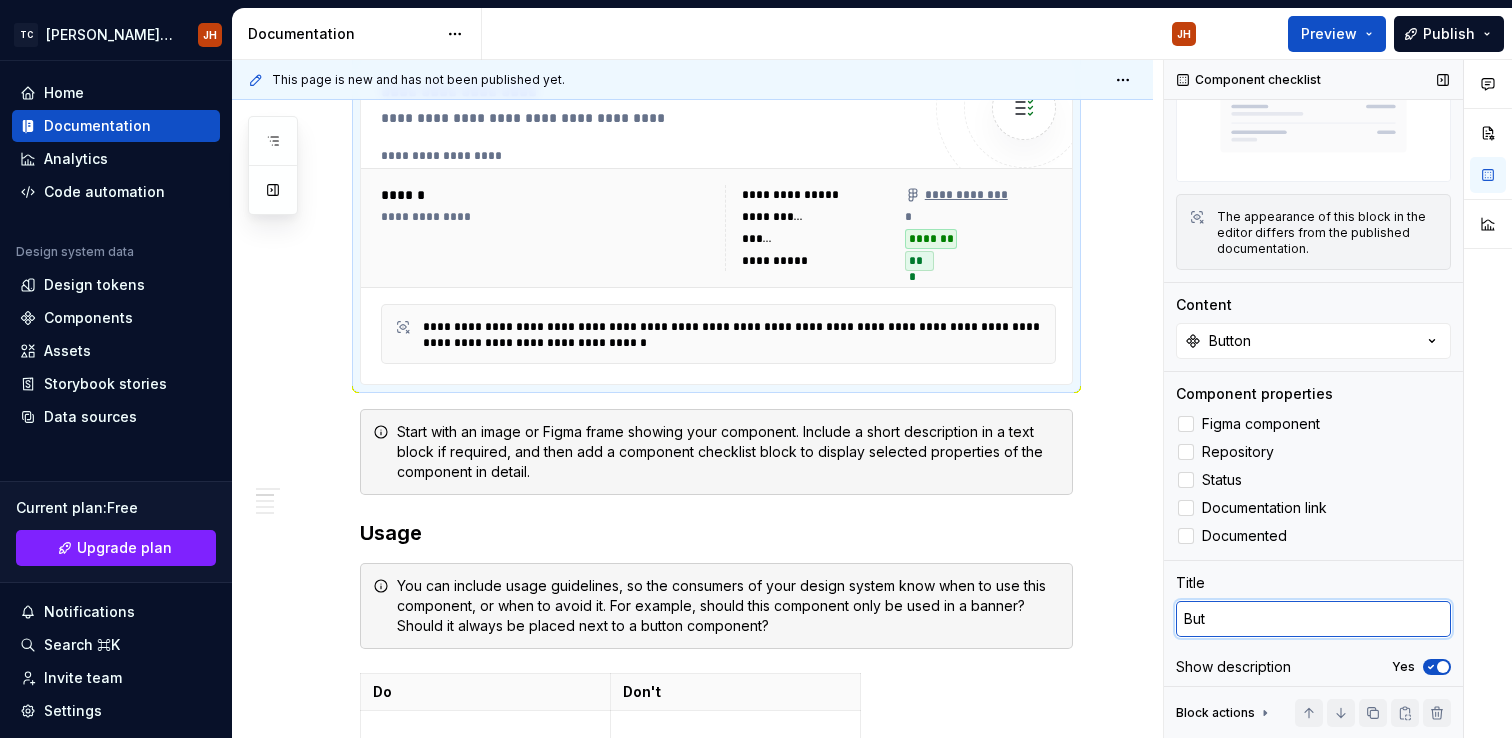 type on "*" 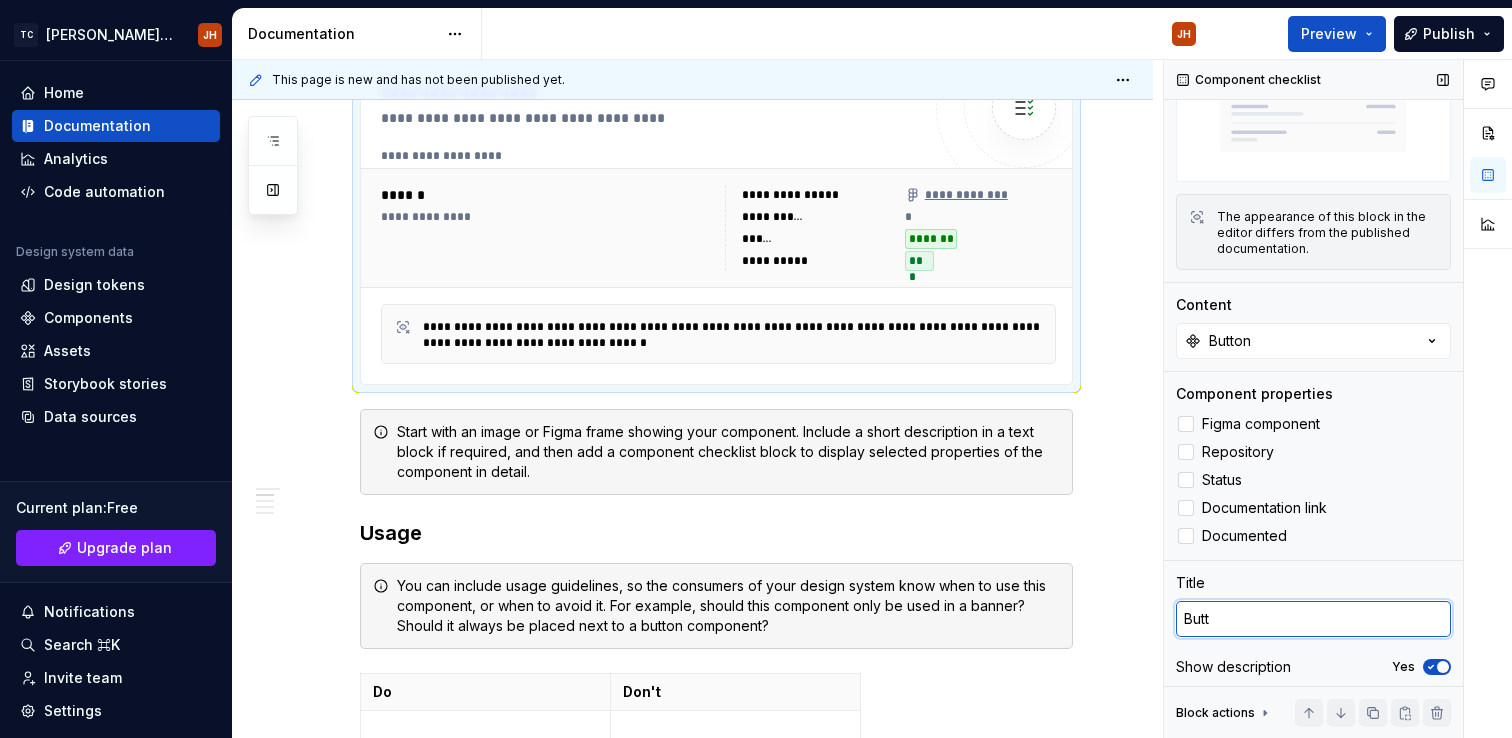 type on "Butto" 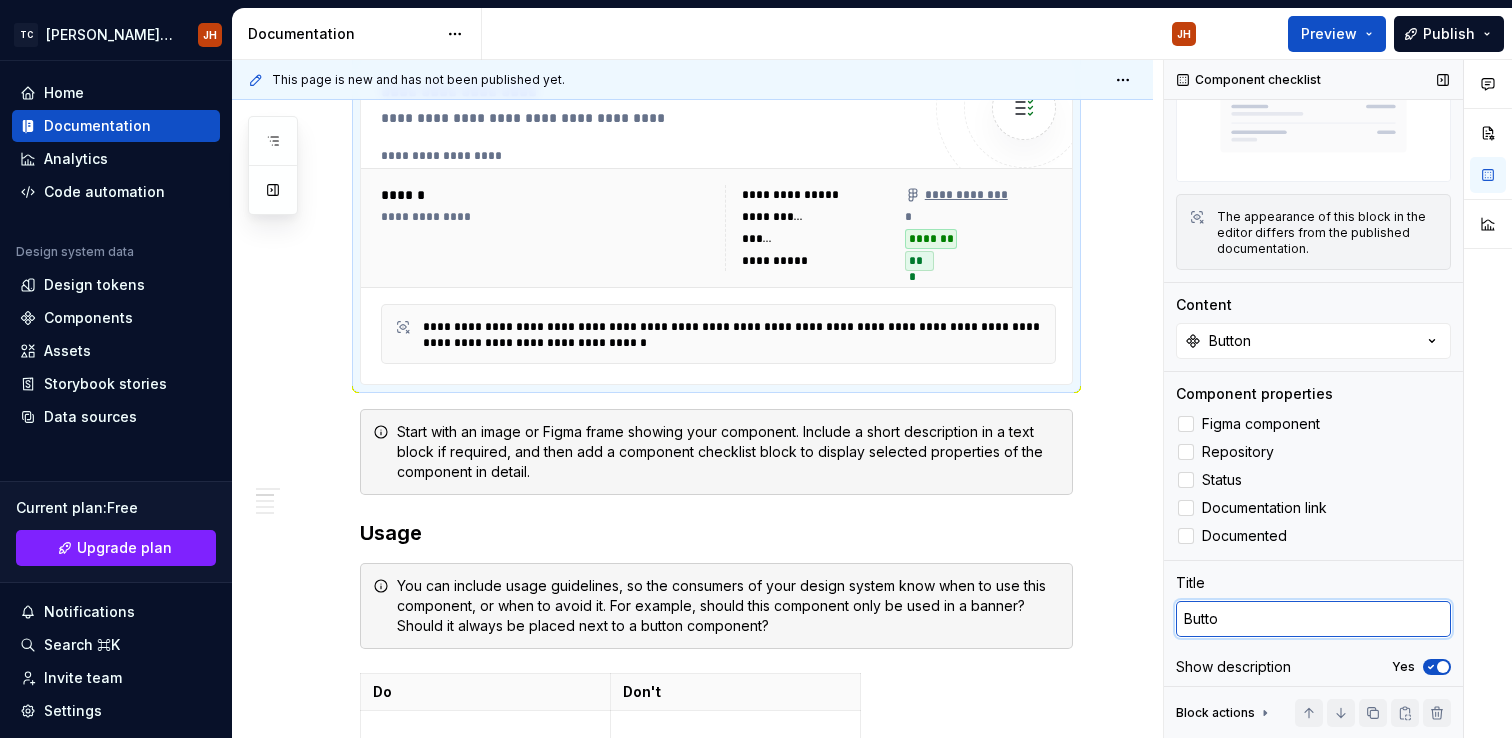 type on "*" 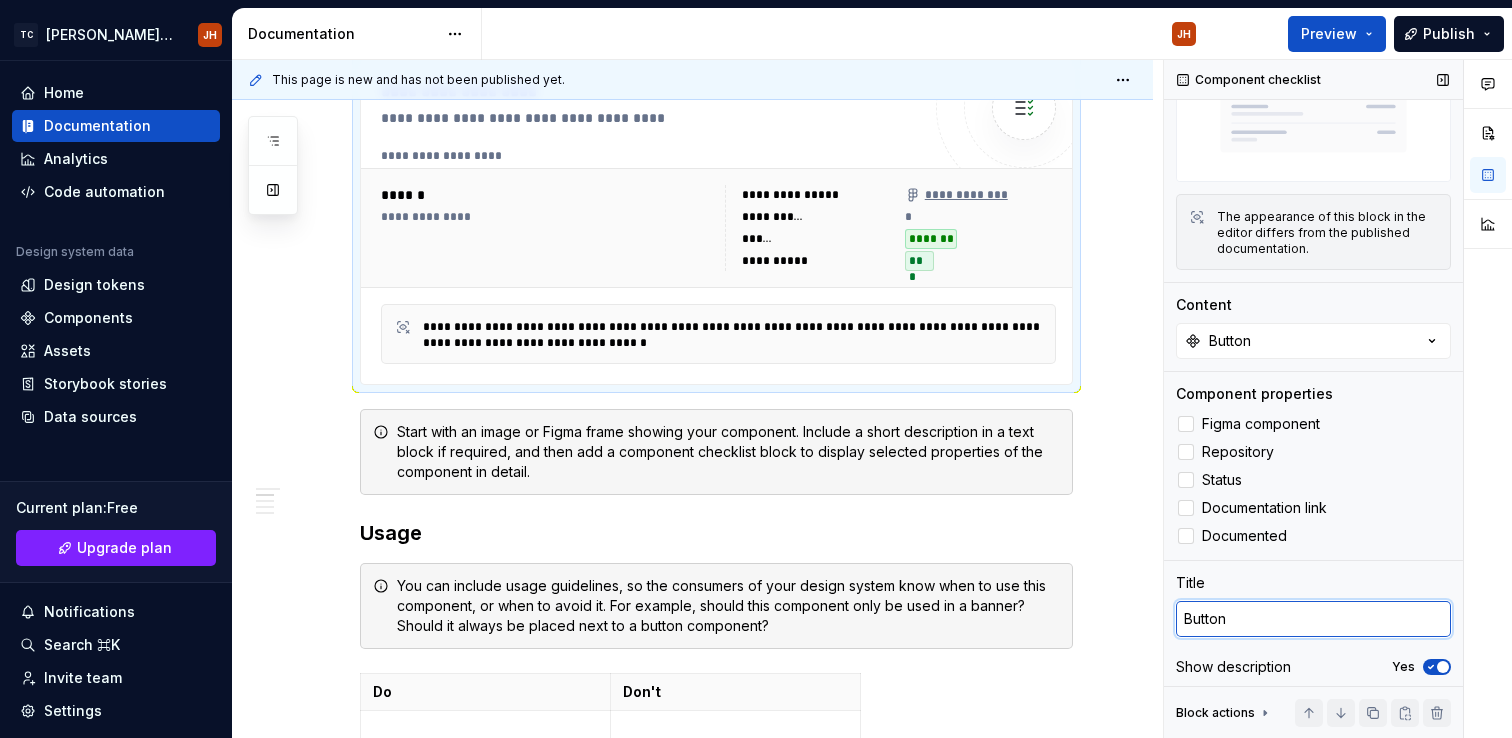type on "*" 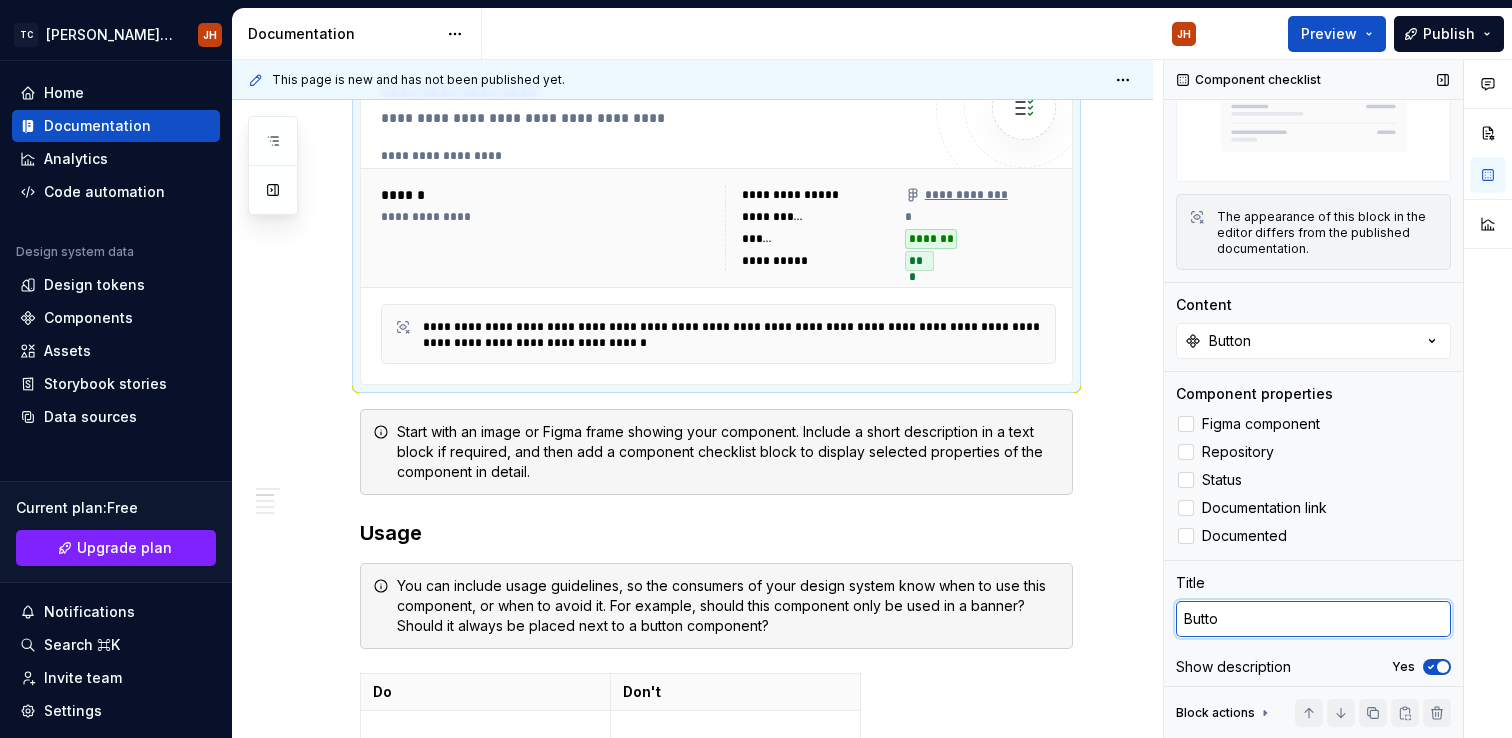type on "*" 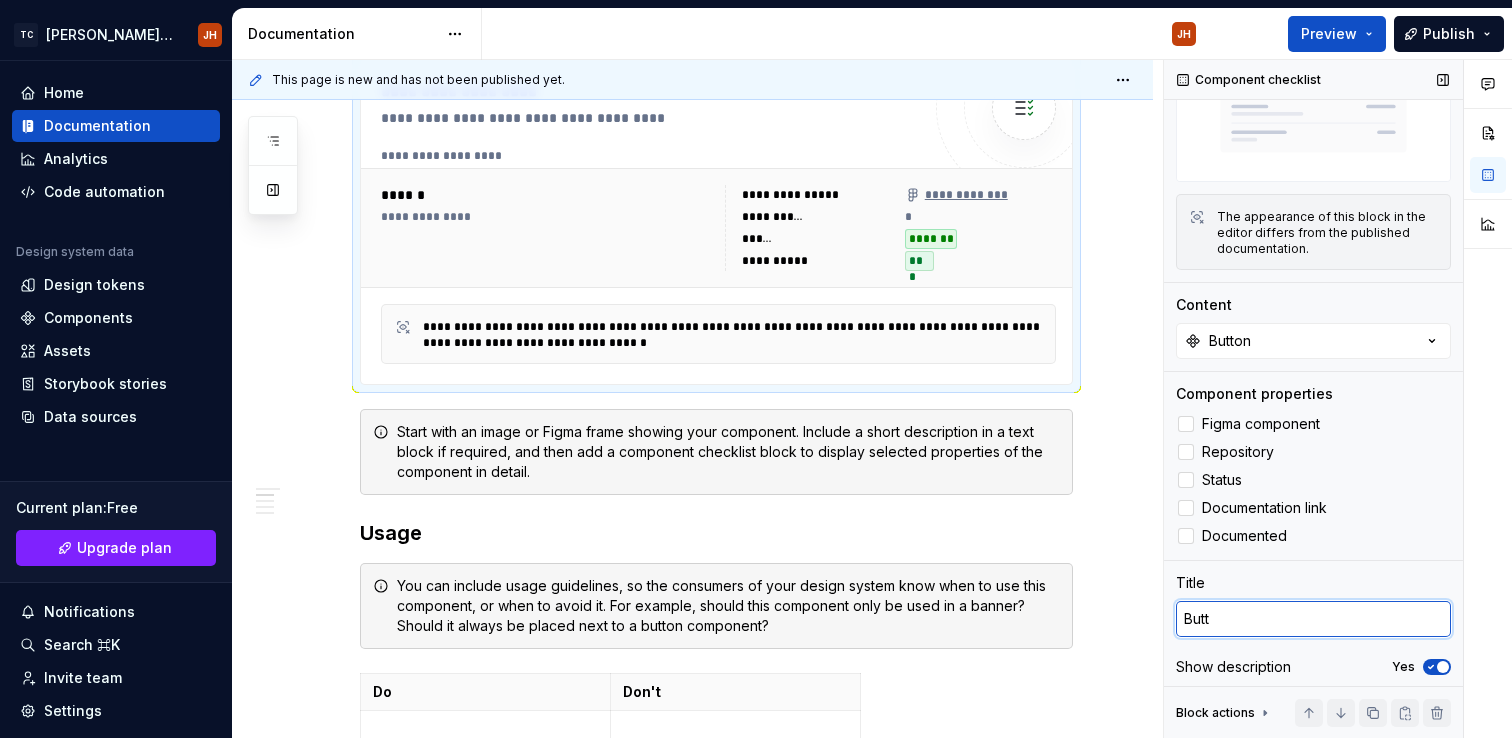 type on "*" 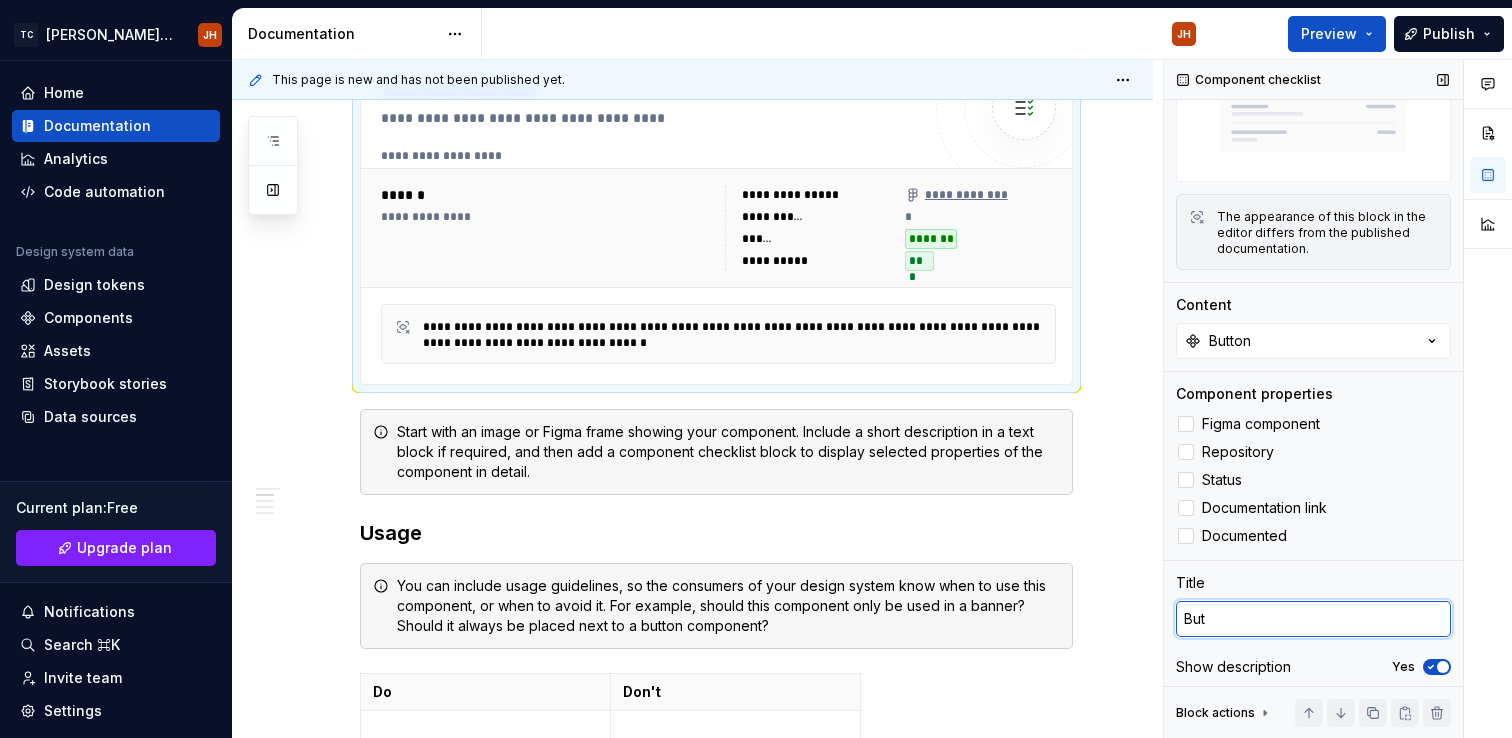 type on "*" 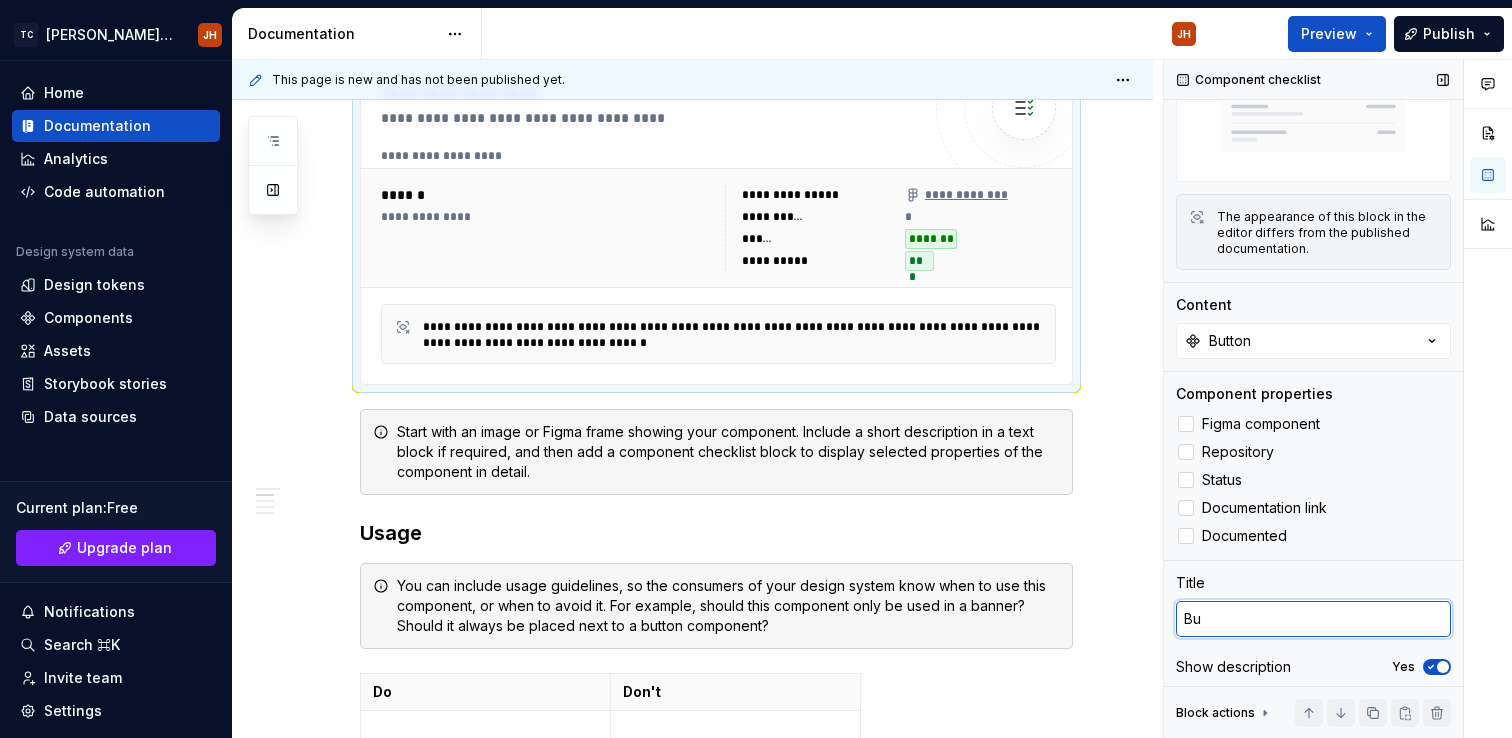 type on "*" 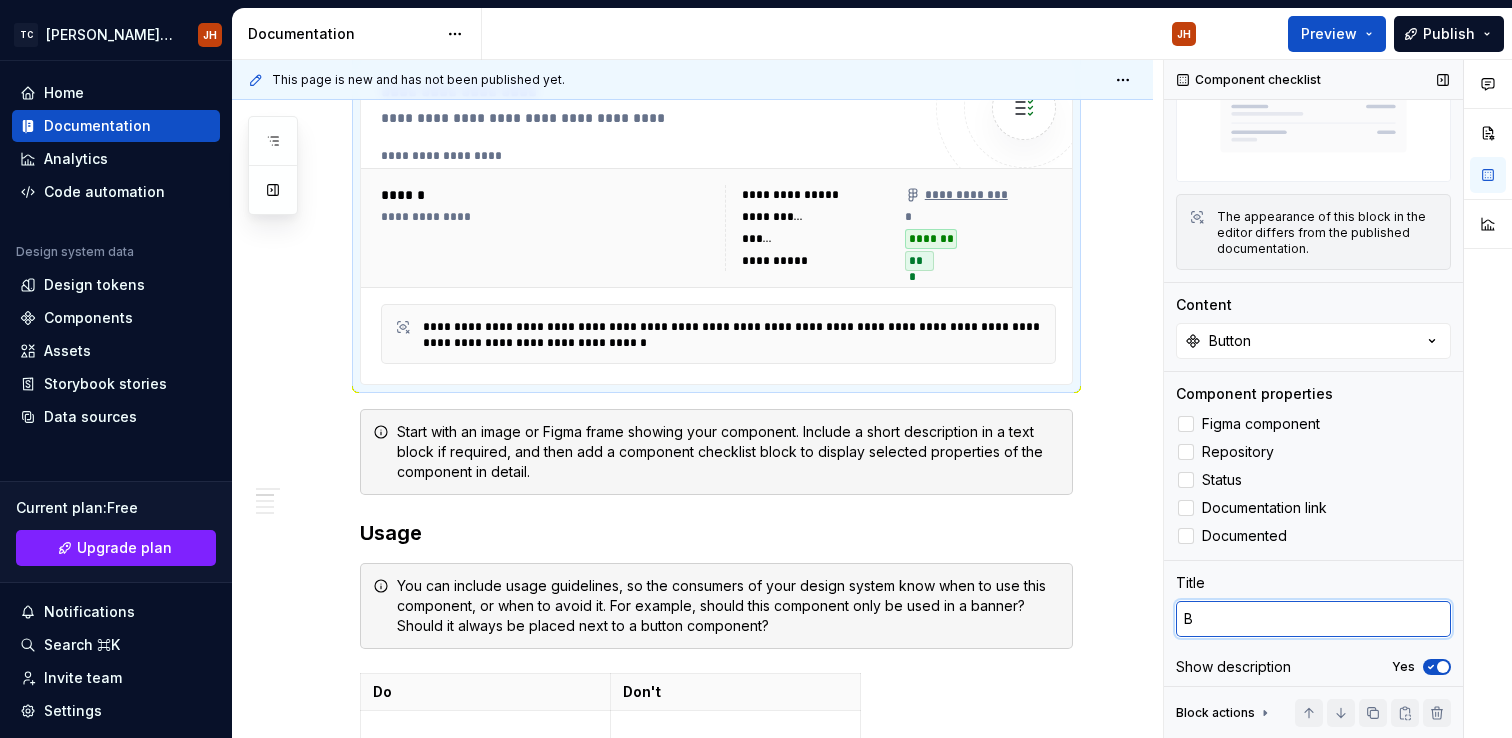 type 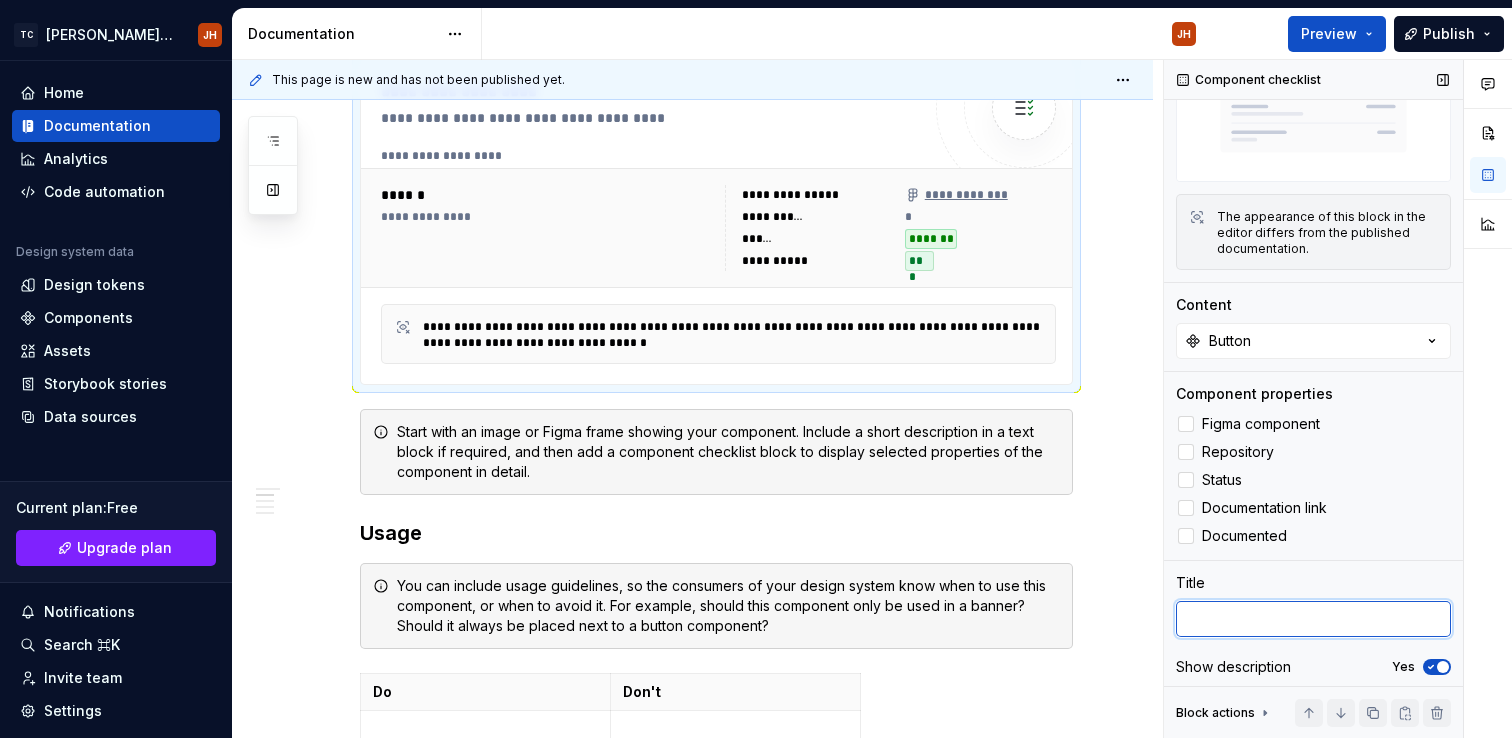 type on "*" 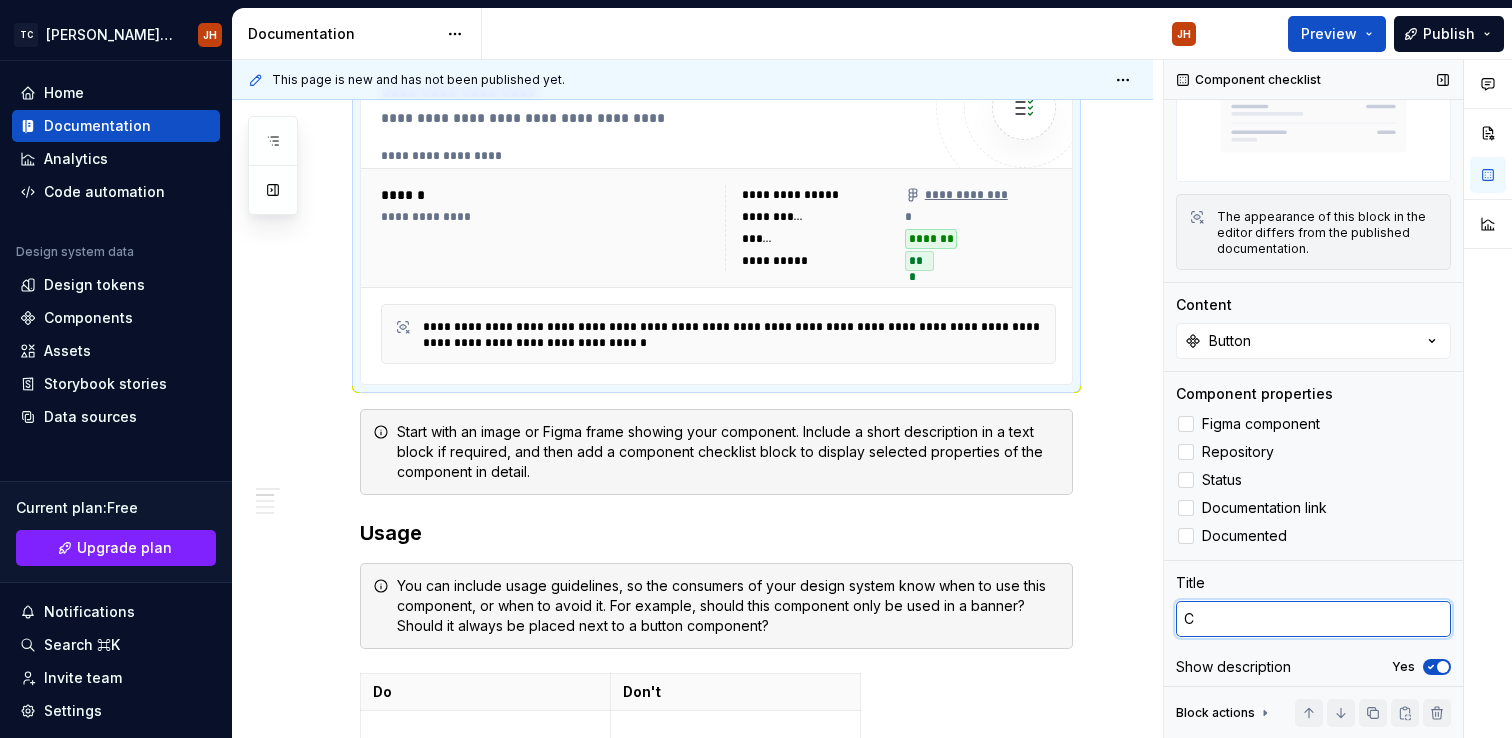 type on "*" 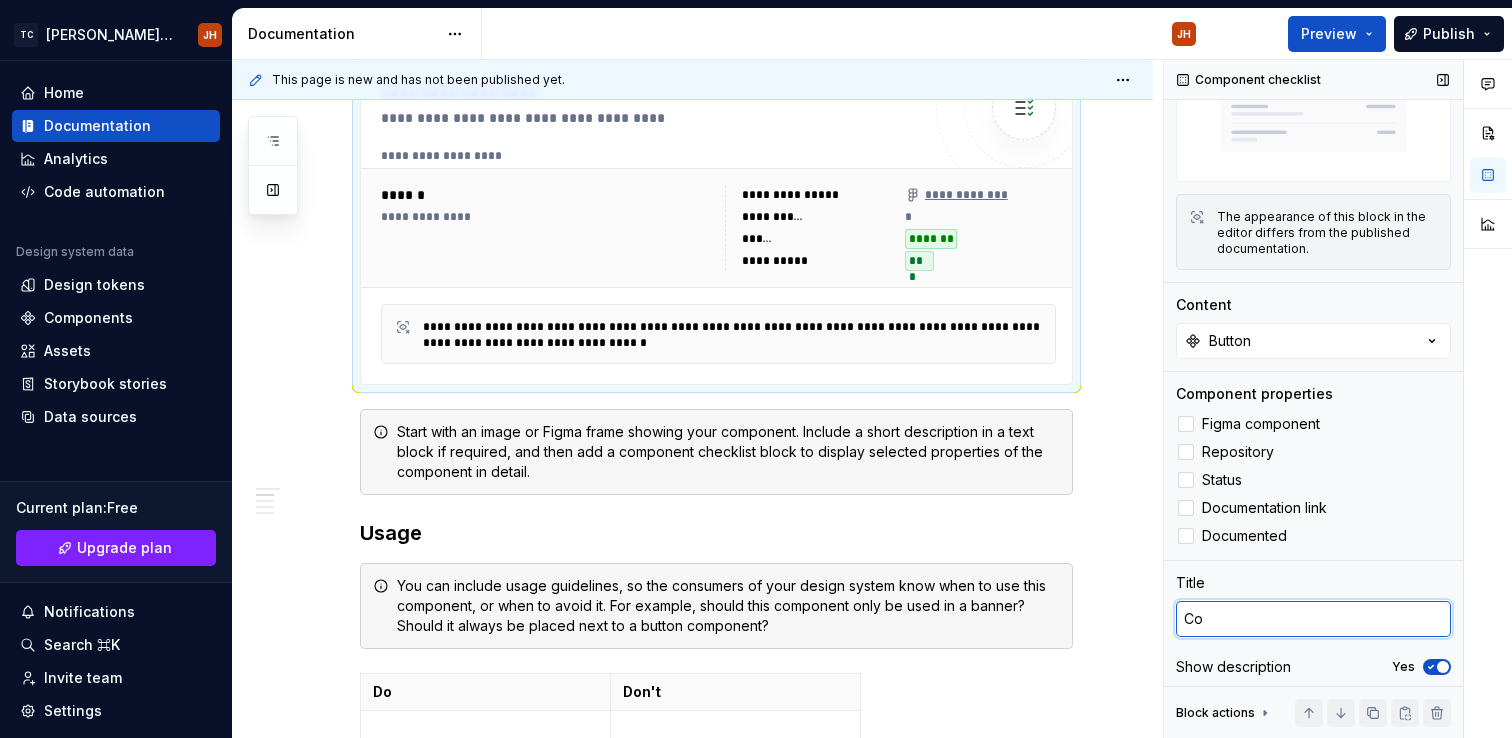 type on "*" 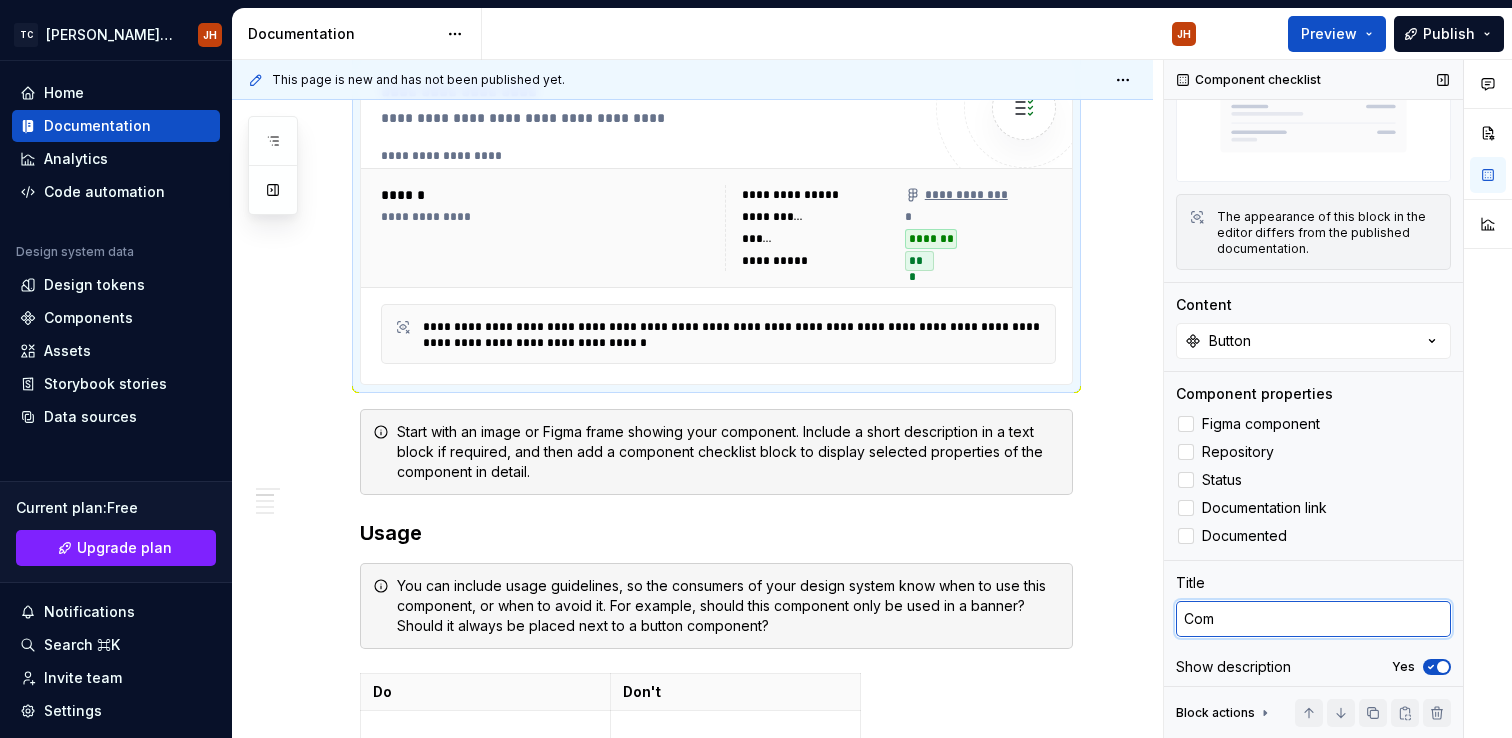 type on "*" 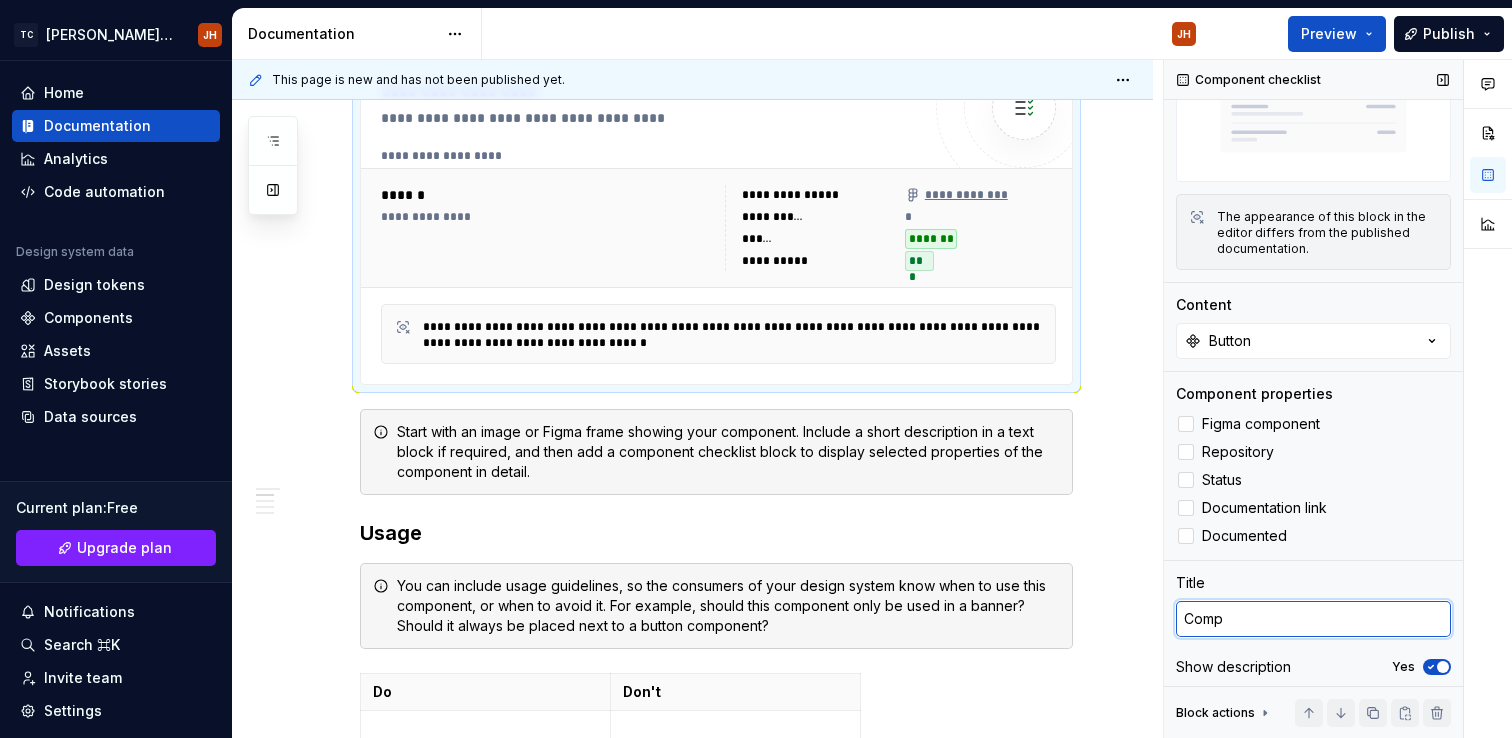 type on "*" 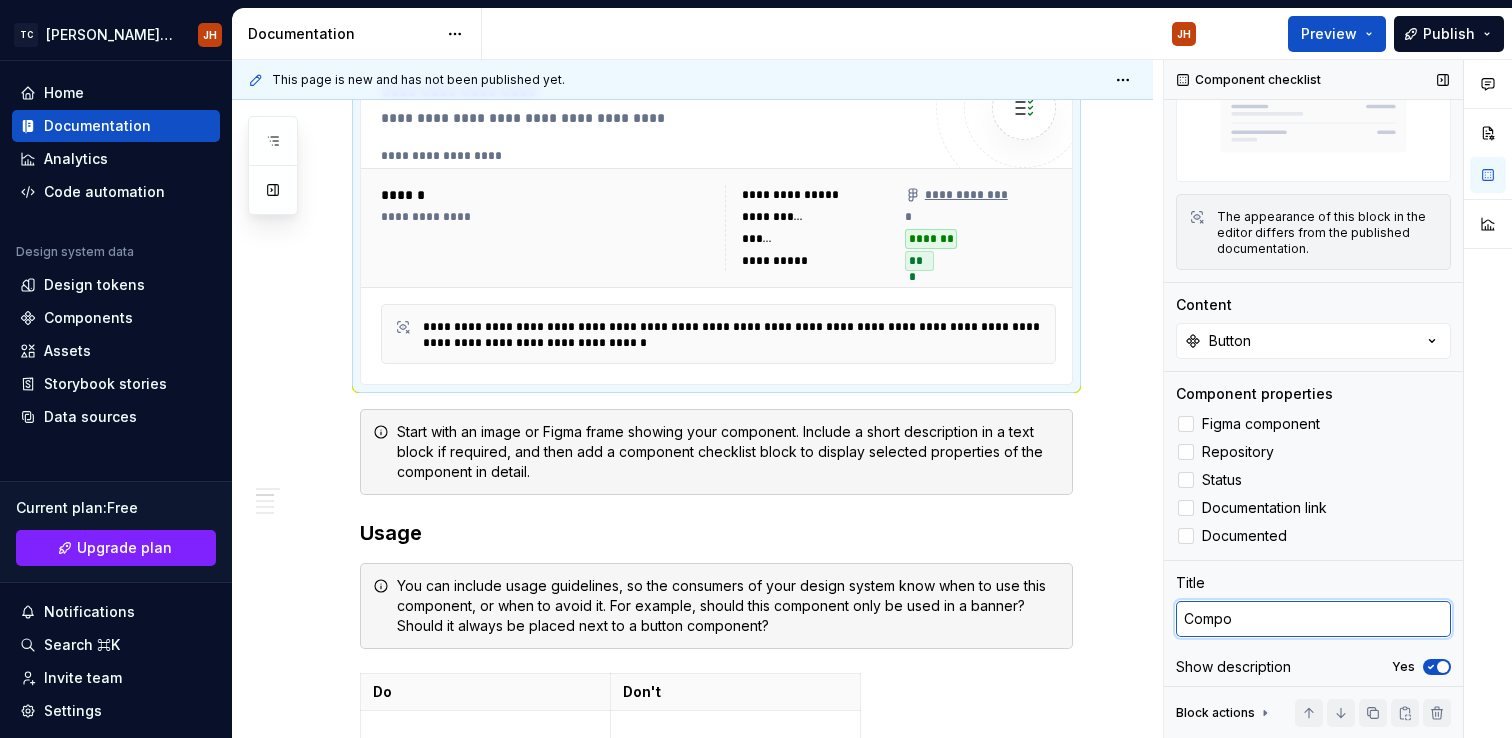 type on "*" 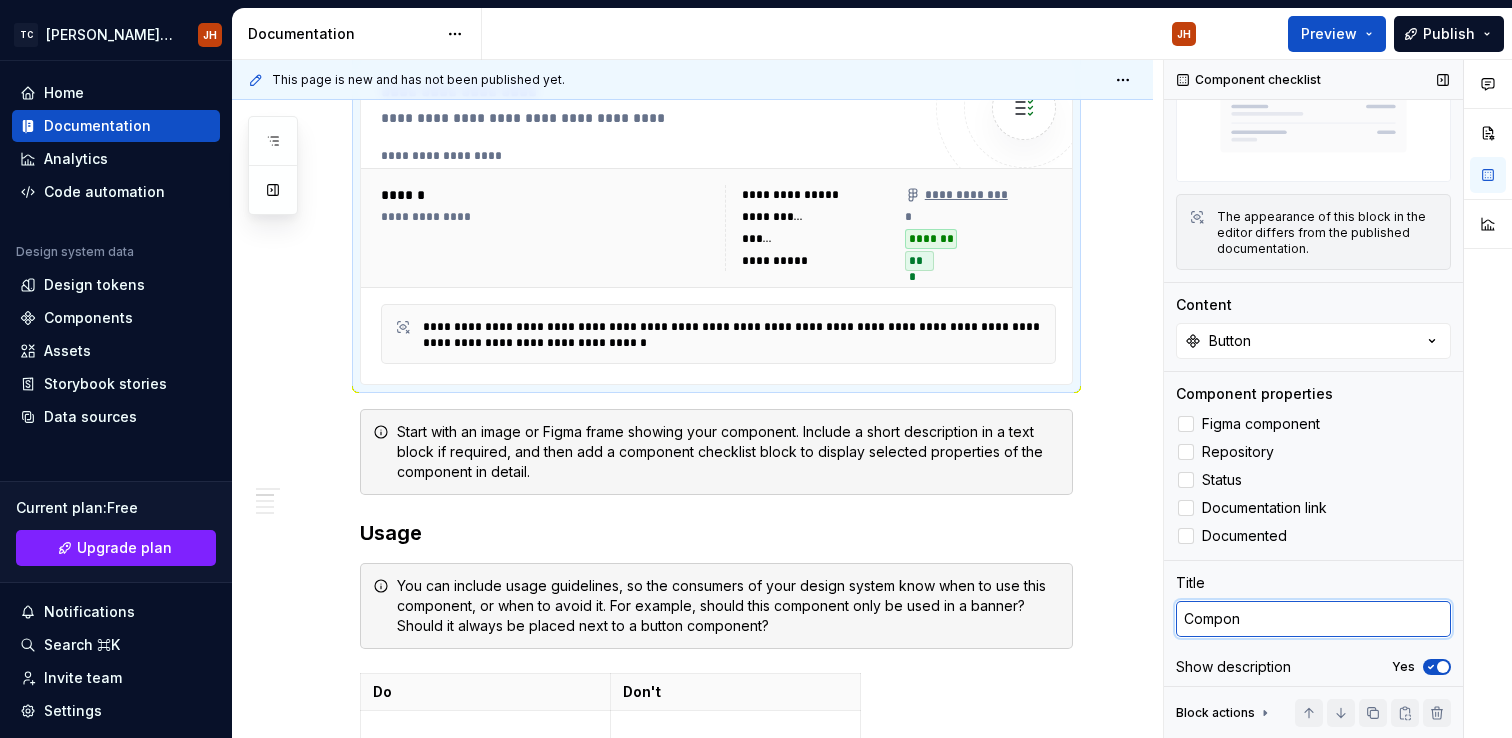 type on "*" 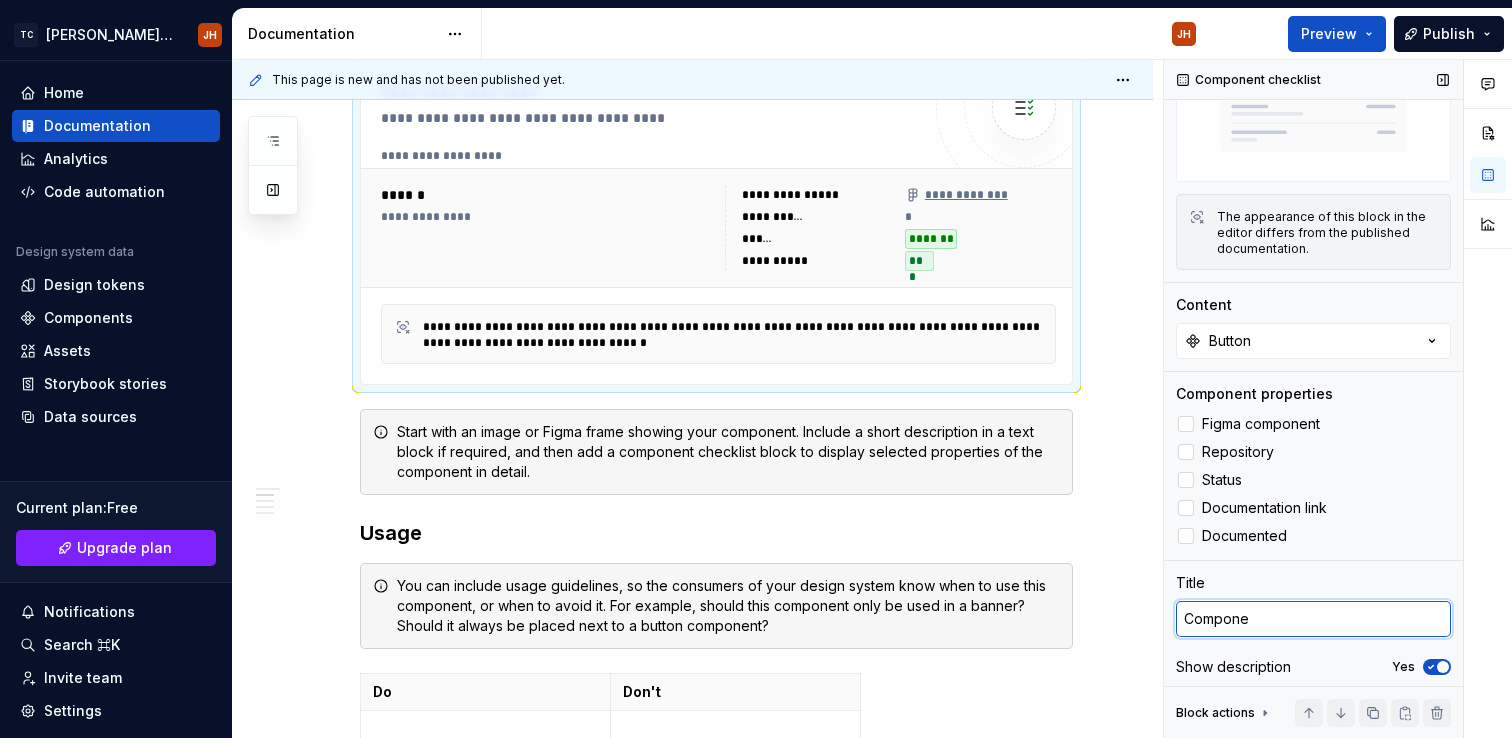 type on "Componen" 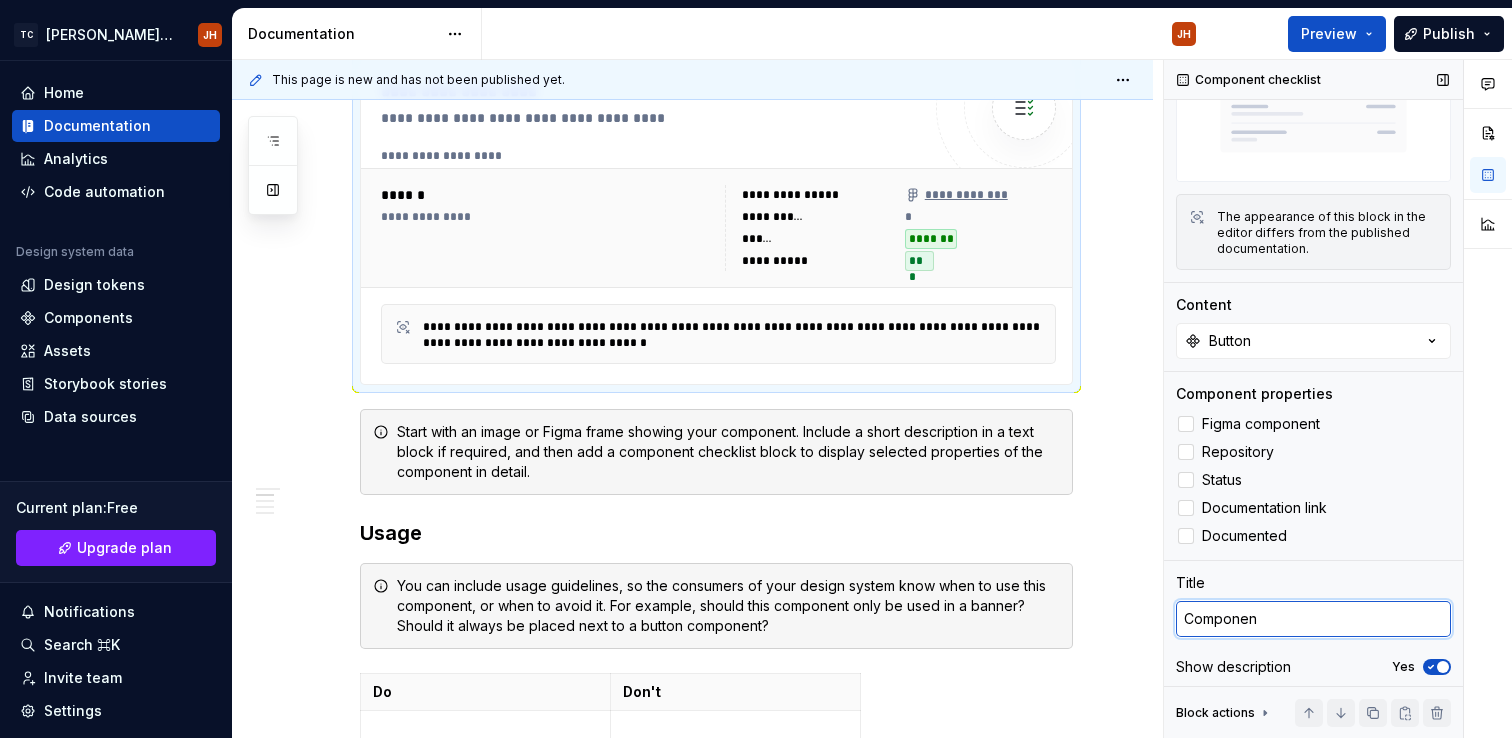 type on "*" 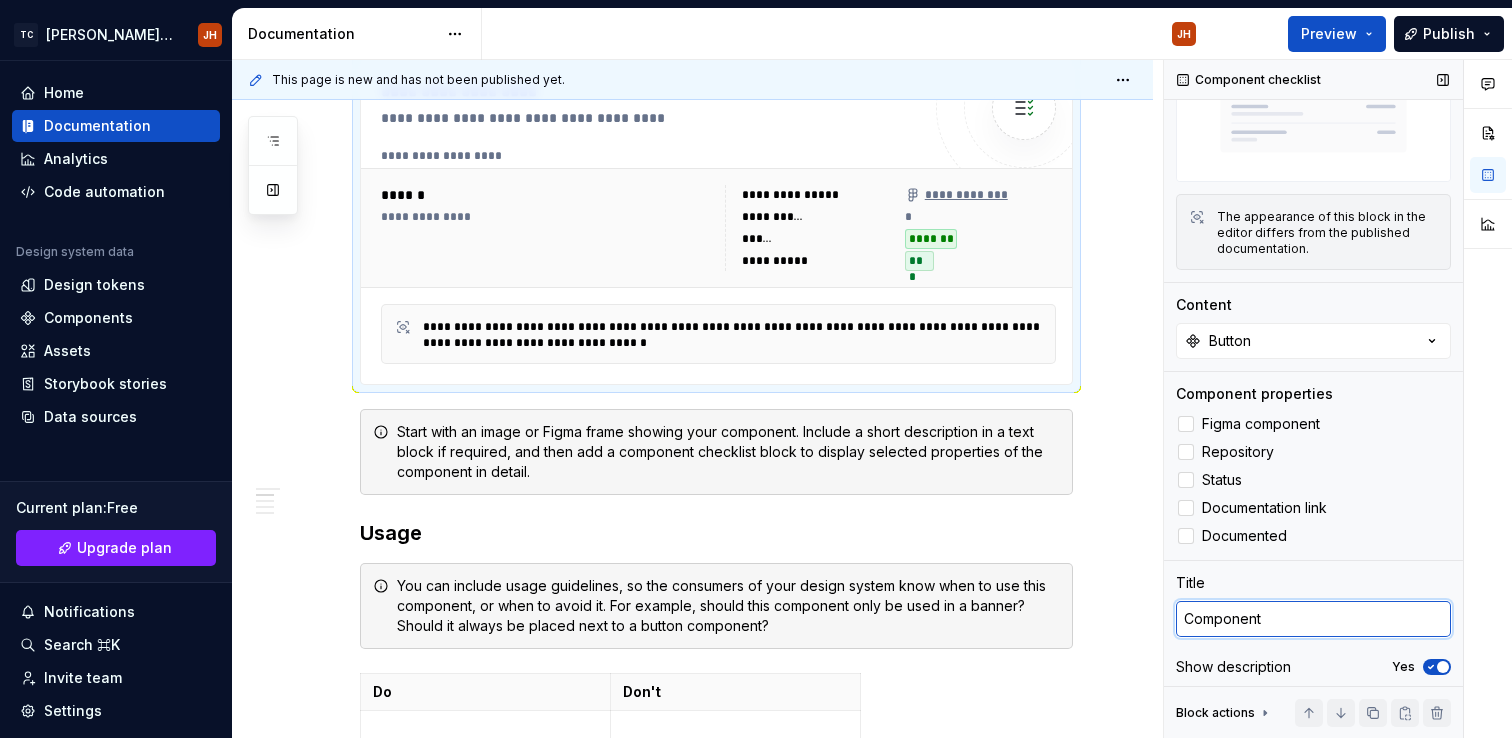 type on "*" 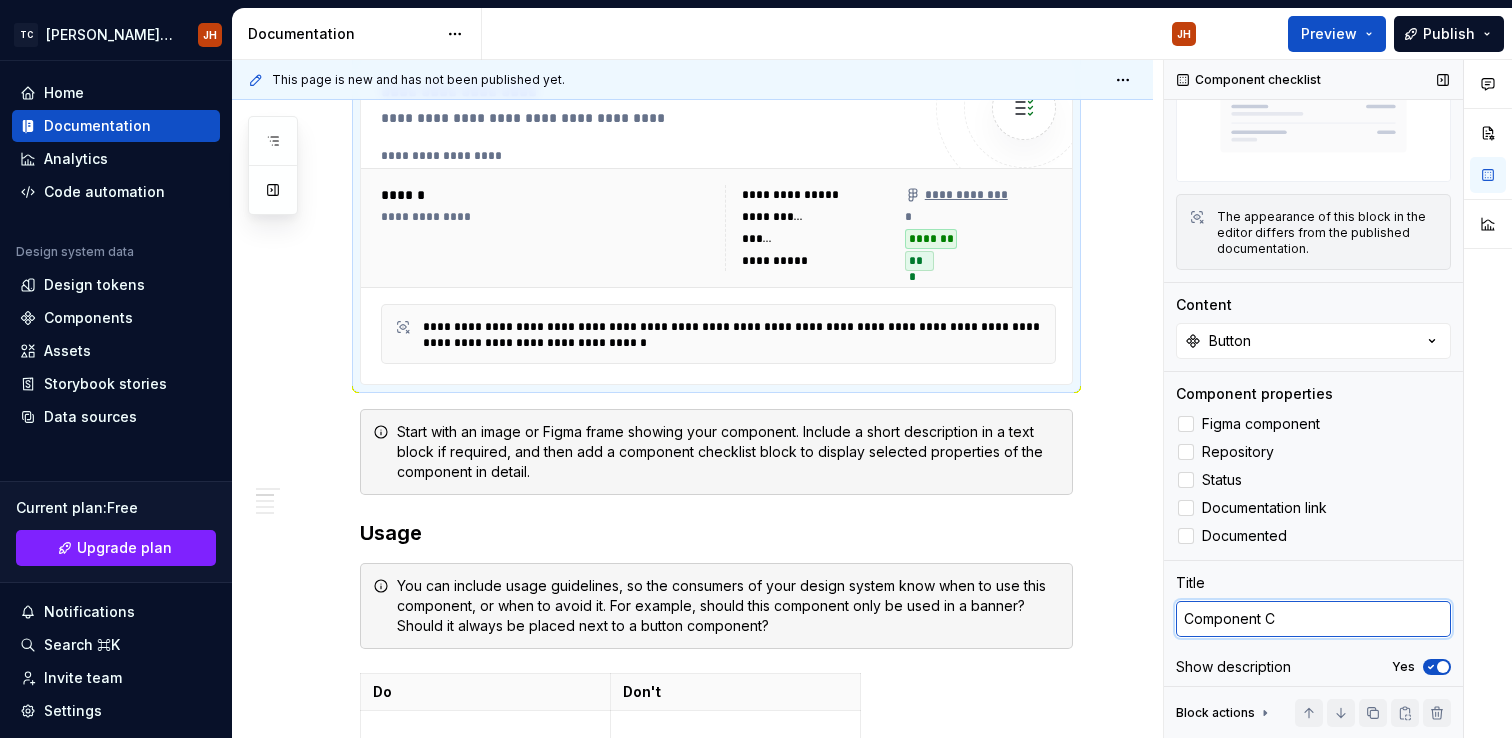 type on "*" 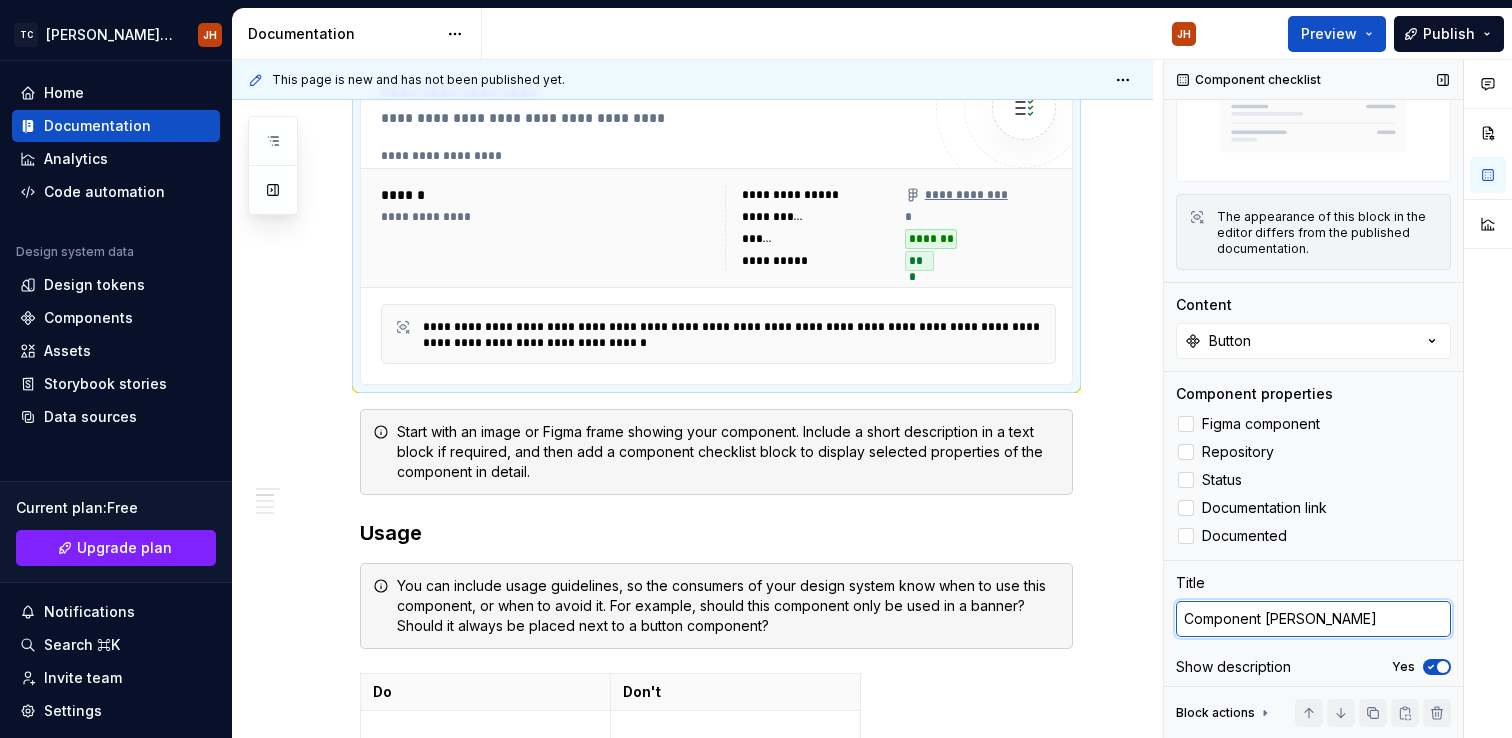 type on "*" 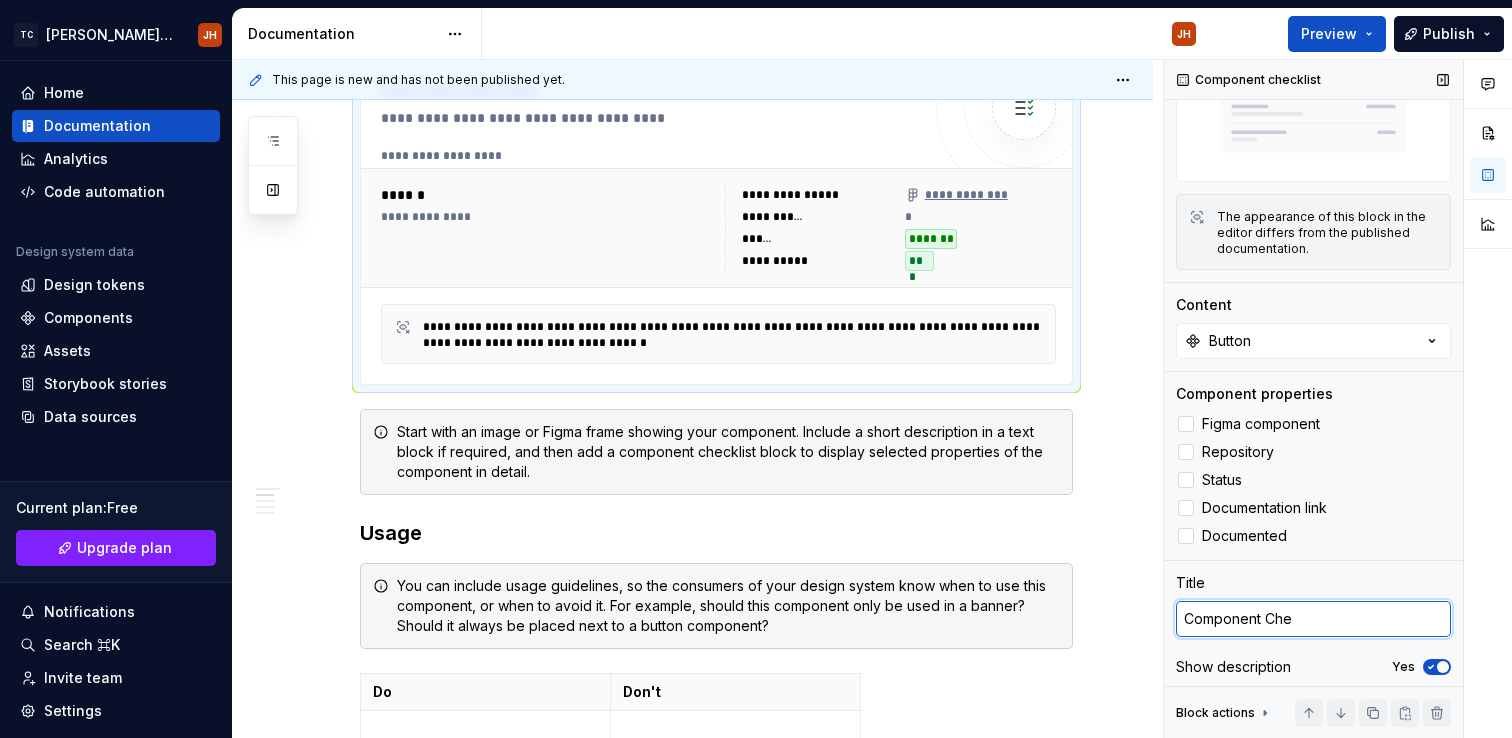 type on "*" 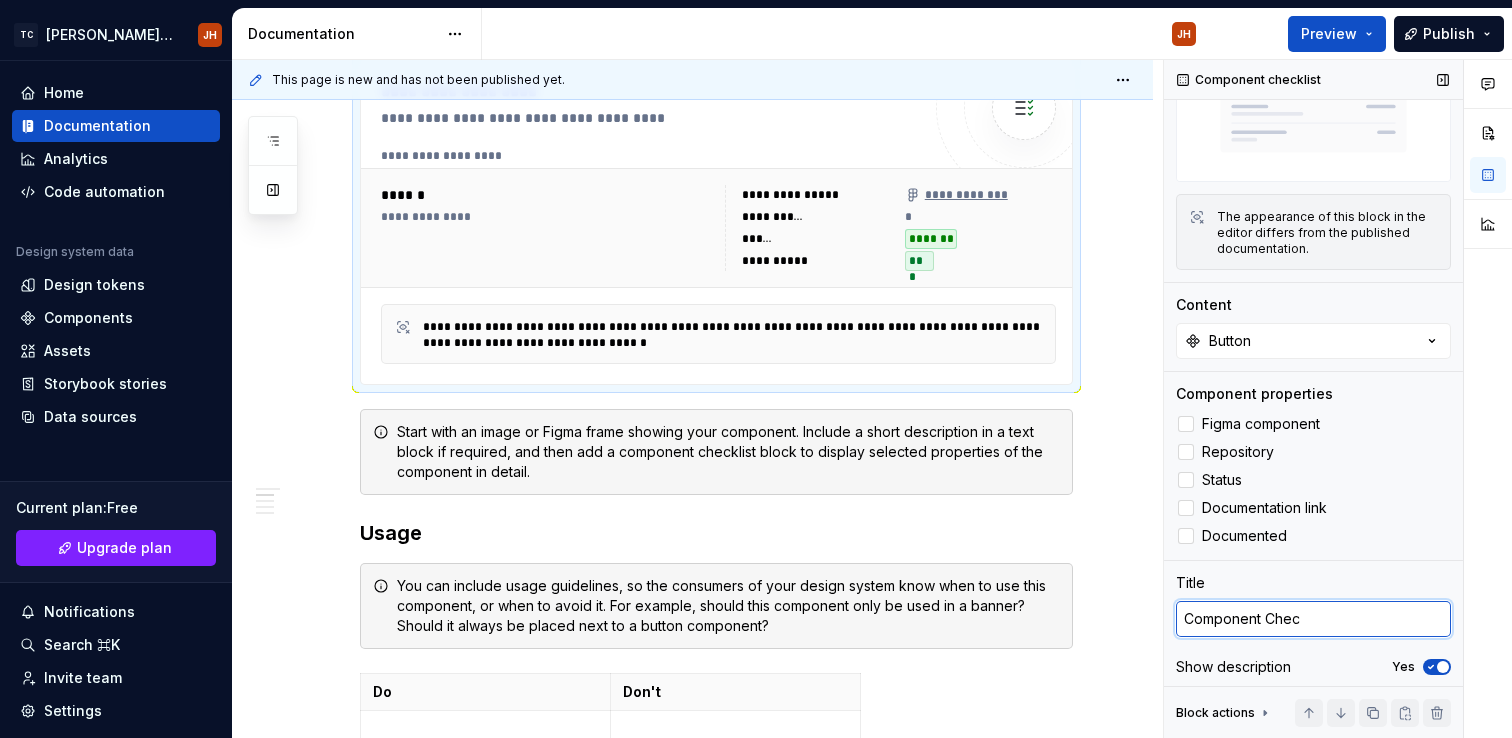 type on "Component Check" 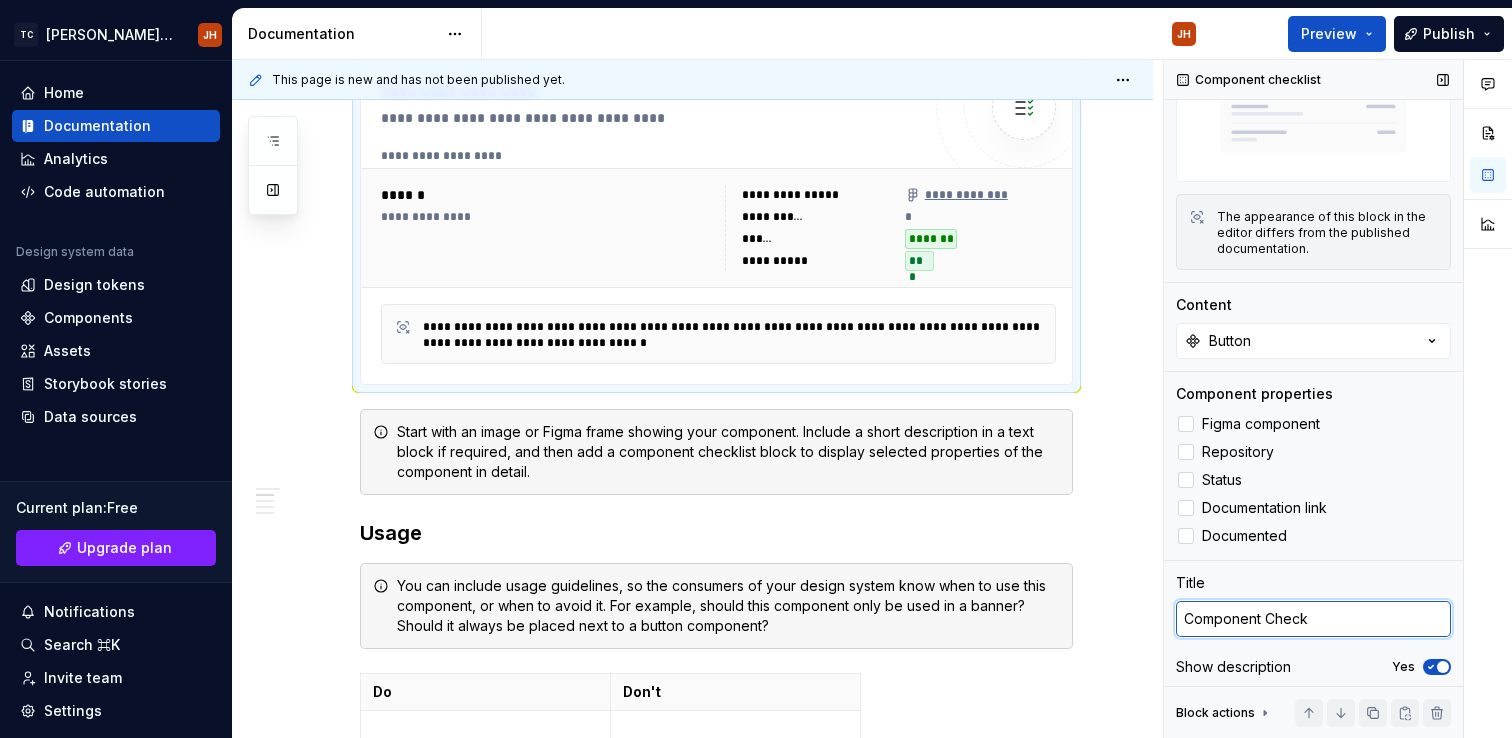 type on "*" 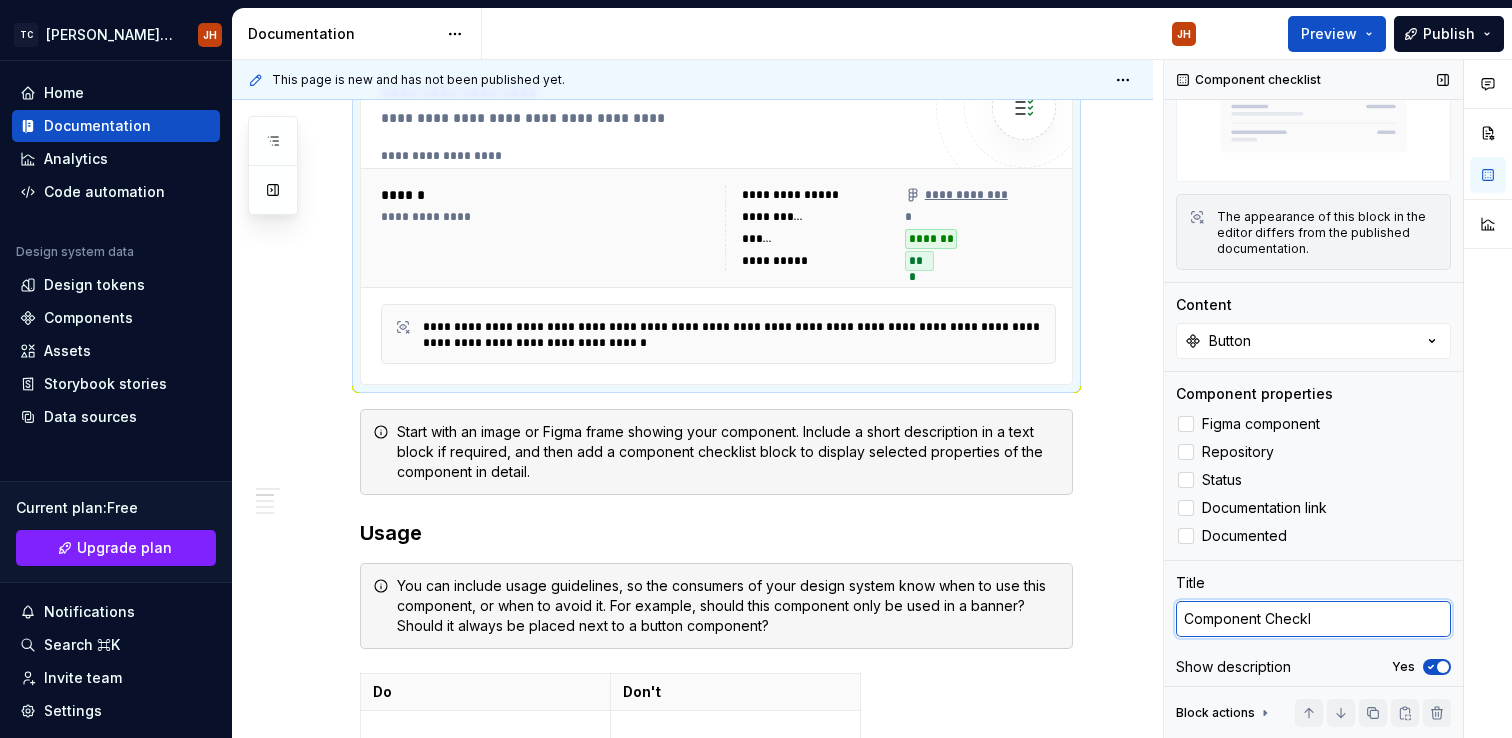 type on "*" 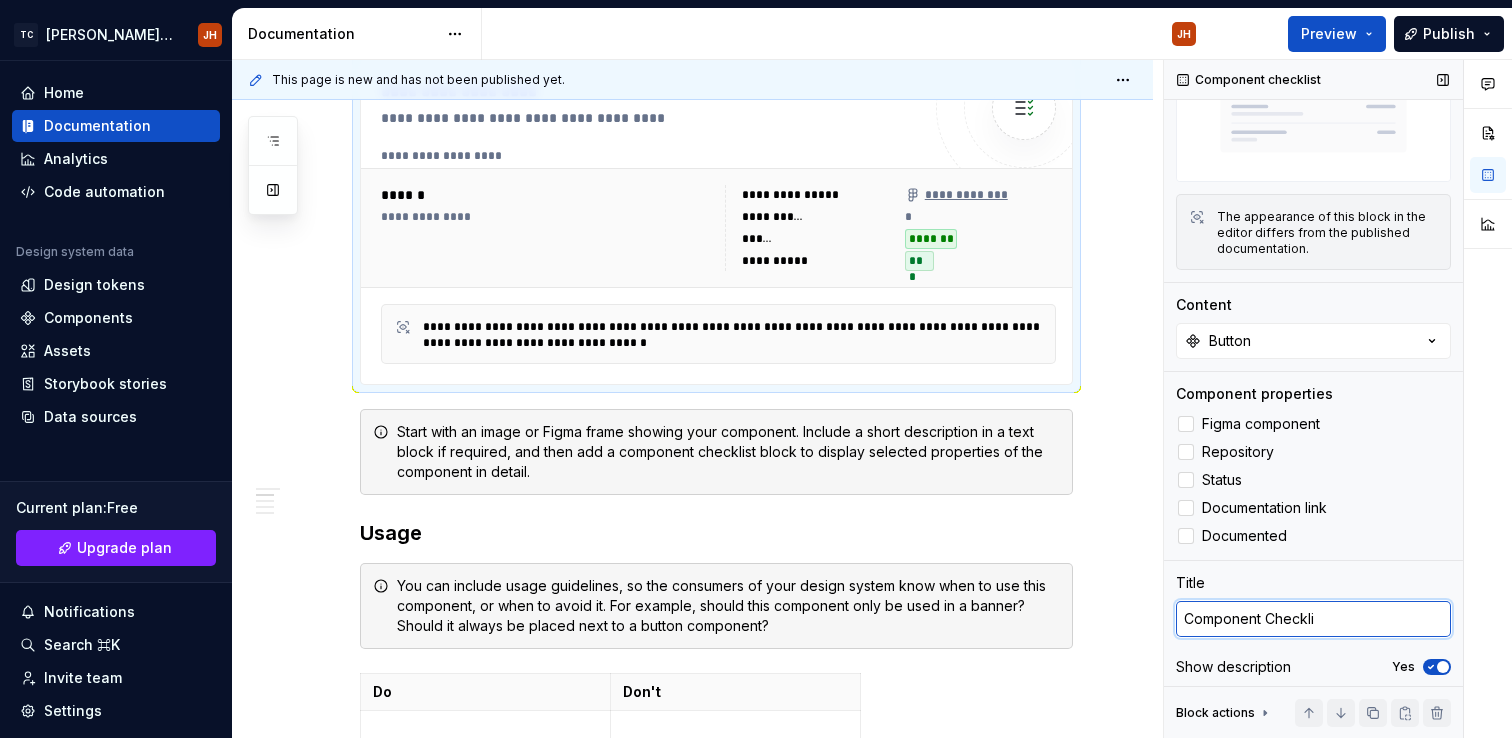 type on "*" 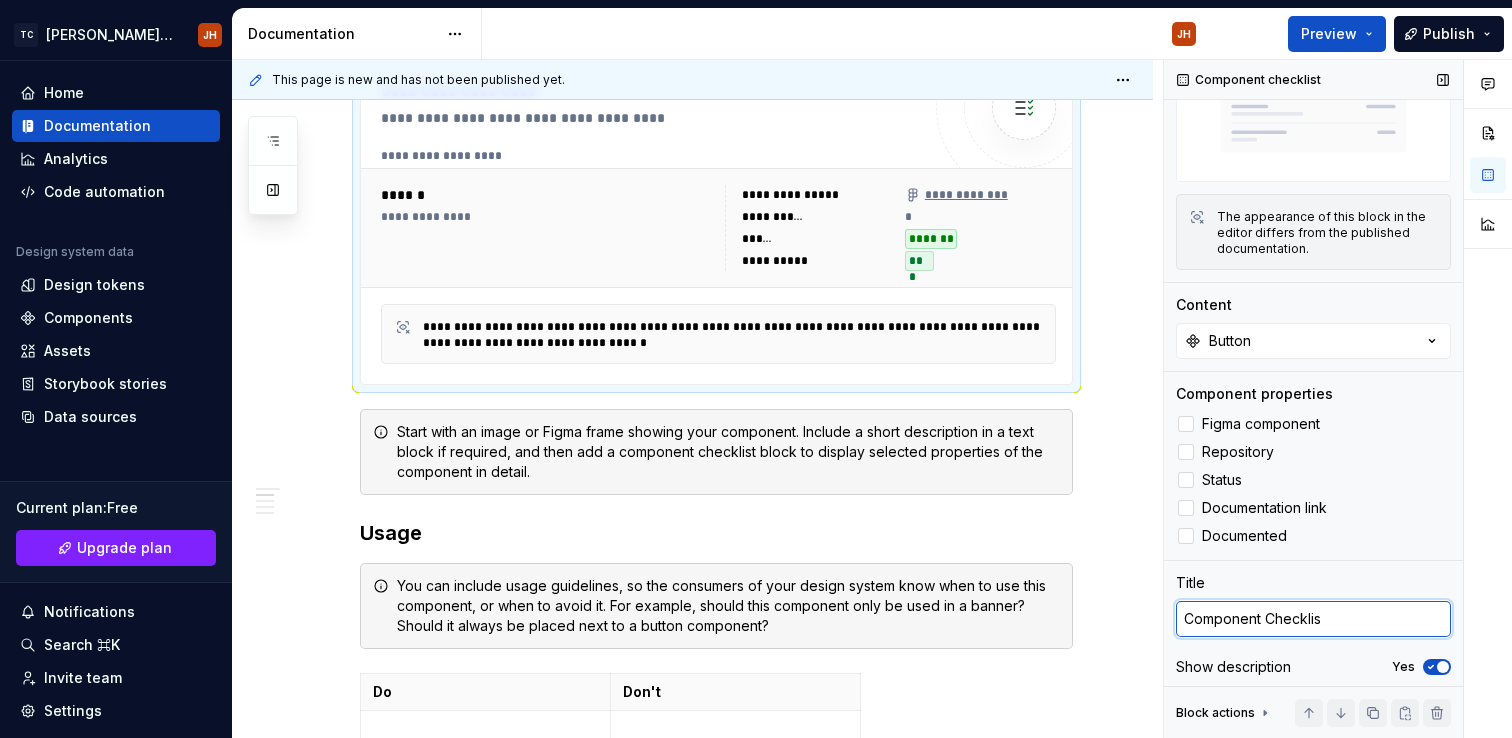 type on "*" 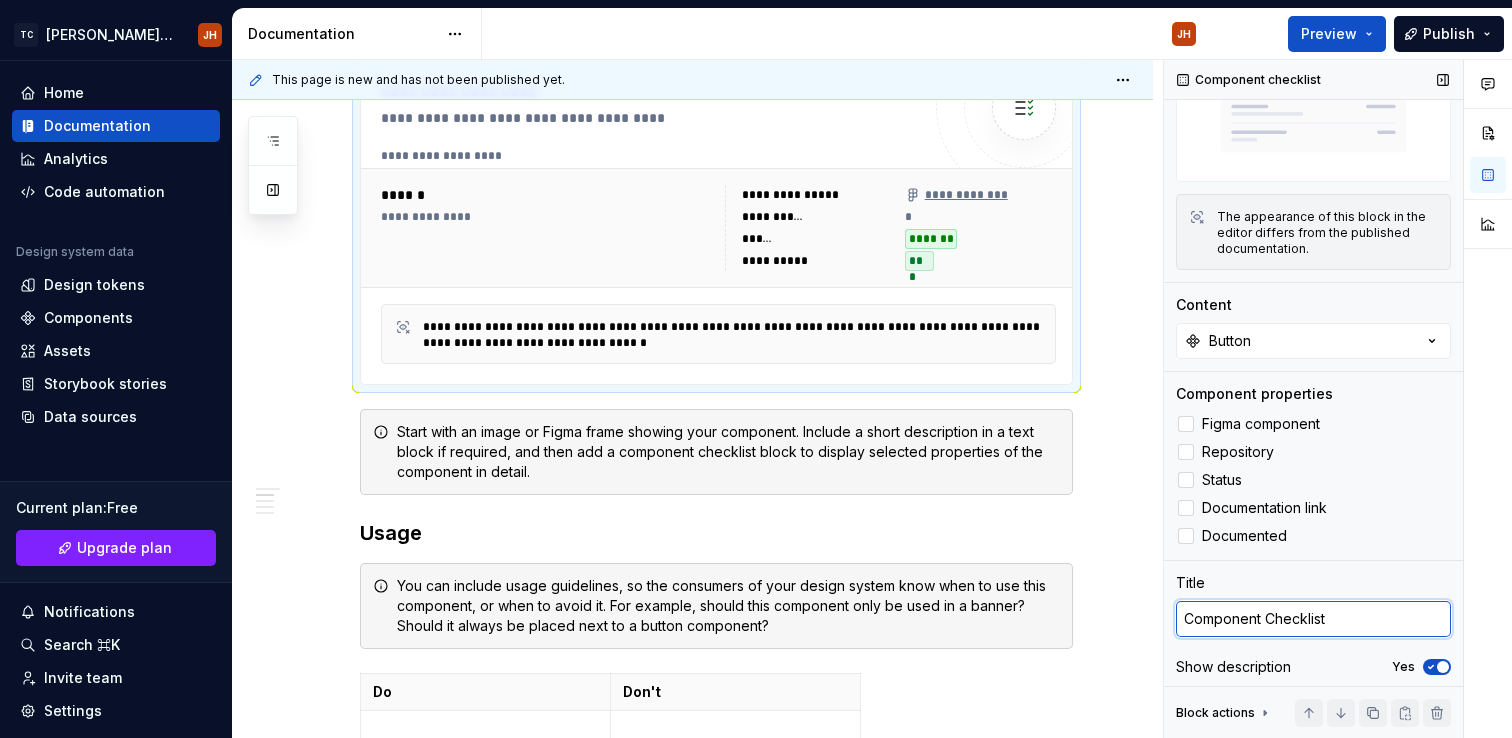 type on "Component Checklist" 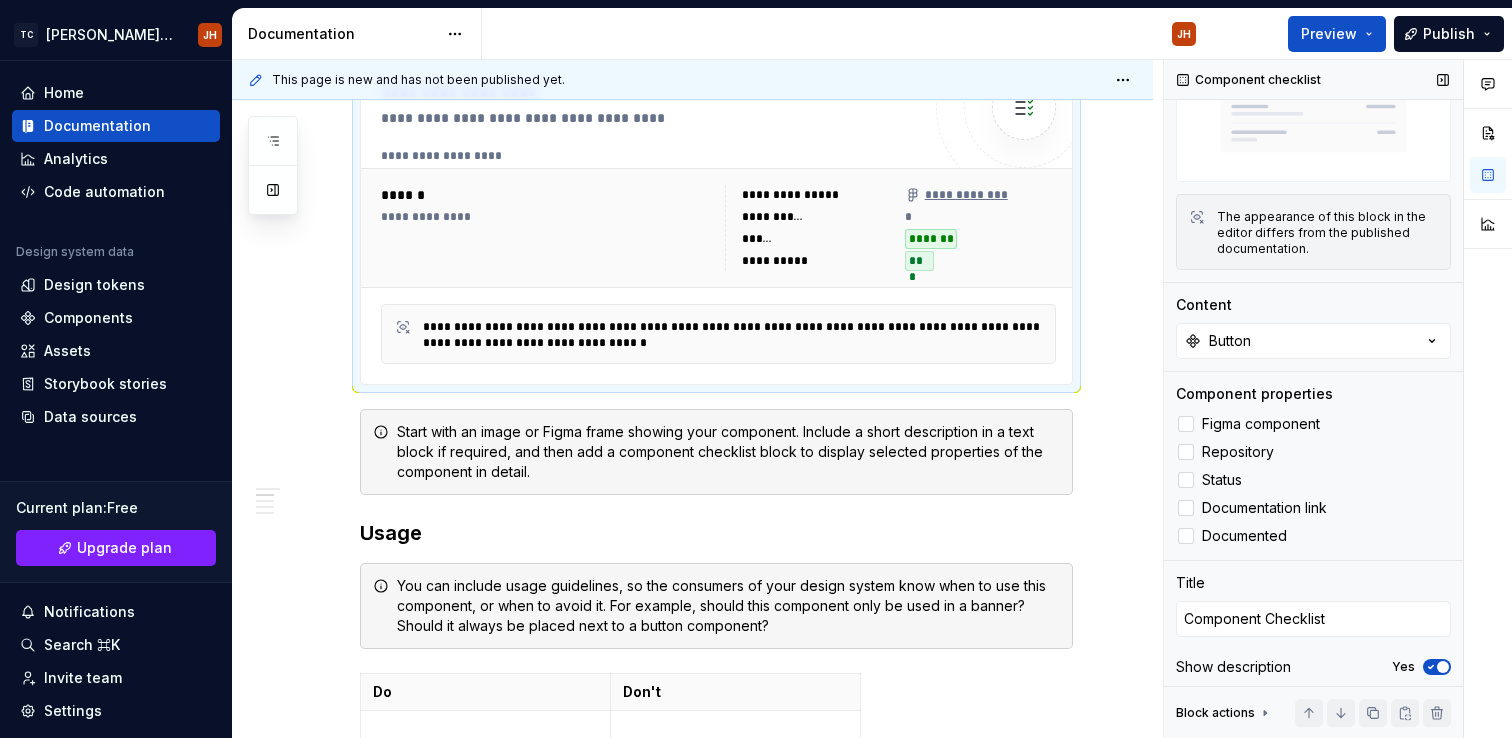 click at bounding box center [1443, 667] 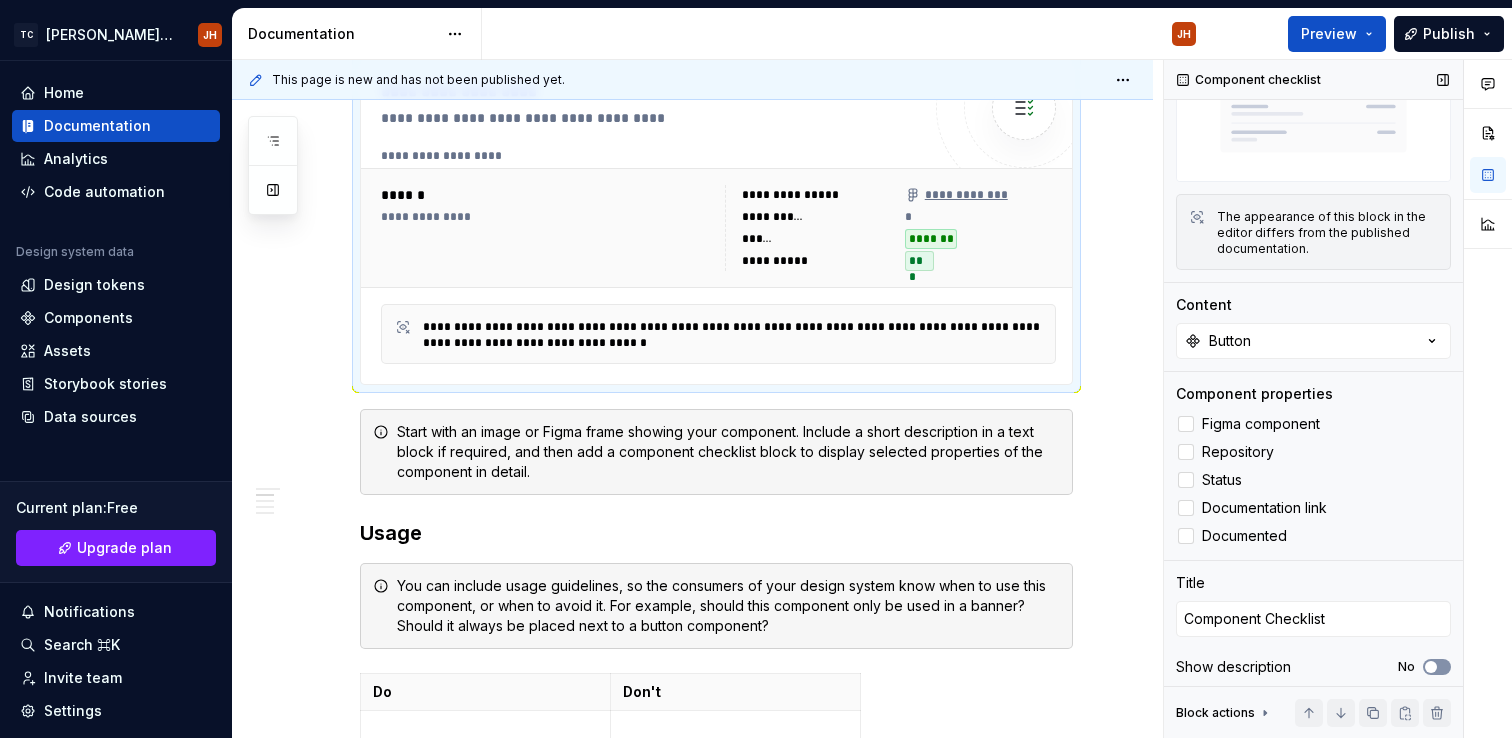 scroll, scrollTop: 999, scrollLeft: 0, axis: vertical 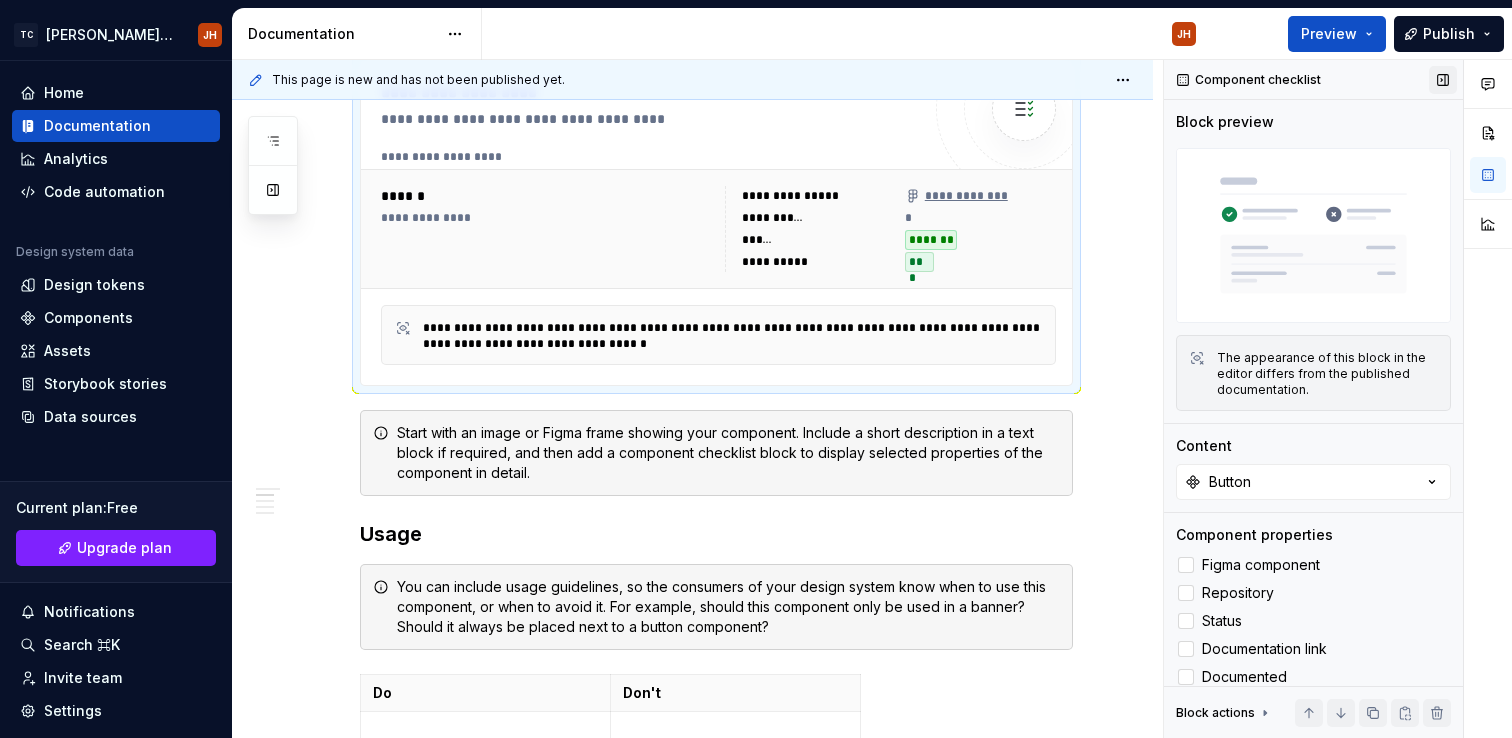 click at bounding box center [1443, 80] 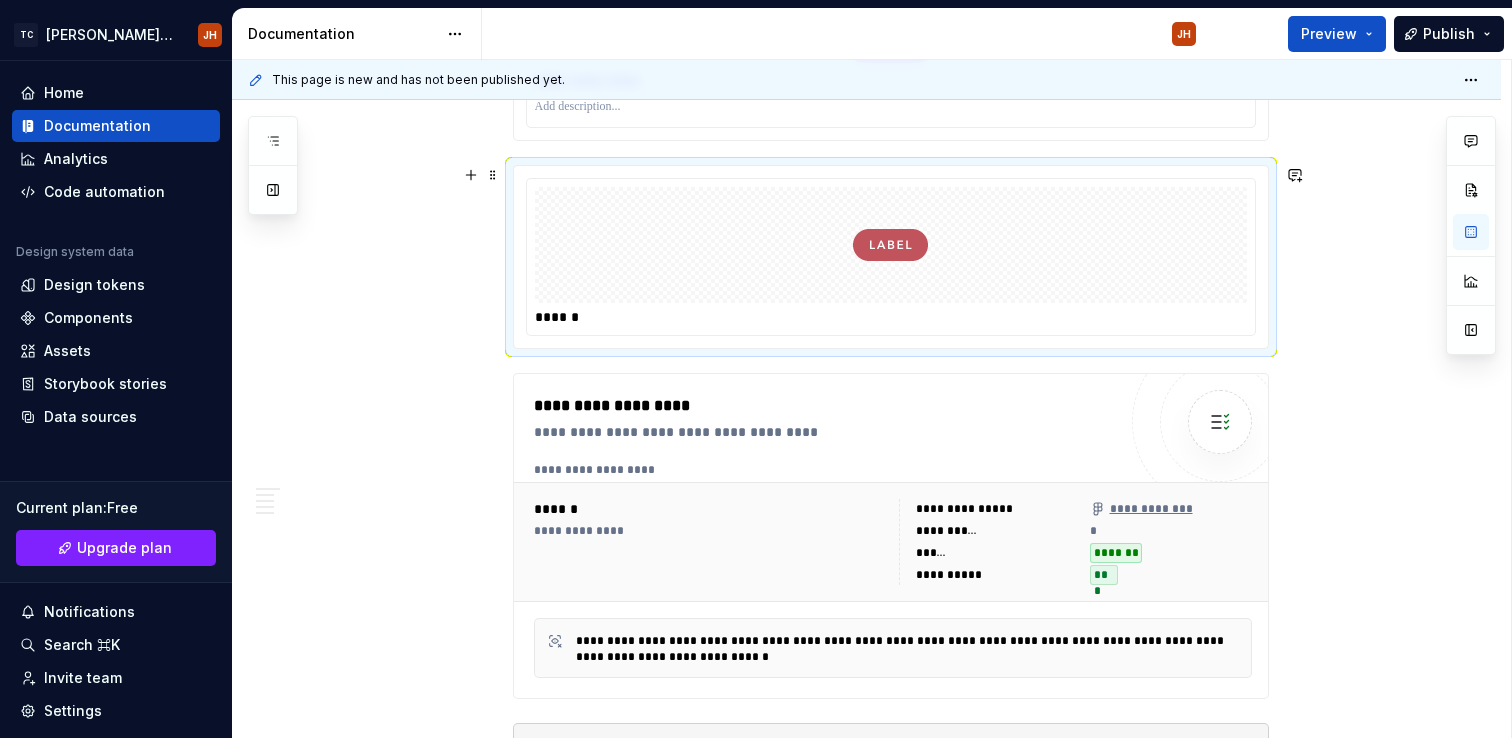 click at bounding box center [891, 245] 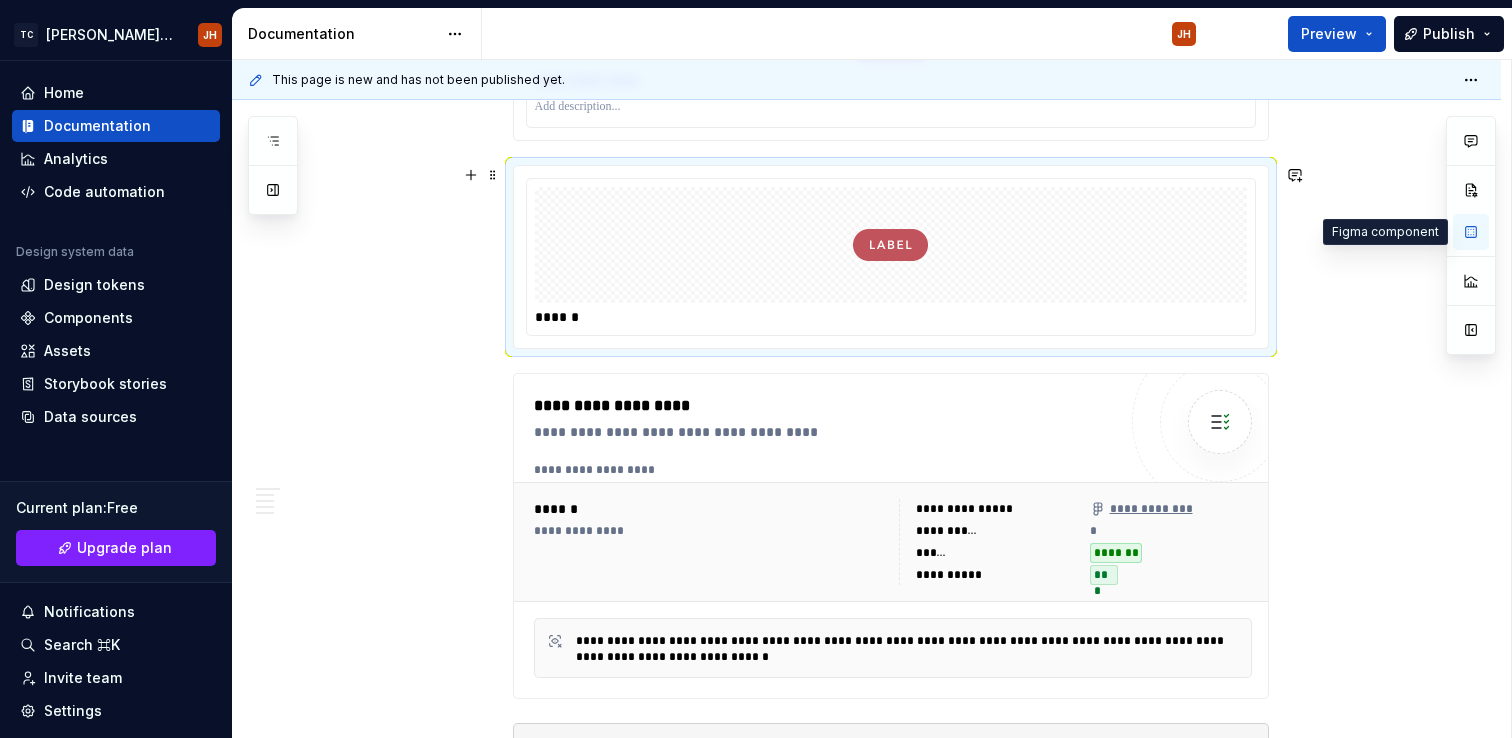 scroll, scrollTop: 665, scrollLeft: 0, axis: vertical 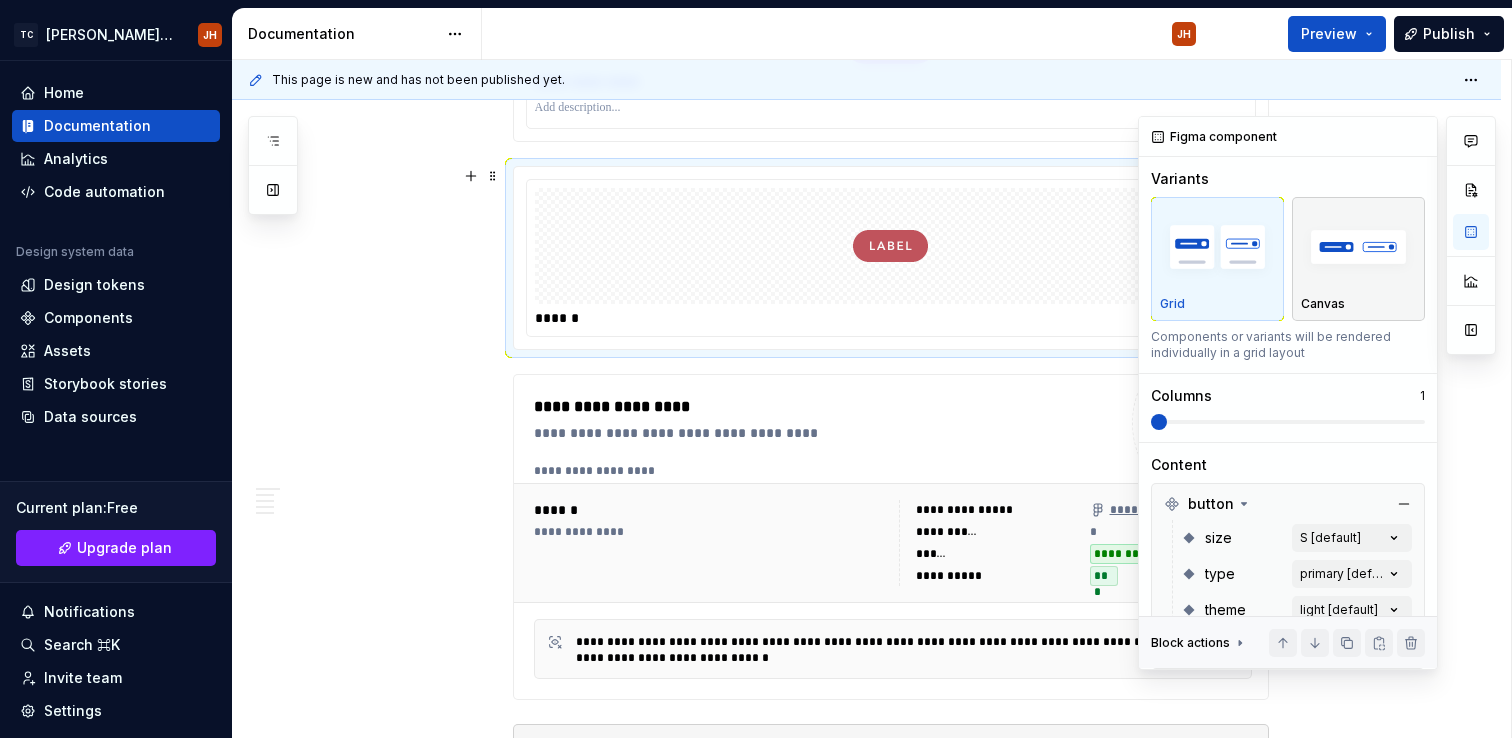 click at bounding box center [1358, 247] 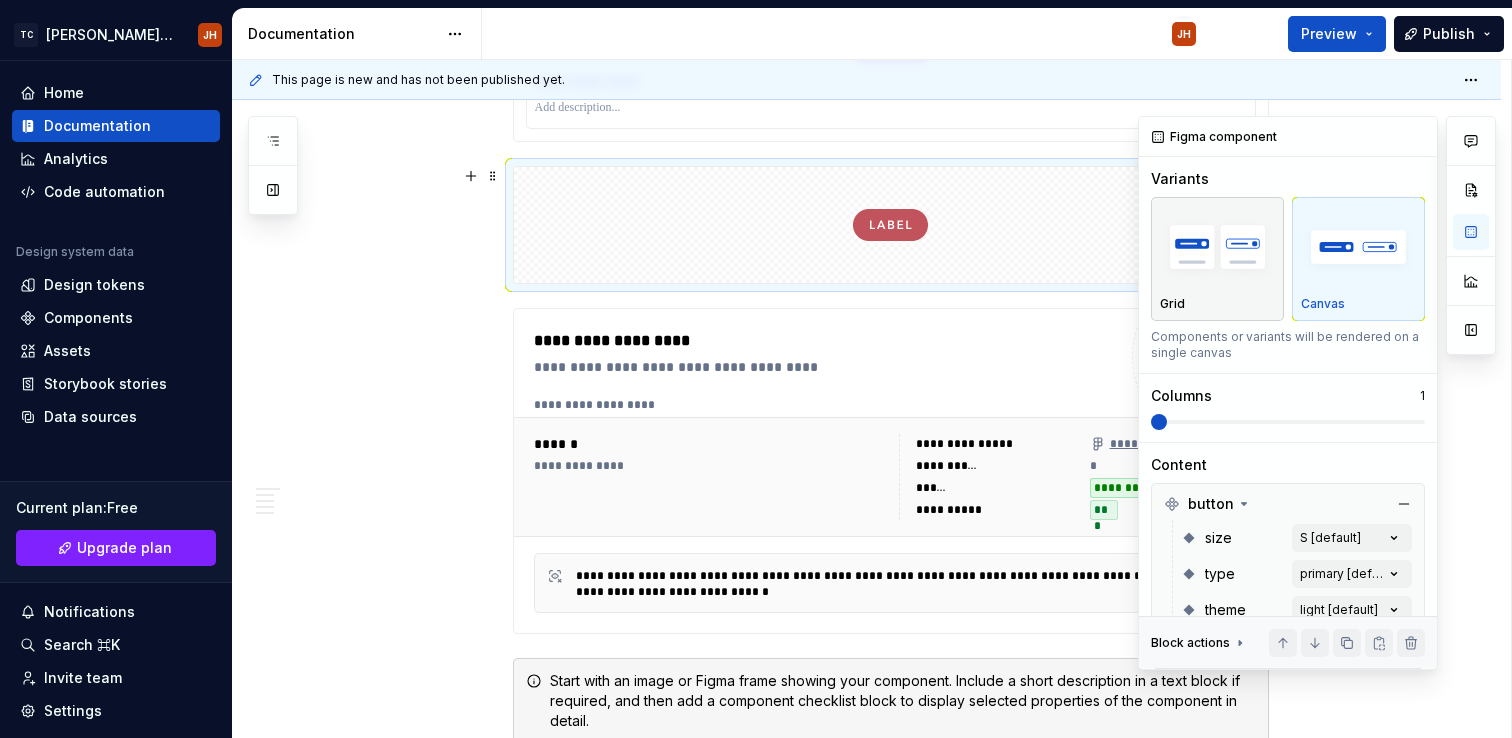 click at bounding box center (1217, 247) 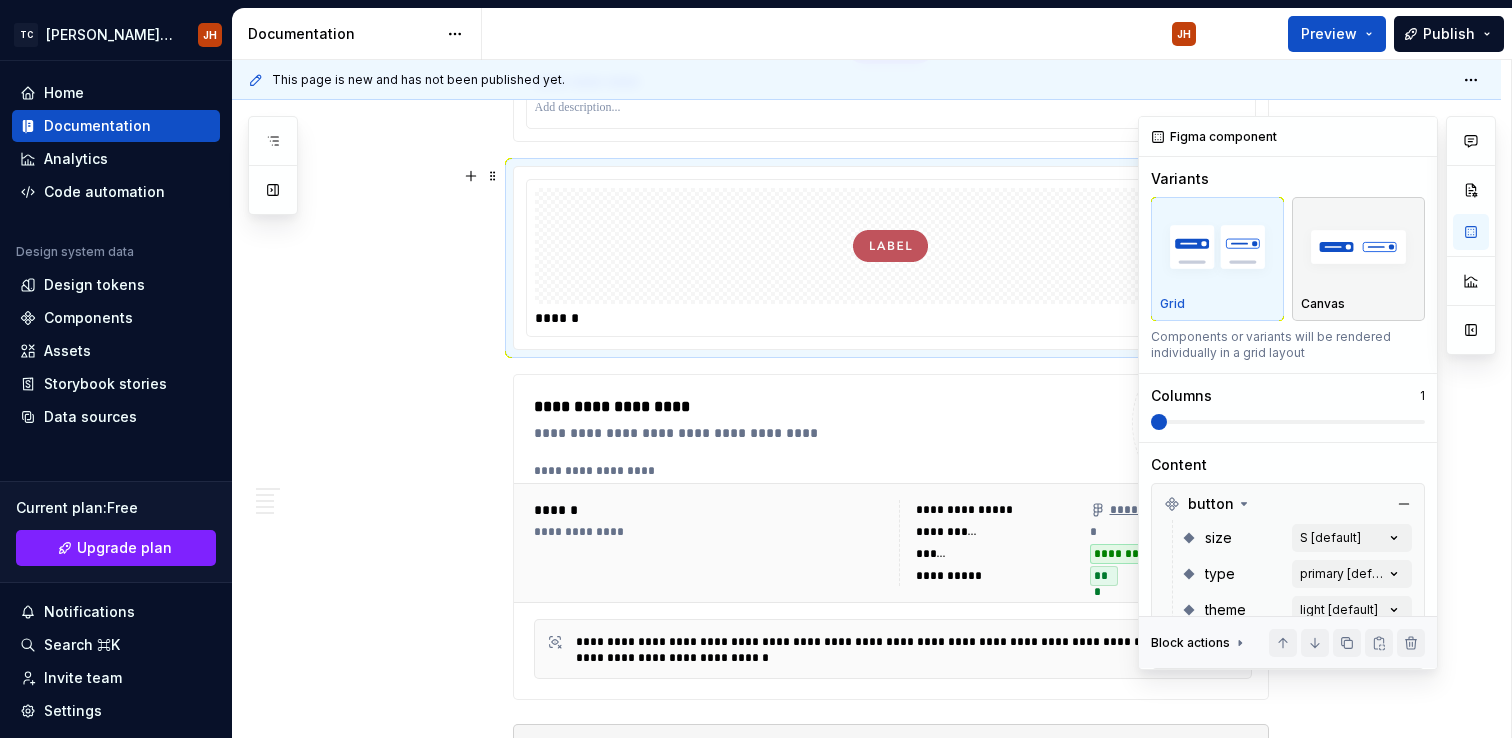 click at bounding box center [1358, 247] 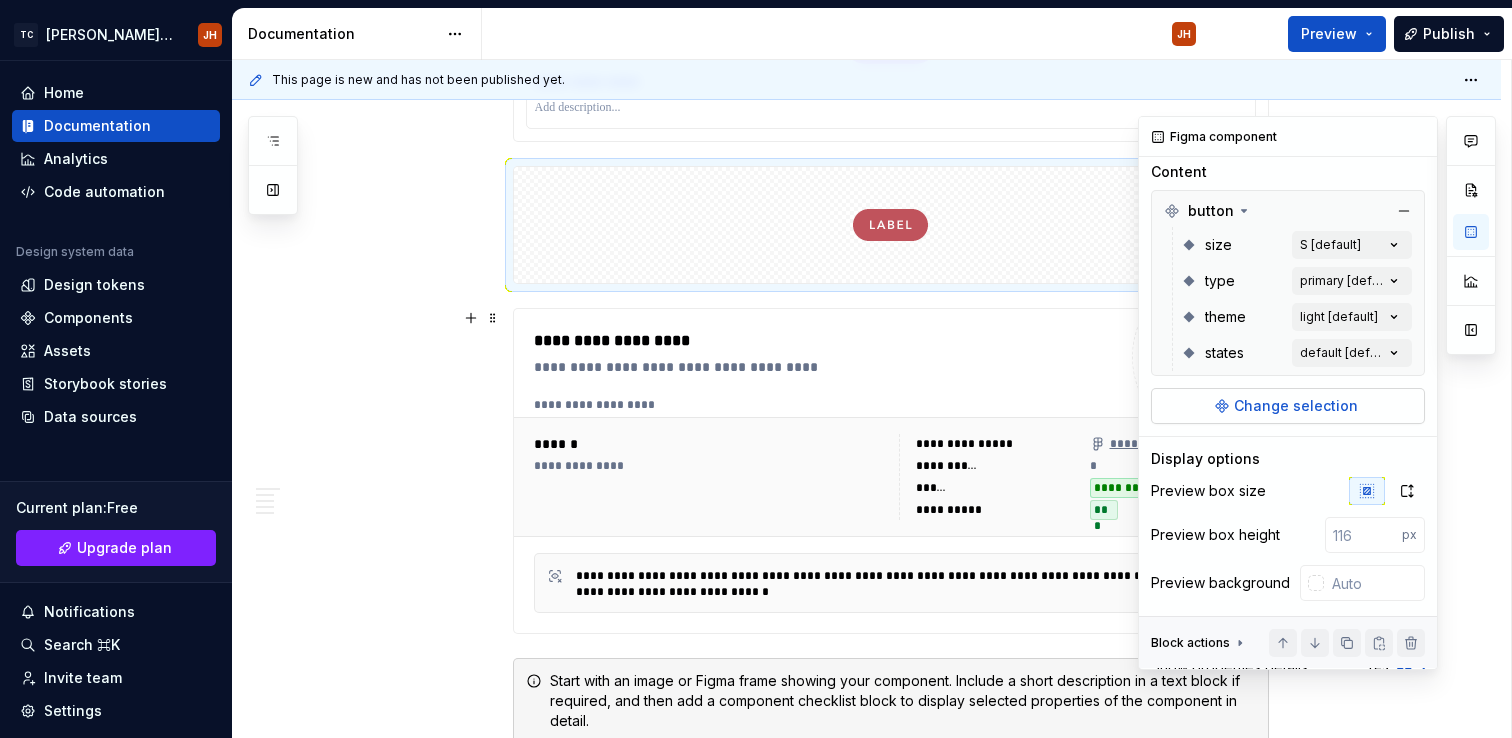 scroll, scrollTop: 413, scrollLeft: 0, axis: vertical 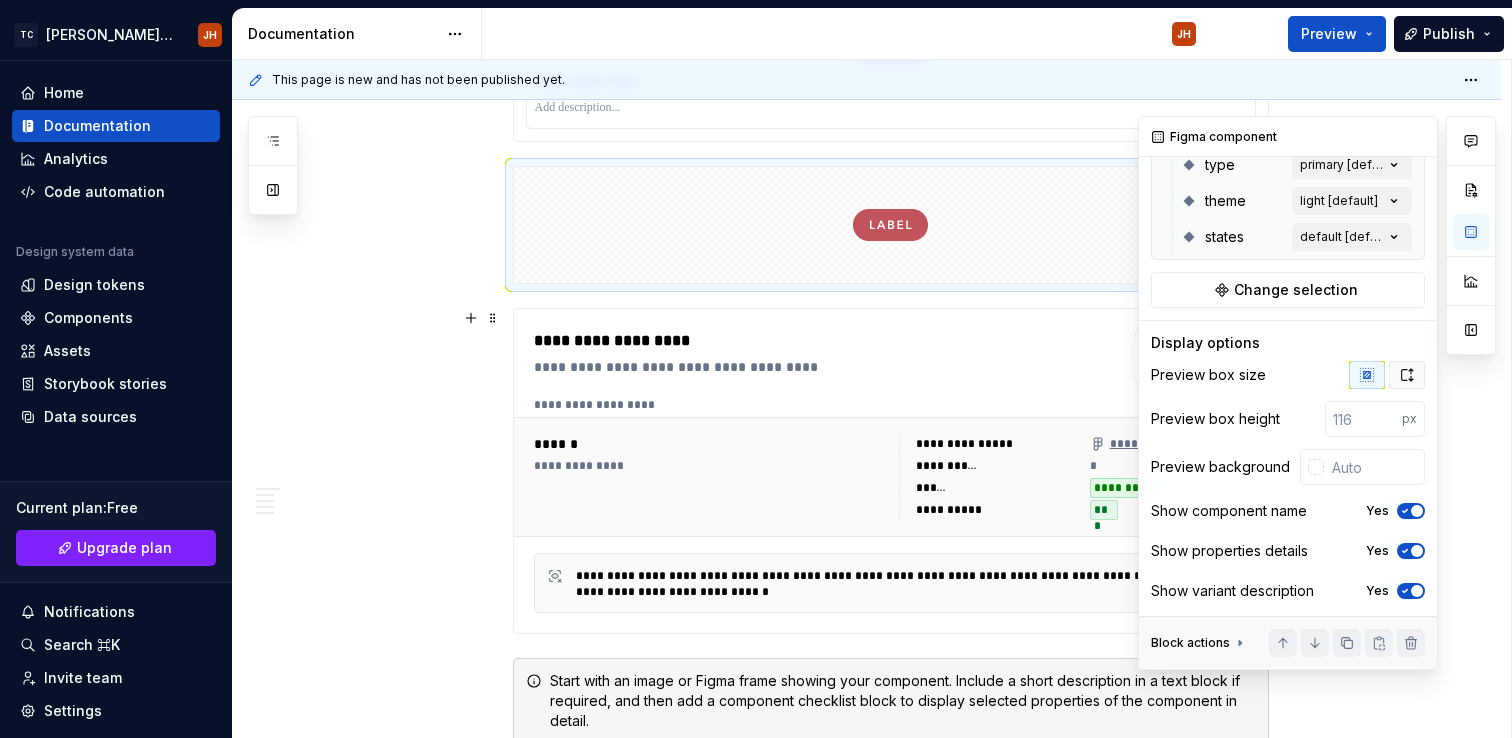 click 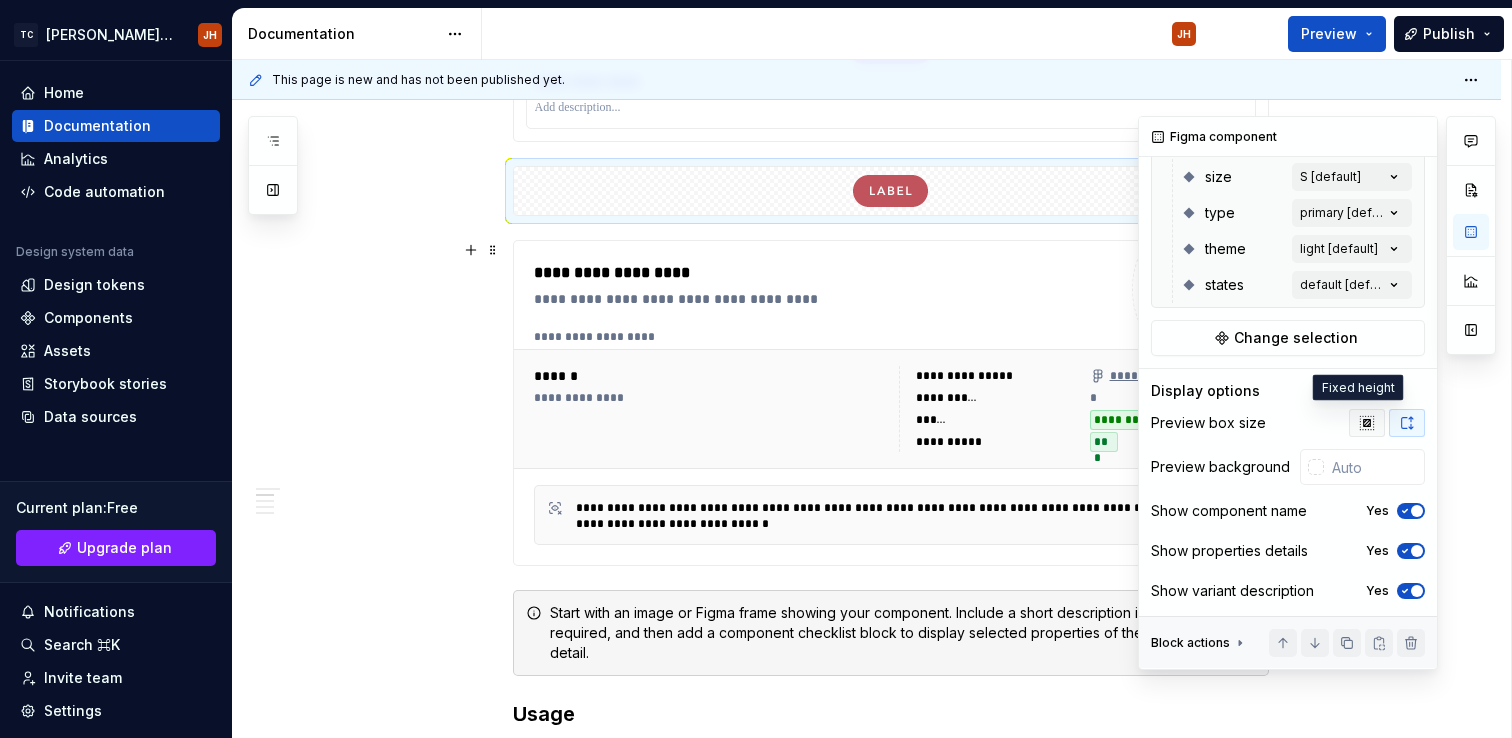 click 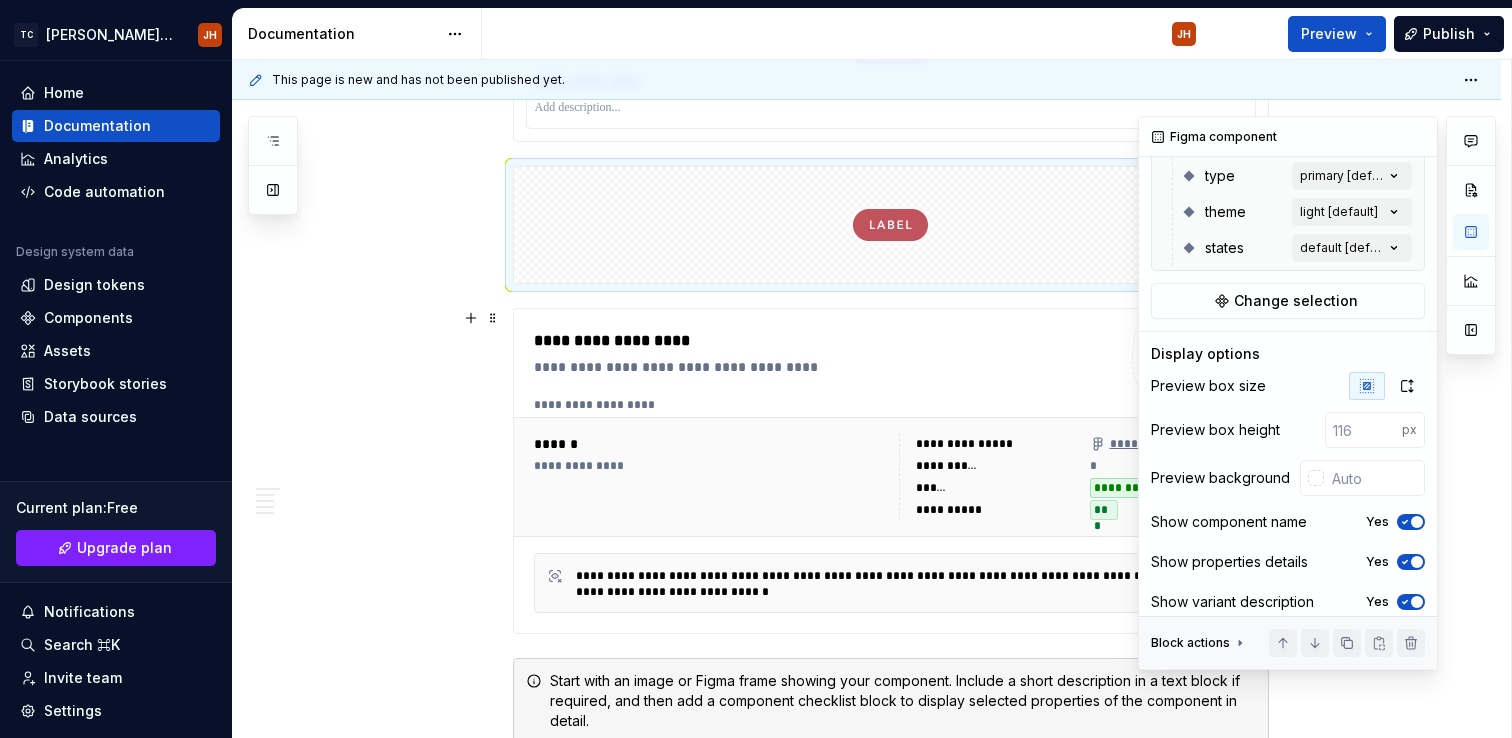 scroll, scrollTop: 413, scrollLeft: 0, axis: vertical 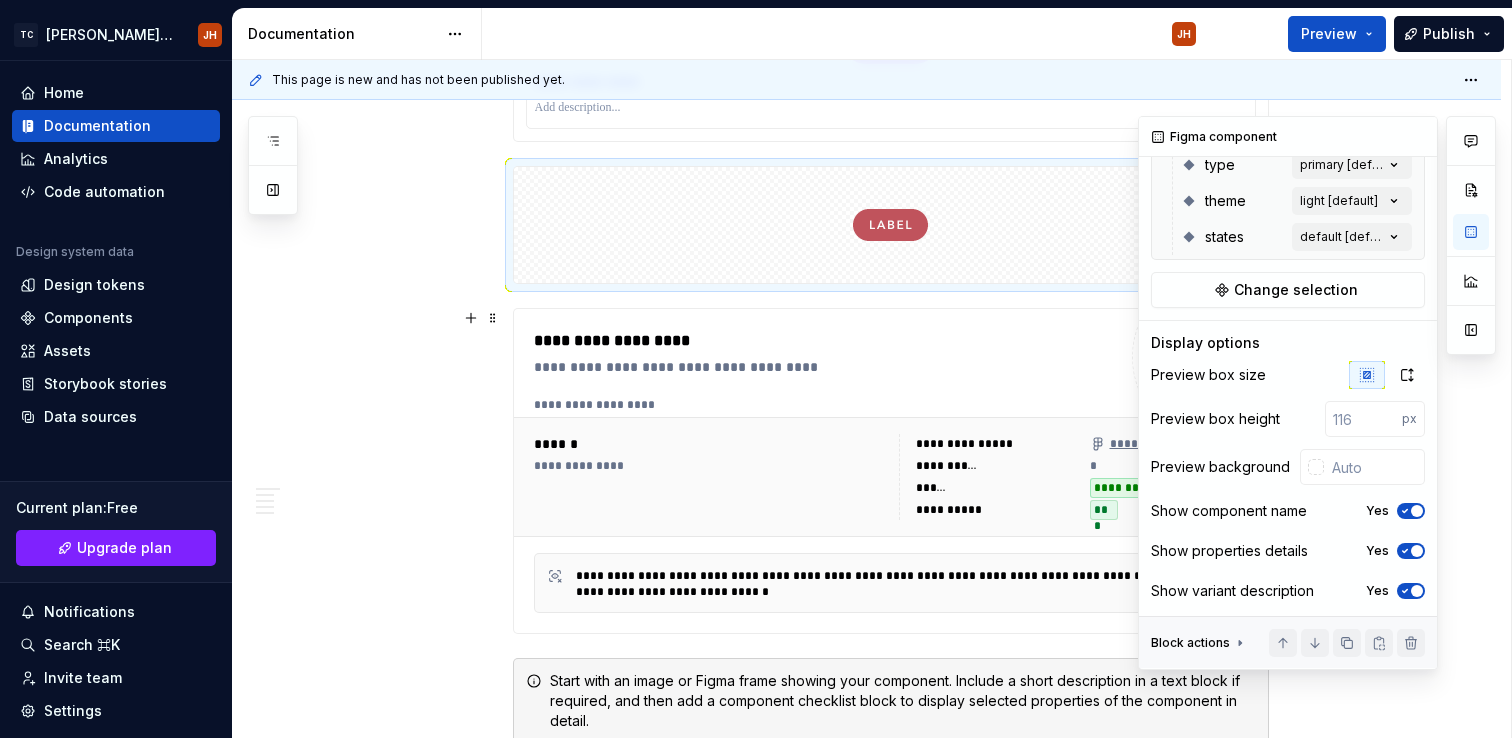 click 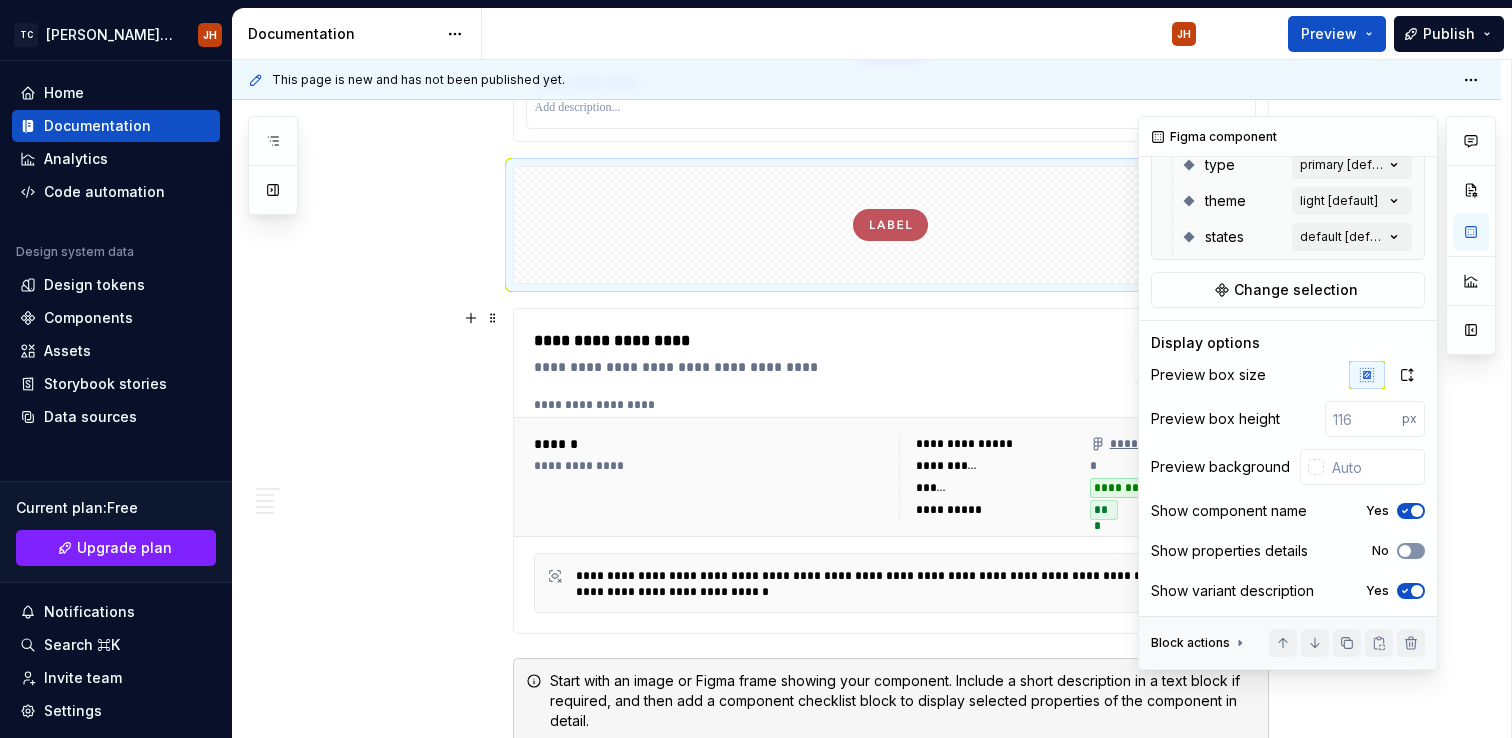 click at bounding box center (1405, 551) 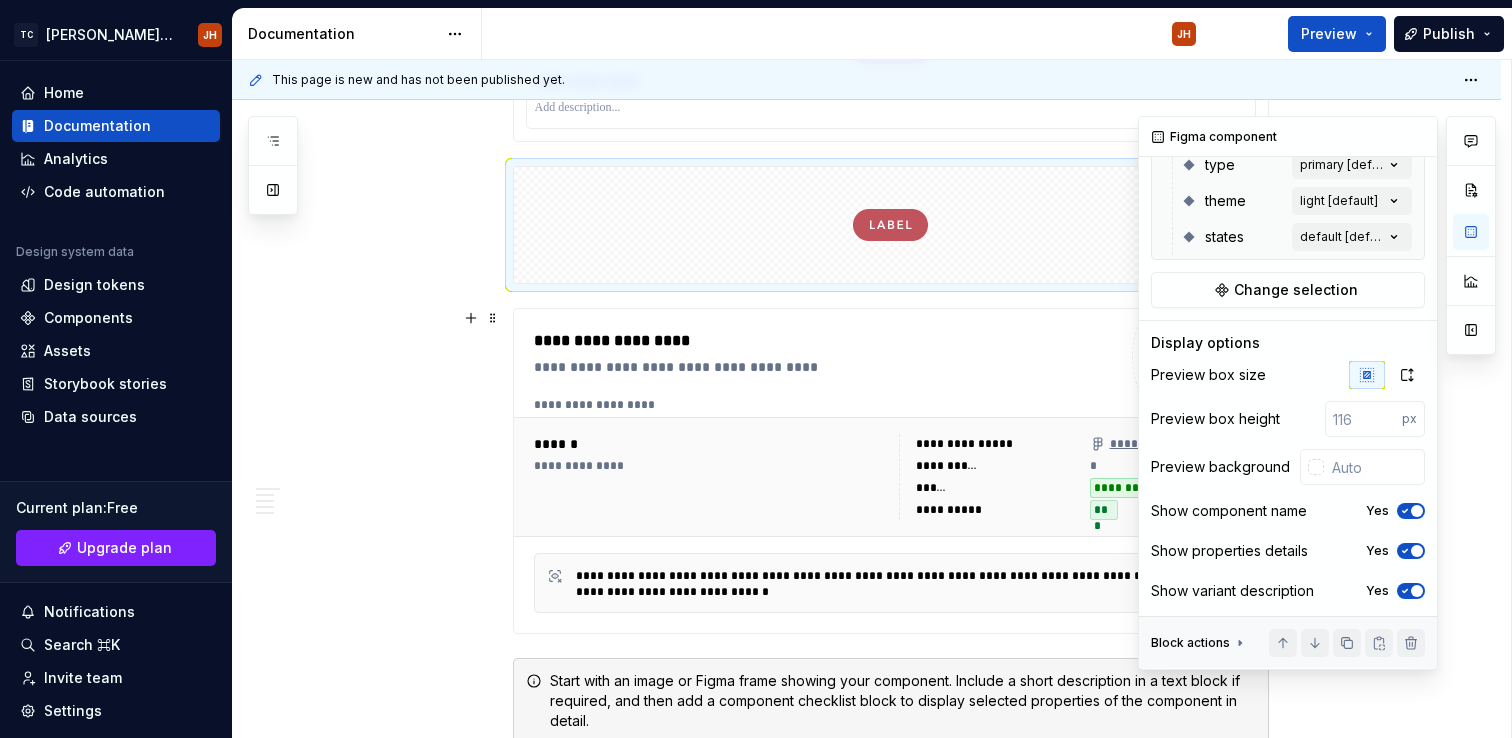 click 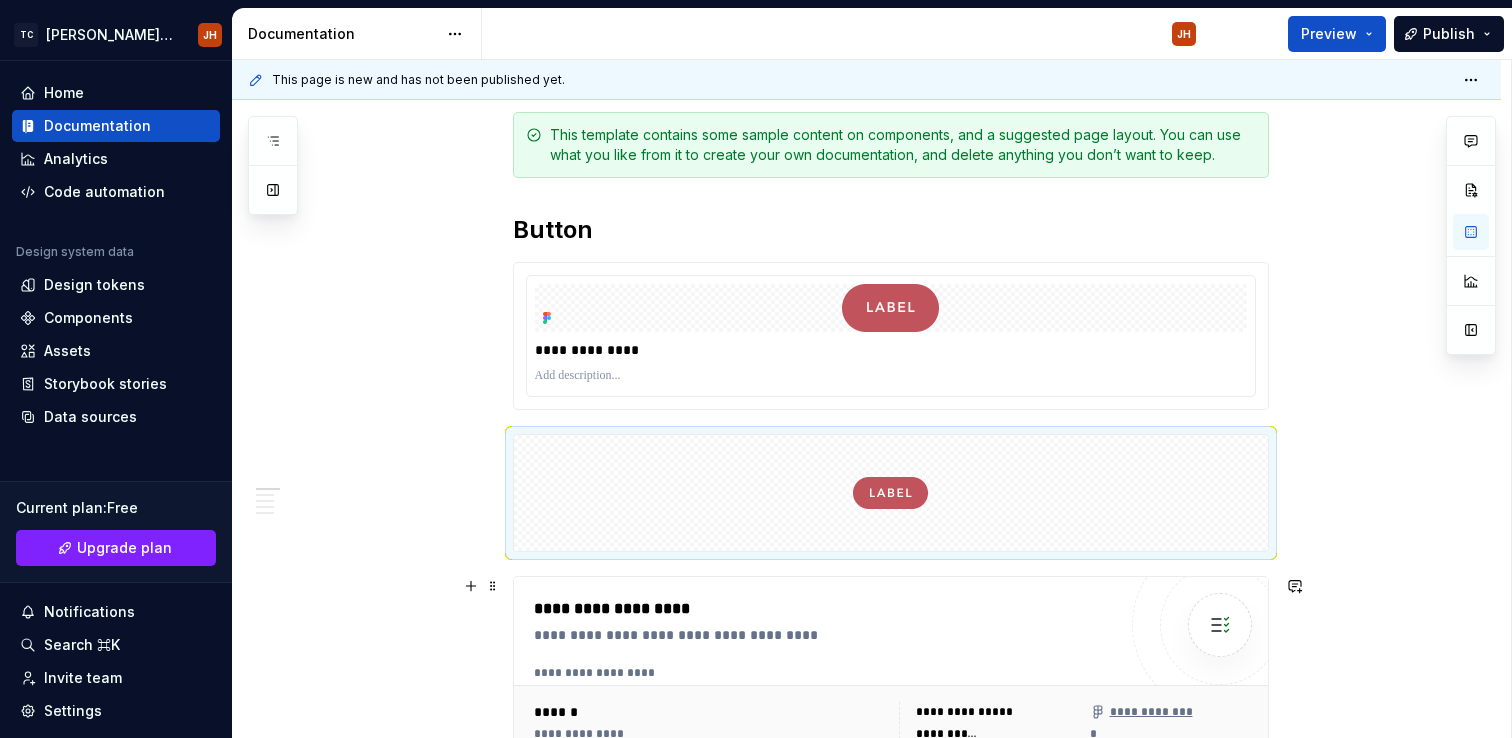 scroll, scrollTop: 395, scrollLeft: 0, axis: vertical 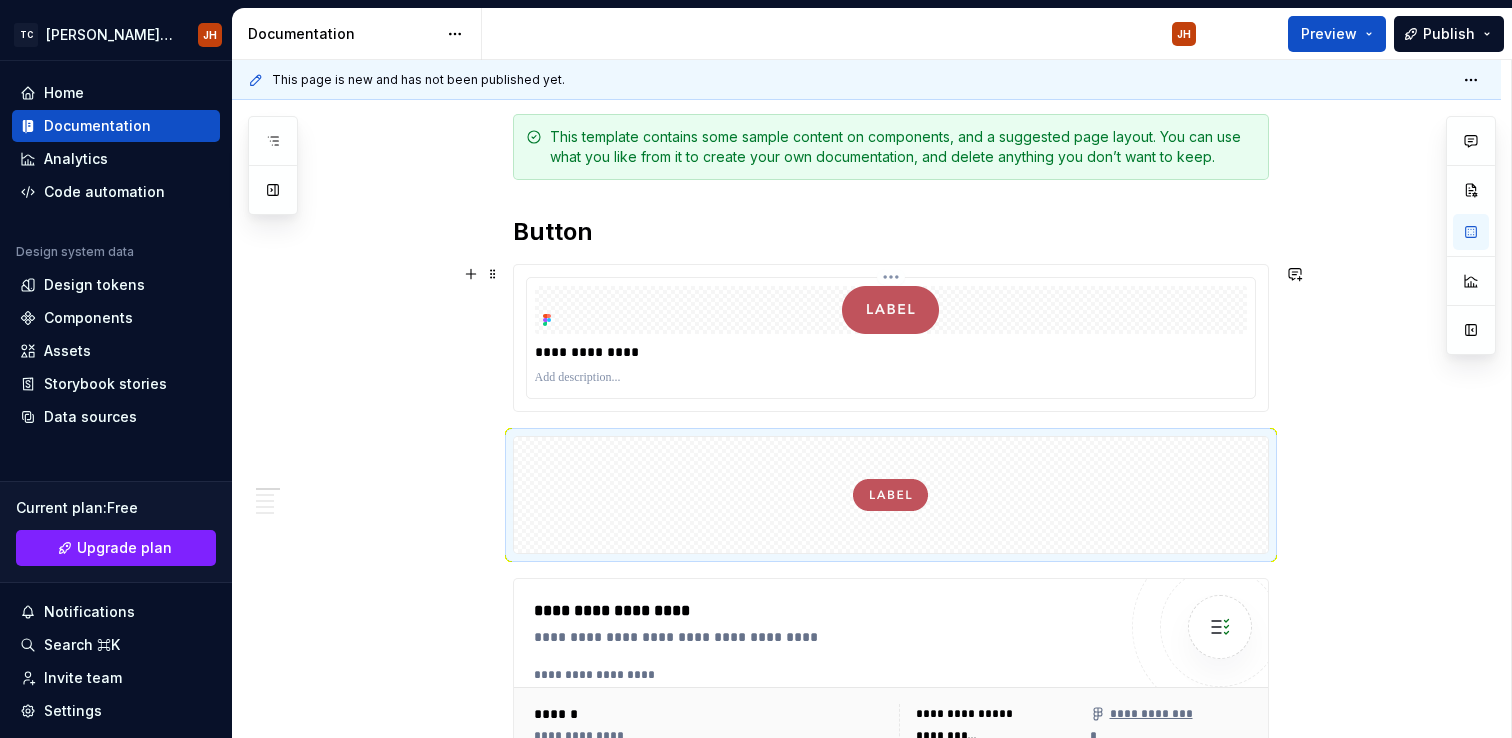 click on "**********" at bounding box center (891, 352) 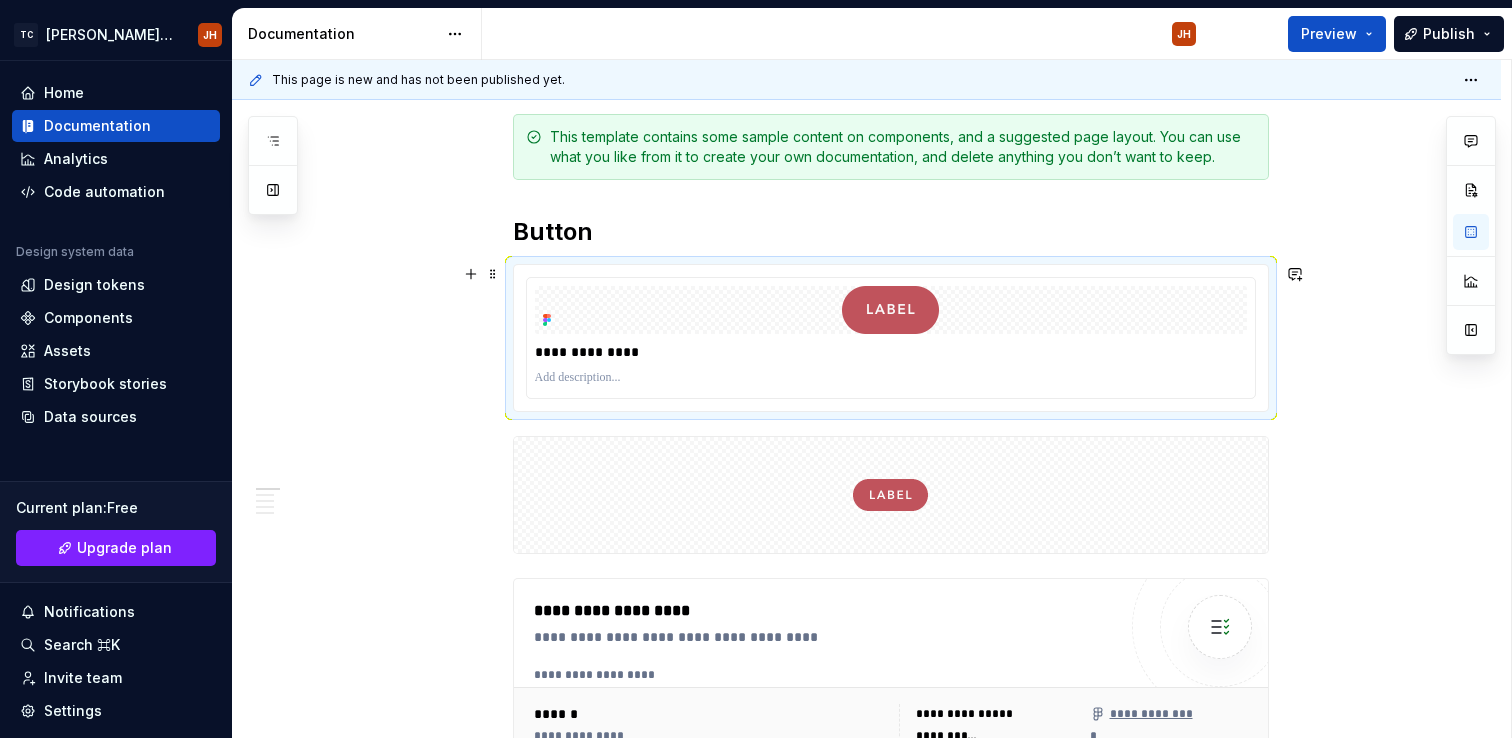 click on "**********" at bounding box center (866, 1211) 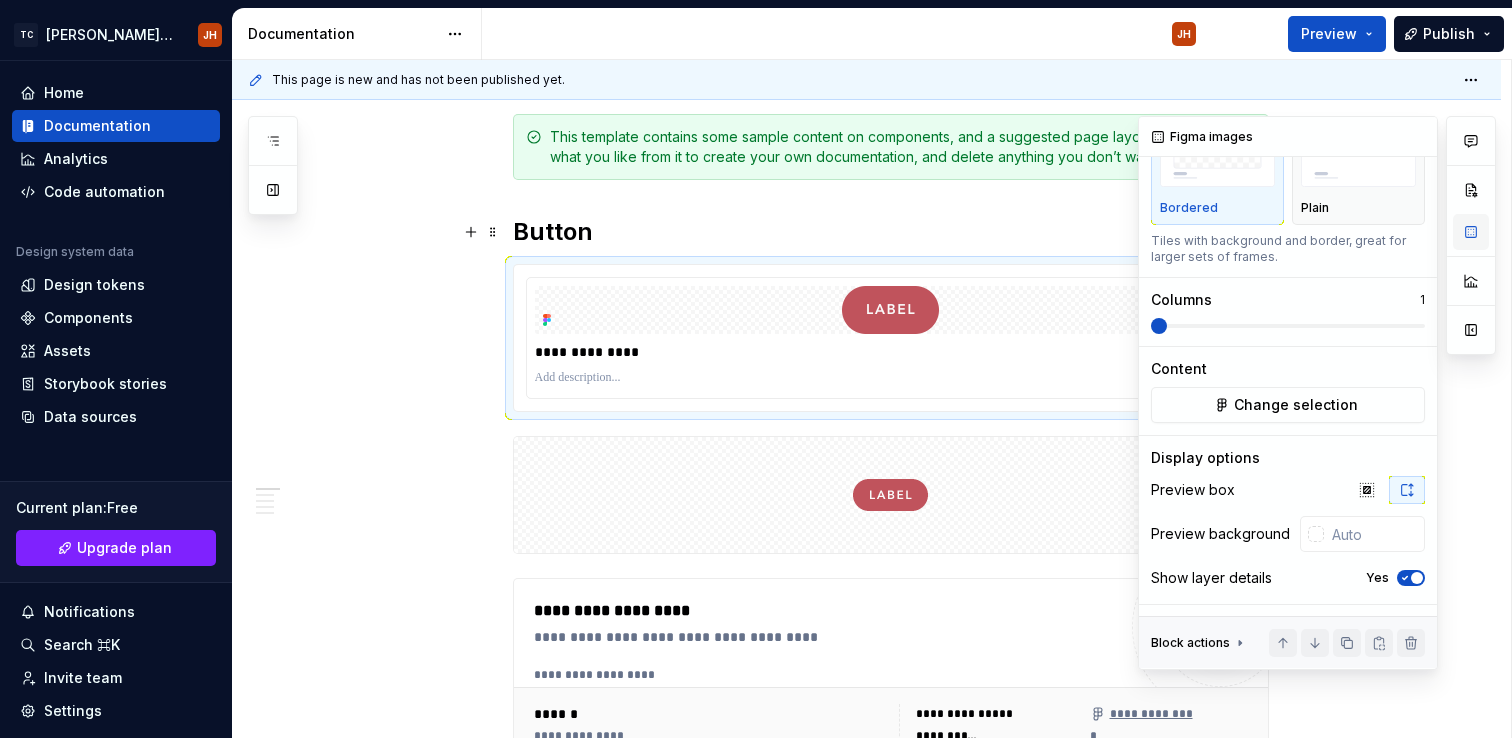 click at bounding box center (1471, 232) 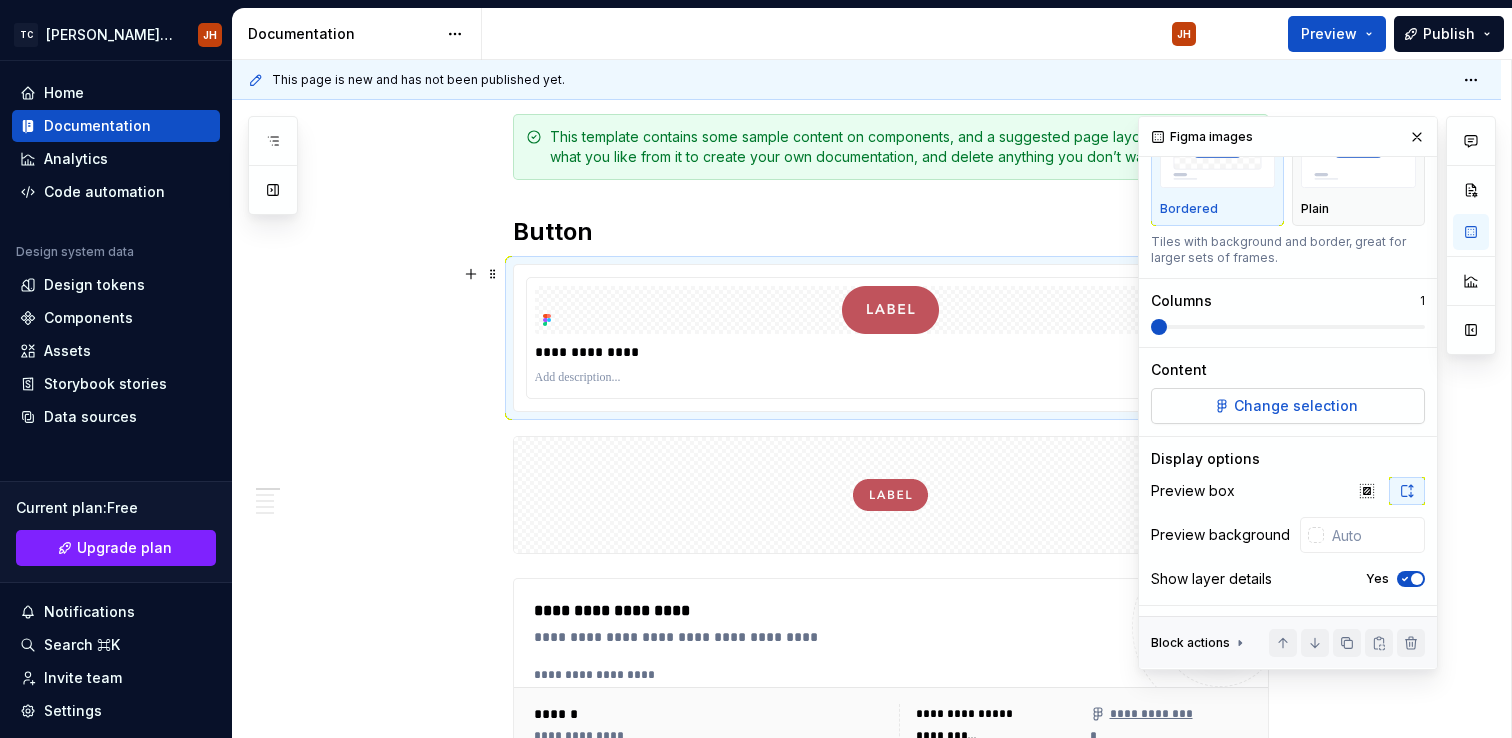 scroll, scrollTop: 100, scrollLeft: 0, axis: vertical 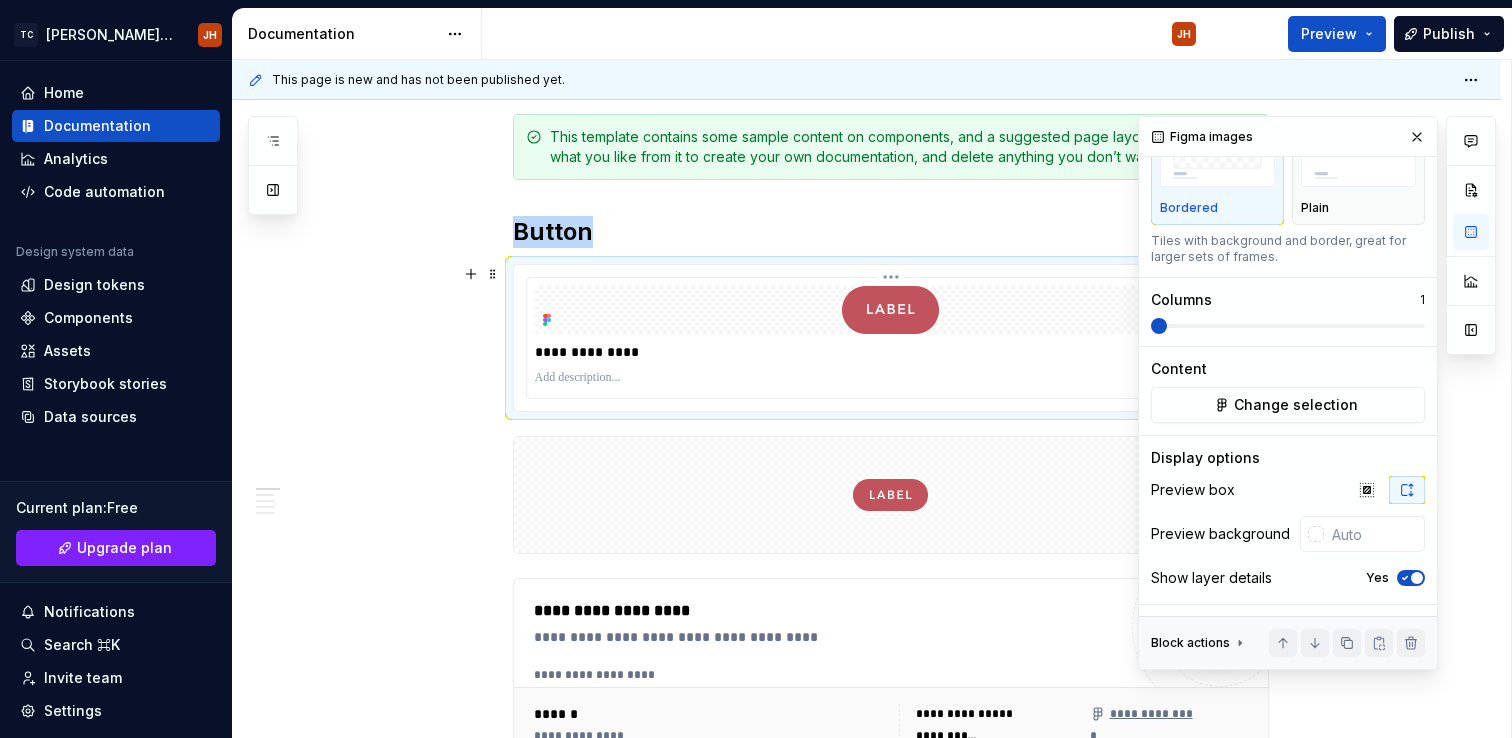 click on "**********" at bounding box center [891, 352] 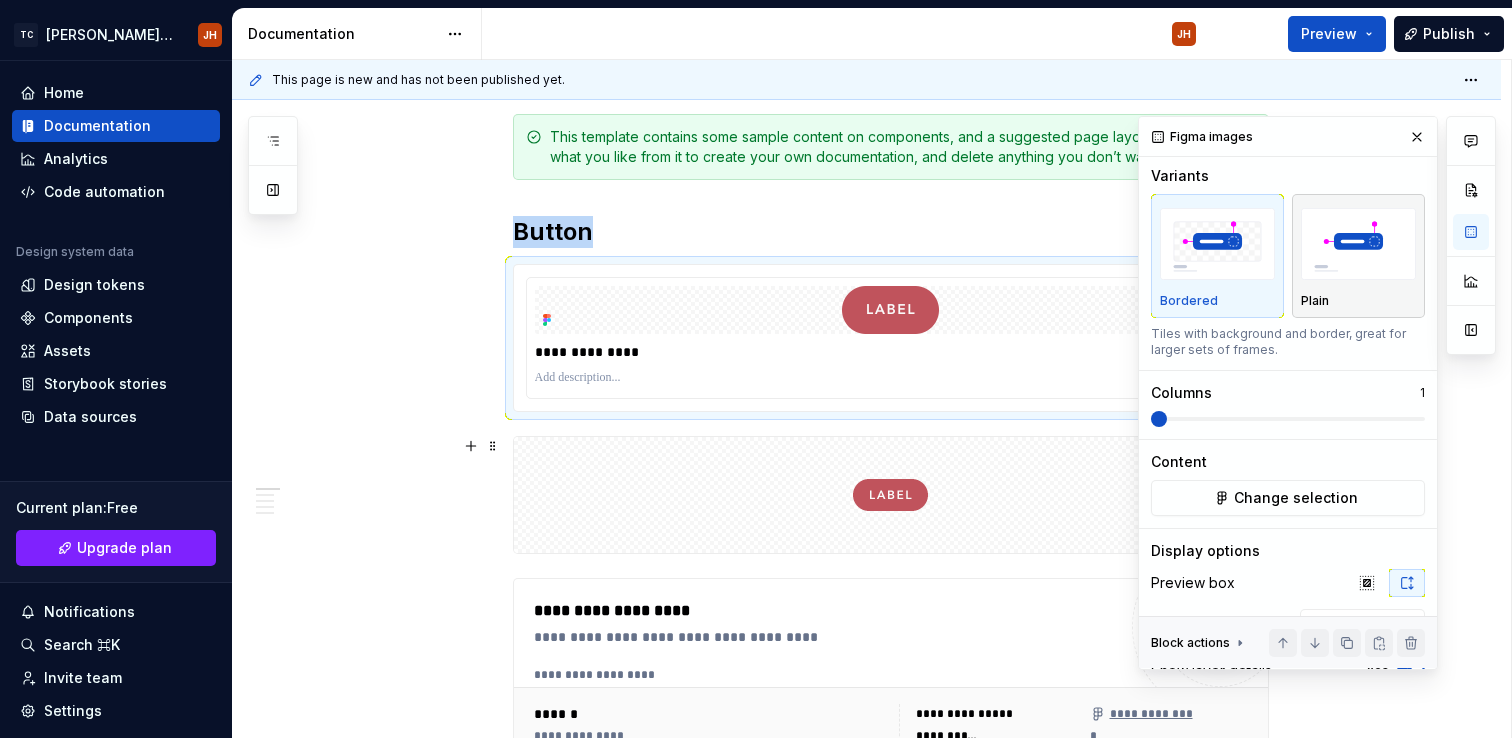 scroll, scrollTop: 0, scrollLeft: 0, axis: both 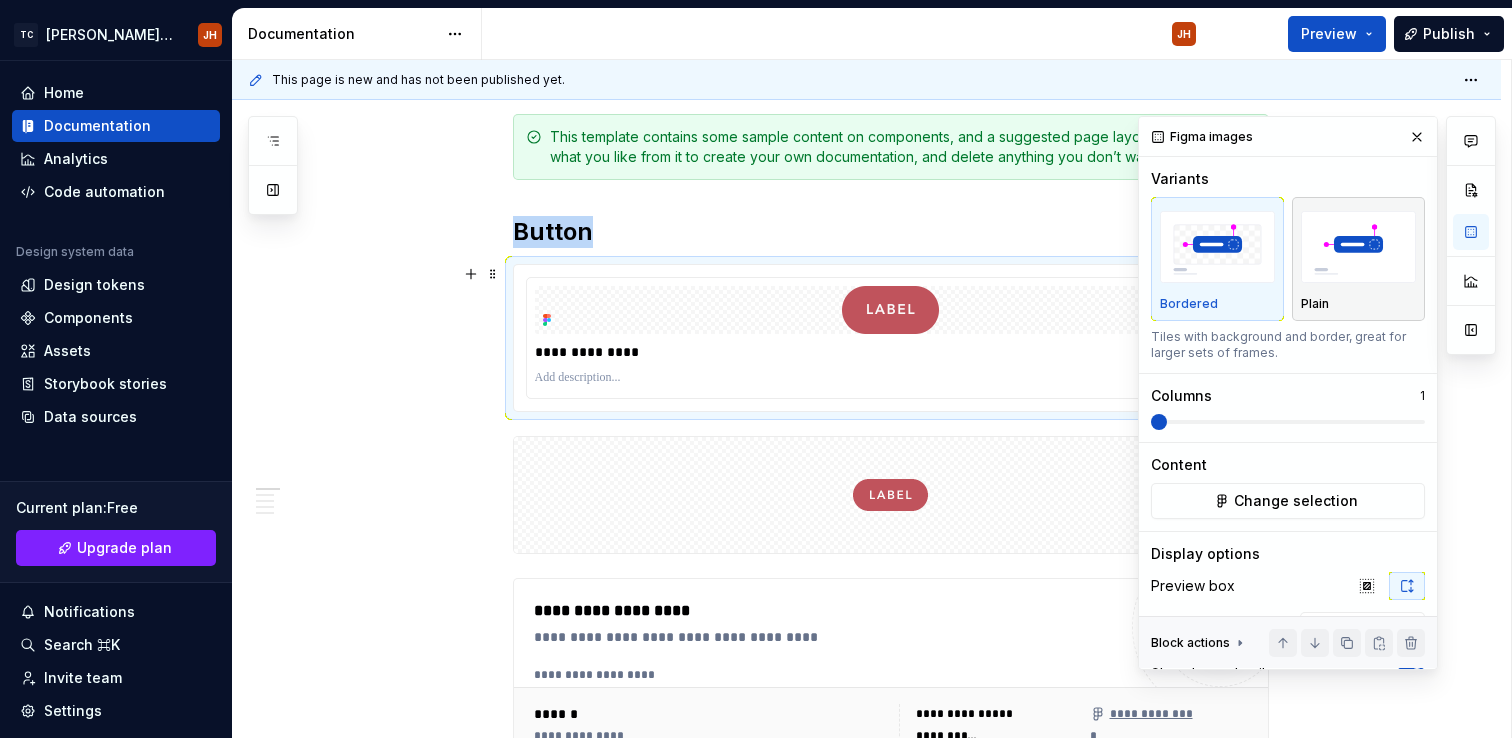 click on "Plain" at bounding box center [1358, 259] 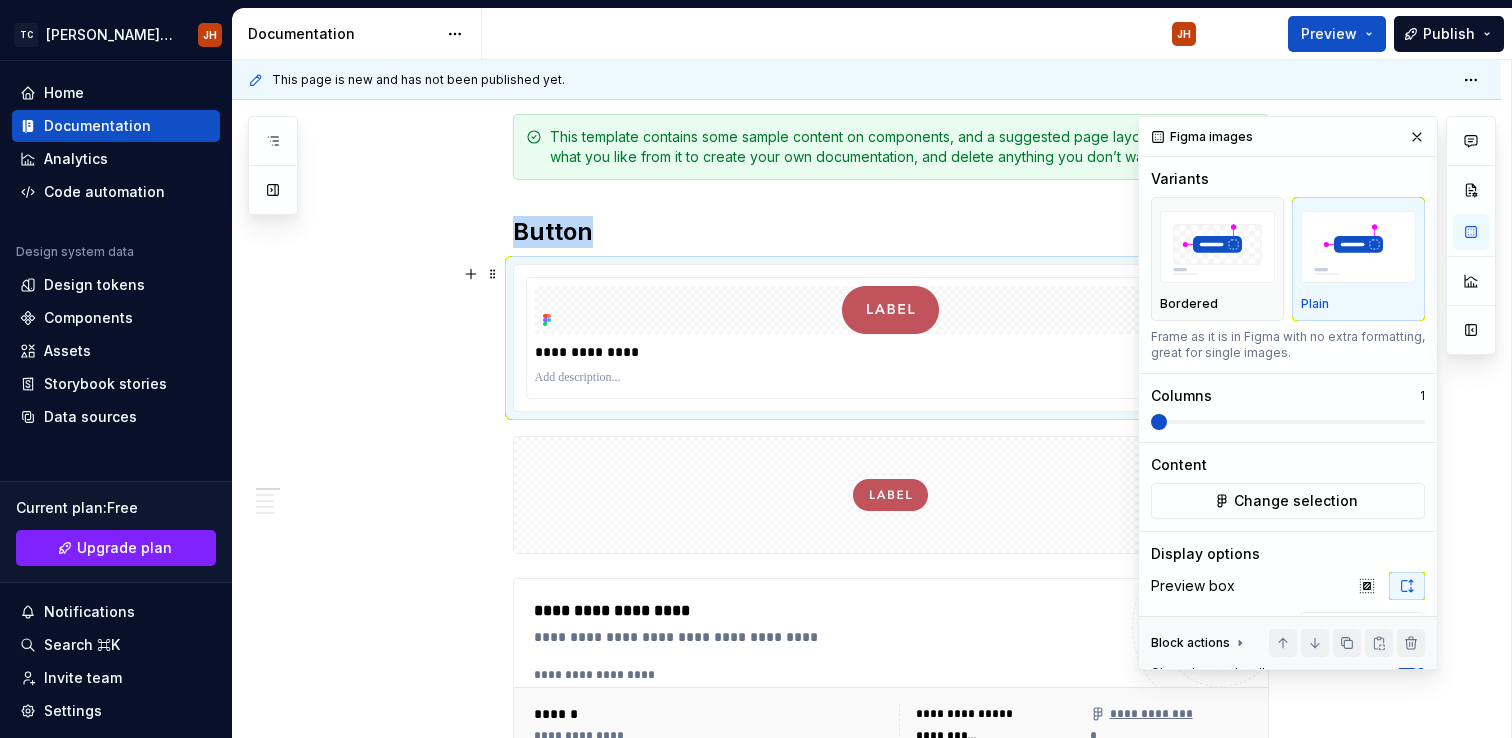 click on "Plain" at bounding box center (1358, 304) 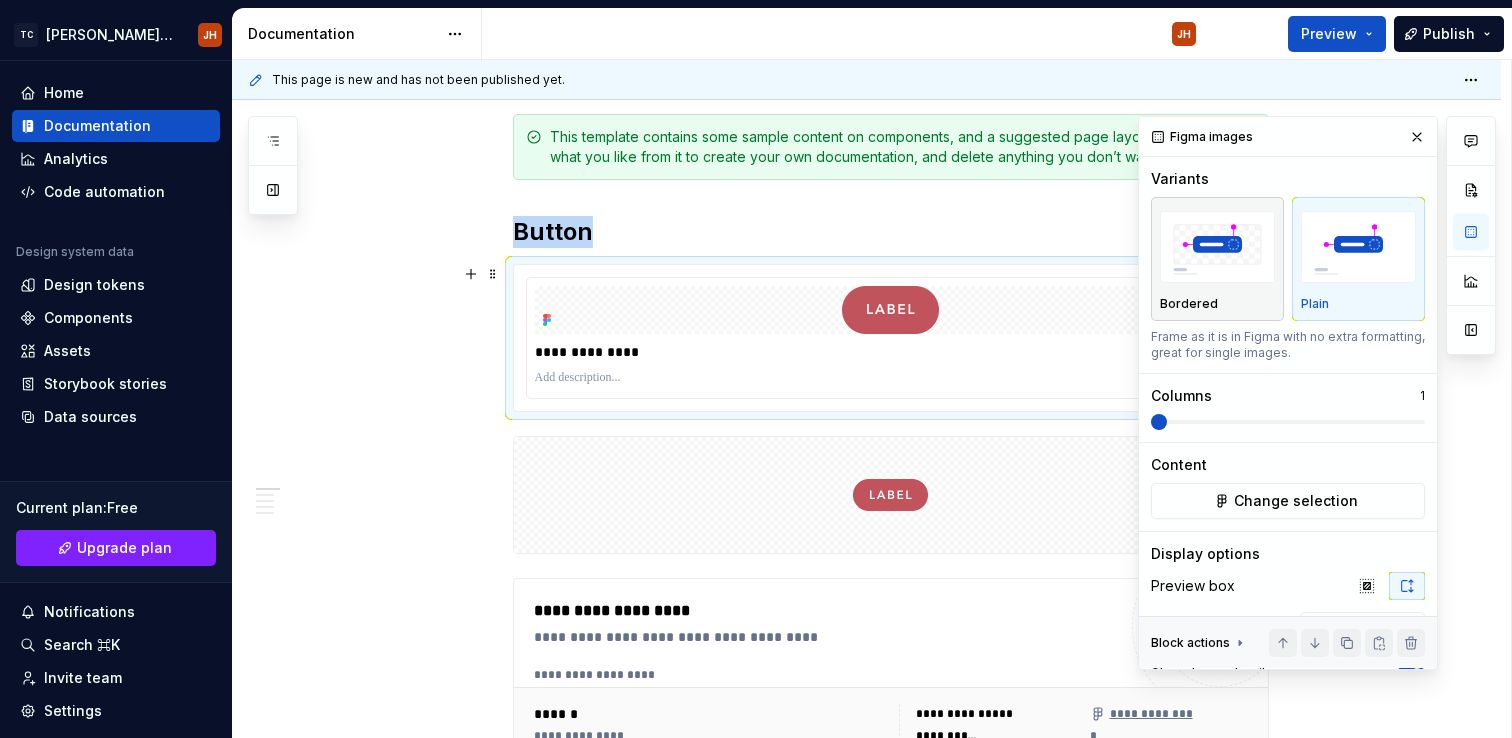 click on "Bordered" at bounding box center (1217, 259) 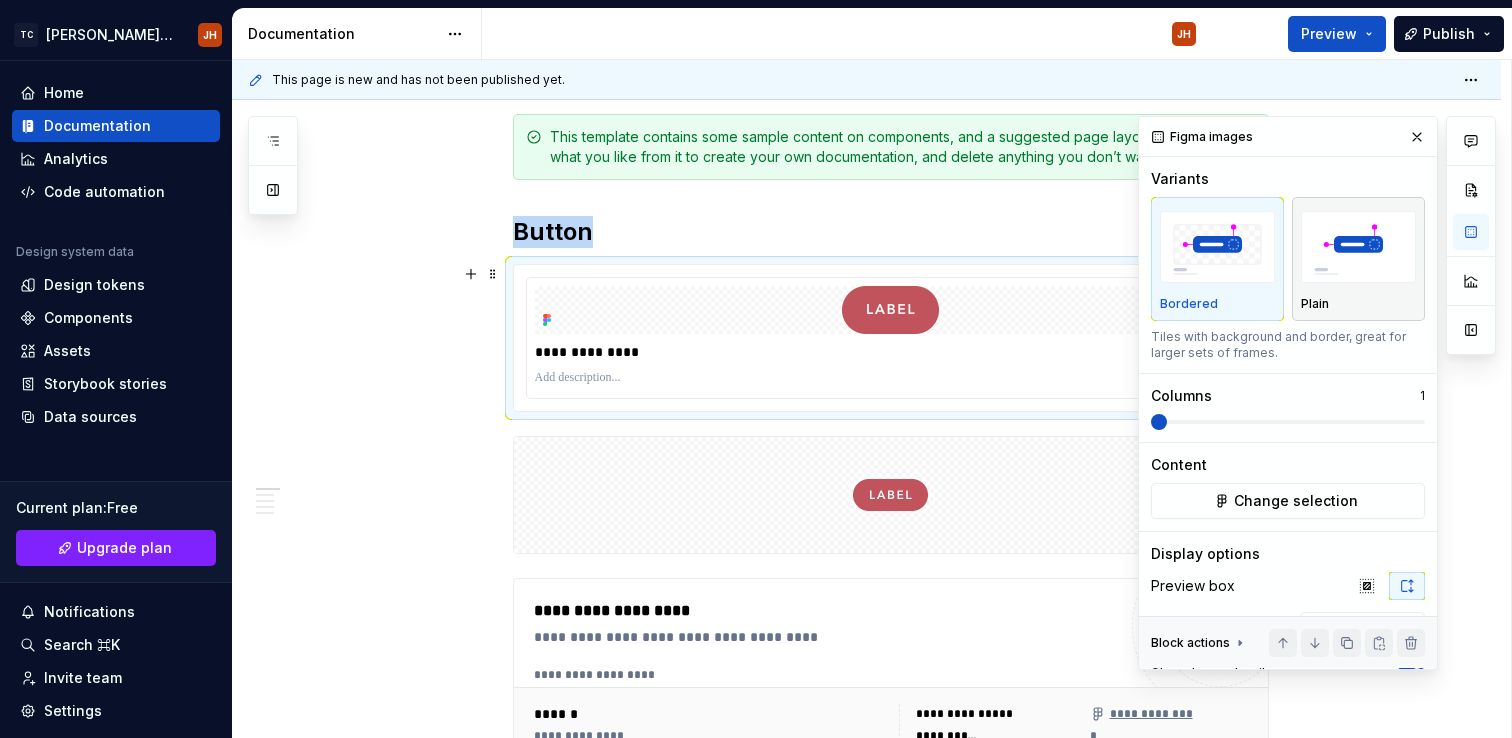 click at bounding box center (1358, 247) 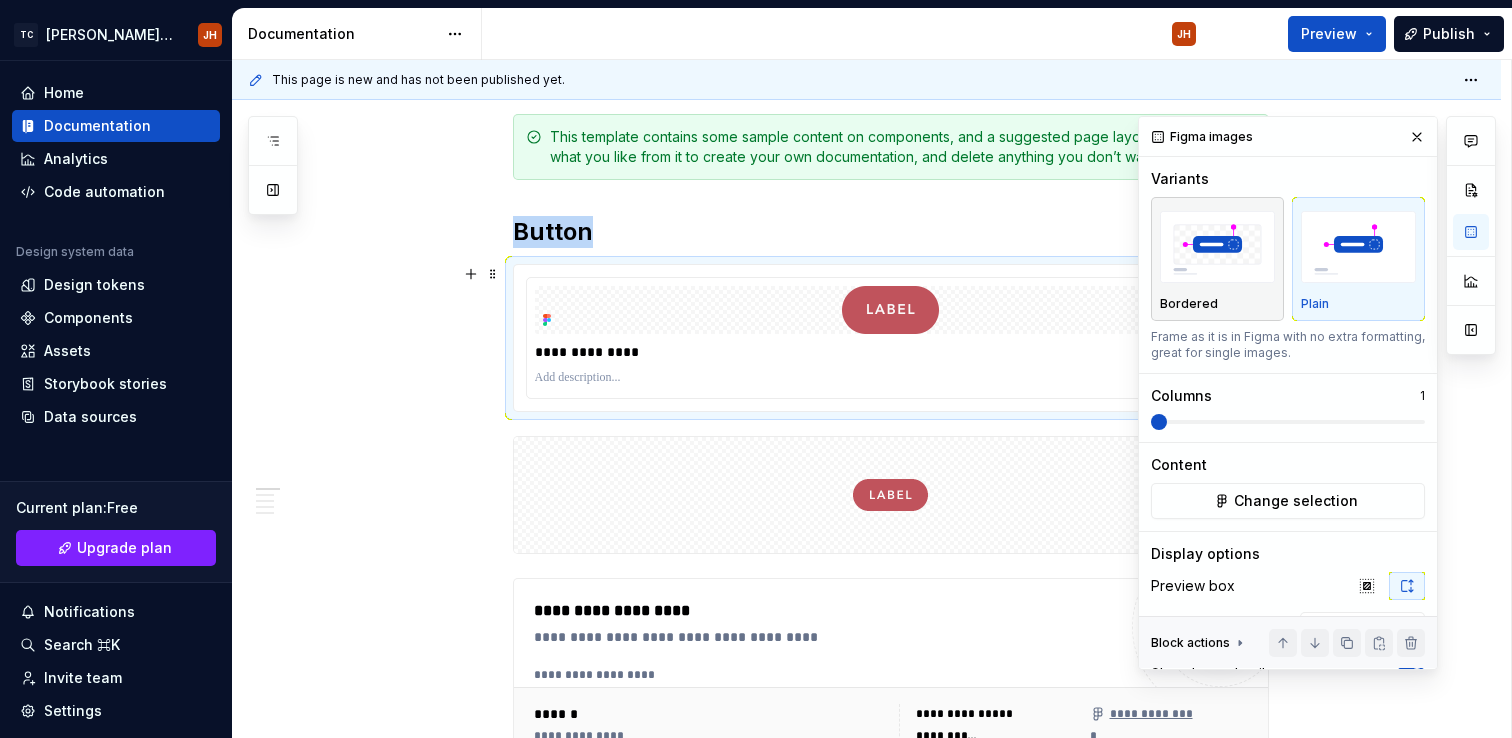 click on "Bordered" at bounding box center [1217, 259] 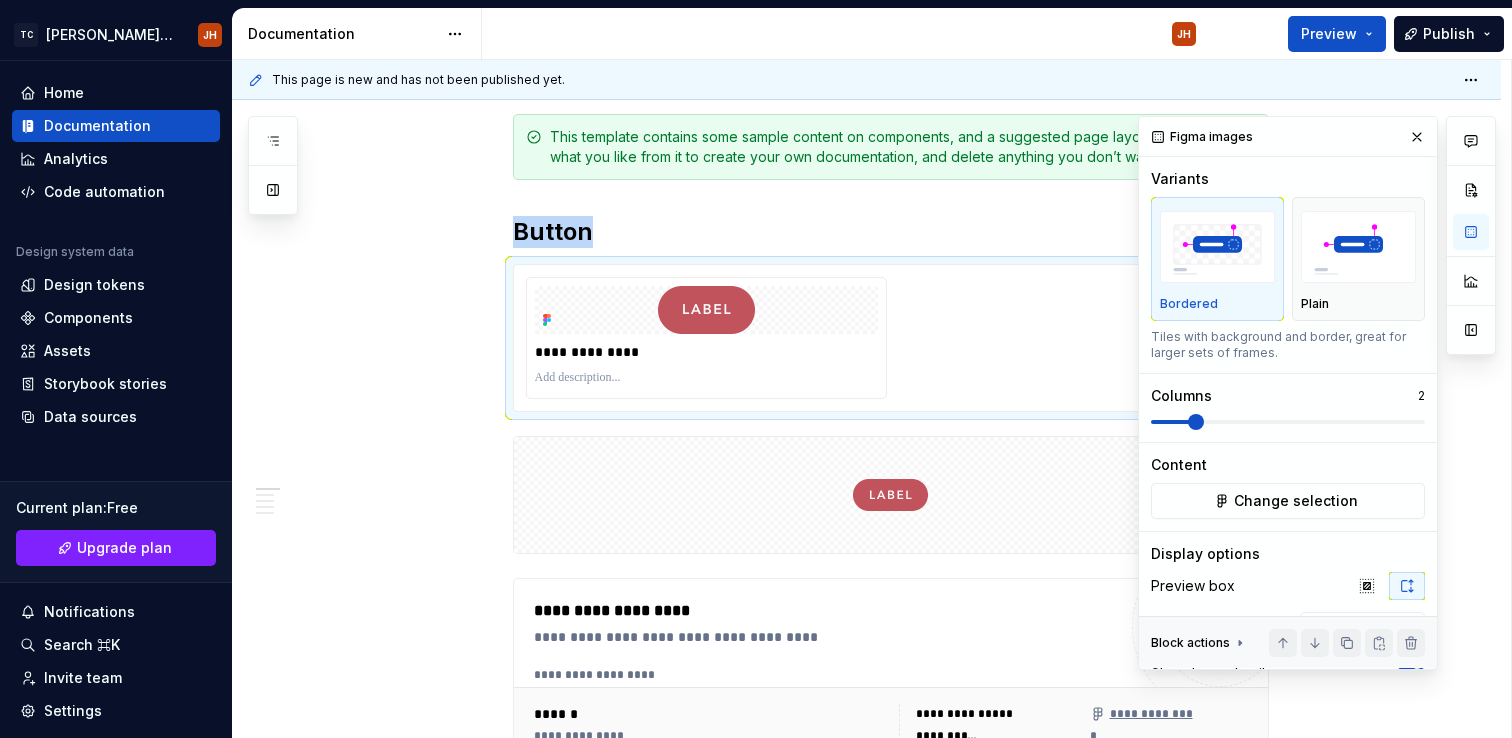 click at bounding box center [1196, 422] 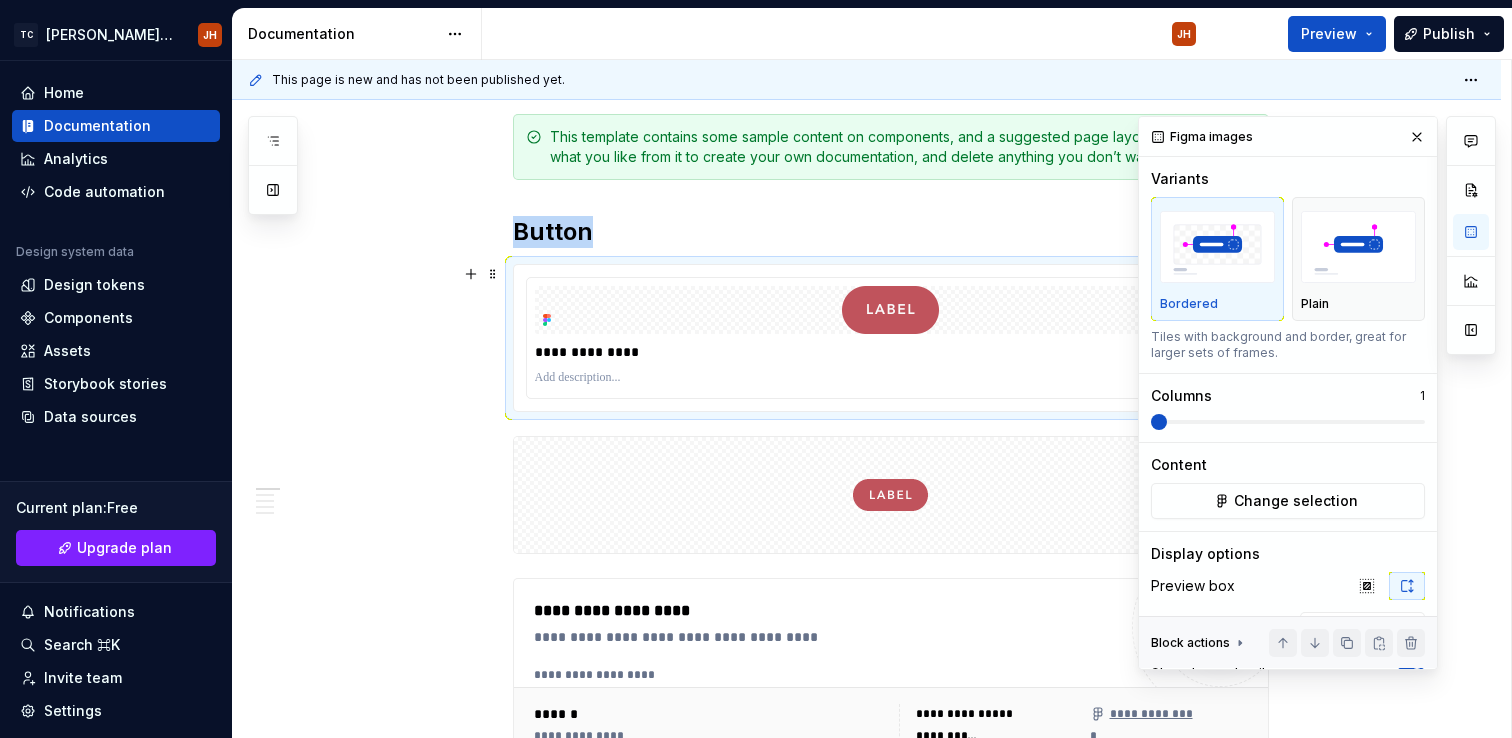 click at bounding box center [1159, 422] 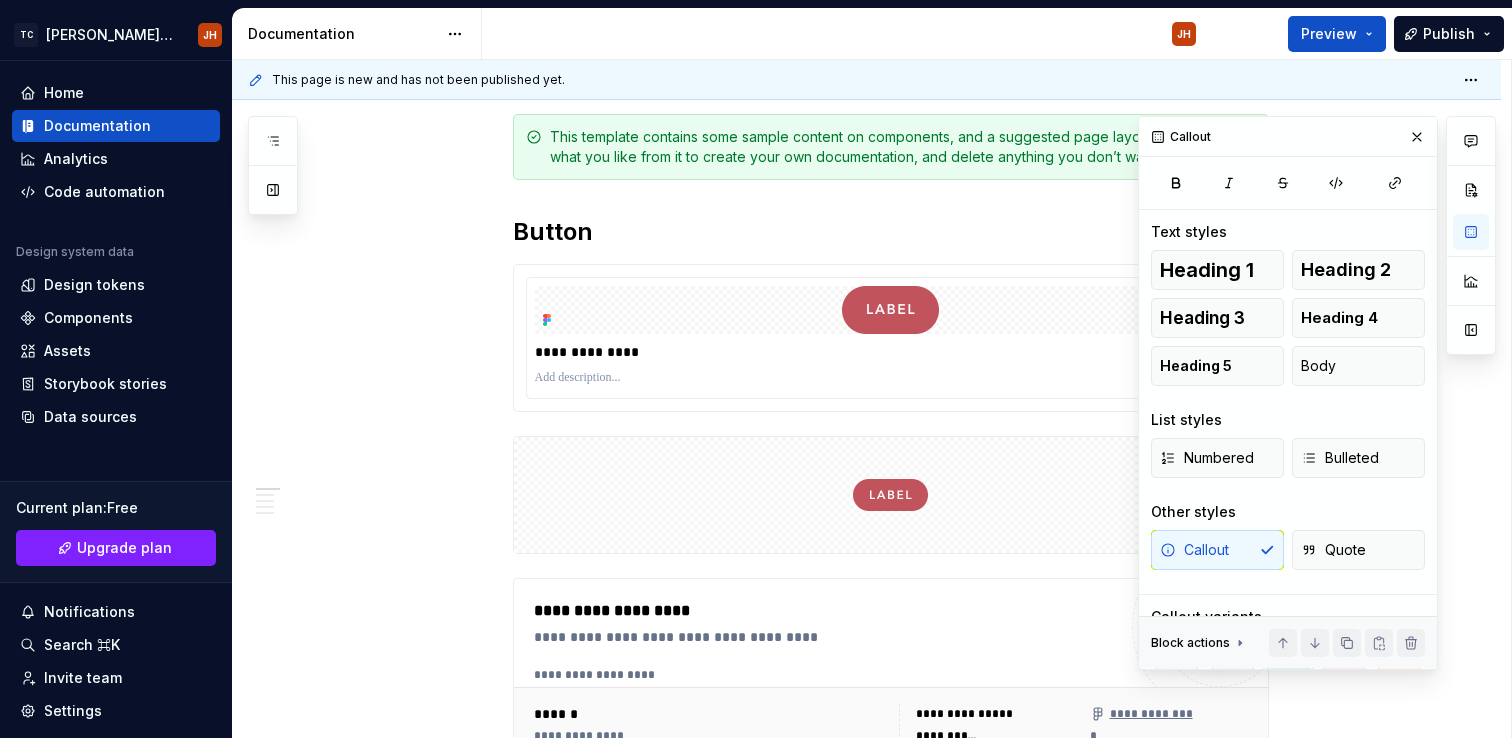 click on "**********" at bounding box center [891, 1113] 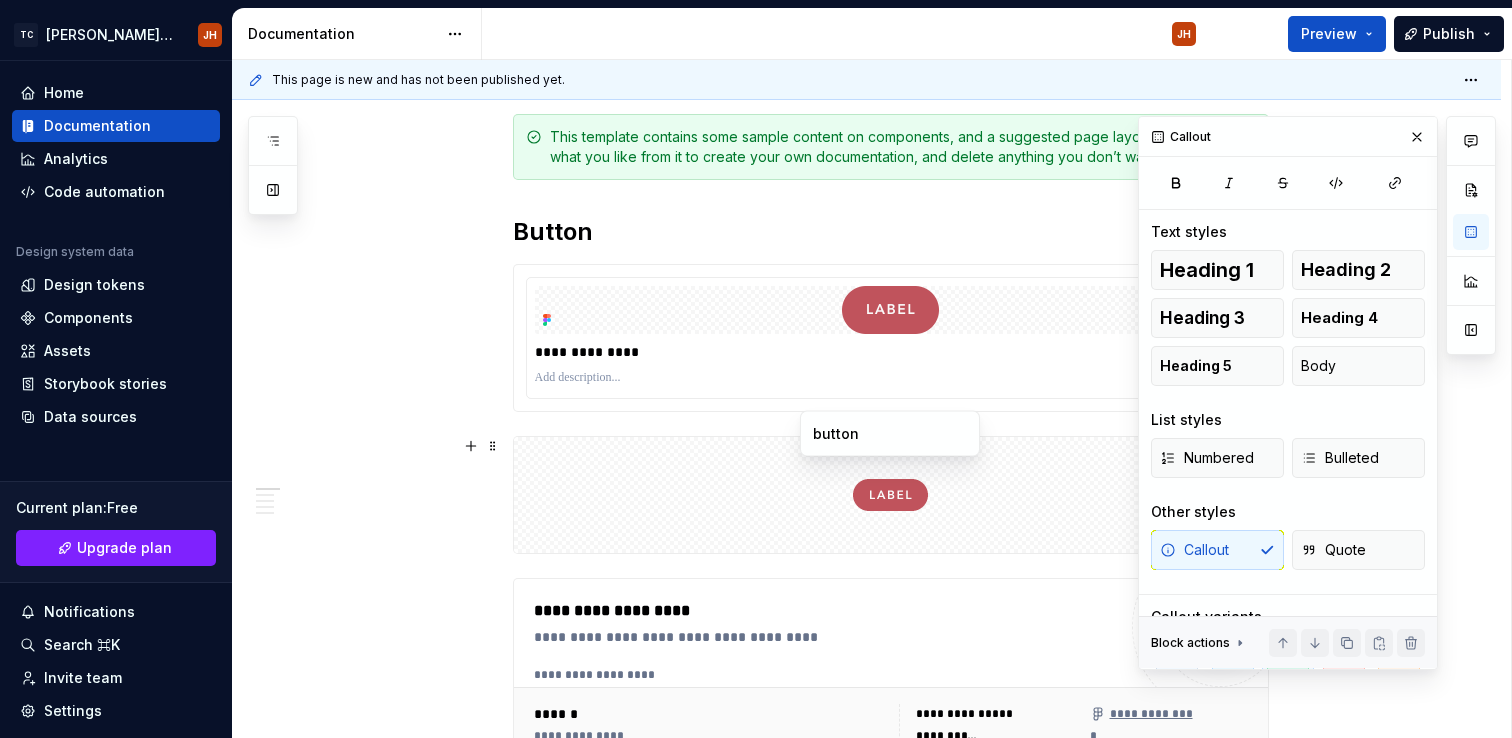 click at bounding box center (891, 495) 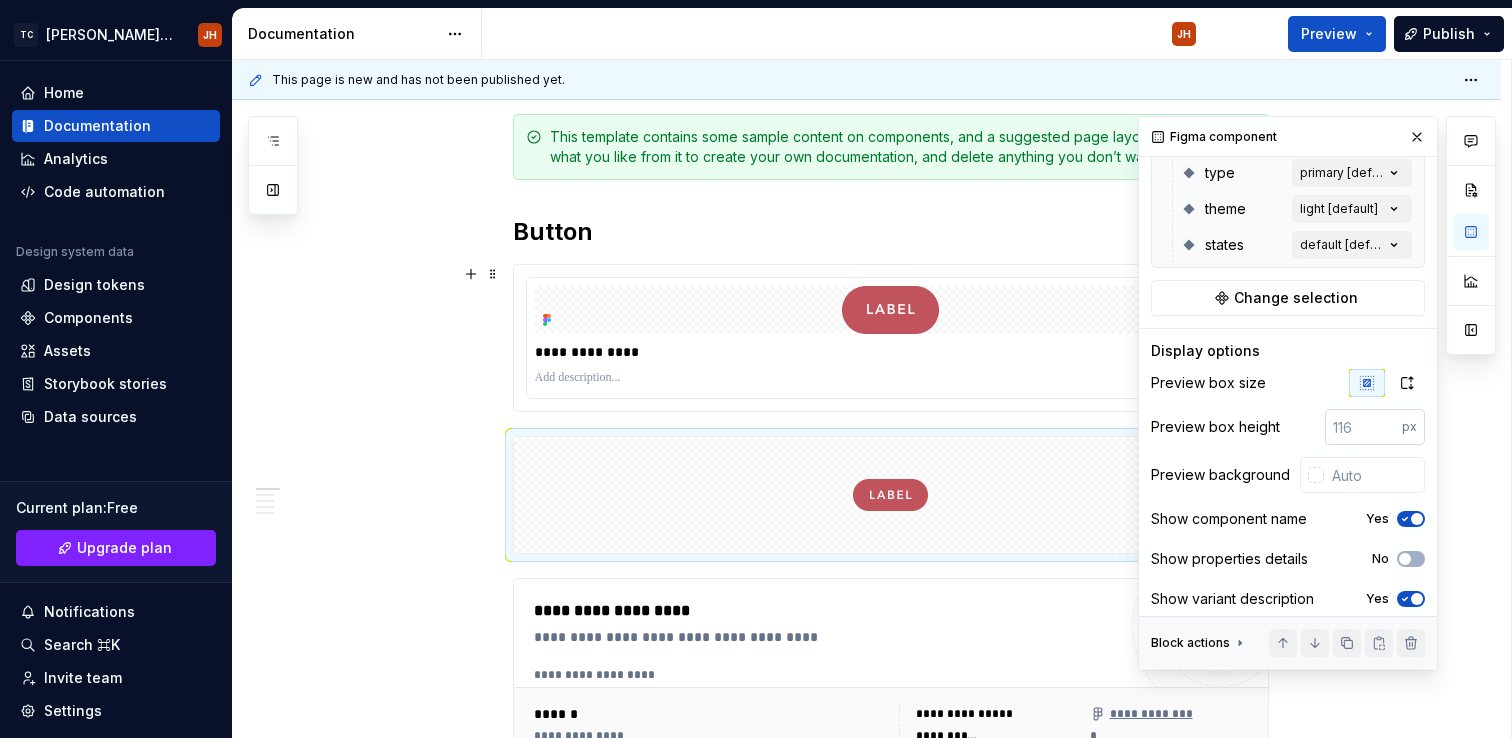 scroll, scrollTop: 413, scrollLeft: 0, axis: vertical 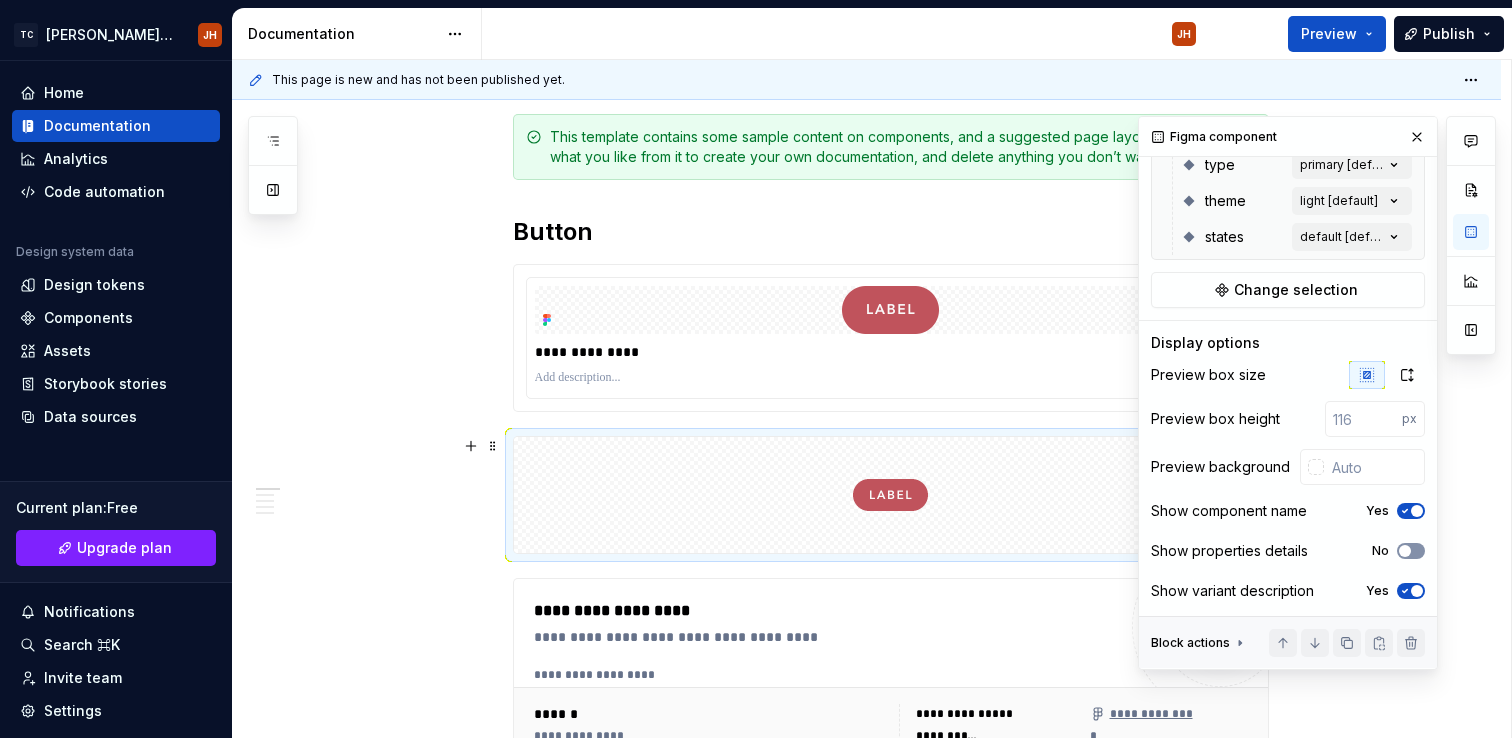 click on "No" at bounding box center (1411, 551) 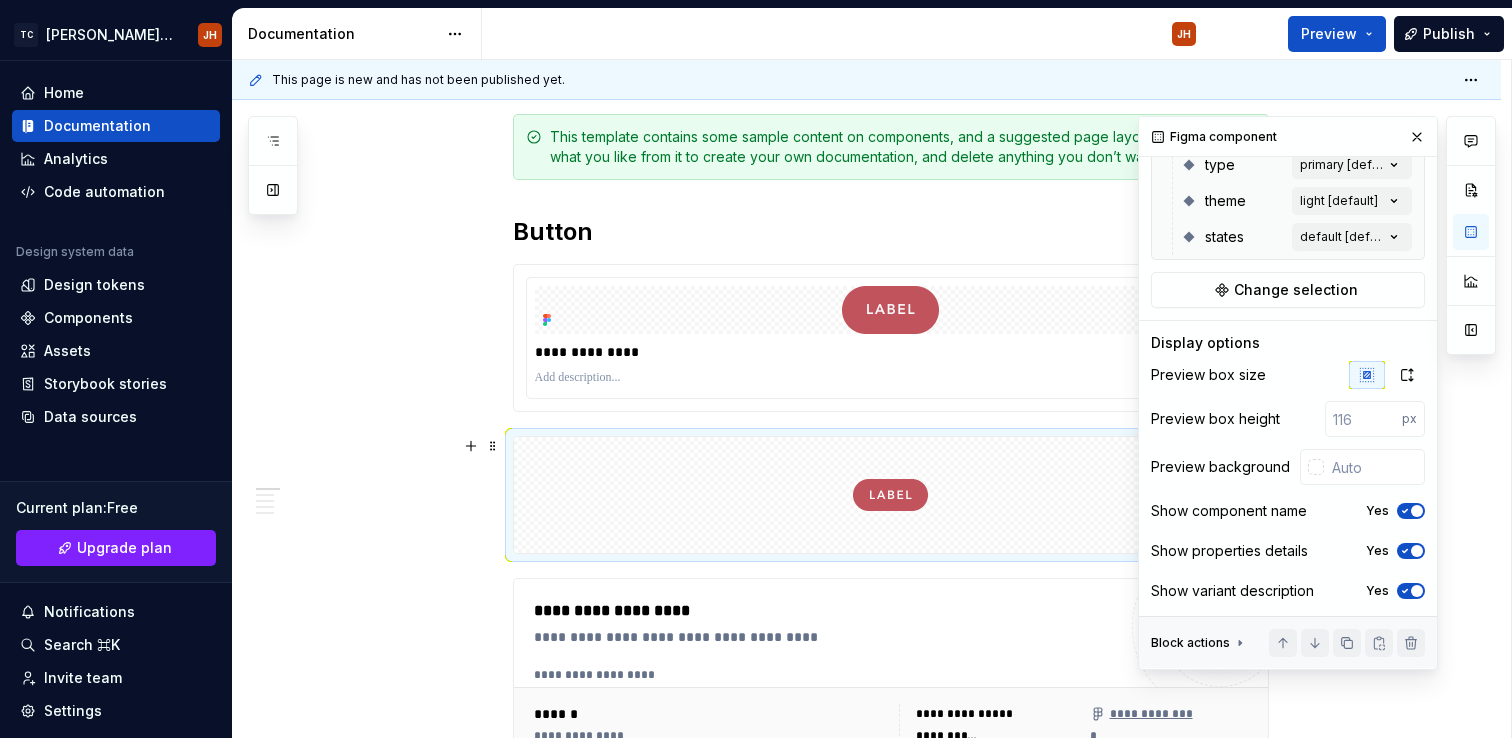 click at bounding box center (1417, 551) 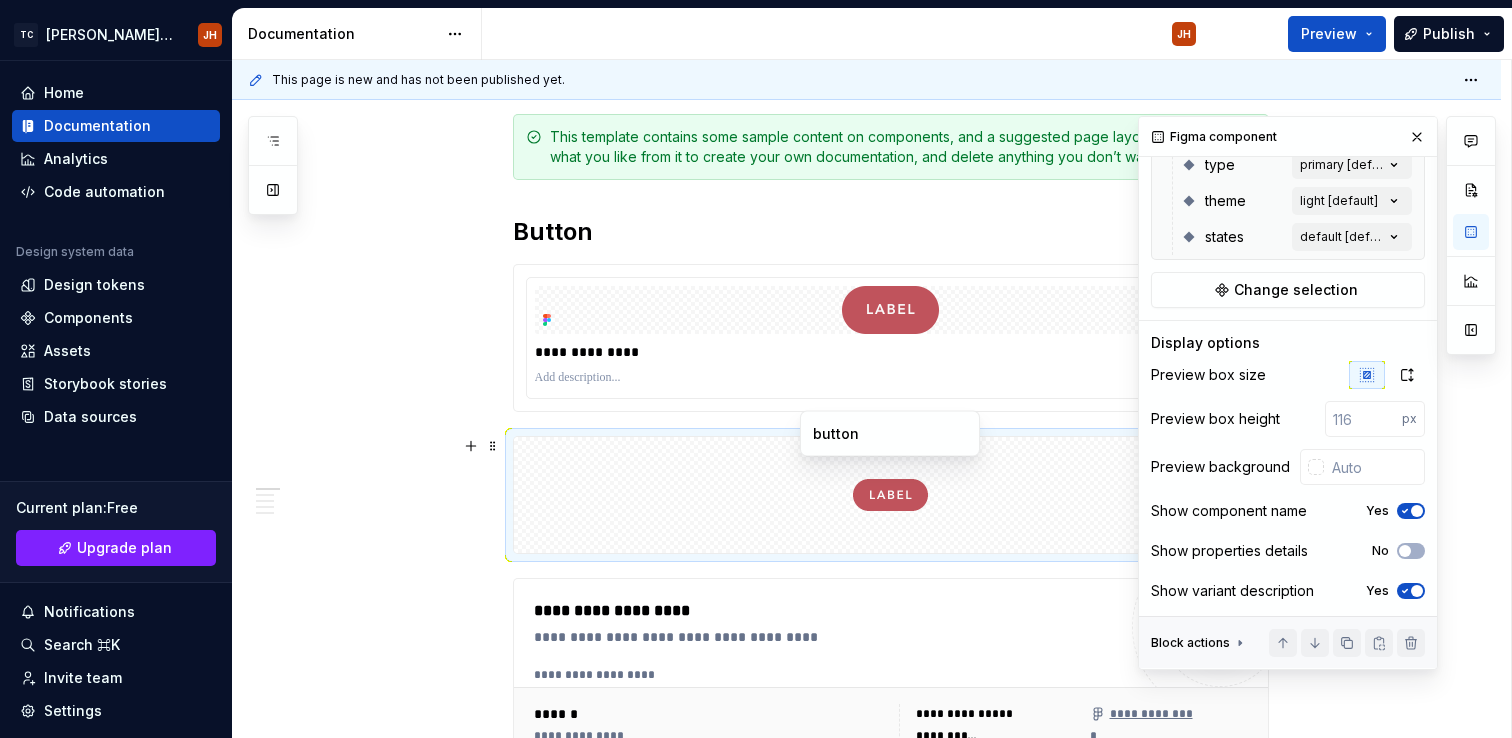 click at bounding box center (891, 495) 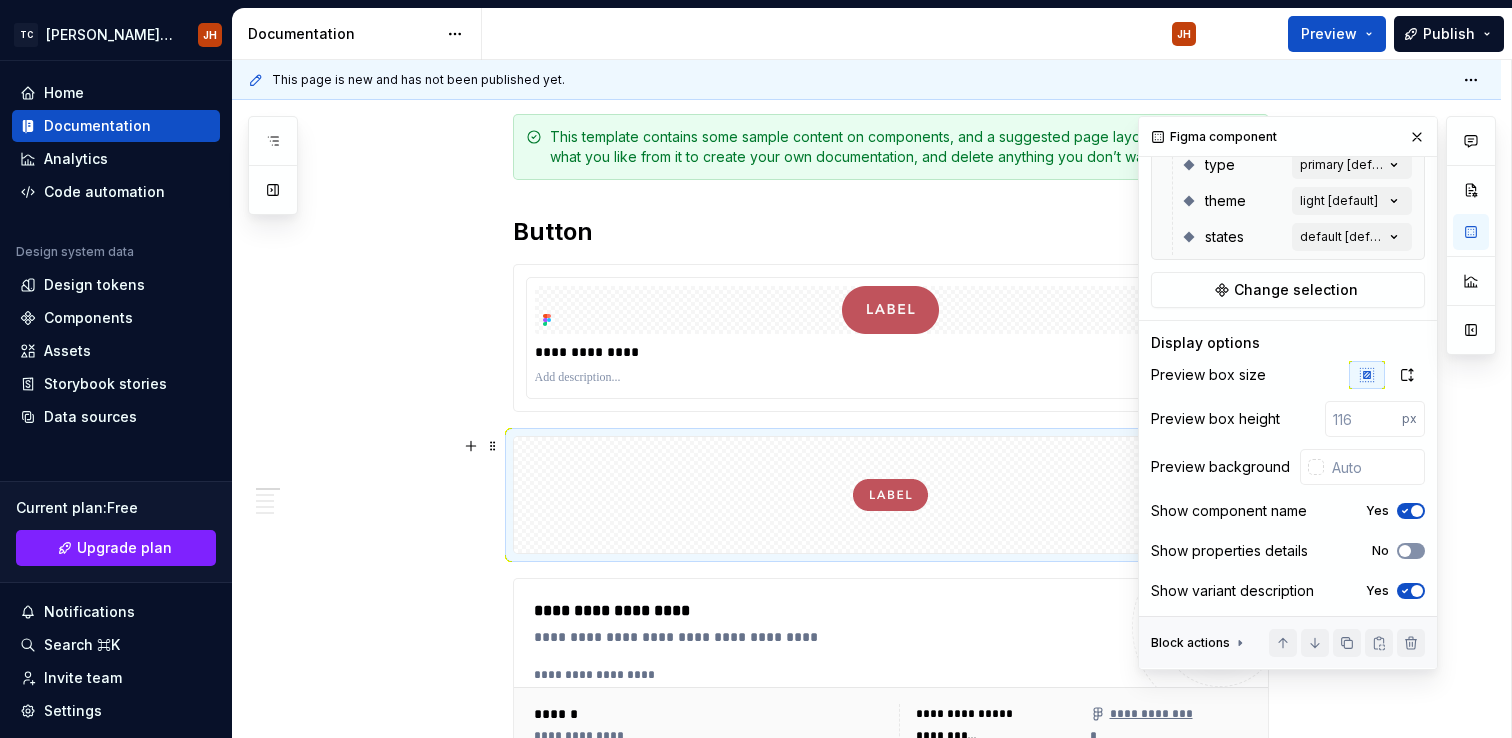 click 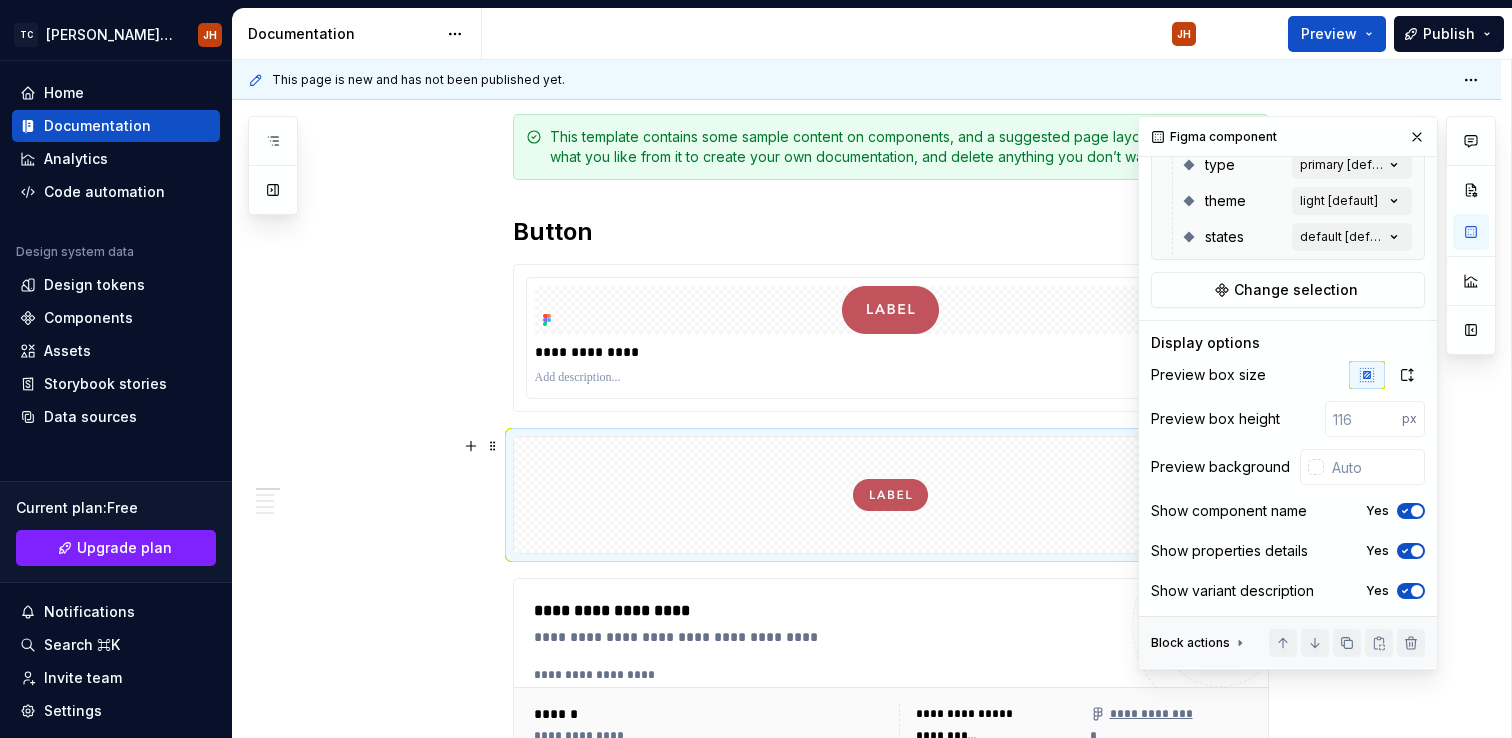 click at bounding box center (1417, 511) 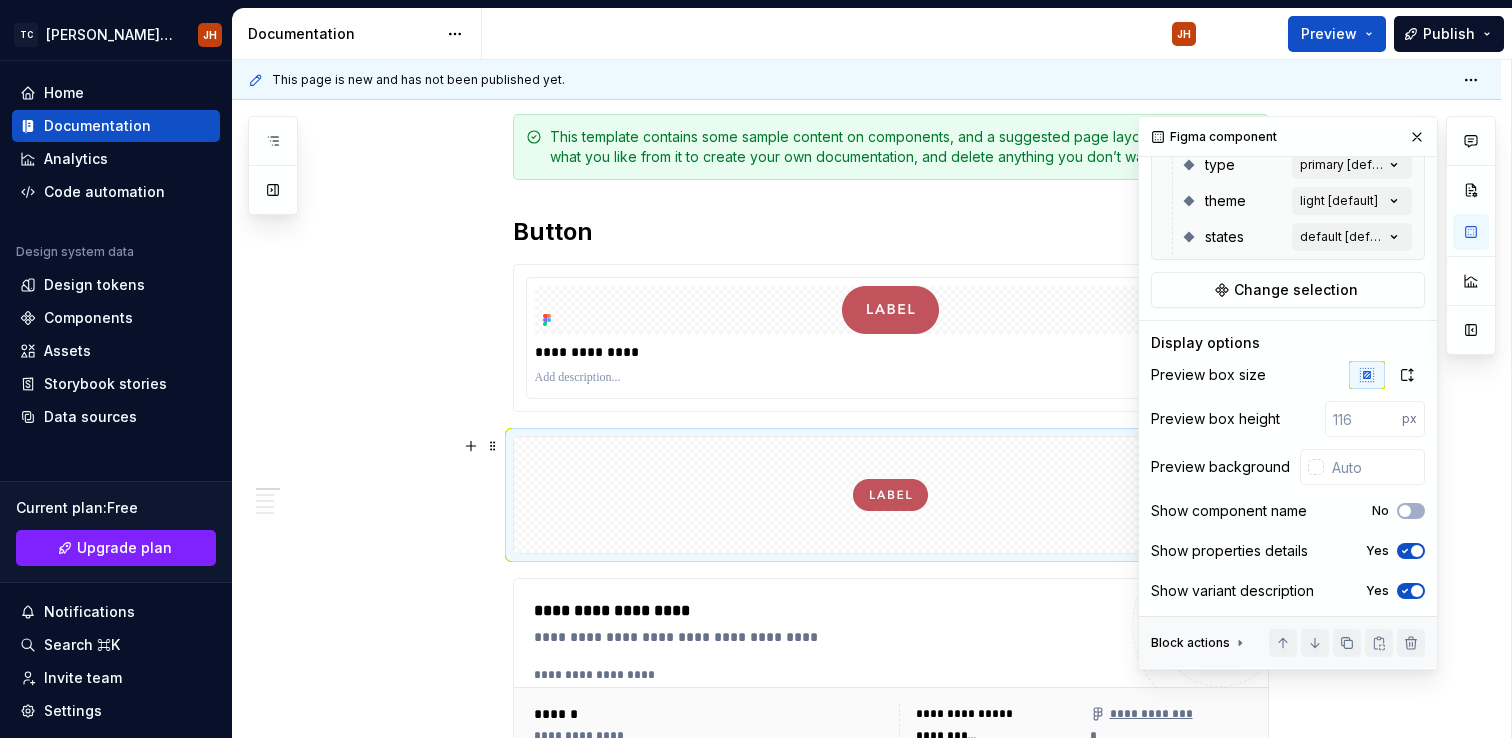 click at bounding box center (1471, 393) 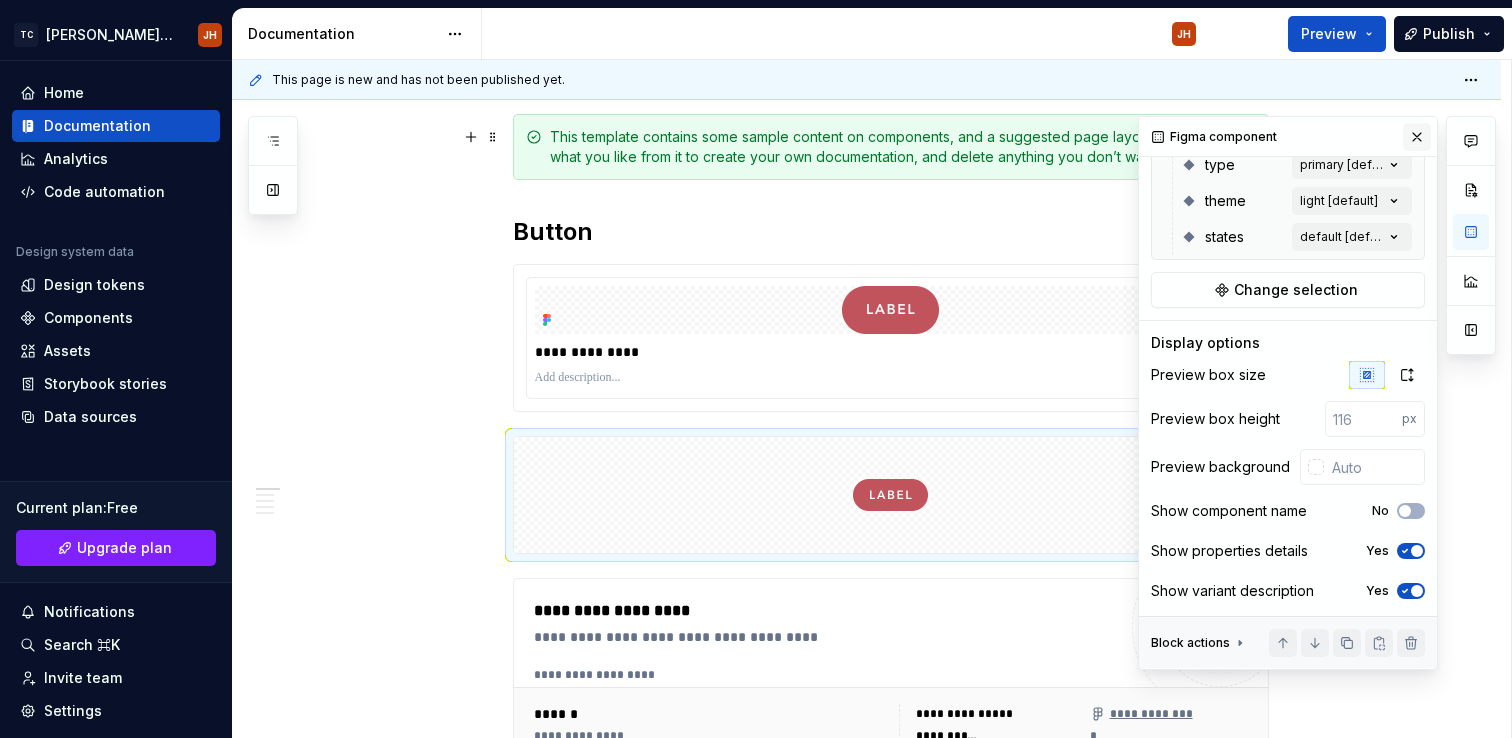 click at bounding box center [1417, 137] 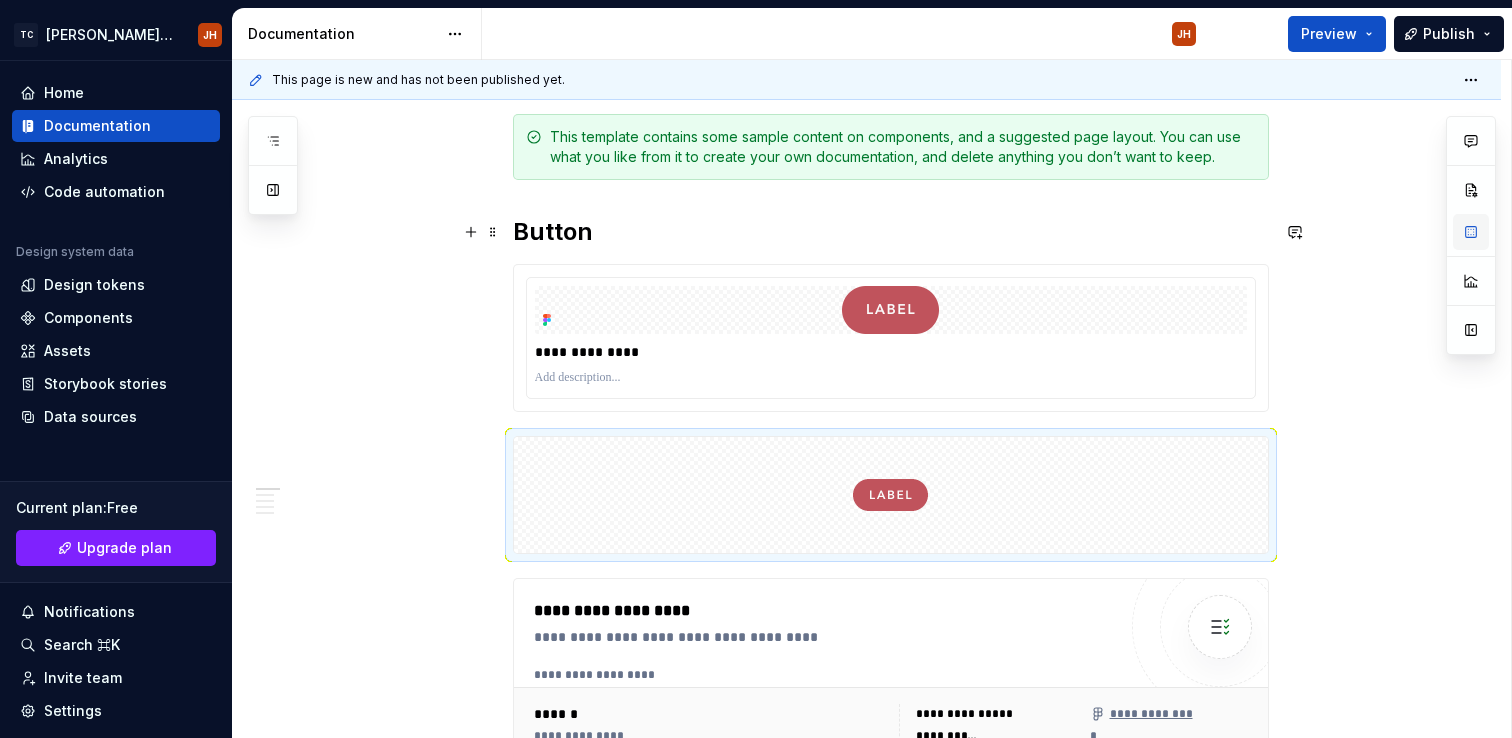 scroll, scrollTop: 0, scrollLeft: 0, axis: both 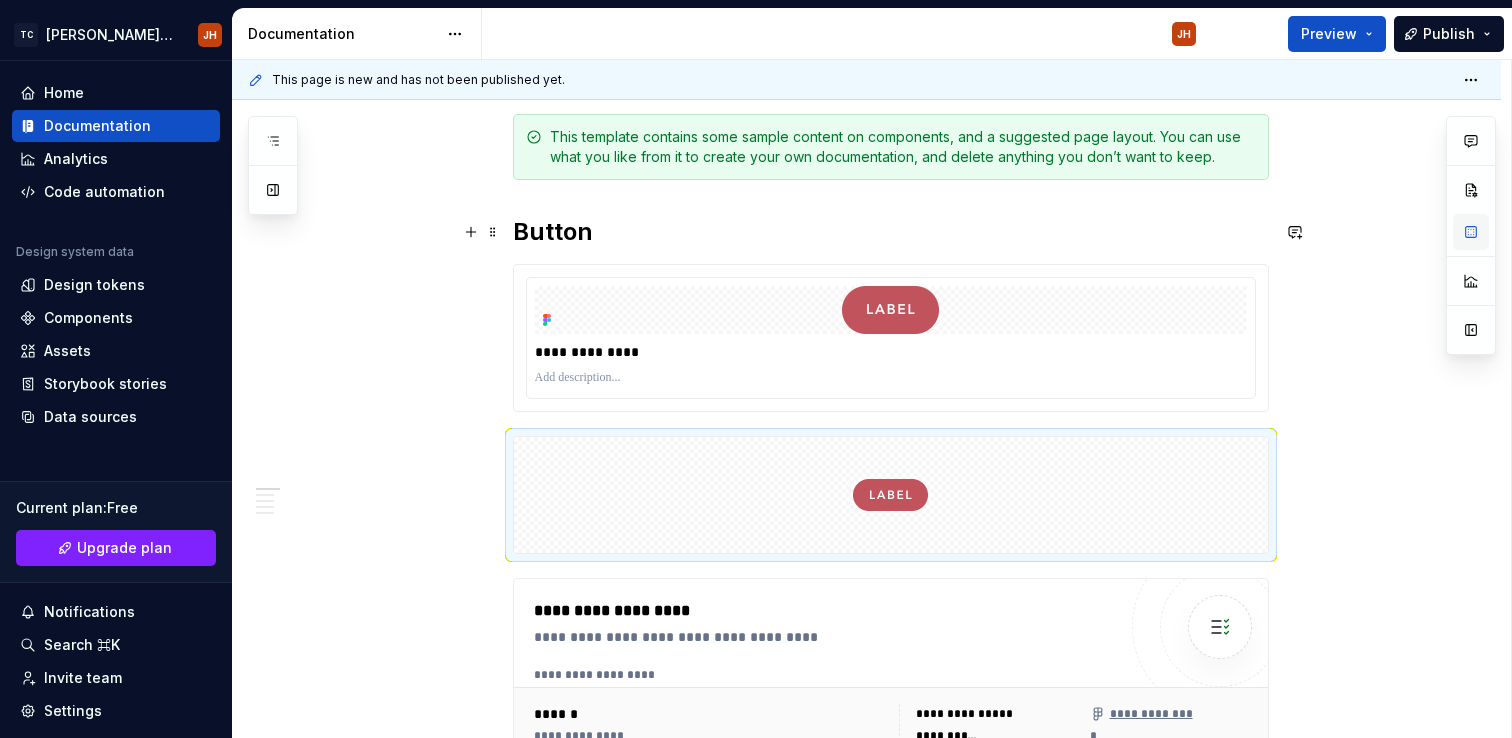 click at bounding box center [1471, 232] 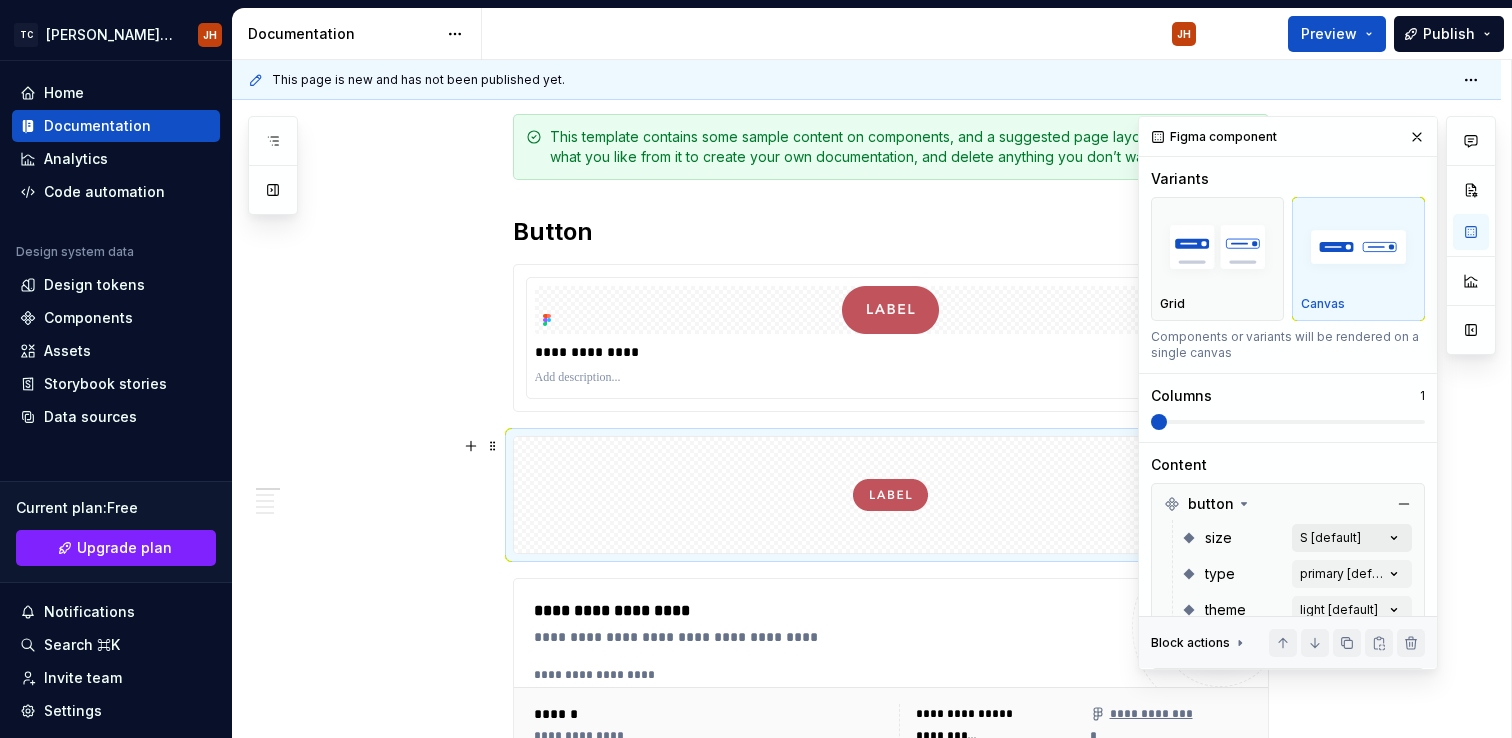 scroll, scrollTop: 413, scrollLeft: 0, axis: vertical 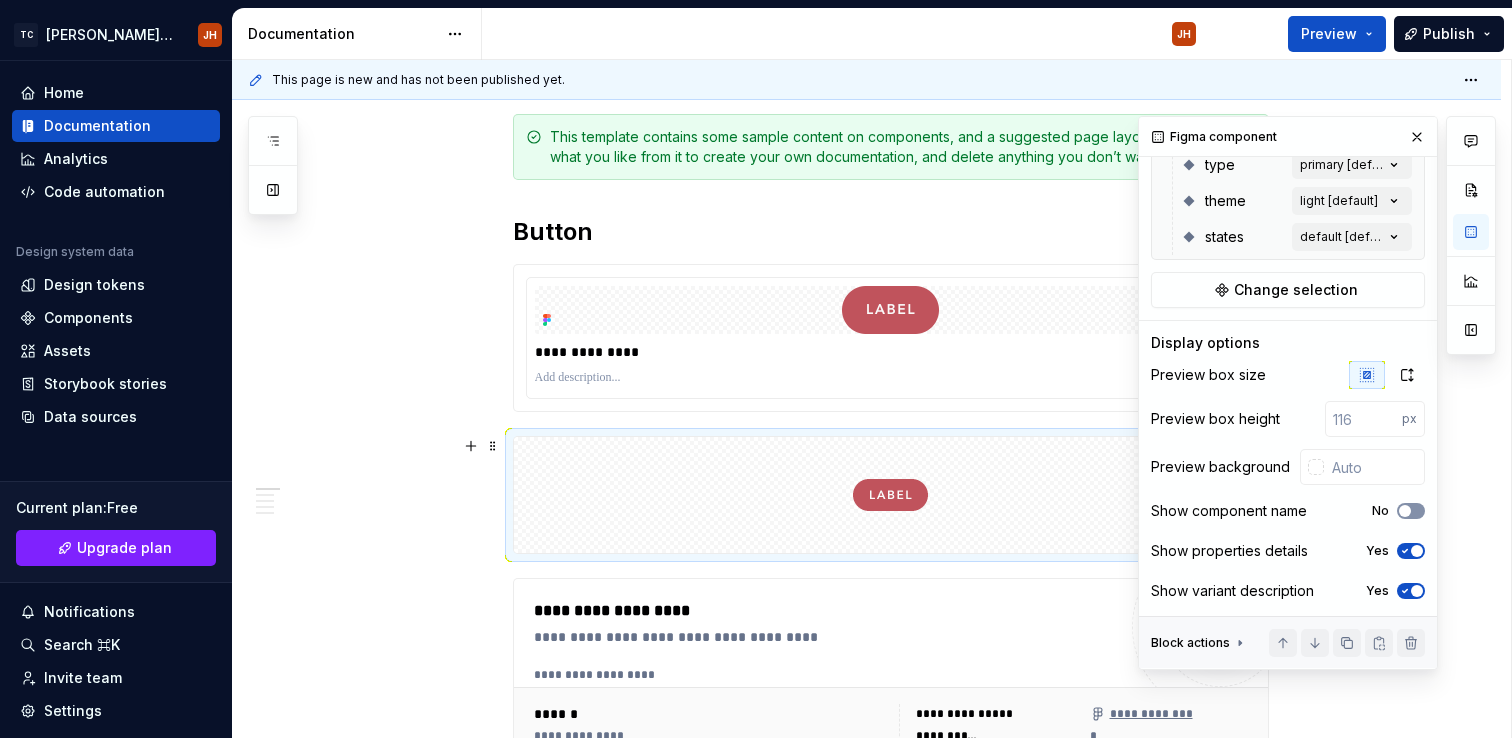 click on "No" at bounding box center [1411, 511] 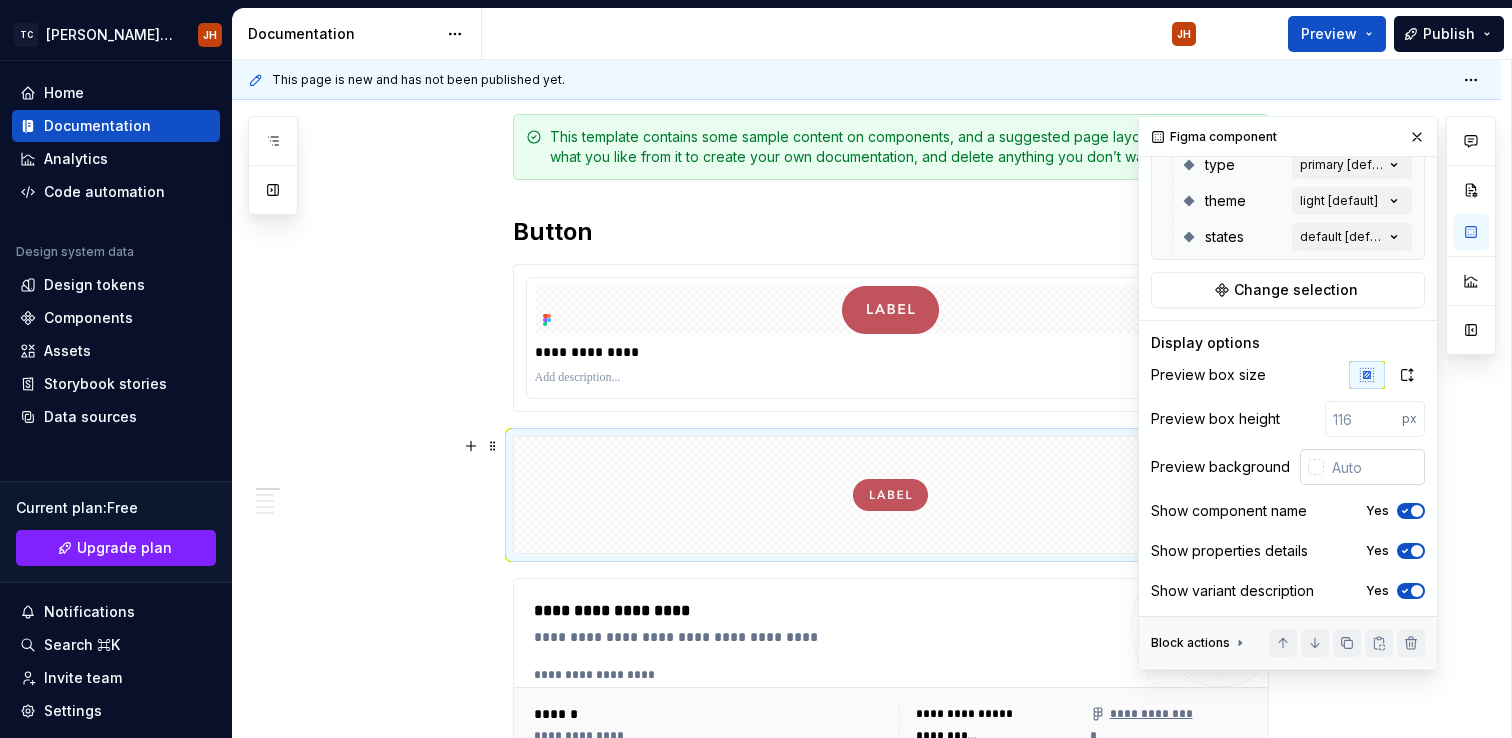 click at bounding box center (1374, 467) 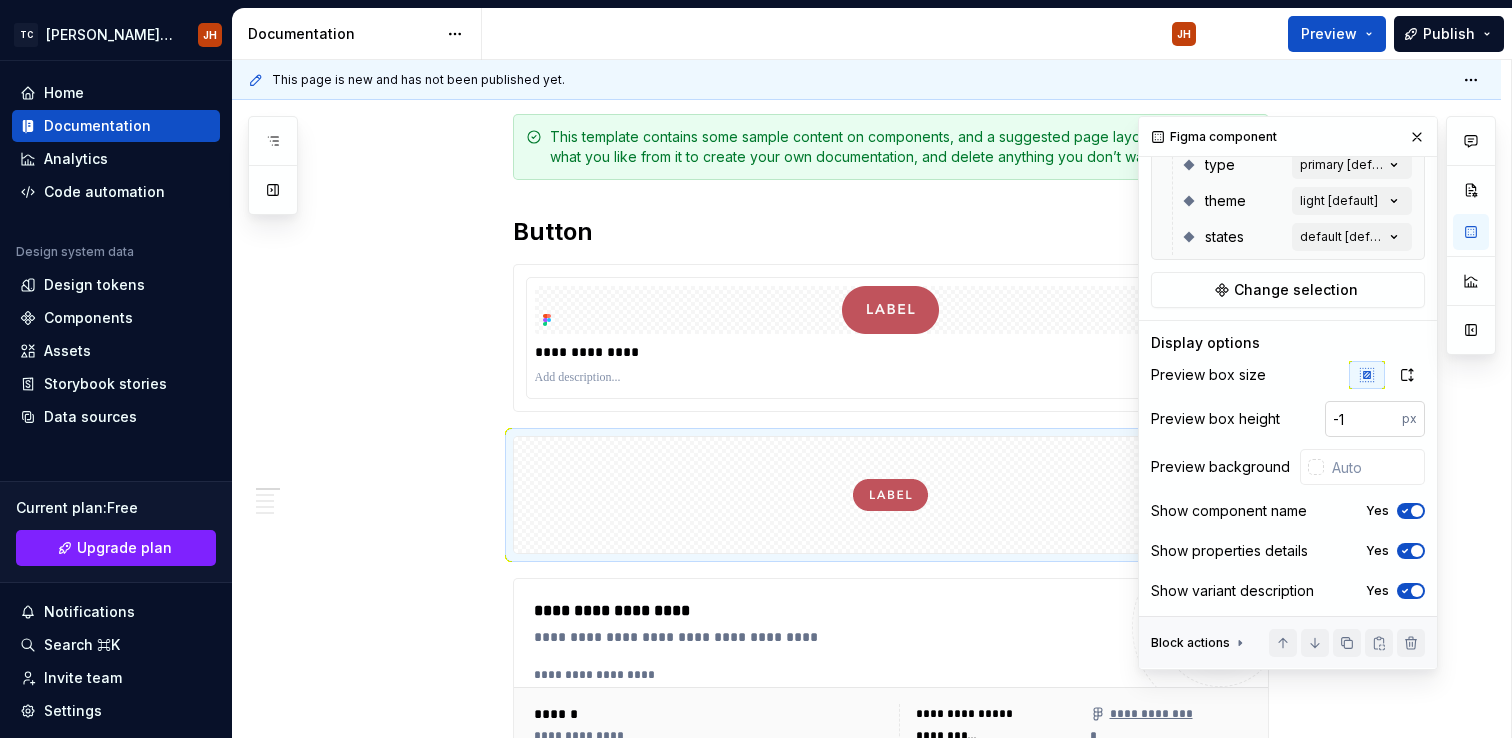 click on "-1" at bounding box center (1363, 419) 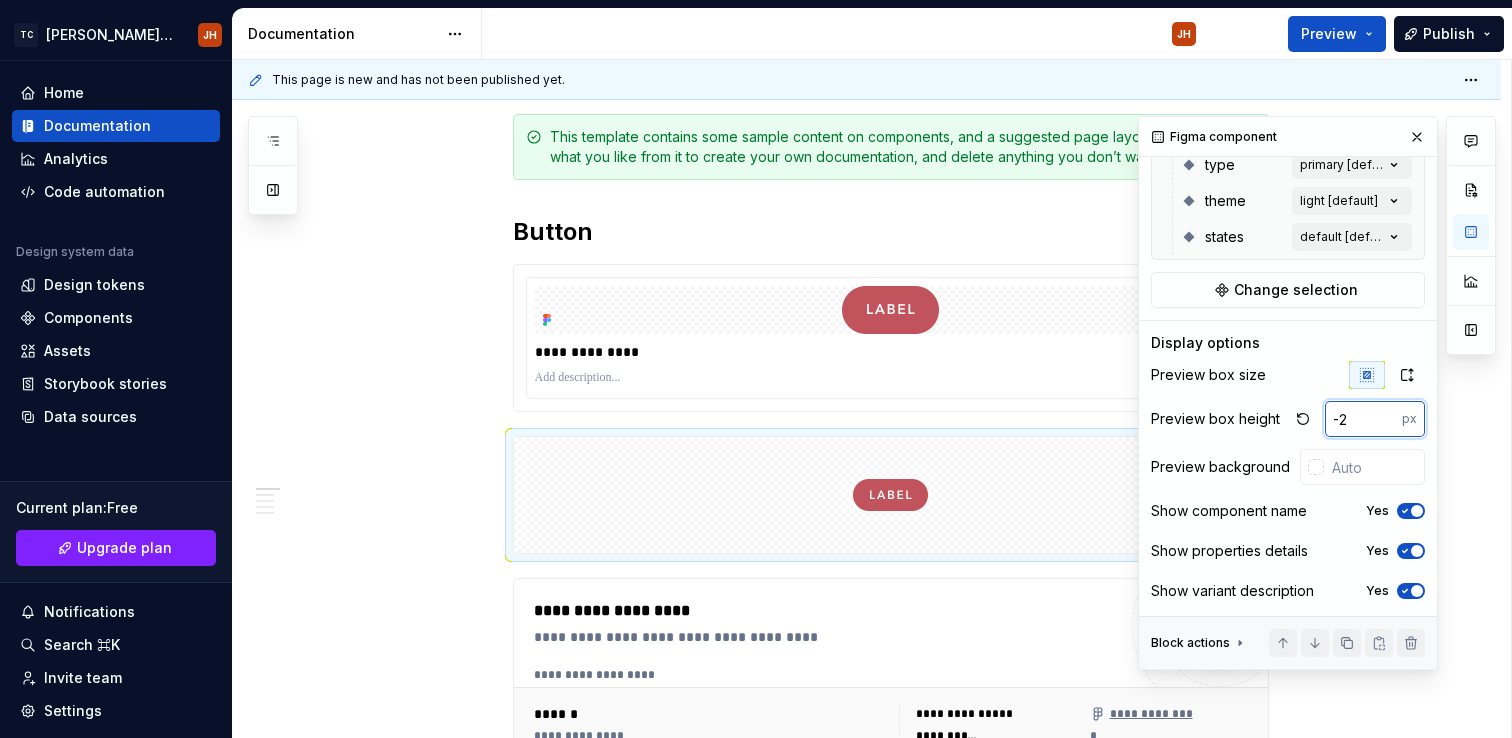 click on "-2" at bounding box center [1363, 419] 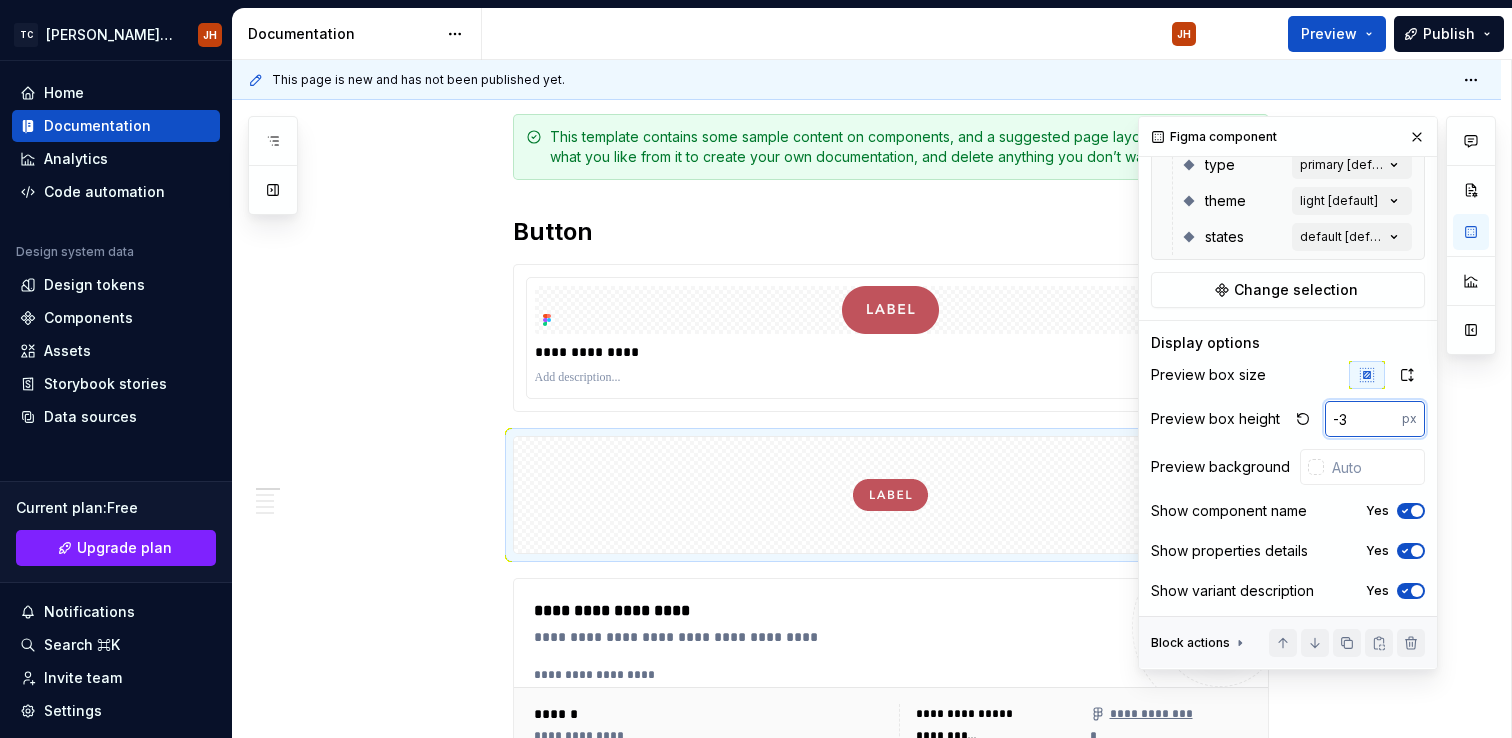 click on "-3" at bounding box center [1363, 419] 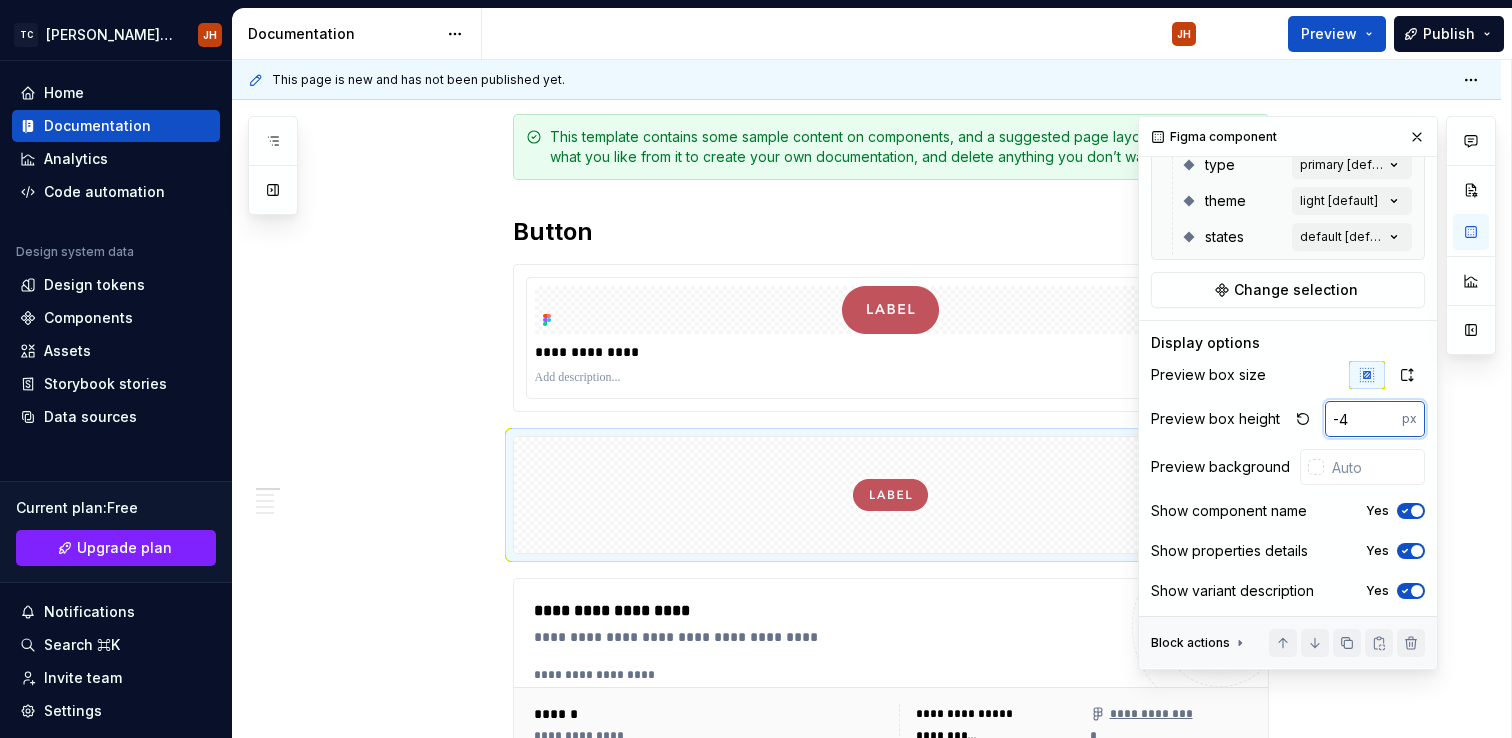 click on "-4" at bounding box center (1363, 419) 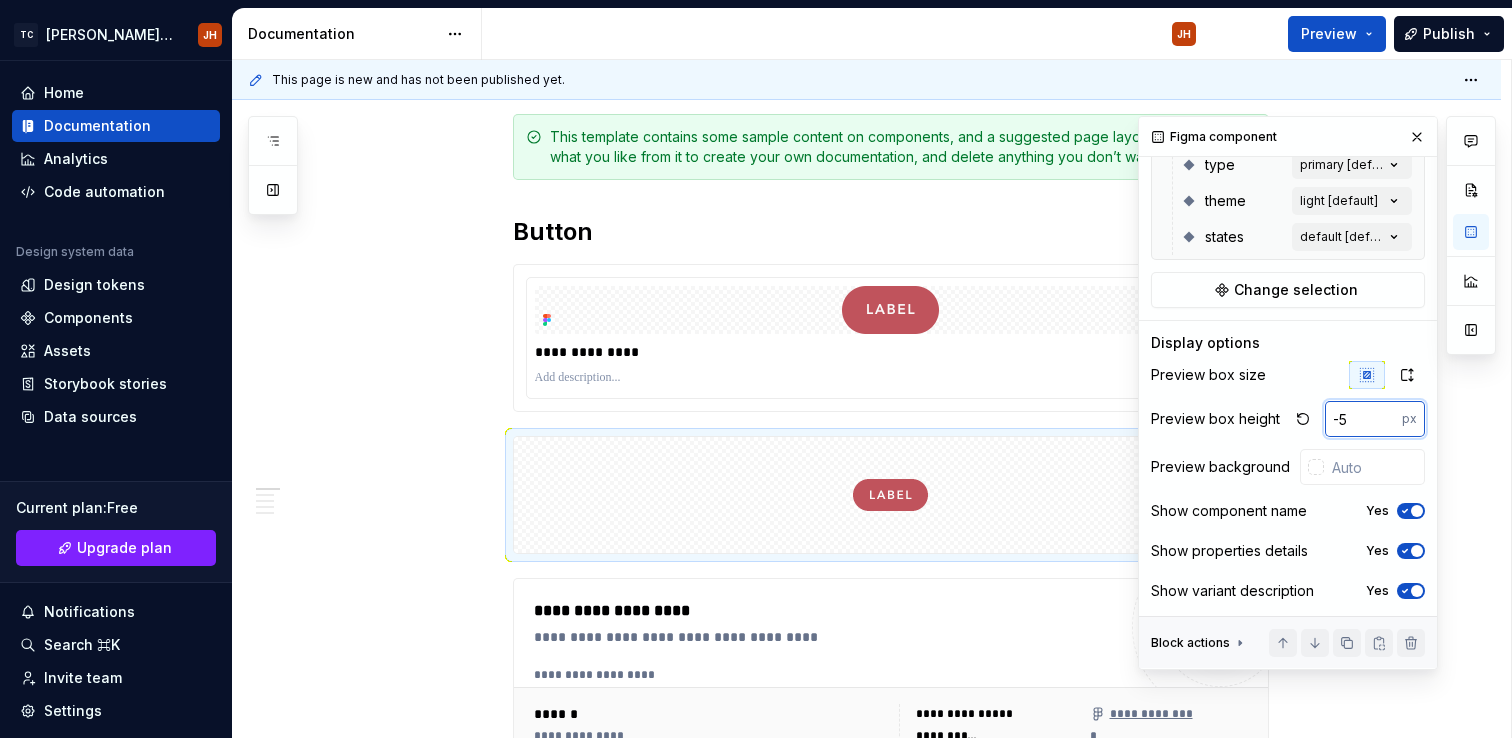 click on "-5" at bounding box center [1363, 419] 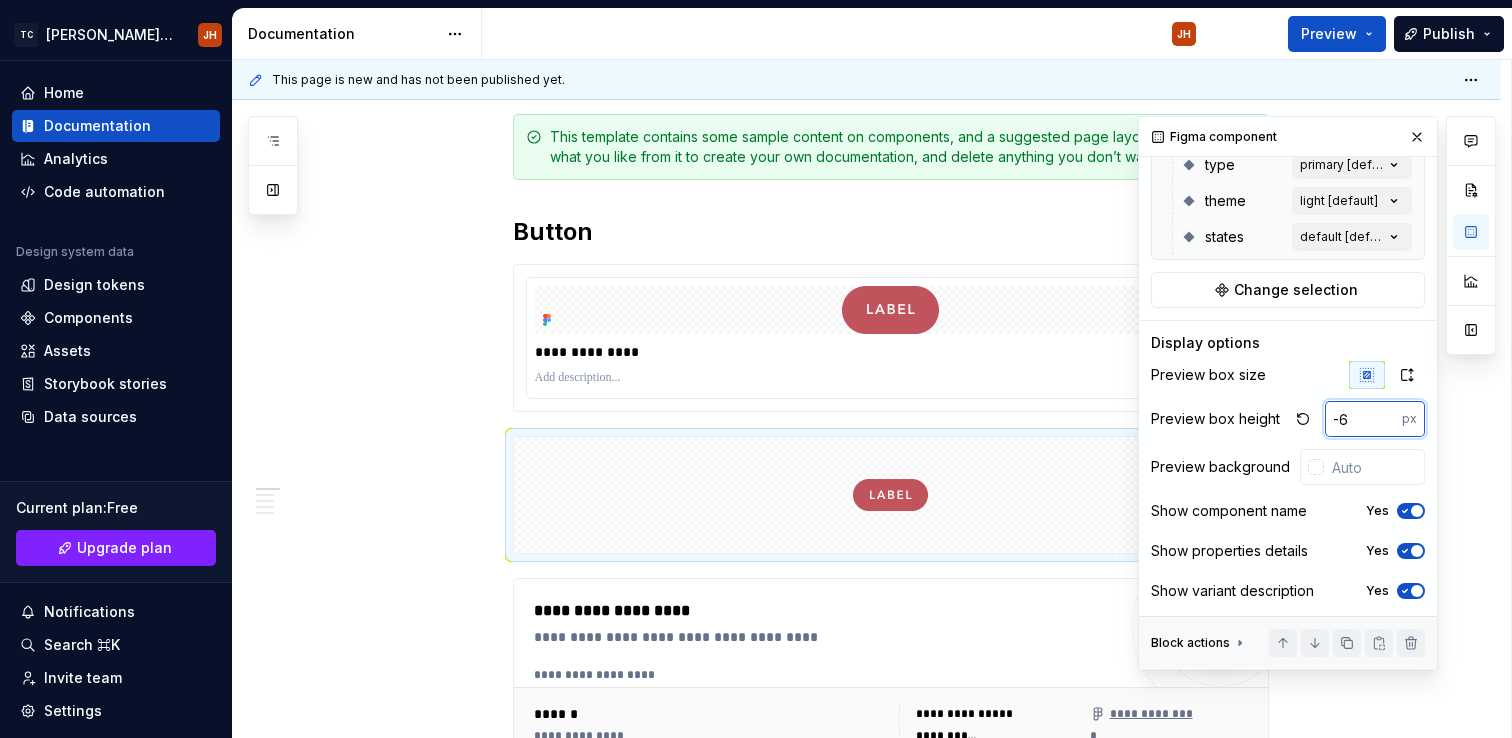 click on "-6" at bounding box center [1363, 419] 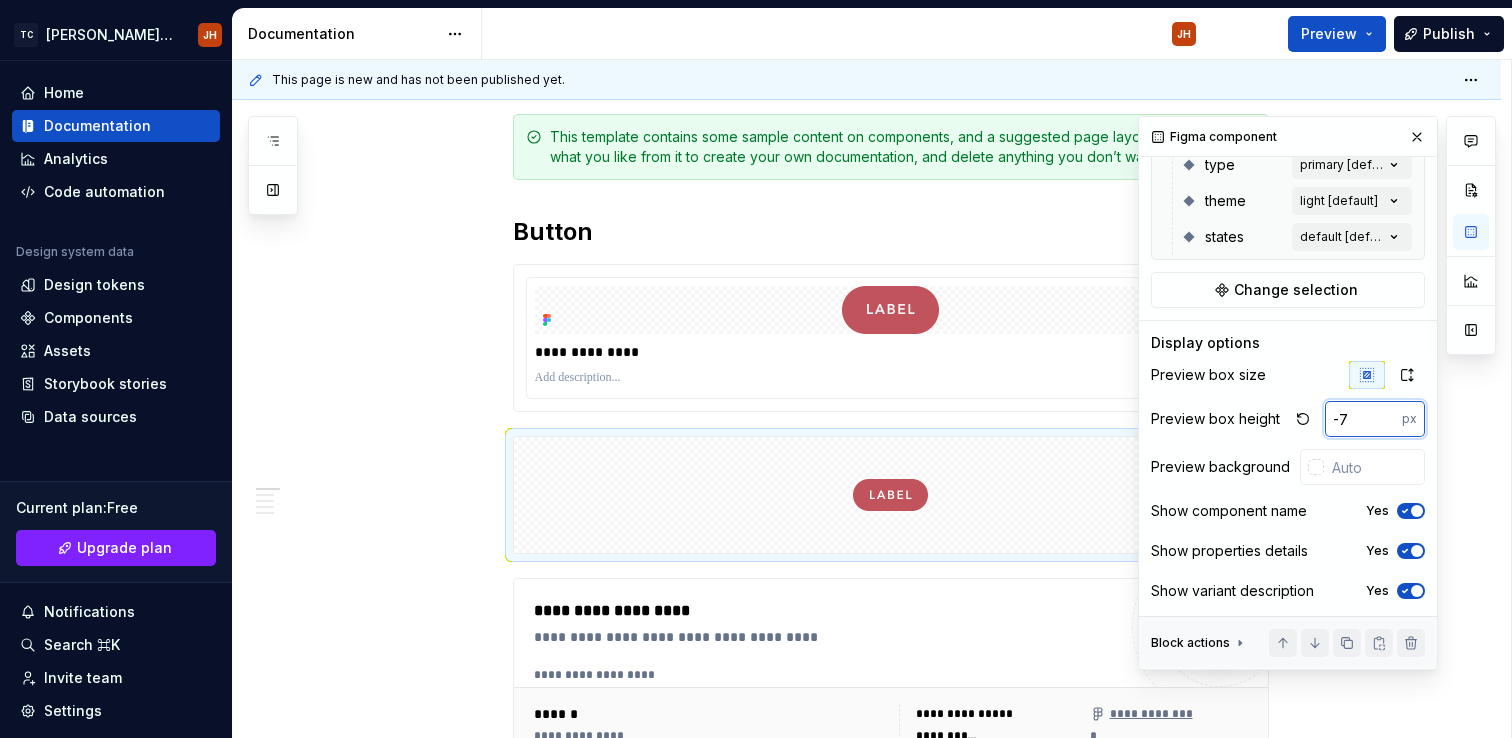 click on "-7" at bounding box center [1363, 419] 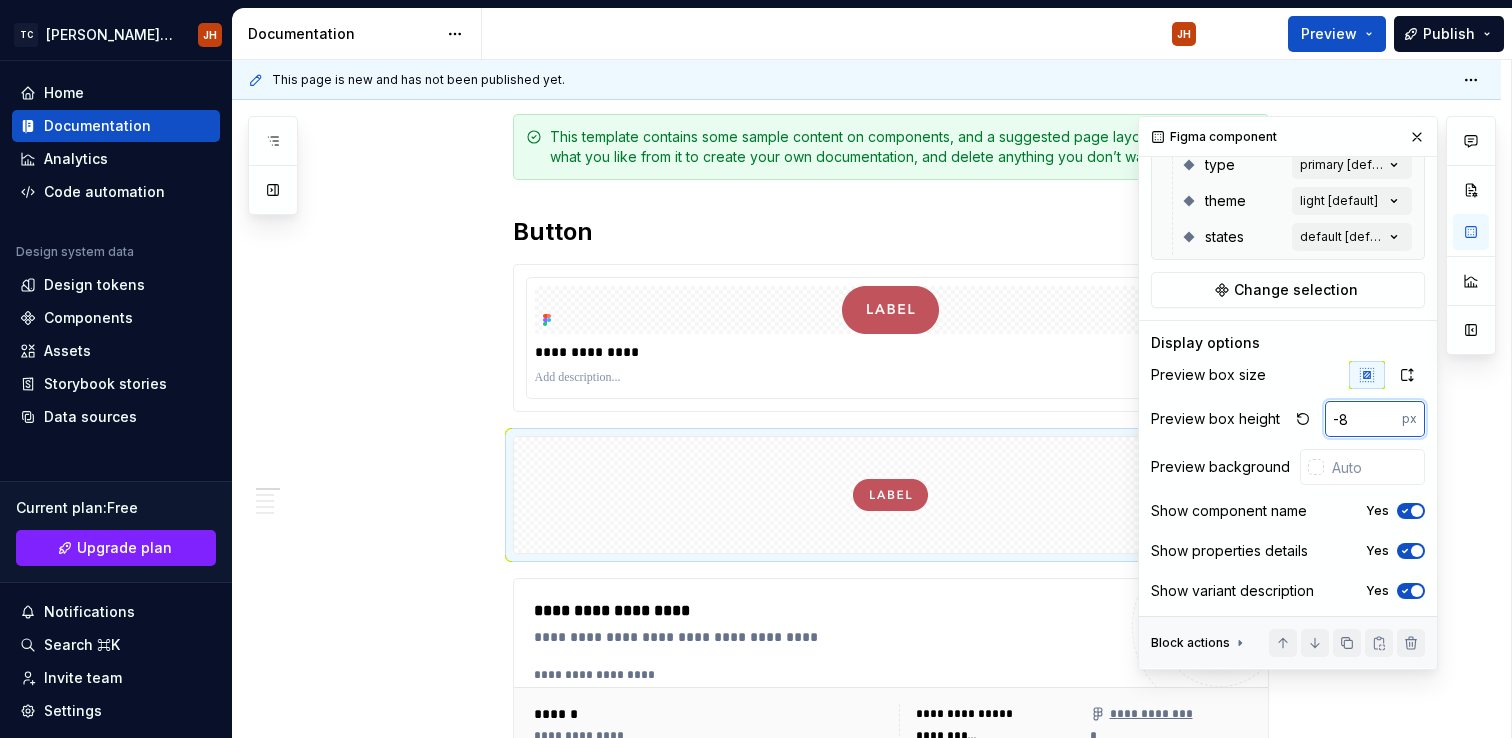 click on "-8" at bounding box center (1363, 419) 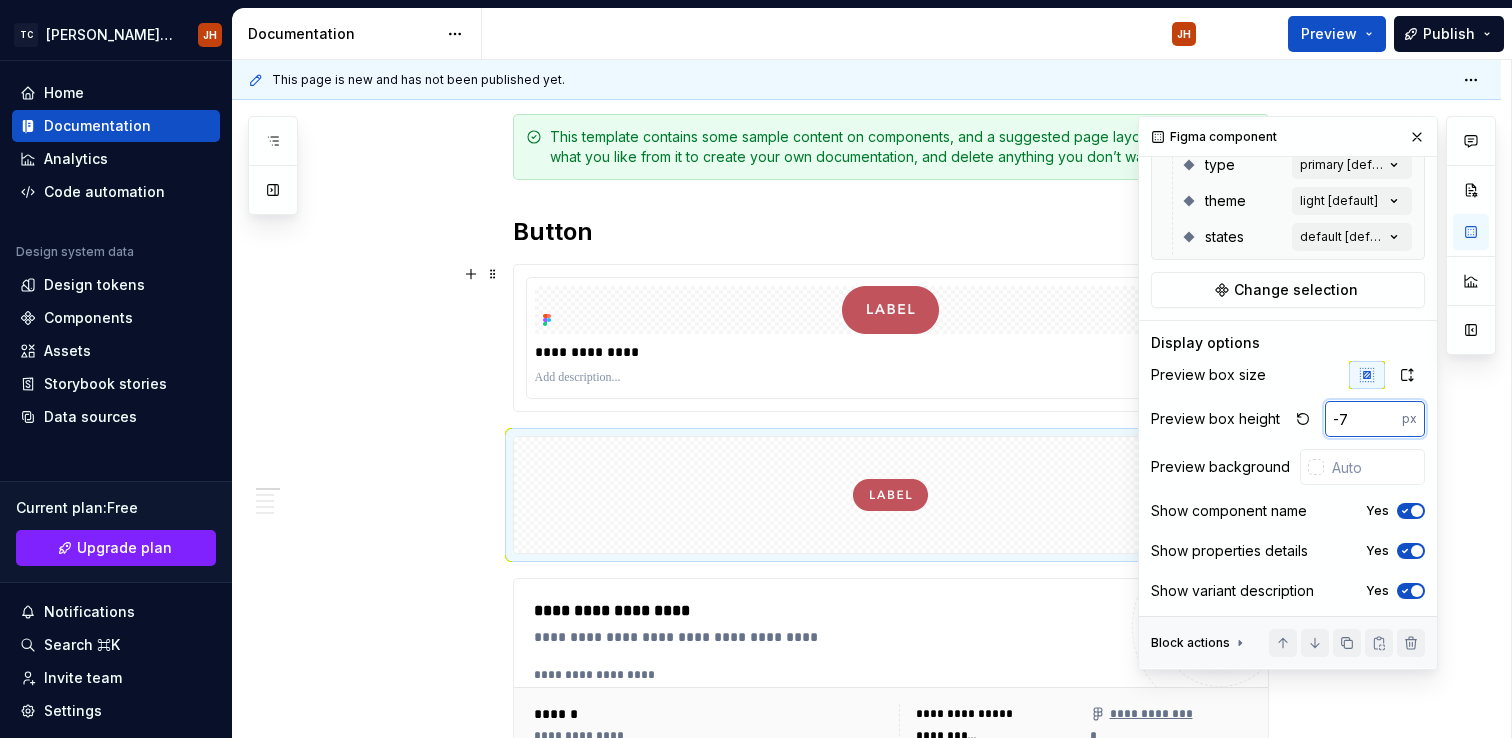 click on "-7" at bounding box center (1363, 419) 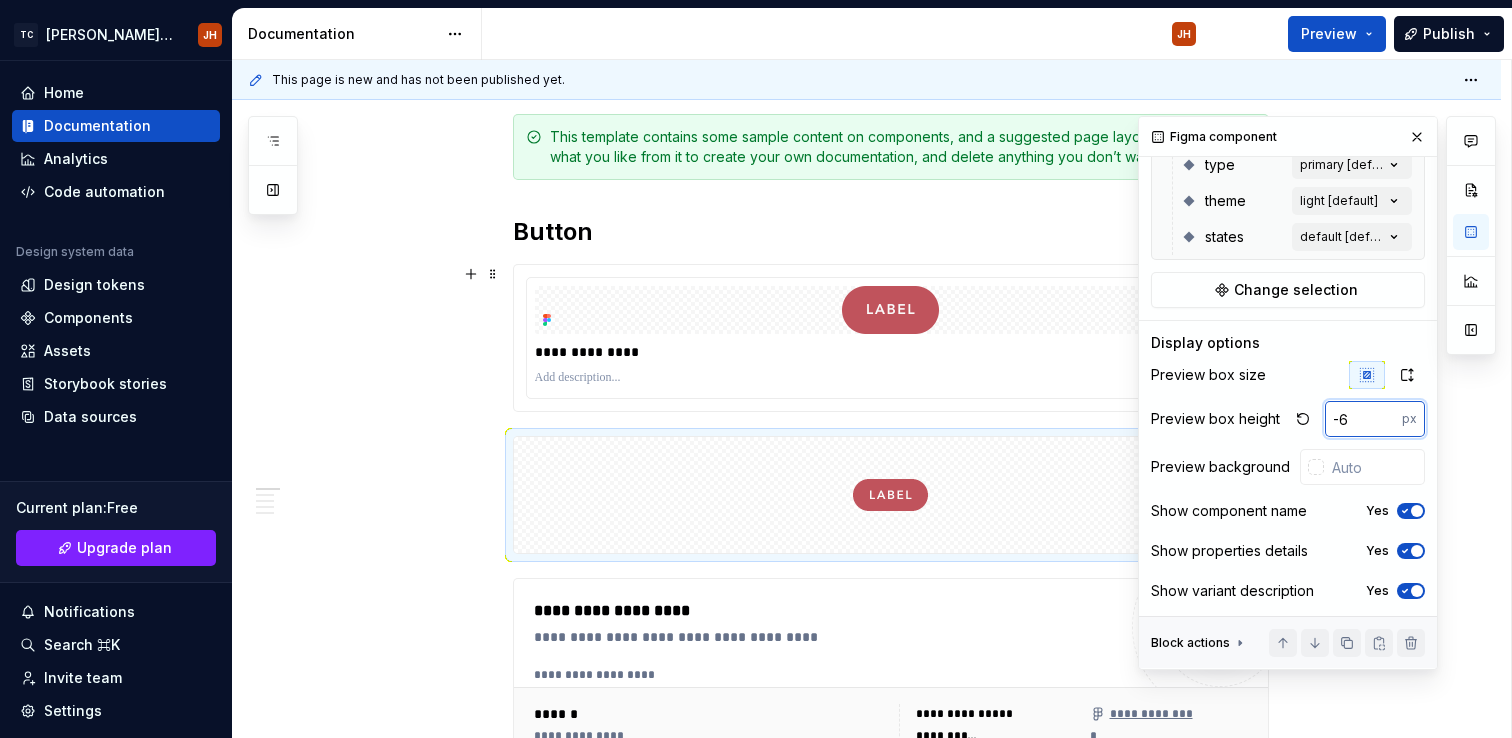 click on "-6" at bounding box center (1363, 419) 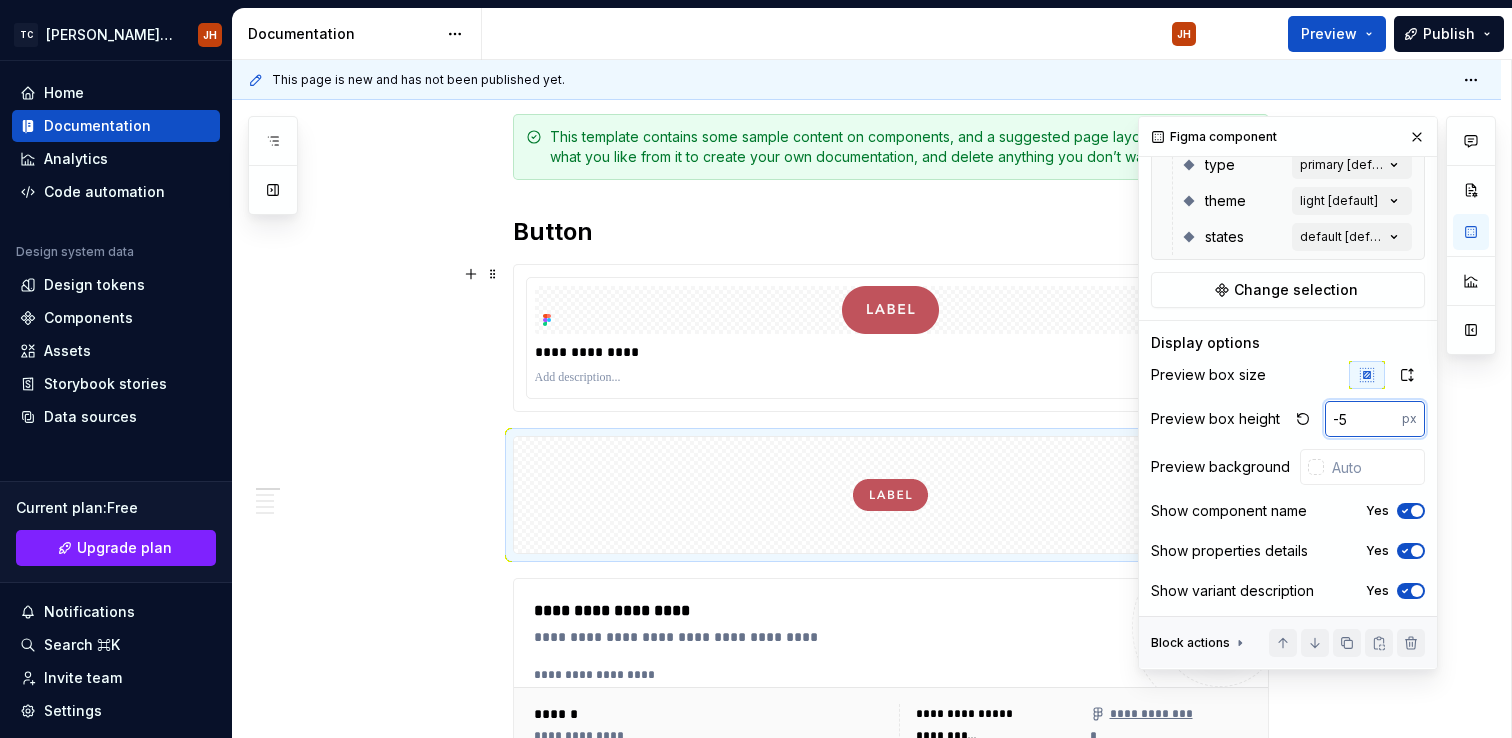 click on "-5" at bounding box center (1363, 419) 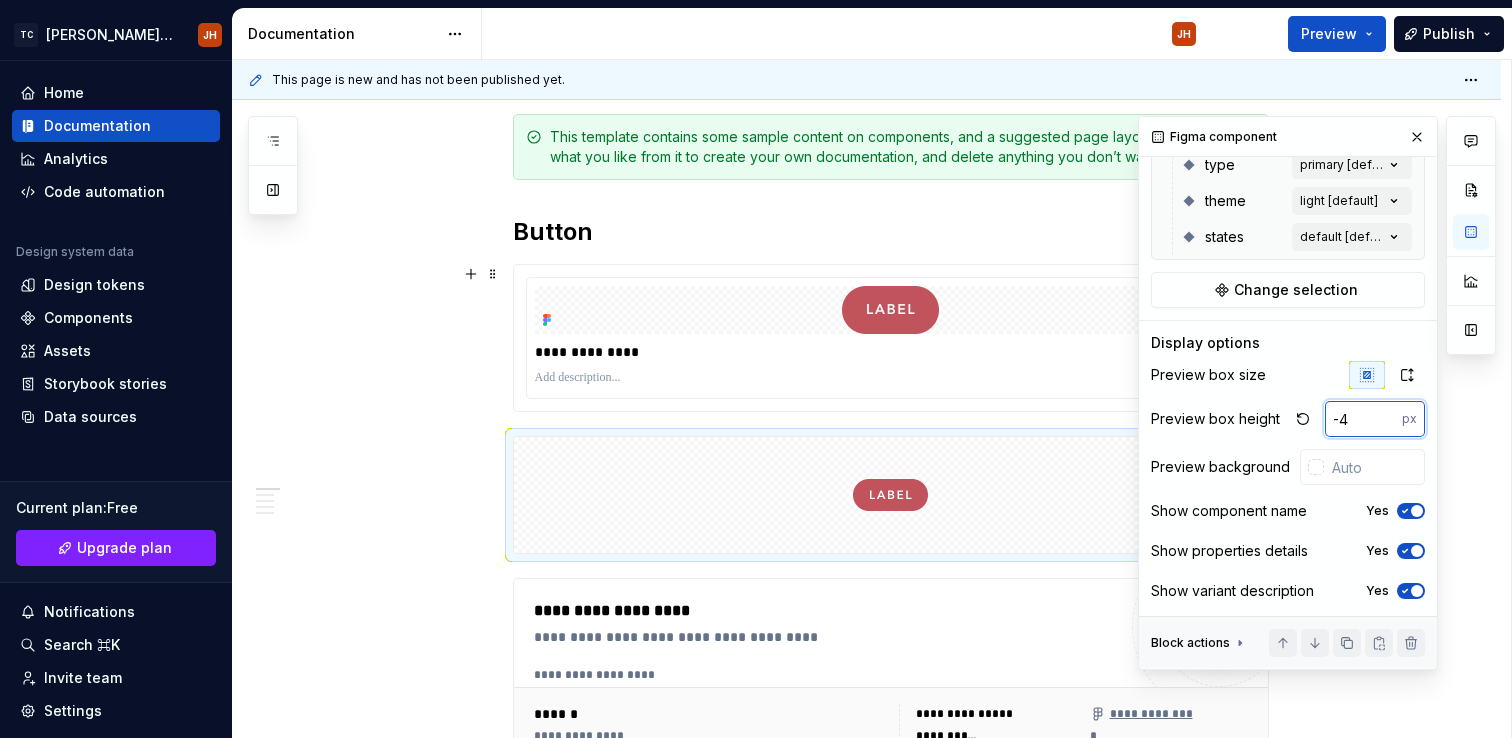 click on "-4" at bounding box center (1363, 419) 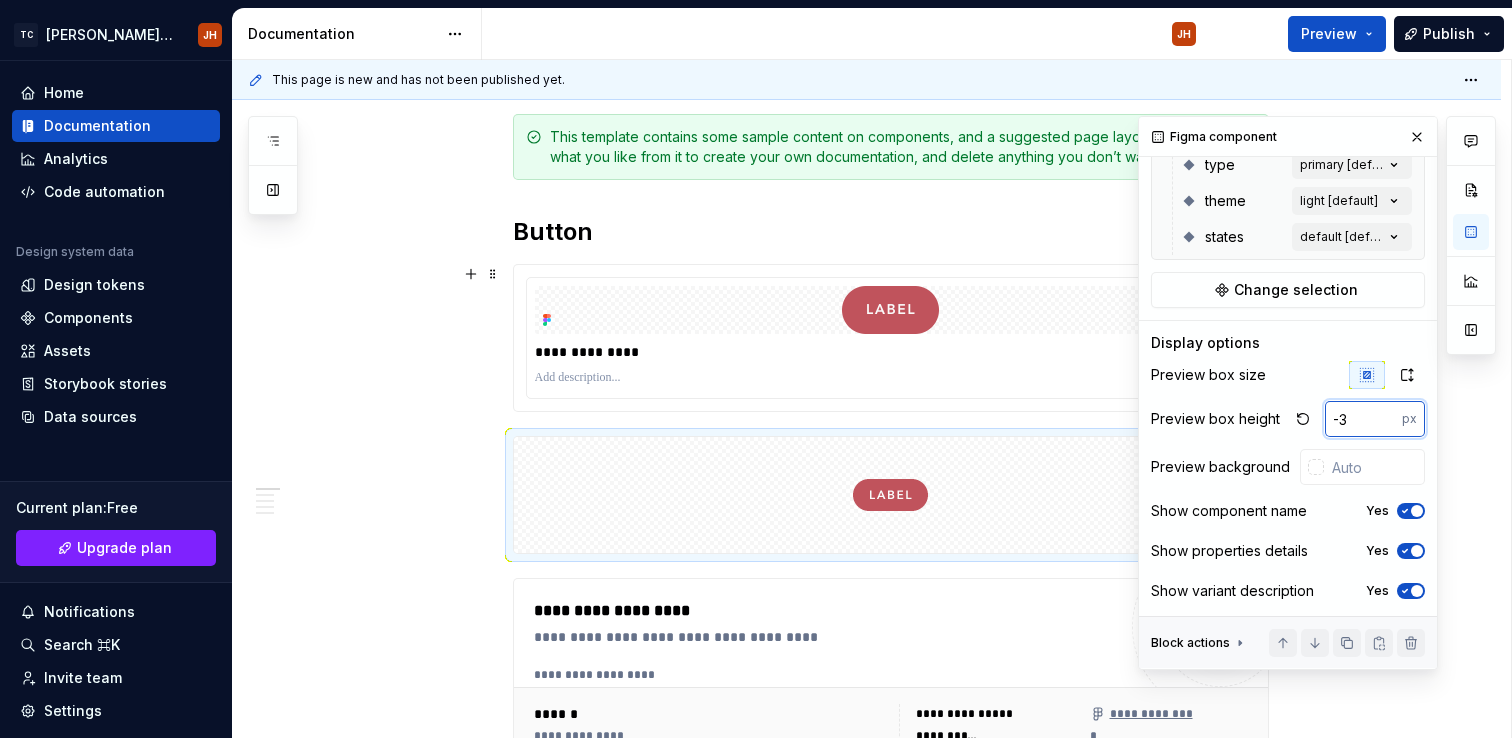 click on "-3" at bounding box center [1363, 419] 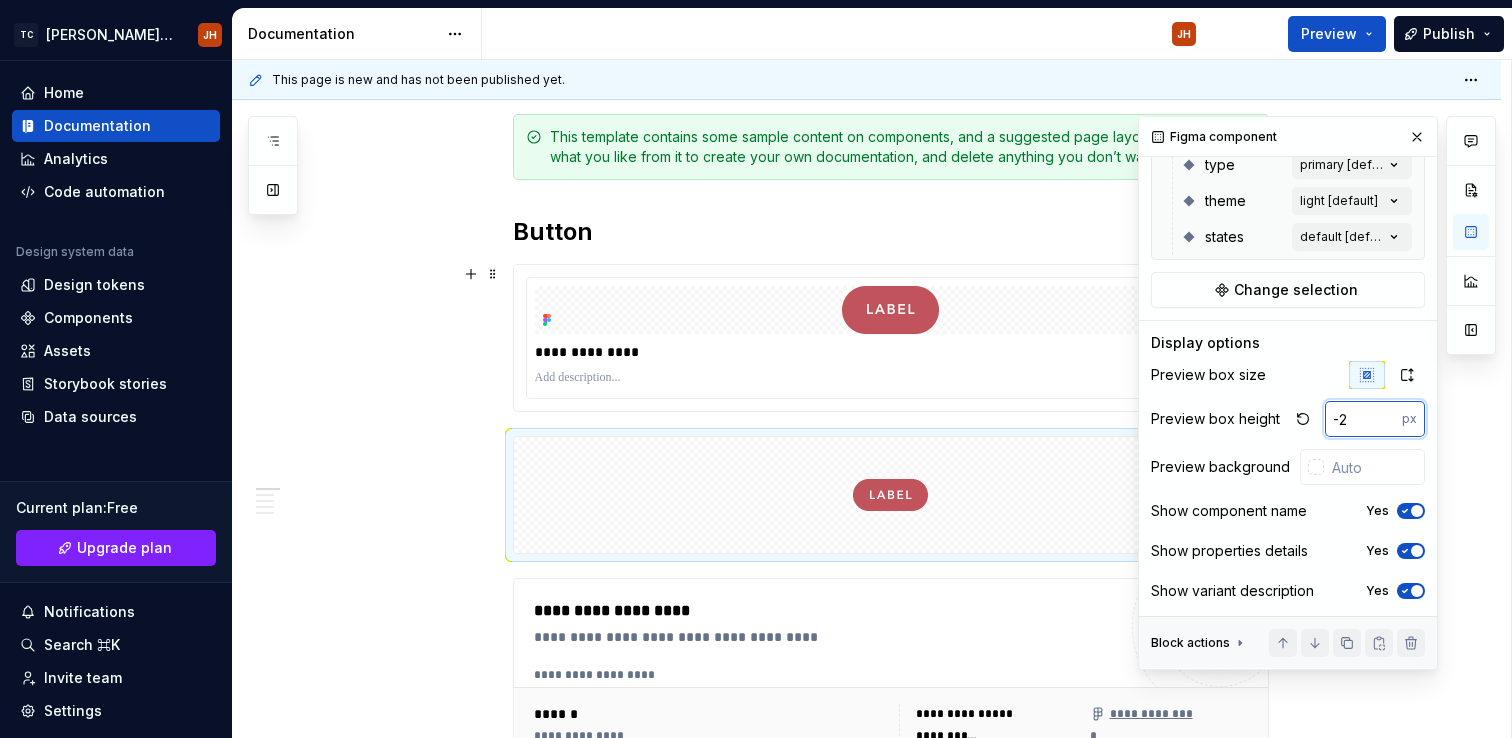 click on "-2" at bounding box center [1363, 419] 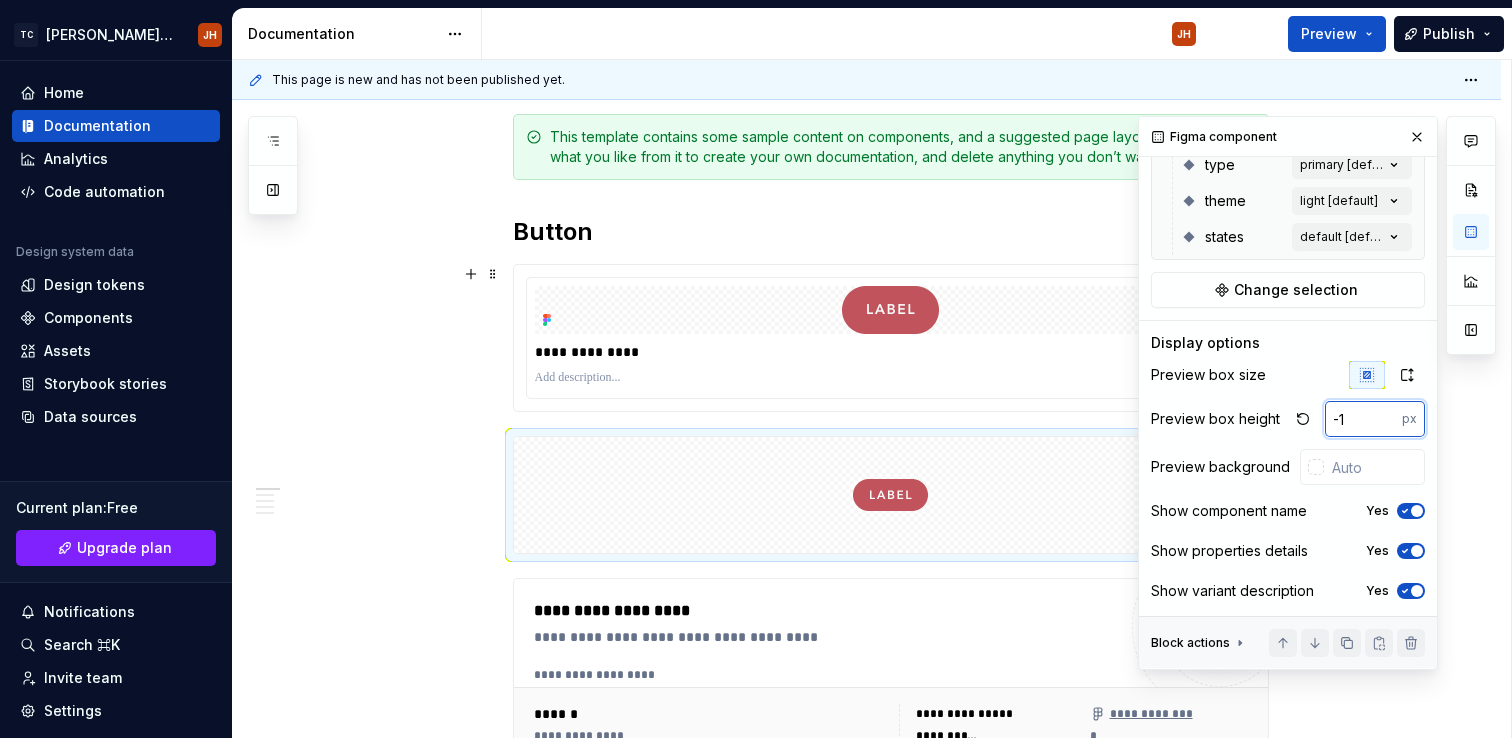 click on "-1" at bounding box center (1363, 419) 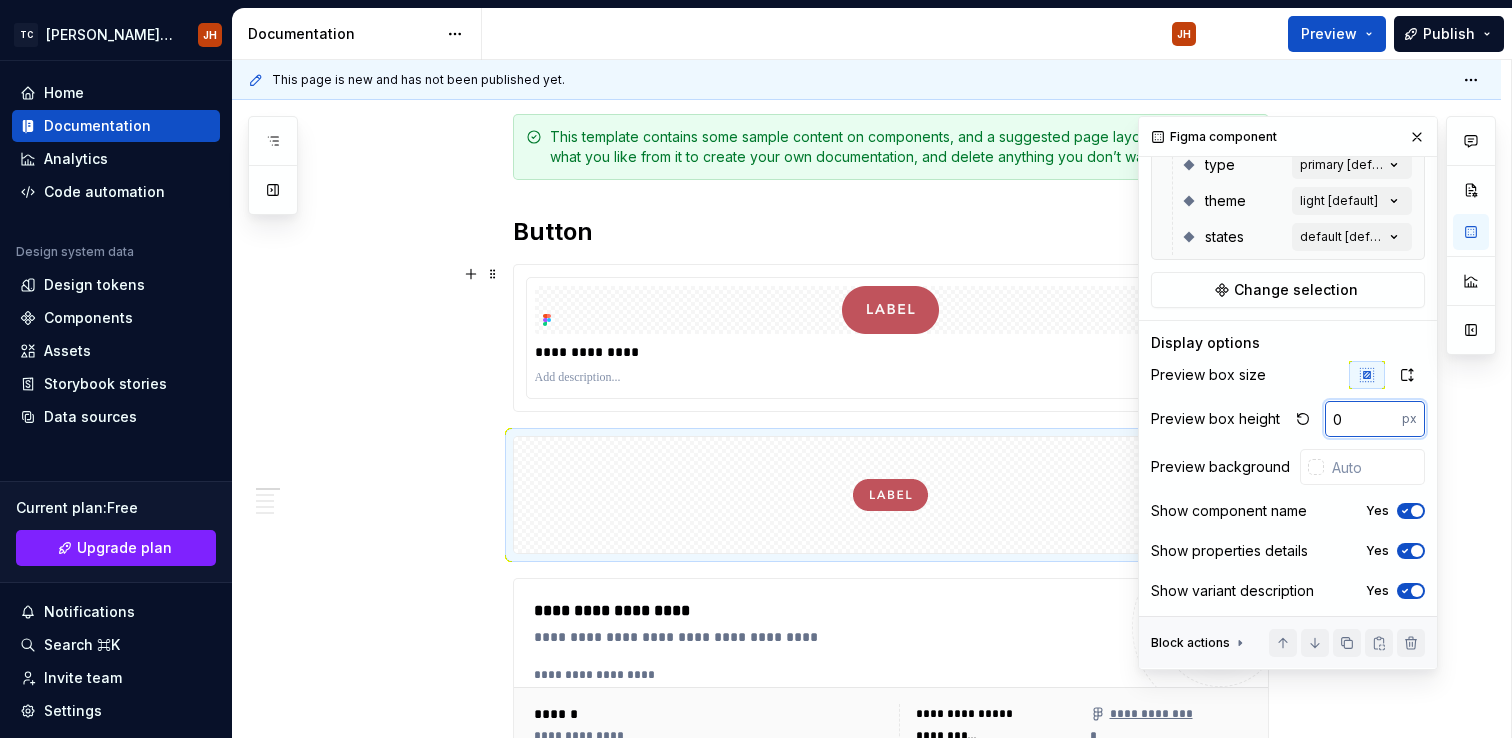 click on "0" at bounding box center (1363, 419) 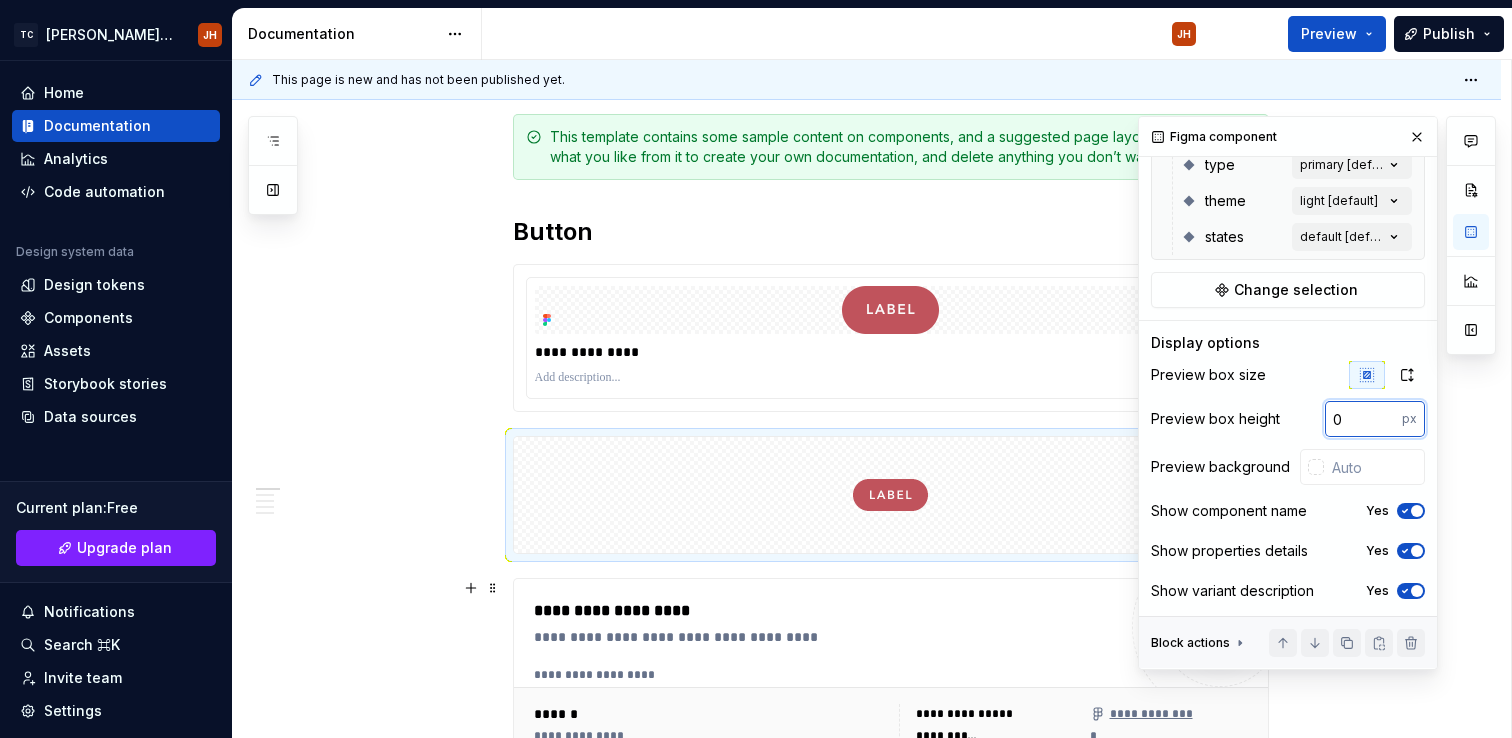 scroll, scrollTop: 417, scrollLeft: 0, axis: vertical 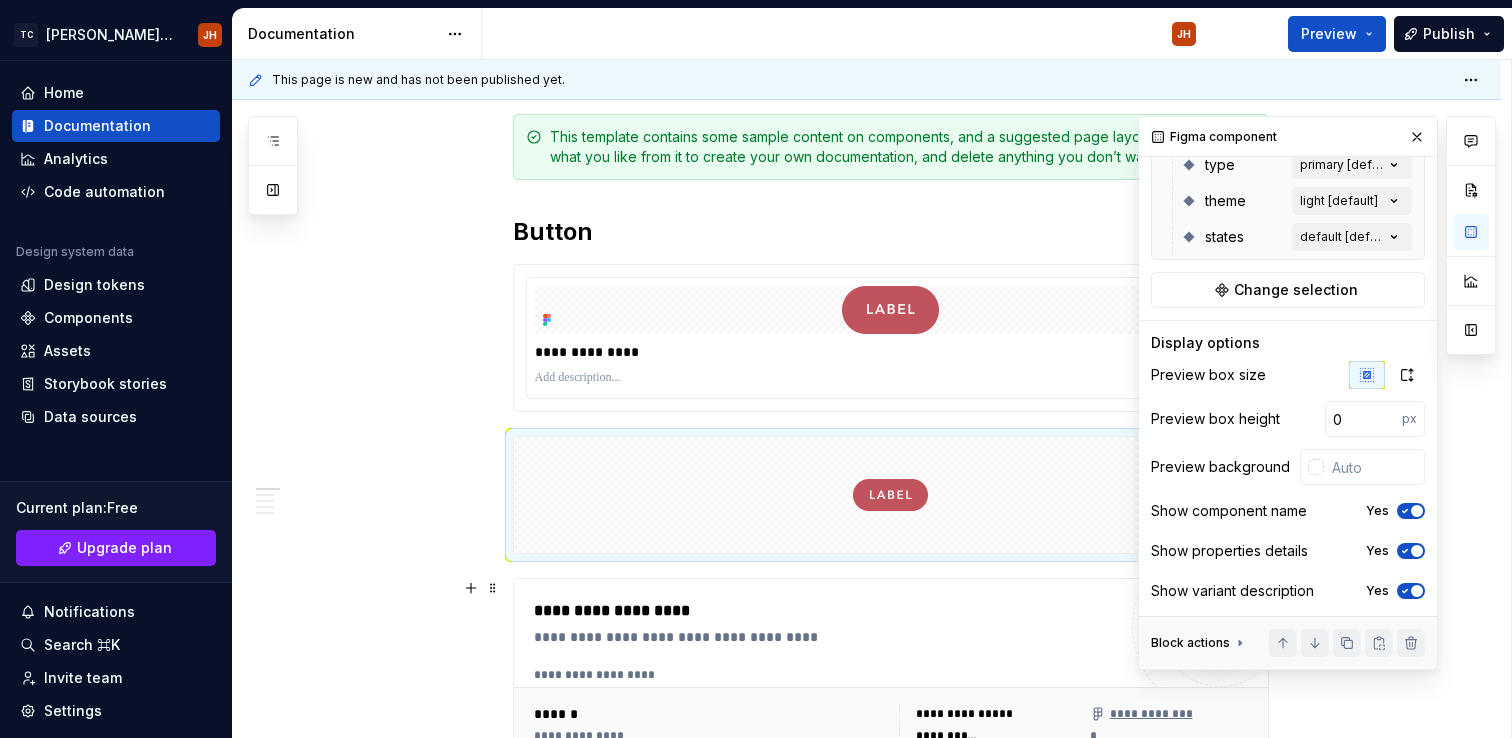 type on "48" 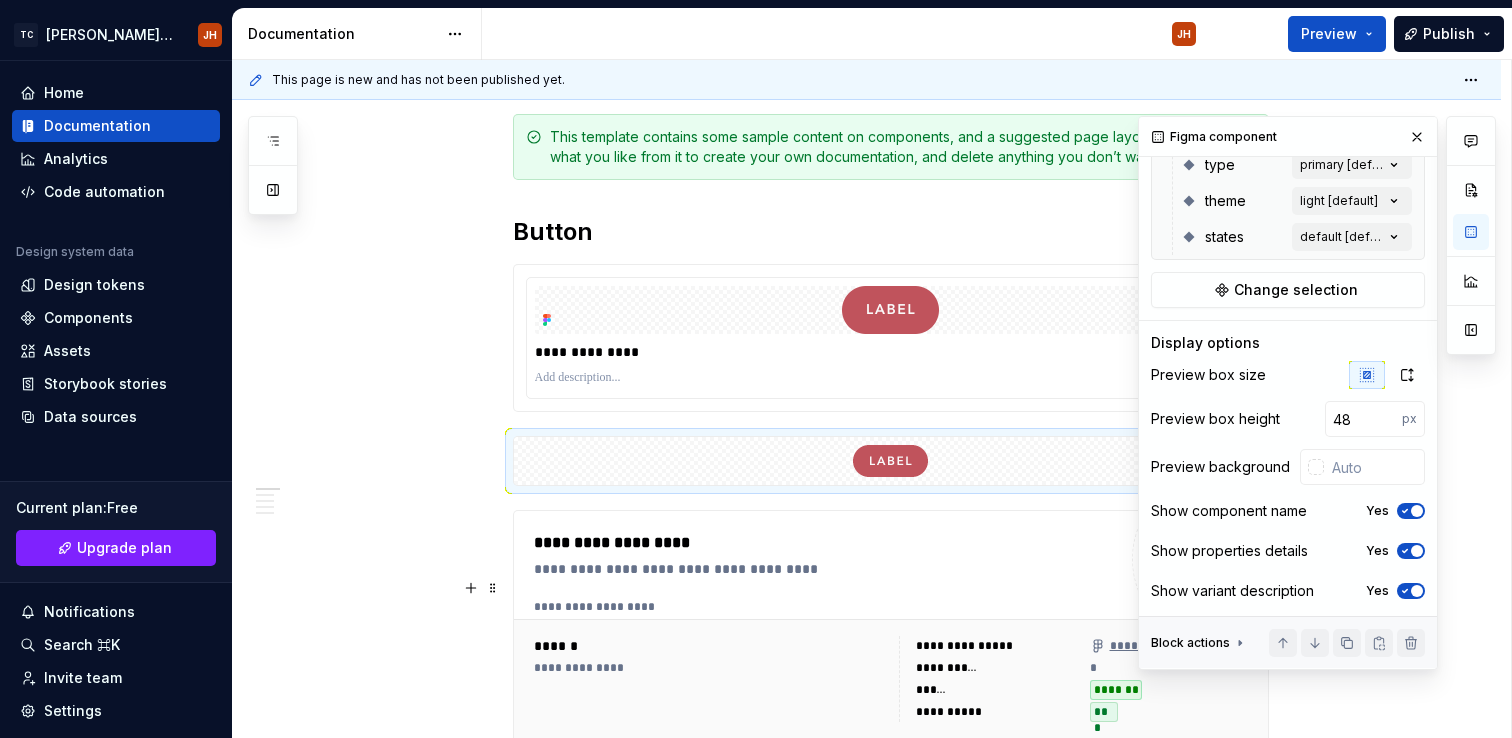 click at bounding box center [1471, 393] 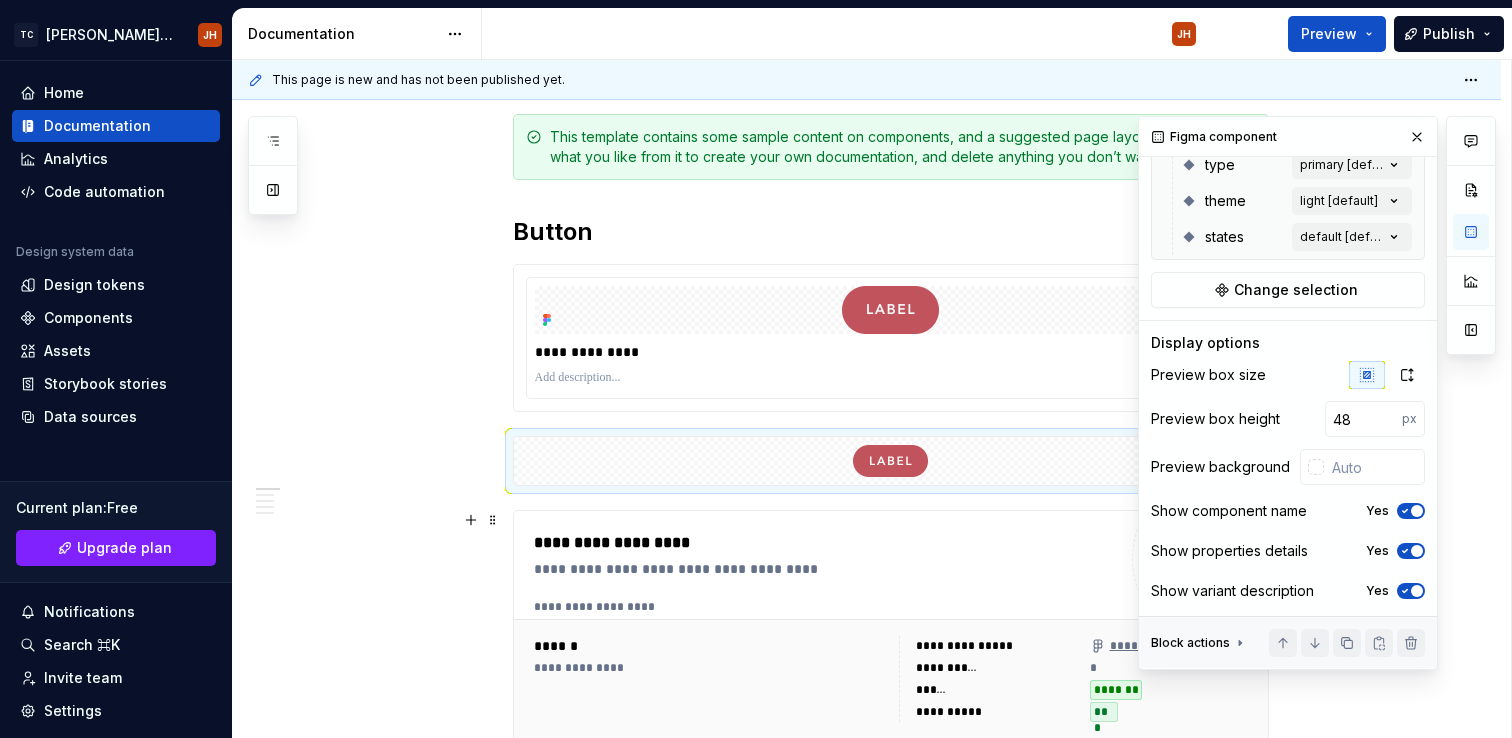 click at bounding box center (1471, 393) 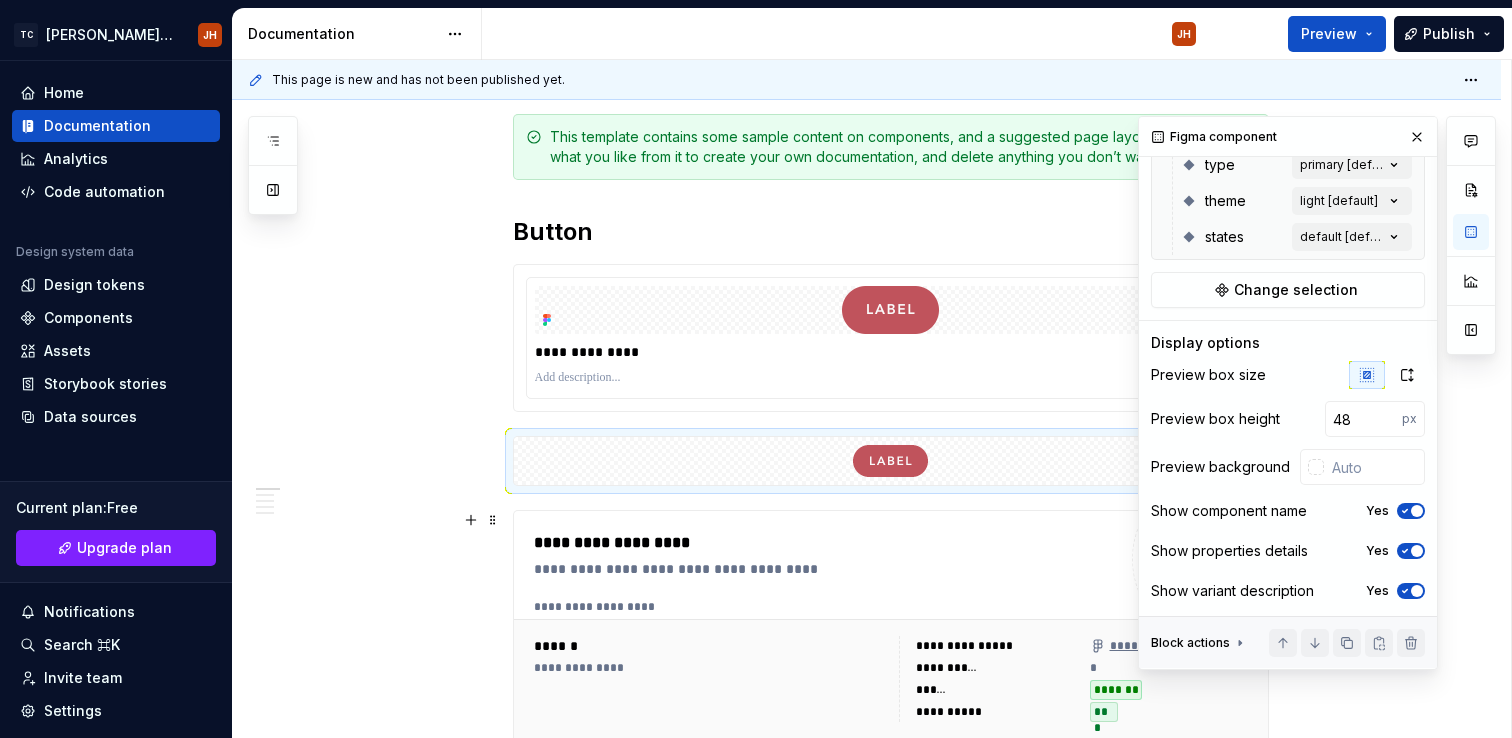 click at bounding box center (1417, 511) 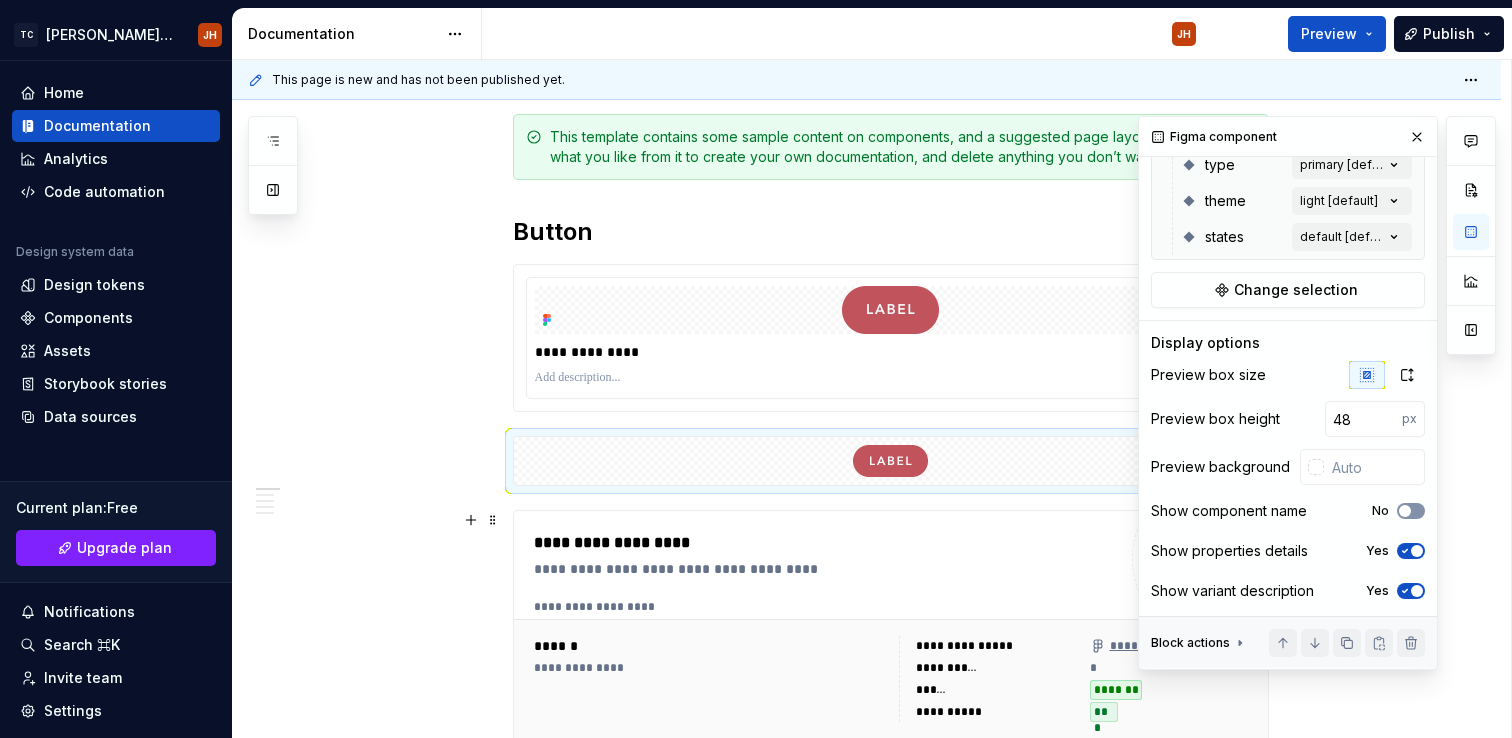 click on "No" at bounding box center (1411, 511) 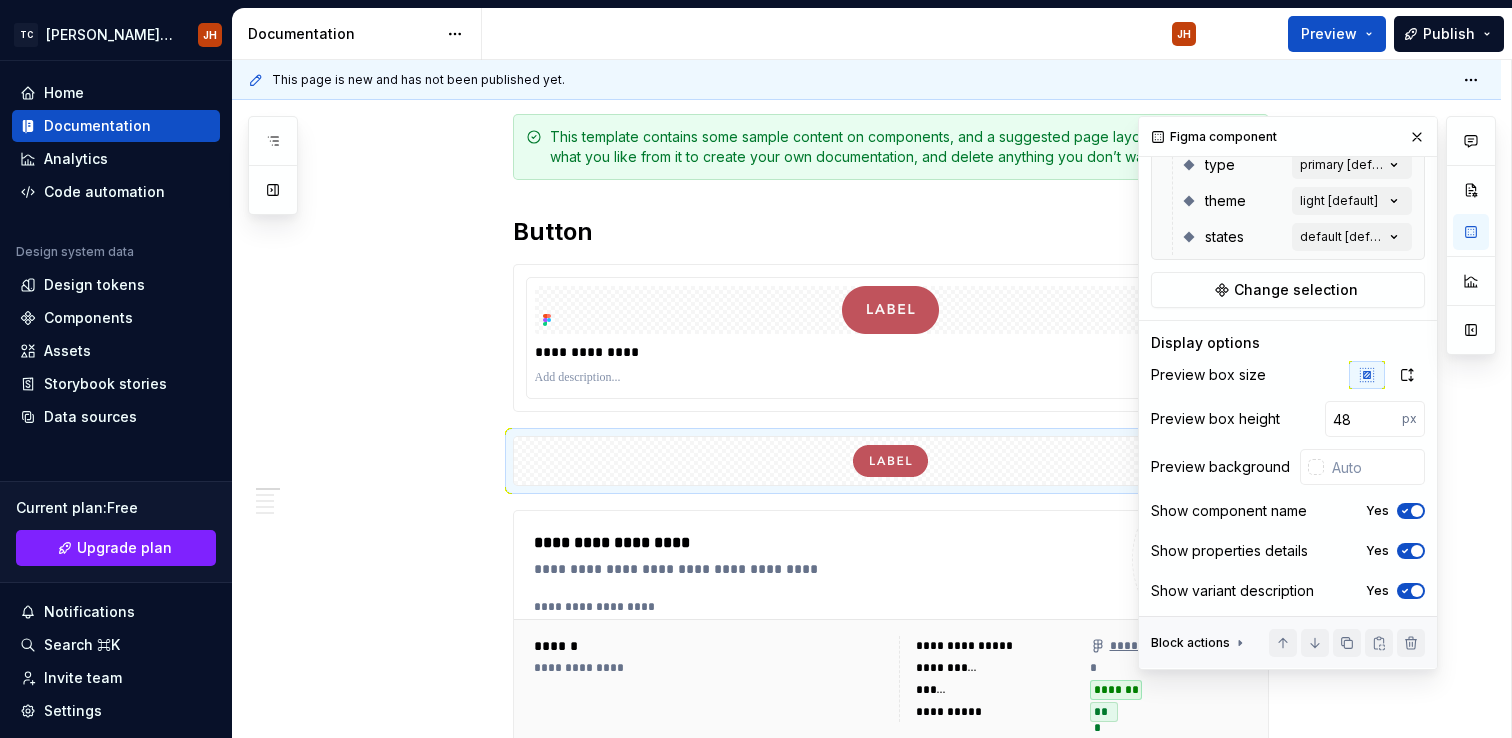 click on "**********" at bounding box center (866, 1177) 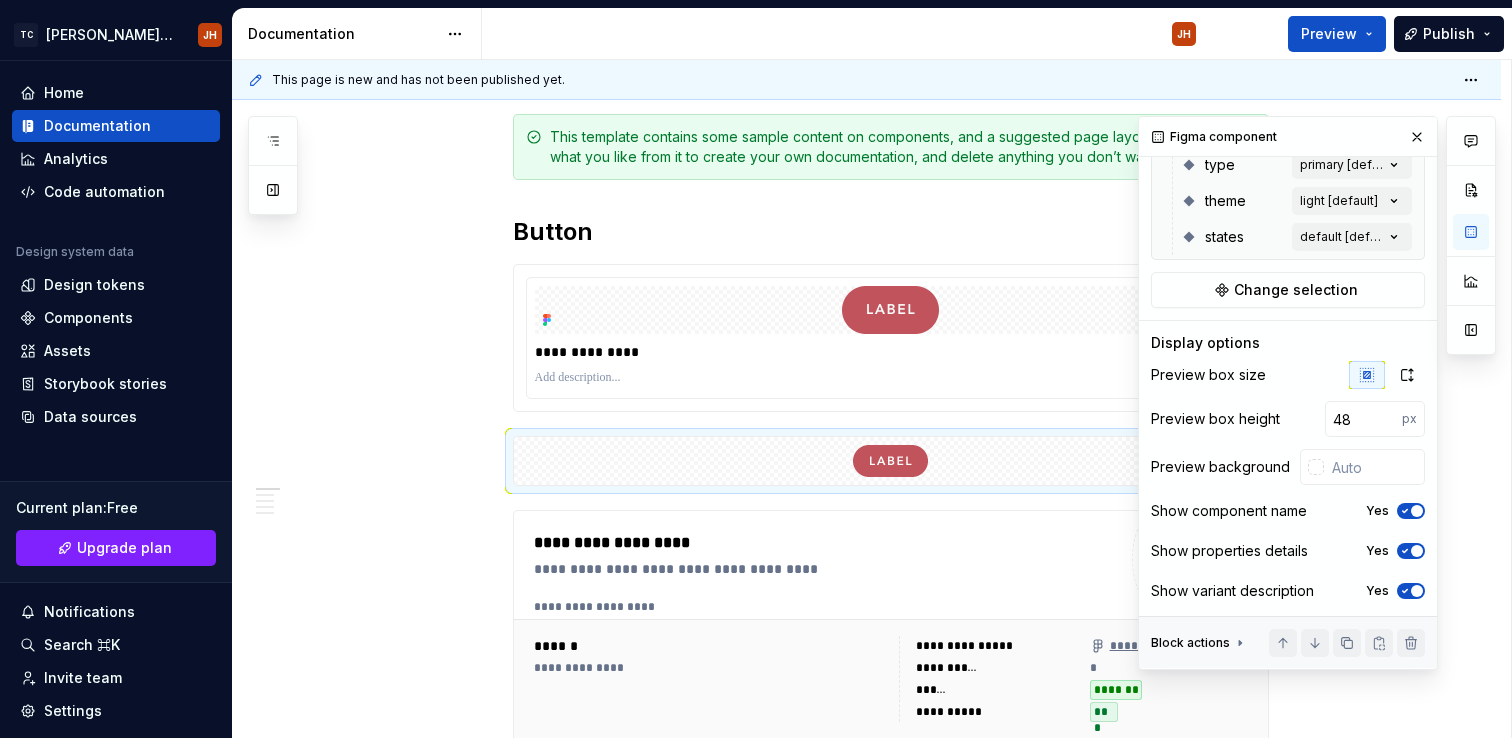 click on "This page is new and has not been published yet." at bounding box center [866, 80] 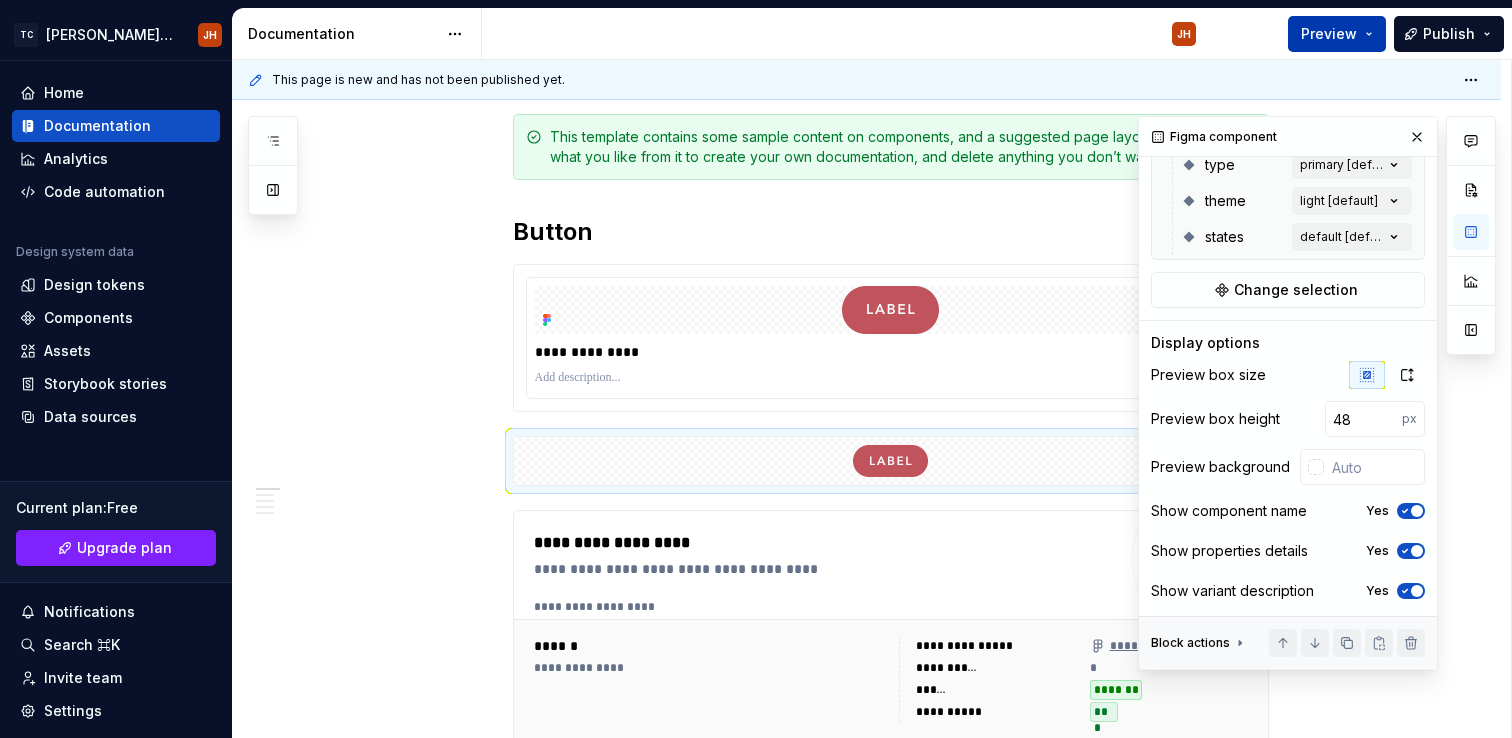 click on "Preview" at bounding box center [1337, 34] 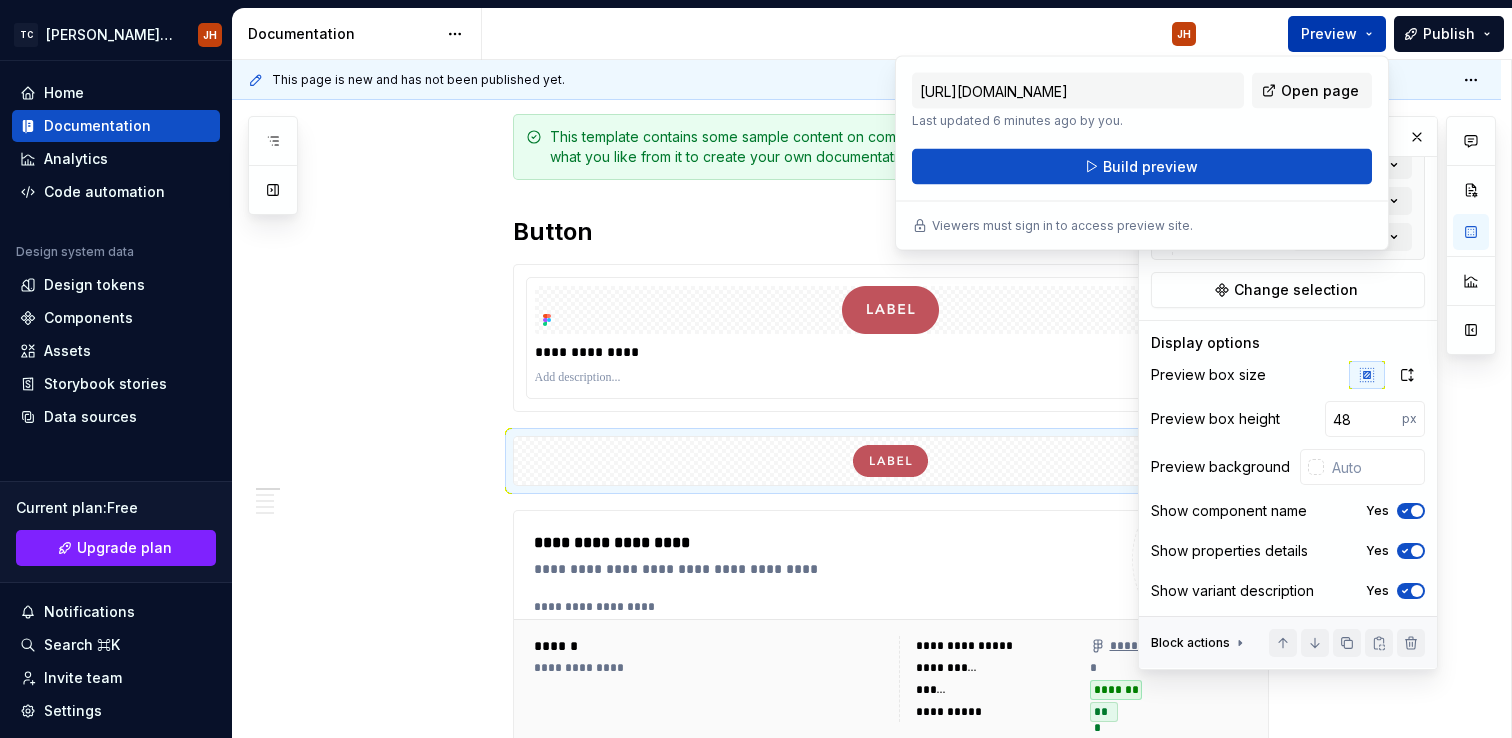 click on "Preview" at bounding box center [1329, 34] 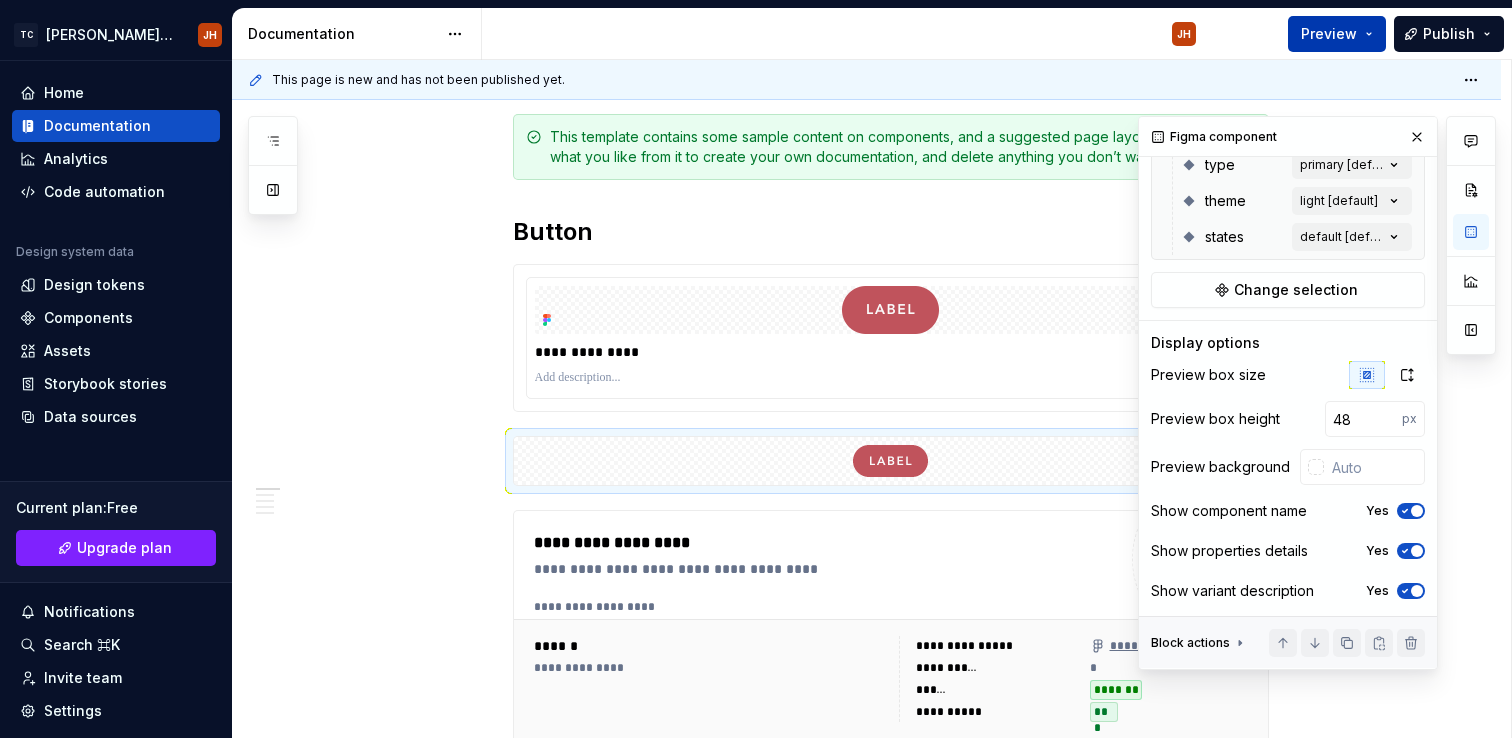 click on "Preview" at bounding box center (1329, 34) 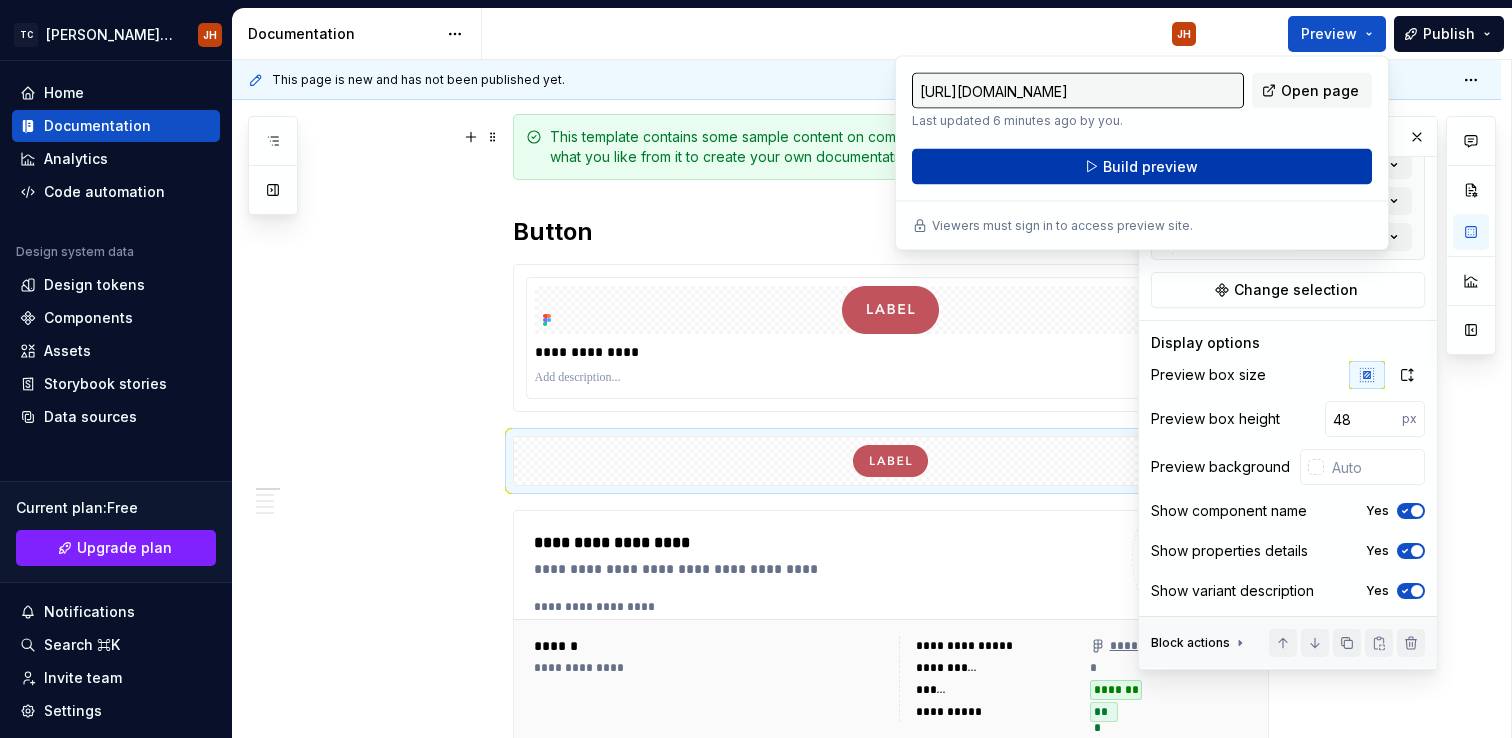 click on "Build preview" at bounding box center [1142, 167] 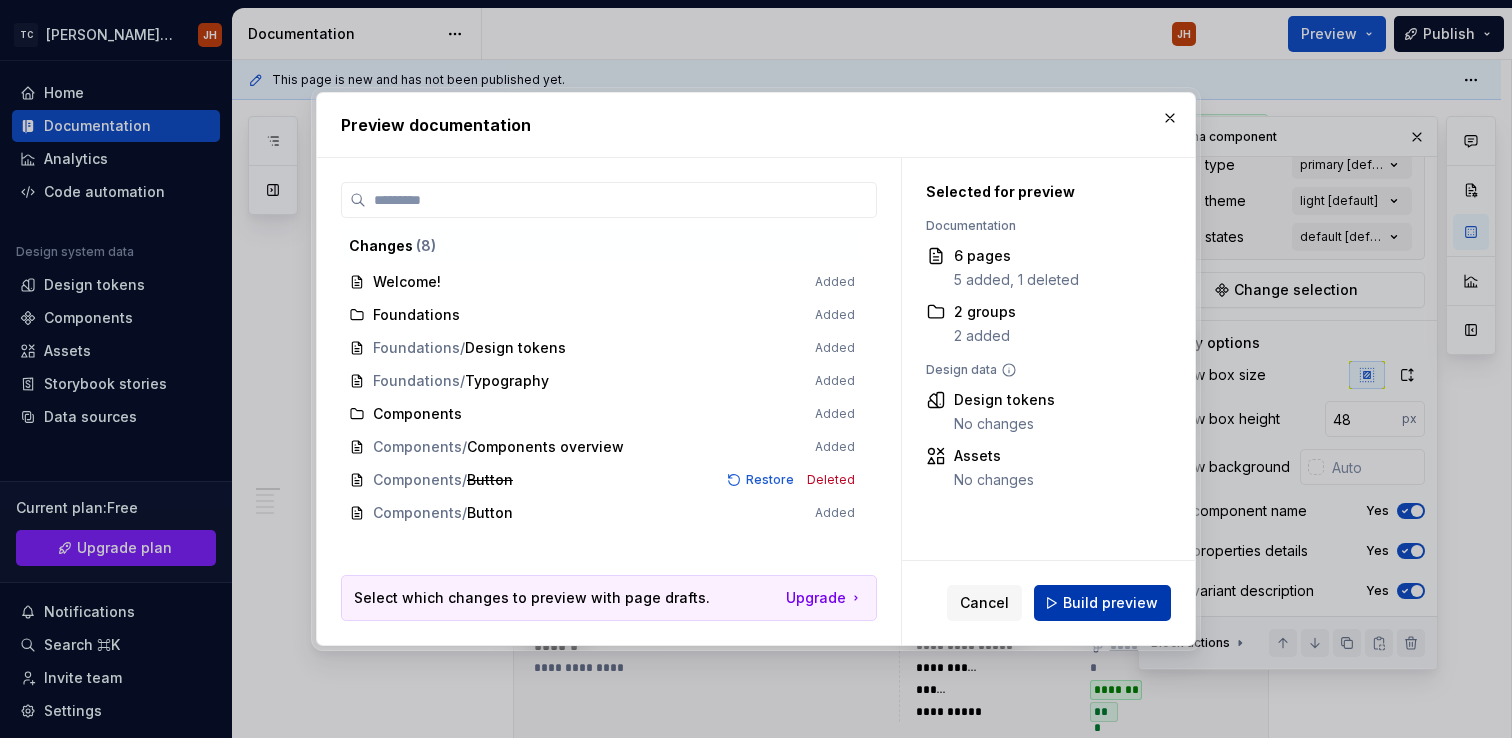 click on "Build preview" at bounding box center [1110, 603] 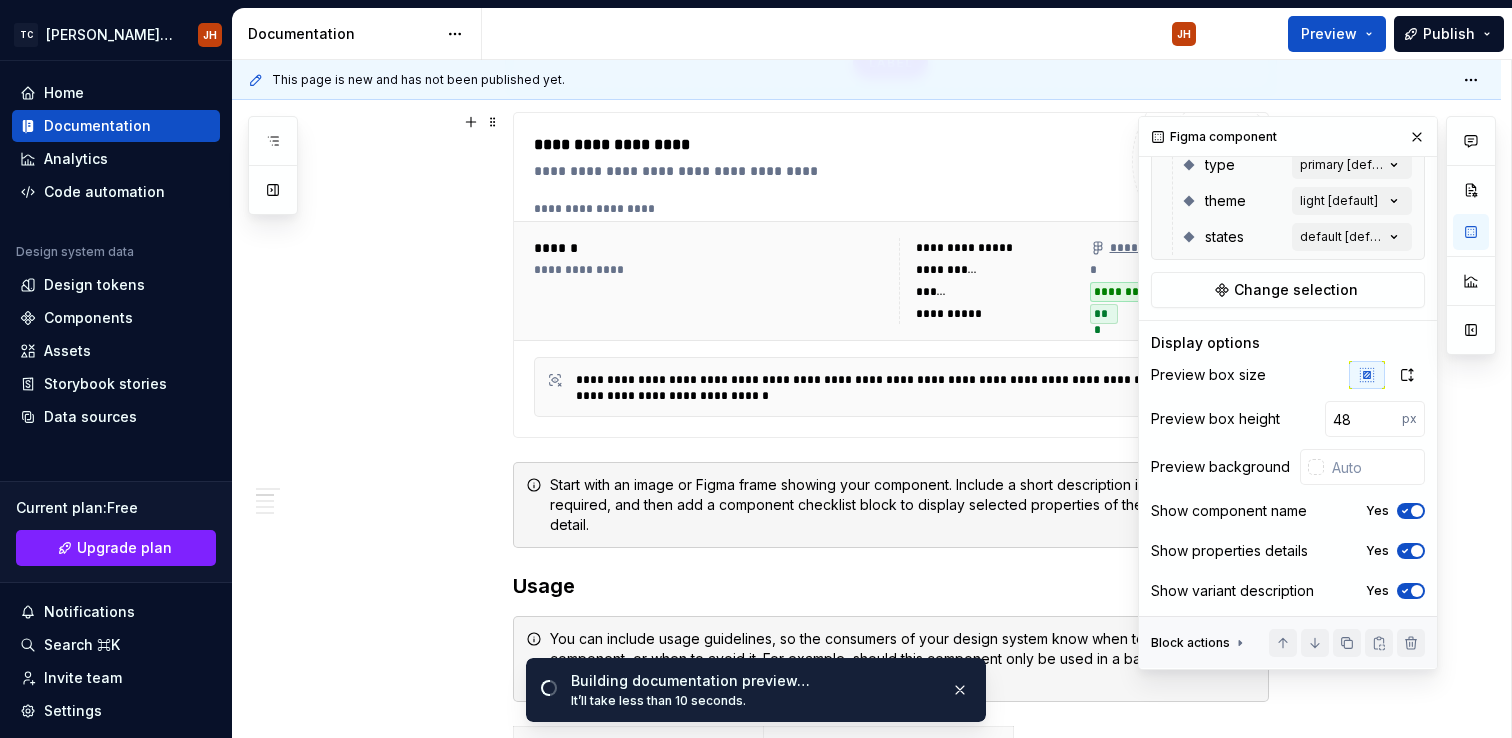 scroll, scrollTop: 956, scrollLeft: 0, axis: vertical 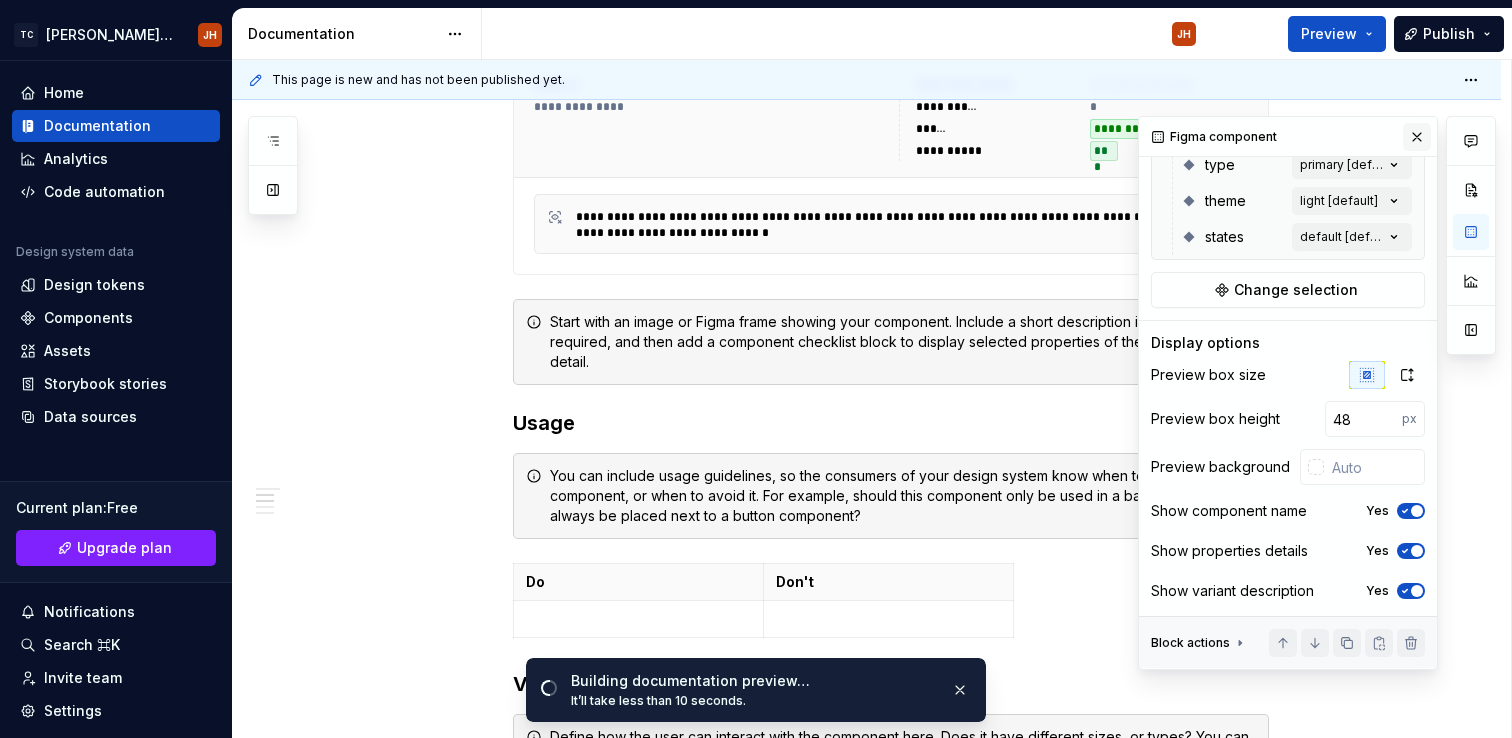 click at bounding box center [1417, 137] 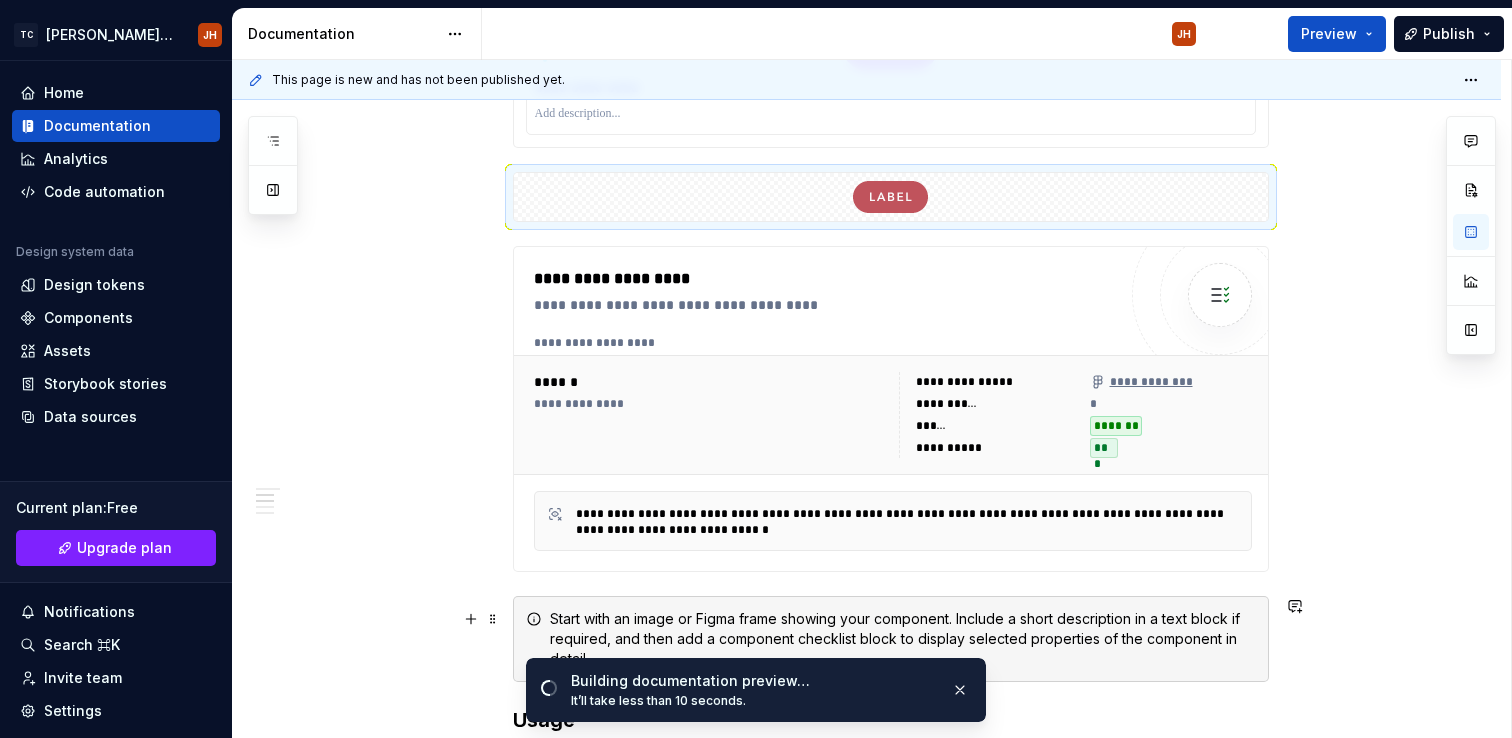 scroll, scrollTop: 617, scrollLeft: 0, axis: vertical 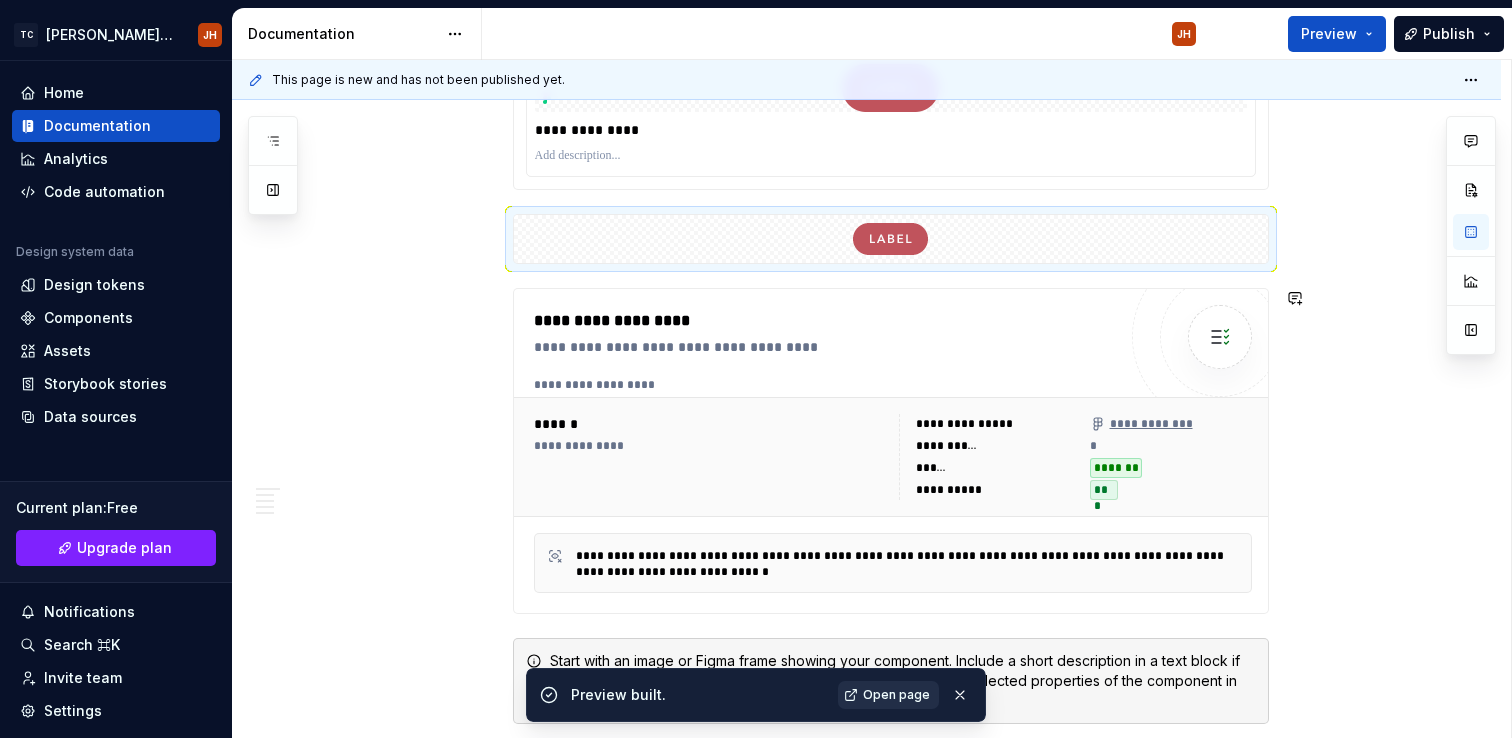click on "Open page" at bounding box center [896, 695] 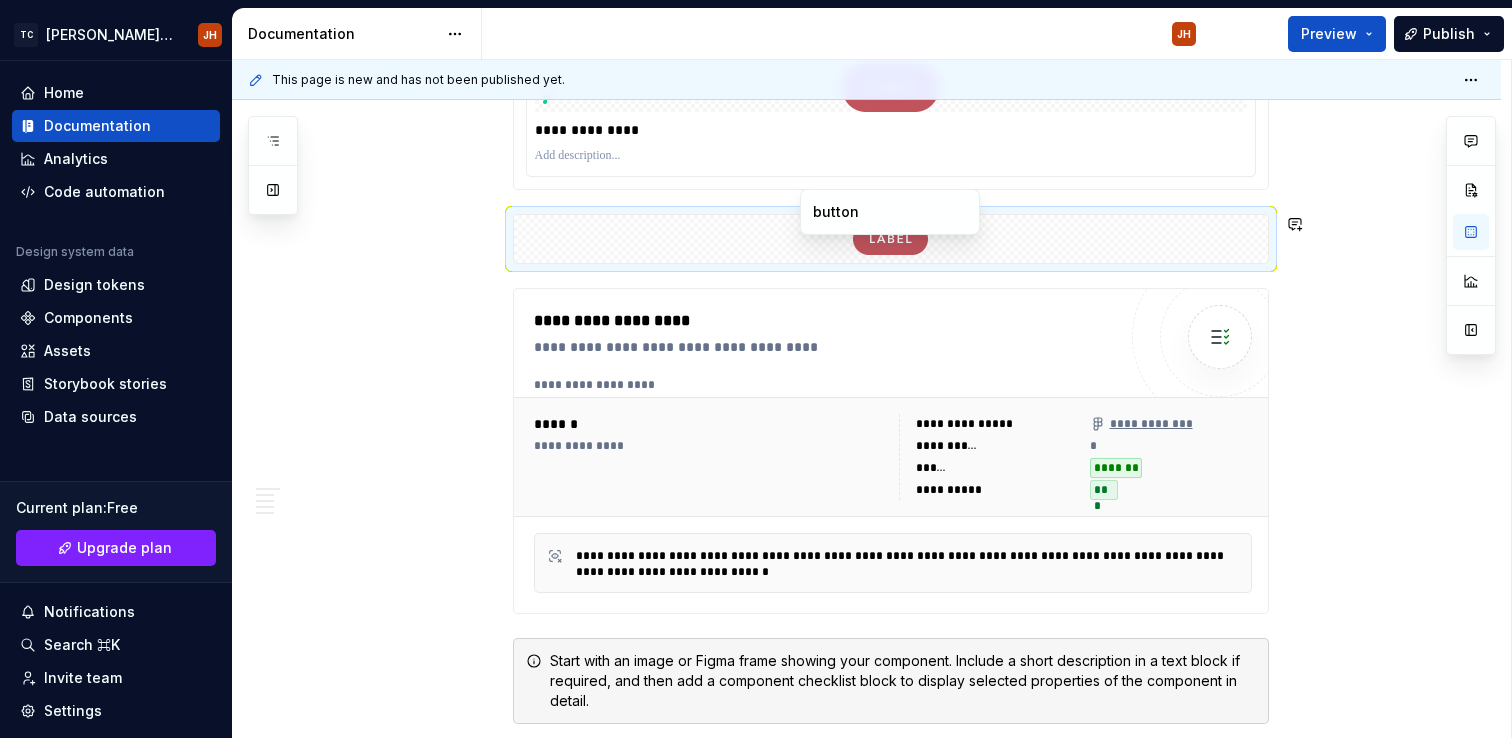 click on "button" at bounding box center (890, 212) 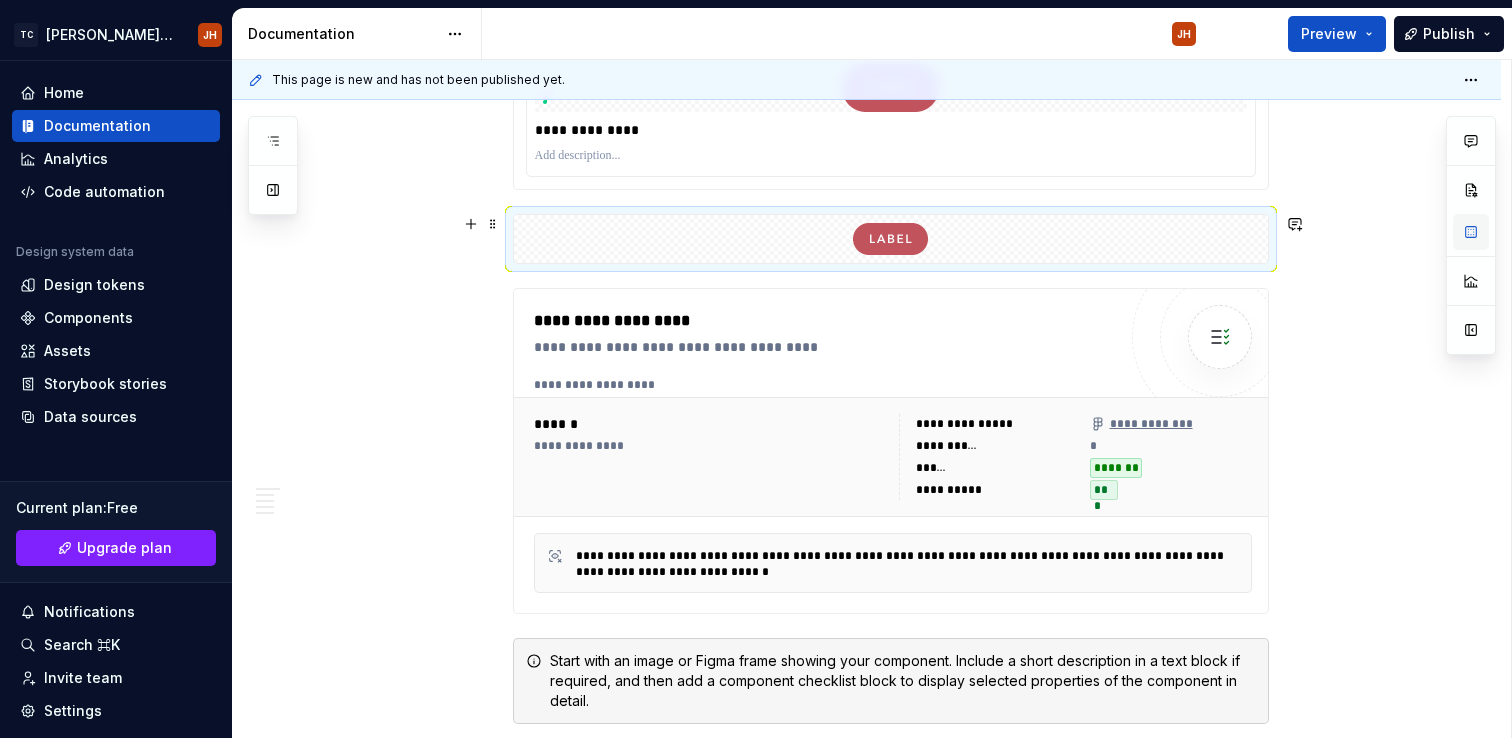 click at bounding box center (1471, 232) 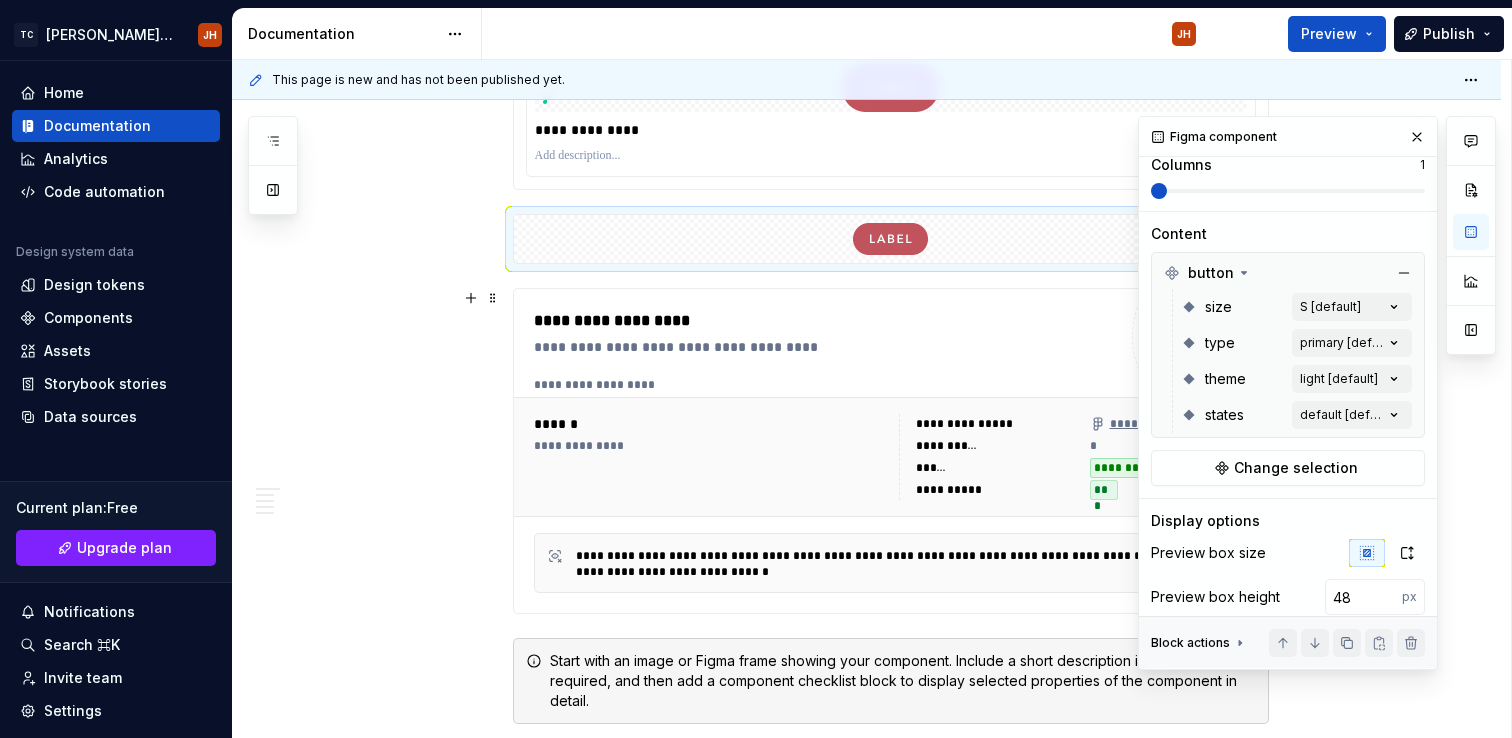 scroll, scrollTop: 417, scrollLeft: 0, axis: vertical 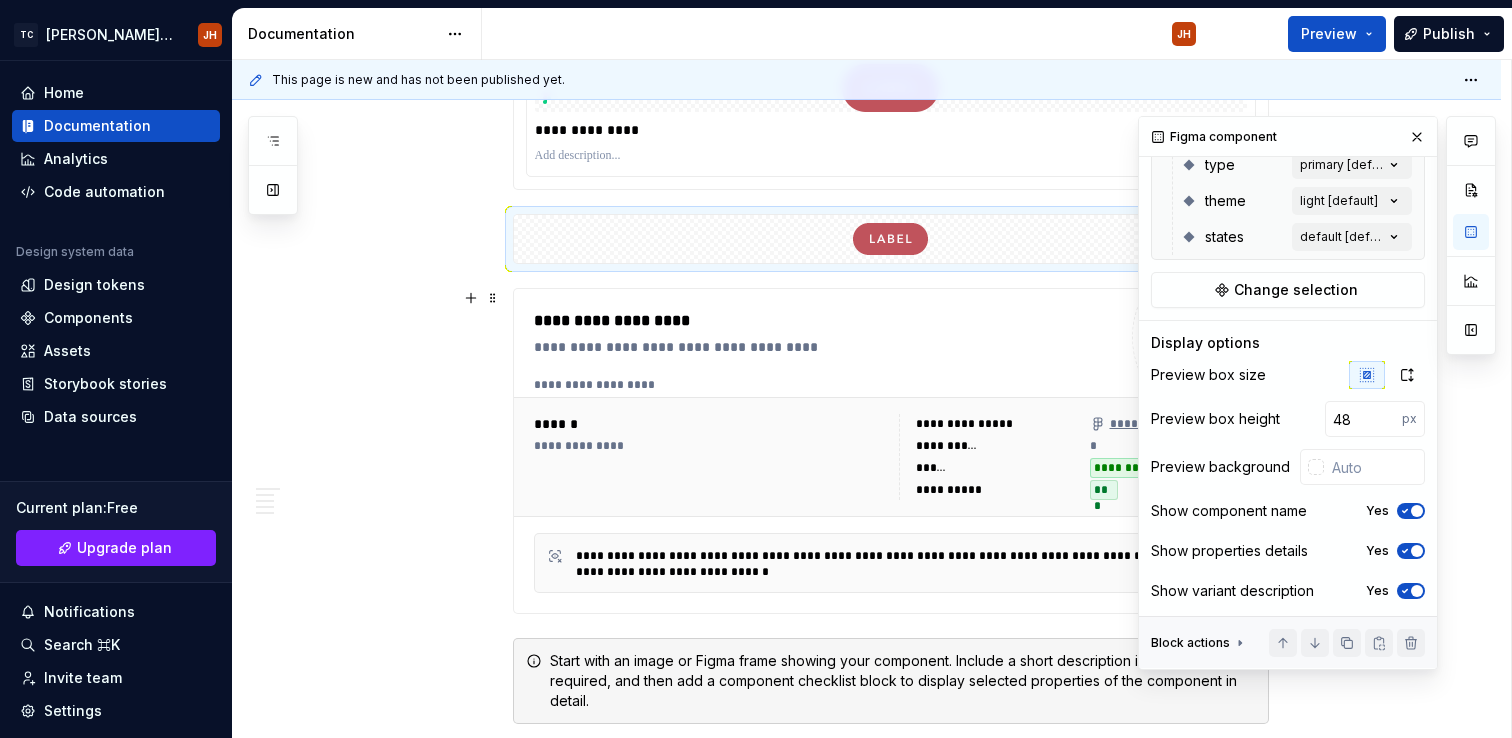click 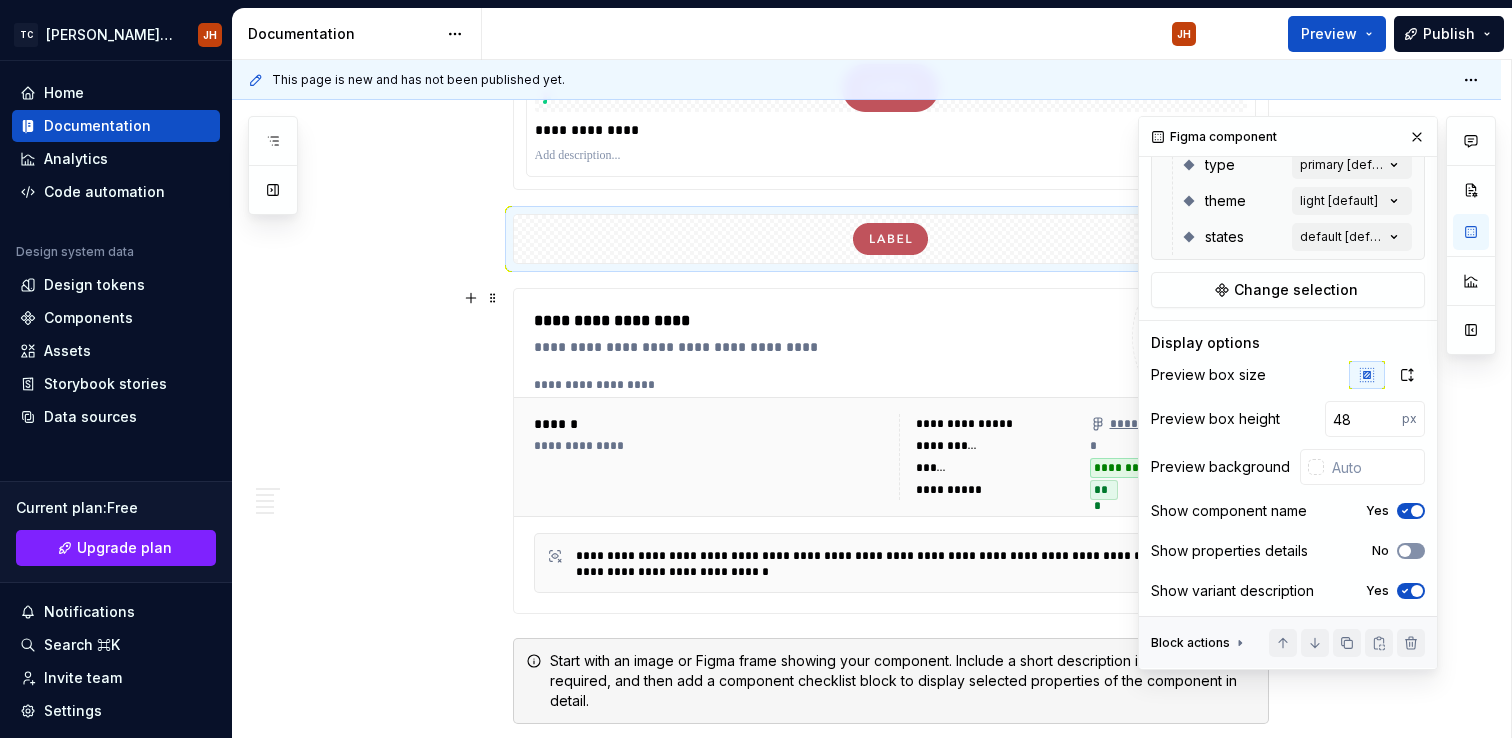 click 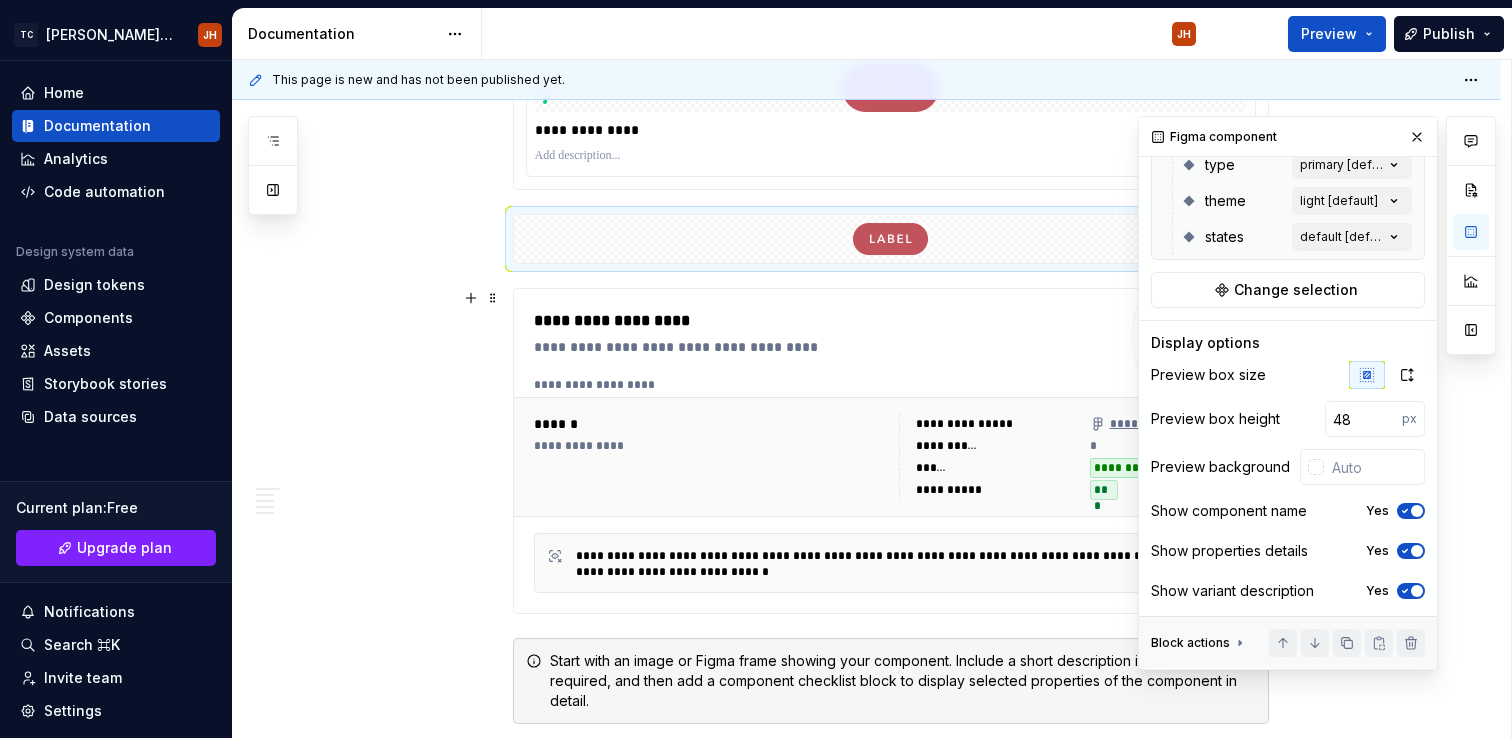 click on "Show properties details" at bounding box center [1229, 551] 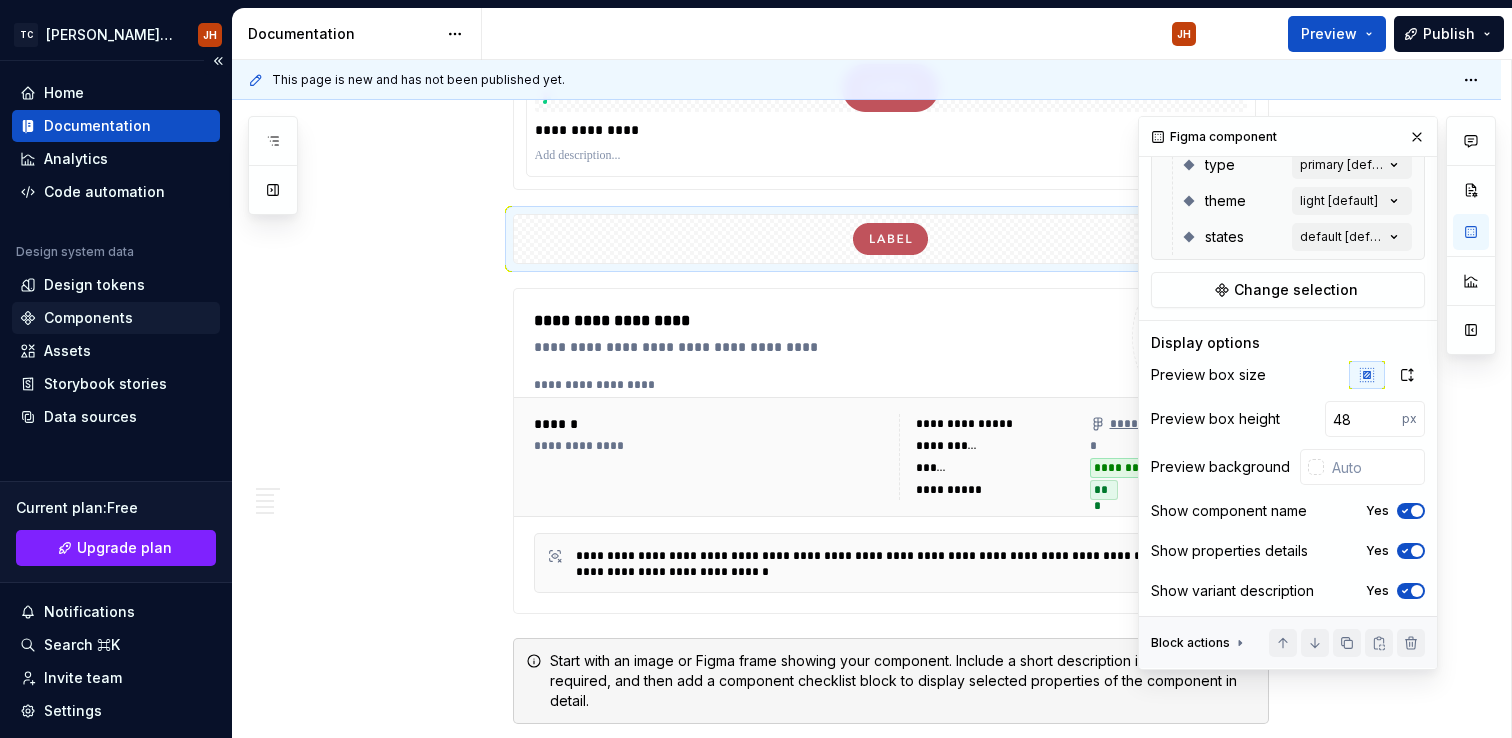 click on "Components" at bounding box center [116, 318] 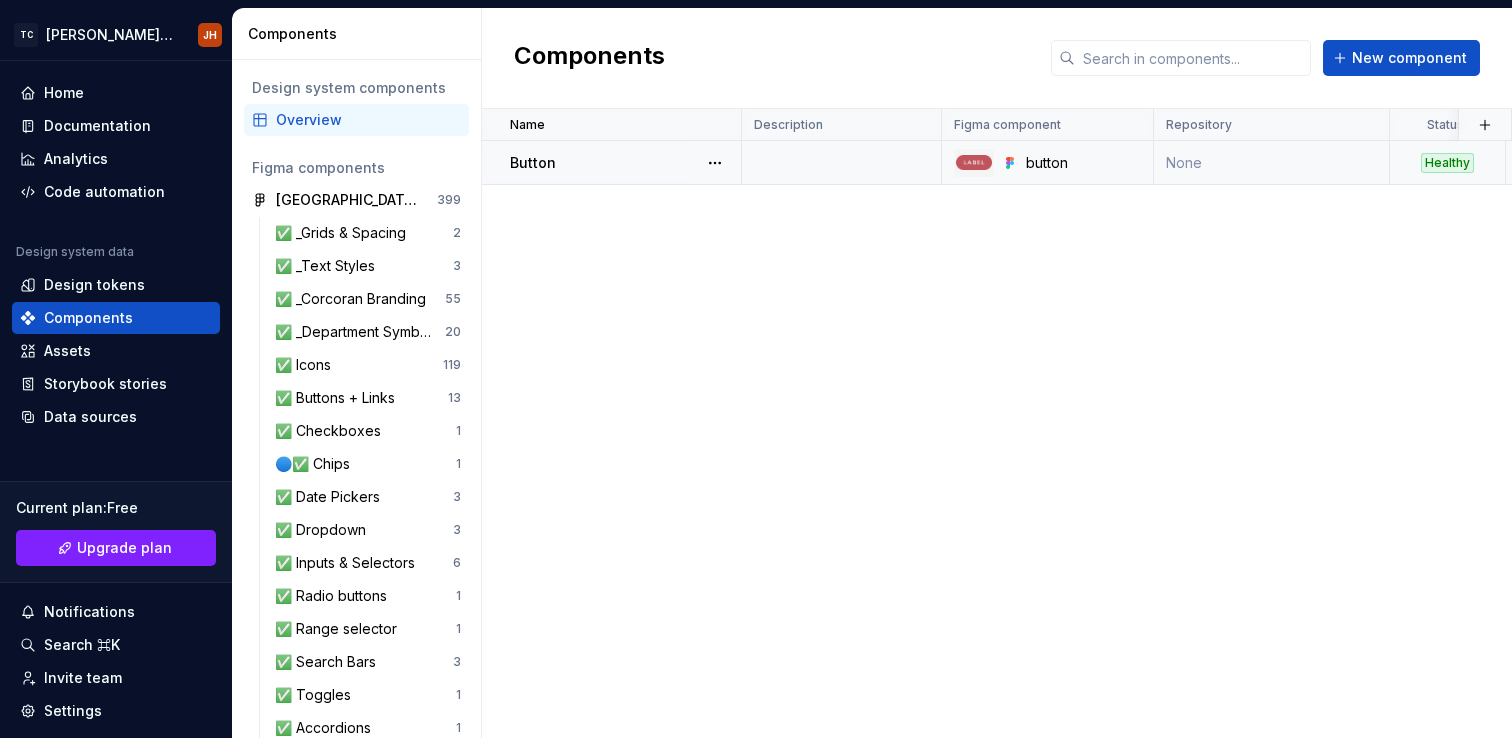 click at bounding box center [715, 162] 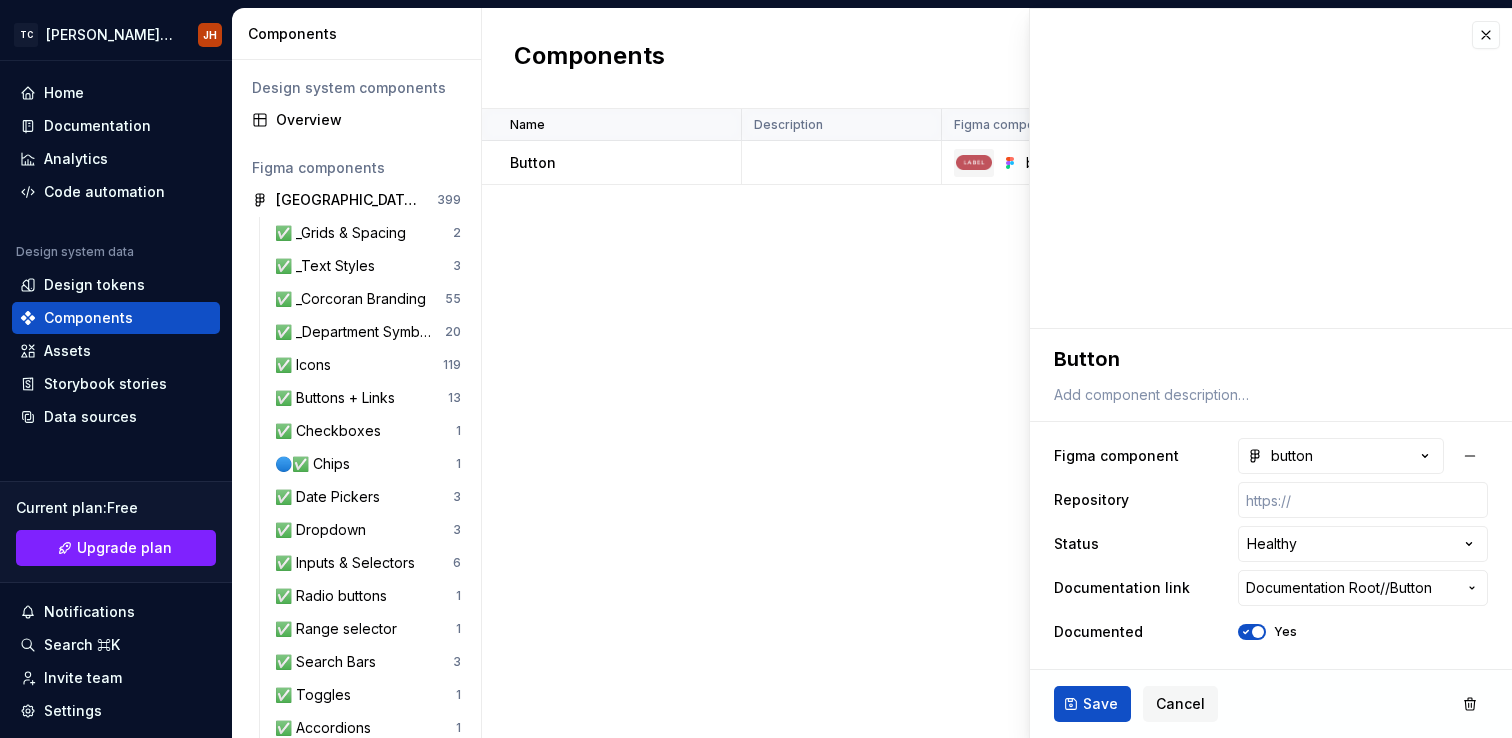 click on "Name Description Figma component Repository Status Documentation link Documented Last updated Button button None Healthy Components / Button Yes 7 minutes ago" at bounding box center (997, 423) 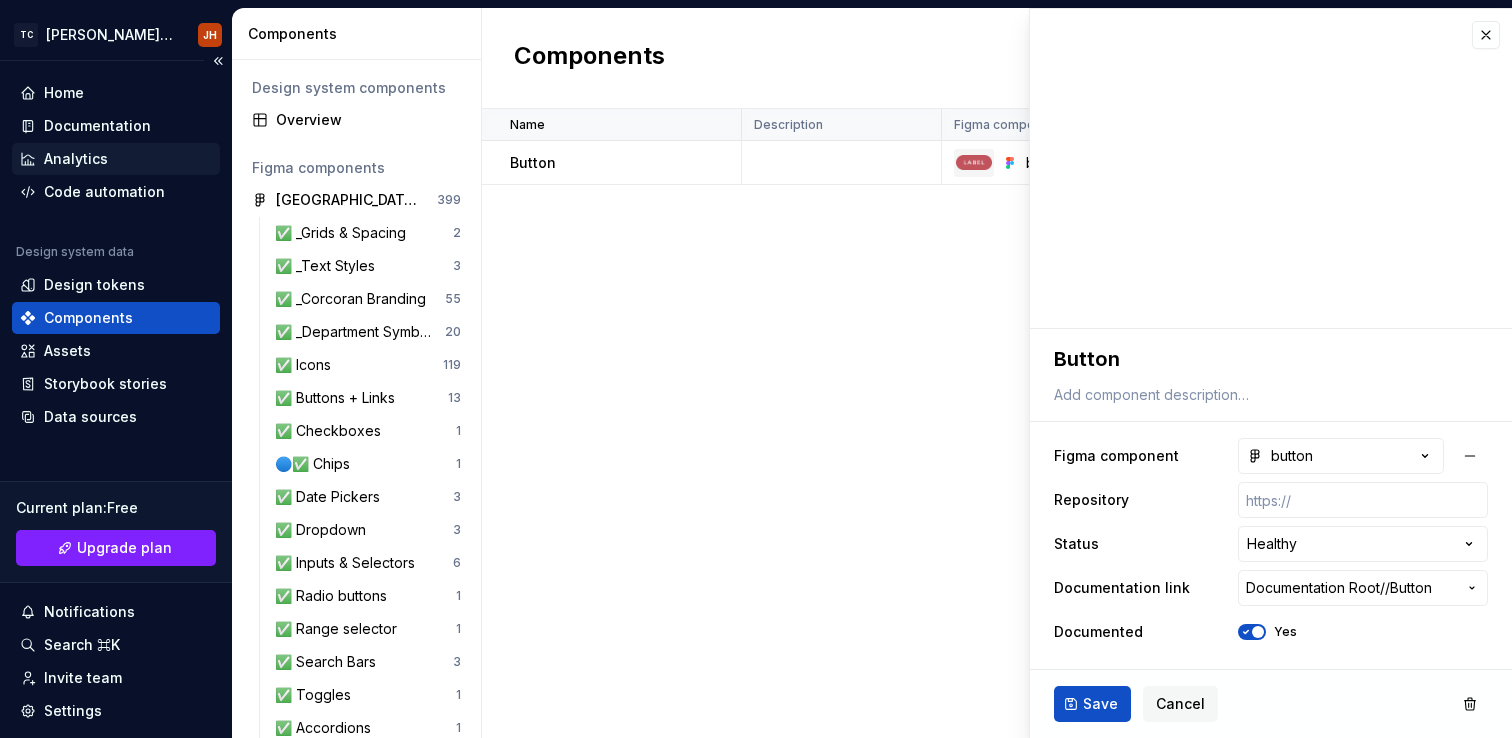 type on "*" 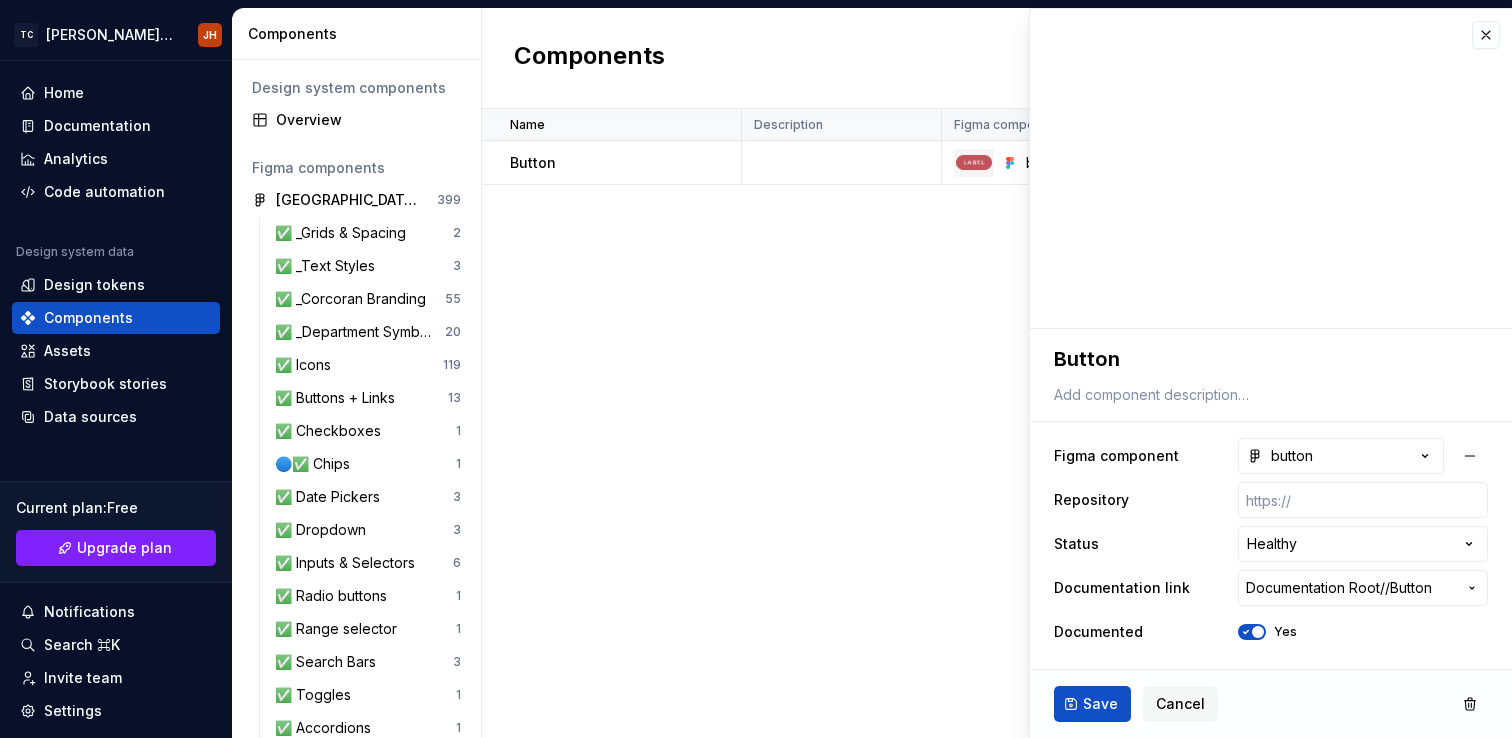 click on "Name Description Figma component Repository Status Documentation link Documented Last updated Button button None Healthy Components / Button Yes 7 minutes ago" at bounding box center [997, 423] 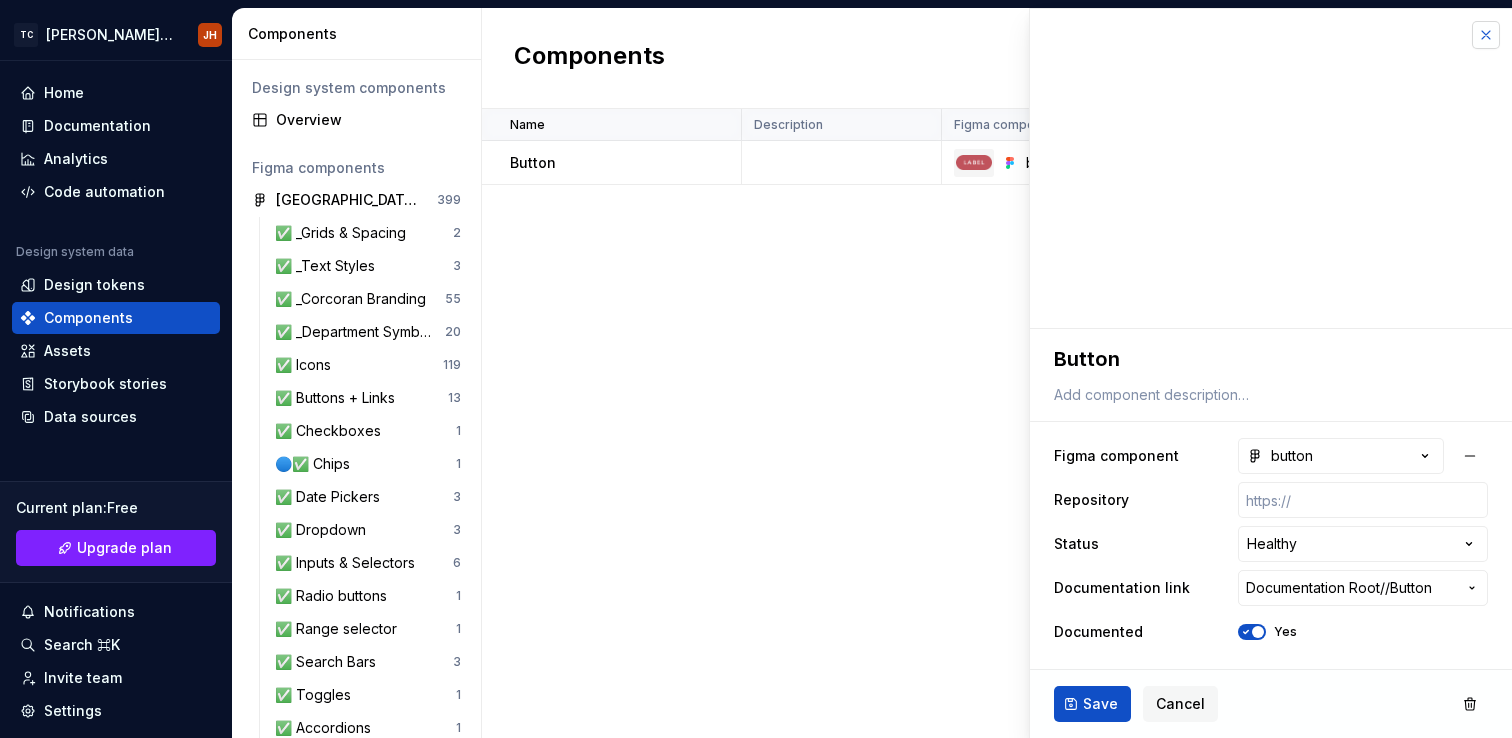 click at bounding box center [1486, 35] 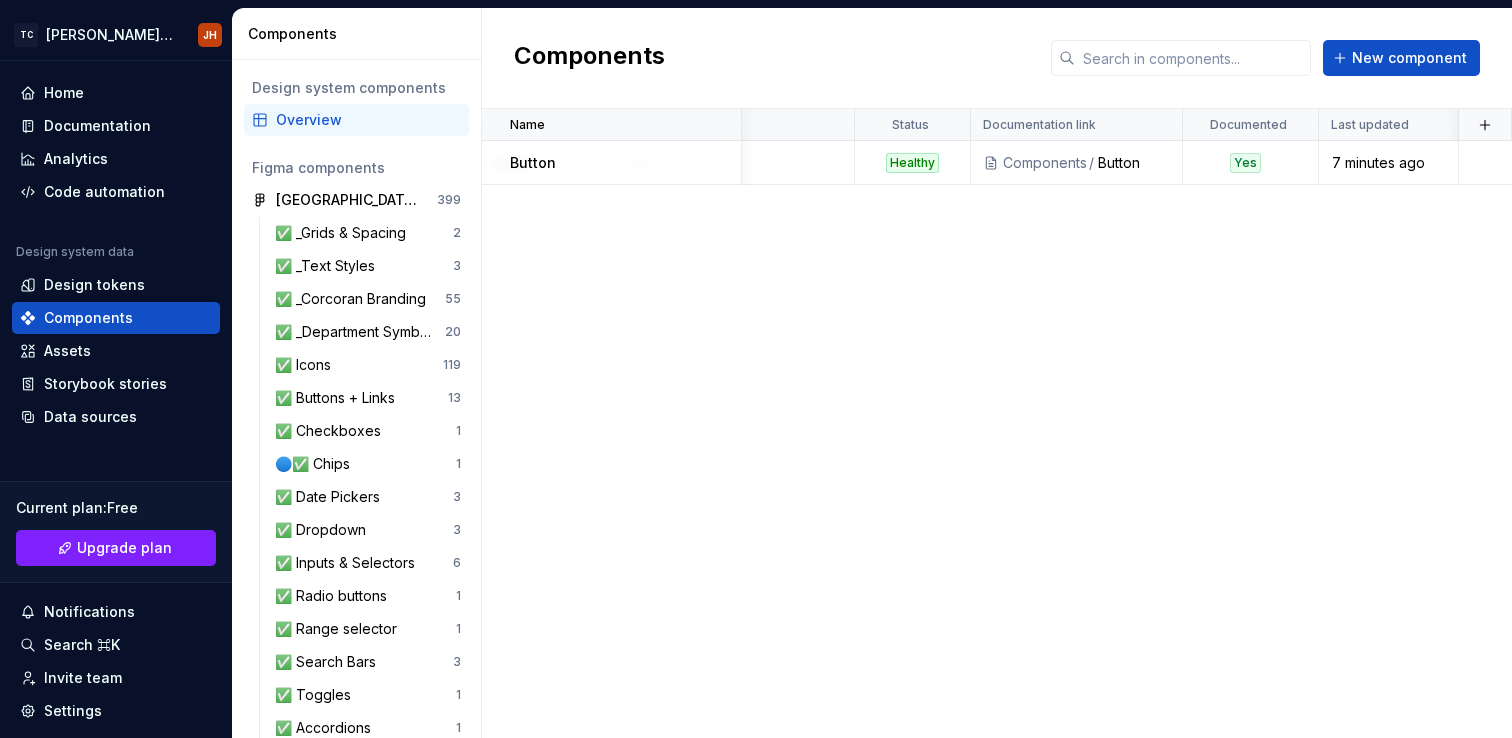 scroll, scrollTop: 0, scrollLeft: 535, axis: horizontal 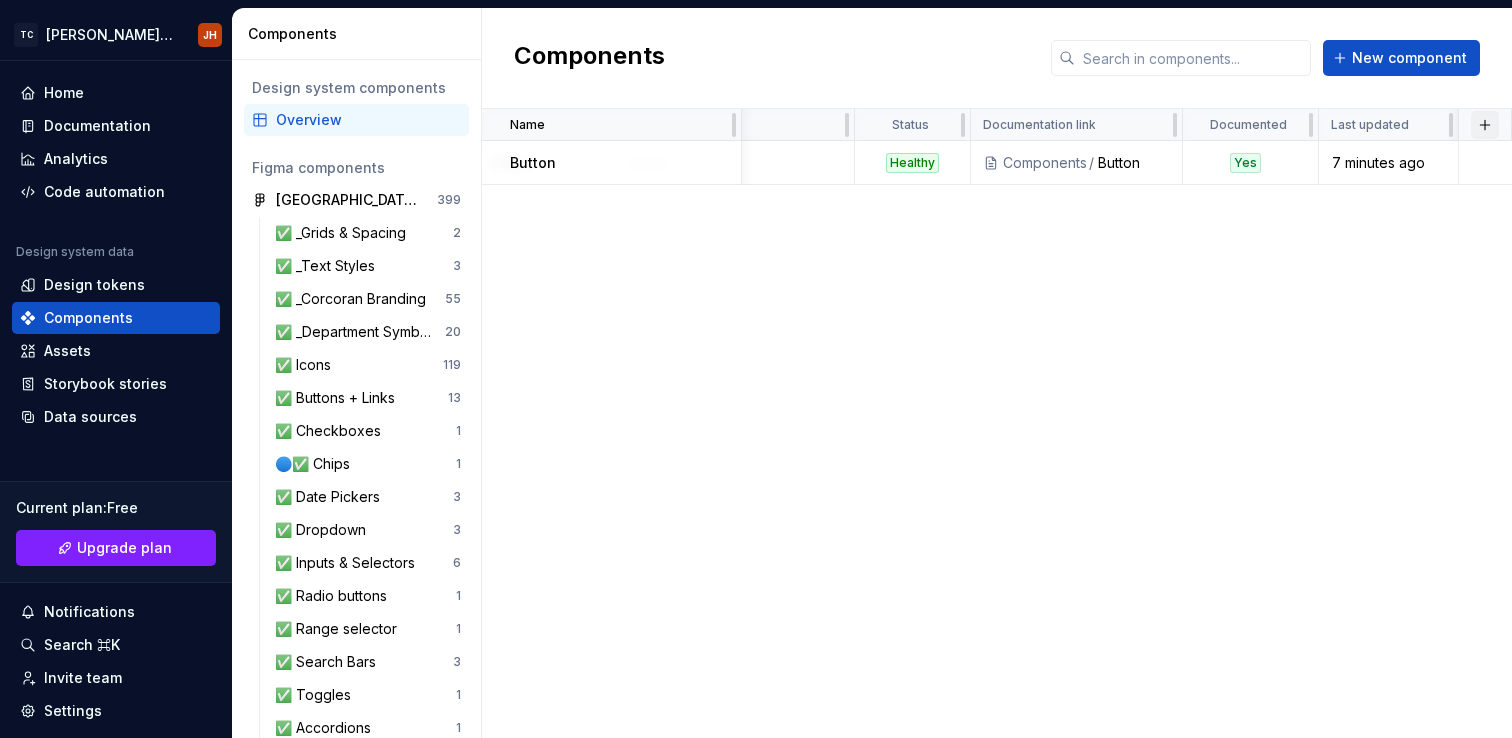click at bounding box center (1485, 125) 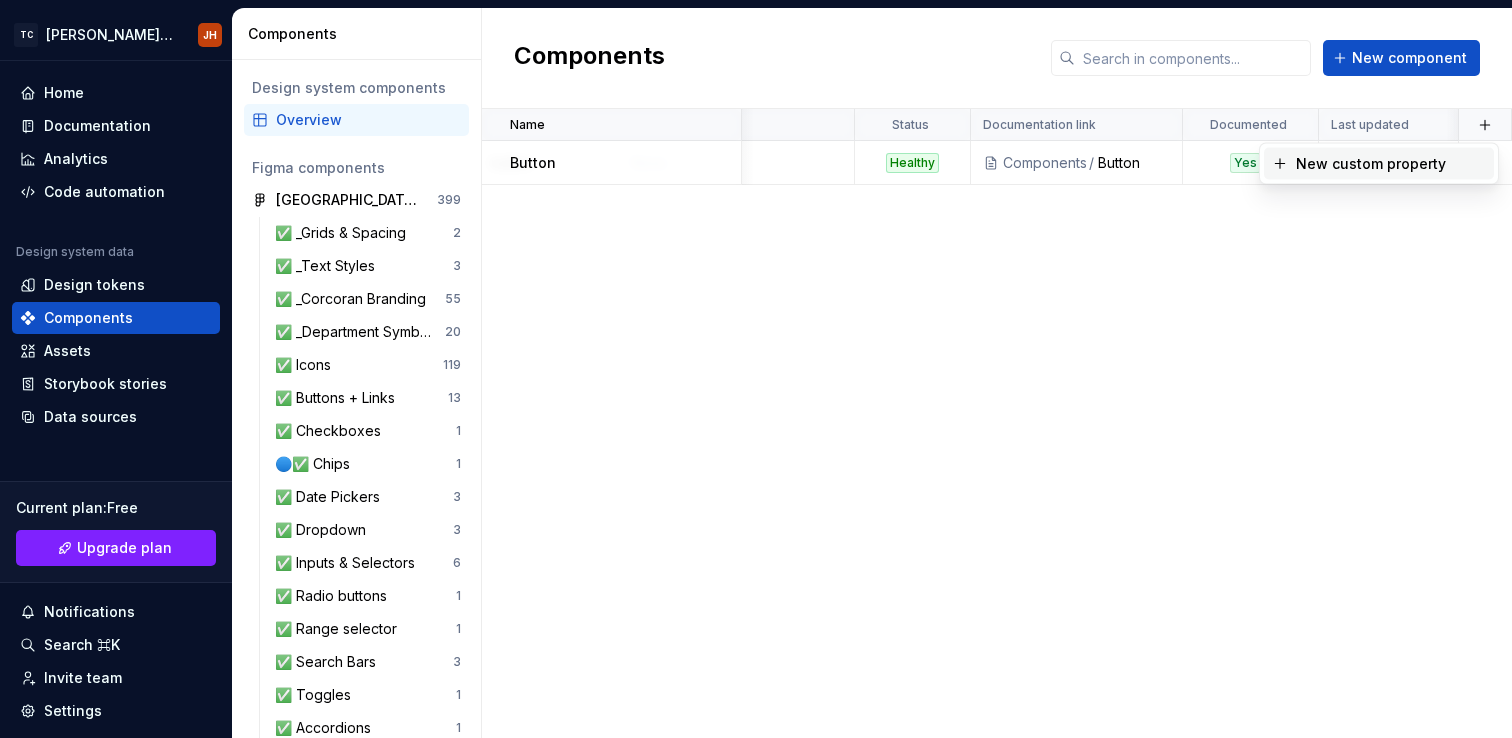 click on "New custom property" at bounding box center (1371, 164) 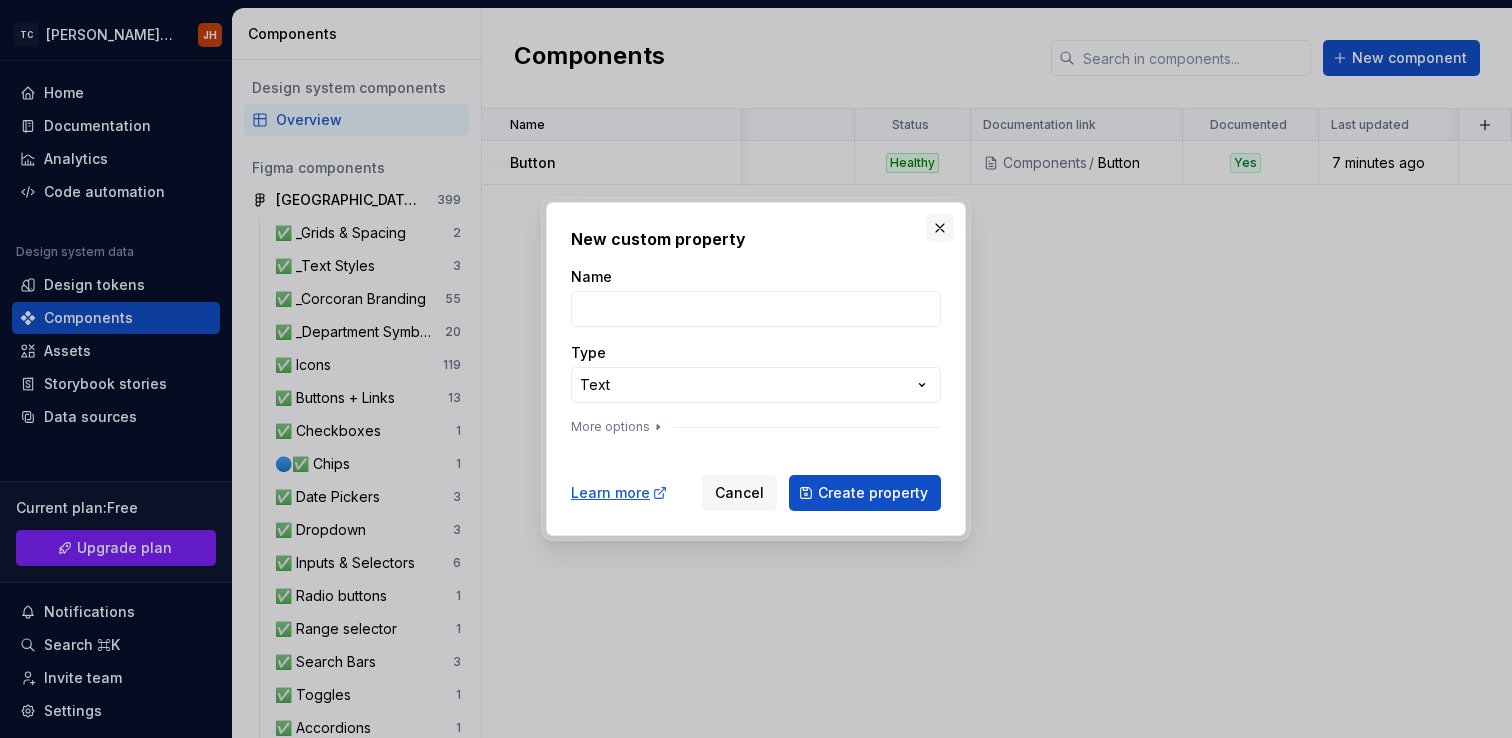 click at bounding box center [940, 228] 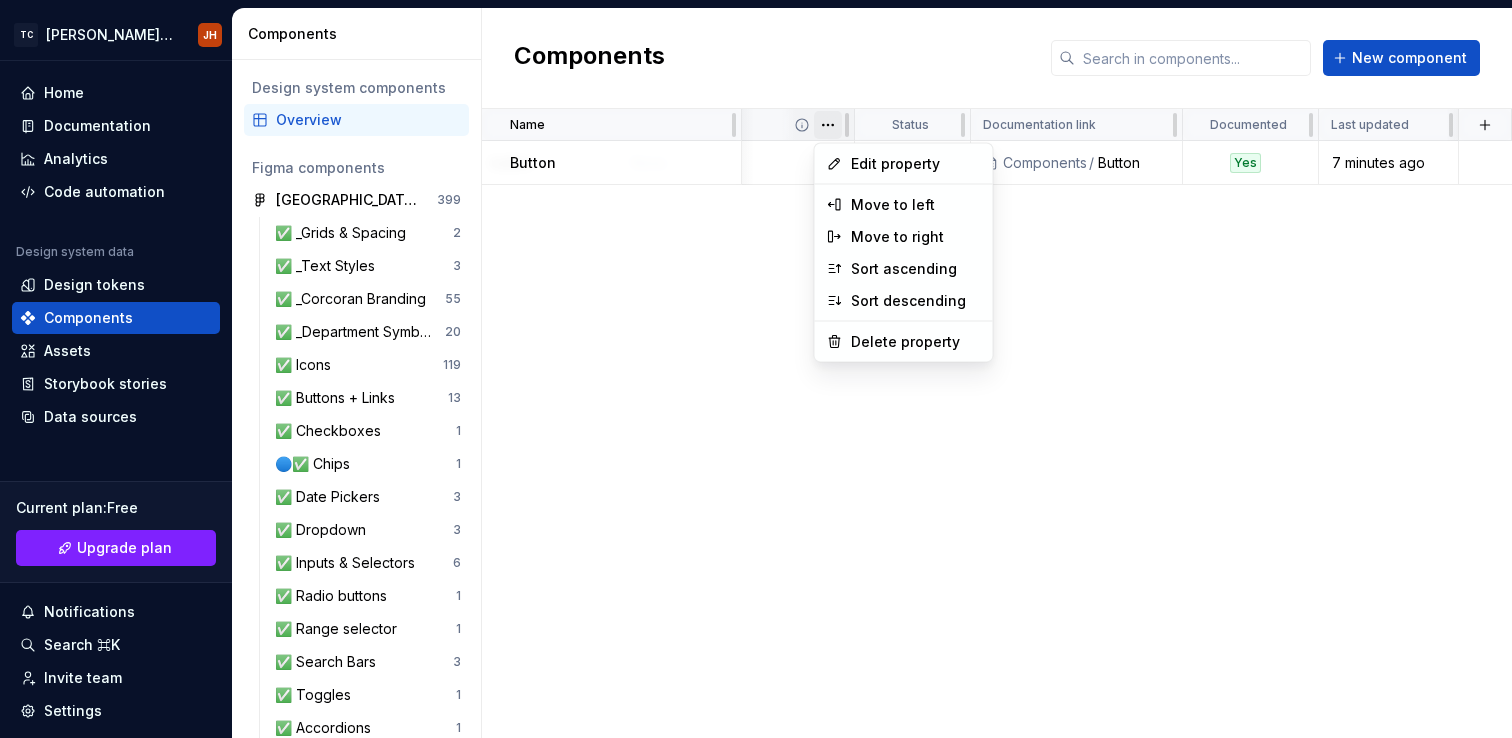click on "TC Corcoran Design Library JH Home Documentation Analytics Code automation Design system data Design tokens Components Assets Storybook stories Data sources Current plan :  Free Upgrade plan Notifications Search ⌘K Invite team Settings Contact support Help Components Design system components Overview Figma components NEW Corcoran Design Library 399 ✅ _Grids & Spacing 2 ✅  _Text Styles 3 ✅ _Corcoran Branding 55 ✅ _Department Symbols 20 ✅ Icons 119 ✅ Buttons + Links 13 ✅  Checkboxes 1 🔵✅ Chips 1 ✅  Date Pickers 3 ✅   Dropdown 3 ✅   Inputs & Selectors 6 ✅  Radio buttons 1 ✅ Range selector 1 ✅   Search Bars 3 ✅  Toggles 1 ✅   Accordions 1 ✅   Badge 1 🚧 ✅ Cards 15 ✅  Charts & Graphs 2 ✅  Flags + Indicators 5 ✅   Map Elements 5 ✅   Tables 7 ✅   Tips 3 ✅  Navigation Buttons (Breadcrumbs, Back, Next Buttons) 3 ✅  Footers 2 ✅   Navigation Bars 24 🔵✅   Pagination 1 ✅   Stepper 1 🚧 ✅   Sticky elements 2 ✅ Tabs 2 ✅ Disclaimer 1 ✅ Modals 10 1 1" at bounding box center [756, 369] 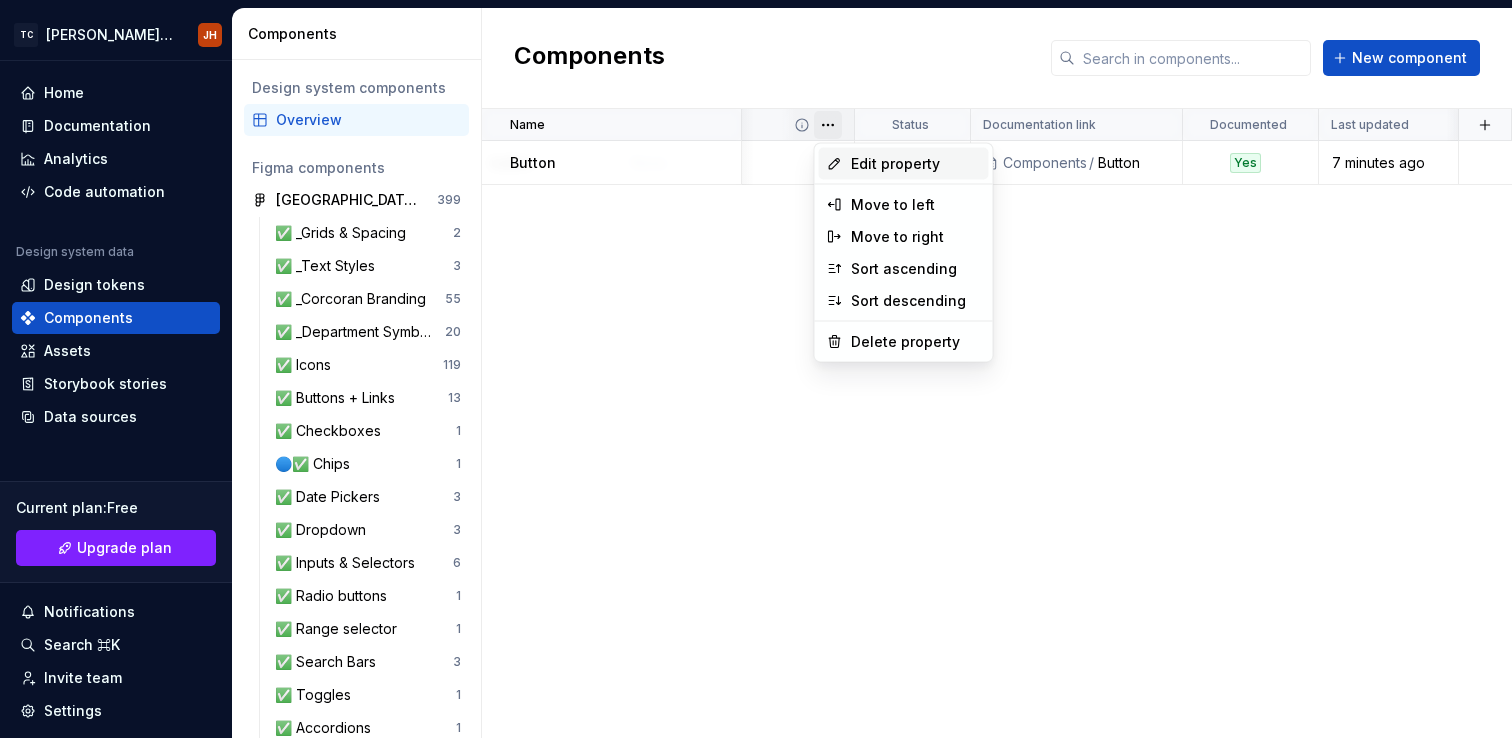 click on "Edit property" at bounding box center (904, 164) 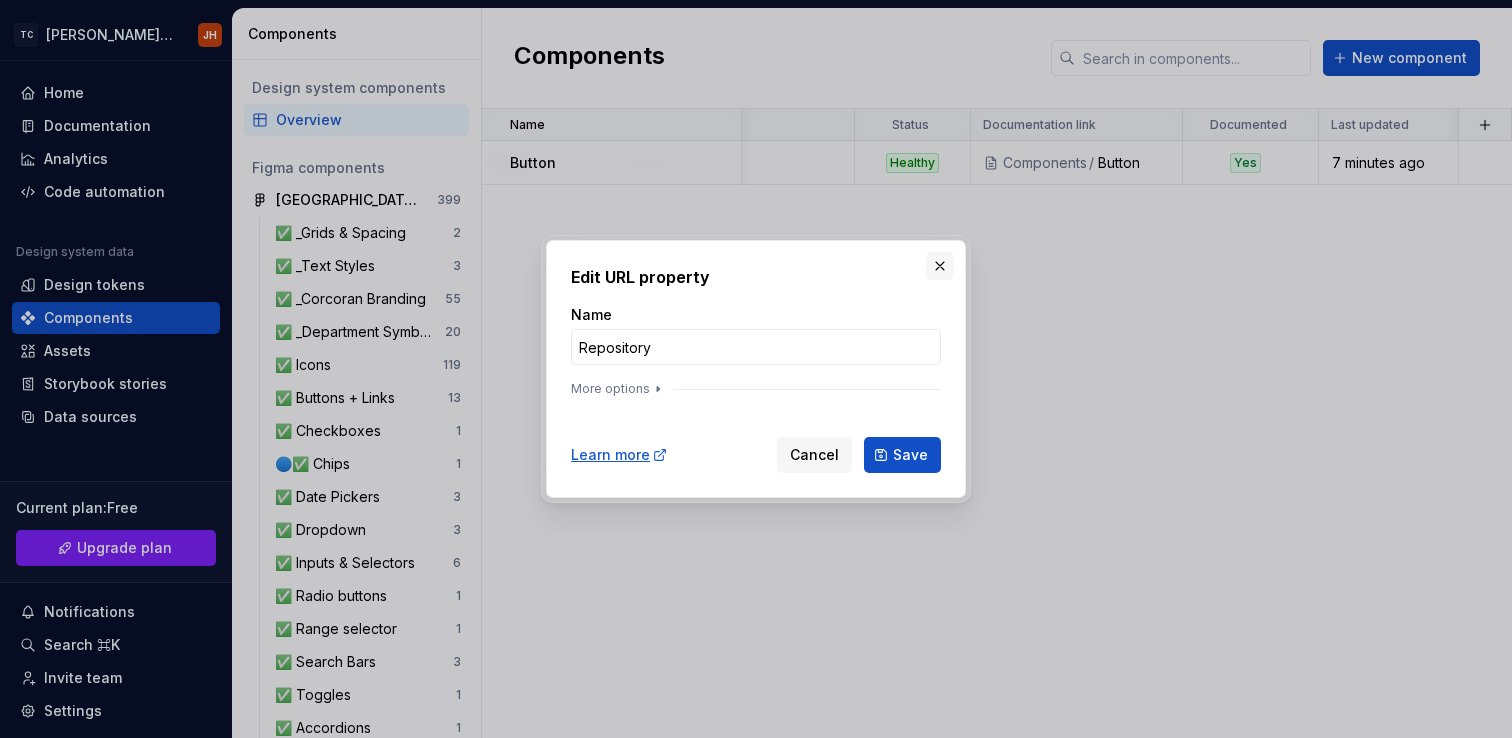 click at bounding box center [940, 266] 